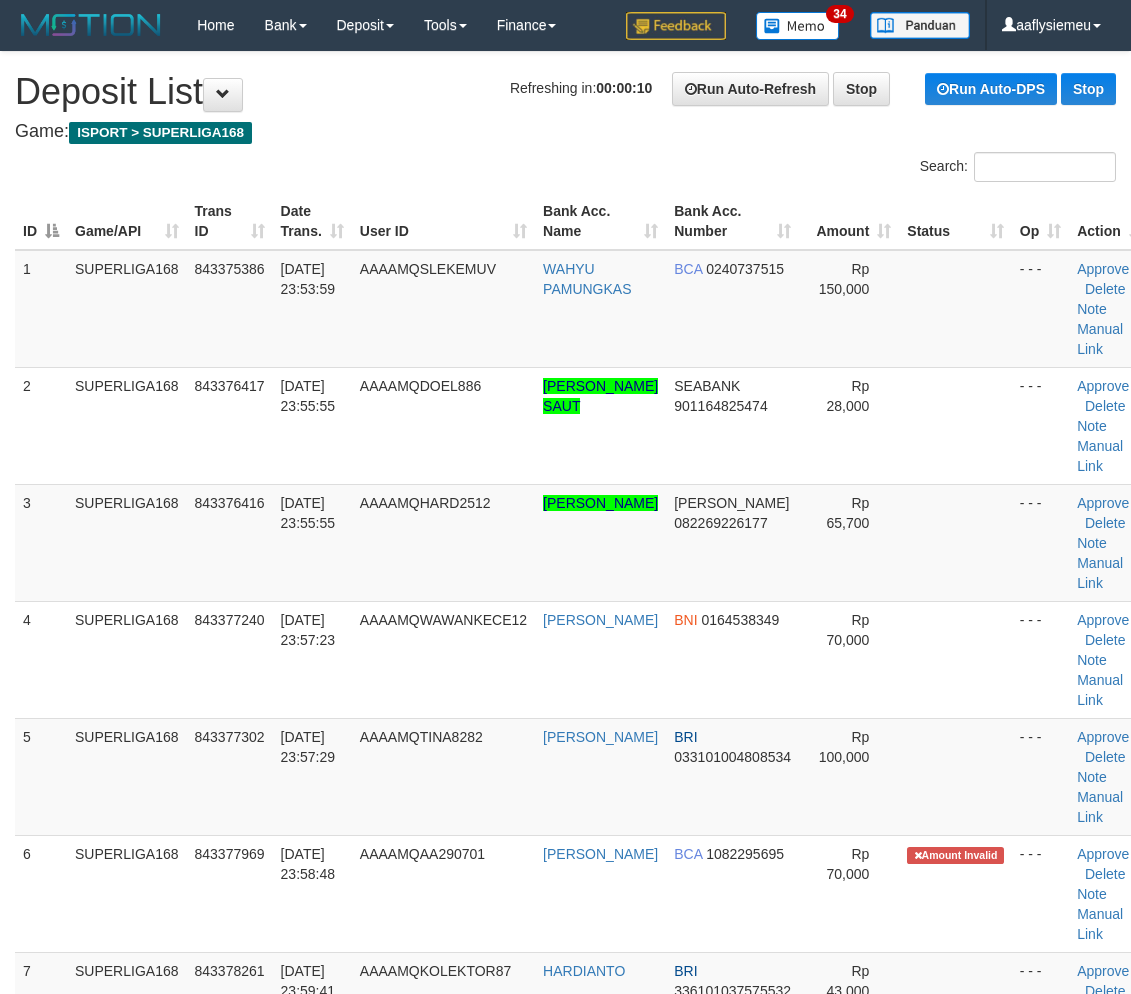 scroll, scrollTop: 384, scrollLeft: 0, axis: vertical 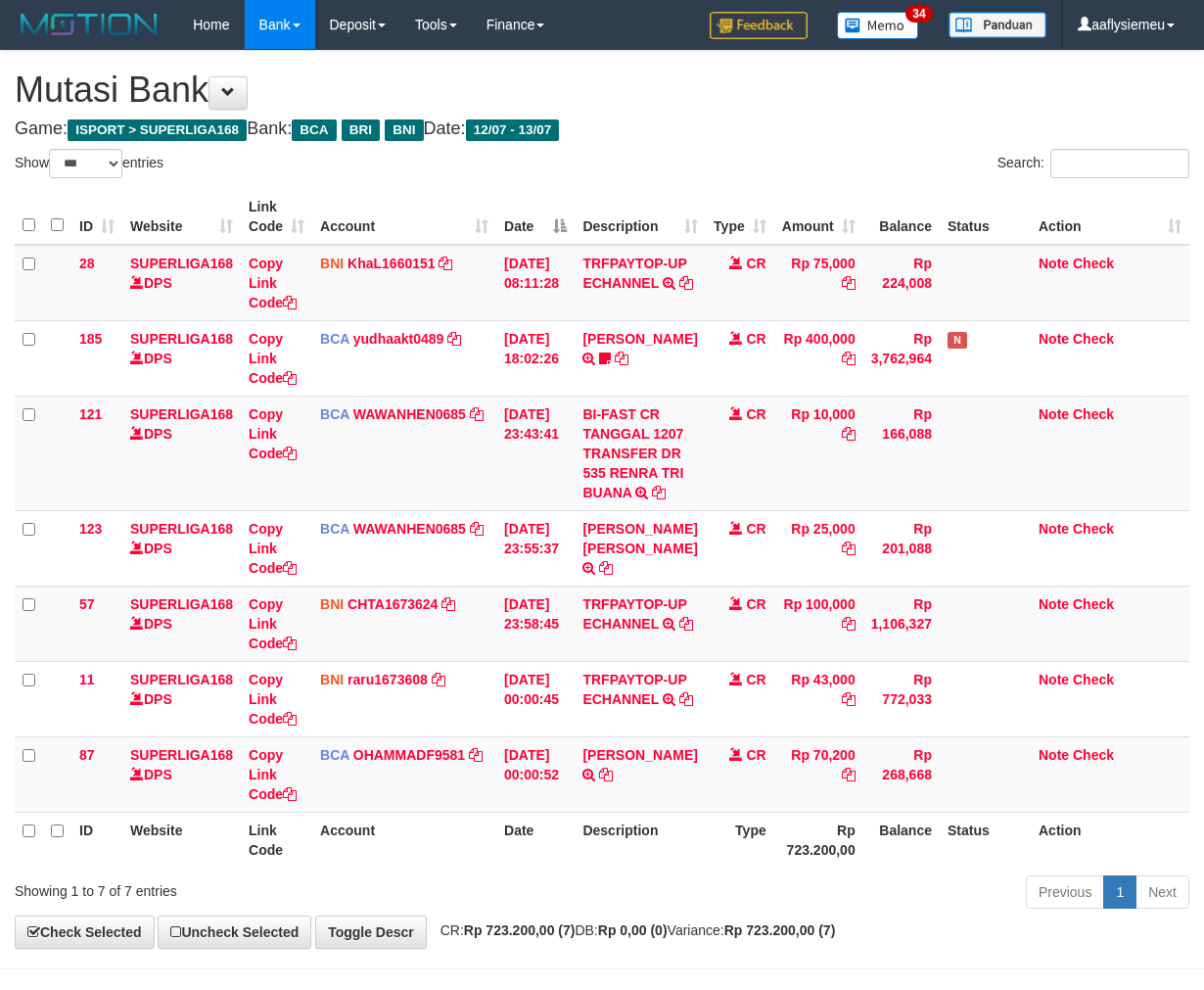 select on "***" 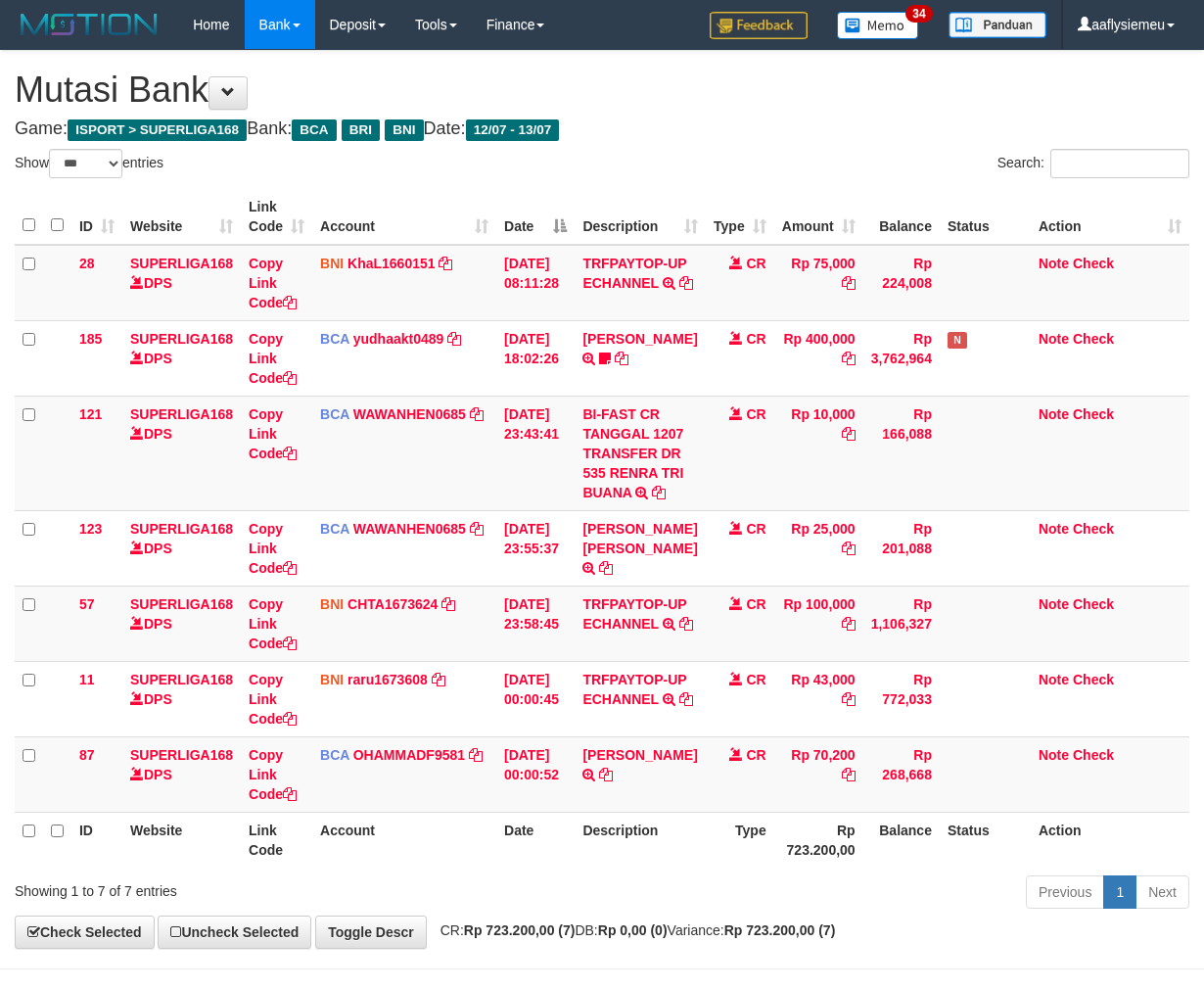 scroll, scrollTop: 150, scrollLeft: 0, axis: vertical 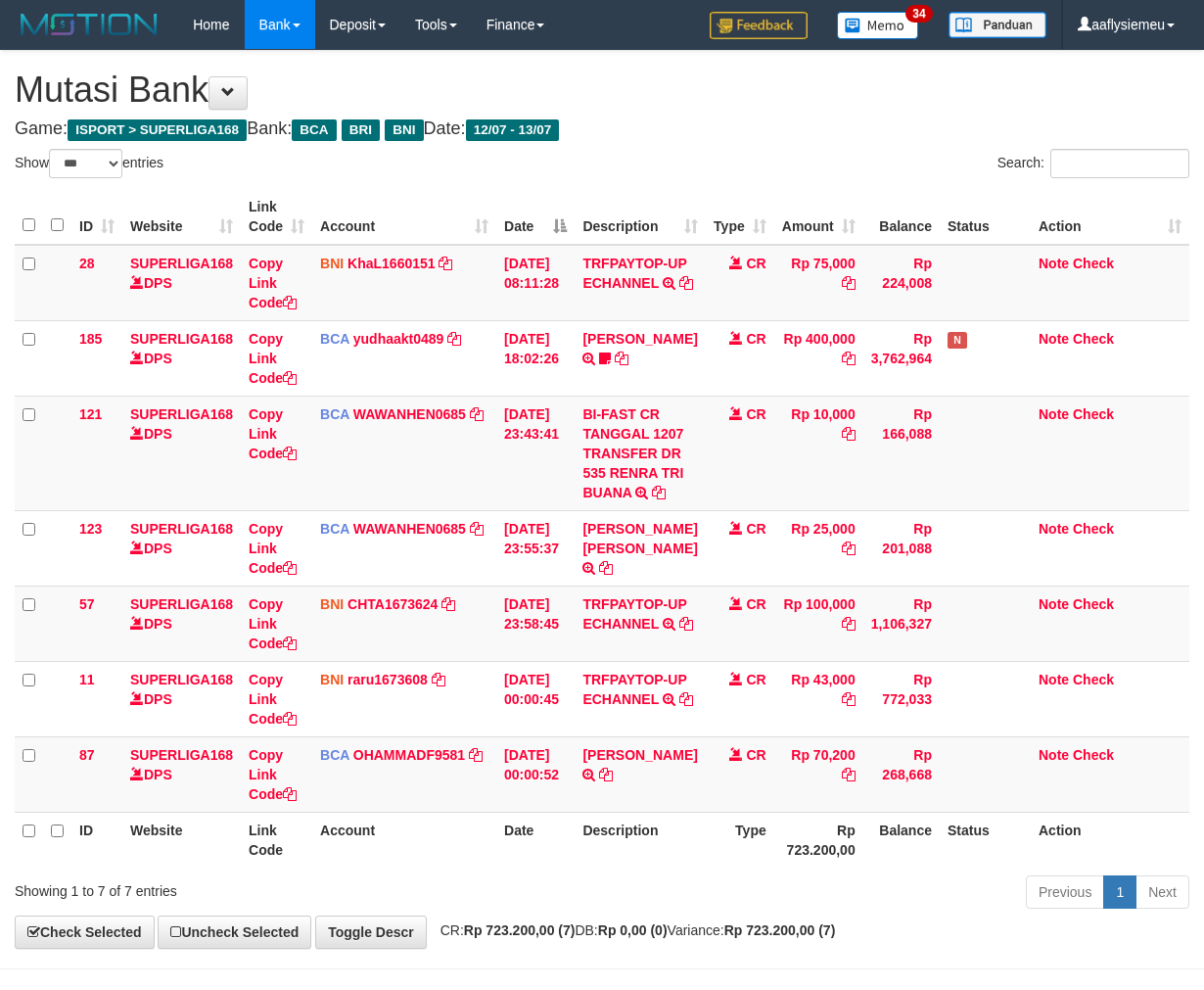 select on "***" 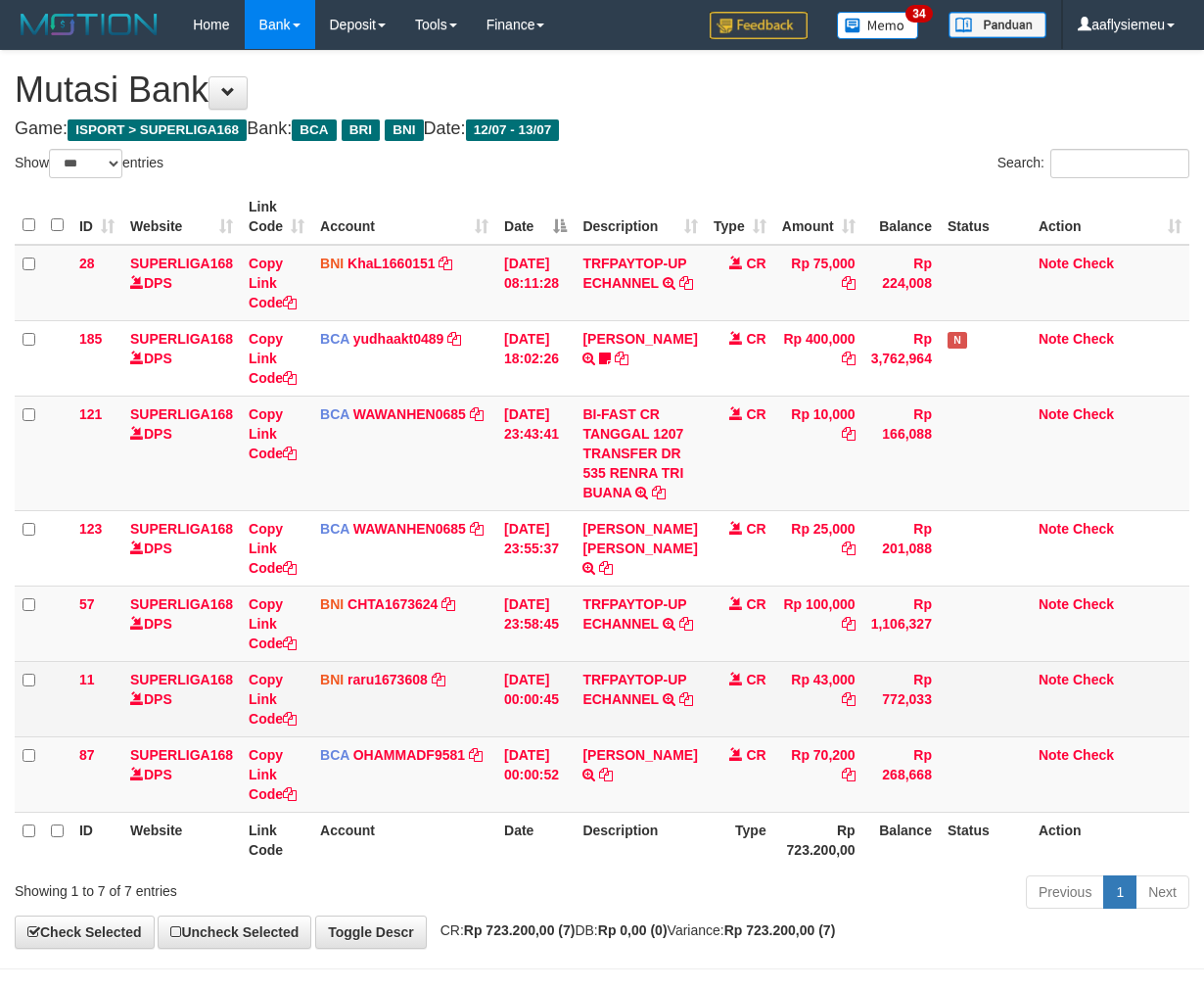 scroll, scrollTop: 1, scrollLeft: 0, axis: vertical 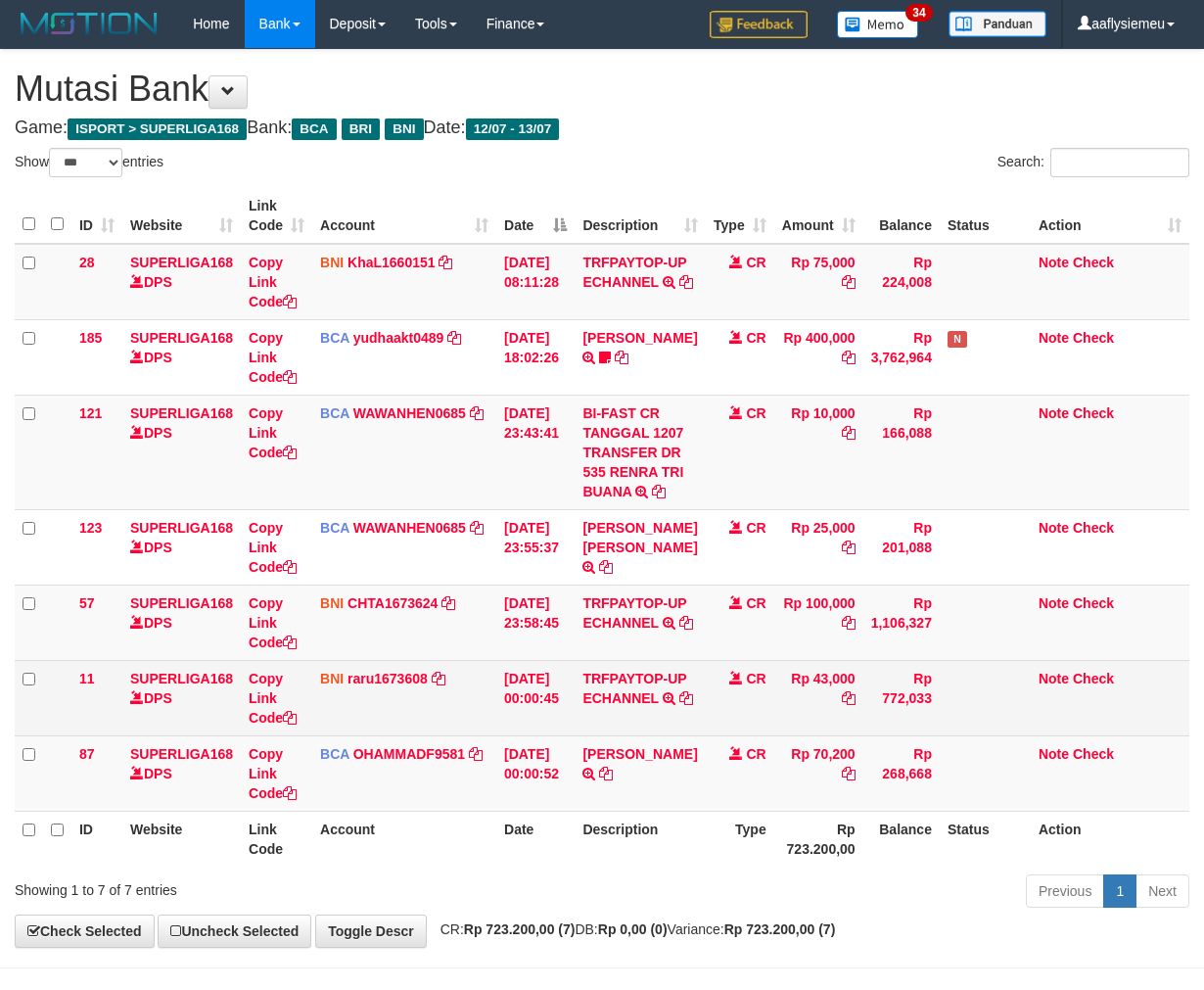 click on "13/07/2025 00:00:45" at bounding box center (535, 697) 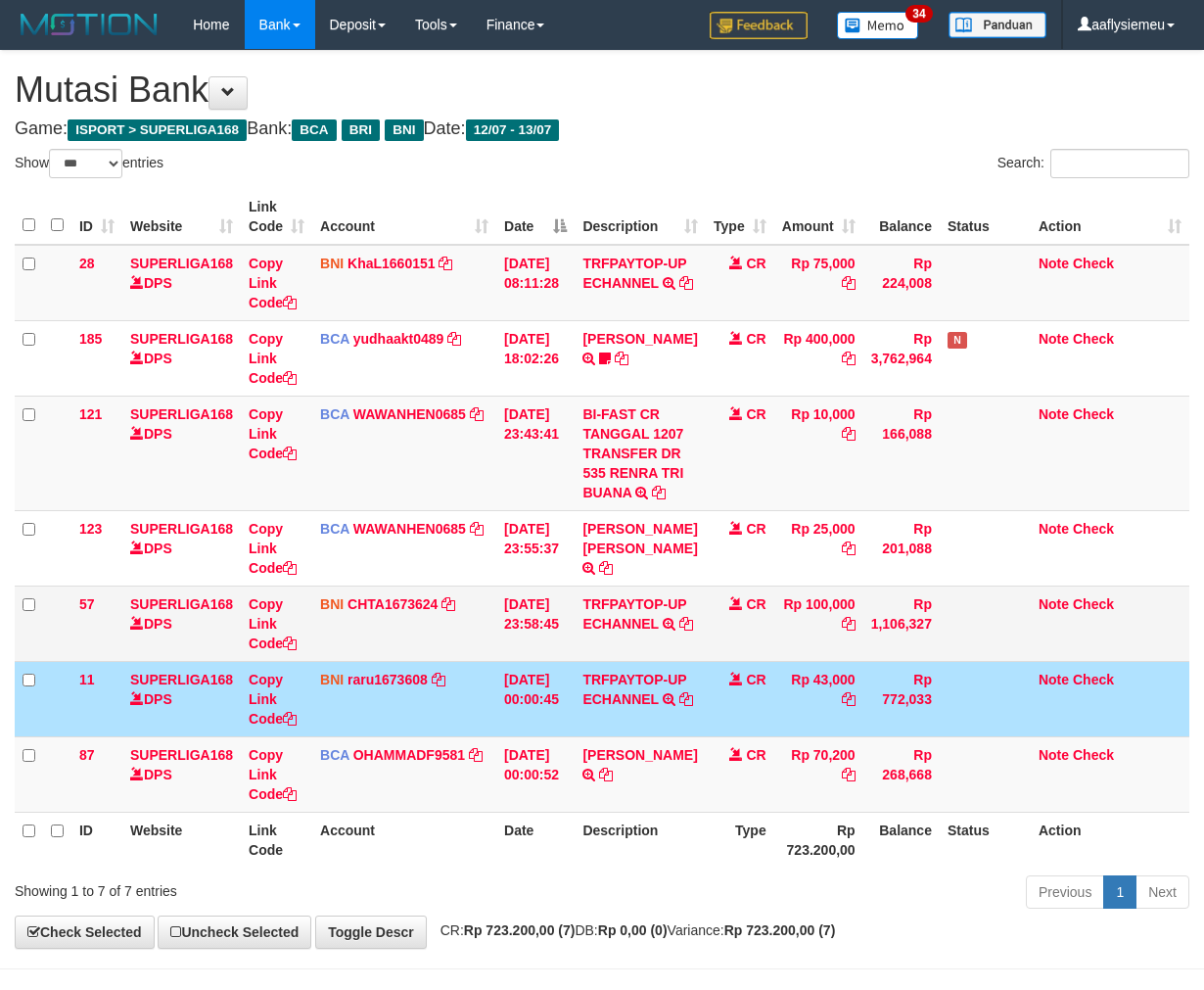 click on "TRFPAYTOP-UP ECHANNEL         TRF/PAY/TOP-UP ECHANNEL" at bounding box center (639, 623) 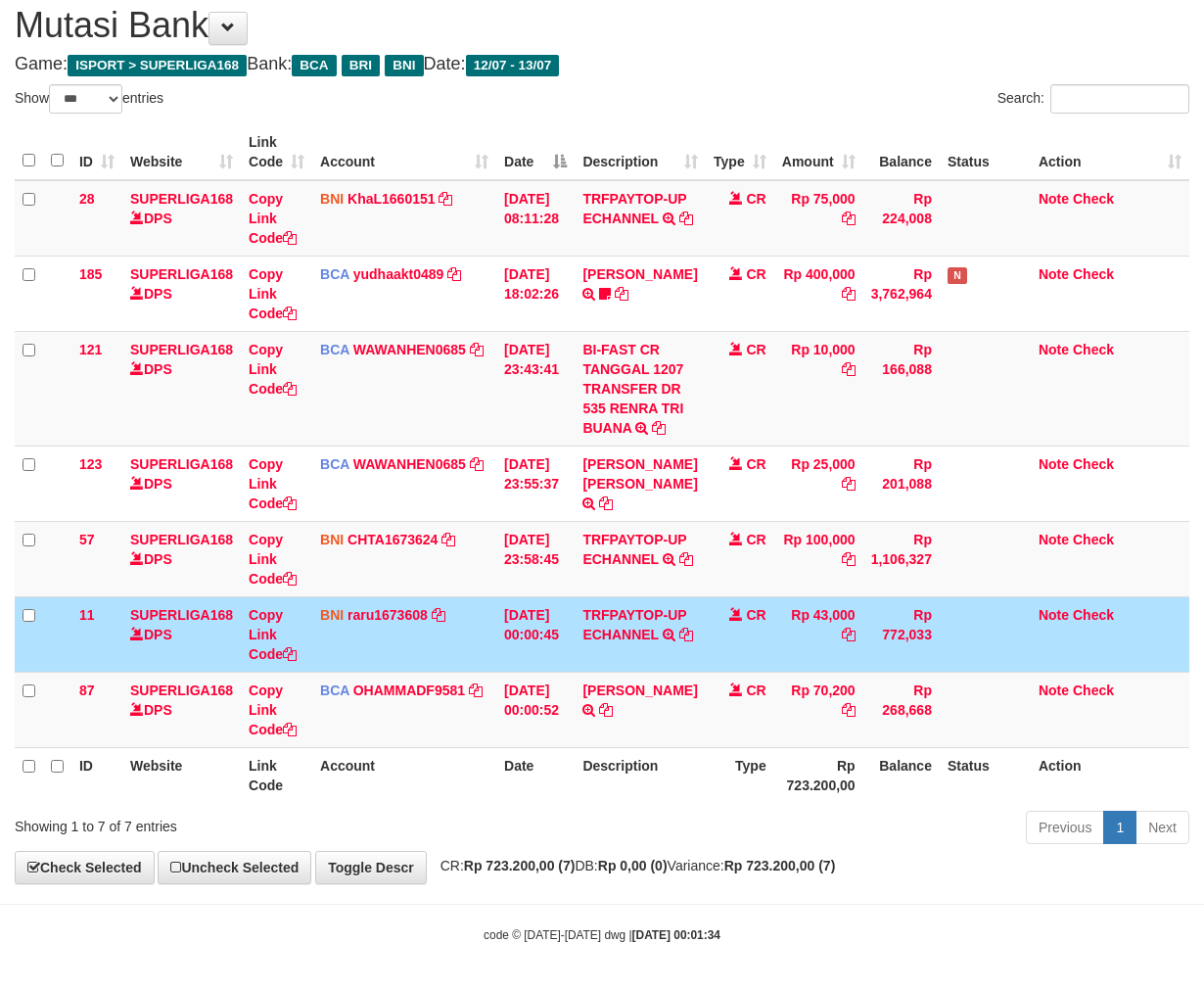 scroll, scrollTop: 166, scrollLeft: 0, axis: vertical 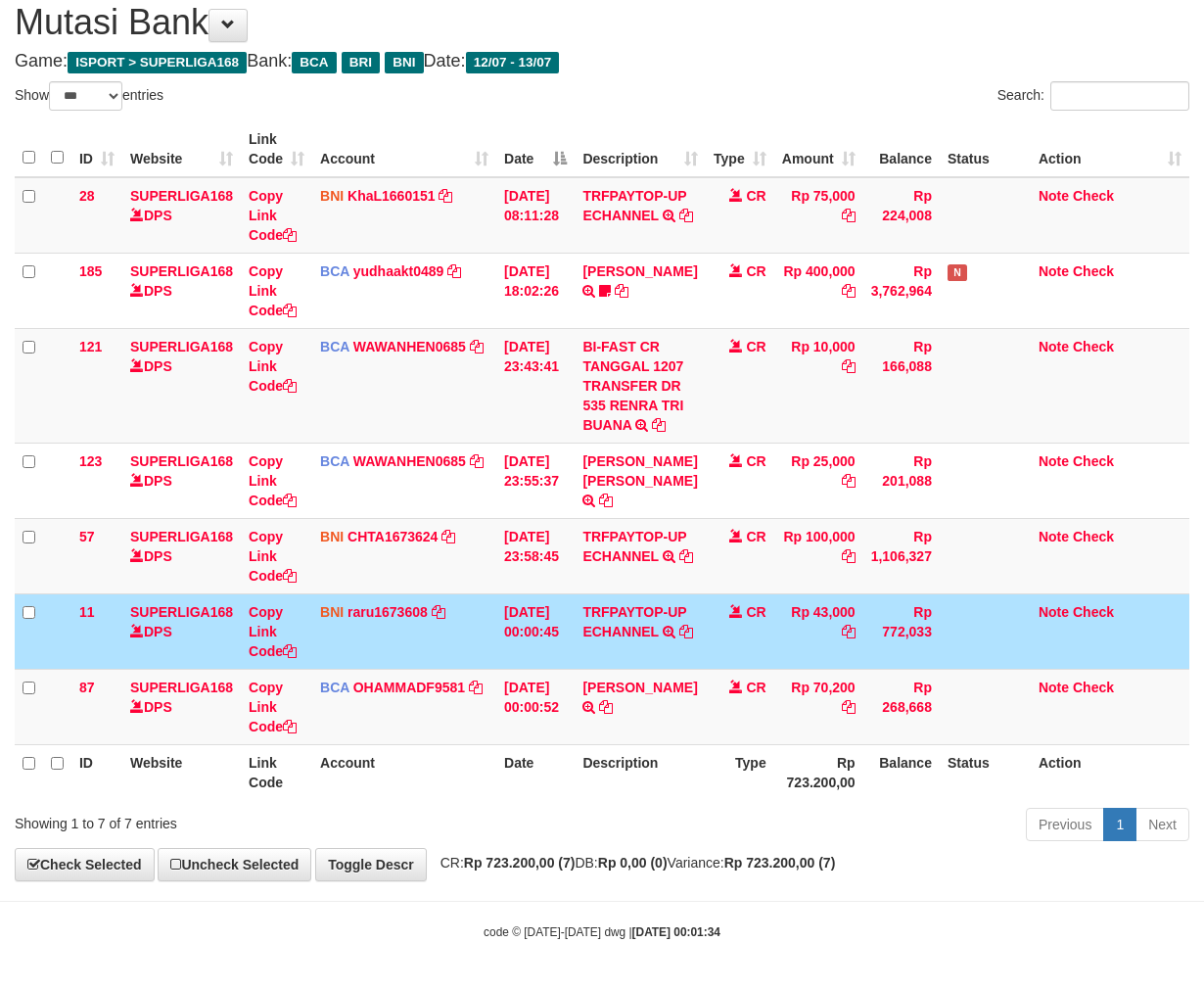 click on "Description" at bounding box center (639, 772) 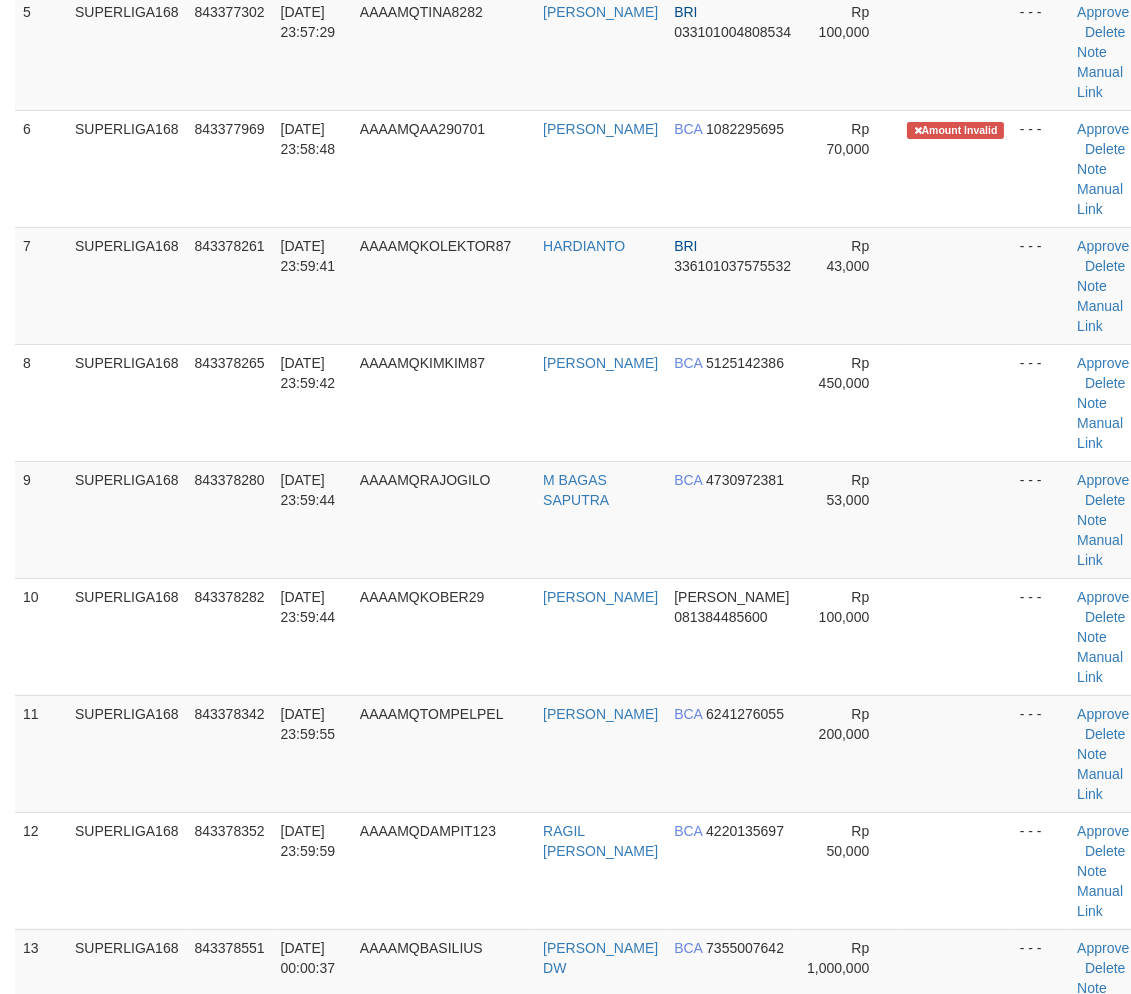 scroll, scrollTop: 1051, scrollLeft: 0, axis: vertical 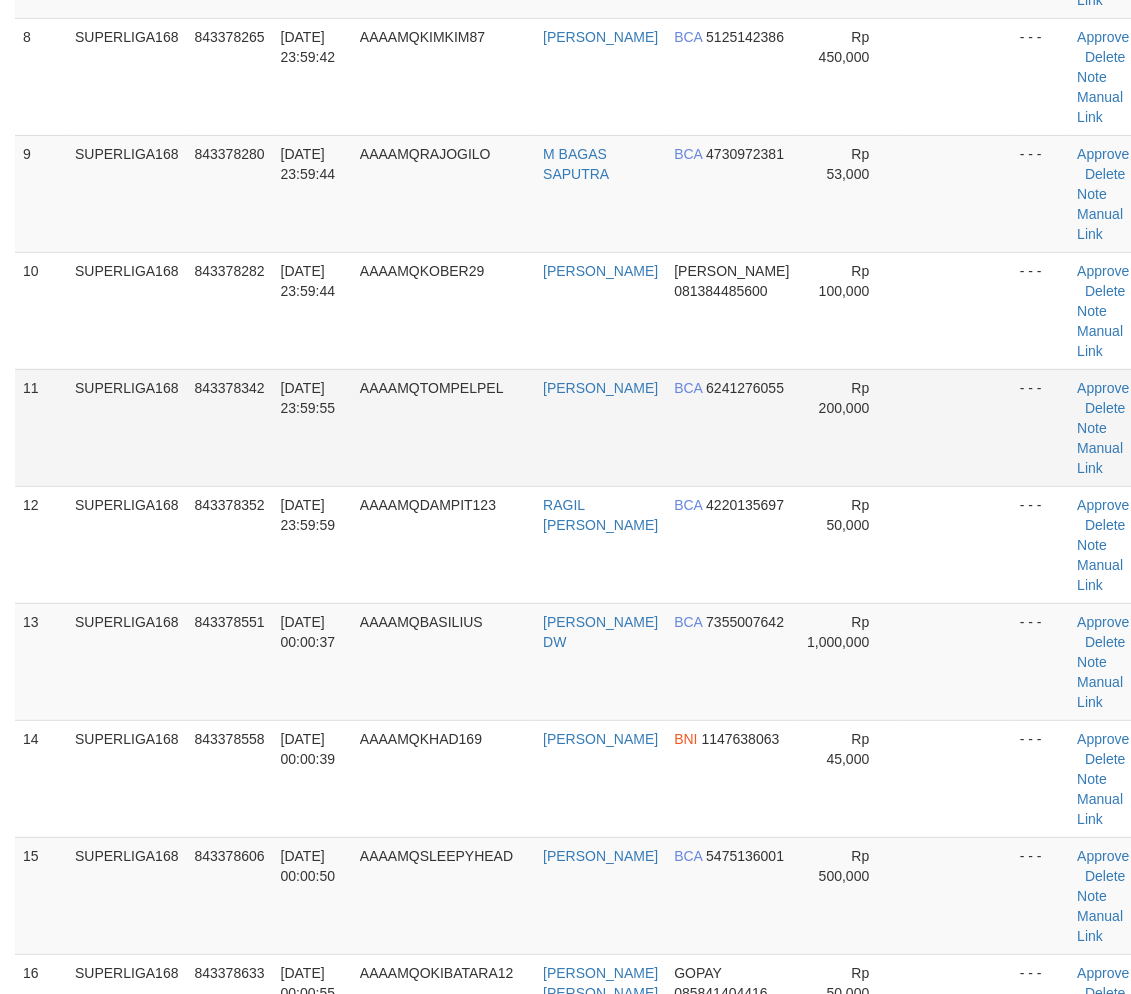 click on "SUPERLIGA168" at bounding box center (127, 427) 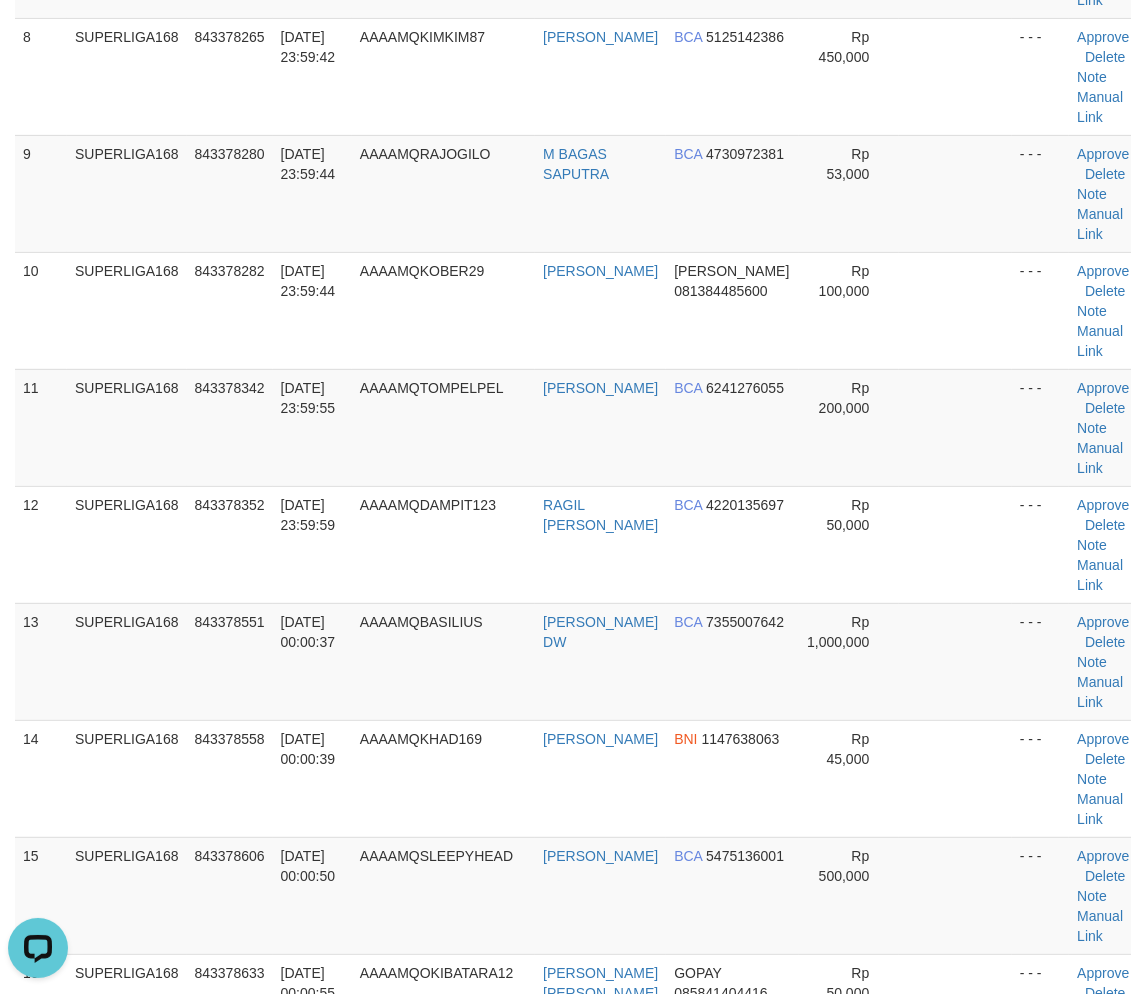 scroll, scrollTop: 0, scrollLeft: 0, axis: both 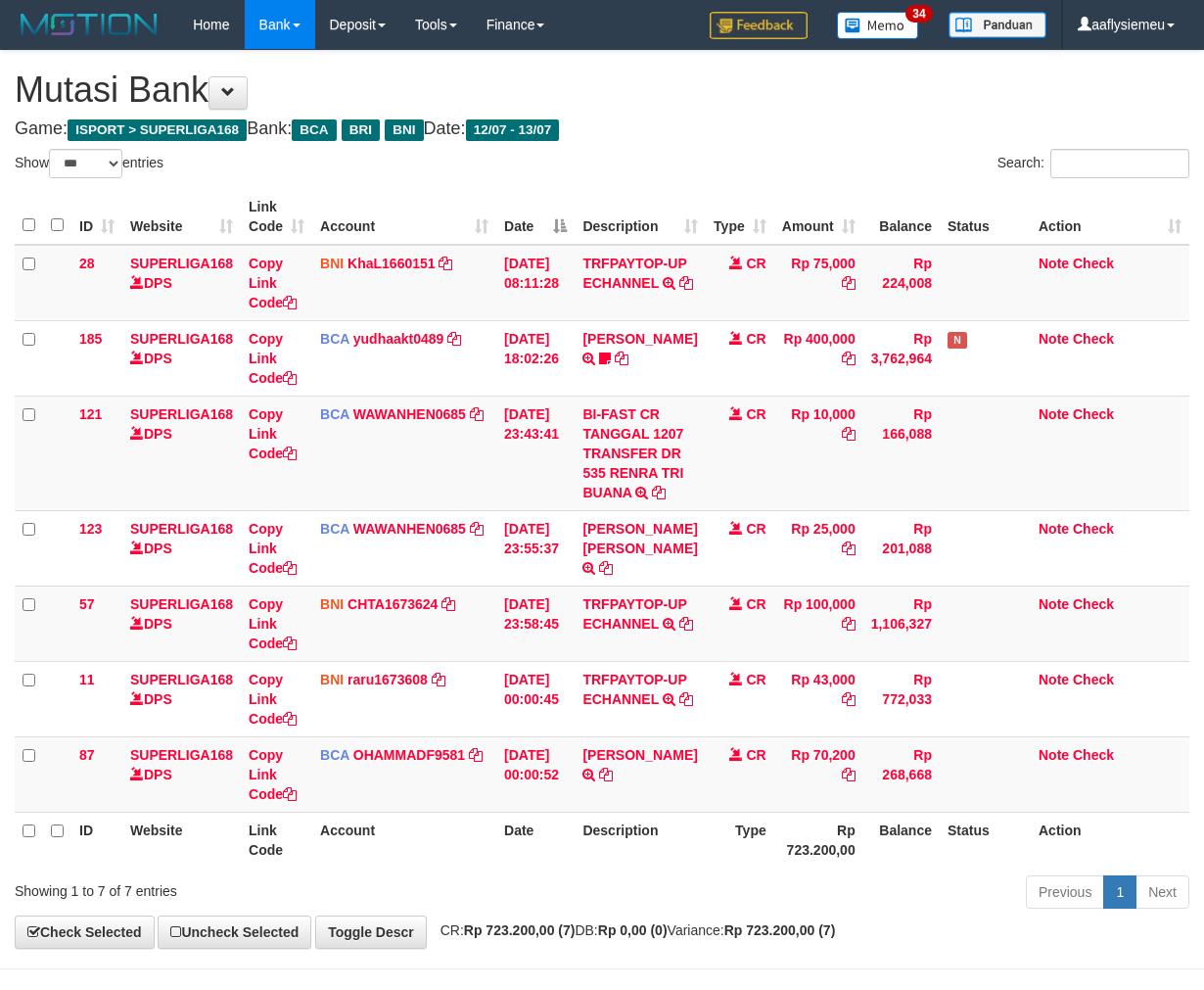 select on "***" 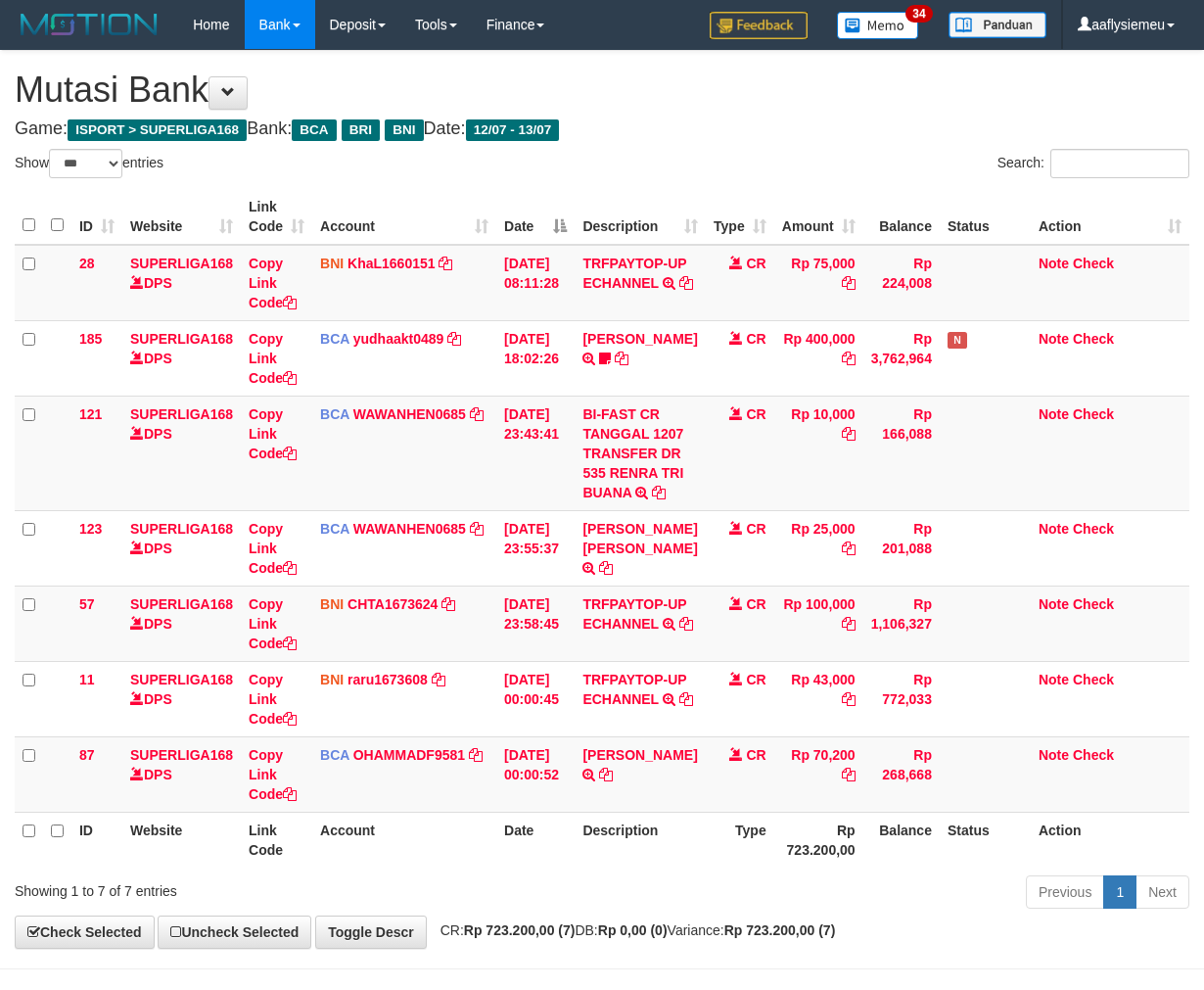 scroll, scrollTop: 166, scrollLeft: 0, axis: vertical 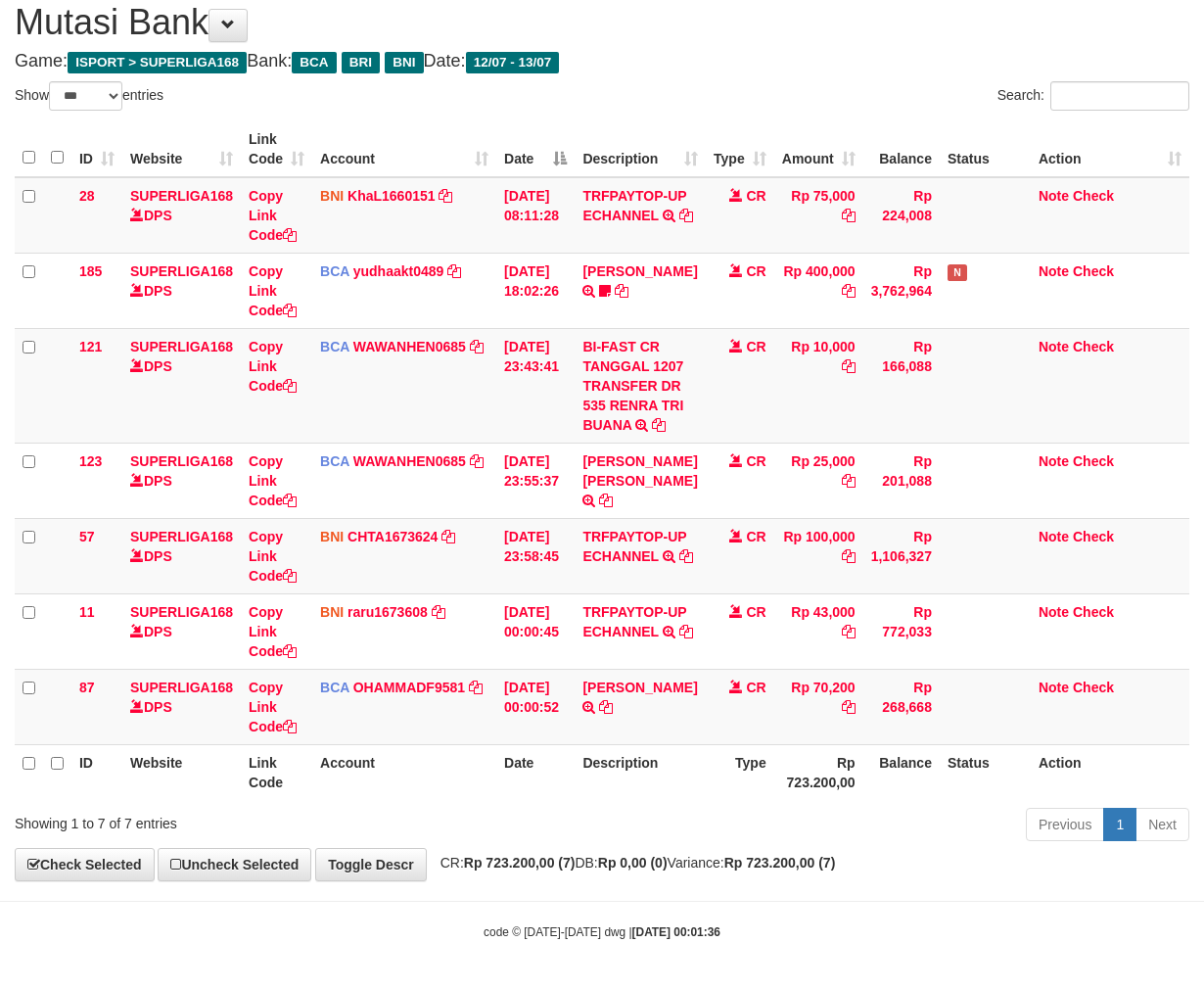 click on "Description" at bounding box center [639, 772] 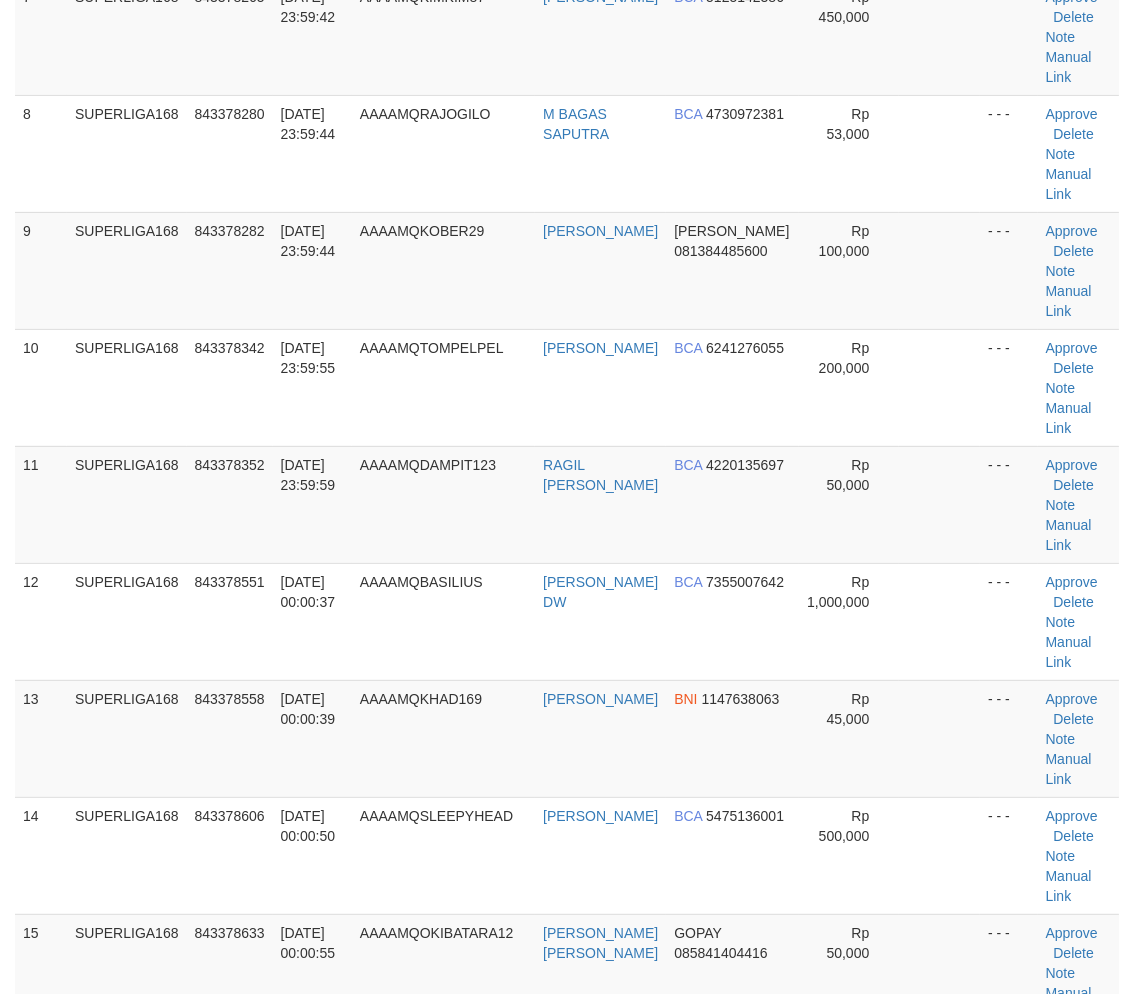 scroll, scrollTop: 965, scrollLeft: 0, axis: vertical 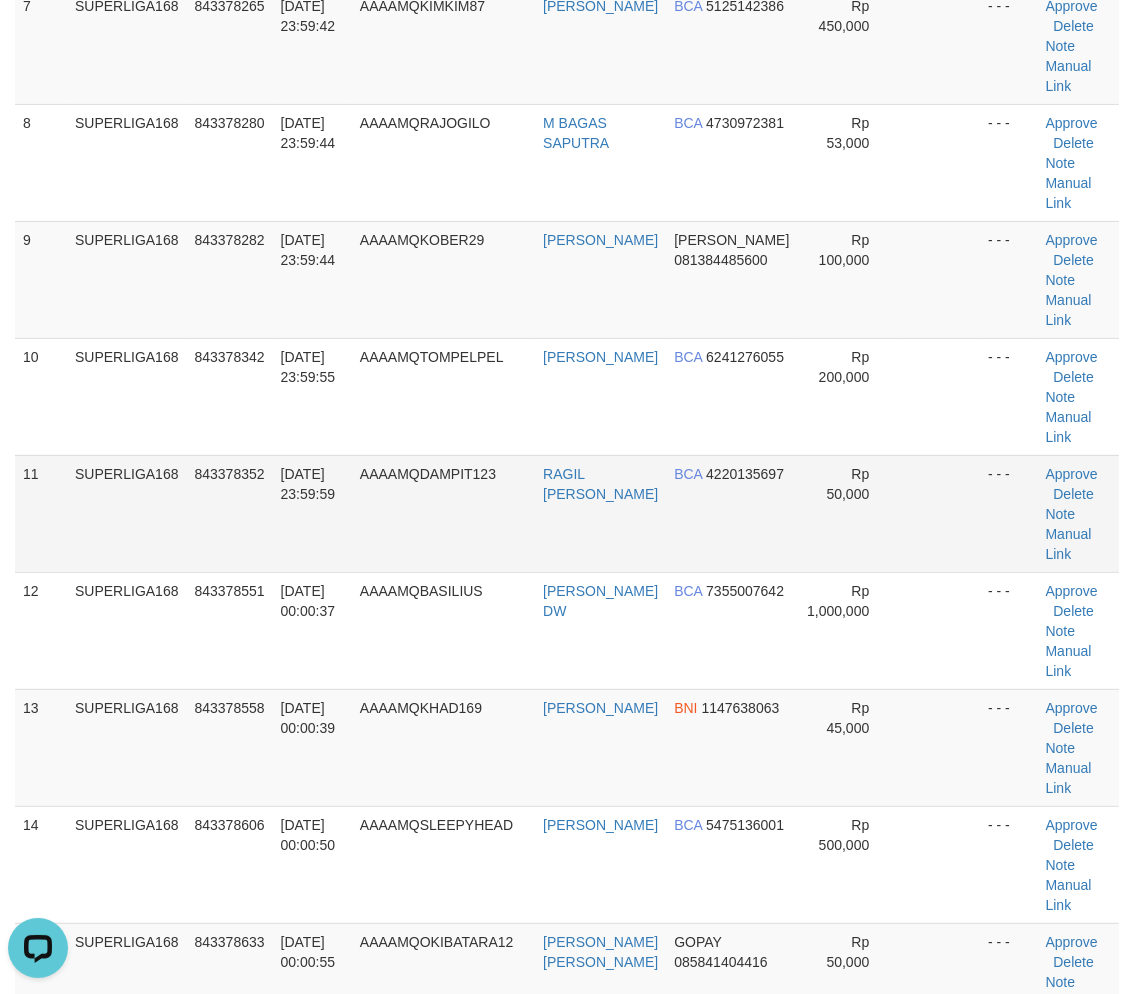 click on "SUPERLIGA168" at bounding box center (127, 513) 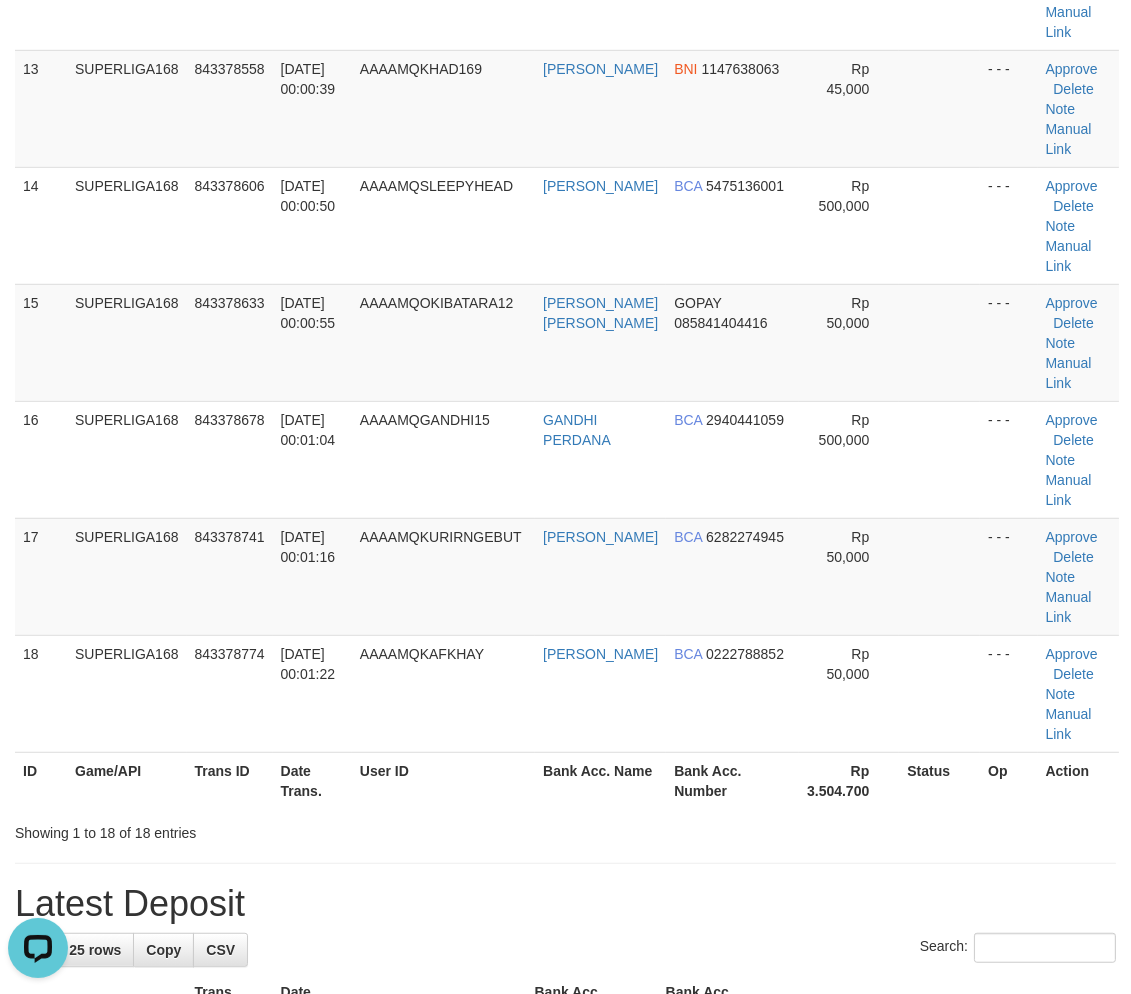 scroll, scrollTop: 1743, scrollLeft: 0, axis: vertical 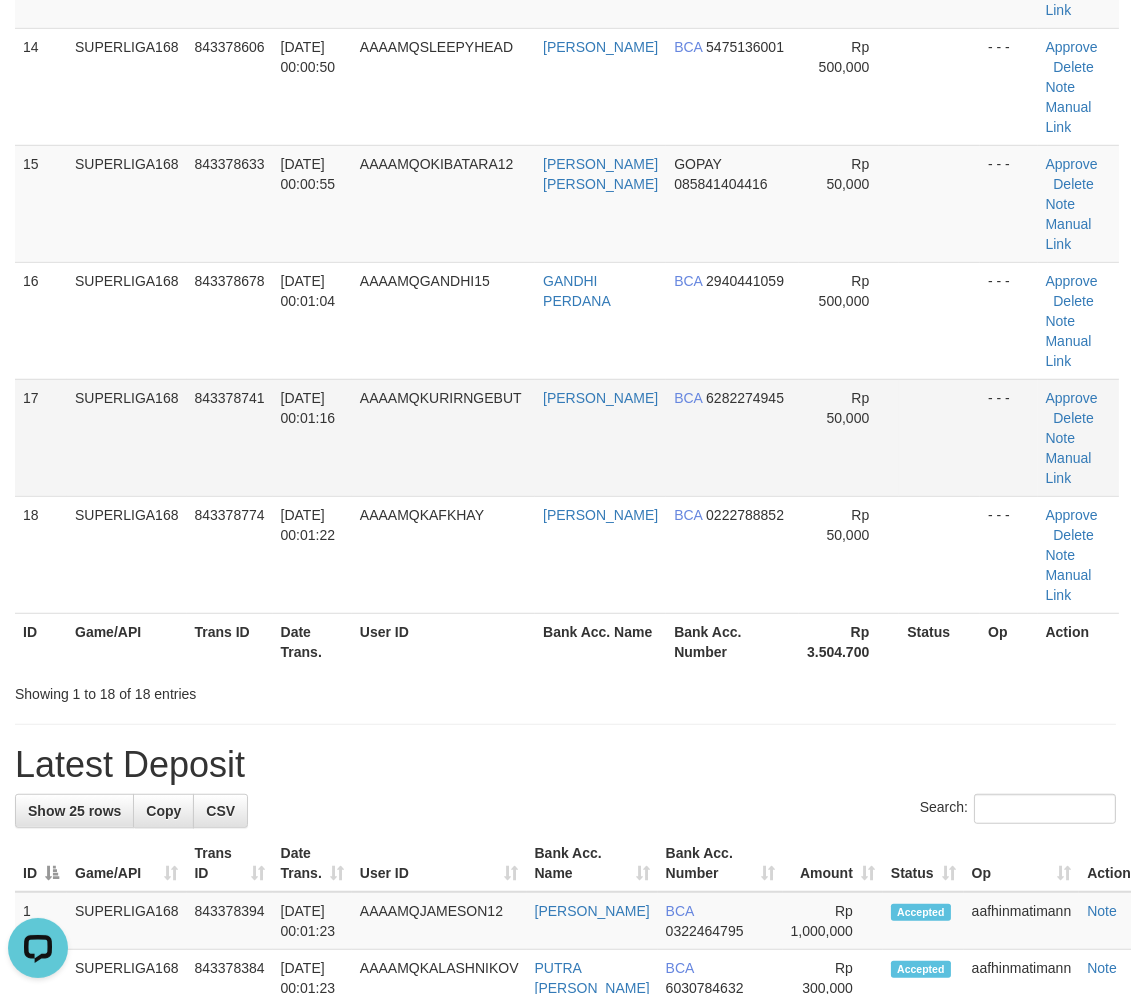 click on "AAAAMQKURIRNGEBUT" at bounding box center (443, 437) 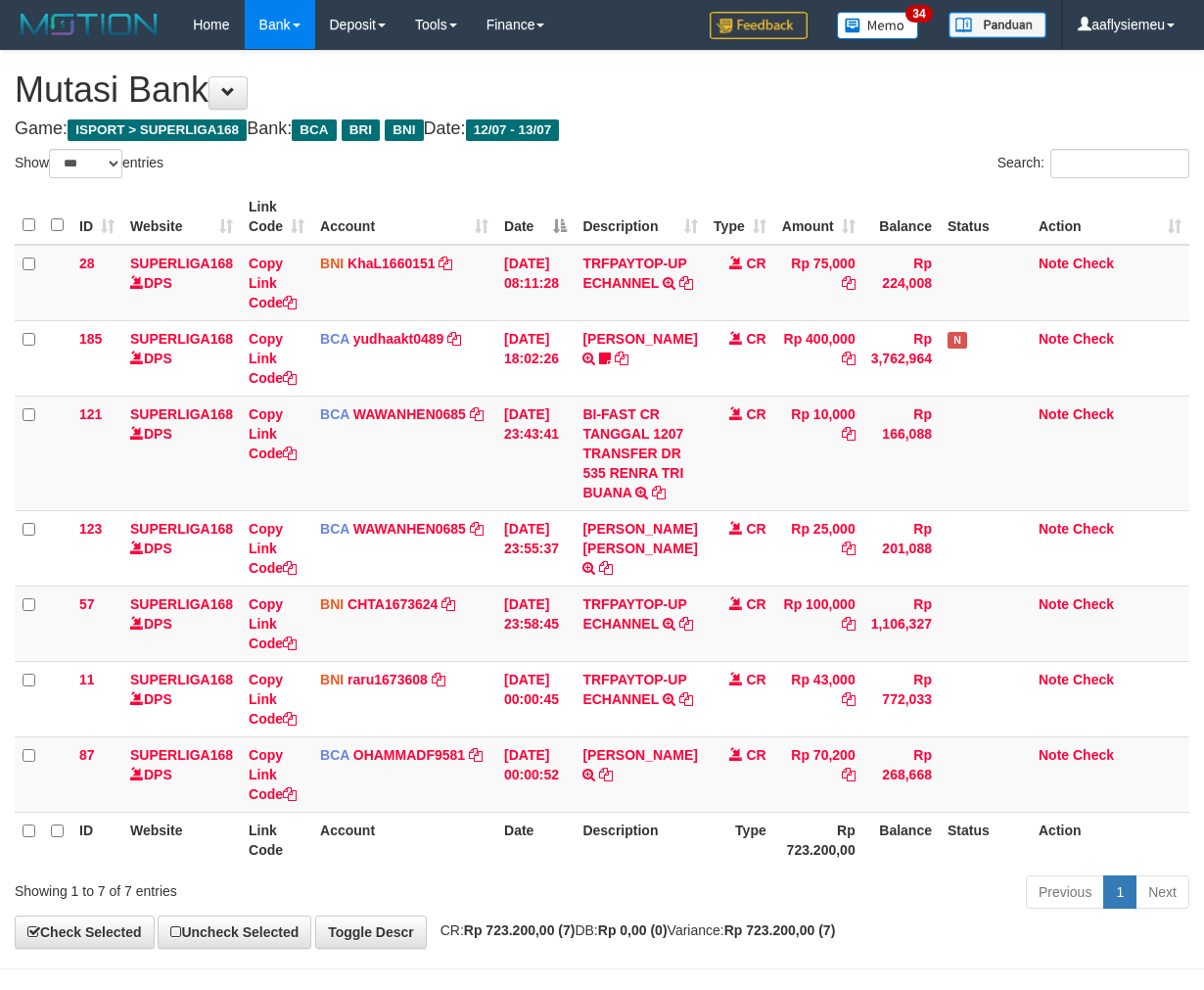 select on "***" 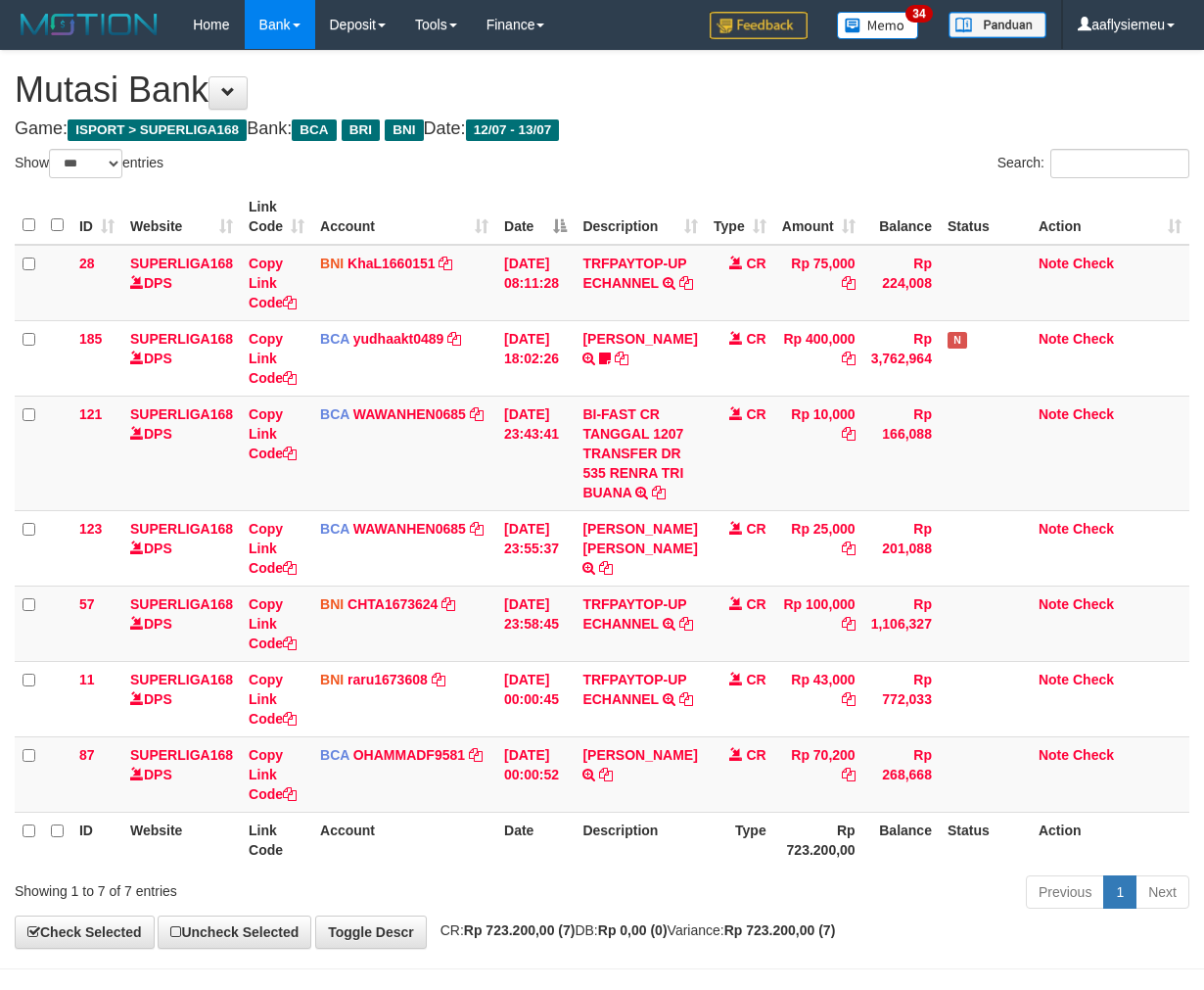scroll, scrollTop: 144, scrollLeft: 0, axis: vertical 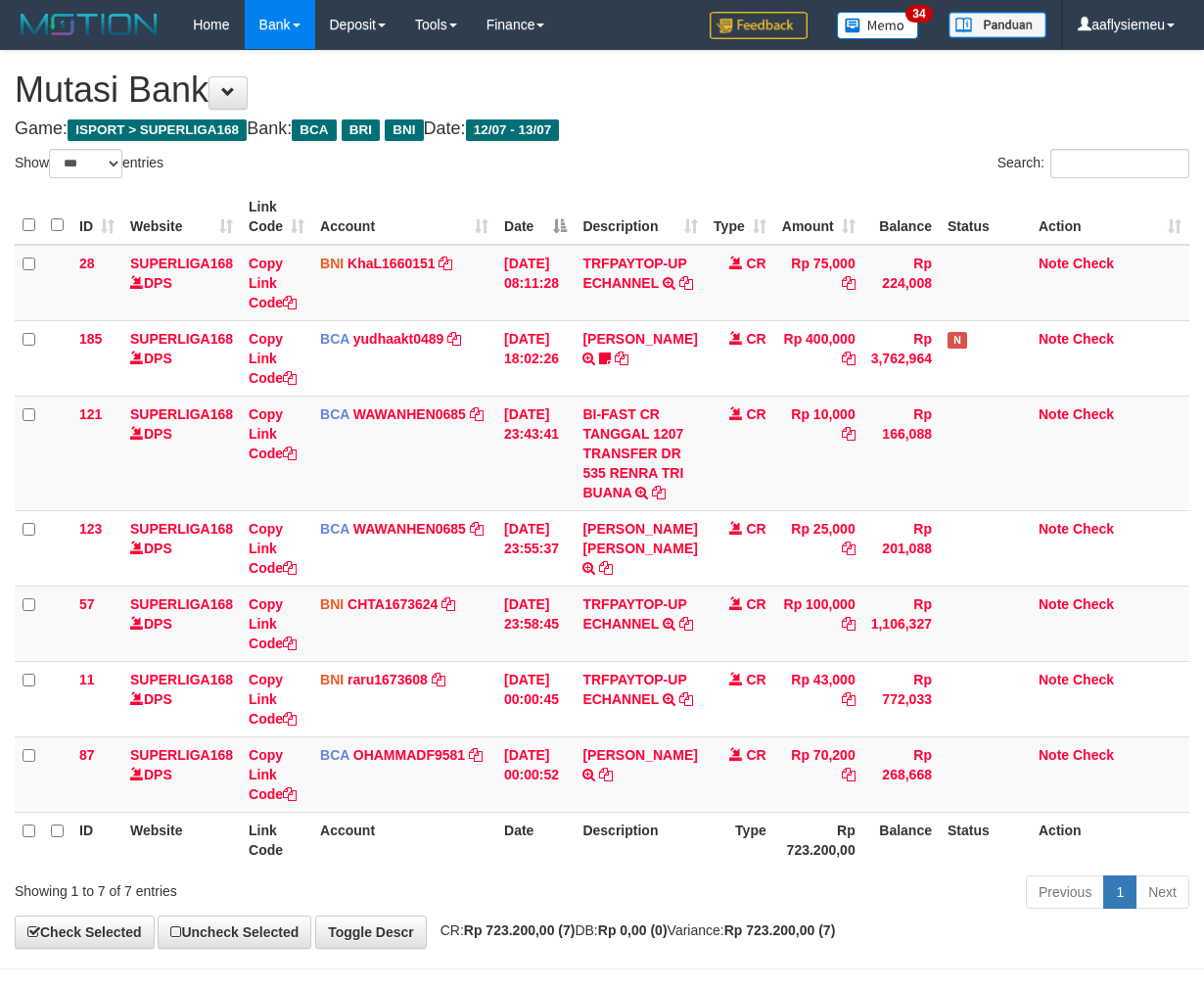 select on "***" 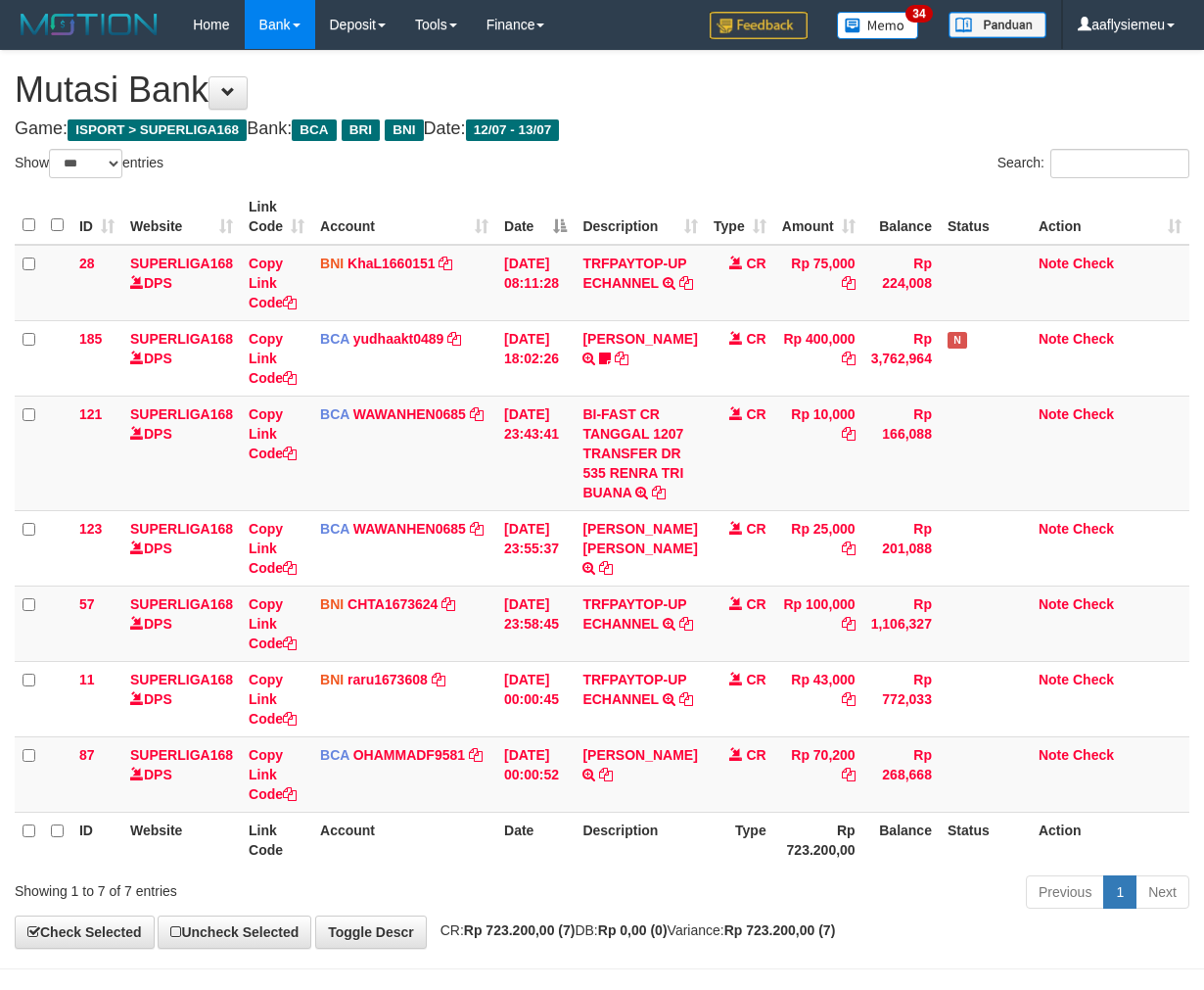 scroll, scrollTop: 144, scrollLeft: 0, axis: vertical 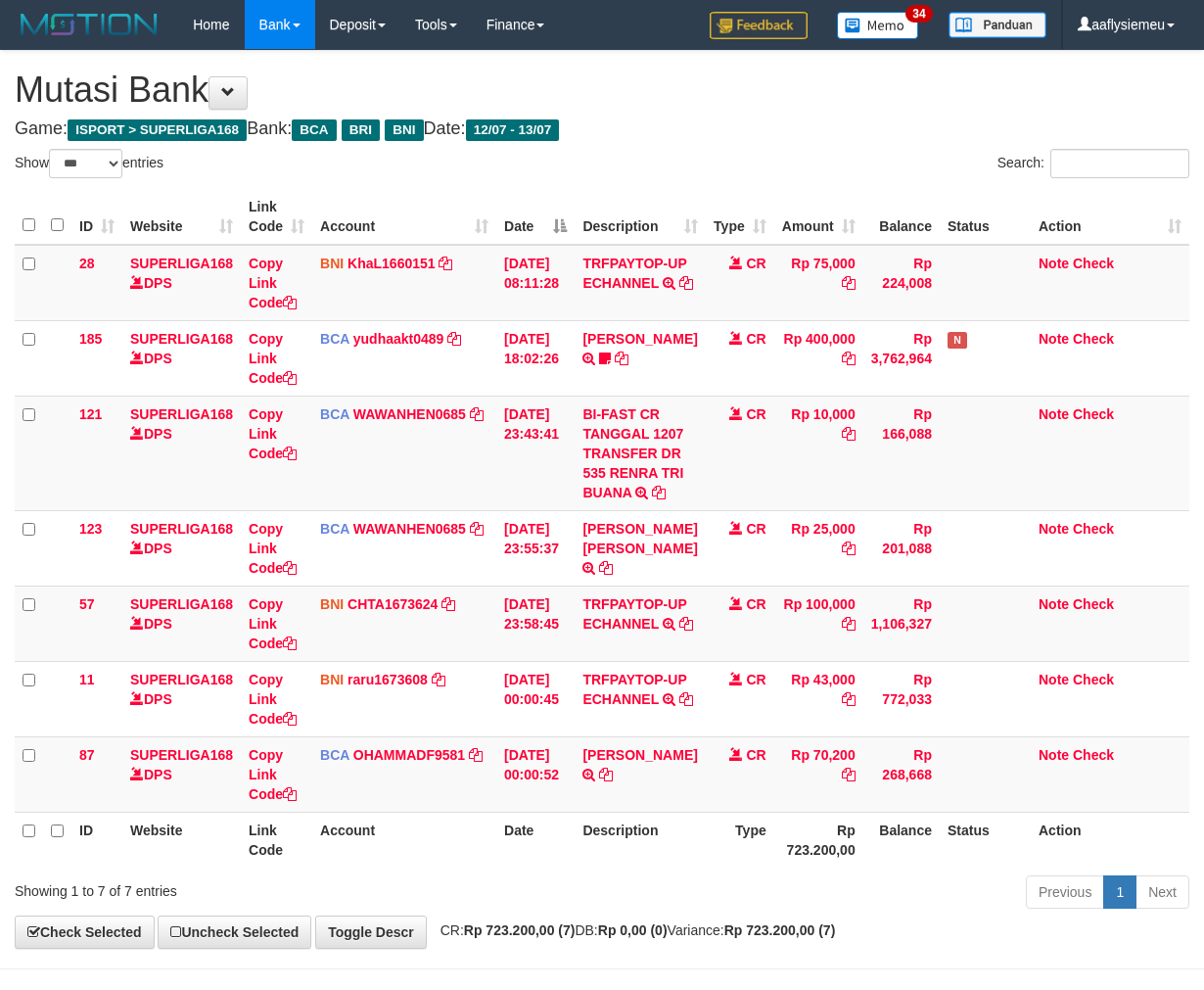select on "***" 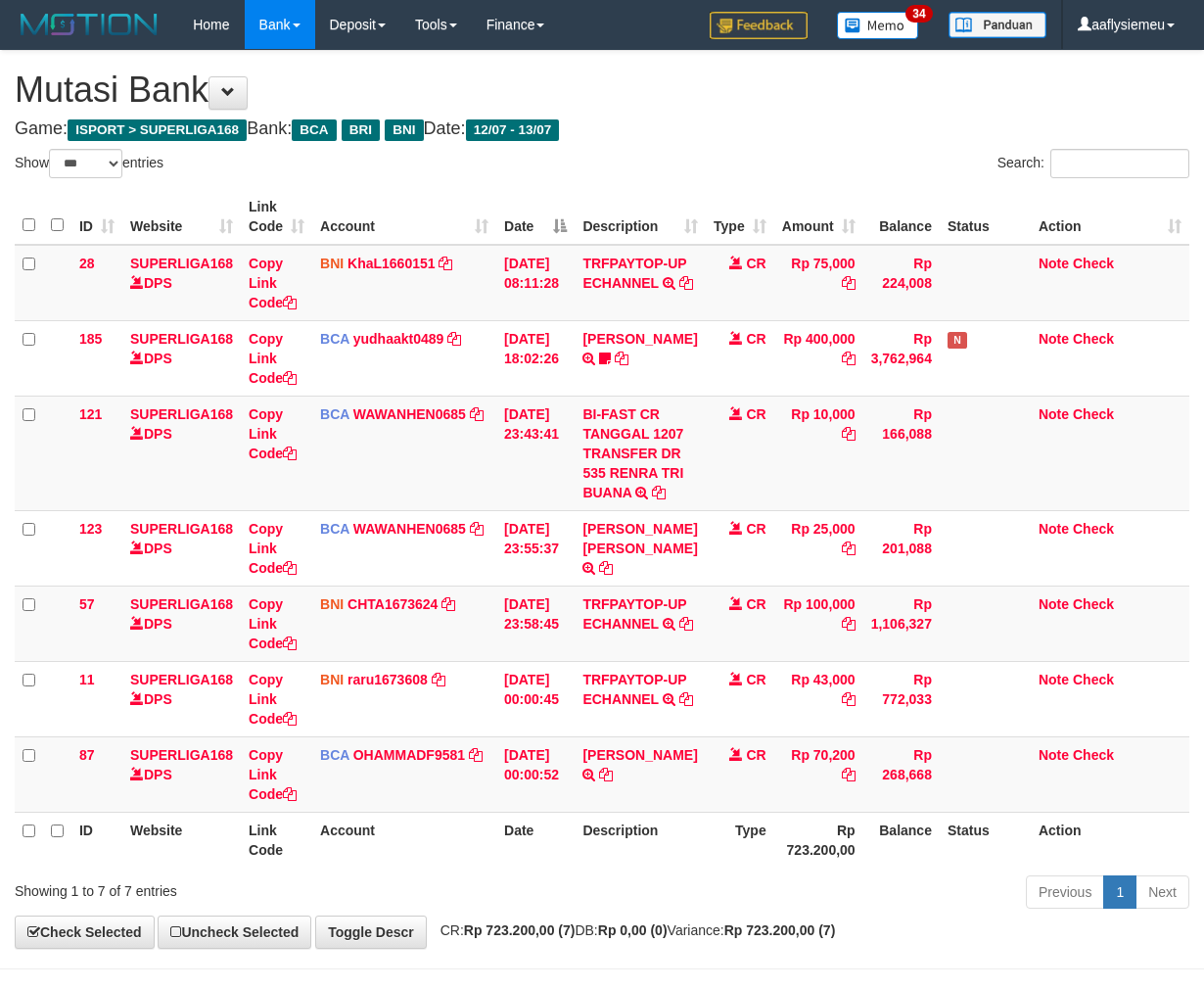 scroll, scrollTop: 144, scrollLeft: 0, axis: vertical 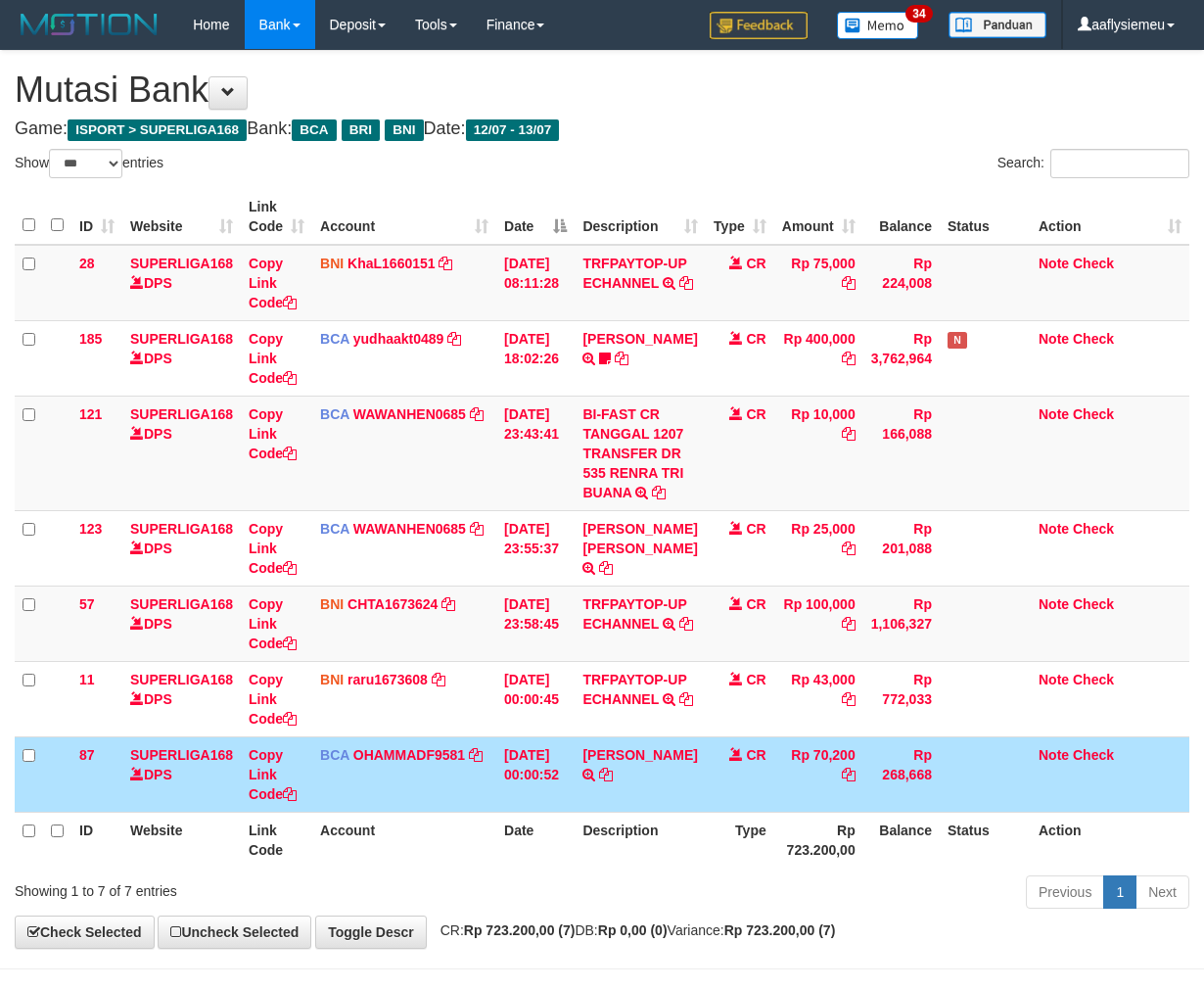 select on "***" 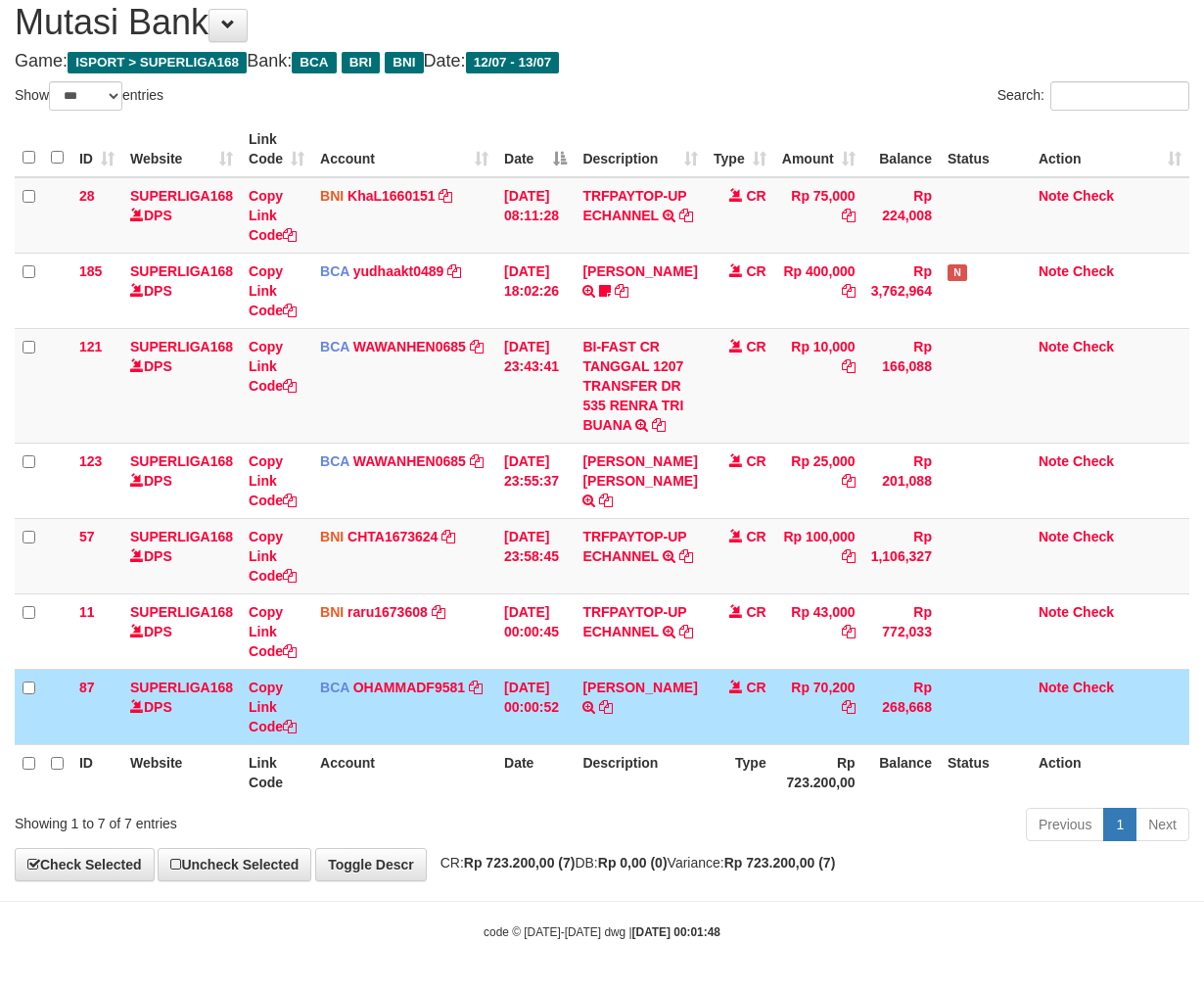 scroll, scrollTop: 131, scrollLeft: 0, axis: vertical 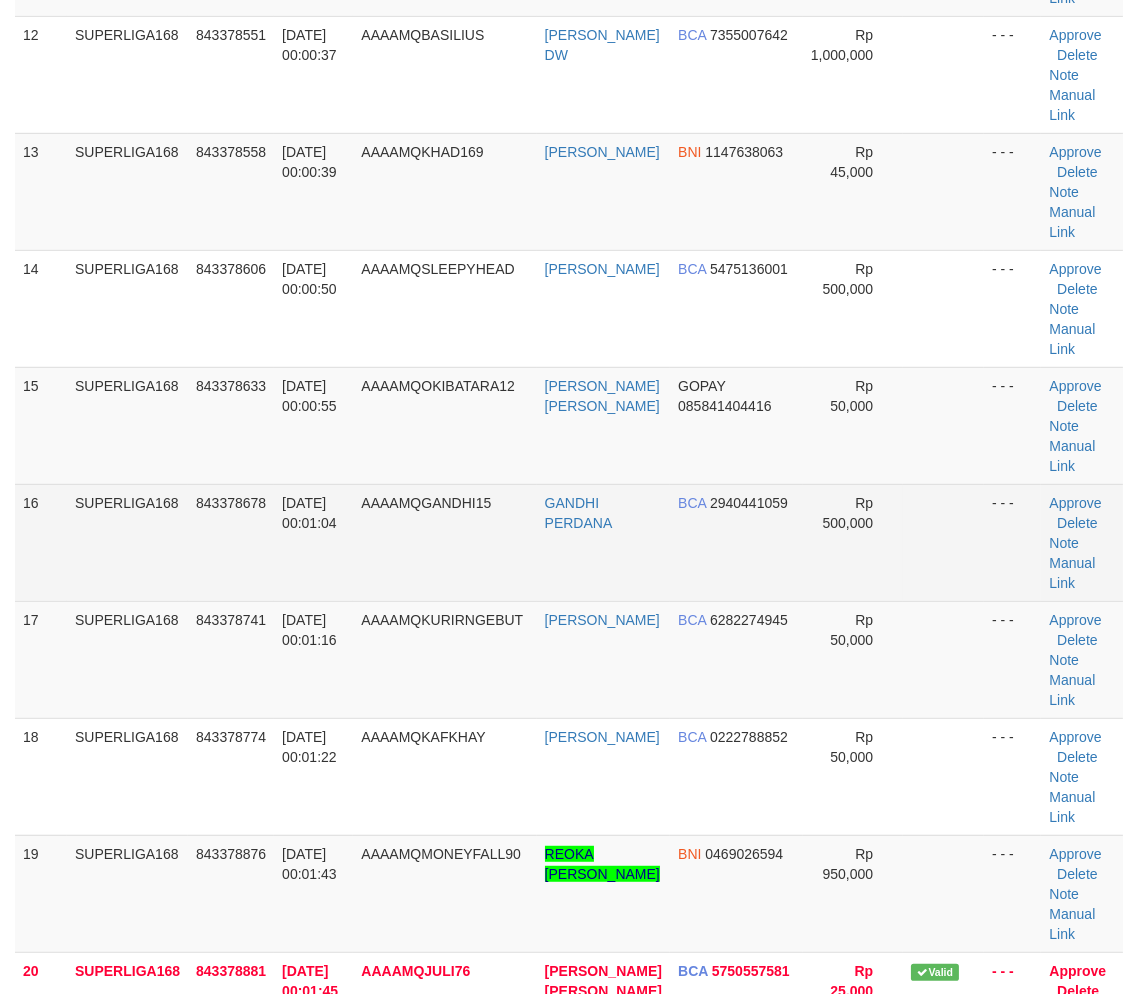 click on "843378678" at bounding box center (231, 503) 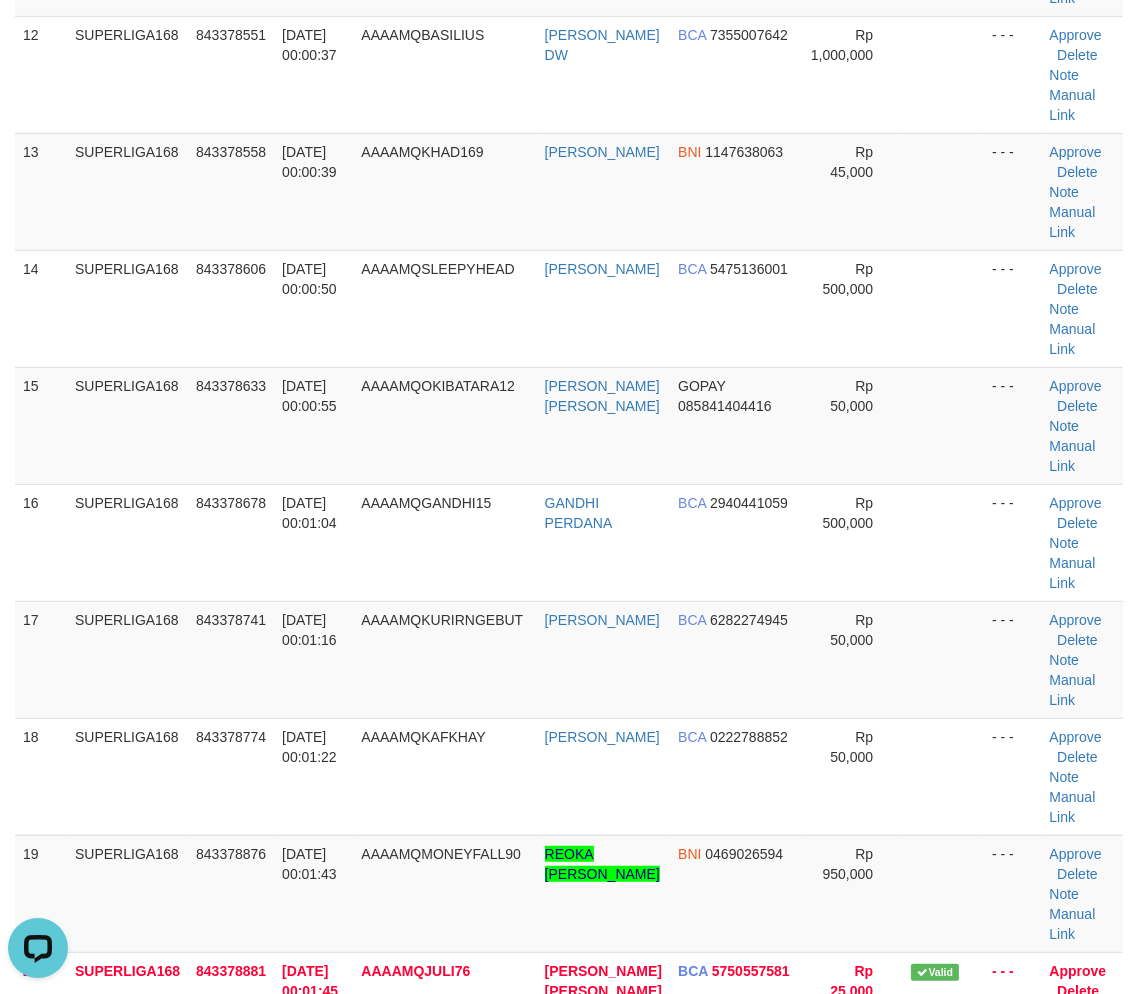 scroll, scrollTop: 0, scrollLeft: 0, axis: both 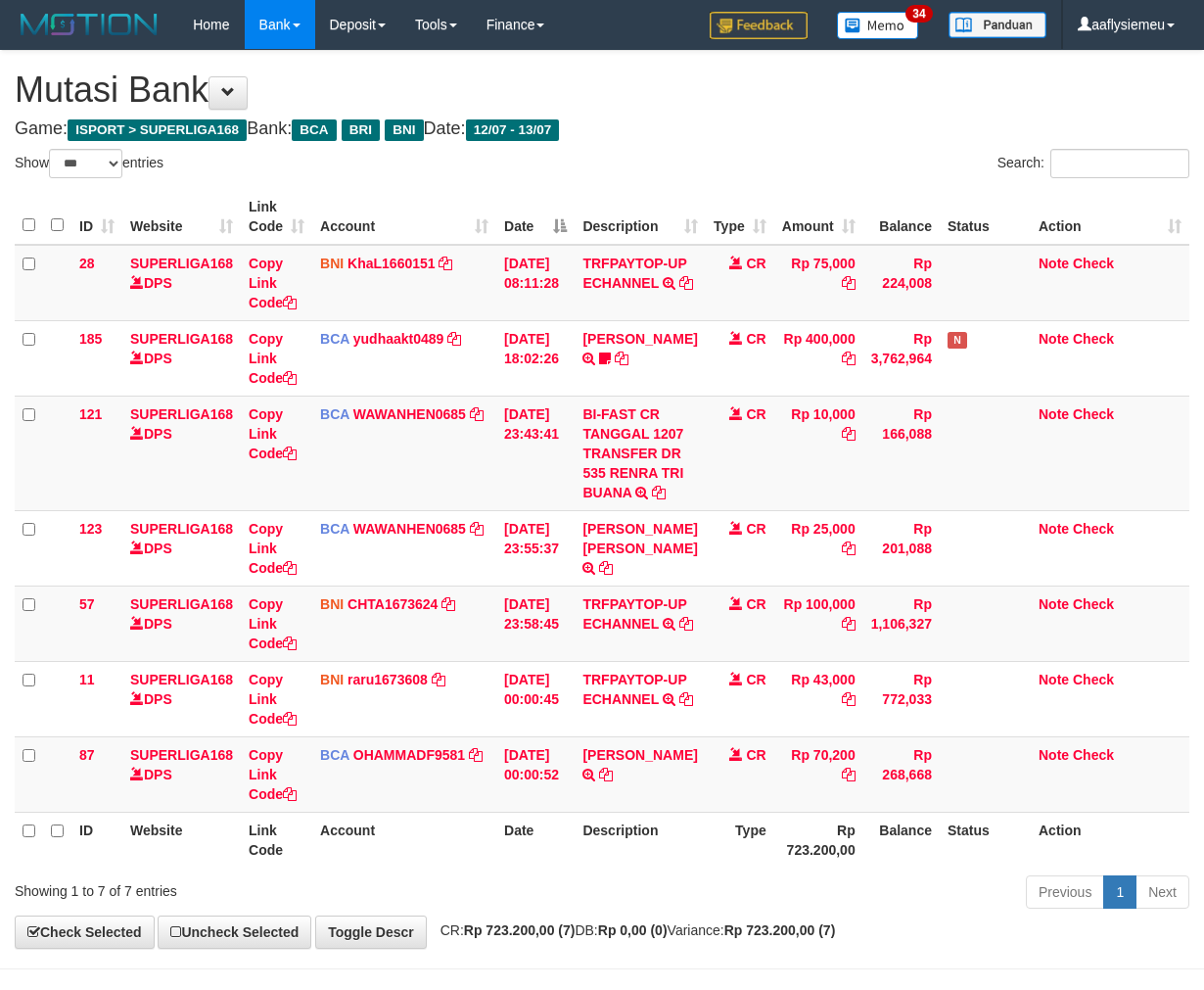 select on "***" 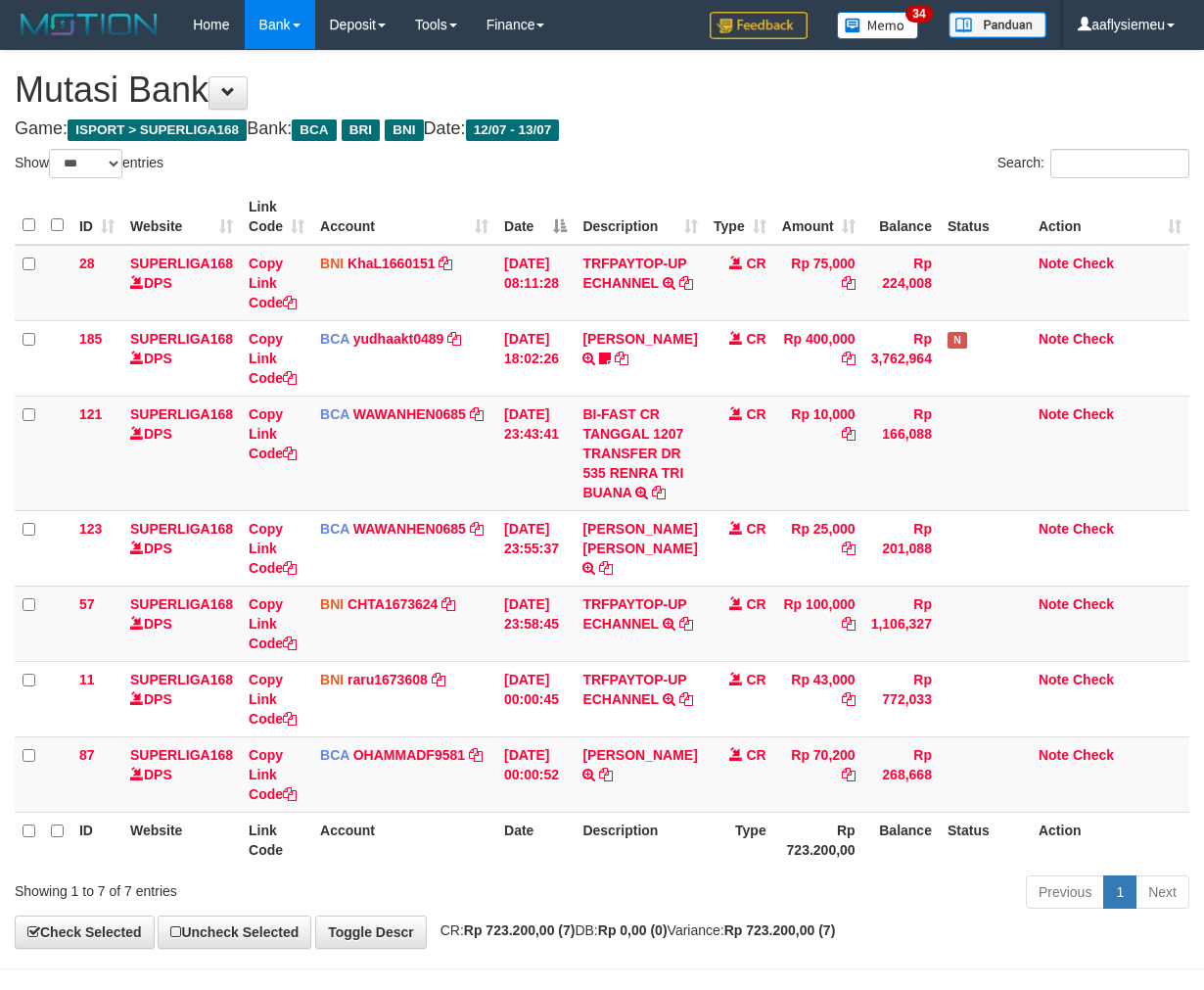 scroll, scrollTop: 92, scrollLeft: 0, axis: vertical 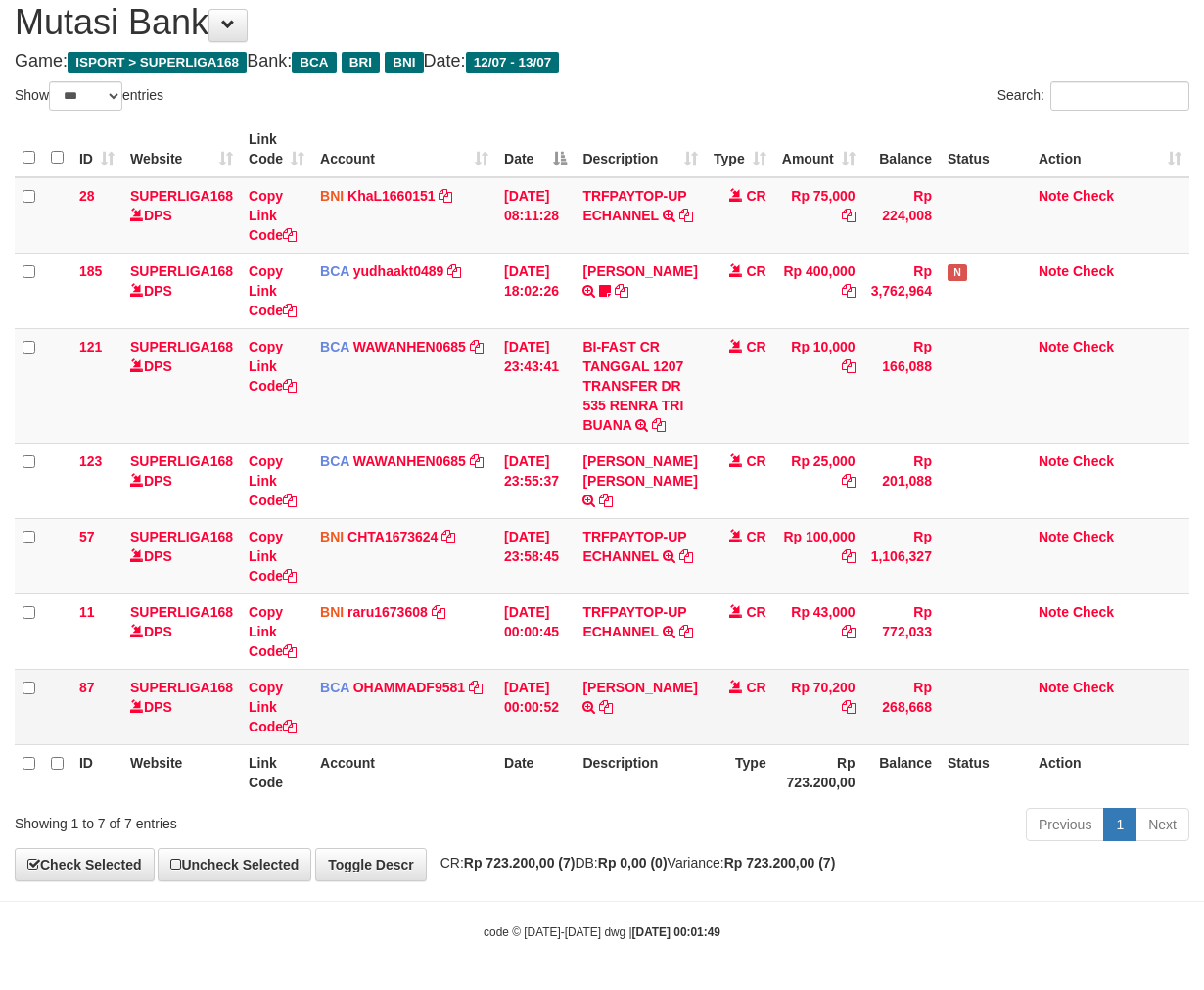 click on "HAMZAH PAHLEVI         TRSF E-BANKING CR 1207/FTSCY/WS95031
70200.00HAMZAH PAHLEVI" at bounding box center (639, 706) 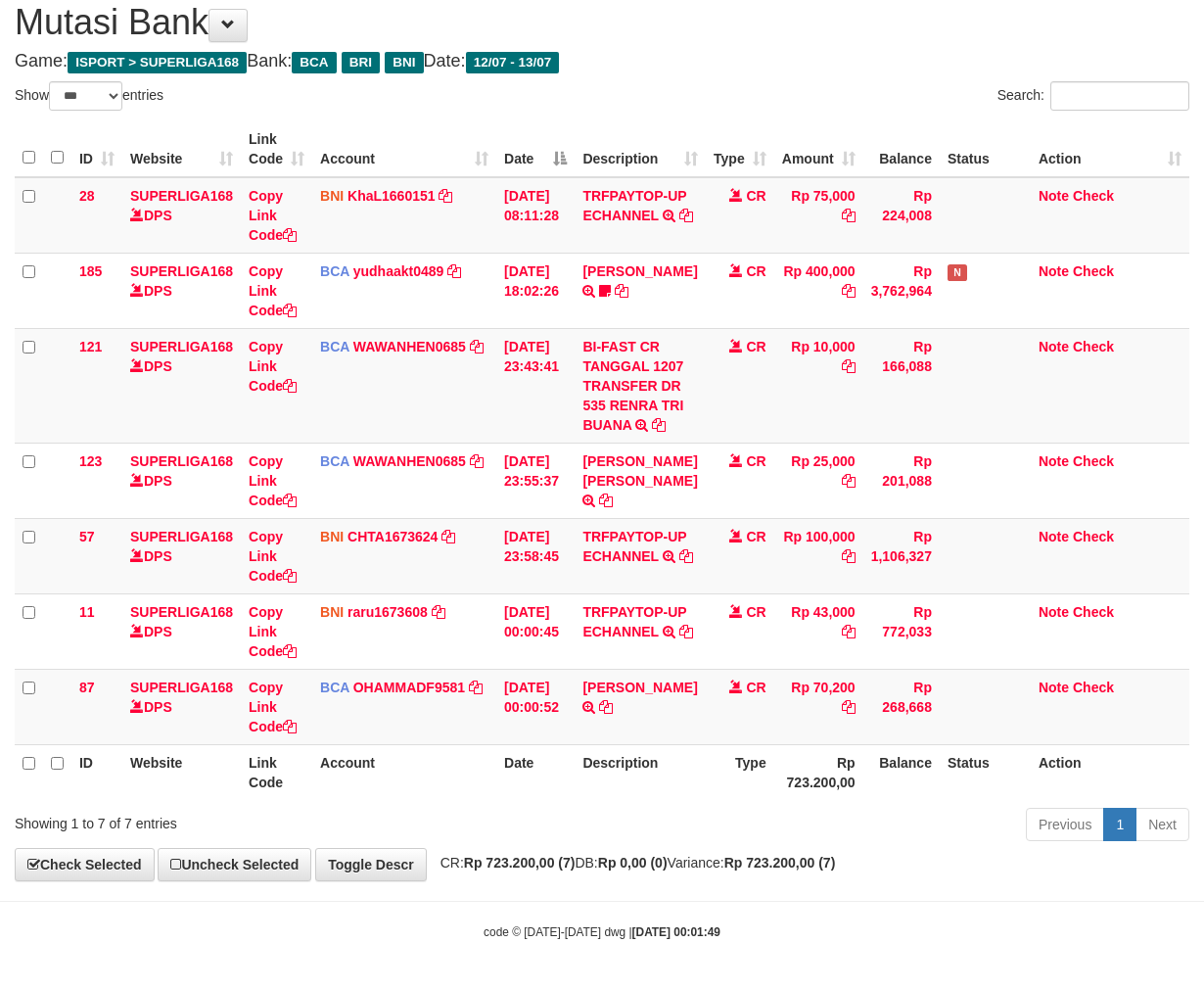 scroll, scrollTop: 166, scrollLeft: 0, axis: vertical 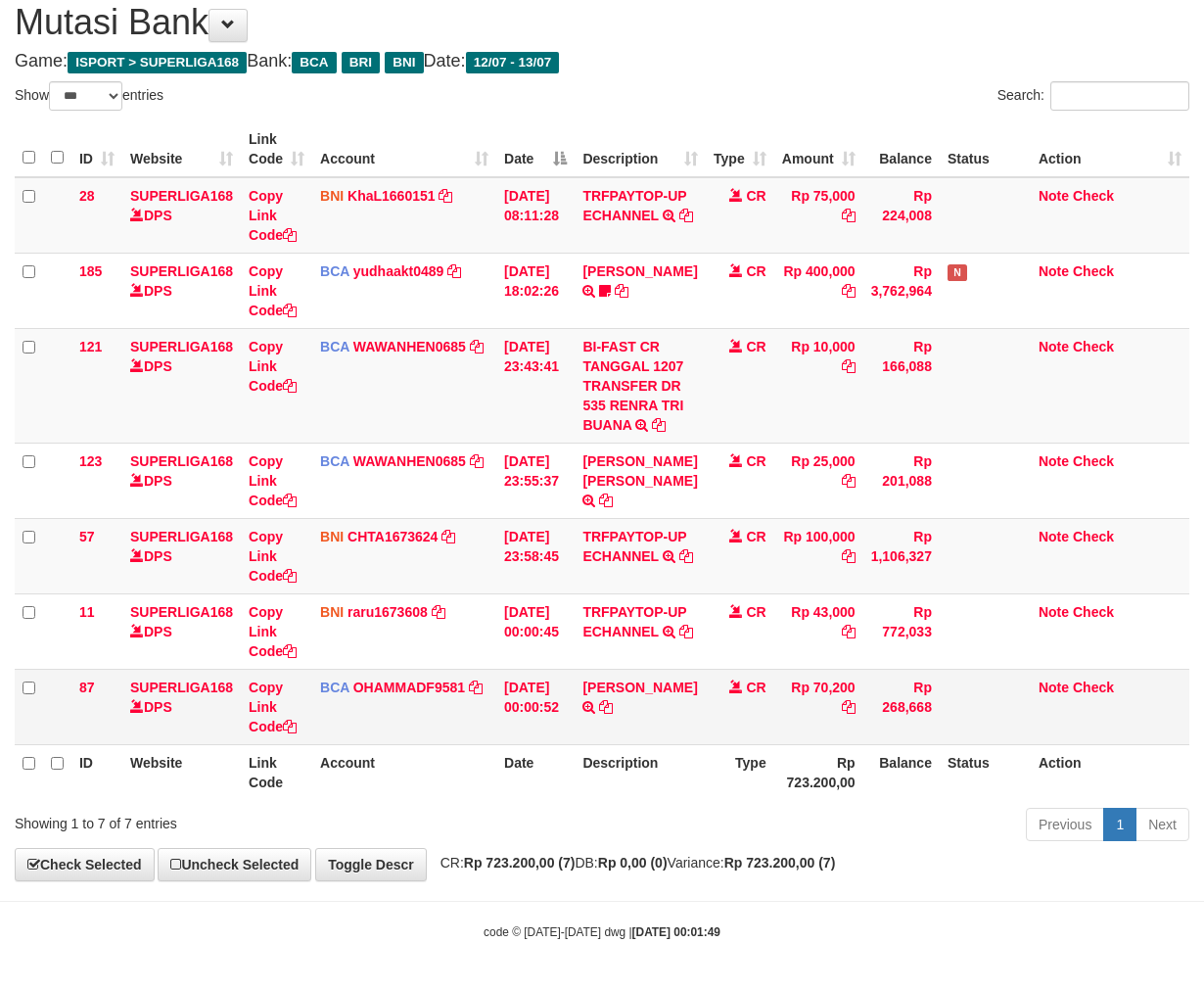 drag, startPoint x: 653, startPoint y: 769, endPoint x: 828, endPoint y: 723, distance: 180.94474 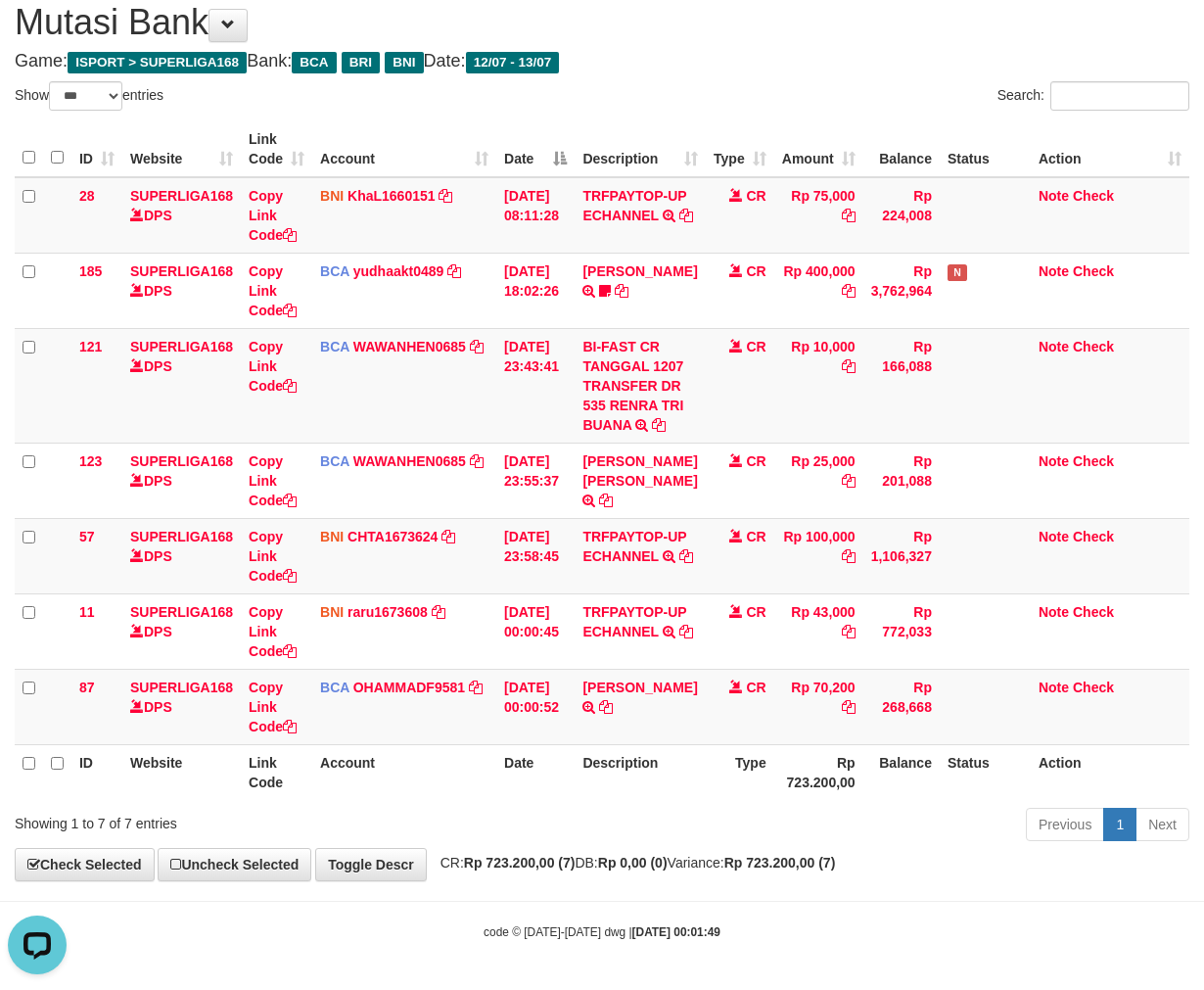 scroll, scrollTop: 0, scrollLeft: 0, axis: both 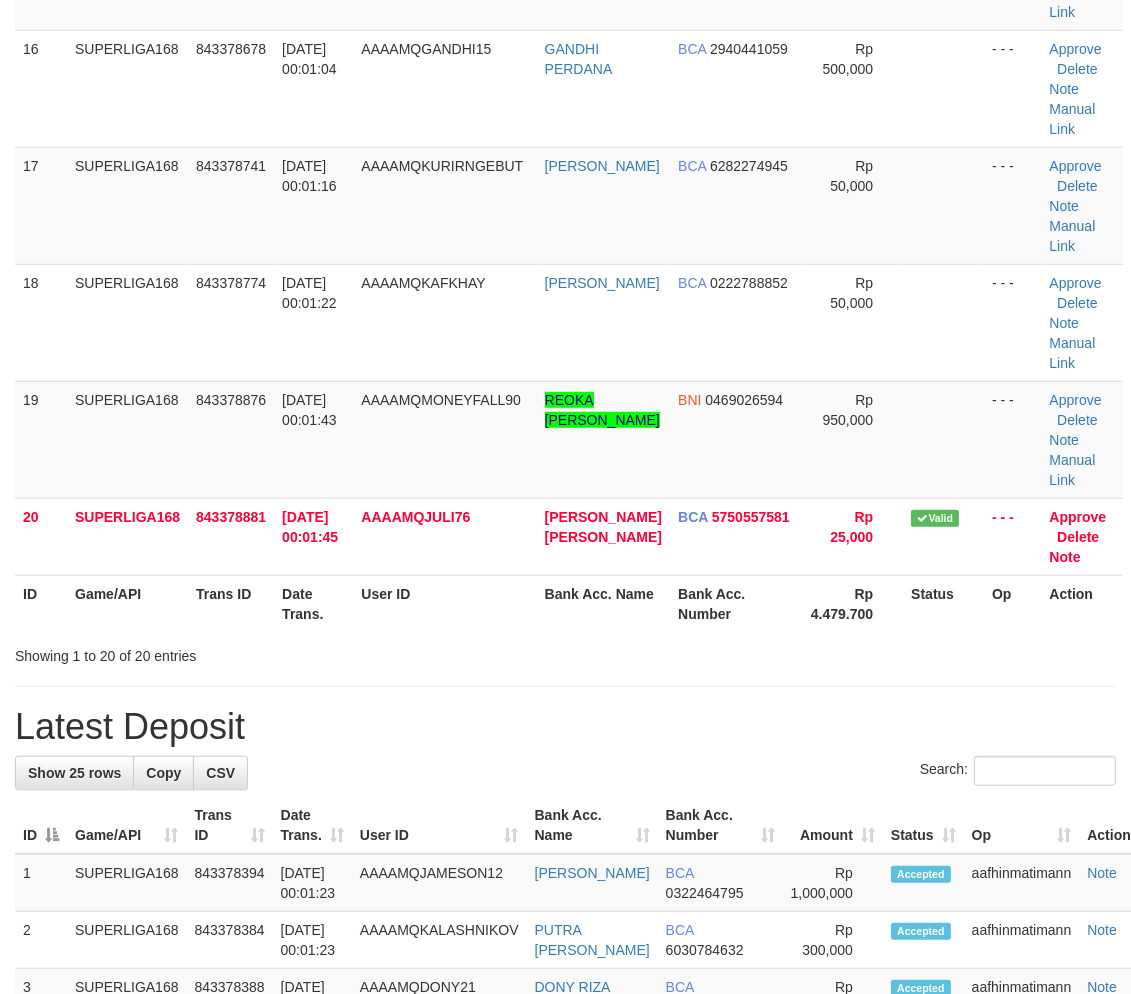 drag, startPoint x: 150, startPoint y: 550, endPoint x: 1, endPoint y: 622, distance: 165.48413 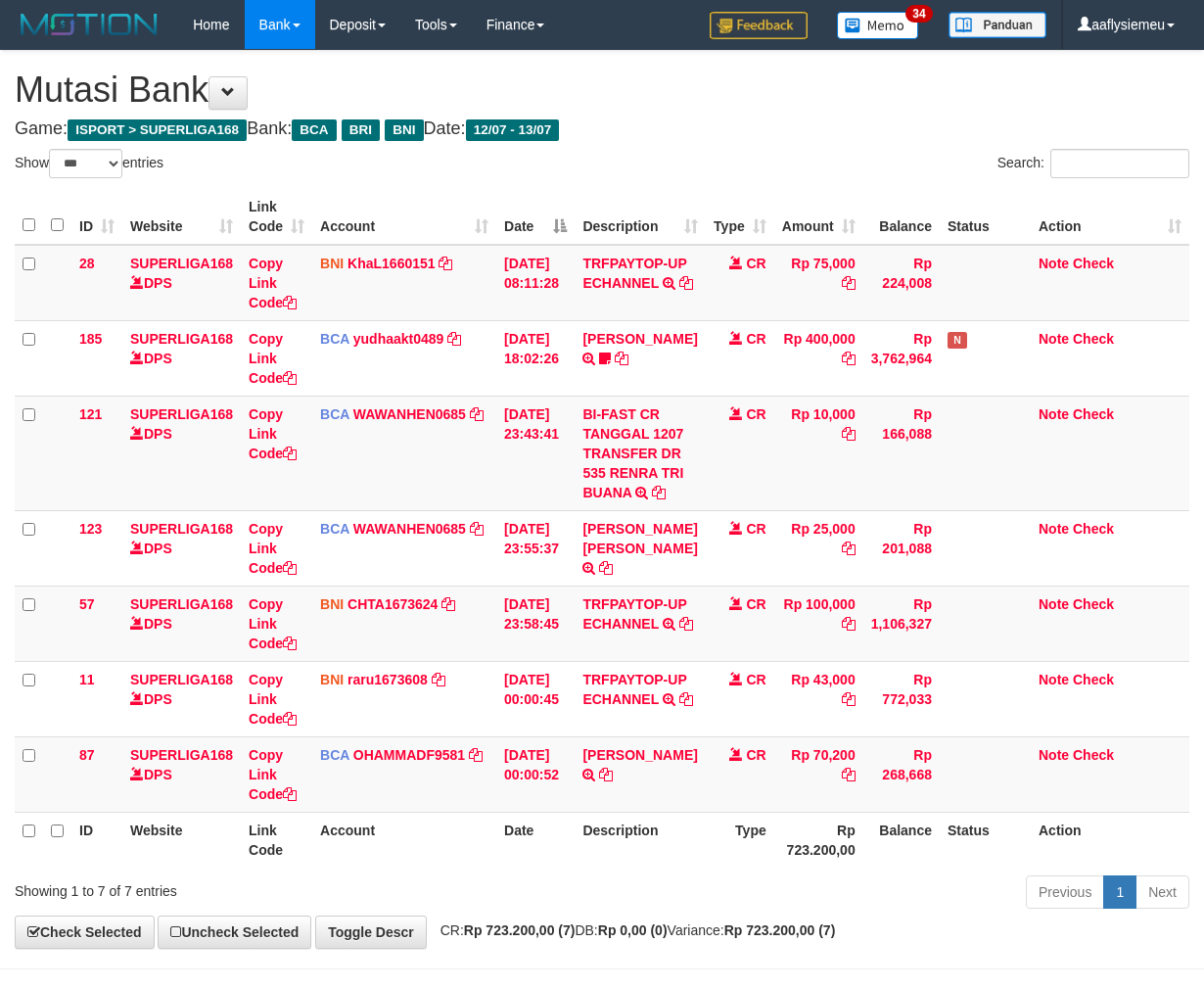 select on "***" 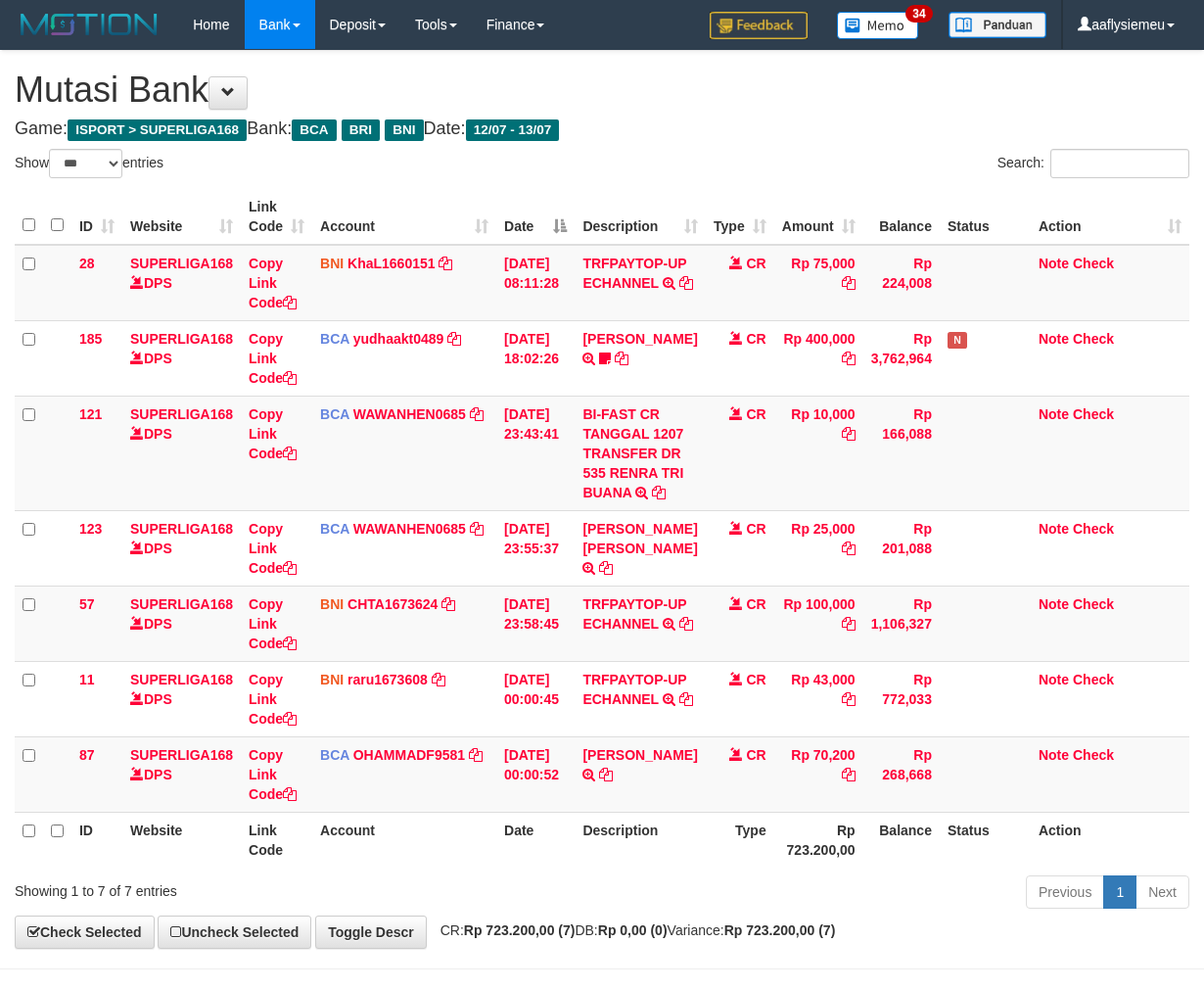 scroll, scrollTop: 161, scrollLeft: 0, axis: vertical 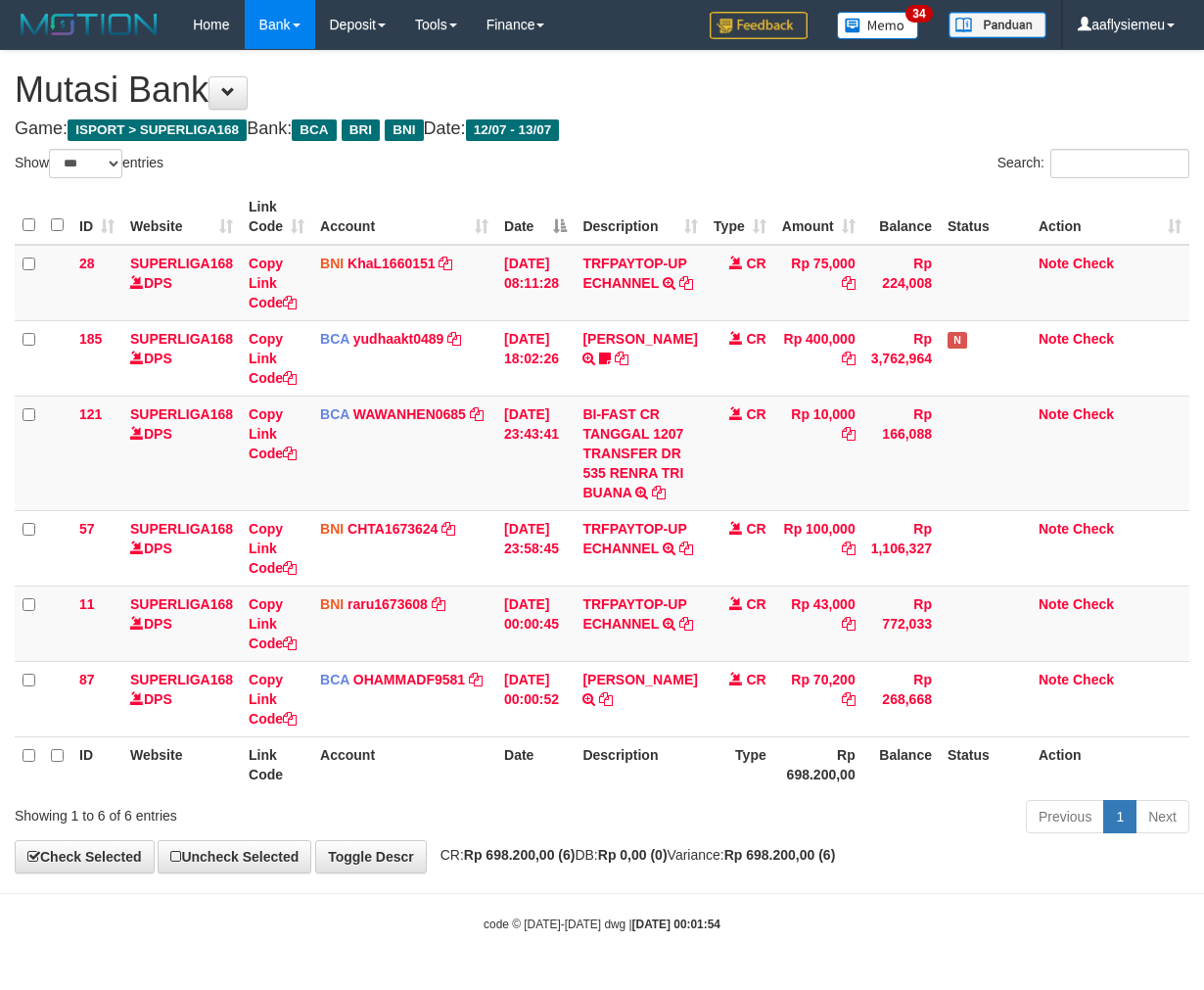 select on "***" 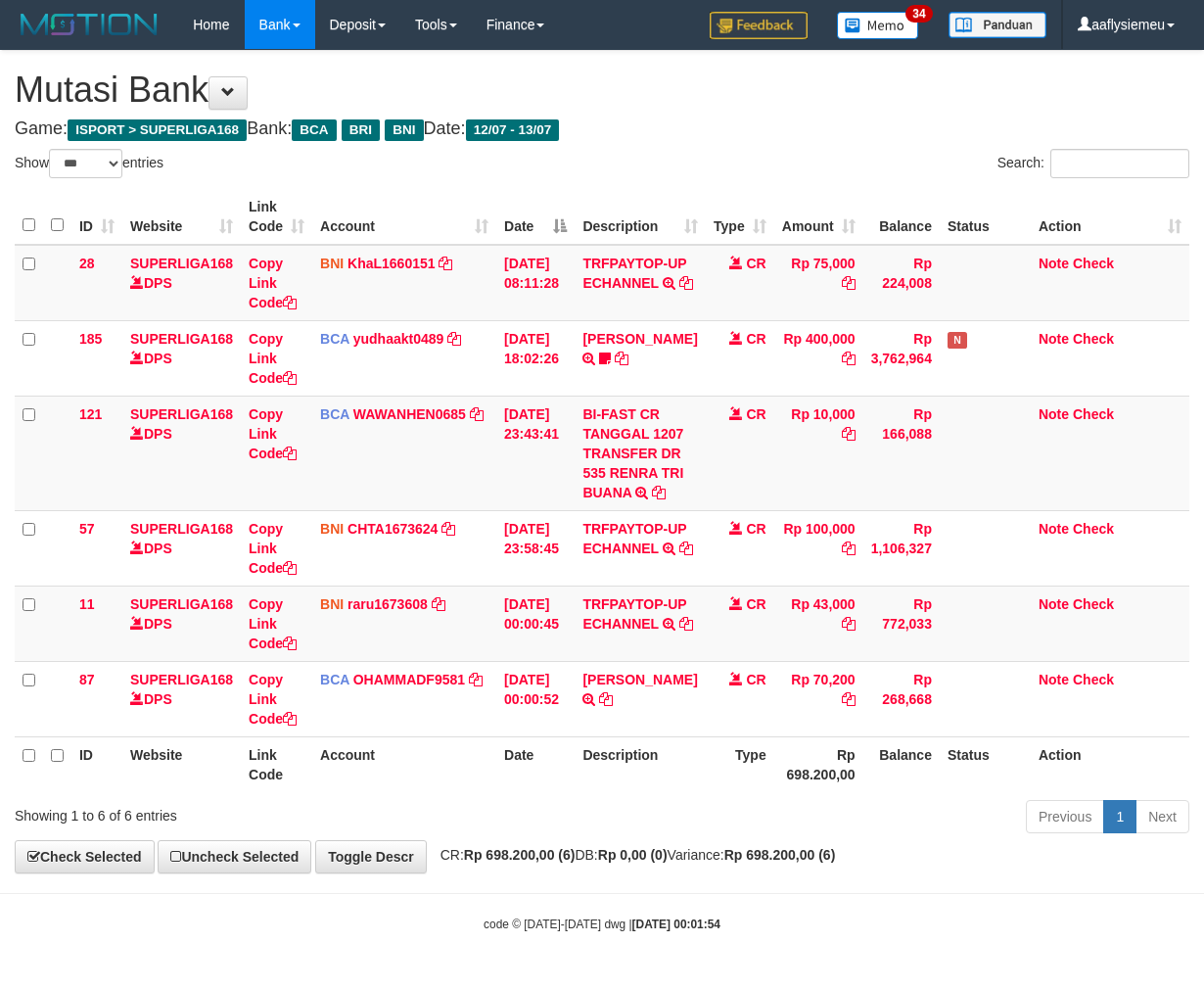 scroll, scrollTop: 0, scrollLeft: 0, axis: both 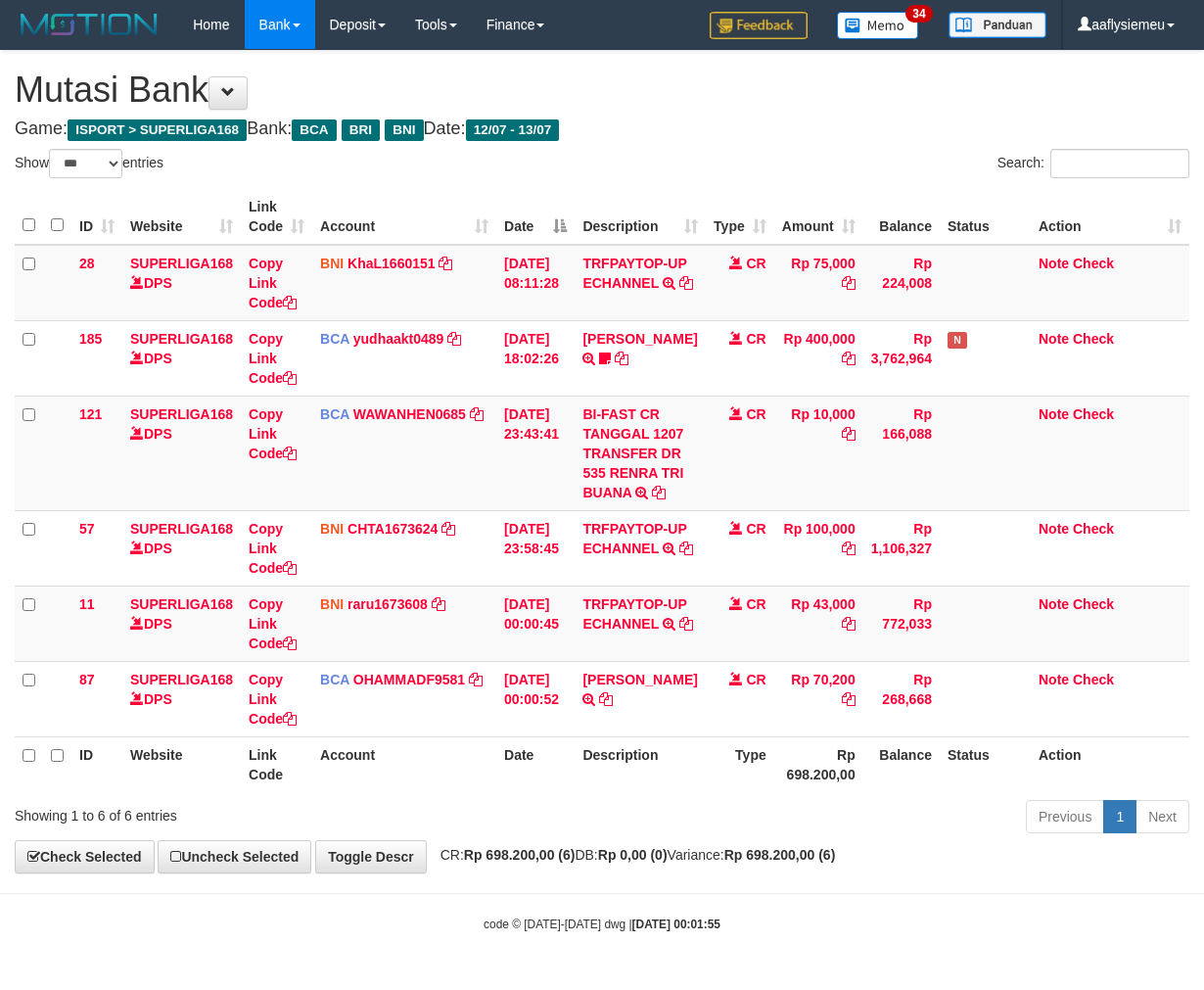 select on "***" 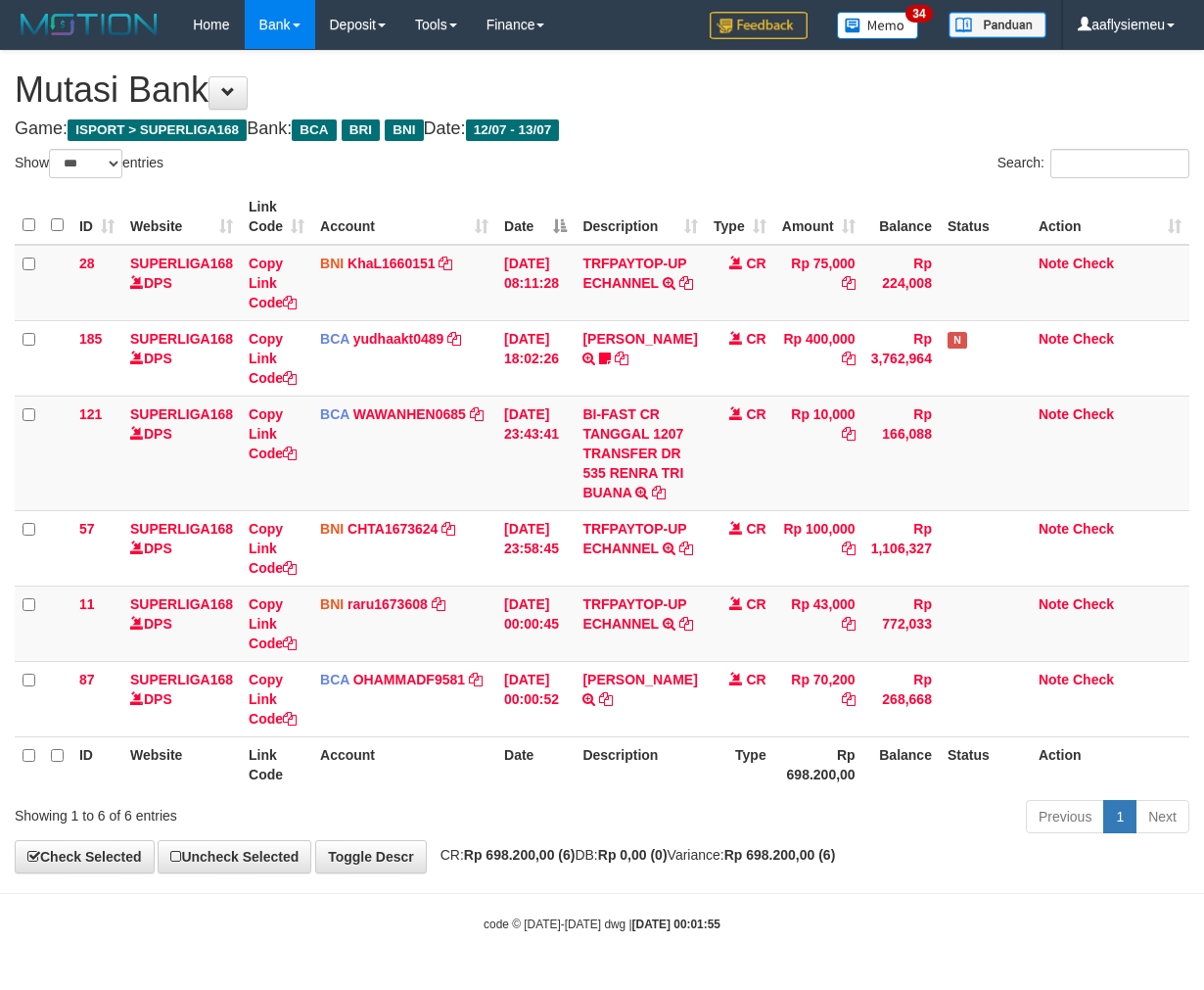scroll, scrollTop: 91, scrollLeft: 0, axis: vertical 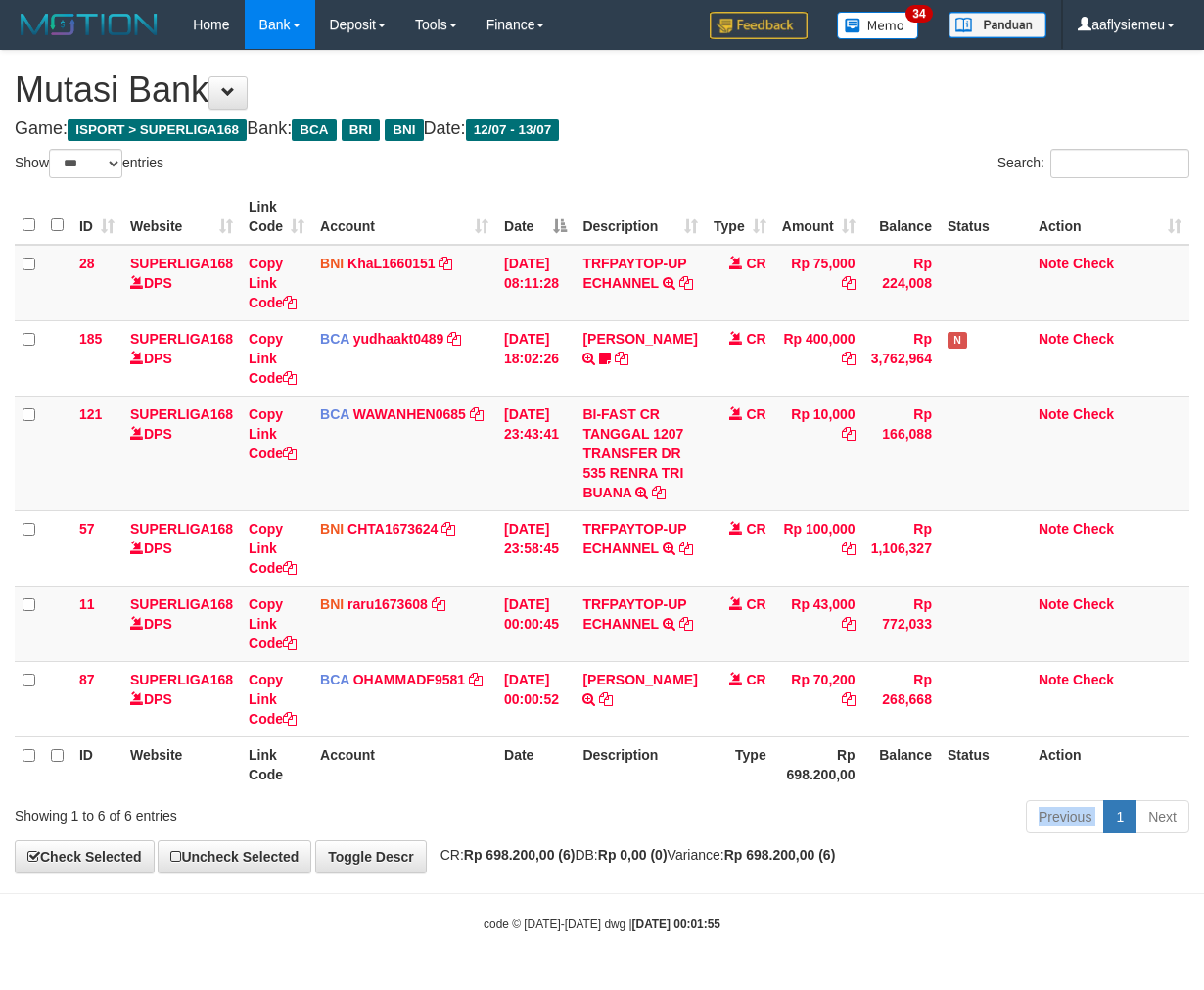 click on "Previous 1 Next" at bounding box center (854, 819) 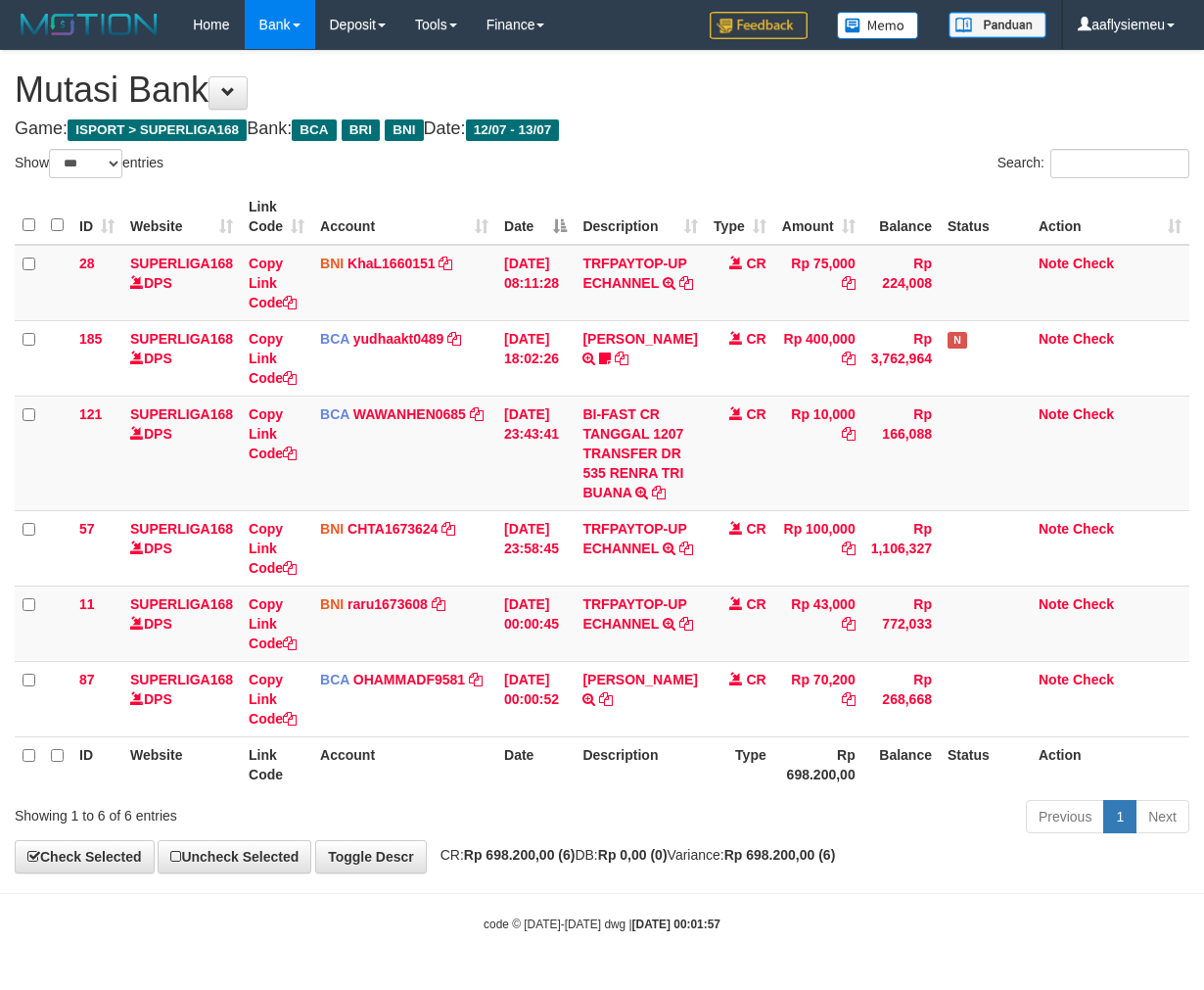 select on "***" 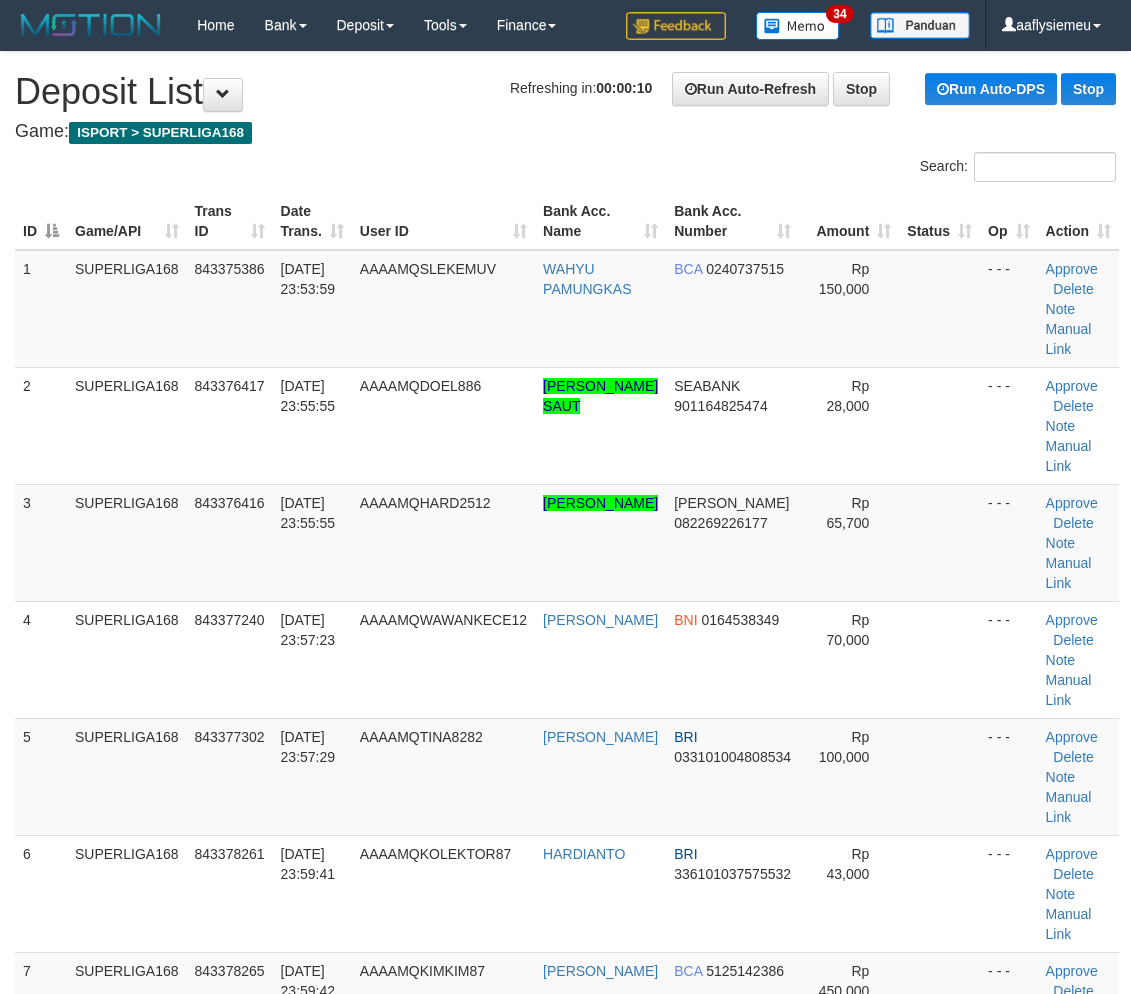 scroll, scrollTop: 1967, scrollLeft: 0, axis: vertical 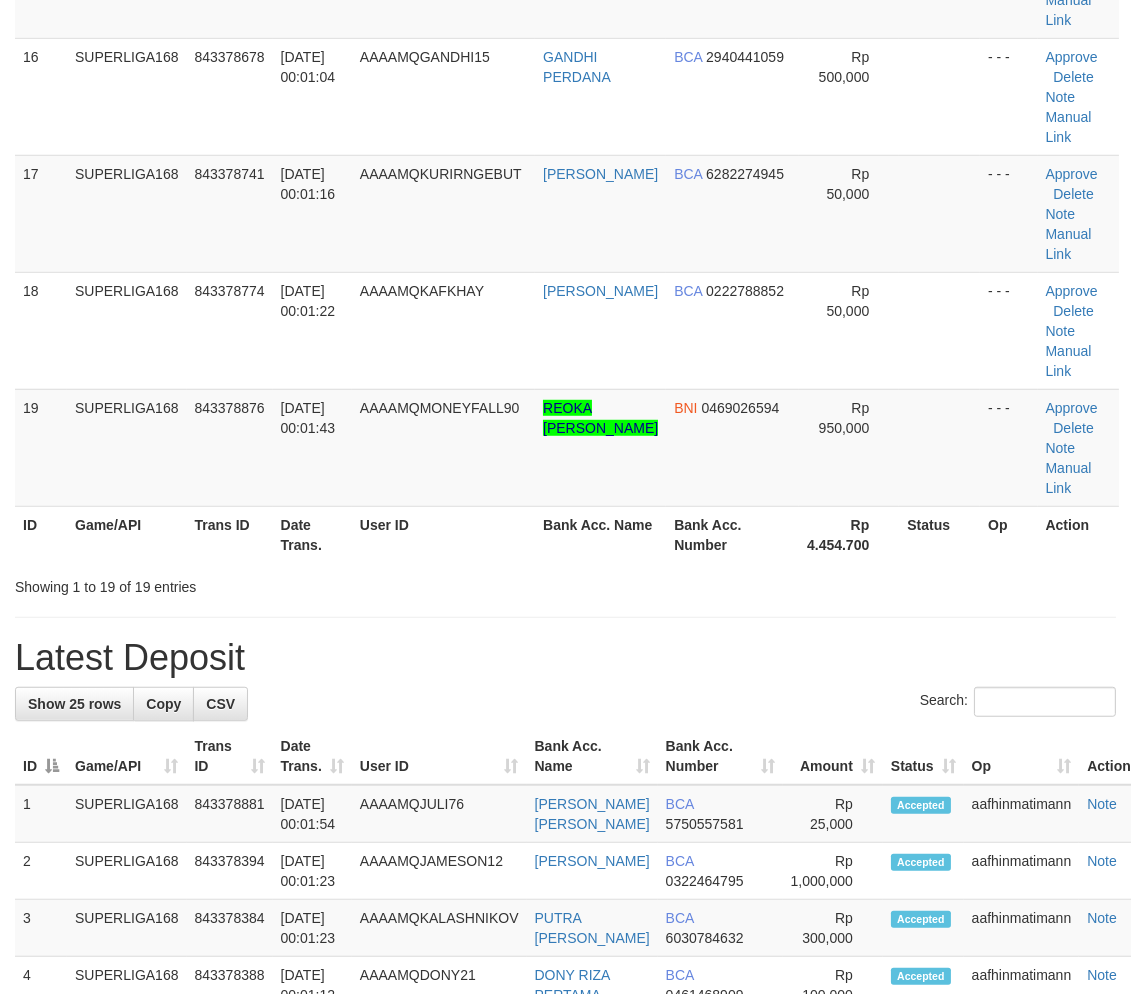 click on "Game/API" at bounding box center [127, 534] 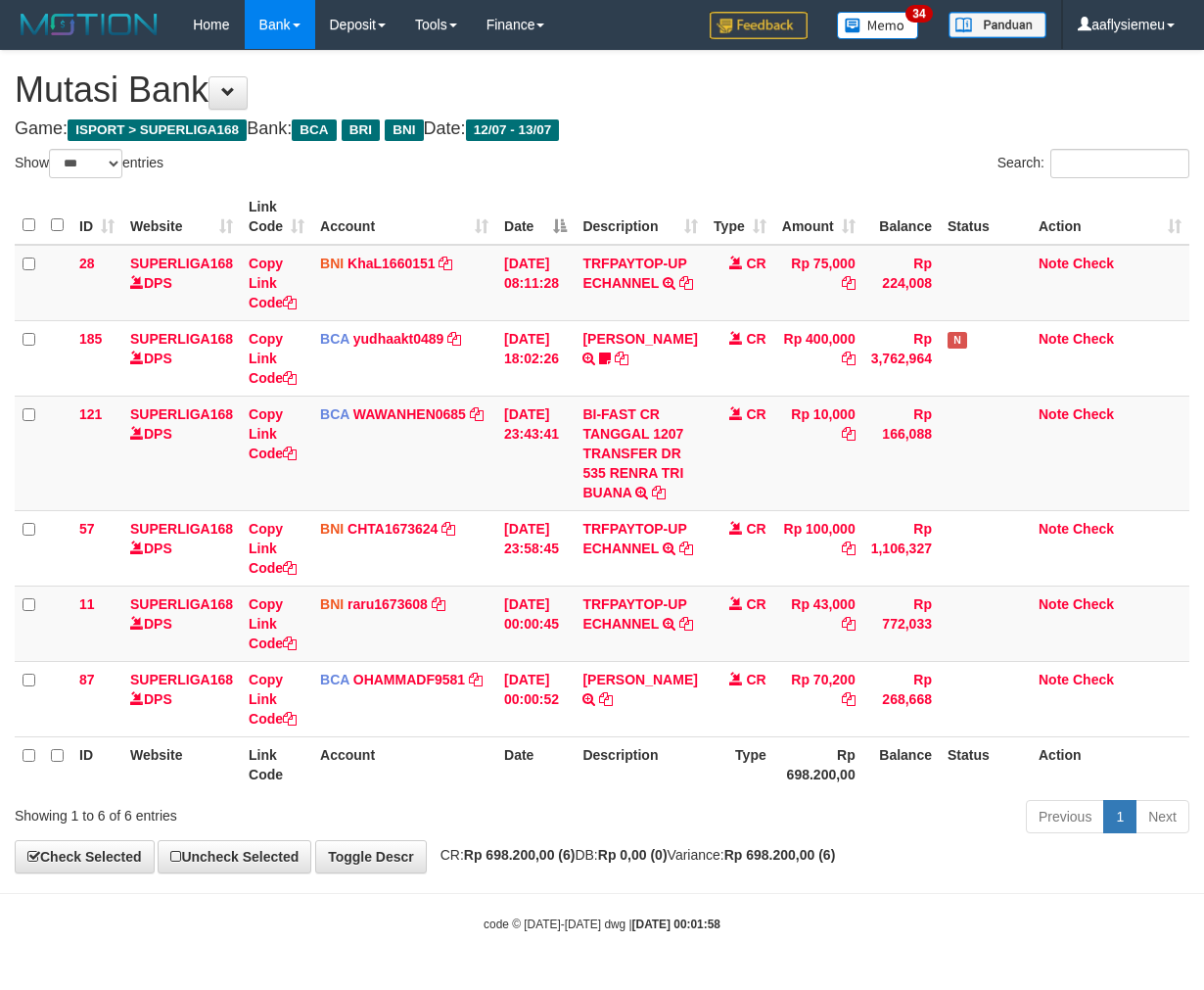 select on "***" 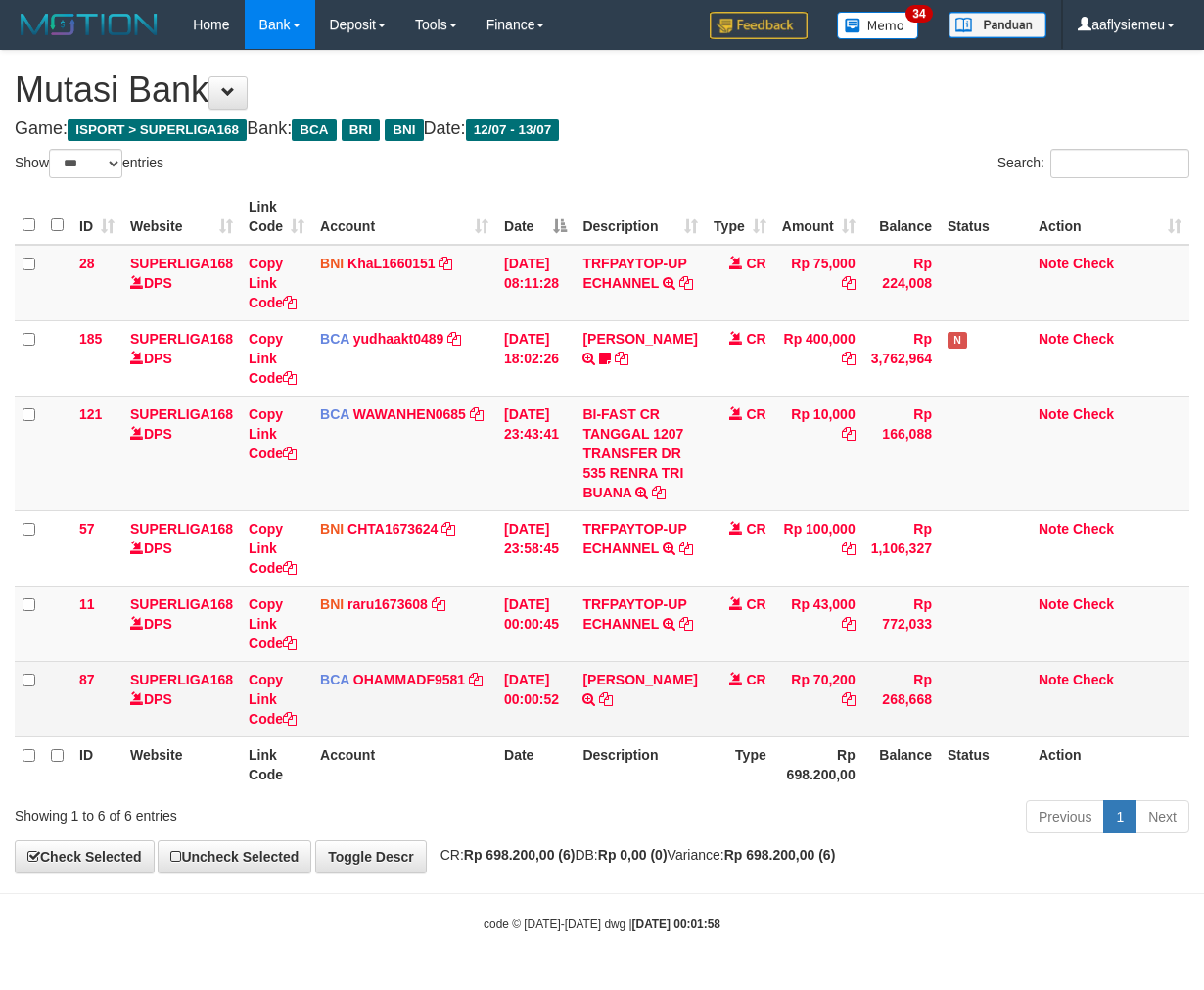 scroll, scrollTop: 91, scrollLeft: 0, axis: vertical 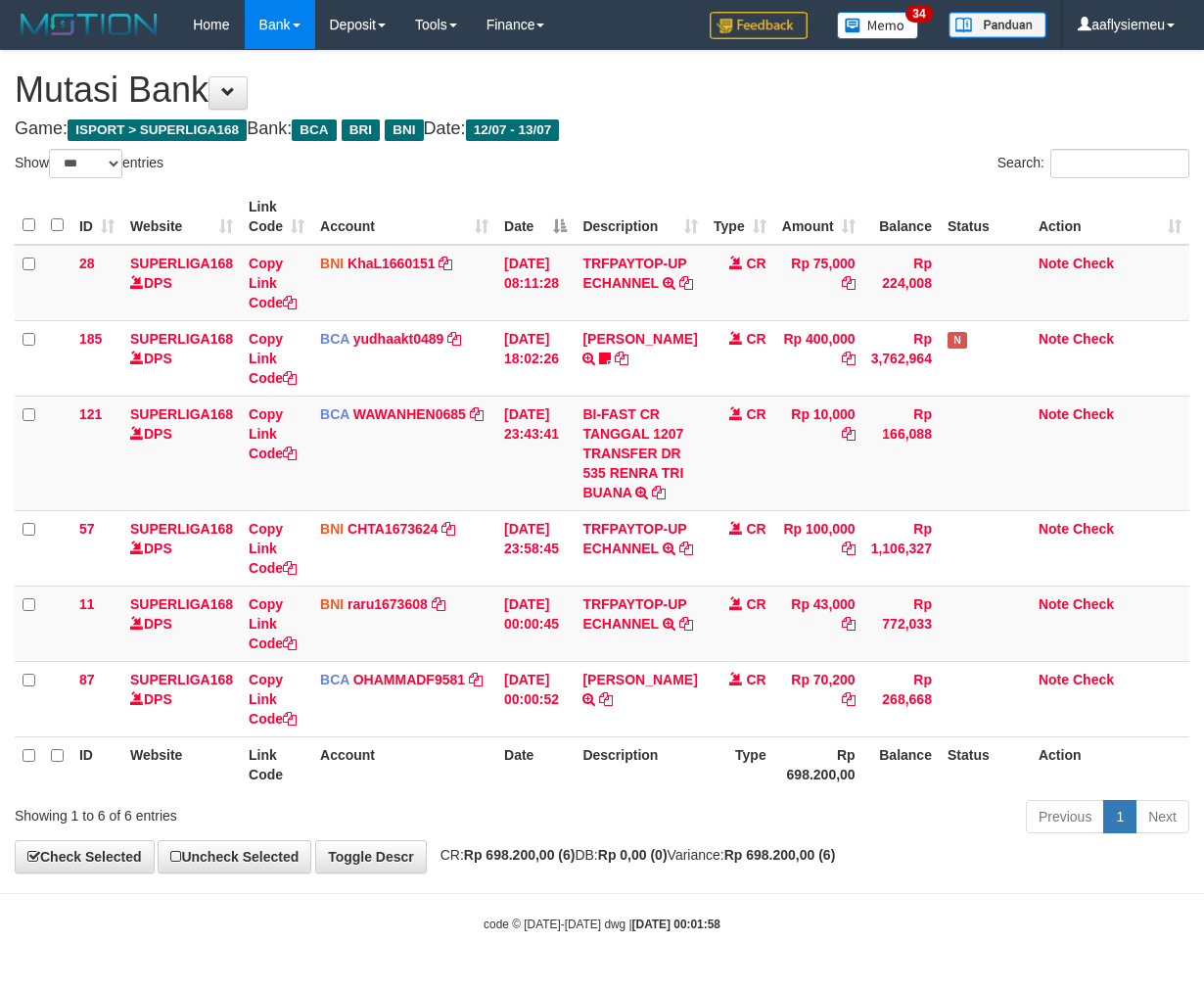 click on "Previous 1 Next" at bounding box center [854, 819] 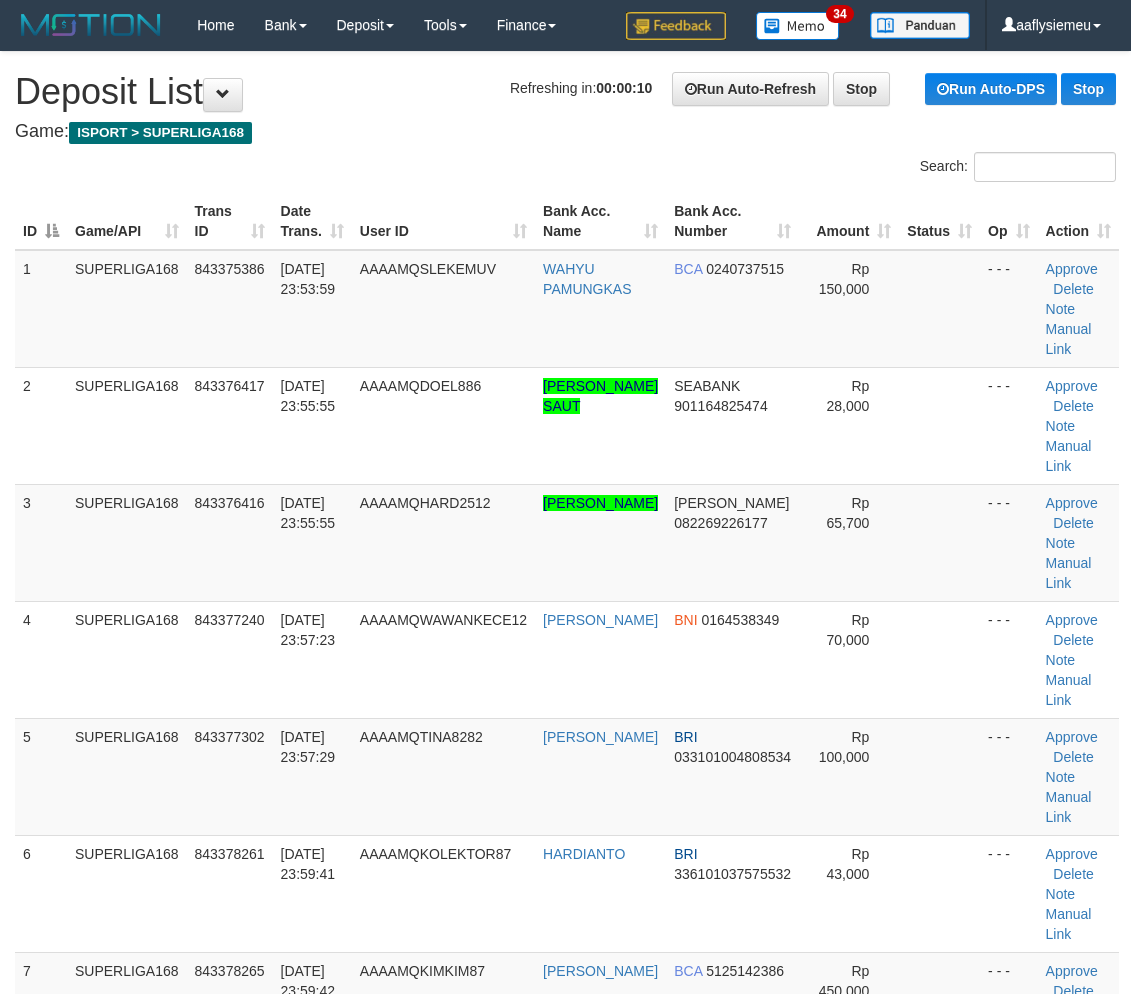 scroll, scrollTop: 1412, scrollLeft: 0, axis: vertical 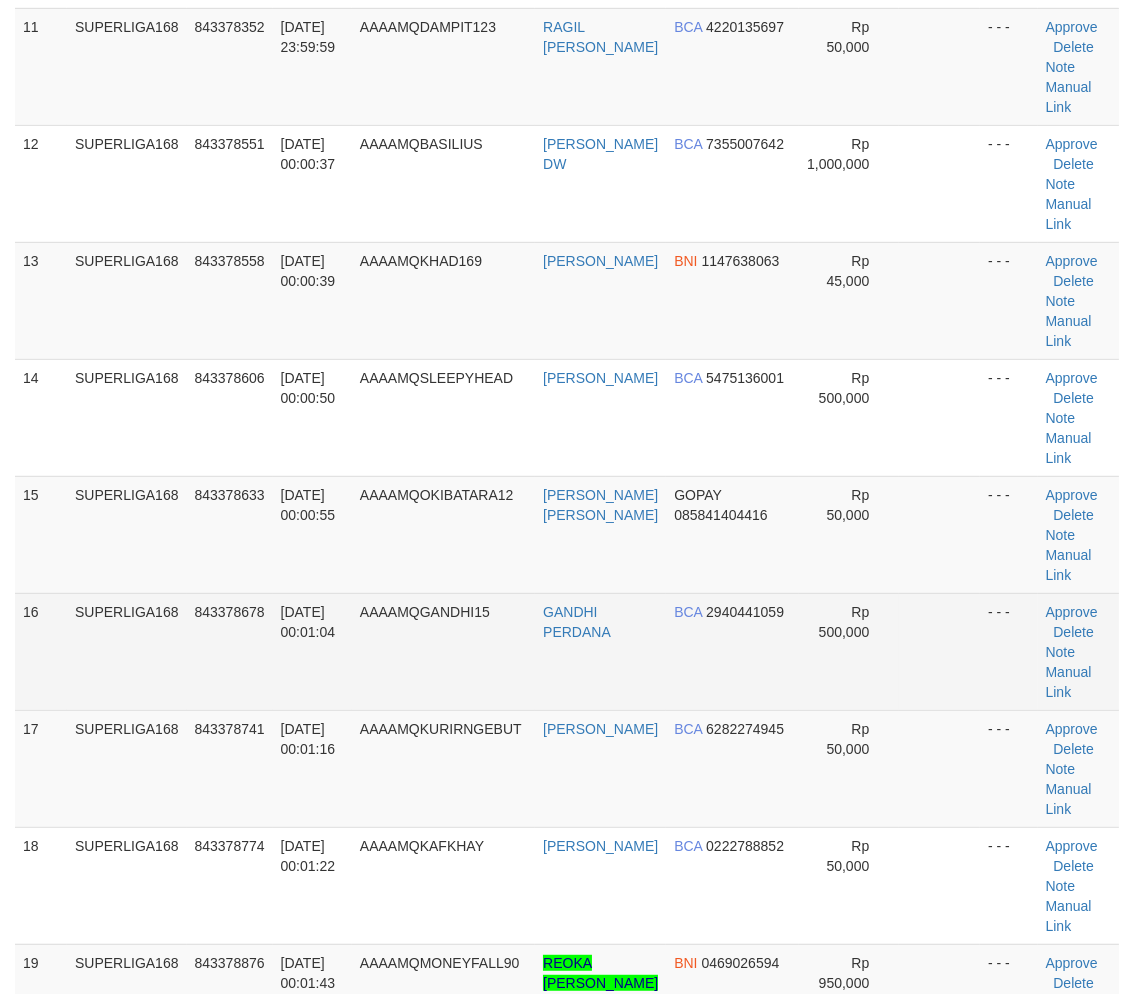click on "1
SUPERLIGA168
843375386
[DATE] 23:53:59
AAAAMQSLEKEMUV
WAHYU PAMUNGKAS
BCA
0240737515
Rp 150,000
- - -
Approve
[GEOGRAPHIC_DATA]
Note
Manual Link
2
SUPERLIGA168
843376417
[DATE] 23:55:55
AAAAMQDOEL886
[PERSON_NAME] SAUT
SEABANK
901164825474
Rp 28,000
Note" at bounding box center (567, -50) 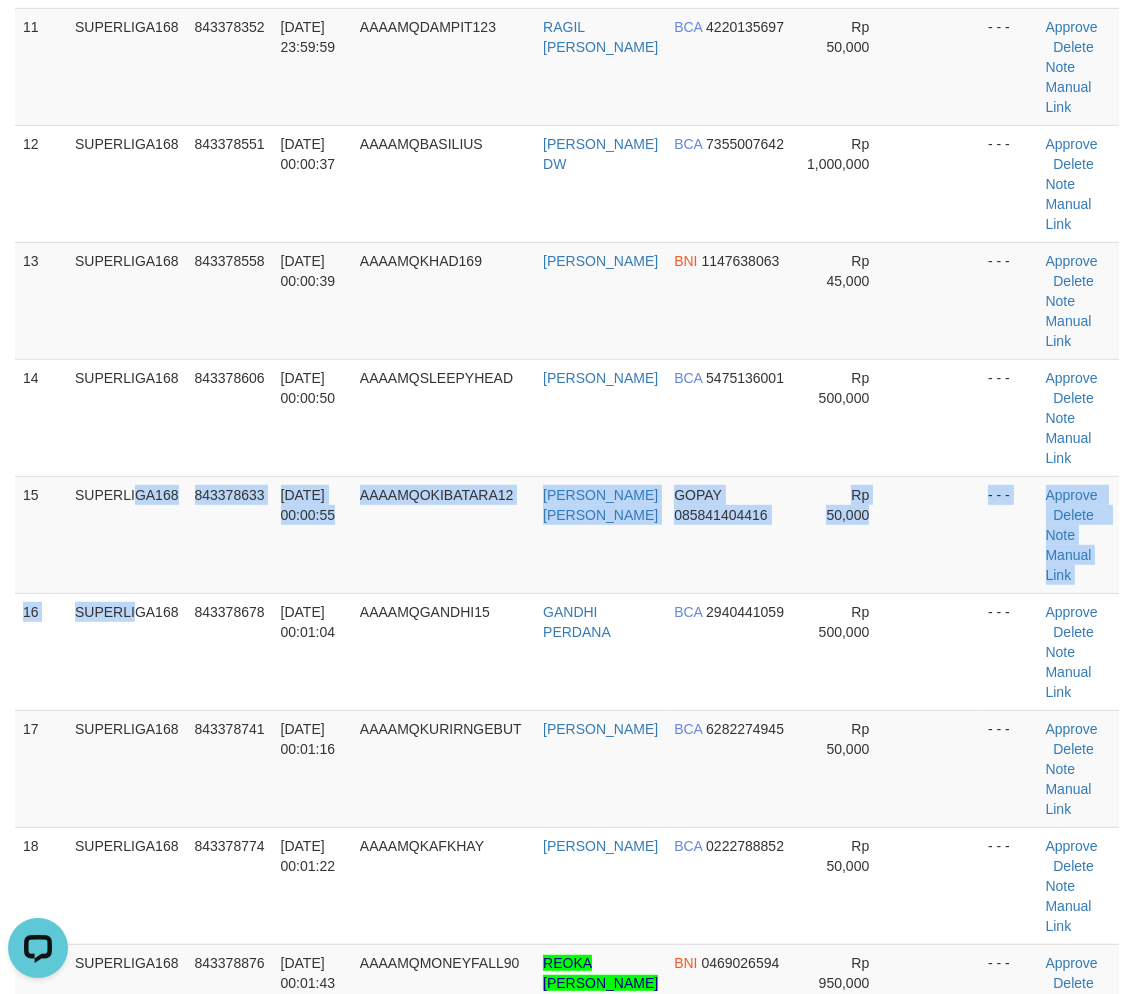 scroll, scrollTop: 0, scrollLeft: 0, axis: both 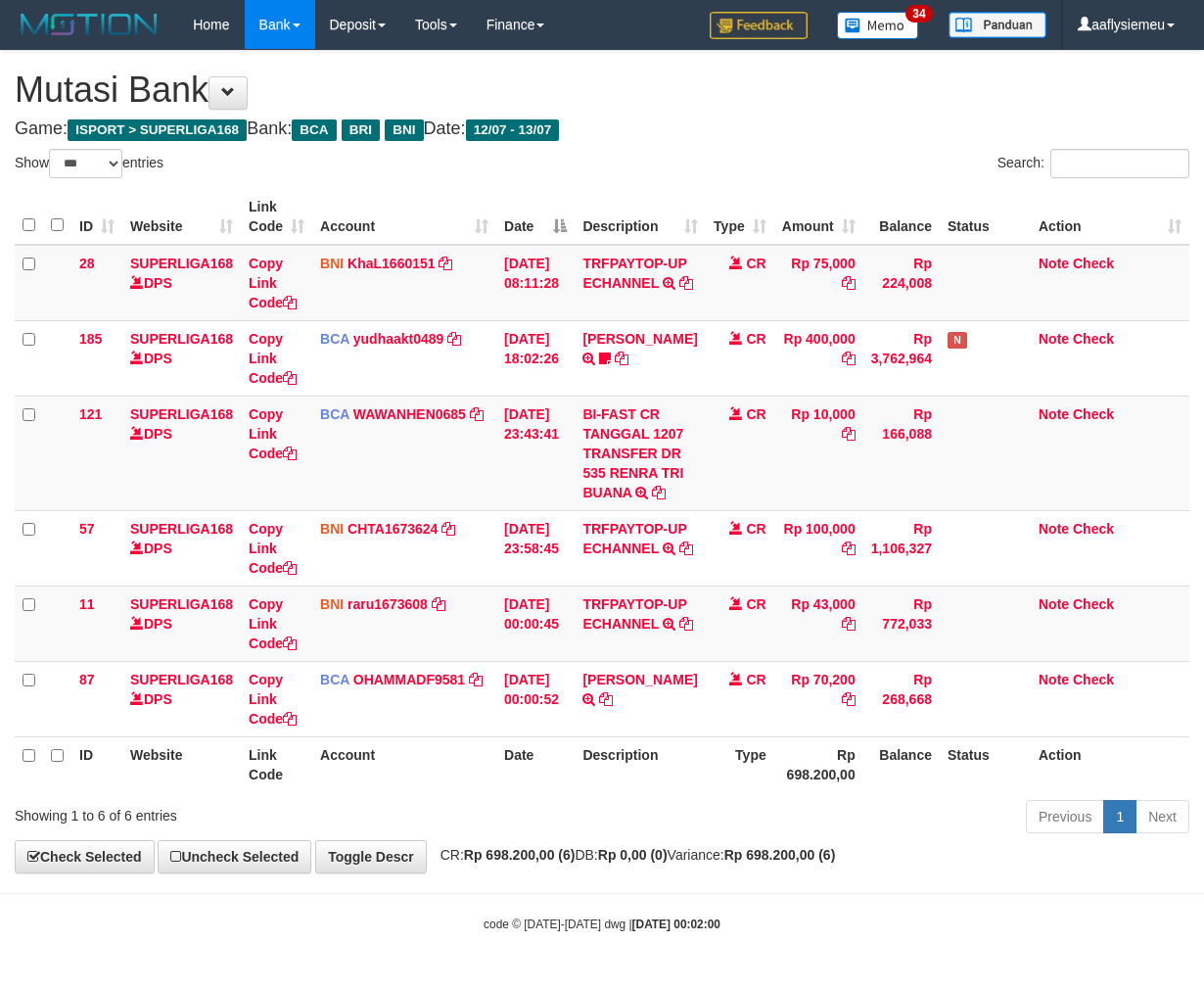 select on "***" 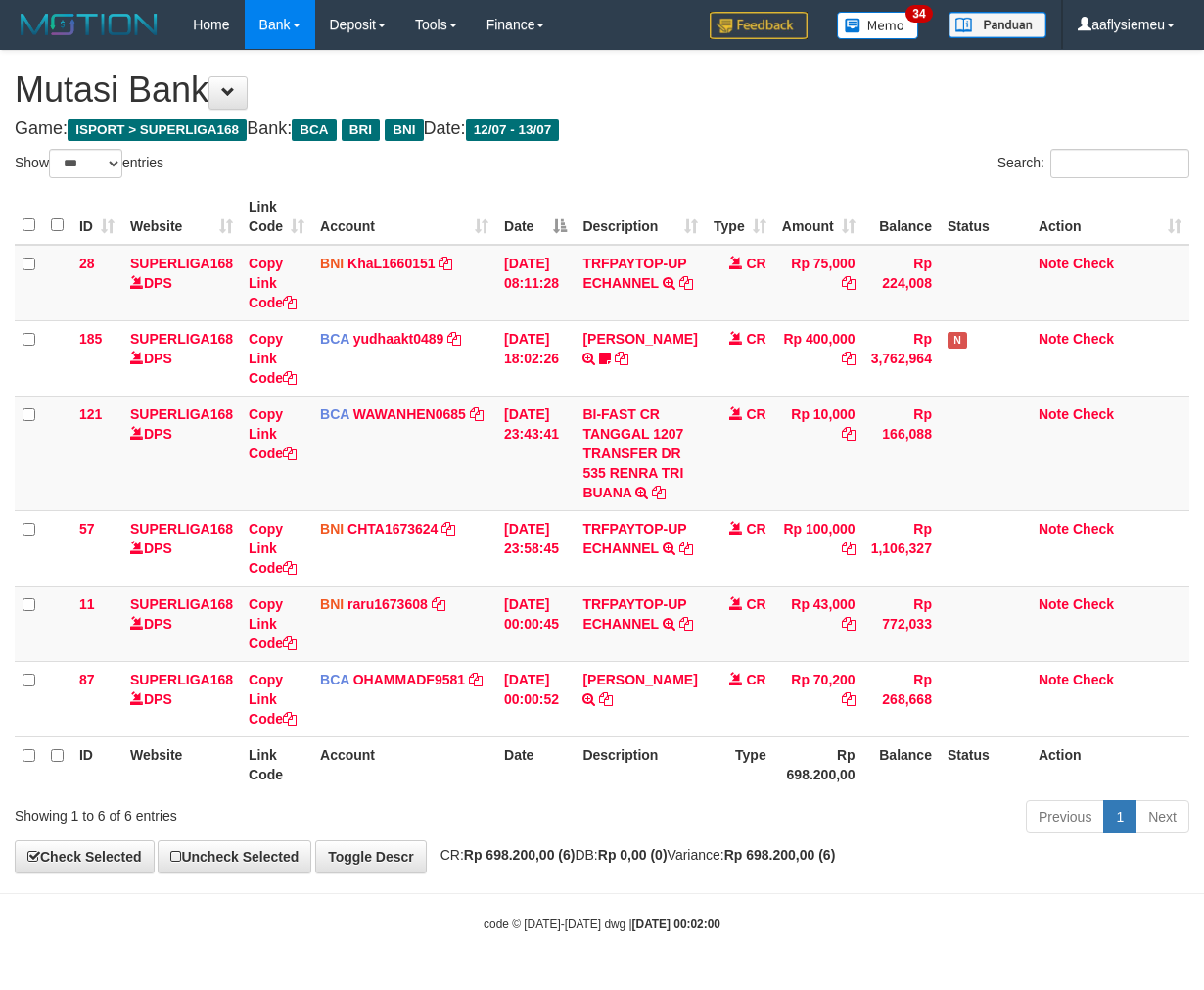 scroll, scrollTop: 91, scrollLeft: 0, axis: vertical 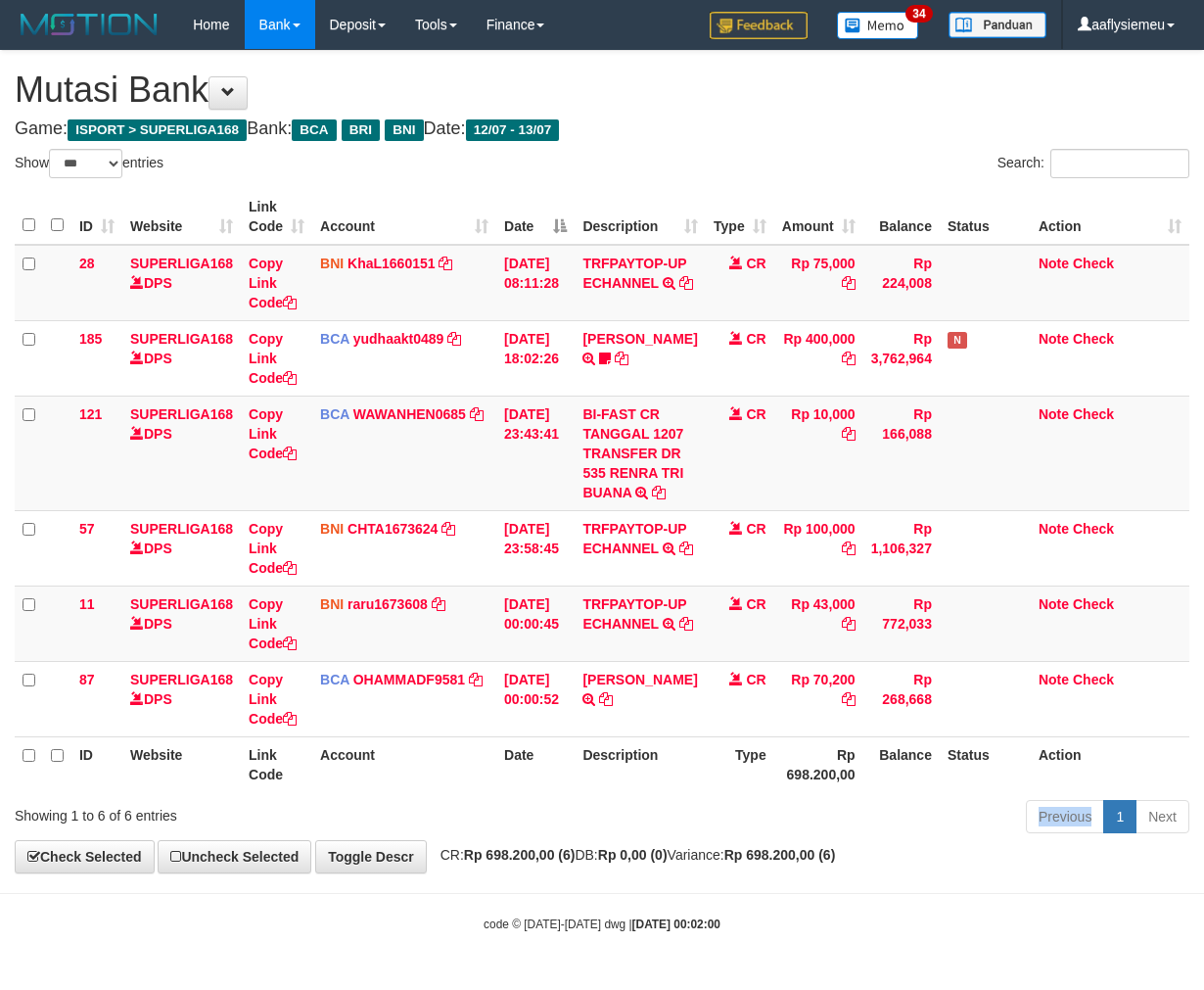 click on "Previous 1 Next" at bounding box center (854, 819) 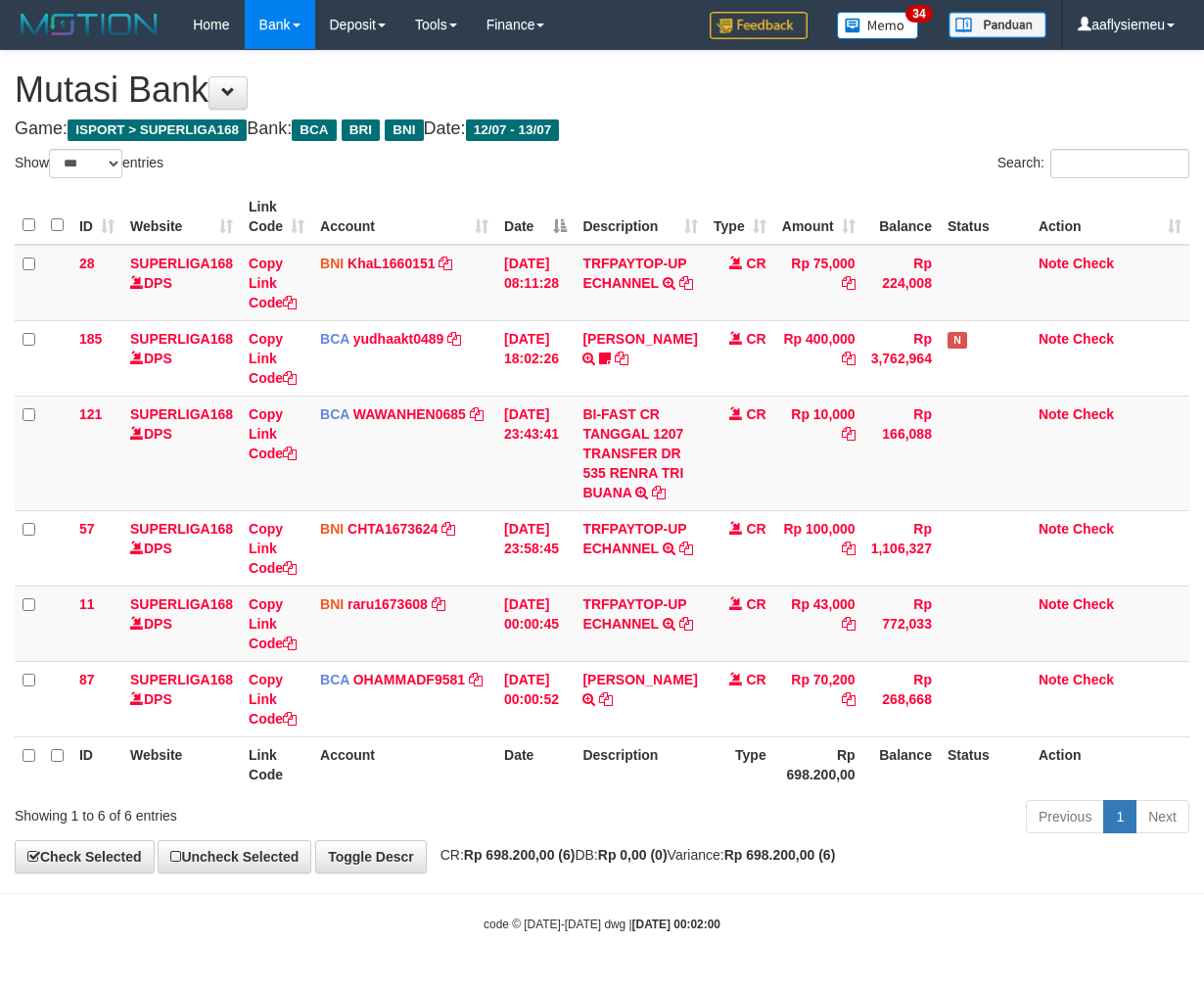 click on "Previous 1 Next" at bounding box center [854, 819] 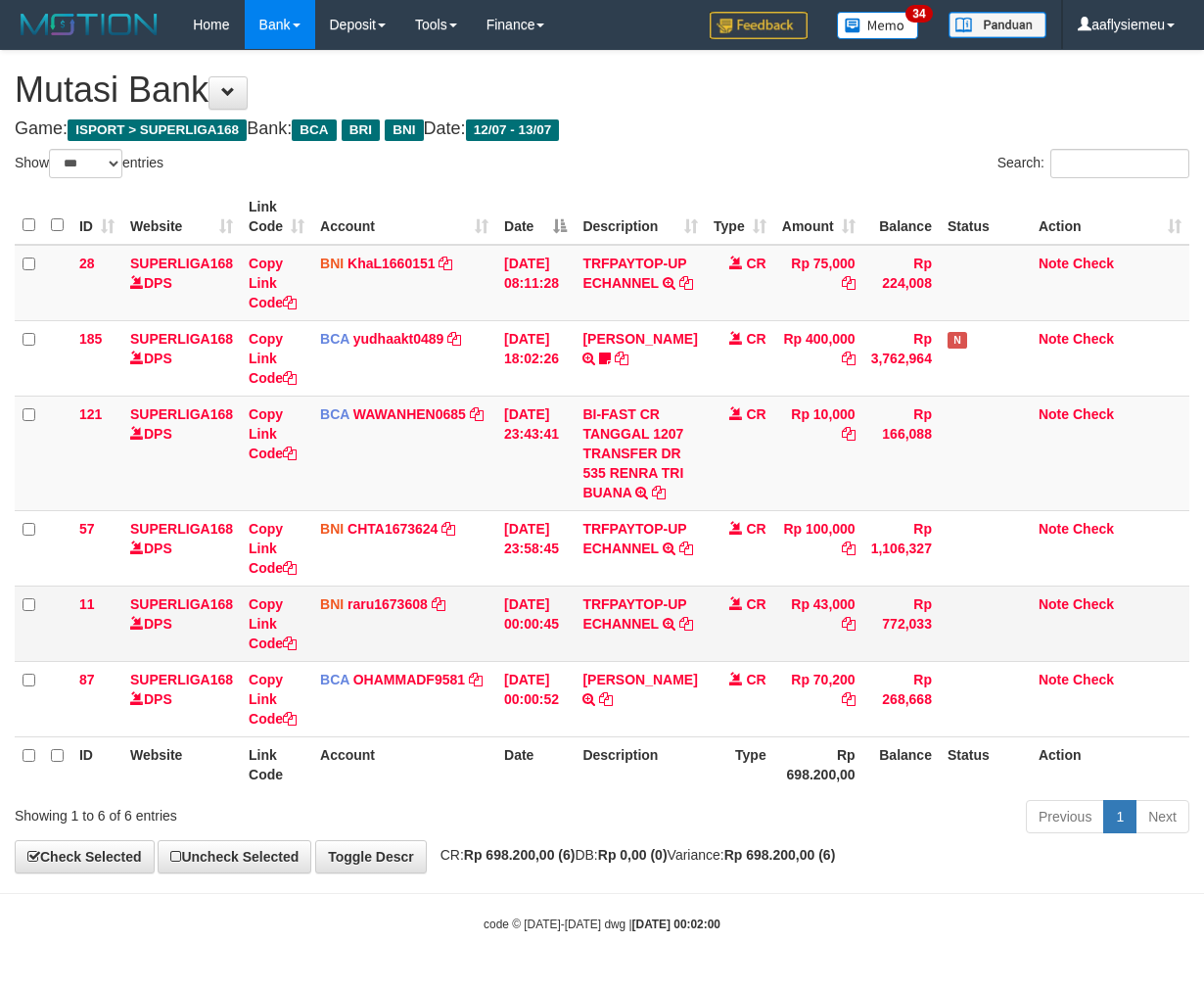 scroll, scrollTop: 0, scrollLeft: 0, axis: both 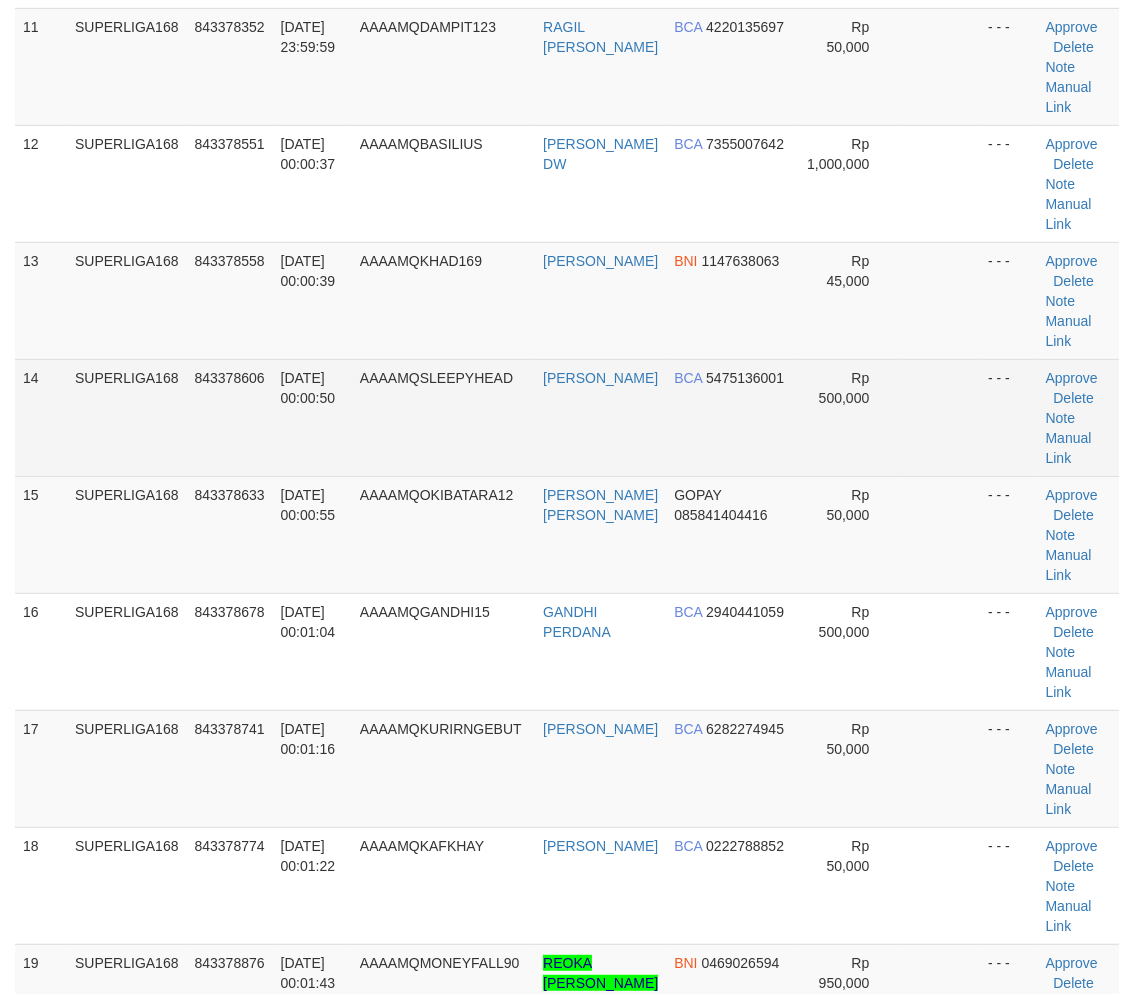 click on "843378606" at bounding box center (230, 417) 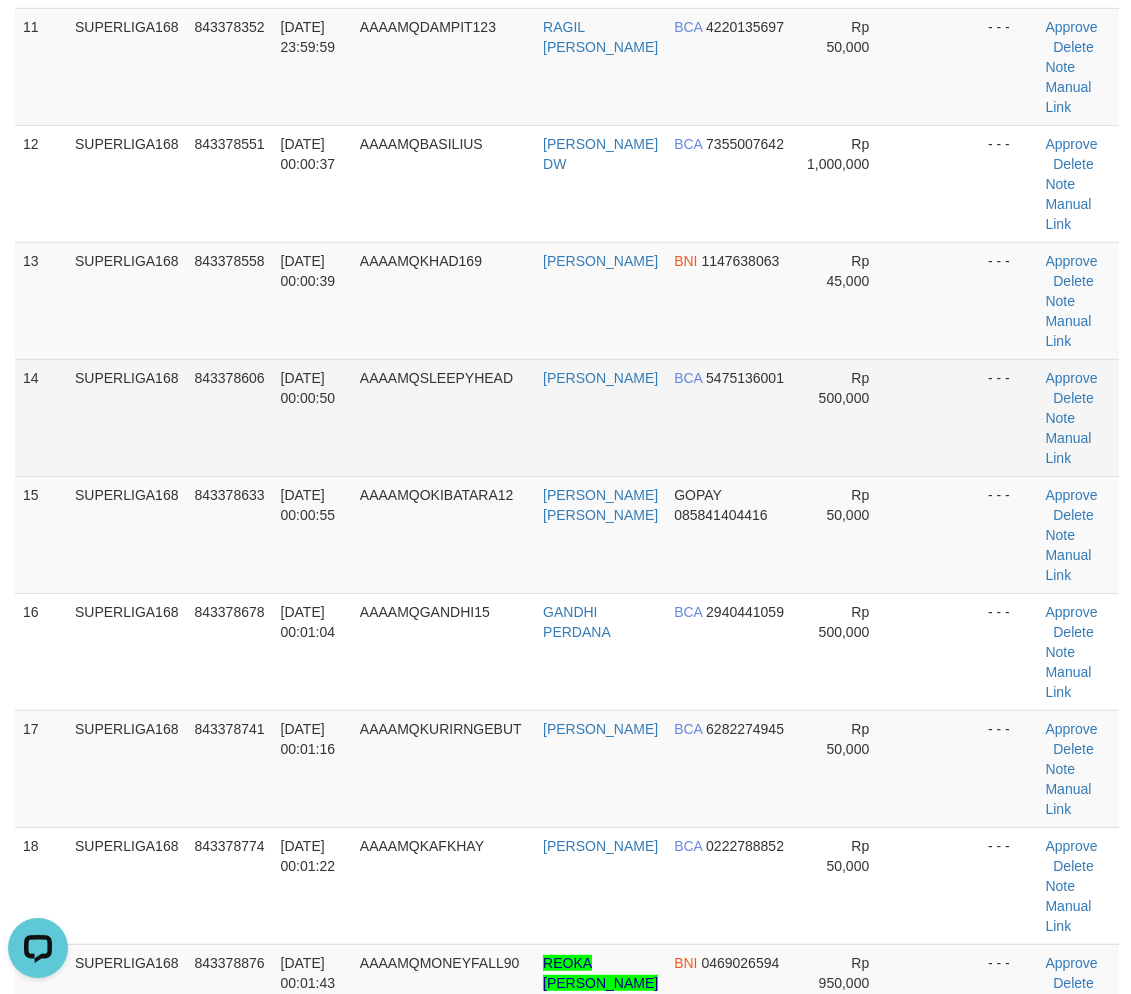 scroll, scrollTop: 0, scrollLeft: 0, axis: both 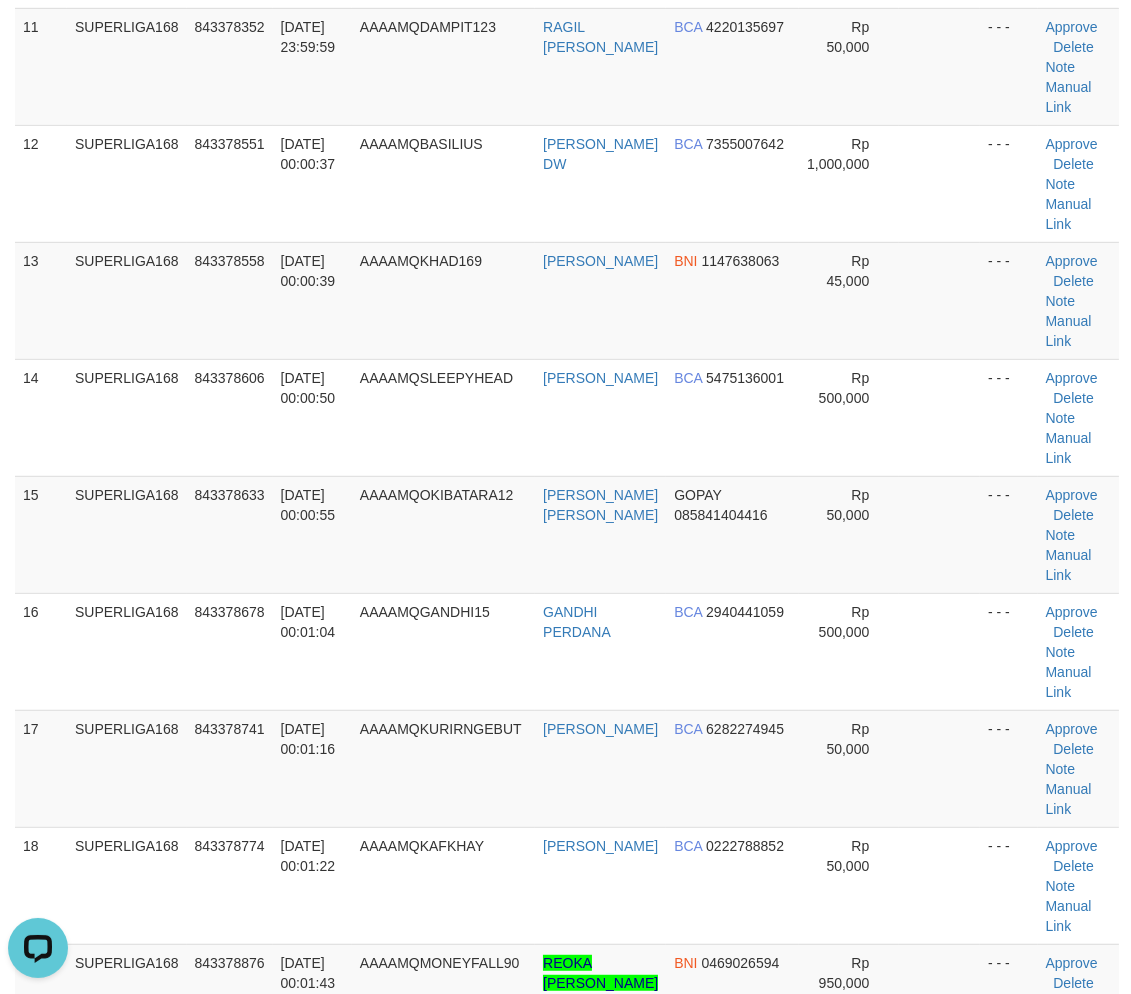 drag, startPoint x: 220, startPoint y: 530, endPoint x: 3, endPoint y: 632, distance: 239.77698 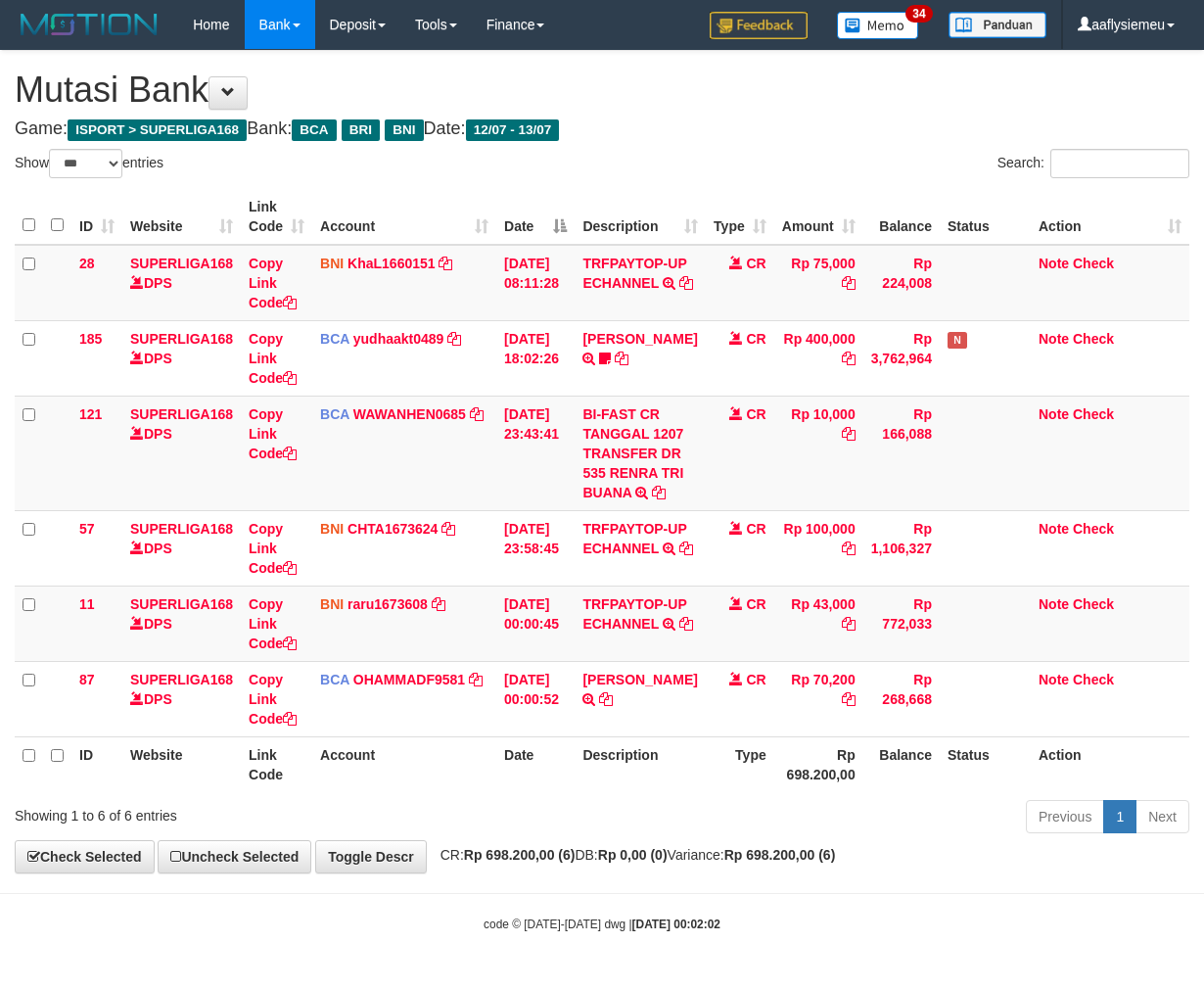 select on "***" 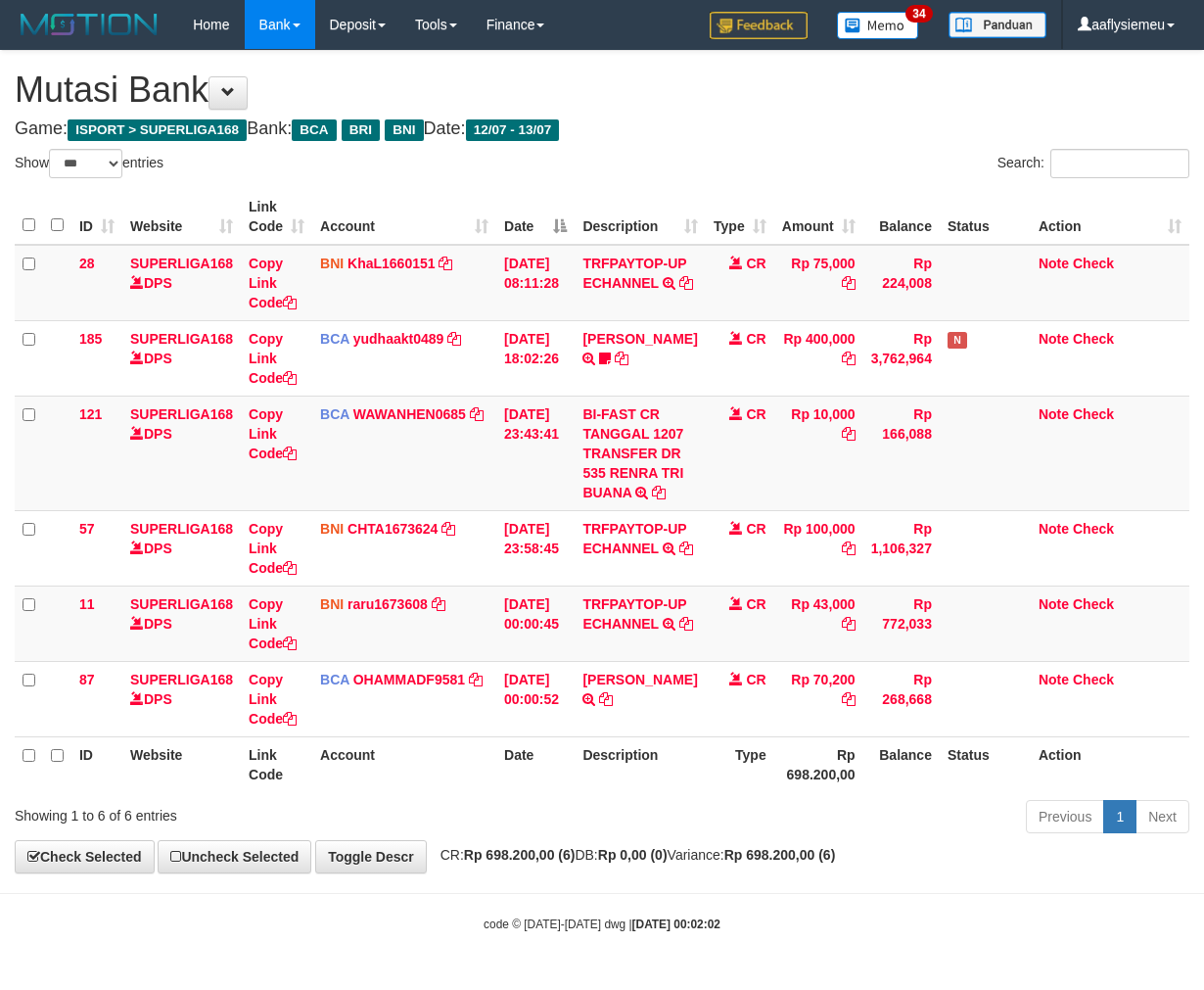 scroll, scrollTop: 91, scrollLeft: 0, axis: vertical 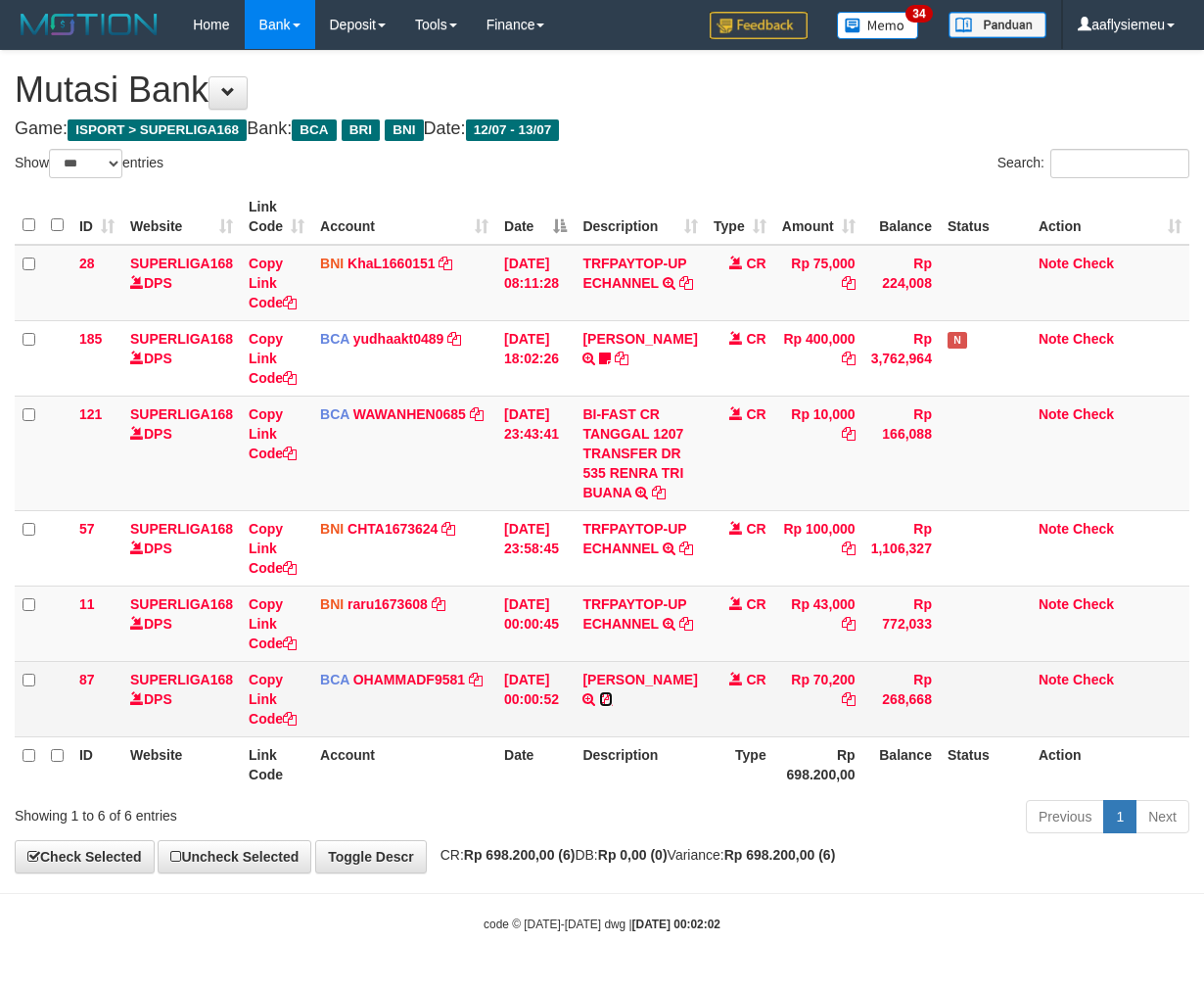 click at bounding box center (606, 699) 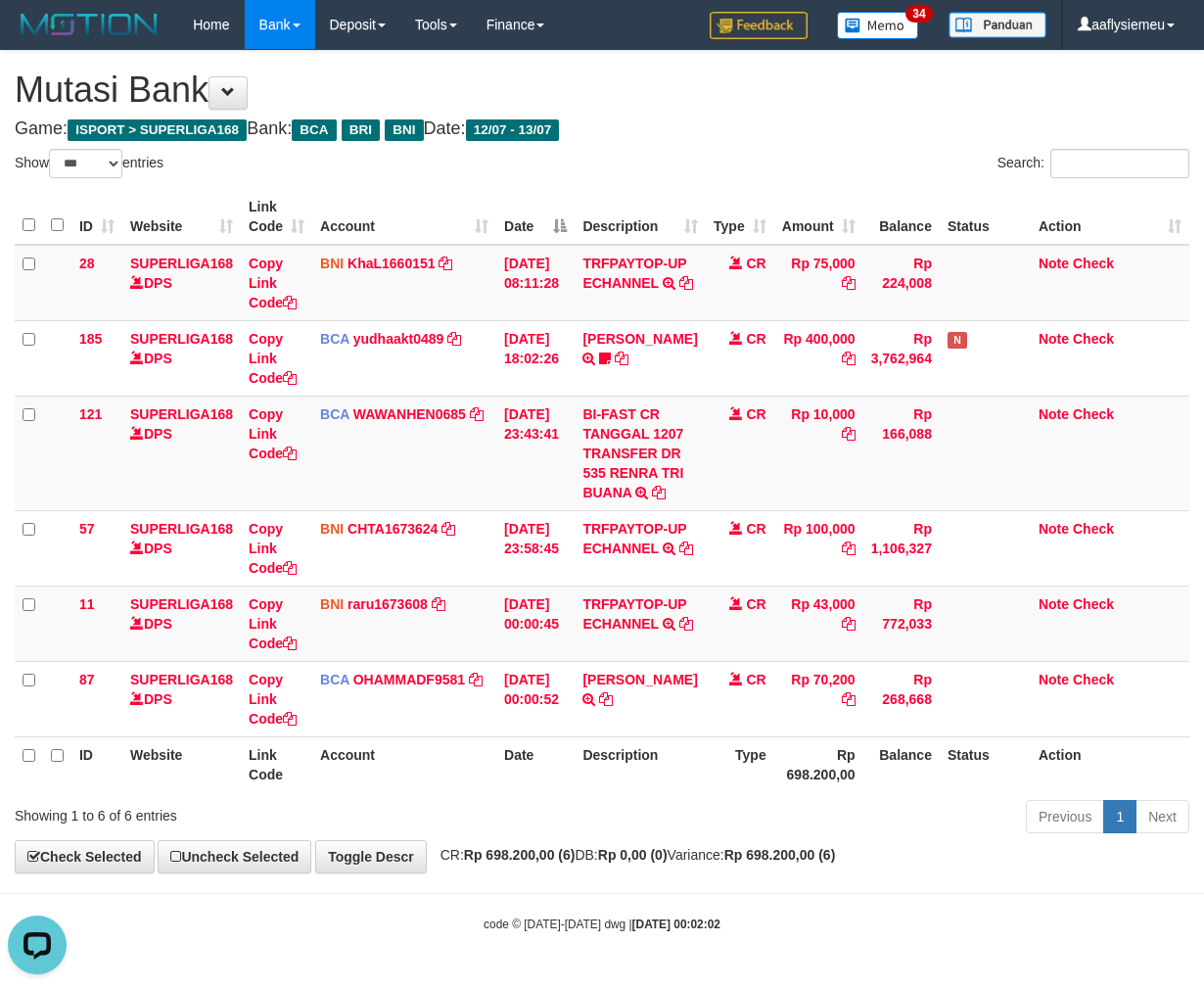 scroll, scrollTop: 0, scrollLeft: 0, axis: both 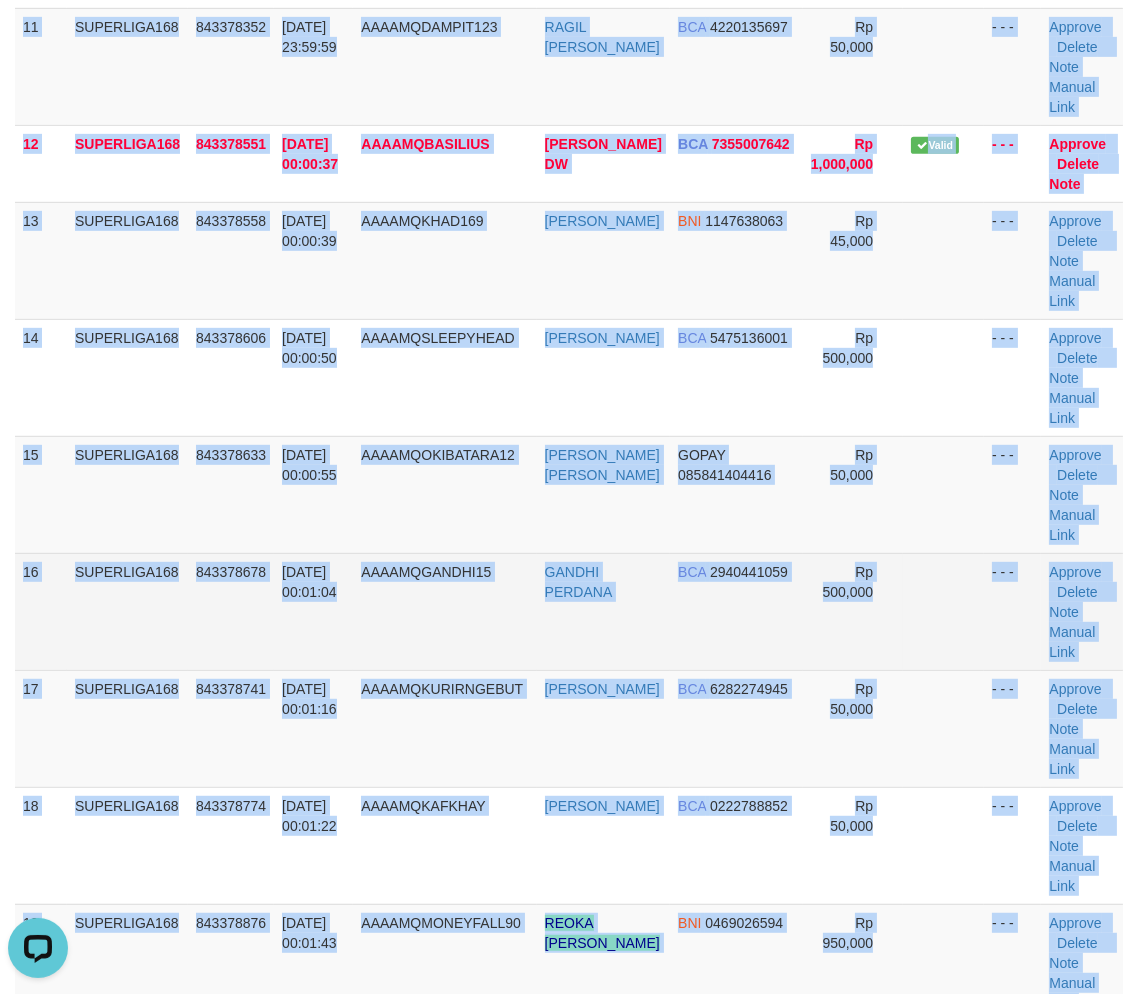 click on "843378678" at bounding box center [231, 611] 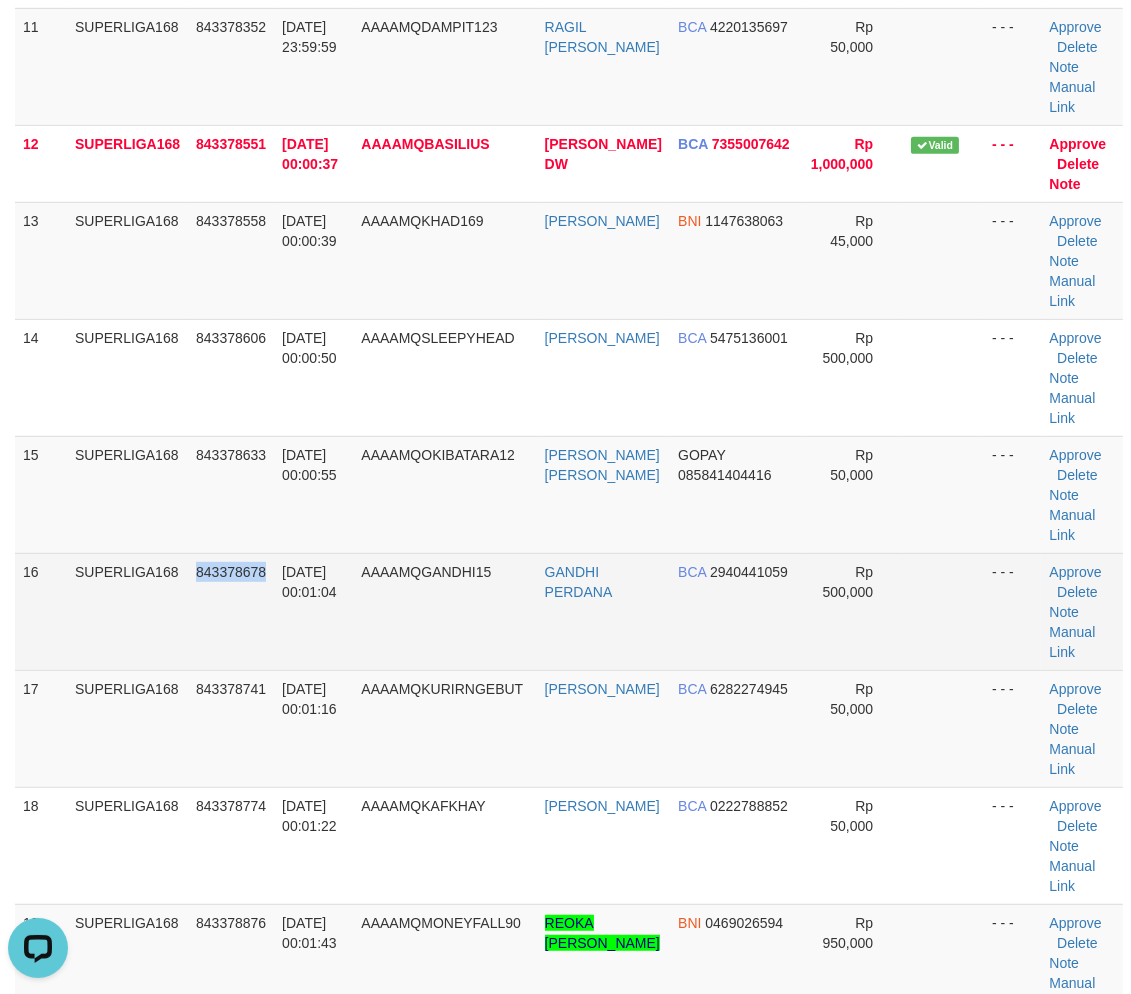click on "843378678" at bounding box center (231, 611) 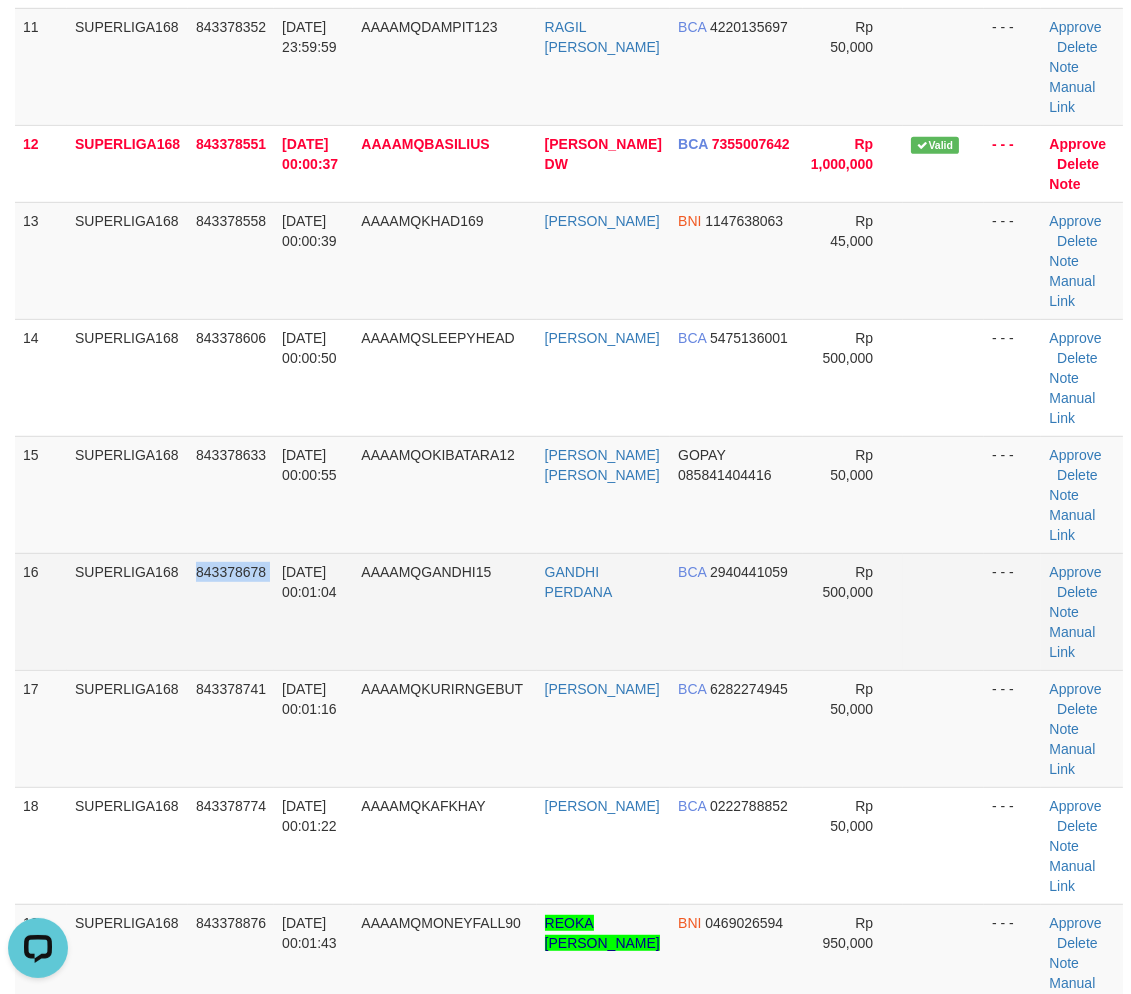 click on "843378678" at bounding box center [231, 611] 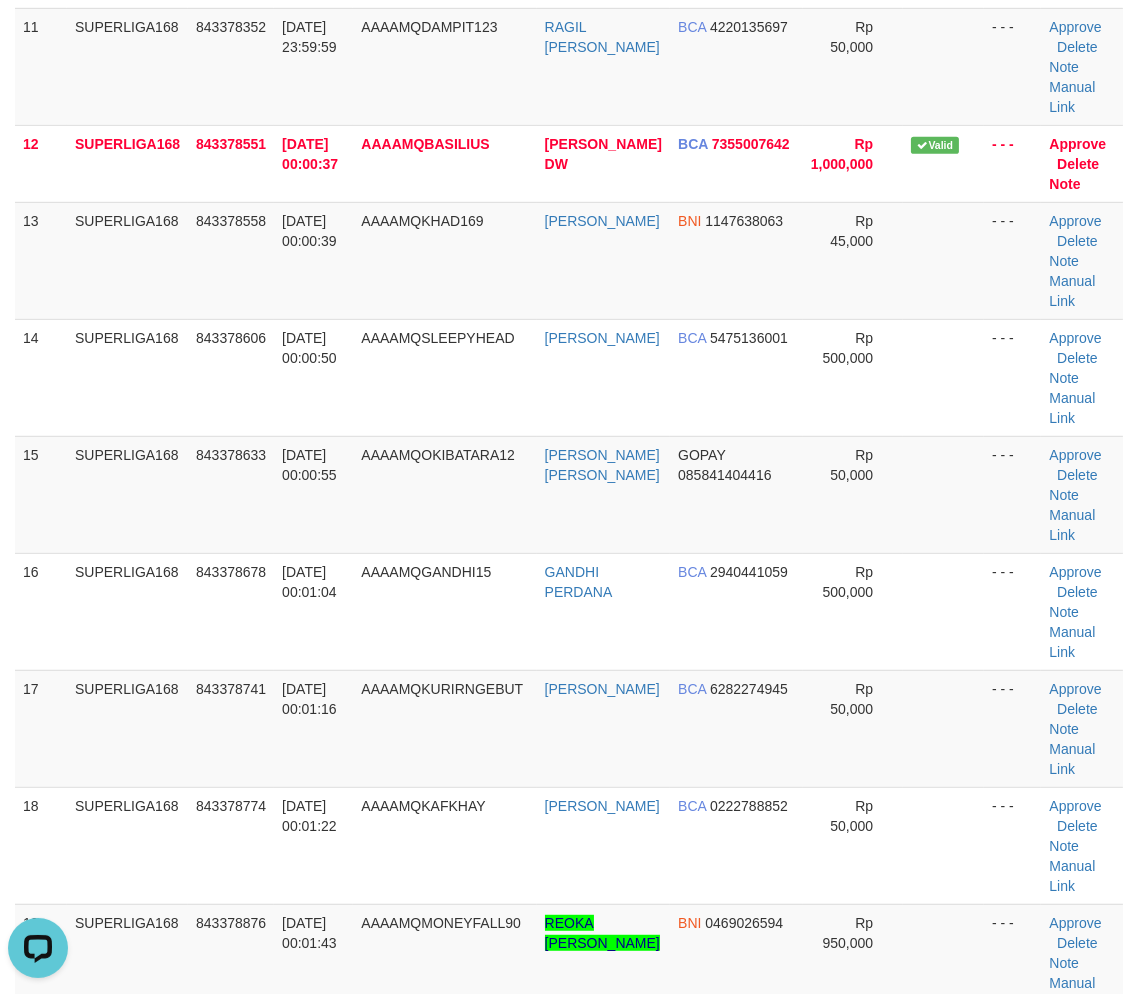 drag, startPoint x: 118, startPoint y: 493, endPoint x: 3, endPoint y: 592, distance: 151.74321 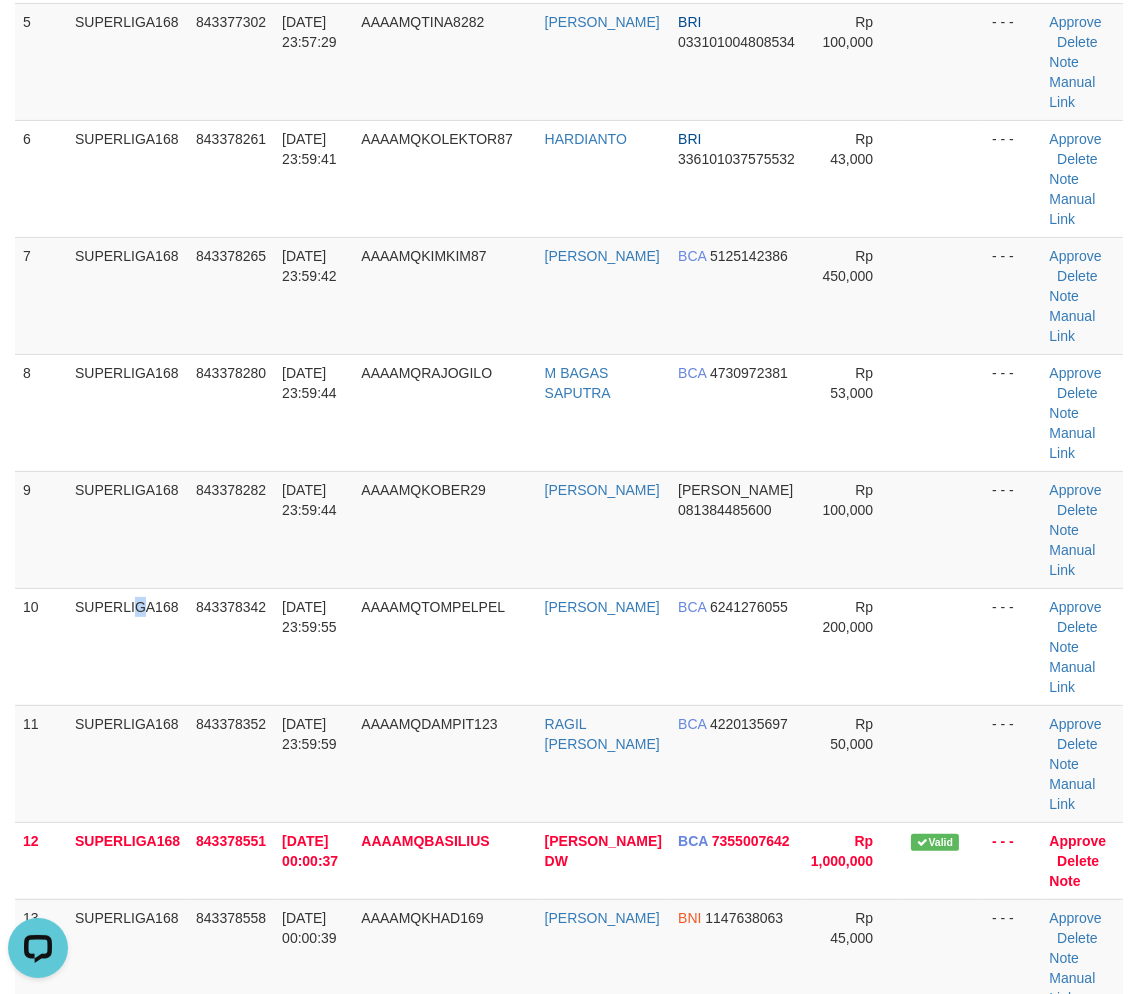 drag, startPoint x: 88, startPoint y: 638, endPoint x: 0, endPoint y: 695, distance: 104.84751 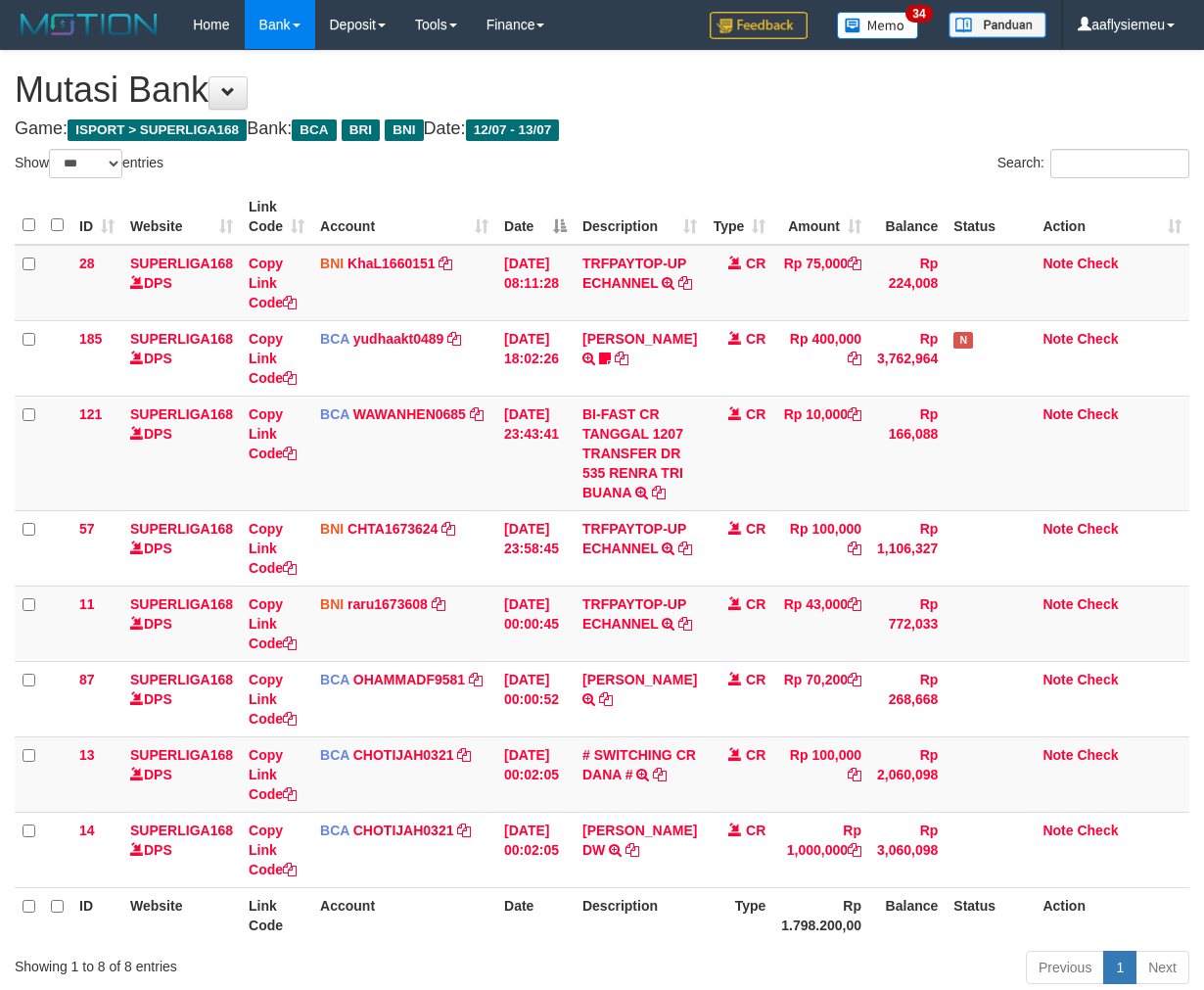 select on "***" 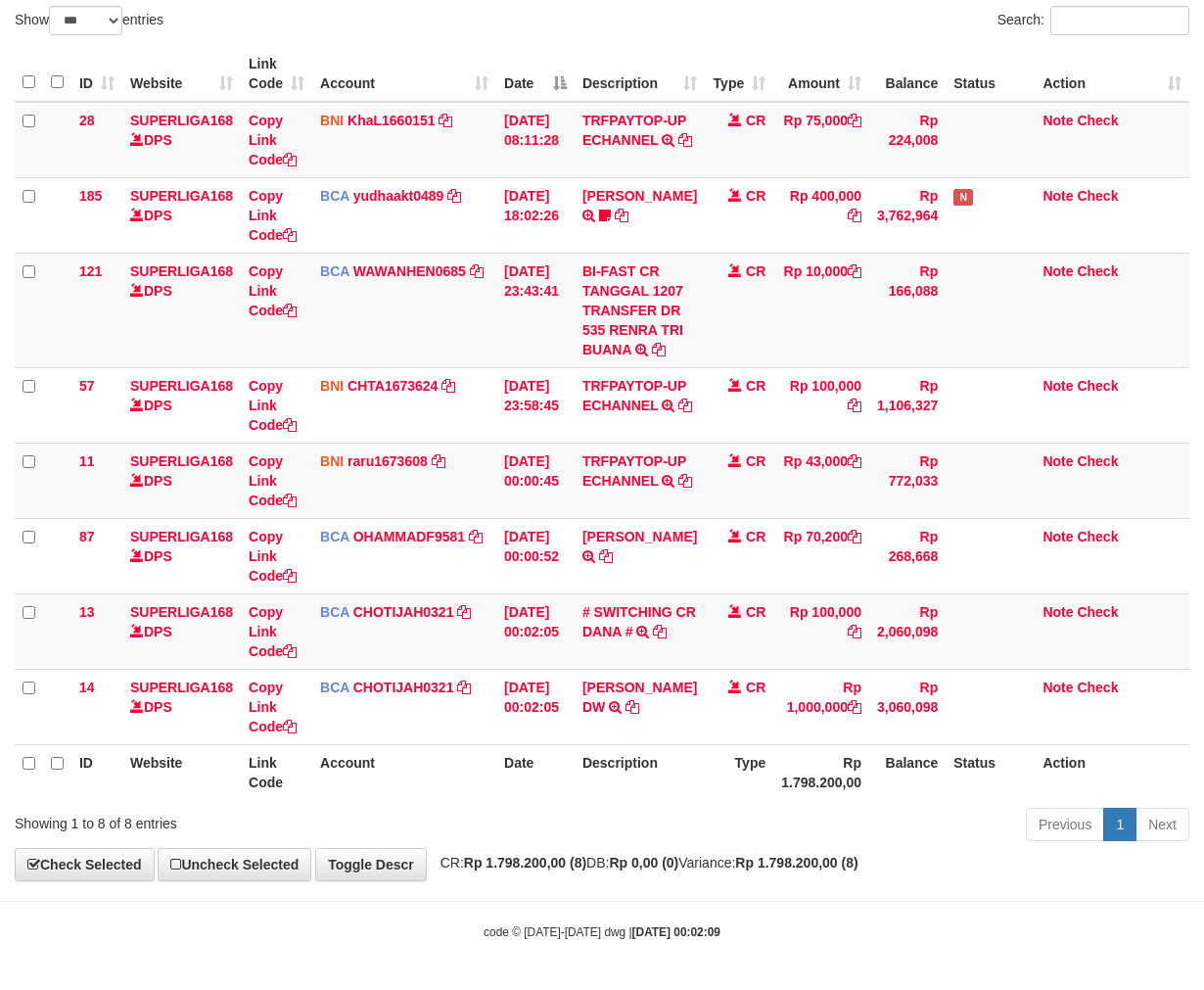 scroll, scrollTop: 241, scrollLeft: 0, axis: vertical 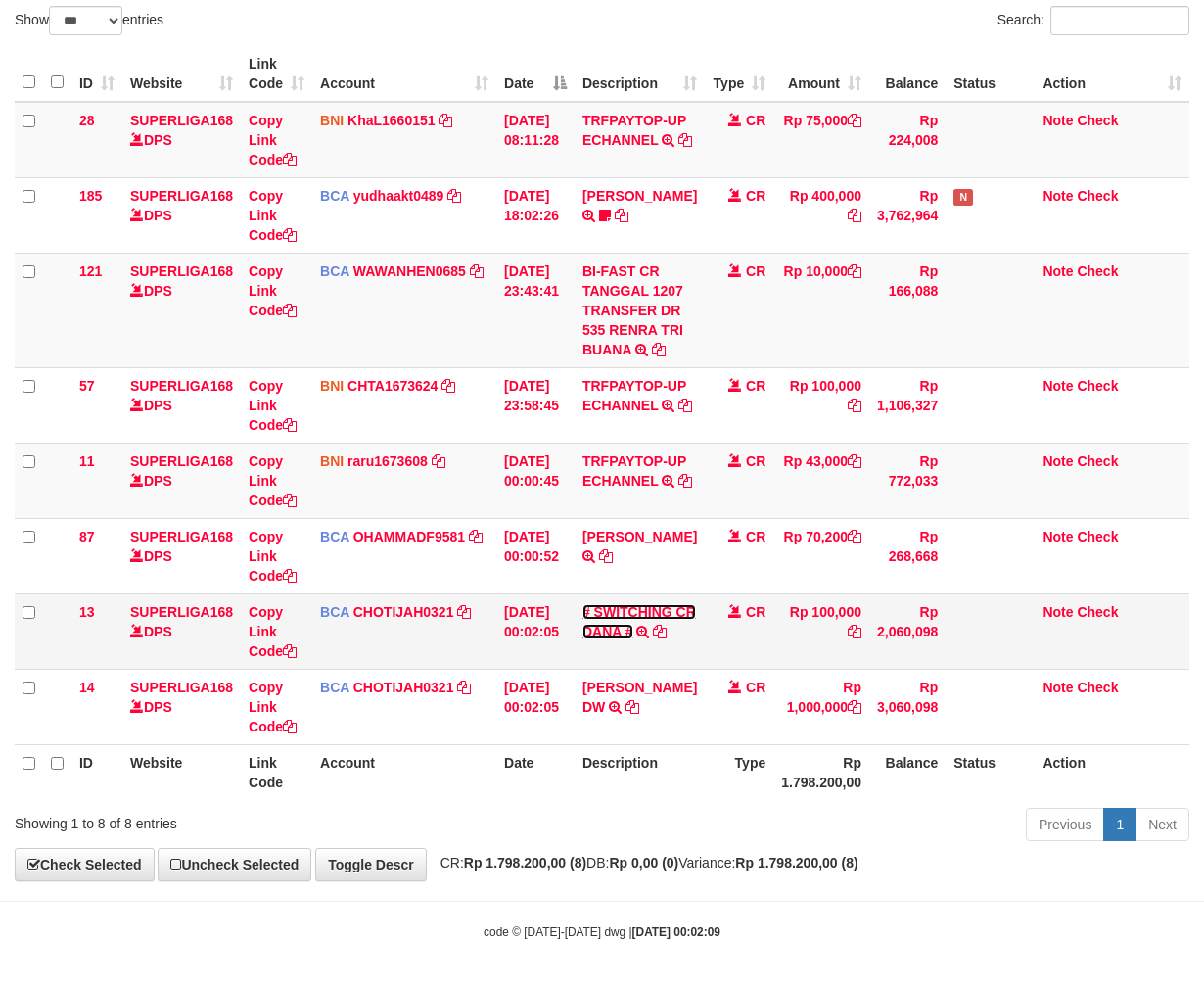 click on "# SWITCHING CR DANA #" at bounding box center (639, 622) 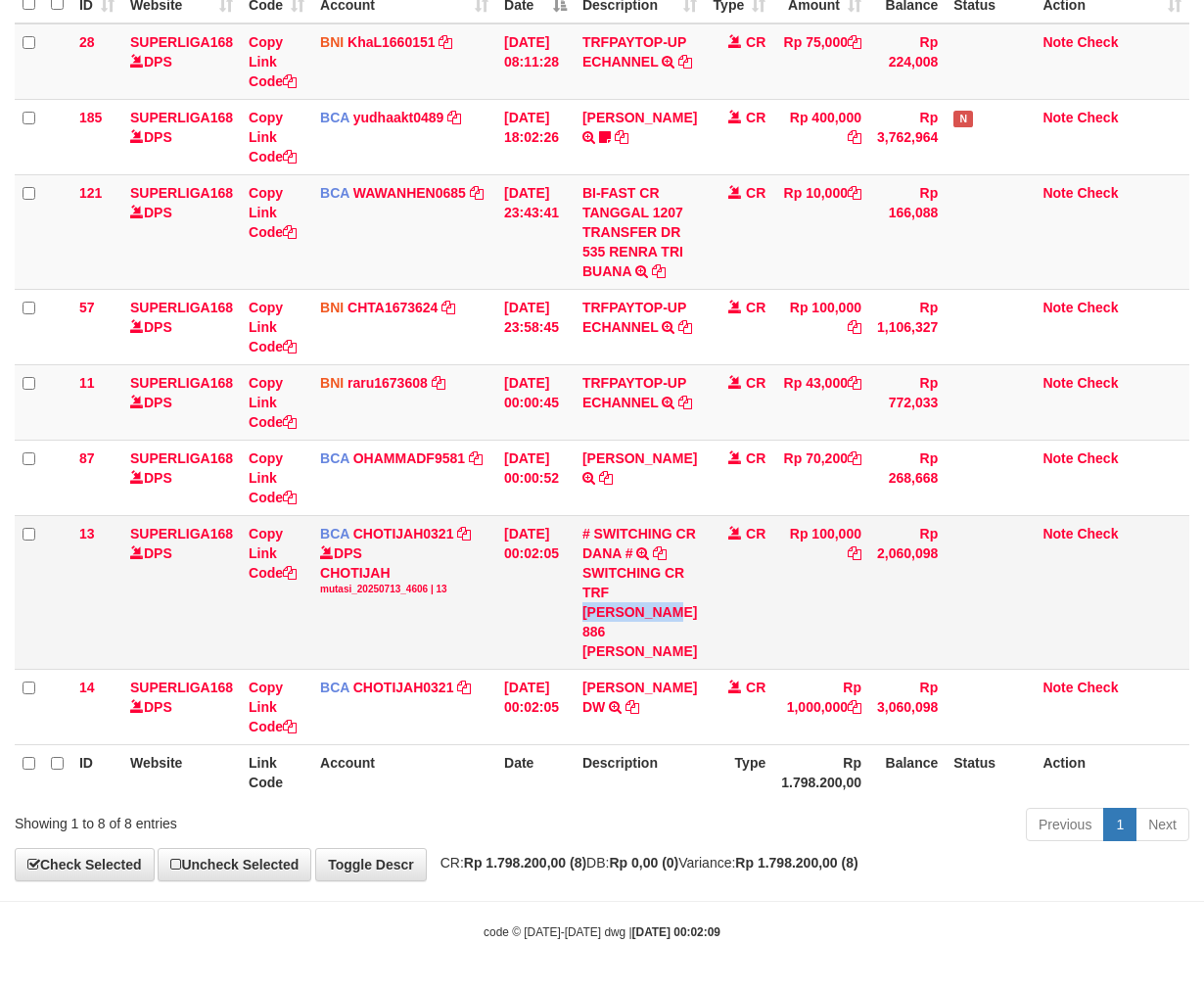 copy on "RICKY MAHES" 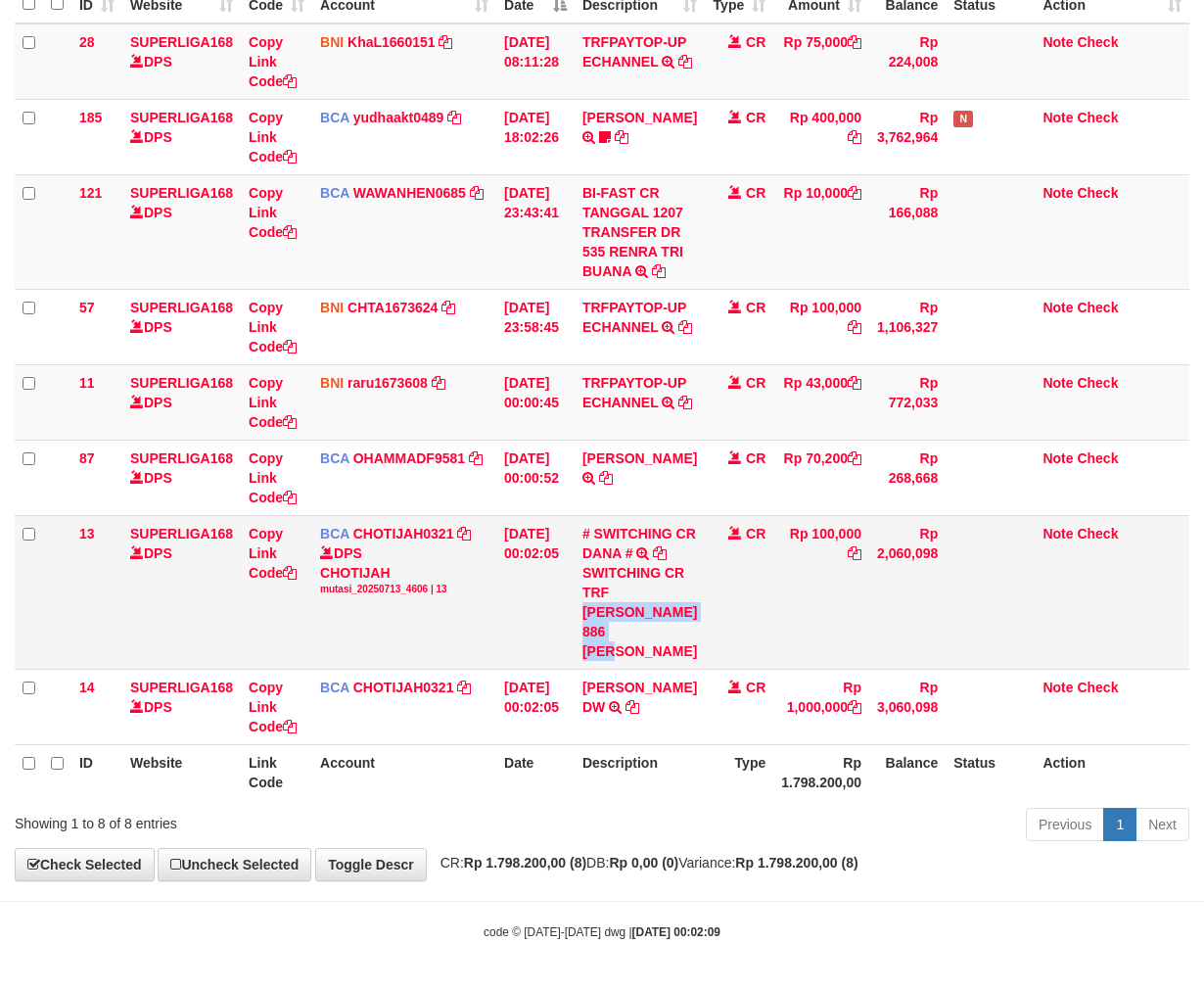 copy on "RICKY MAHESYA 886 DANA" 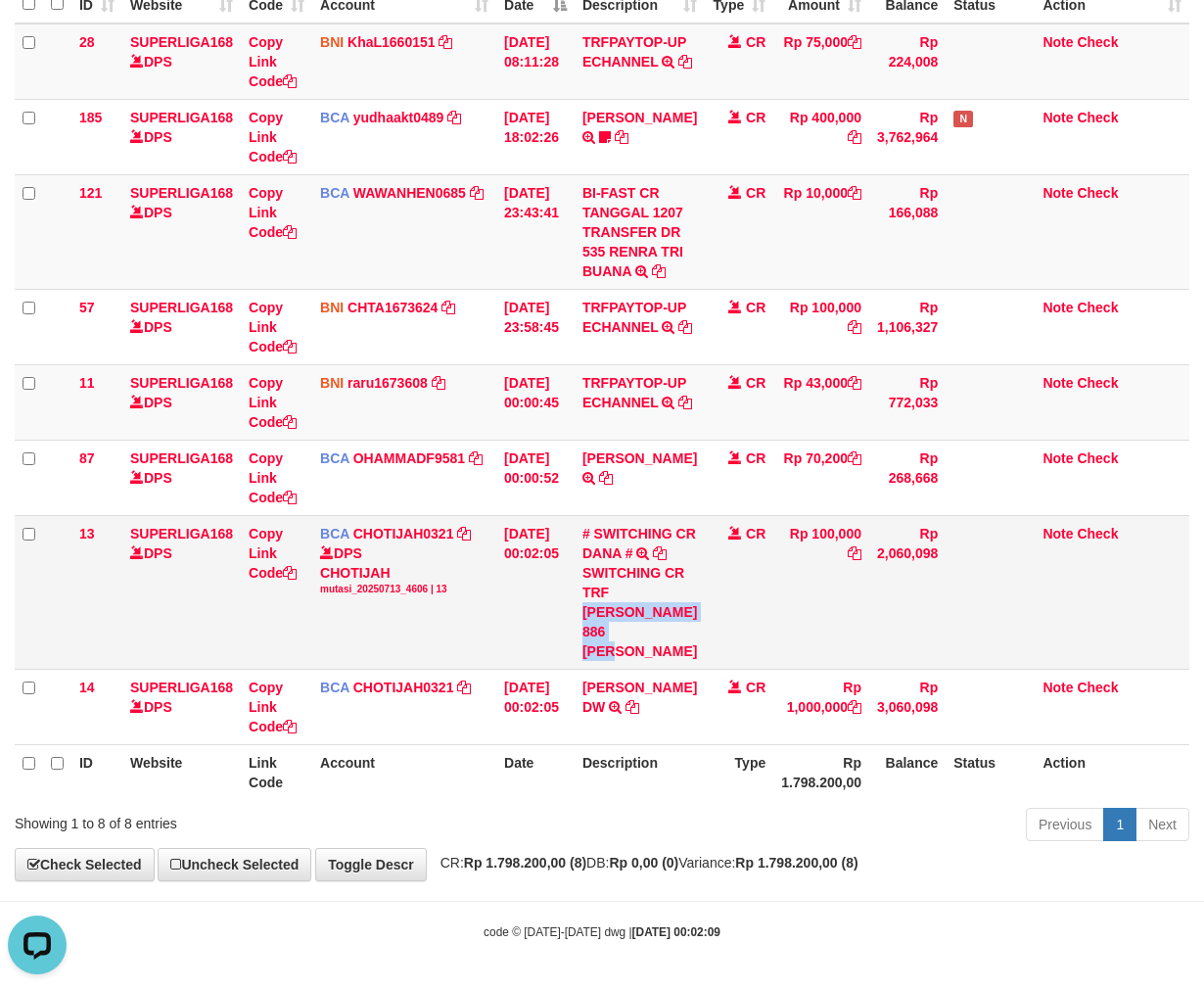 scroll, scrollTop: 0, scrollLeft: 0, axis: both 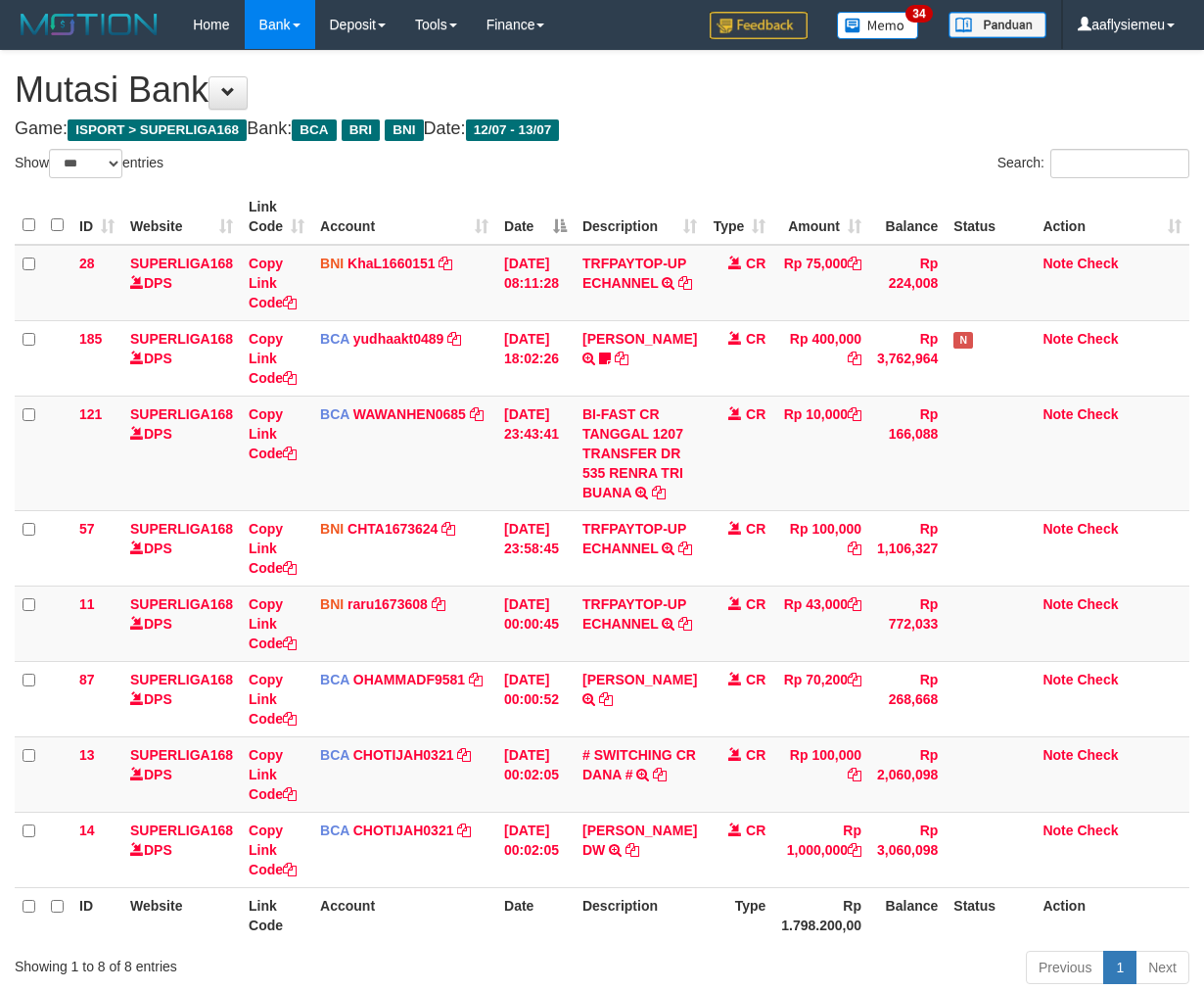 select on "***" 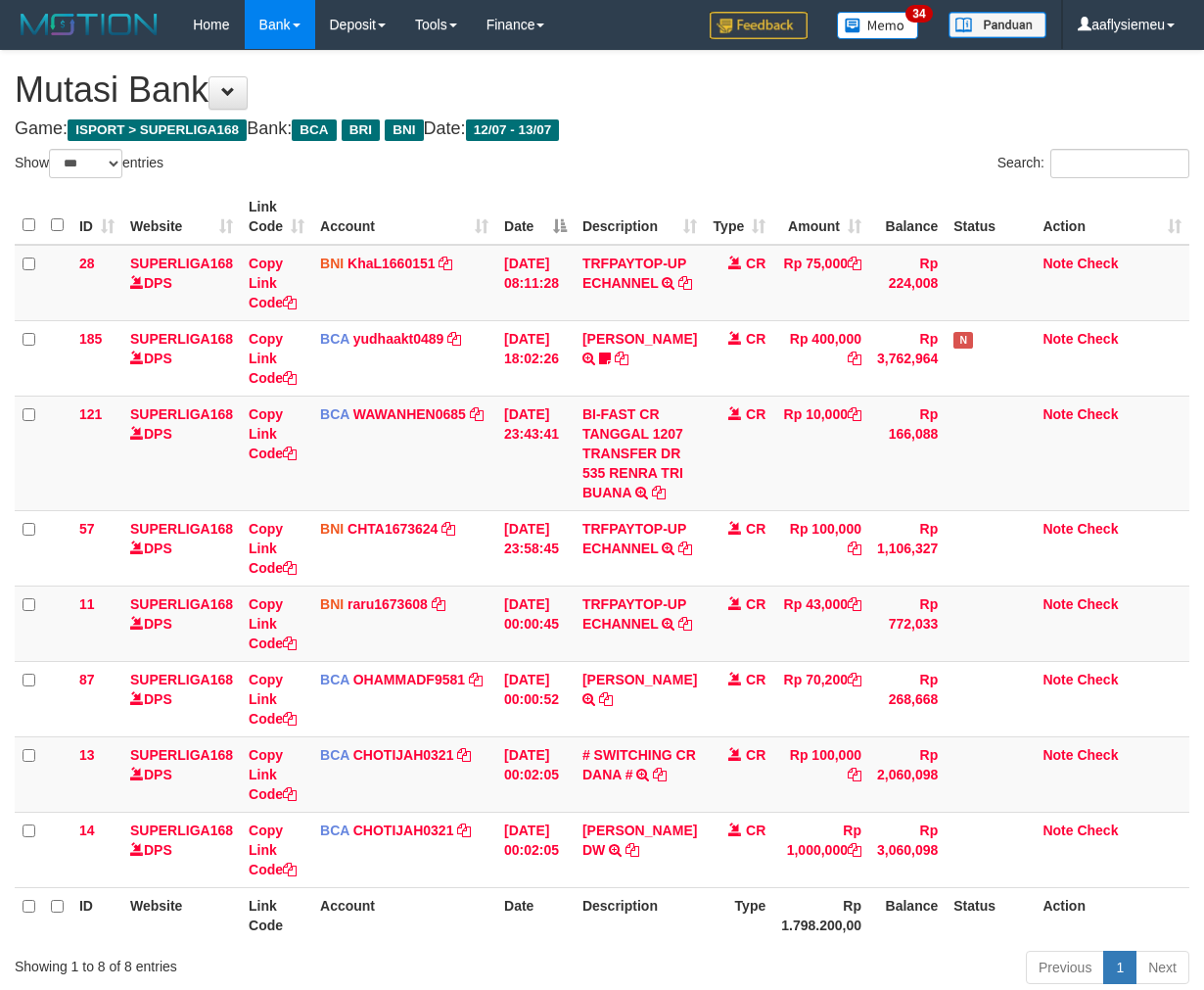 scroll, scrollTop: 241, scrollLeft: 0, axis: vertical 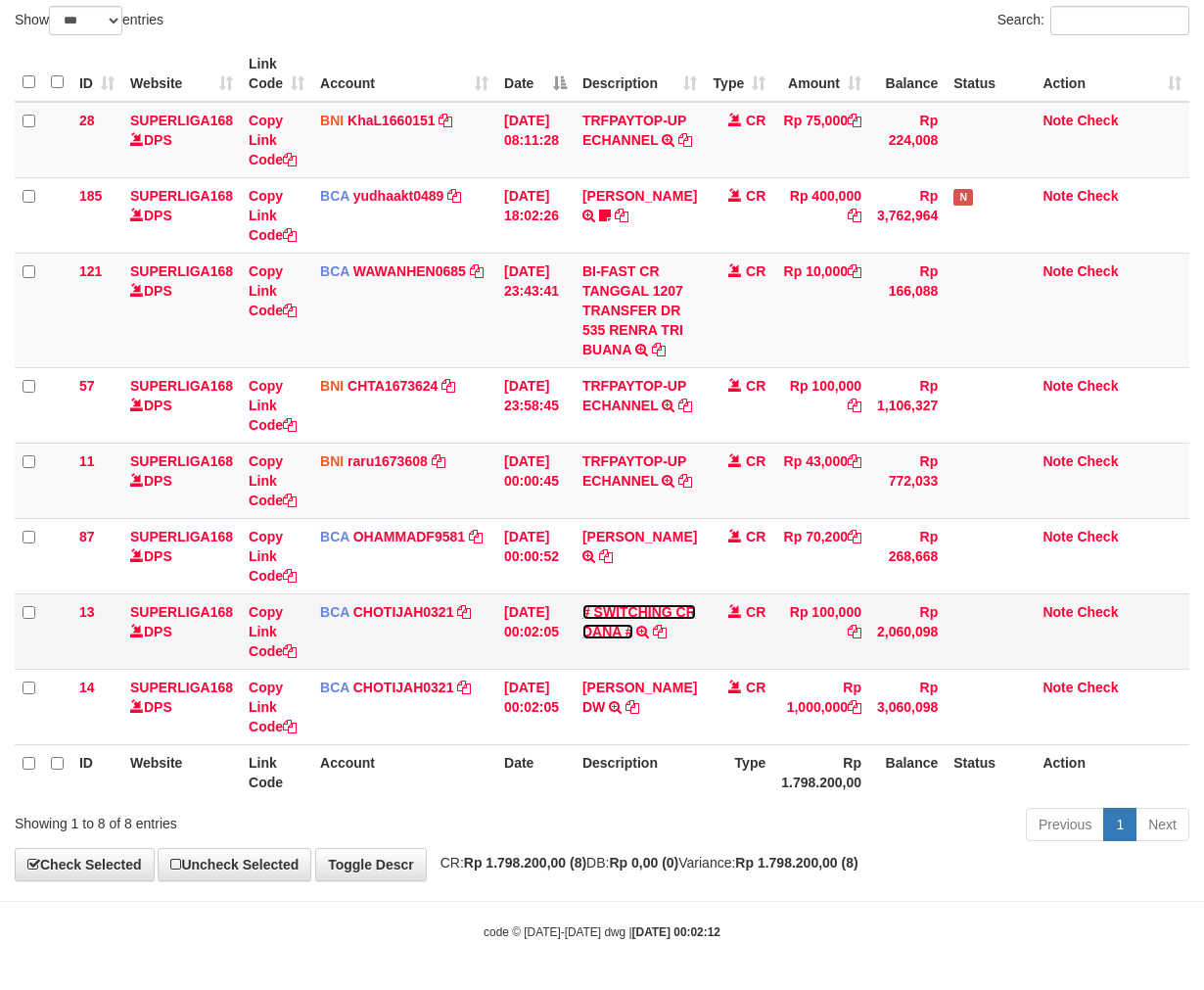click on "# SWITCHING CR DANA #" at bounding box center (639, 622) 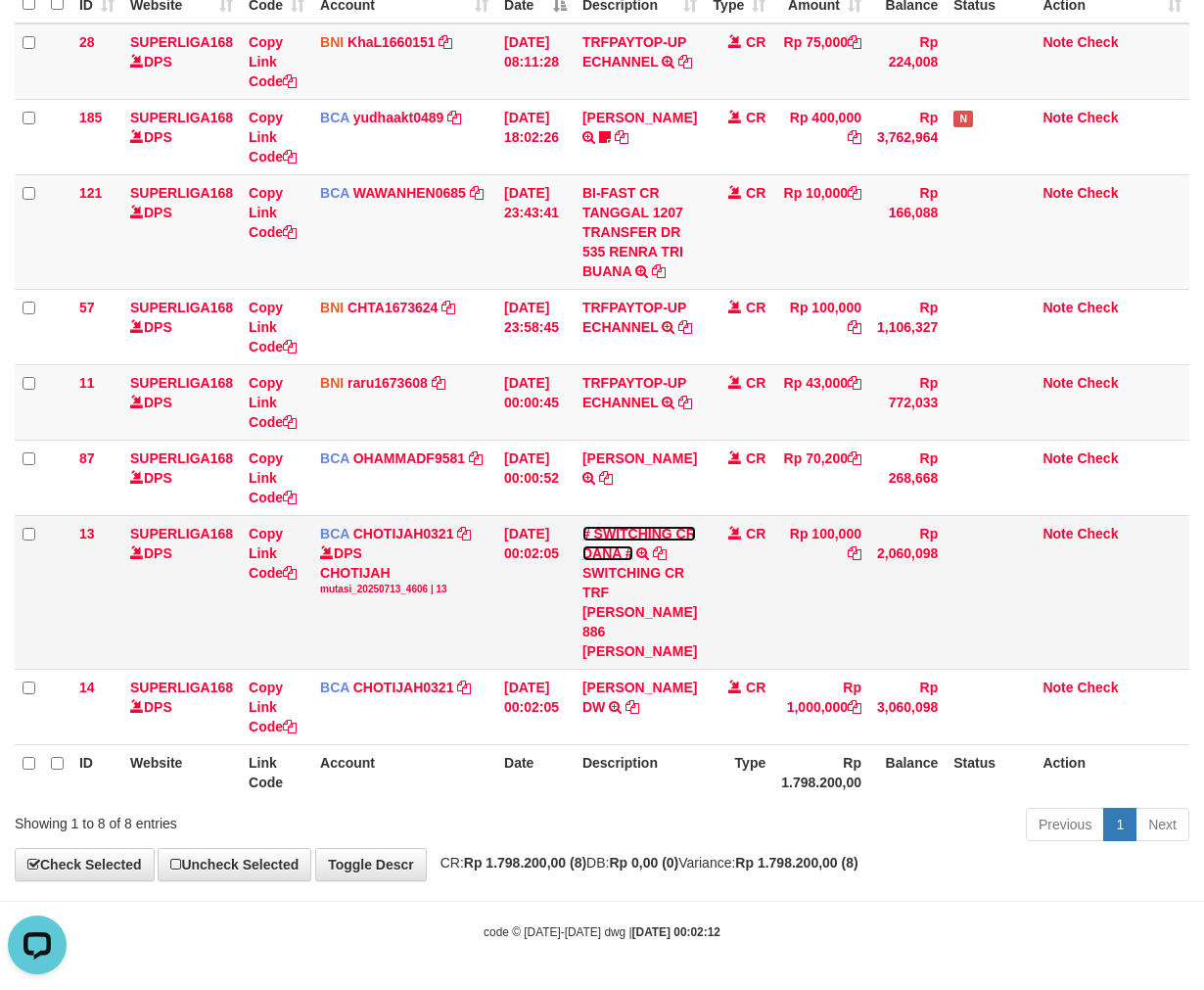 scroll, scrollTop: 0, scrollLeft: 0, axis: both 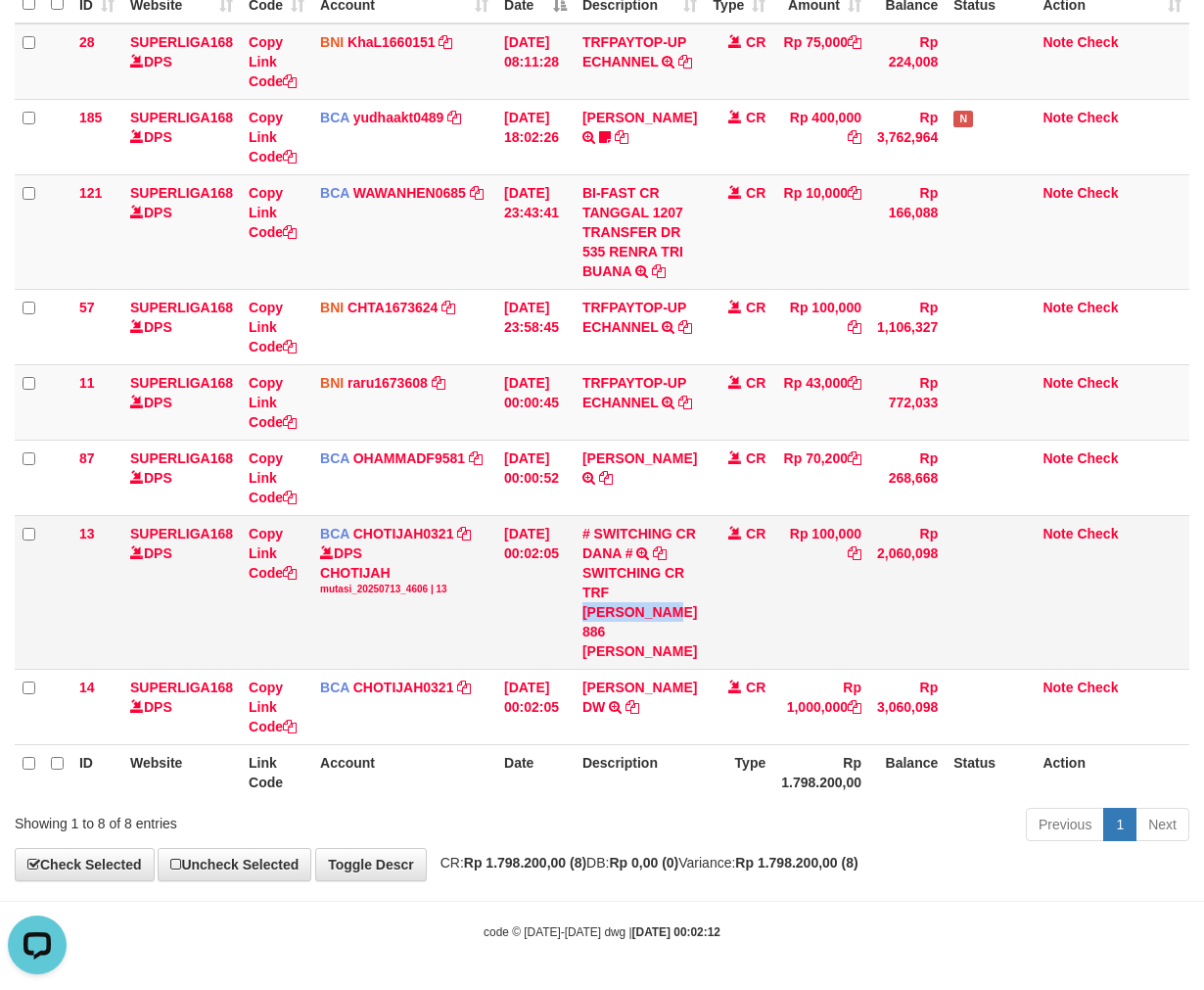 copy on "RICKY MAHES" 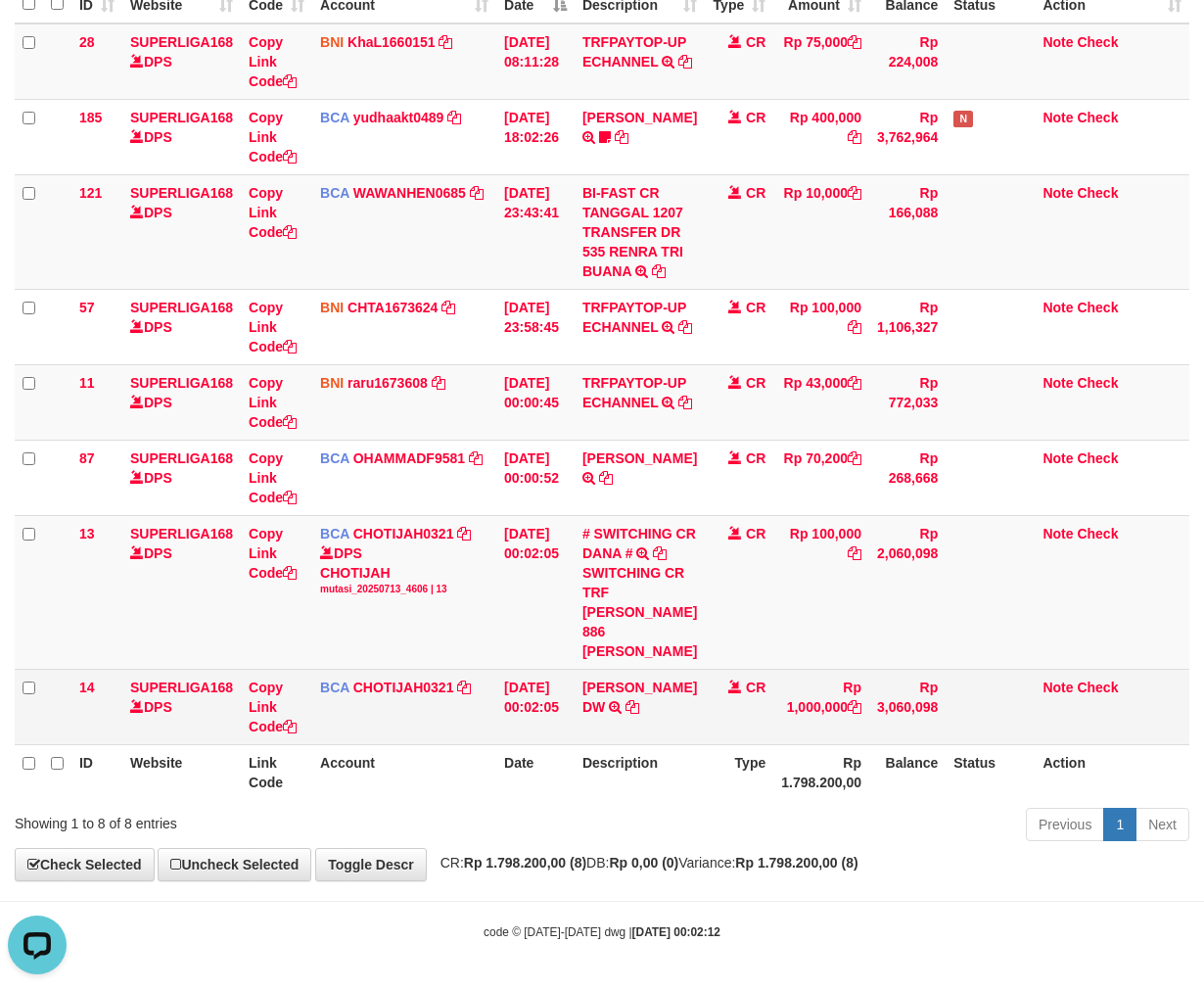 drag, startPoint x: 898, startPoint y: 789, endPoint x: 1033, endPoint y: 771, distance: 136.19471 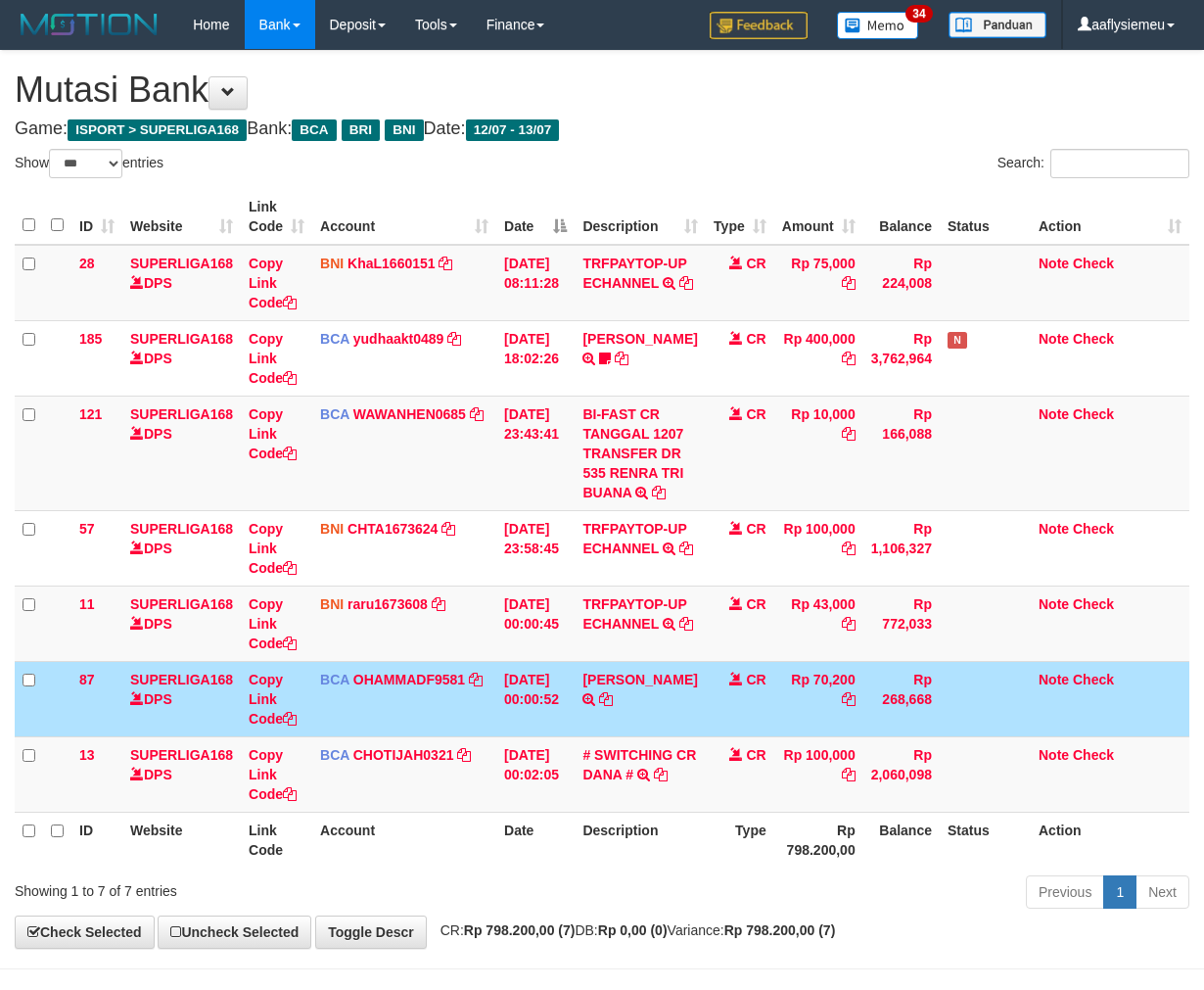 select on "***" 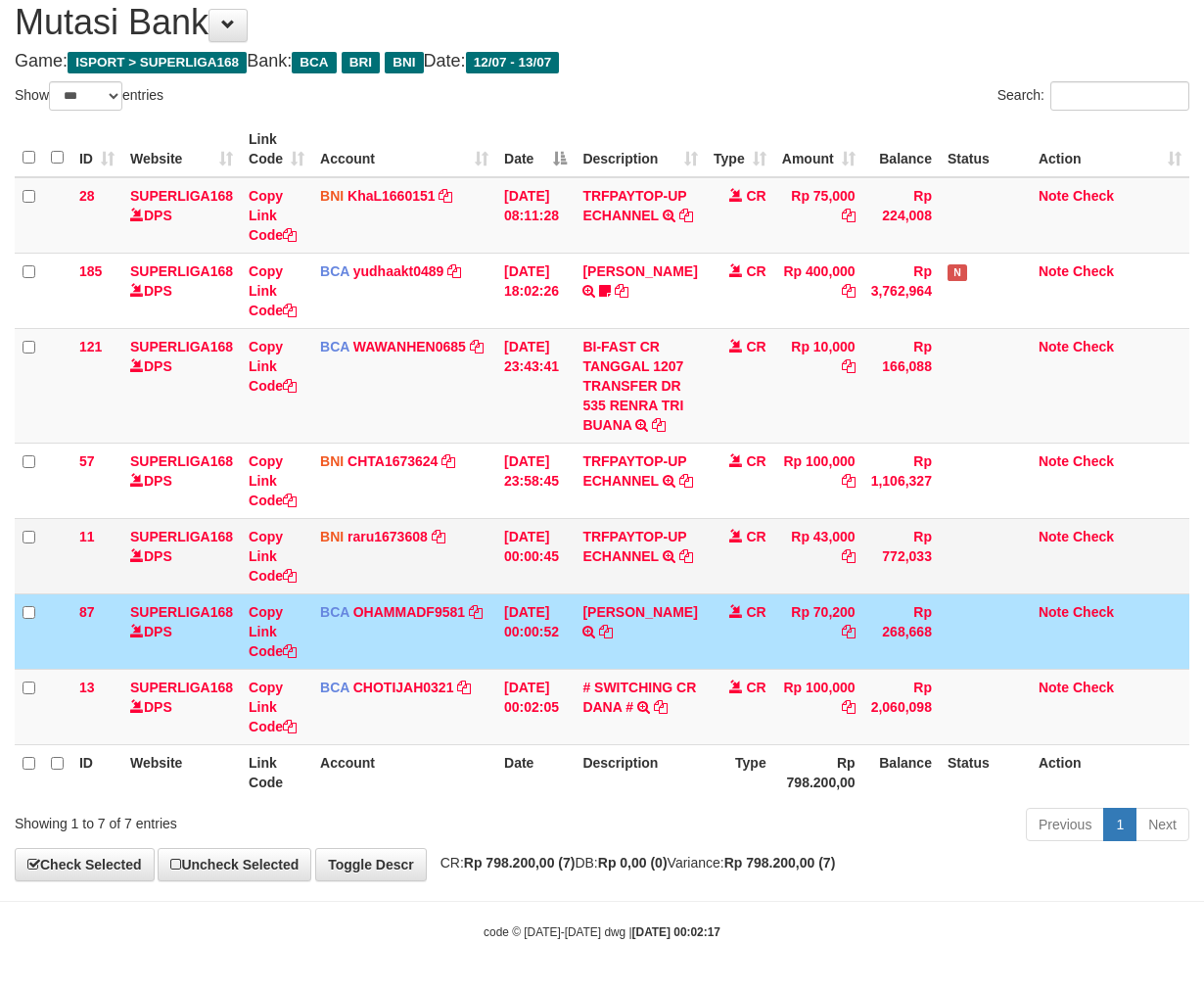 scroll, scrollTop: 57, scrollLeft: 0, axis: vertical 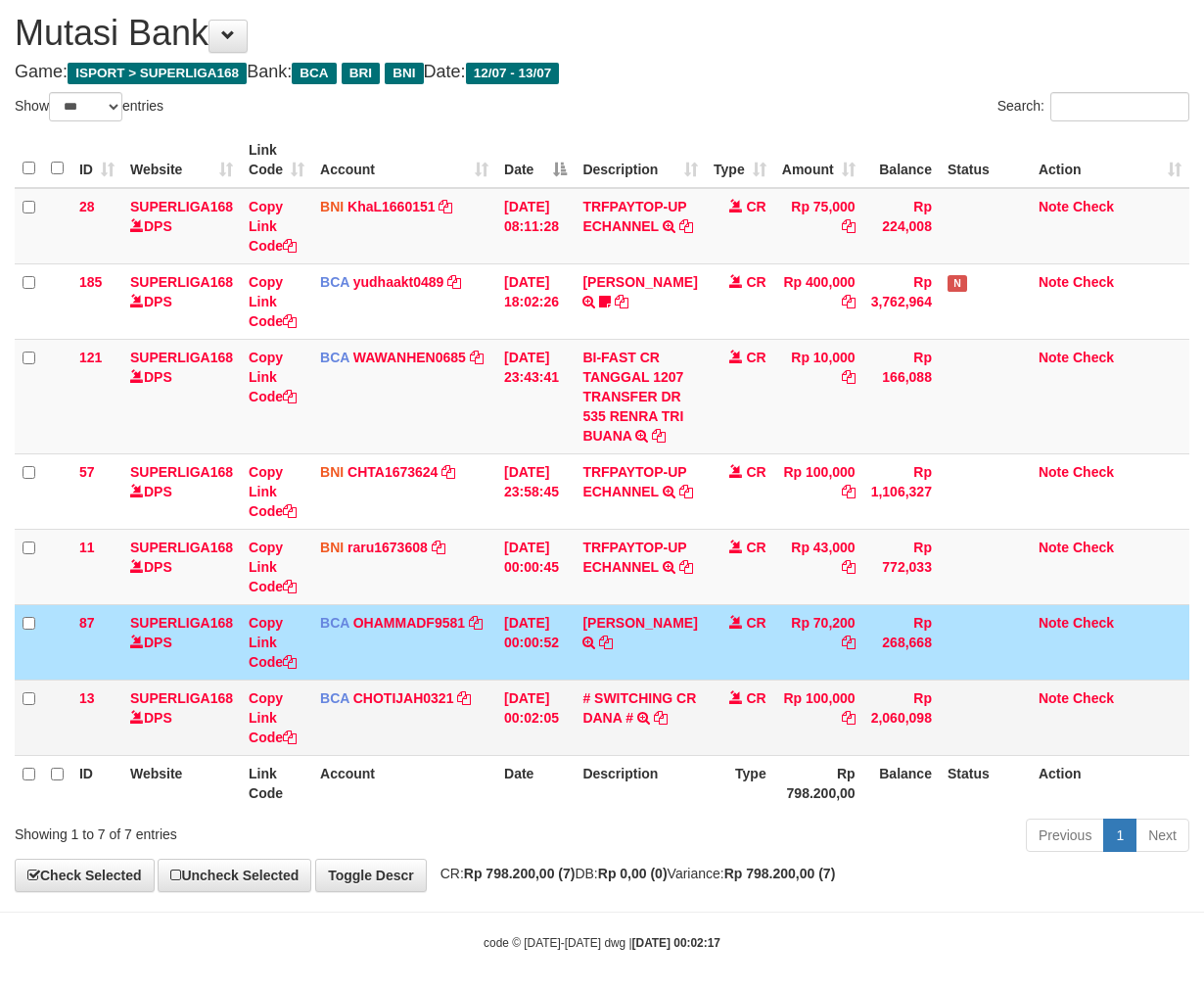 click on "# SWITCHING [PERSON_NAME] #         SWITCHING CR TRF
[PERSON_NAME] 886 [PERSON_NAME]" at bounding box center (639, 717) 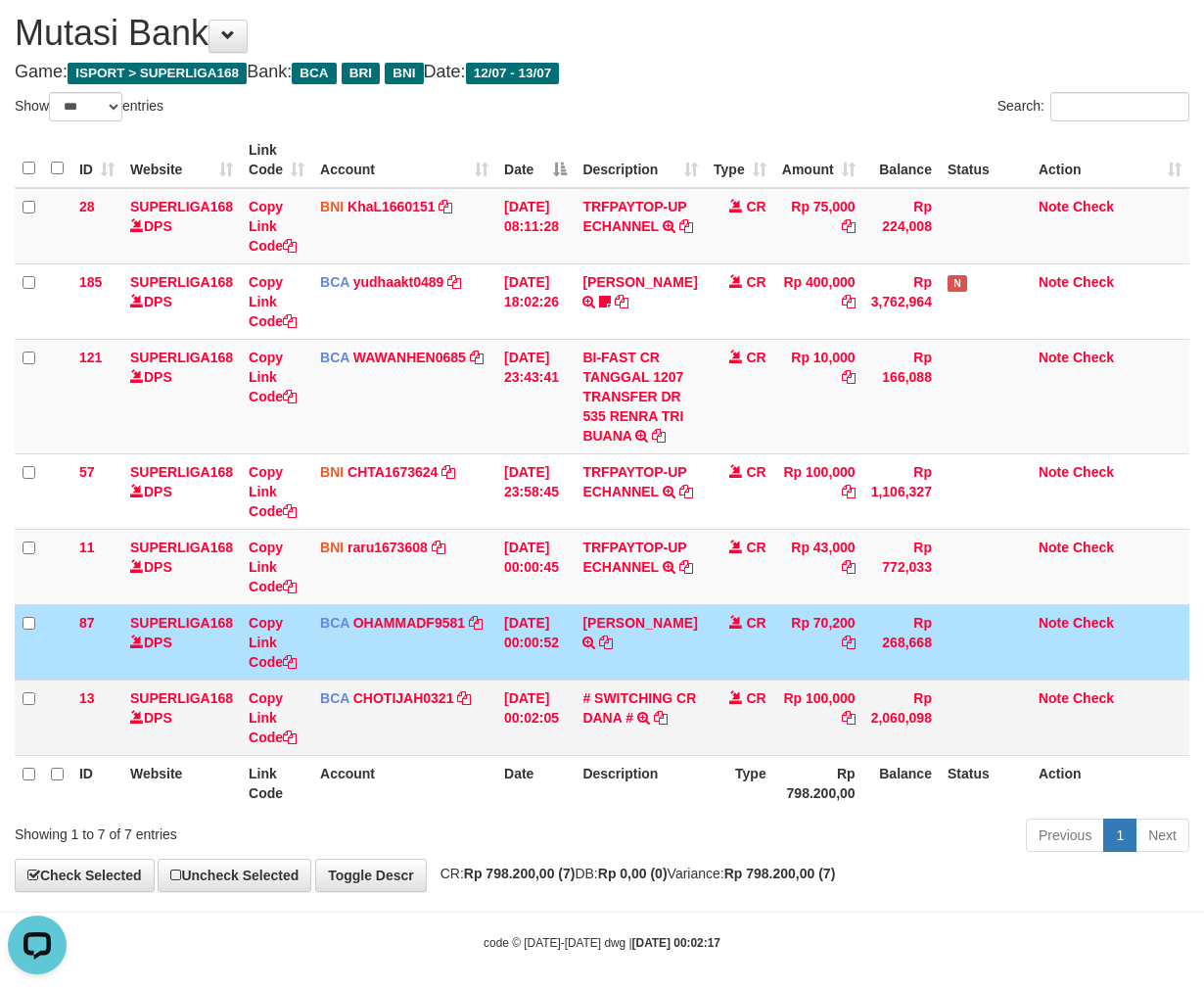 scroll, scrollTop: 0, scrollLeft: 0, axis: both 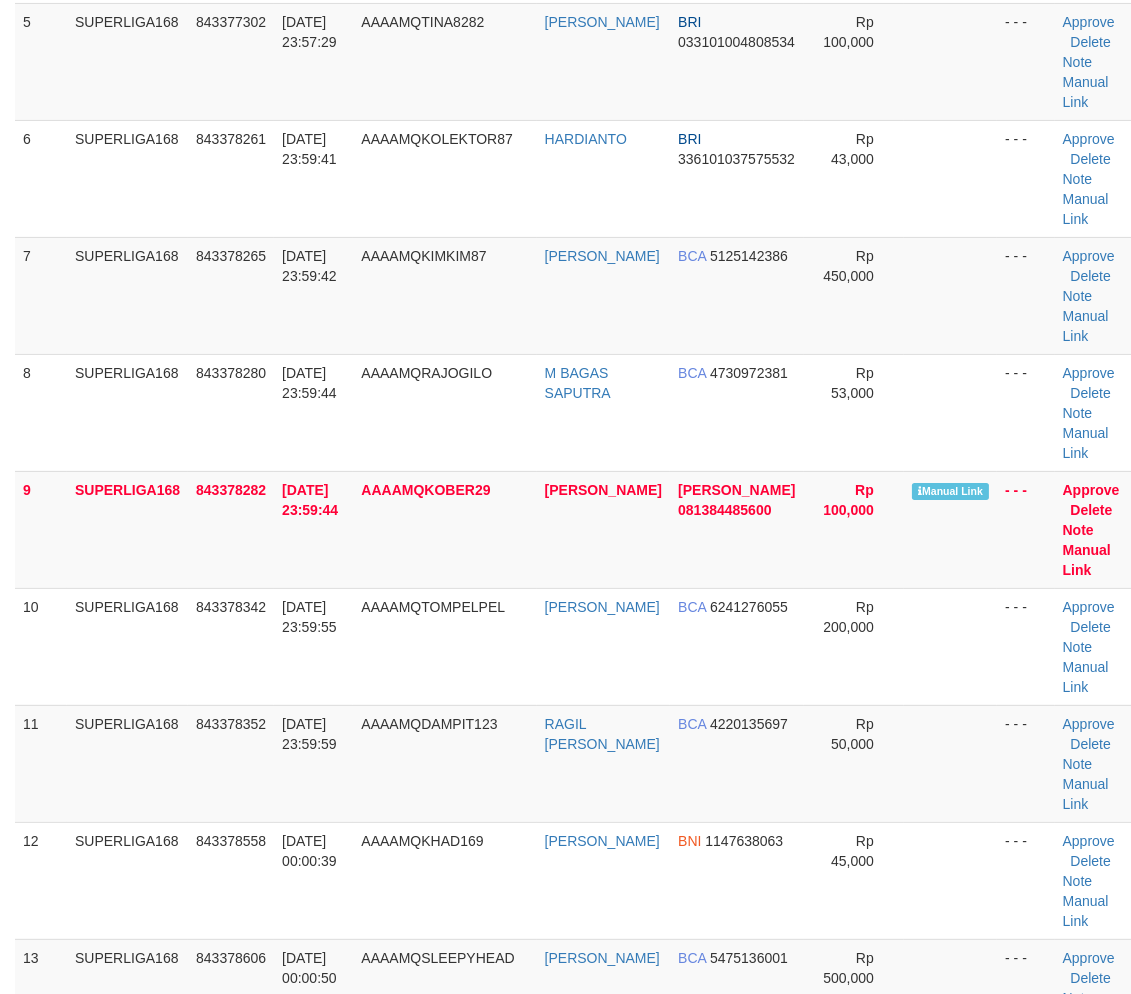drag, startPoint x: 75, startPoint y: 595, endPoint x: 1, endPoint y: 640, distance: 86.608315 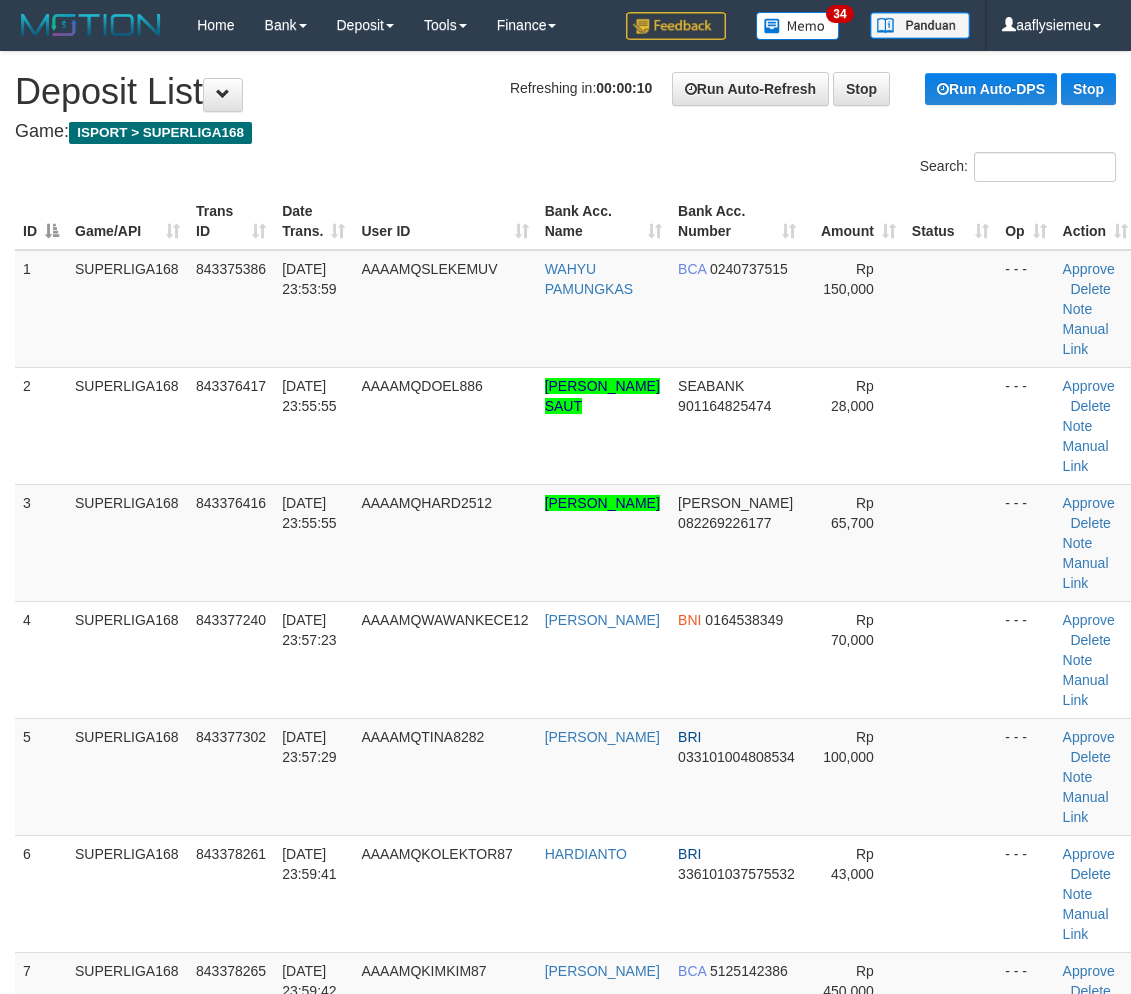 scroll, scrollTop: 715, scrollLeft: 0, axis: vertical 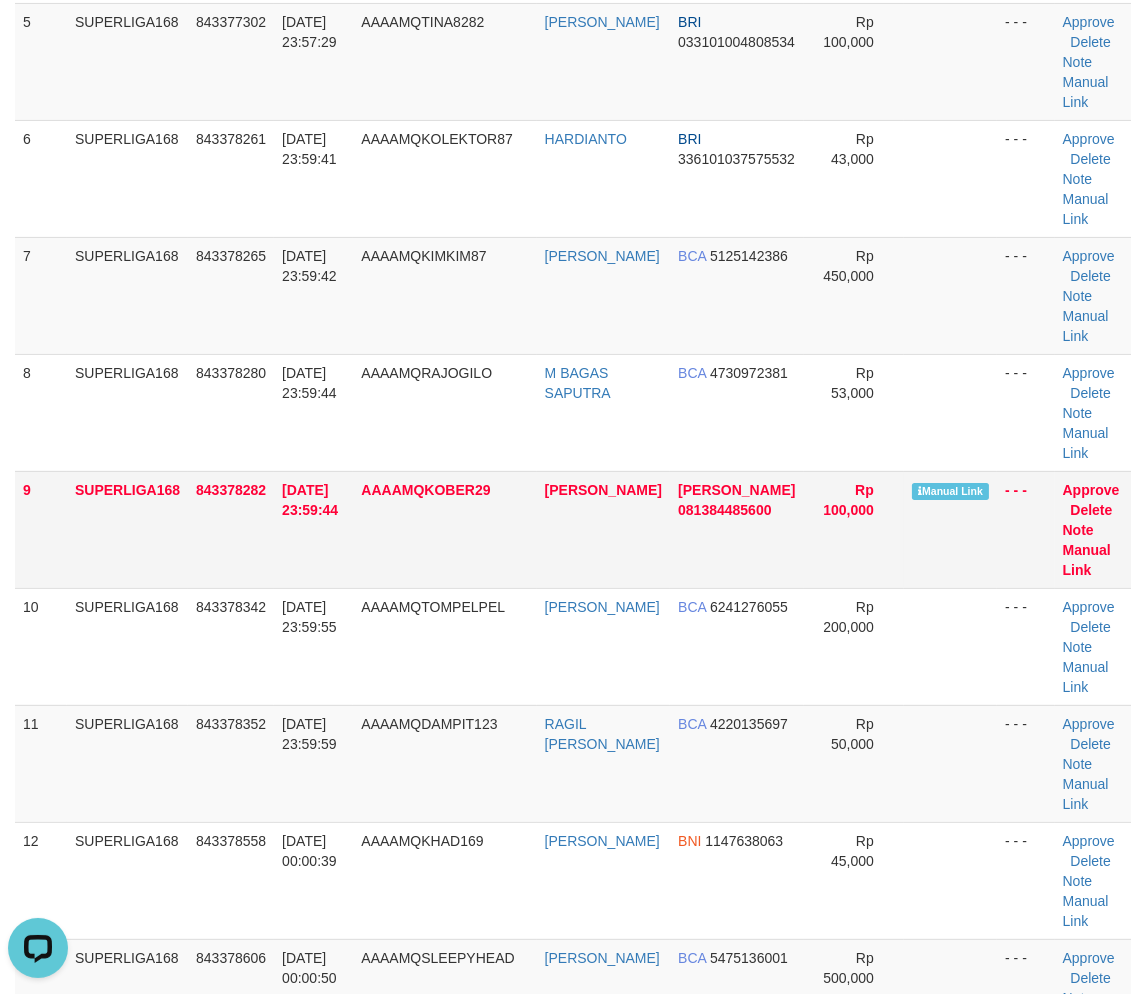 drag, startPoint x: 143, startPoint y: 583, endPoint x: 4, endPoint y: 643, distance: 151.39684 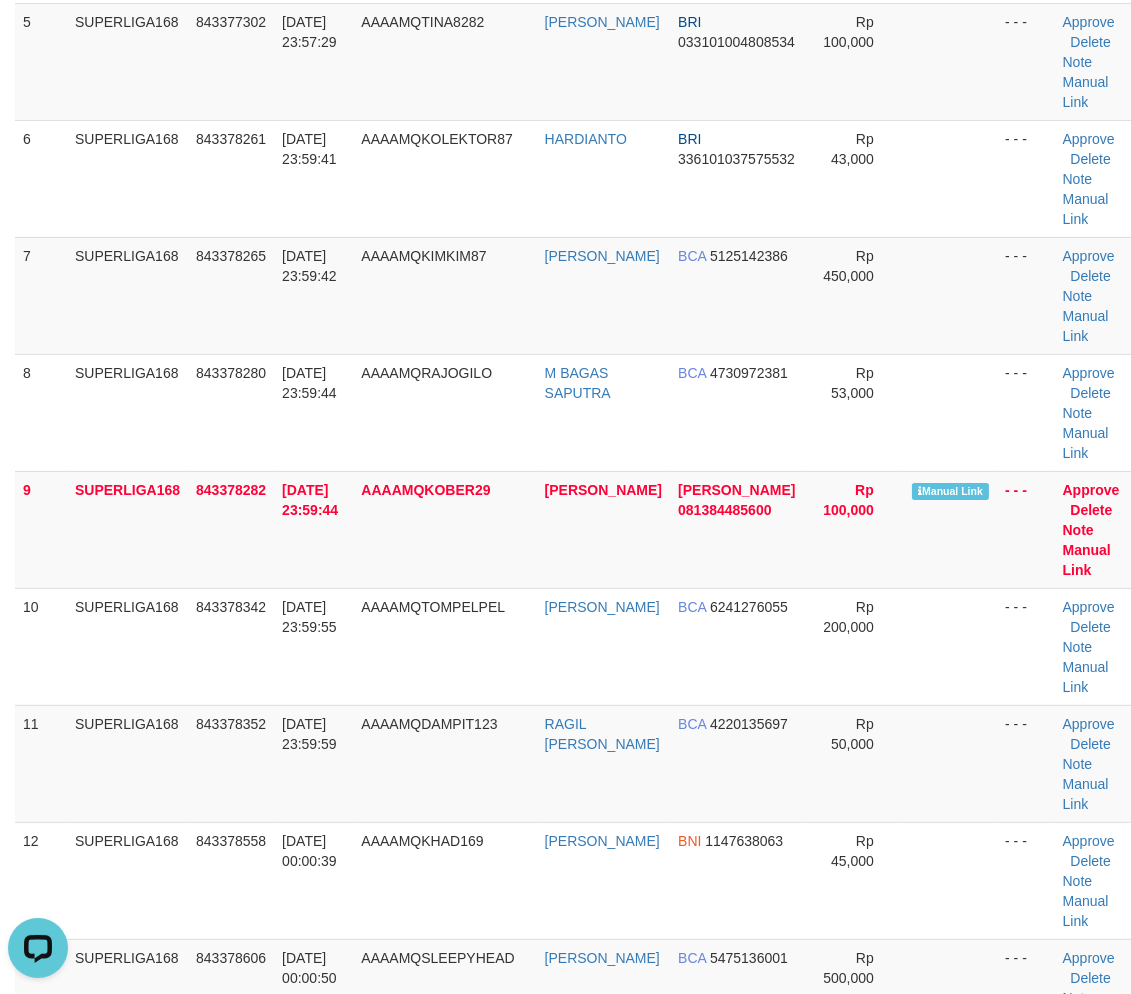 click on "SUPERLIGA168" at bounding box center [127, 529] 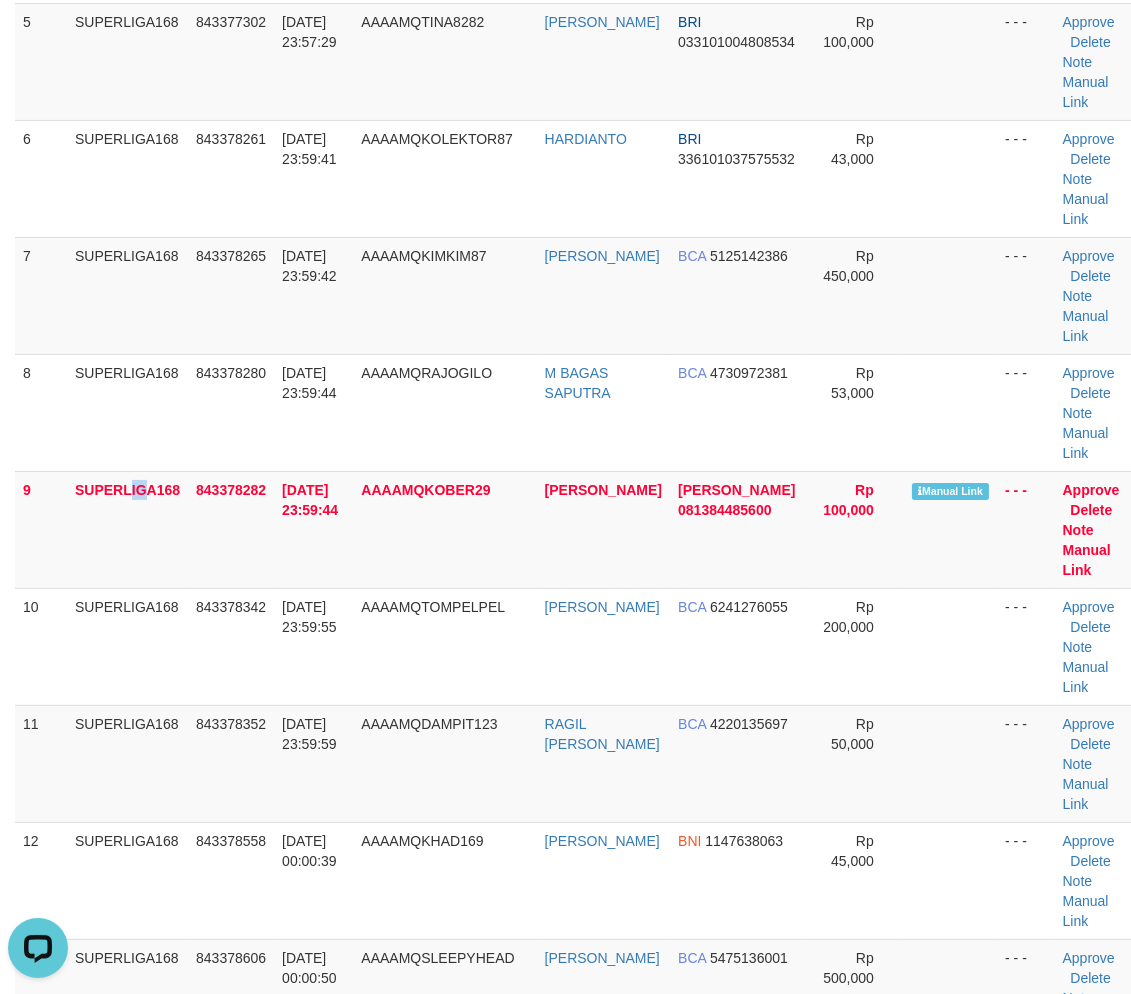 drag, startPoint x: 178, startPoint y: 563, endPoint x: 3, endPoint y: 652, distance: 196.33136 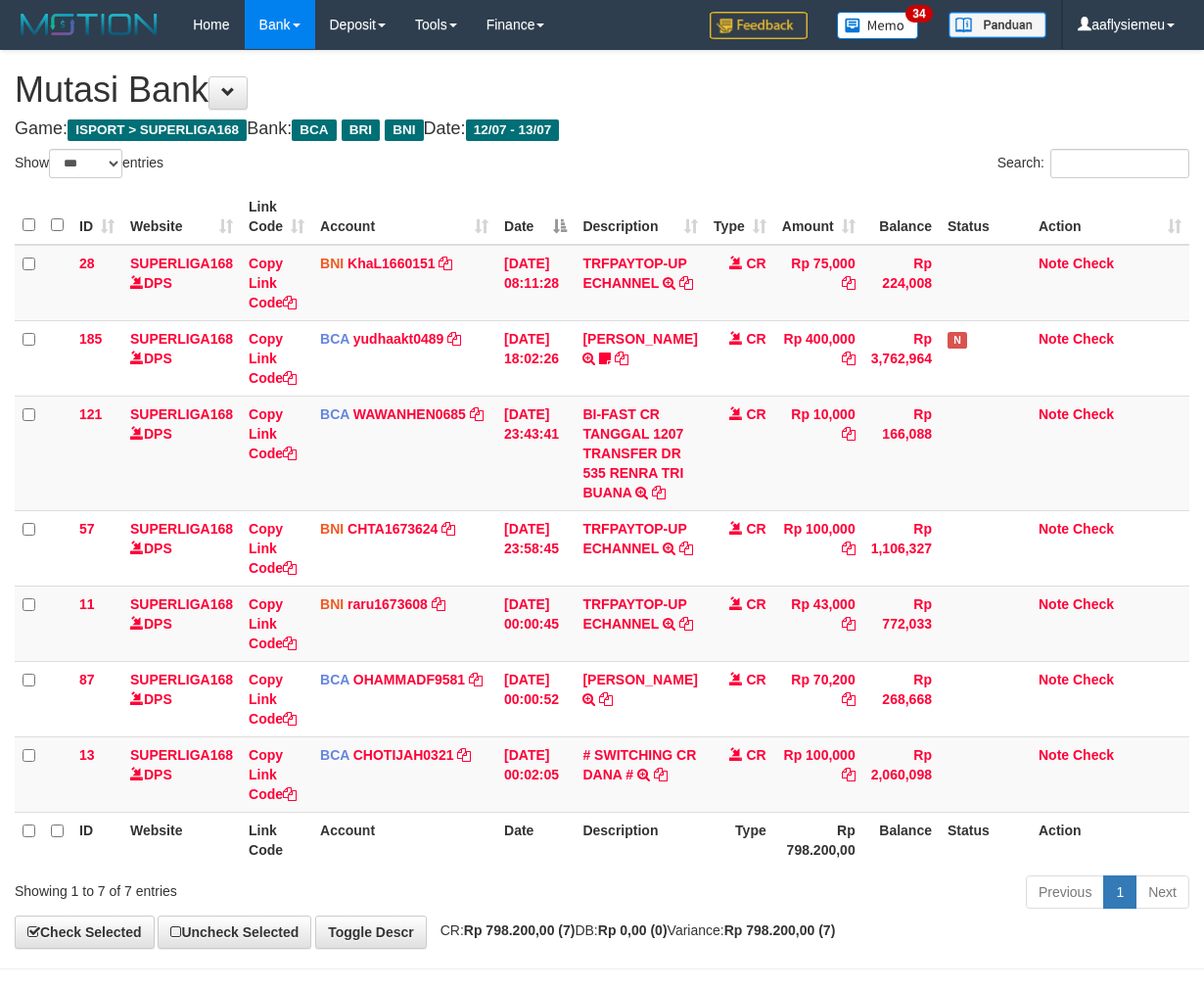select on "***" 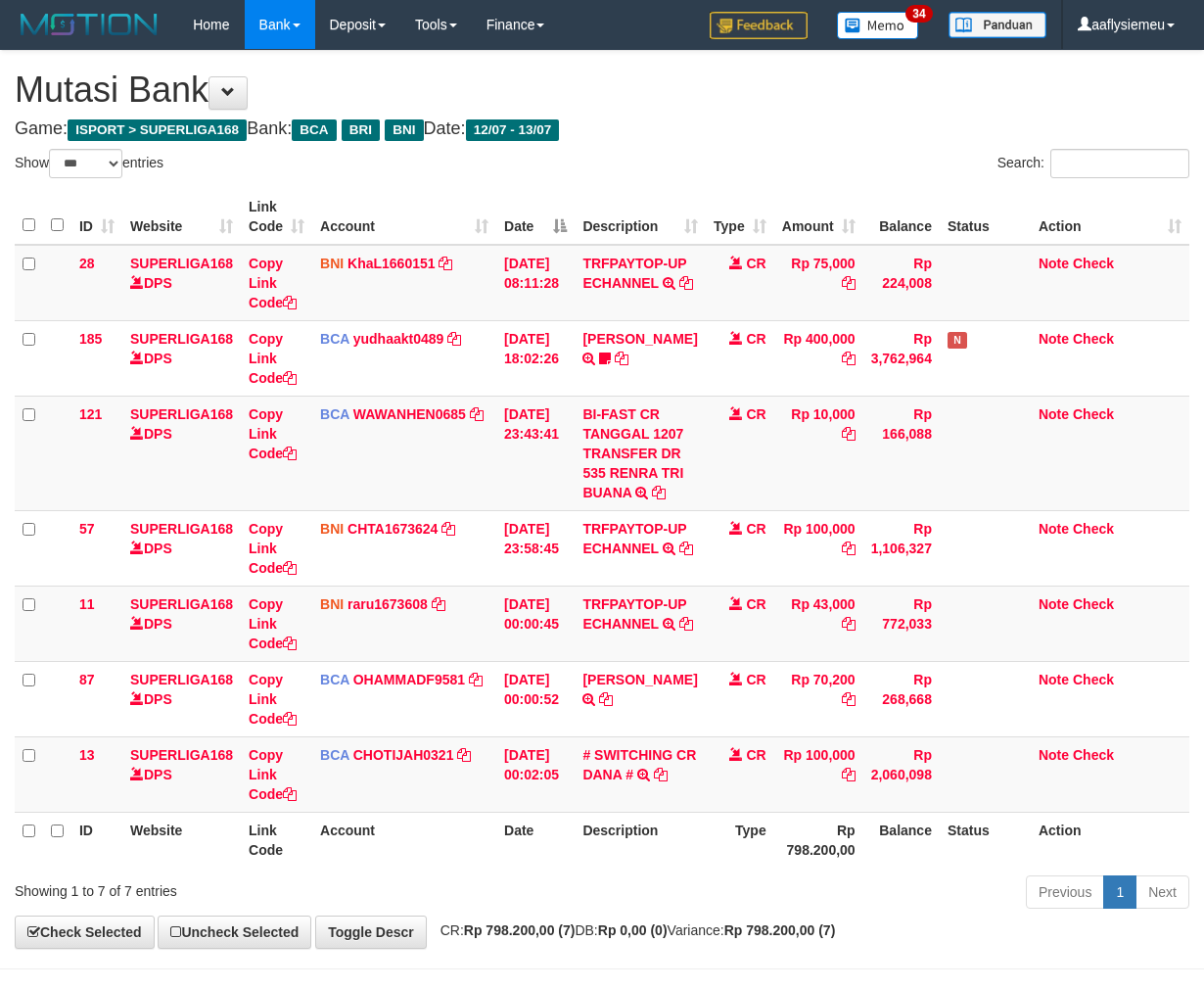 scroll, scrollTop: 57, scrollLeft: 0, axis: vertical 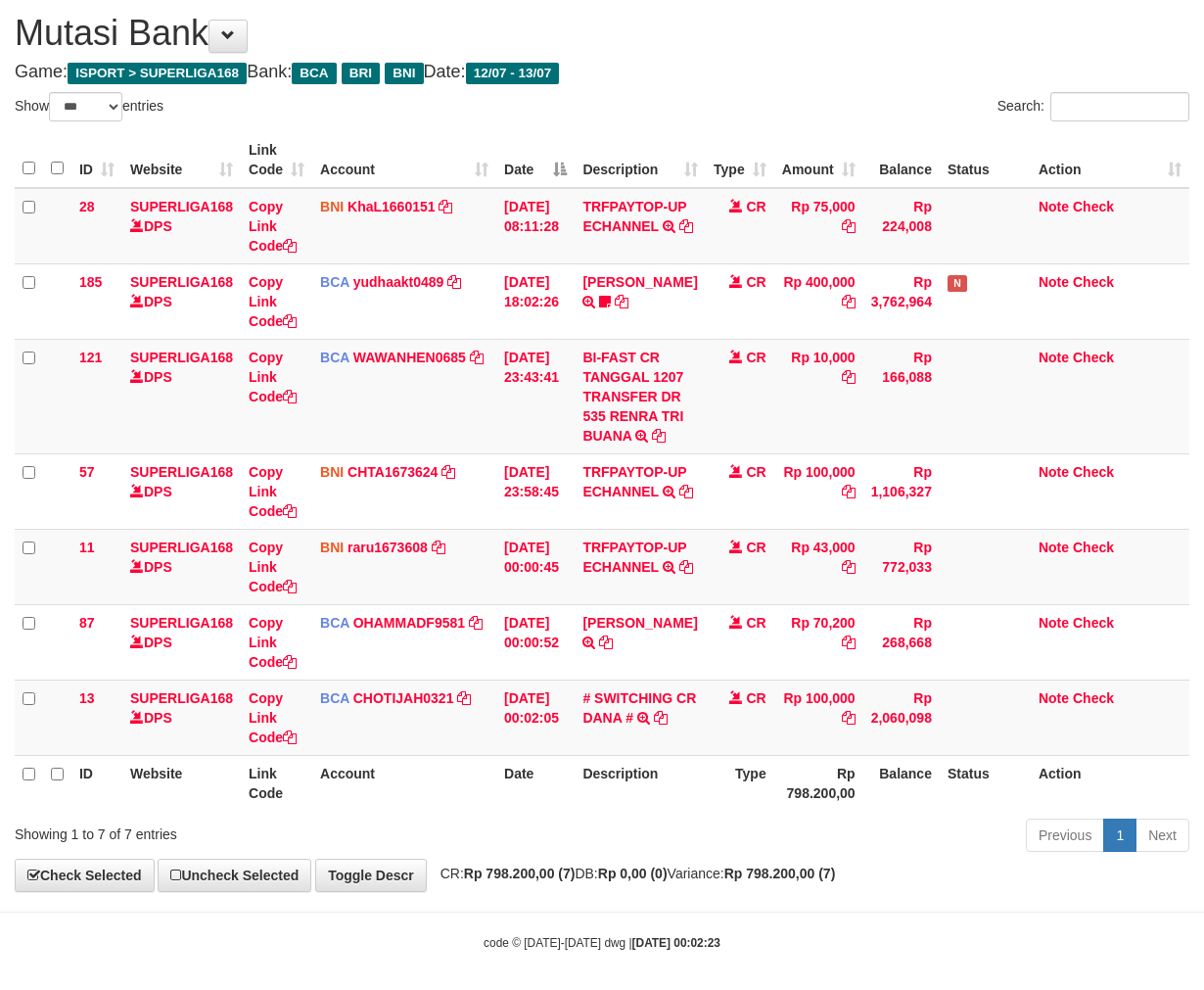 drag, startPoint x: 910, startPoint y: 788, endPoint x: 1212, endPoint y: 726, distance: 308.29856 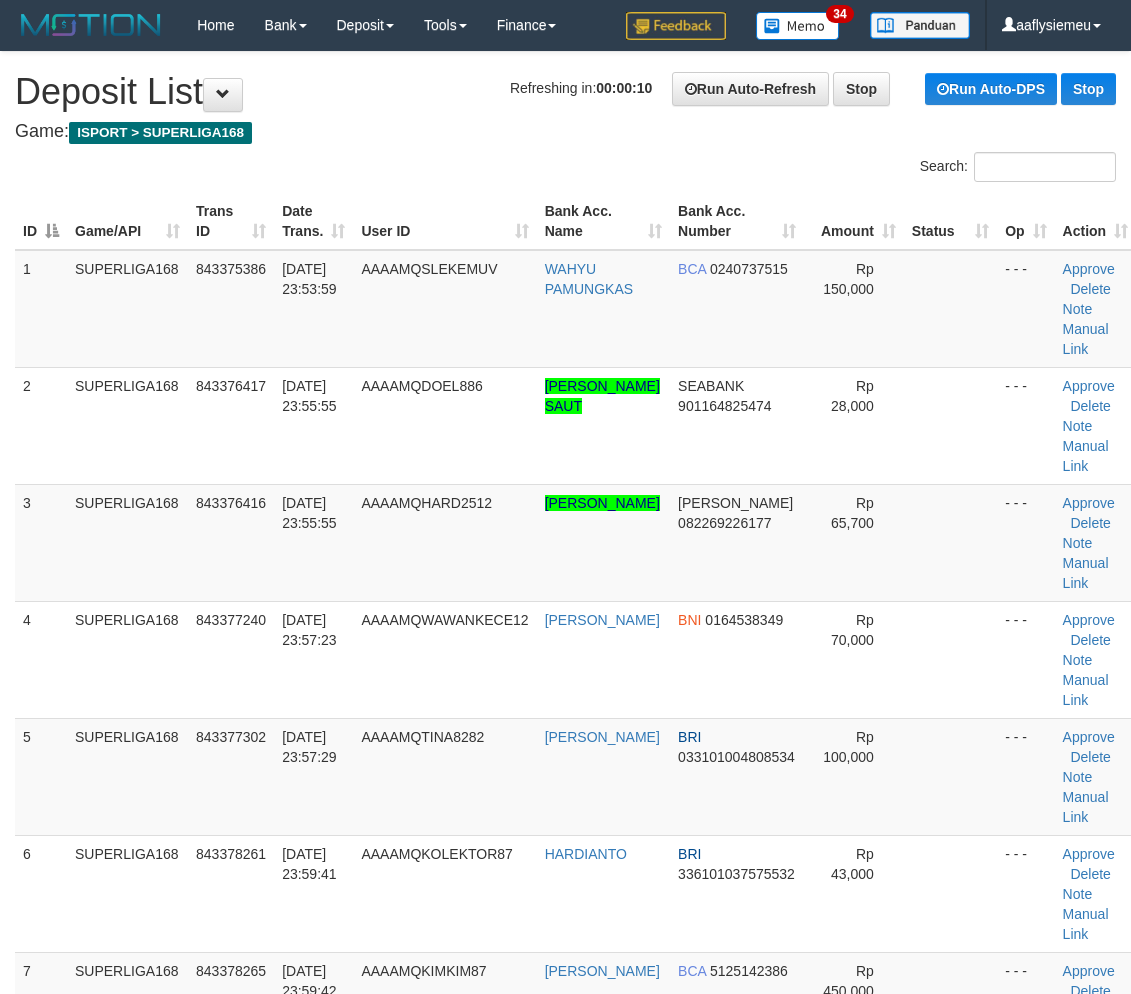 scroll, scrollTop: 715, scrollLeft: 0, axis: vertical 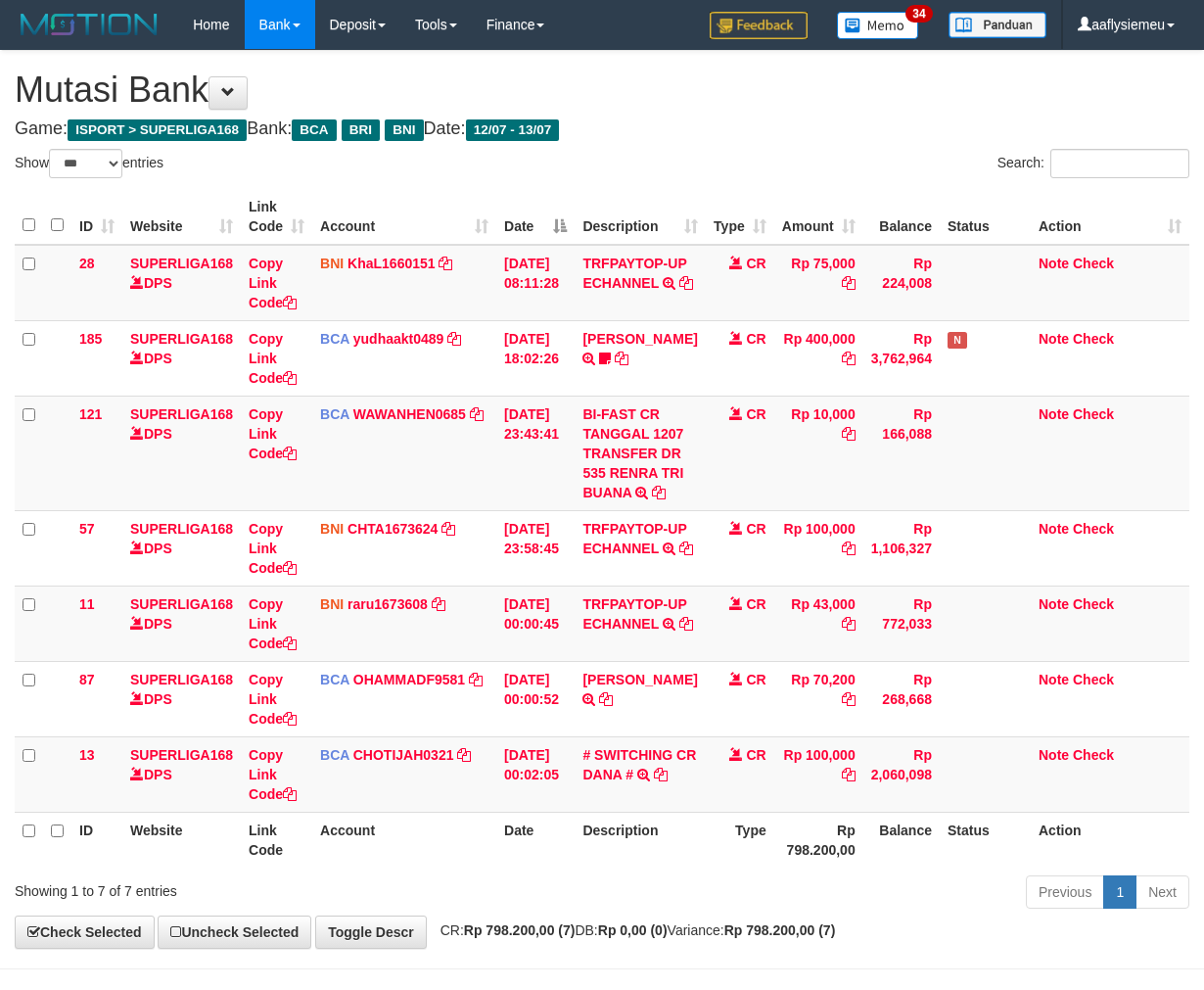 select on "***" 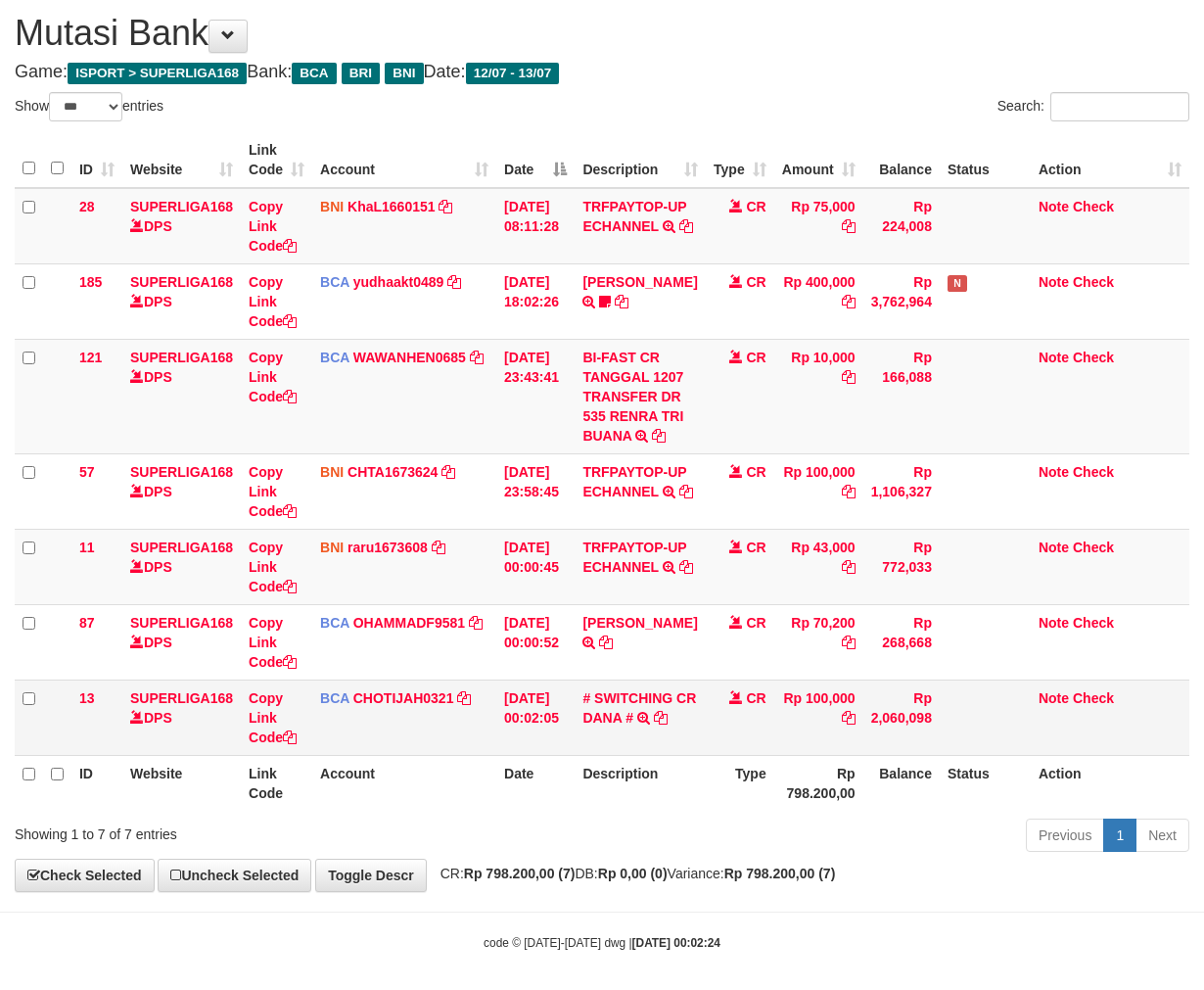 click on "CR" at bounding box center [740, 717] 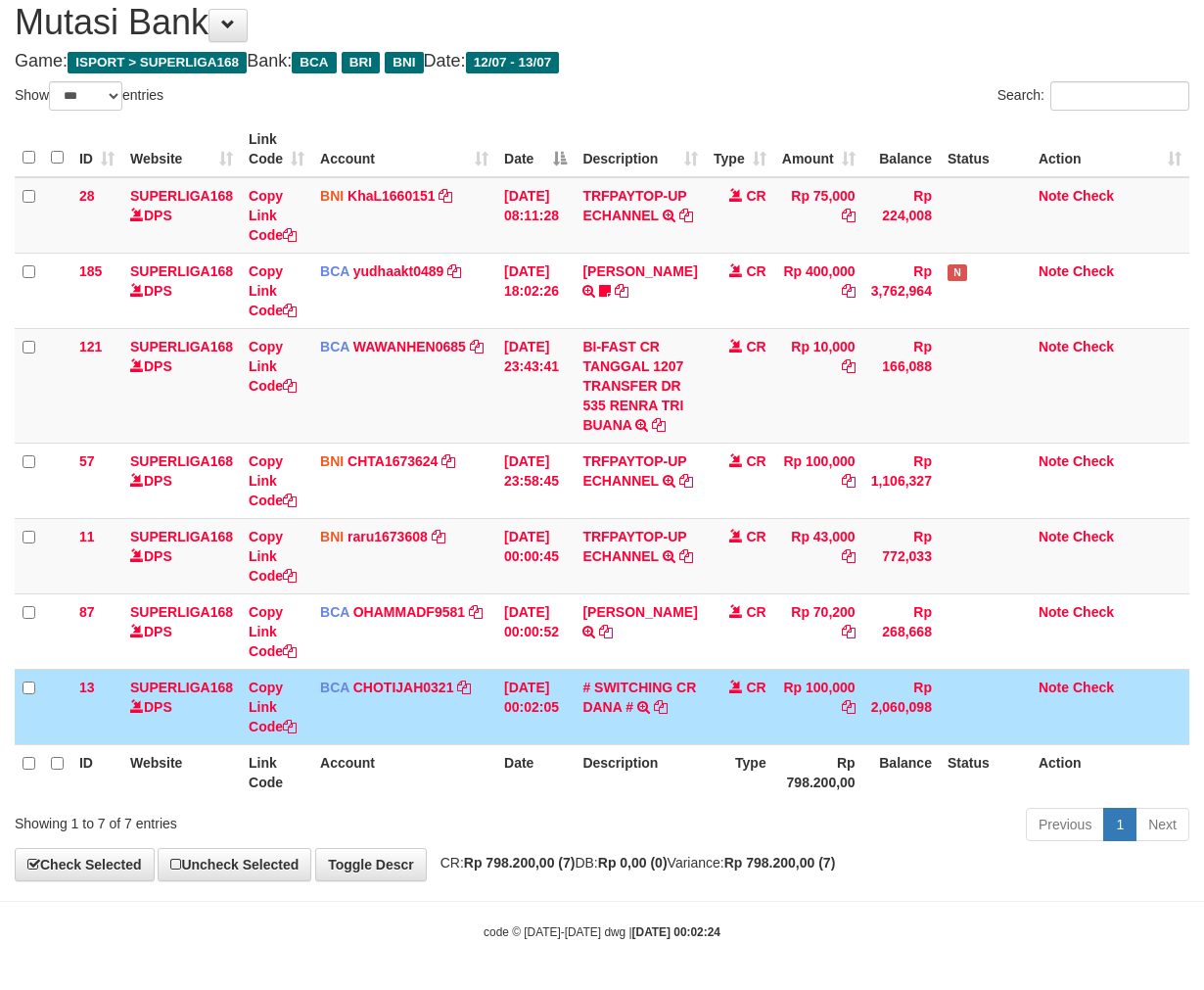 scroll, scrollTop: 14, scrollLeft: 0, axis: vertical 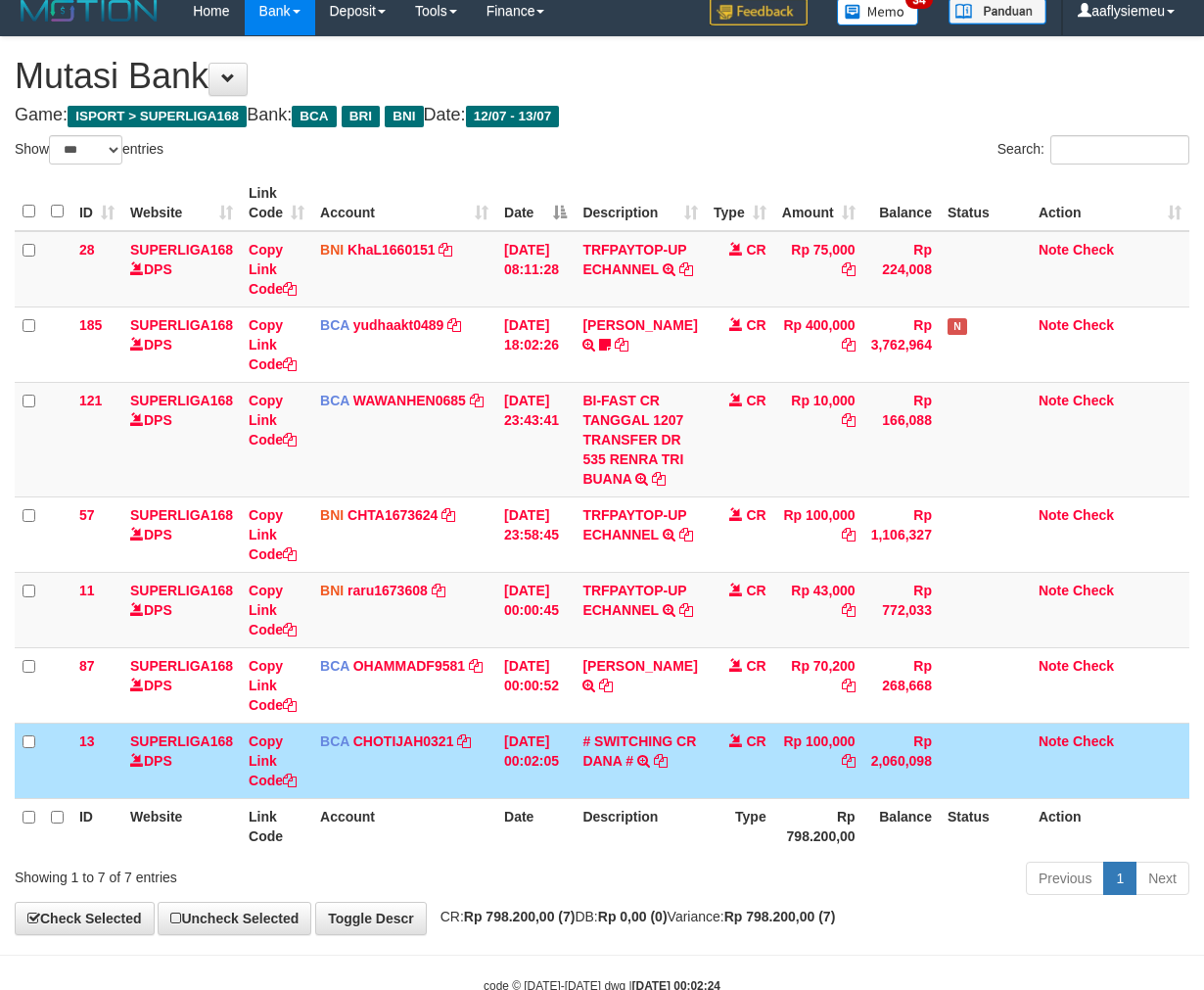 drag, startPoint x: 683, startPoint y: 827, endPoint x: 1216, endPoint y: 686, distance: 551.33474 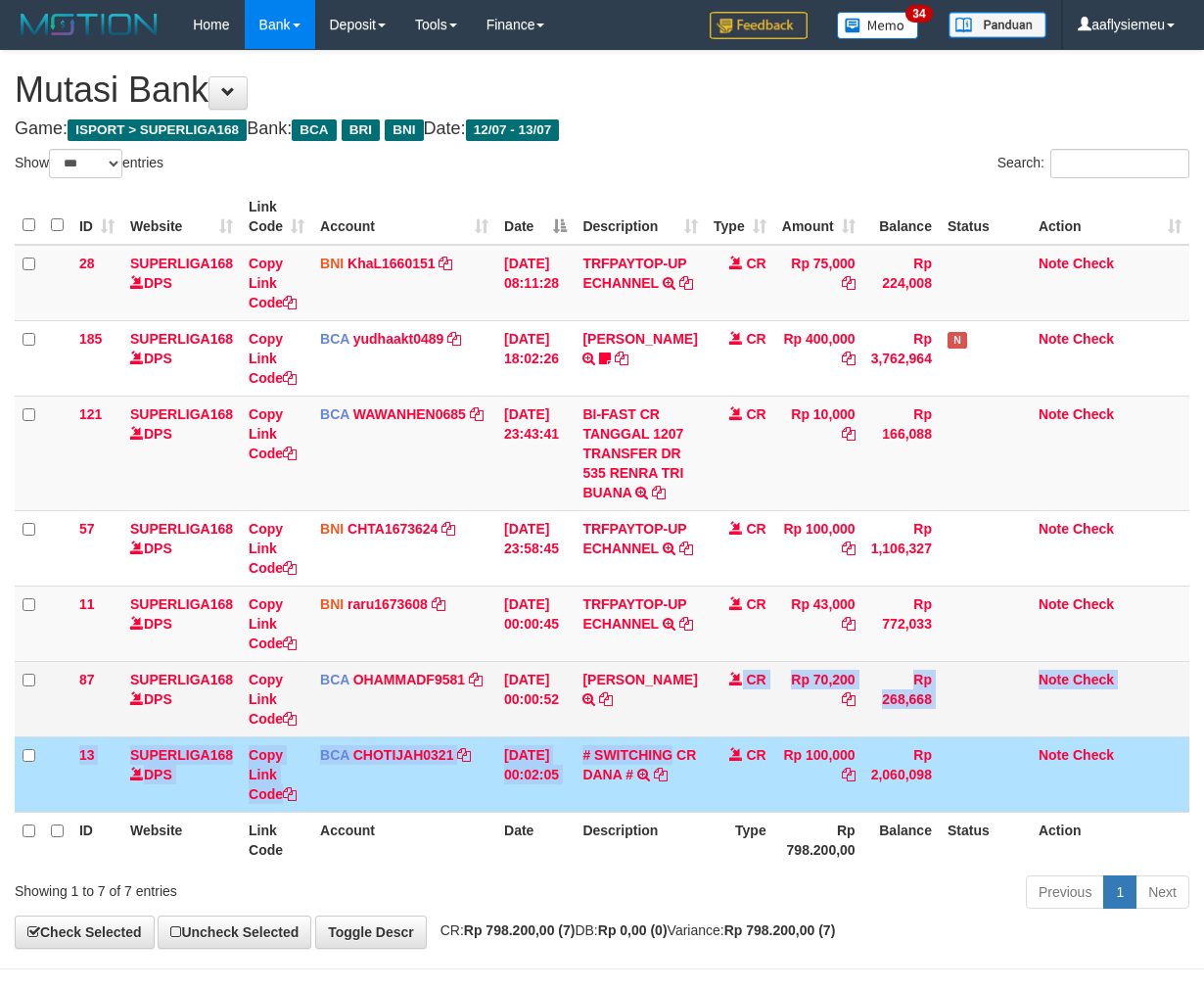 click at bounding box center [736, 679] 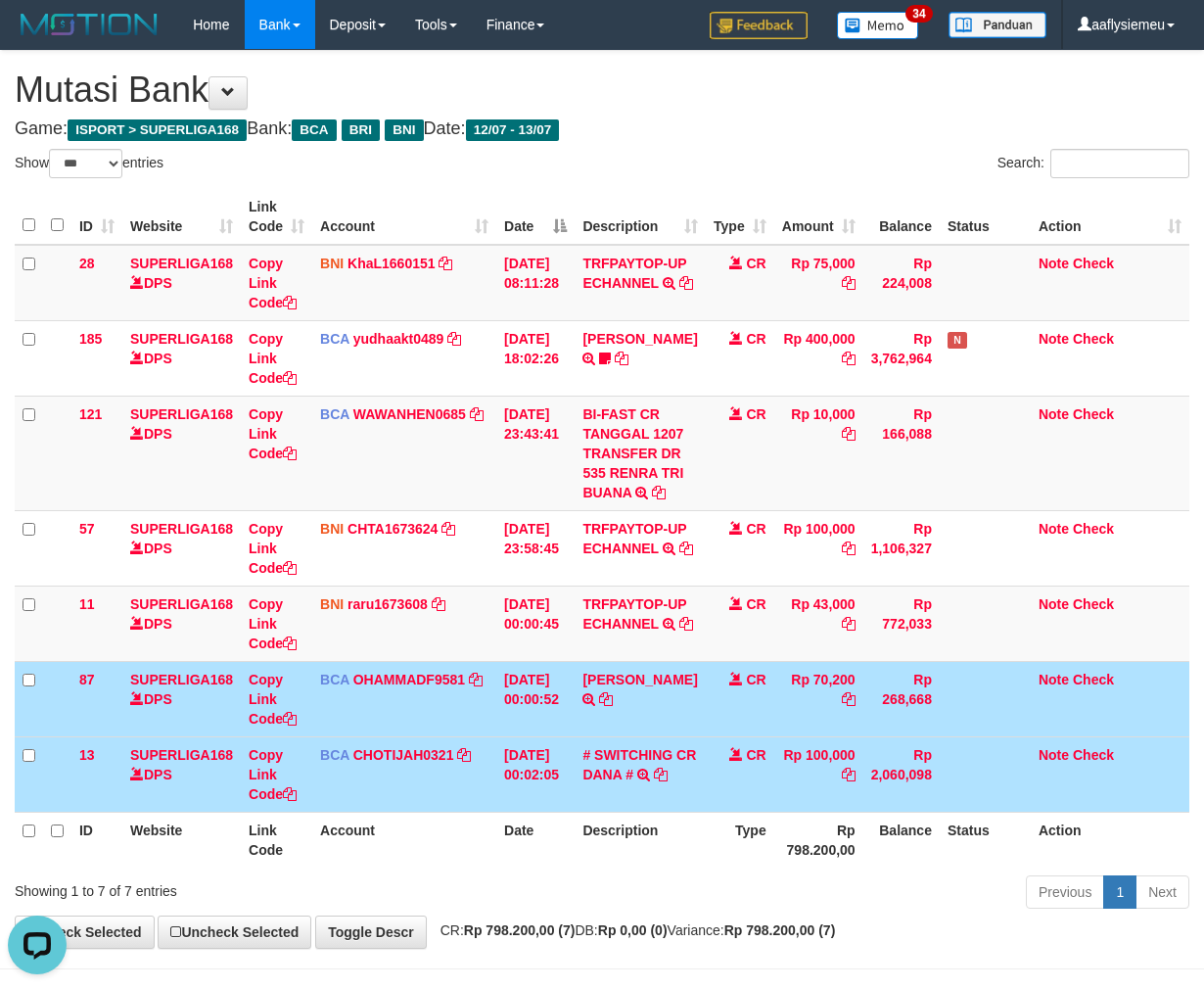 scroll, scrollTop: 0, scrollLeft: 0, axis: both 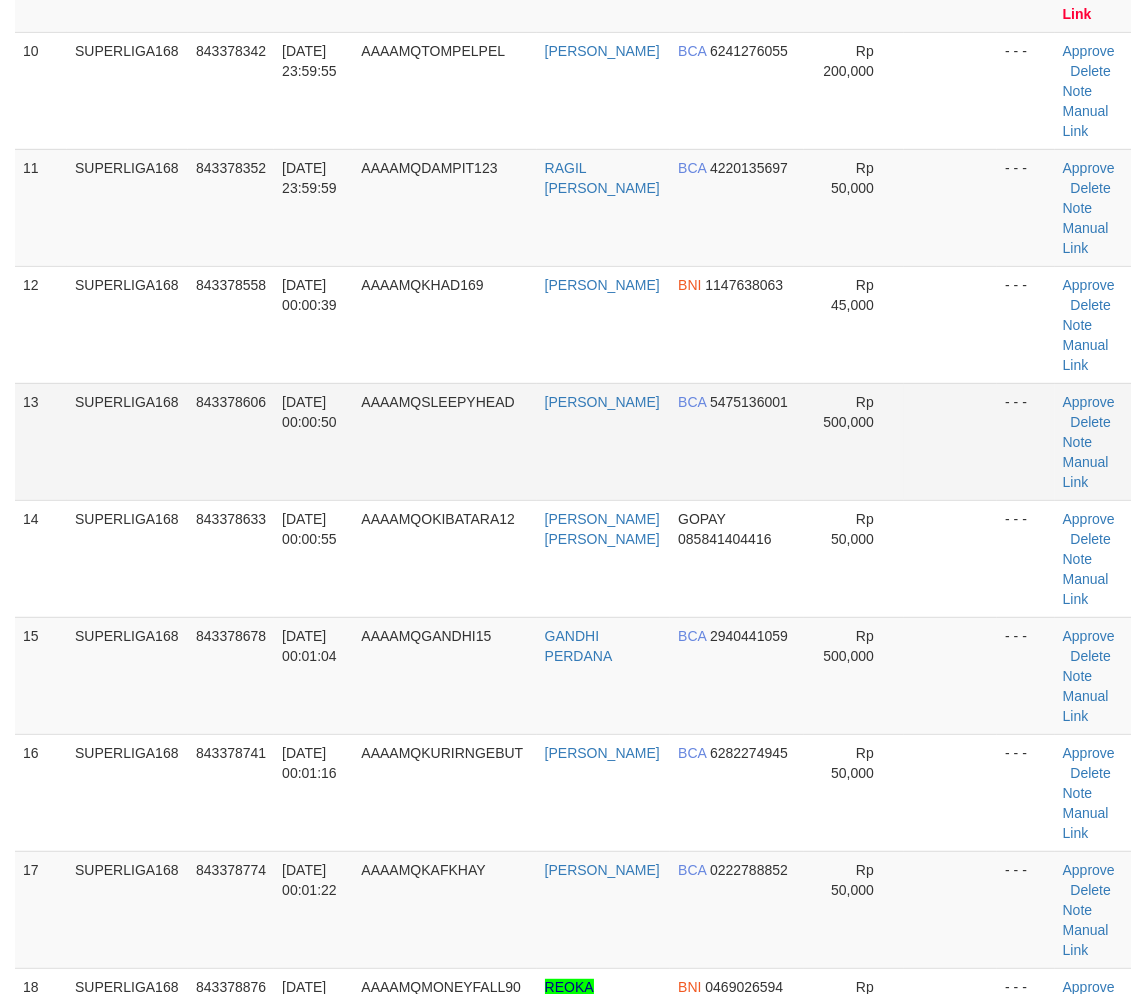 click on "SUPERLIGA168" at bounding box center [127, 441] 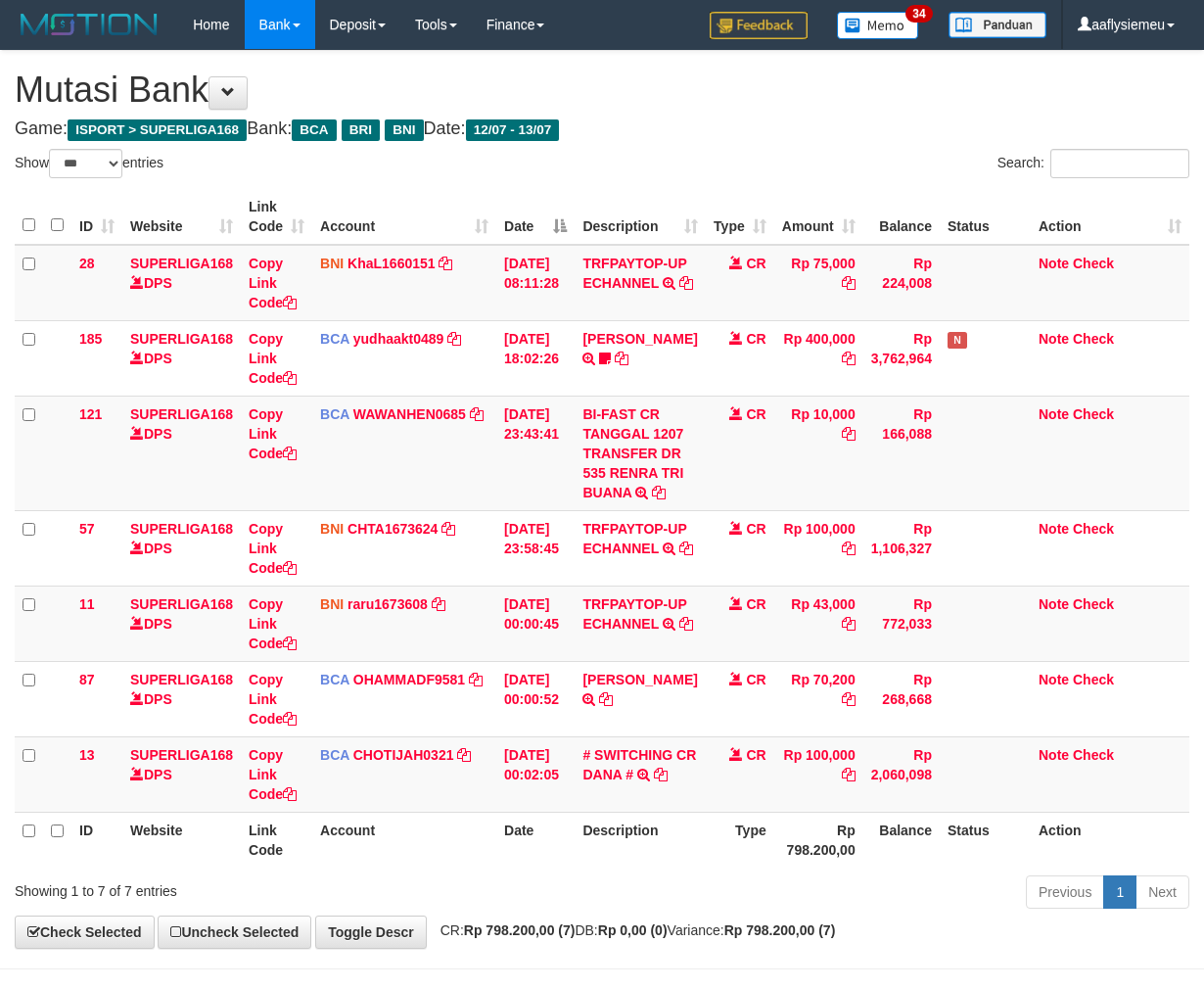 select on "***" 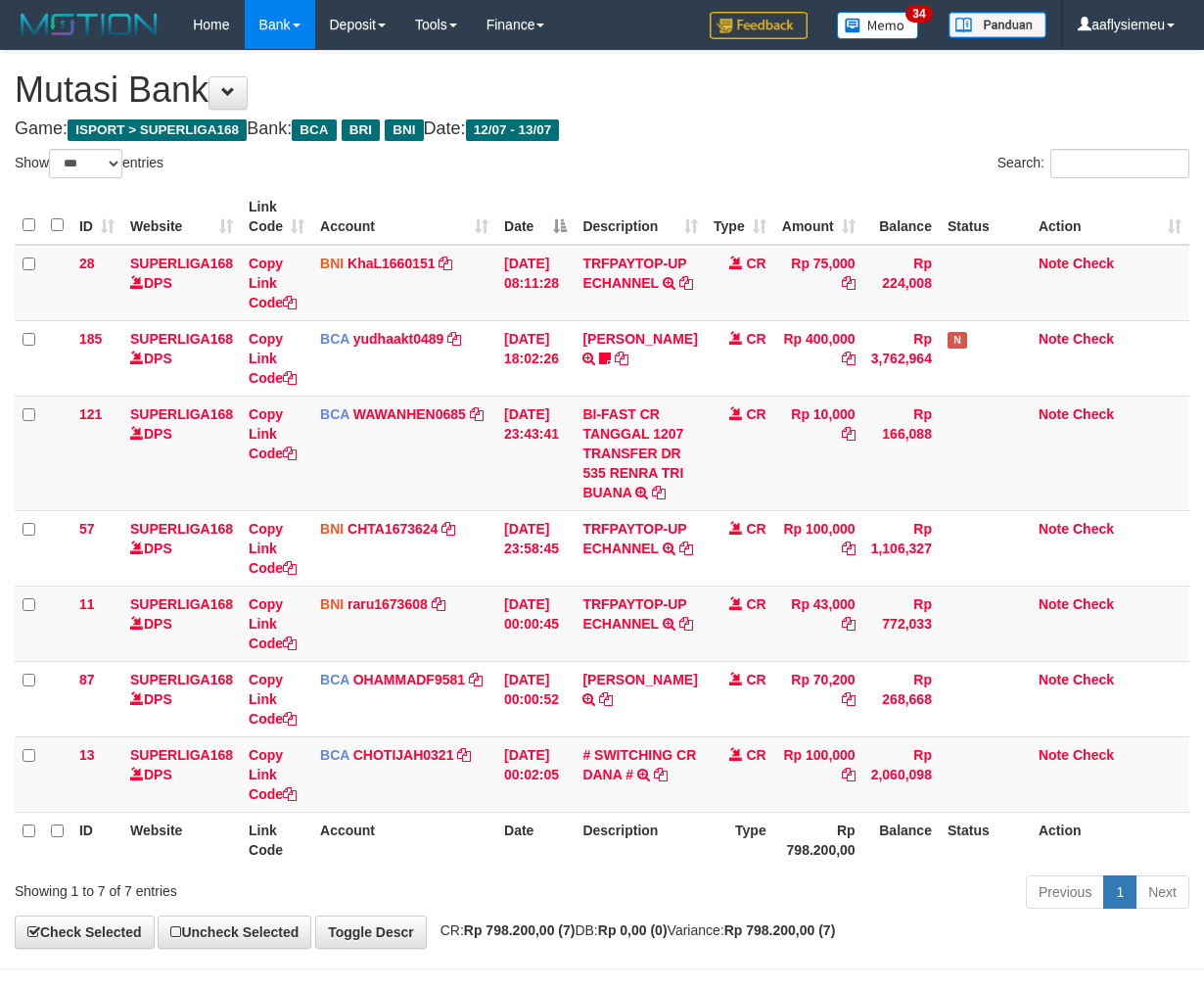 scroll, scrollTop: 166, scrollLeft: 0, axis: vertical 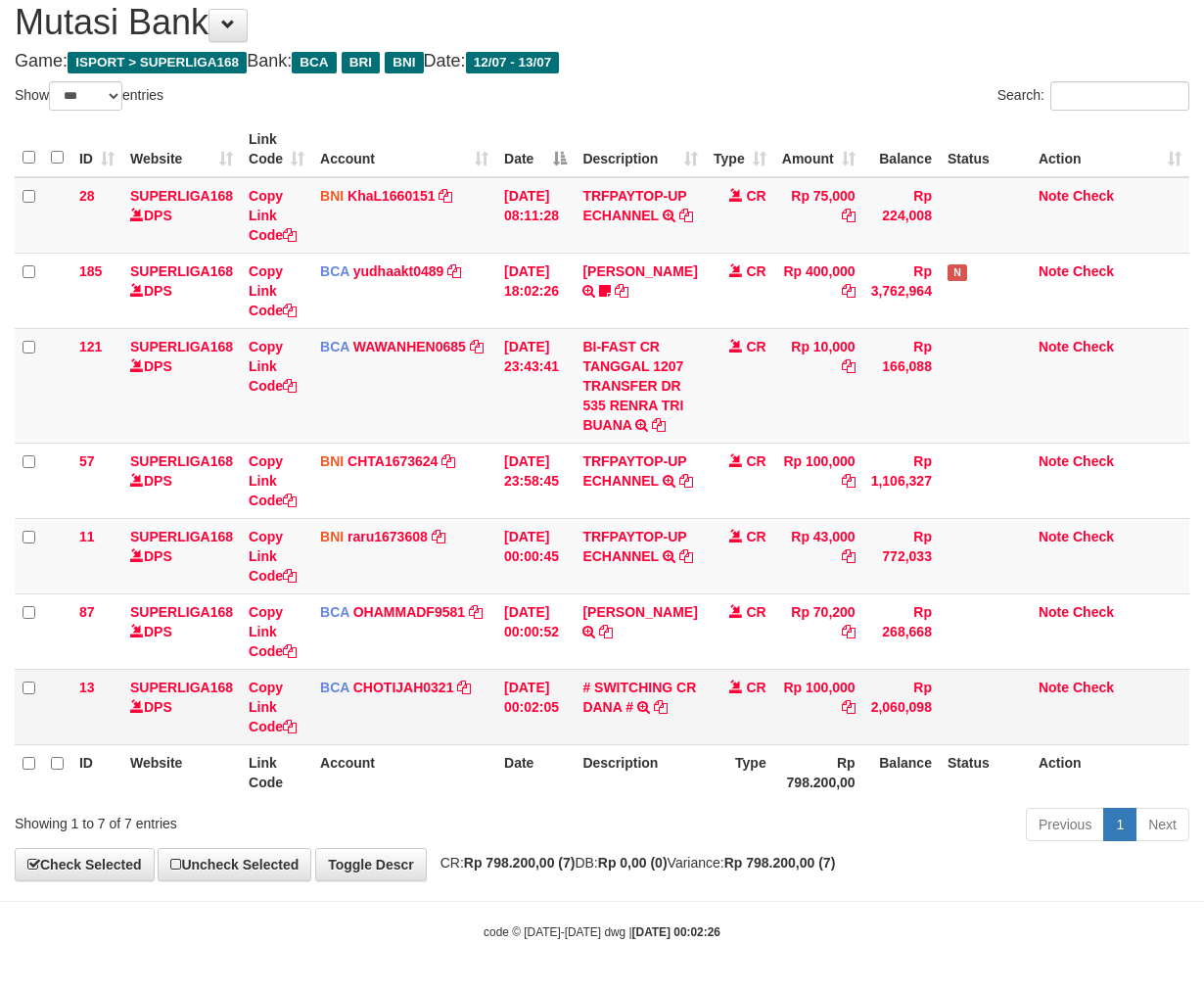 drag, startPoint x: 675, startPoint y: 756, endPoint x: 817, endPoint y: 728, distance: 144.73424 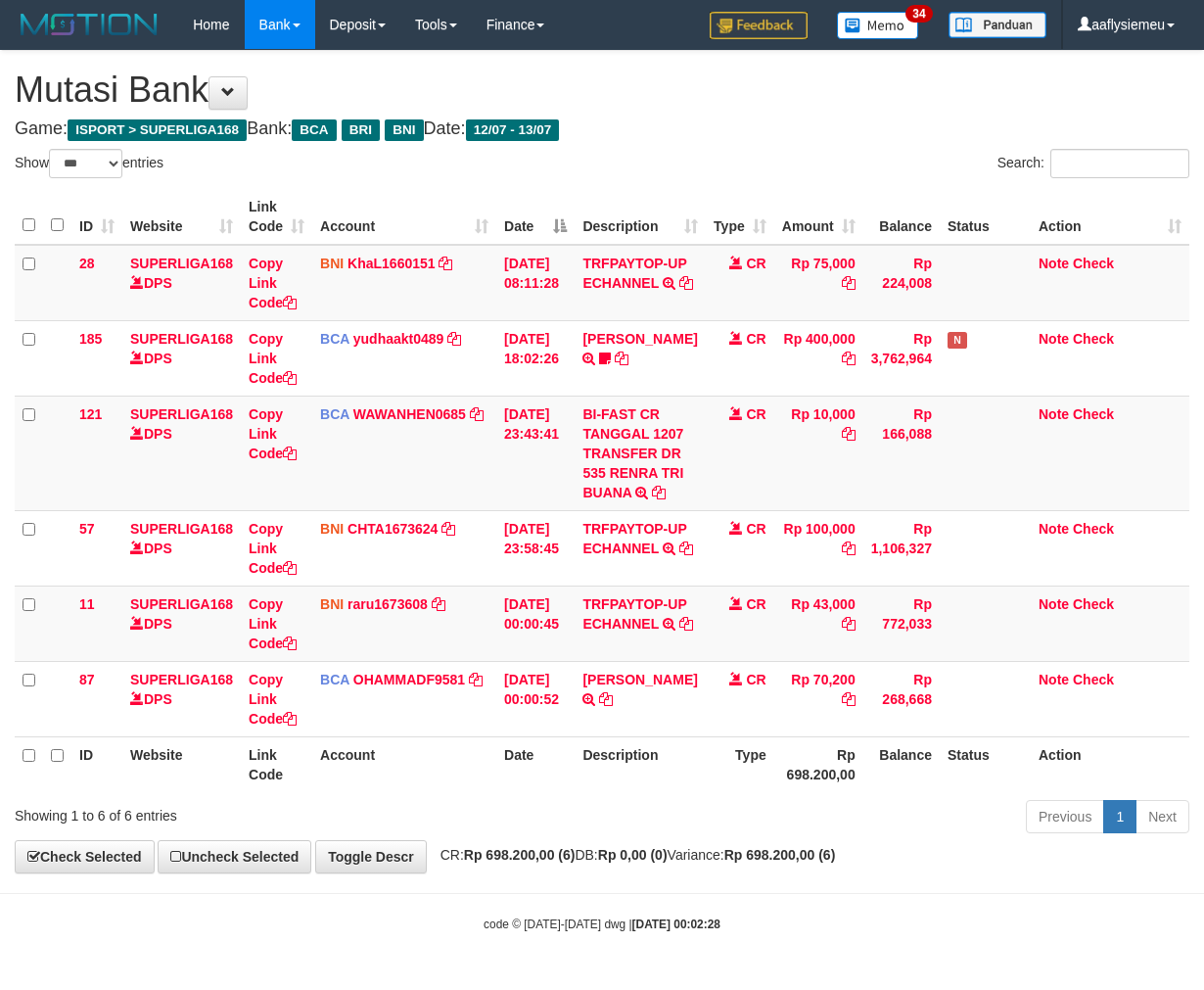select on "***" 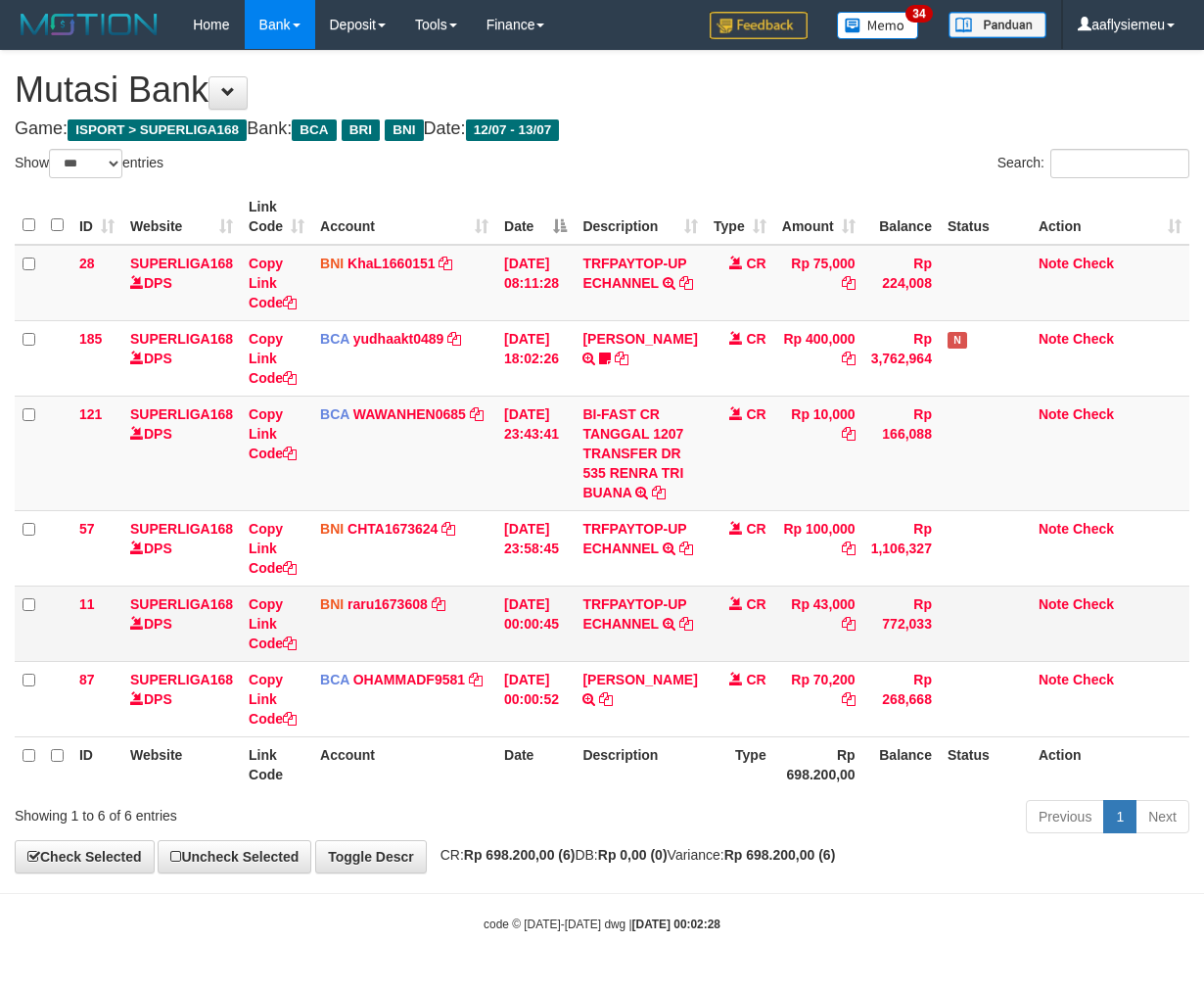 scroll, scrollTop: 0, scrollLeft: 0, axis: both 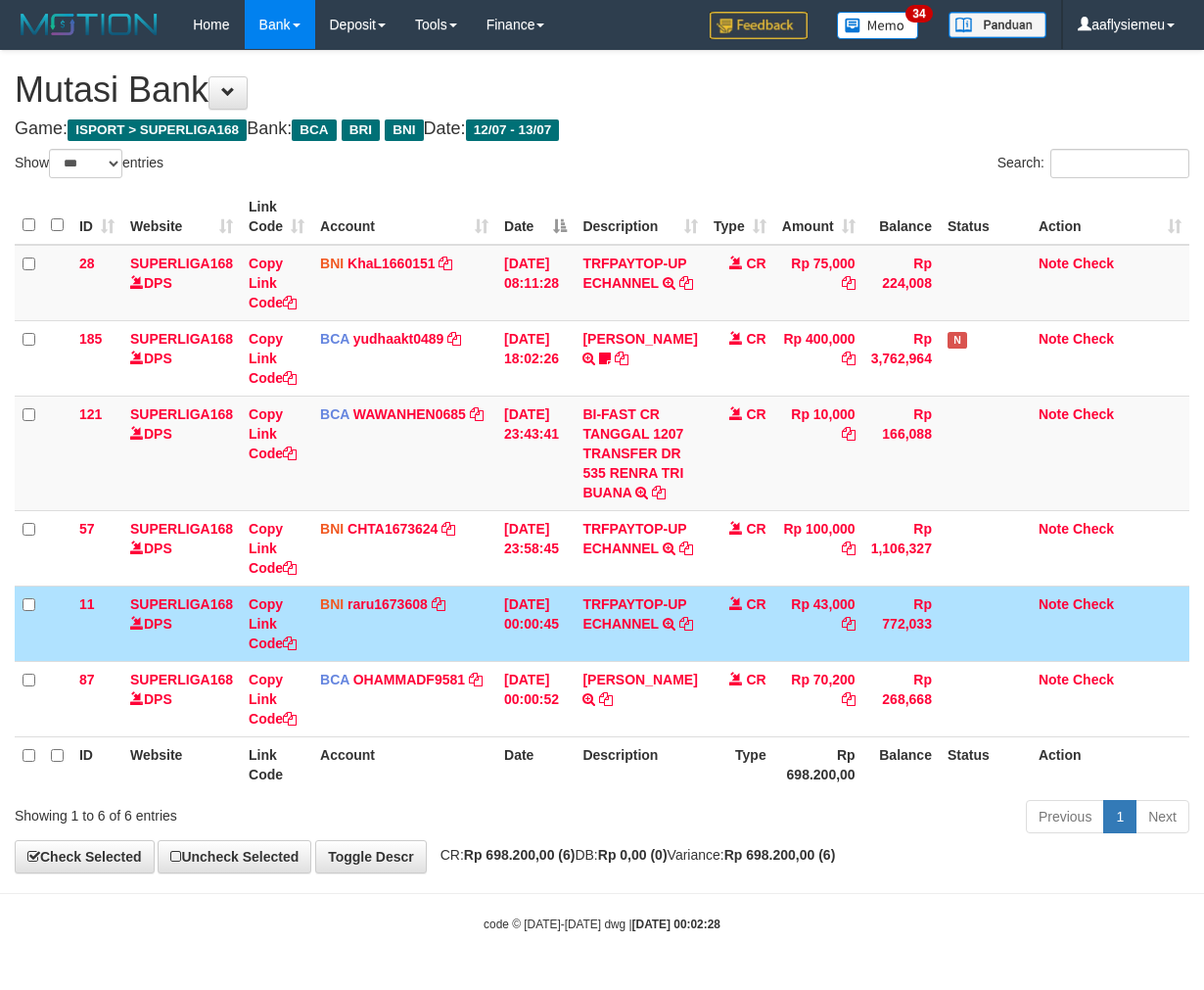 click on "Type" at bounding box center [740, 764] 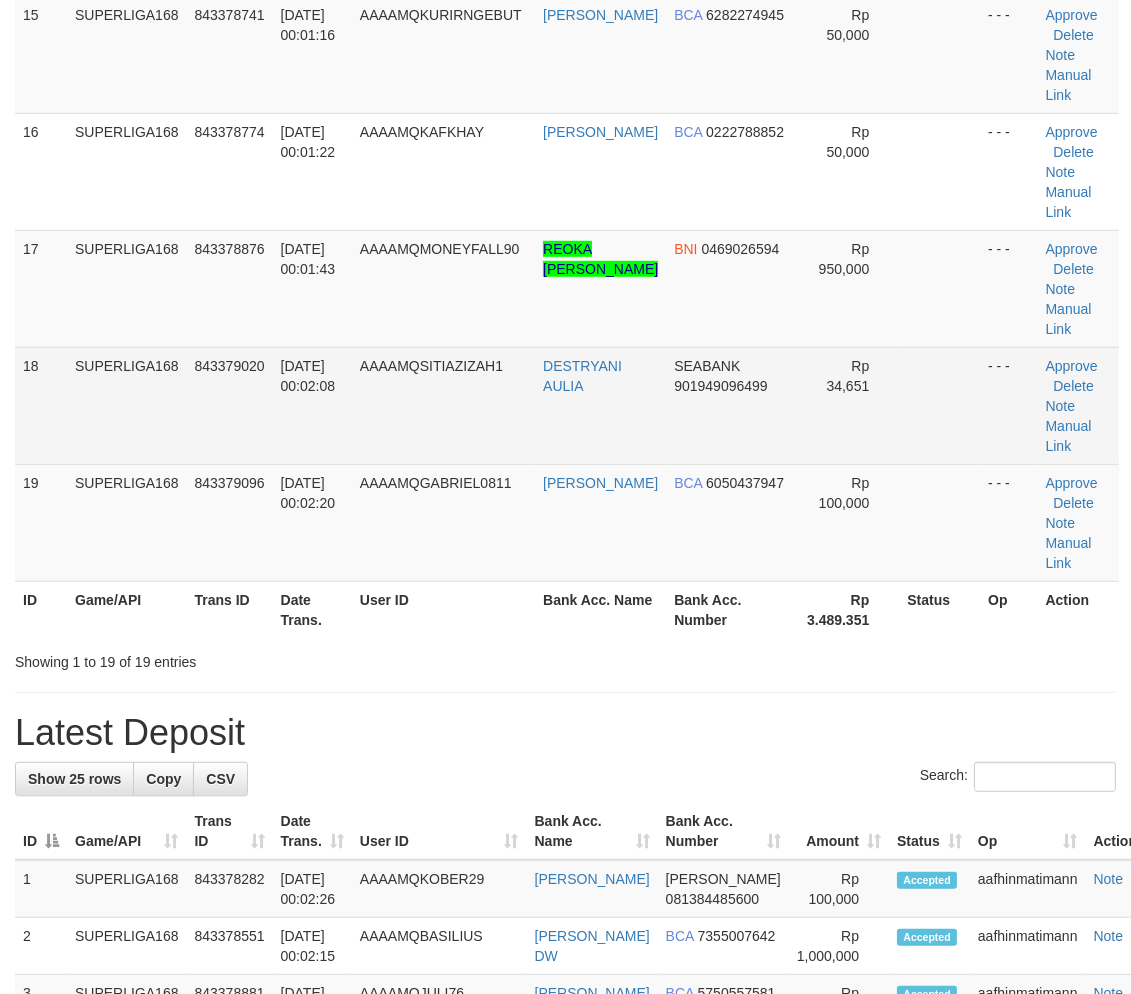 scroll, scrollTop: 1836, scrollLeft: 0, axis: vertical 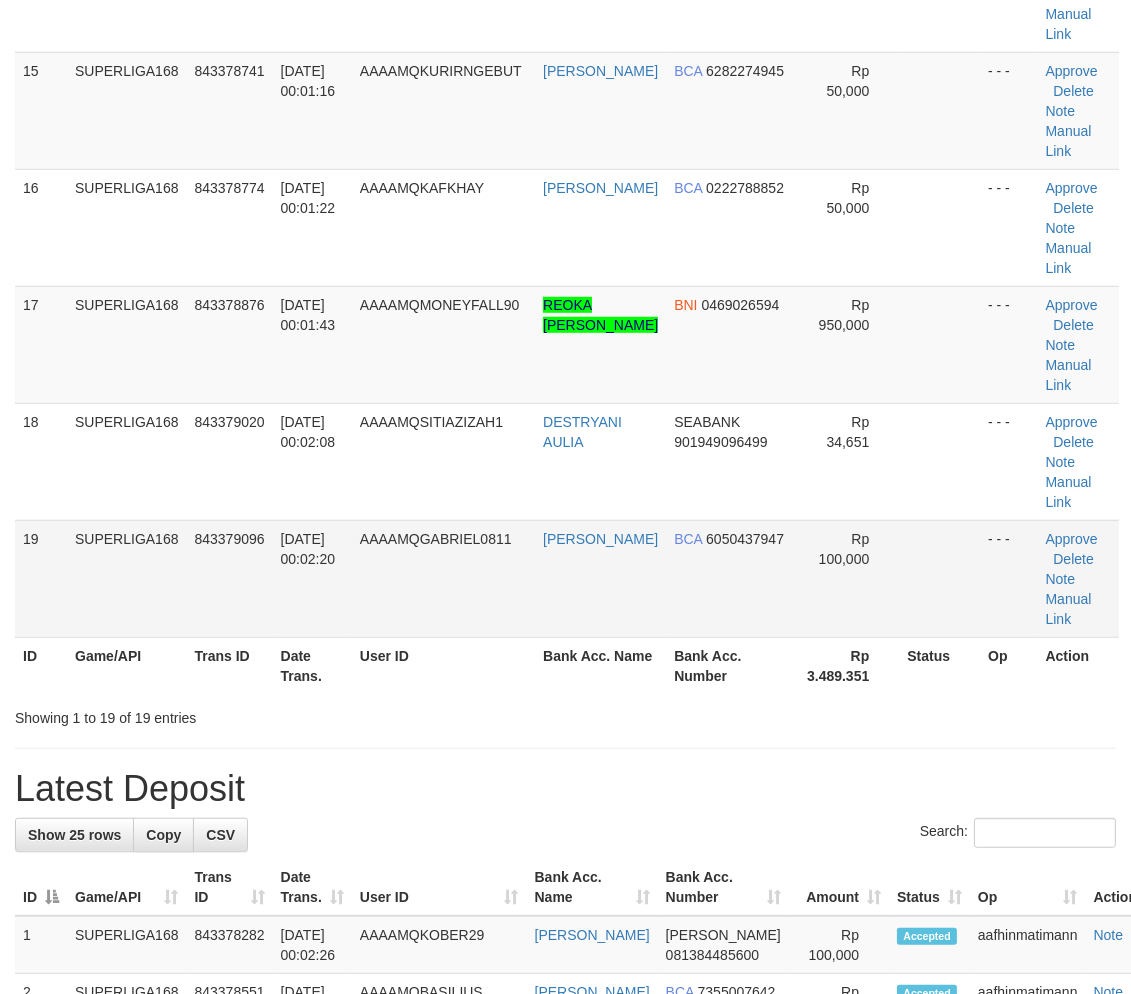drag, startPoint x: 251, startPoint y: 502, endPoint x: 85, endPoint y: 582, distance: 184.27155 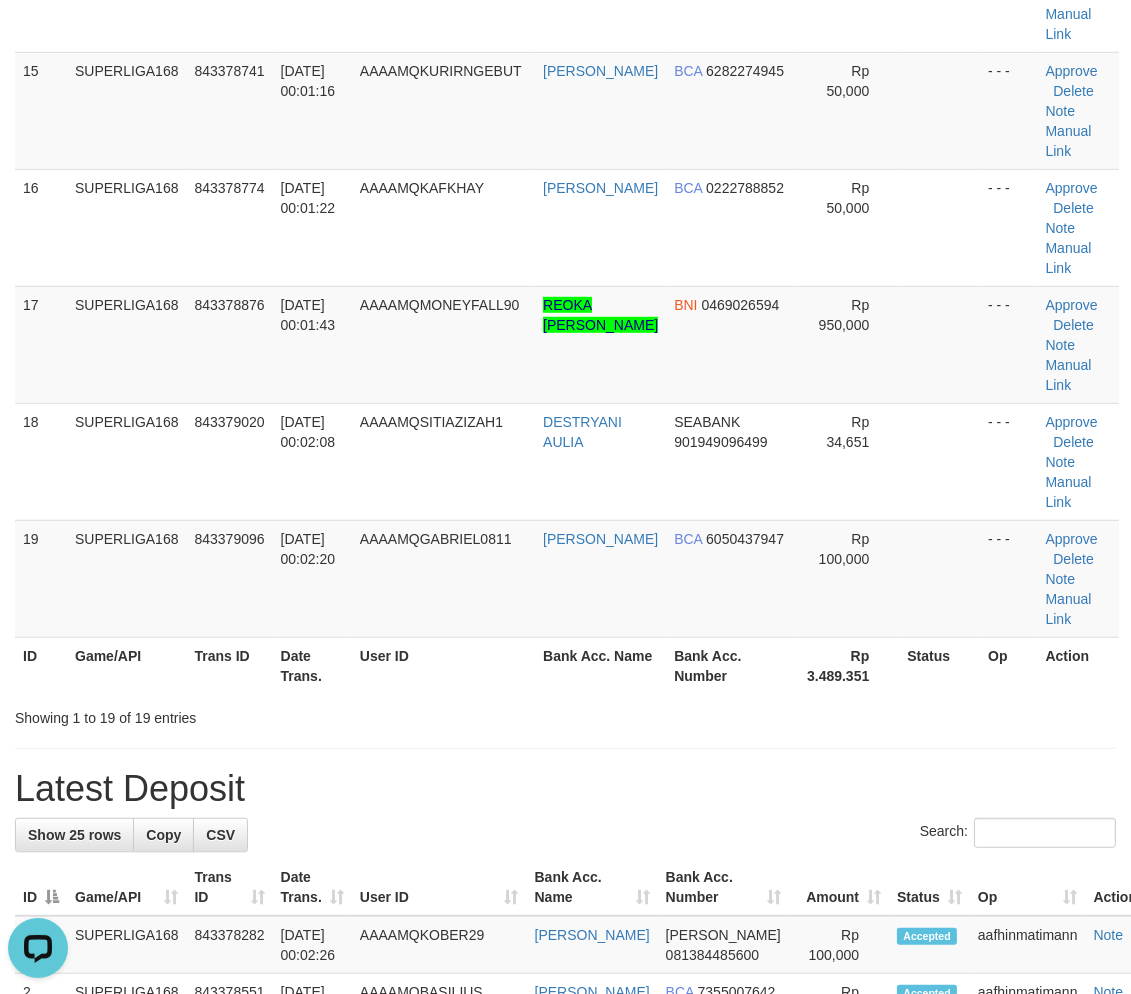 scroll, scrollTop: 0, scrollLeft: 0, axis: both 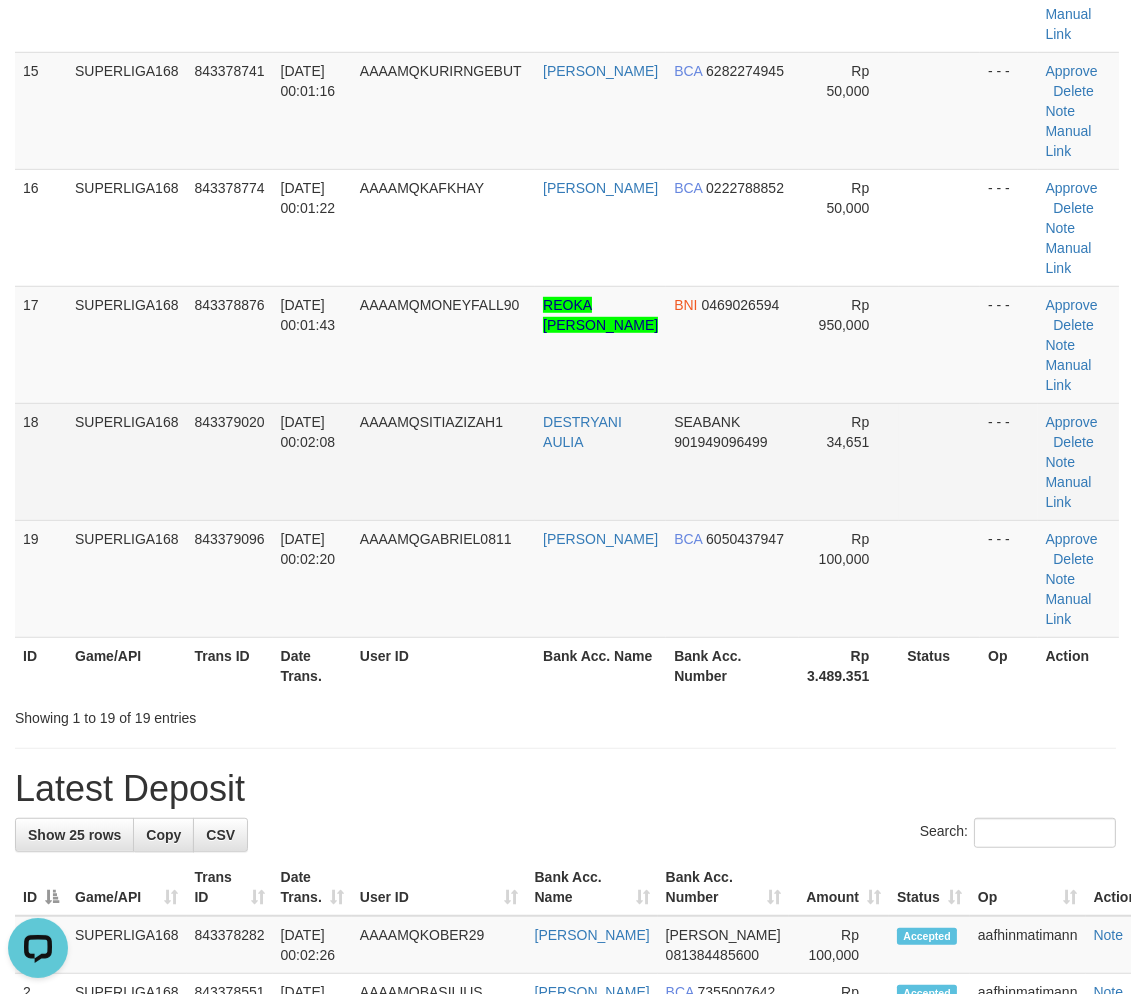 click on "SUPERLIGA168" at bounding box center (127, 461) 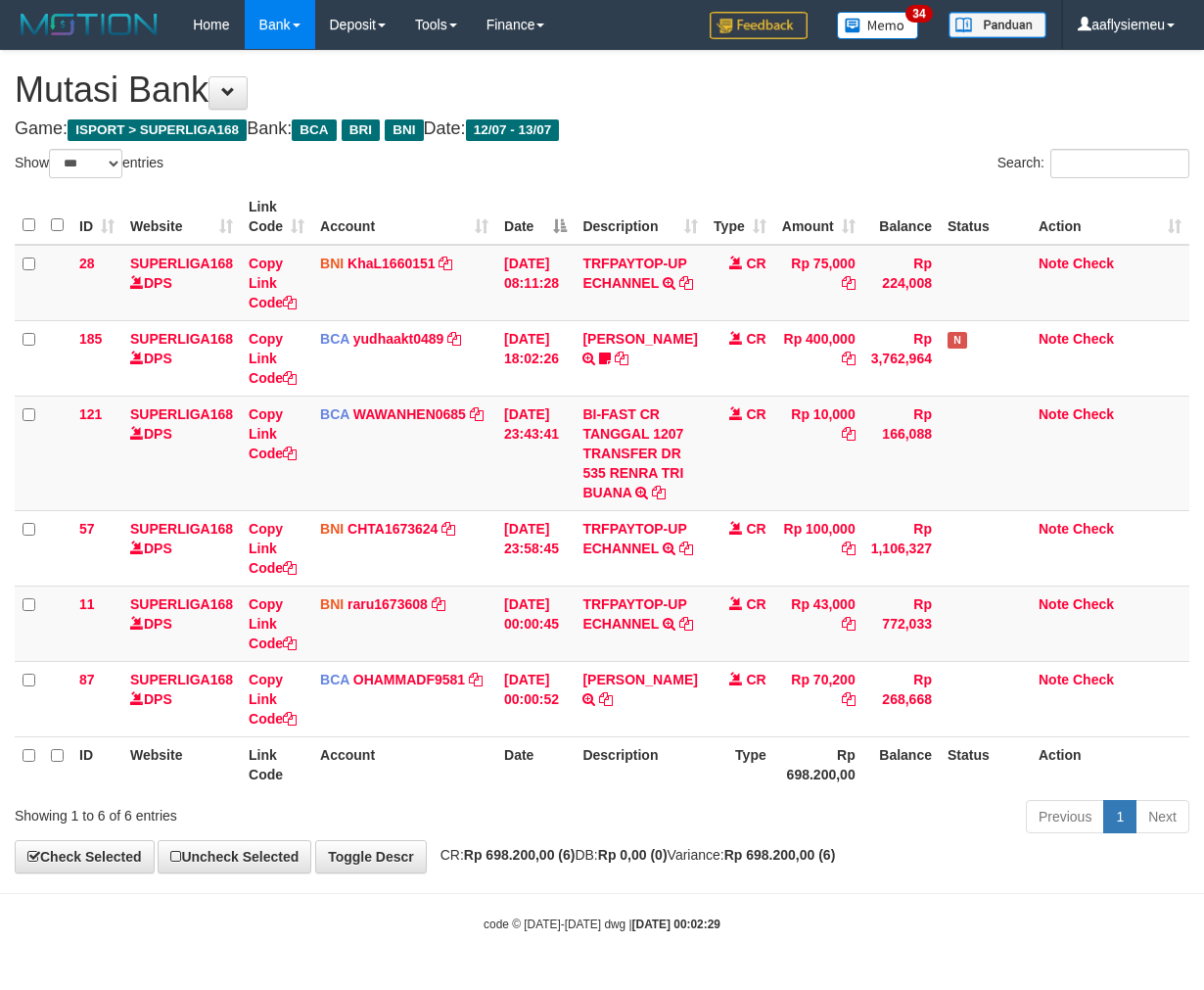 select on "***" 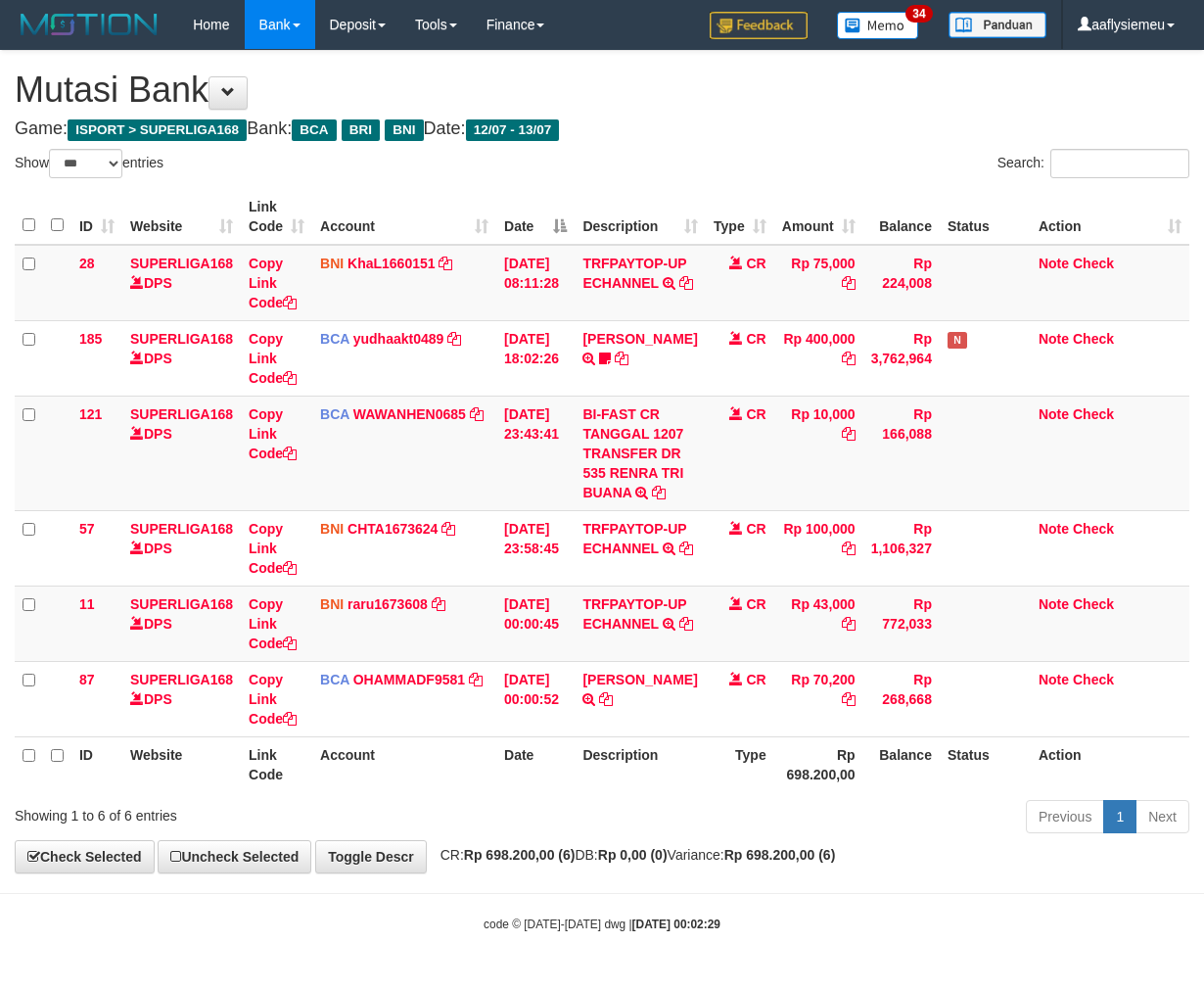 scroll, scrollTop: 91, scrollLeft: 0, axis: vertical 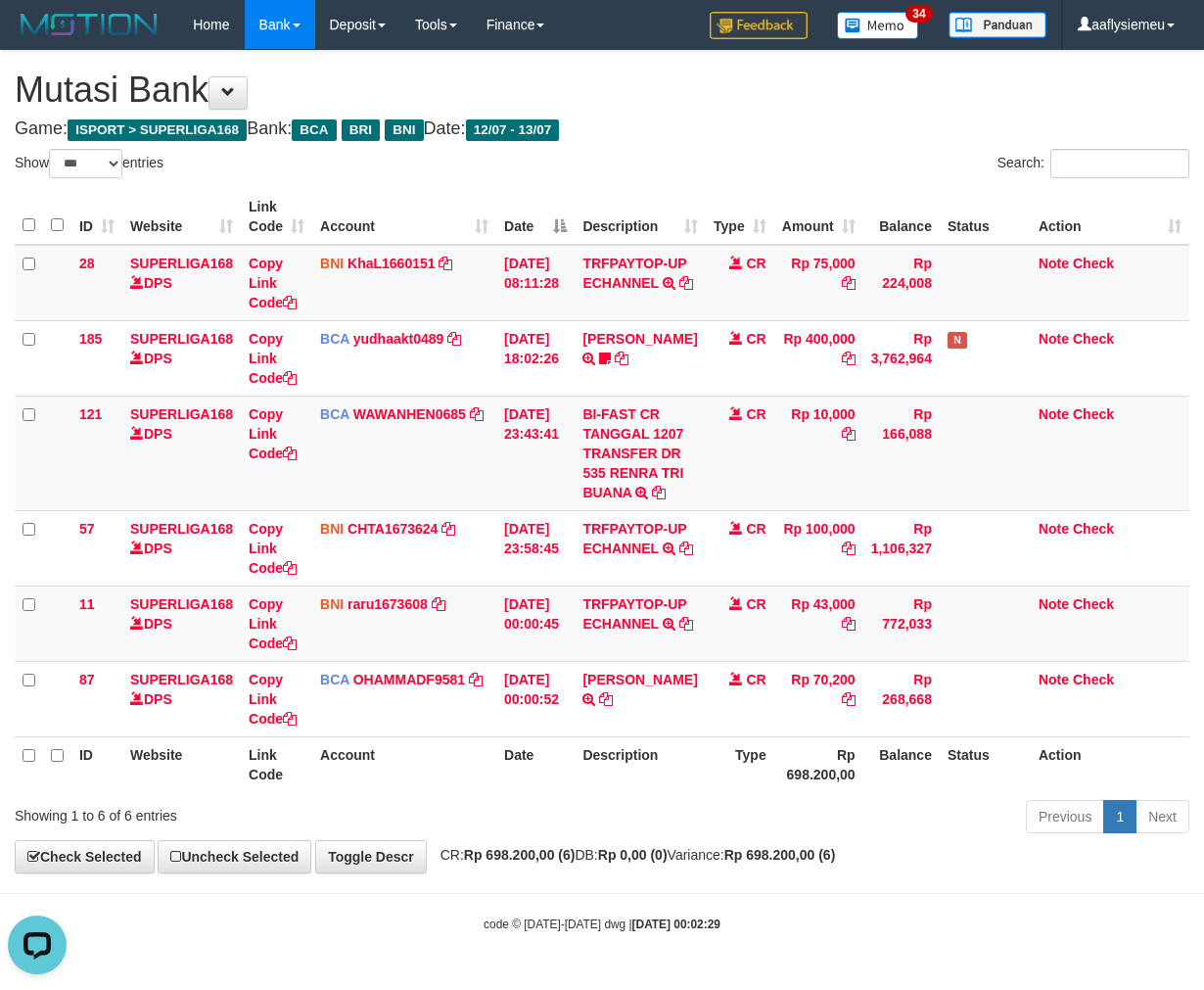 click on "Rp 698.200,00" at bounding box center [818, 764] 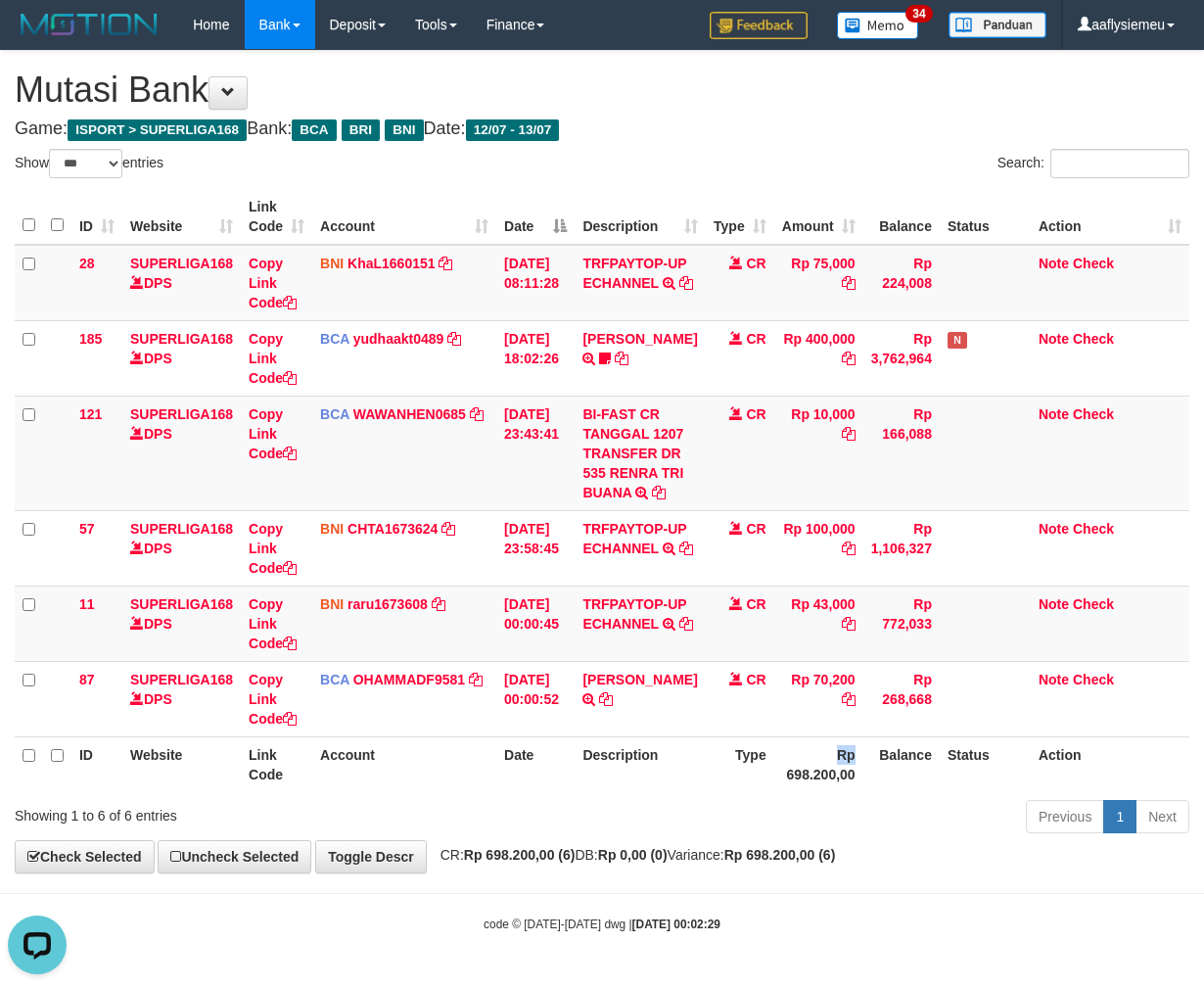click on "Rp 698.200,00" at bounding box center (818, 764) 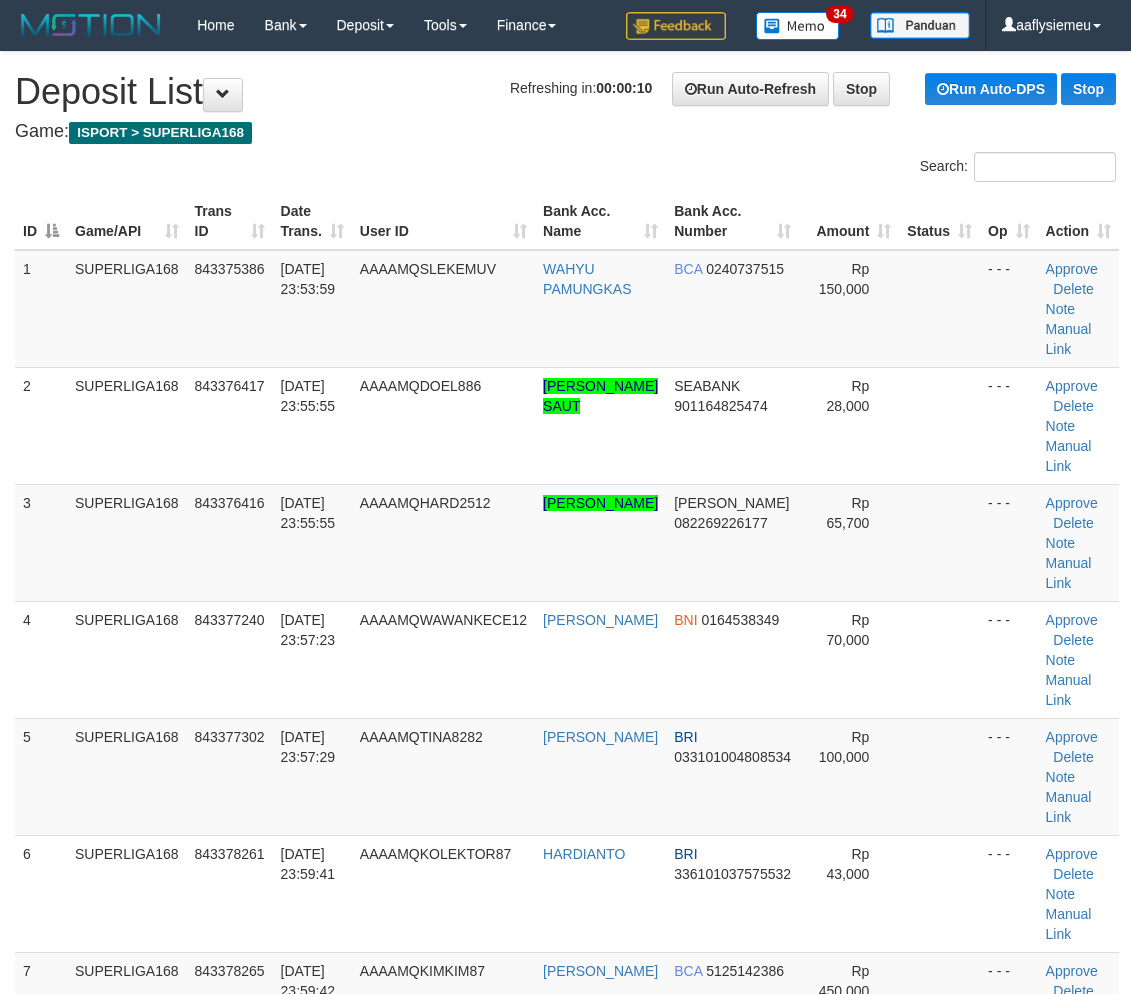 scroll, scrollTop: 2311, scrollLeft: 0, axis: vertical 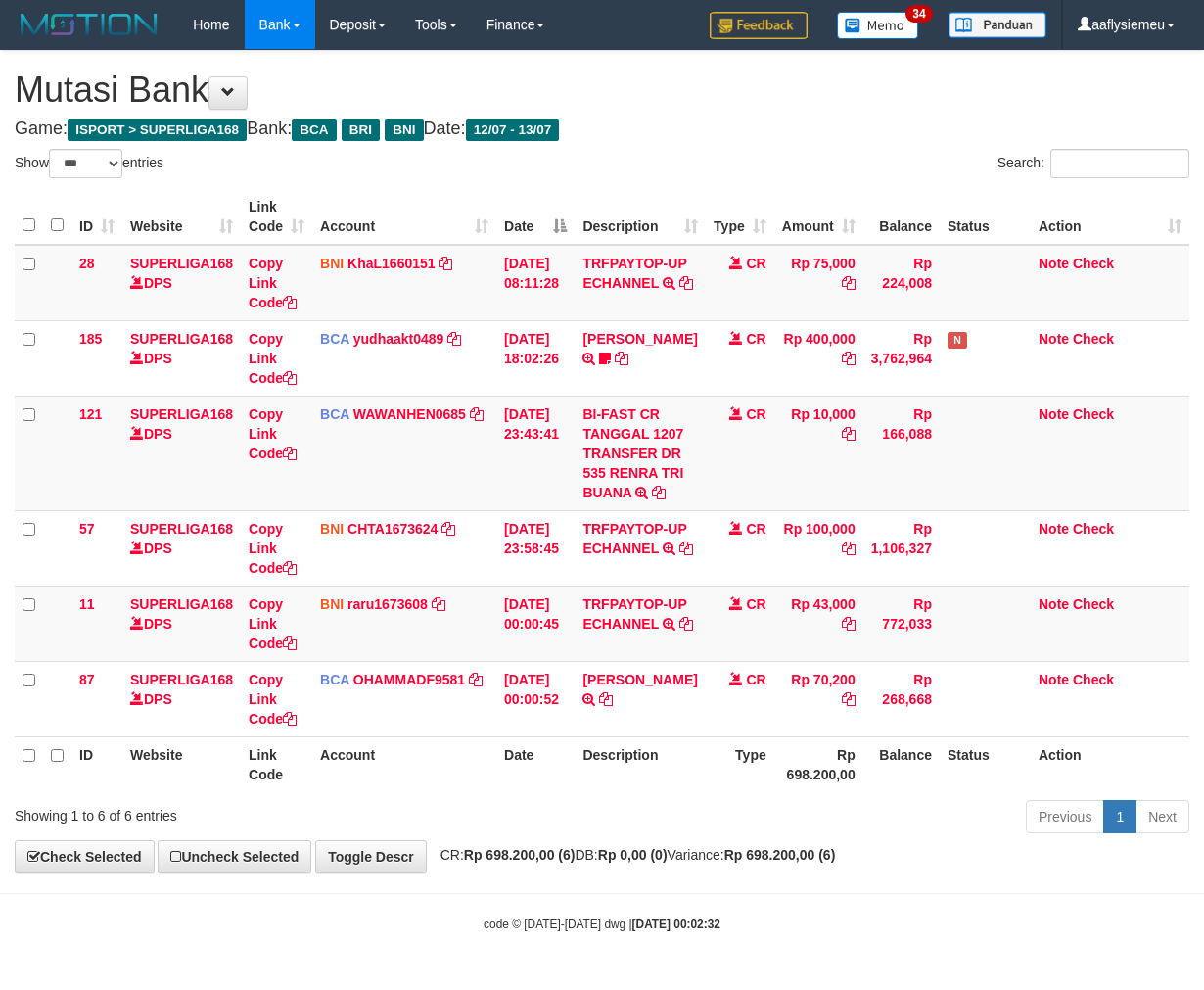 select on "***" 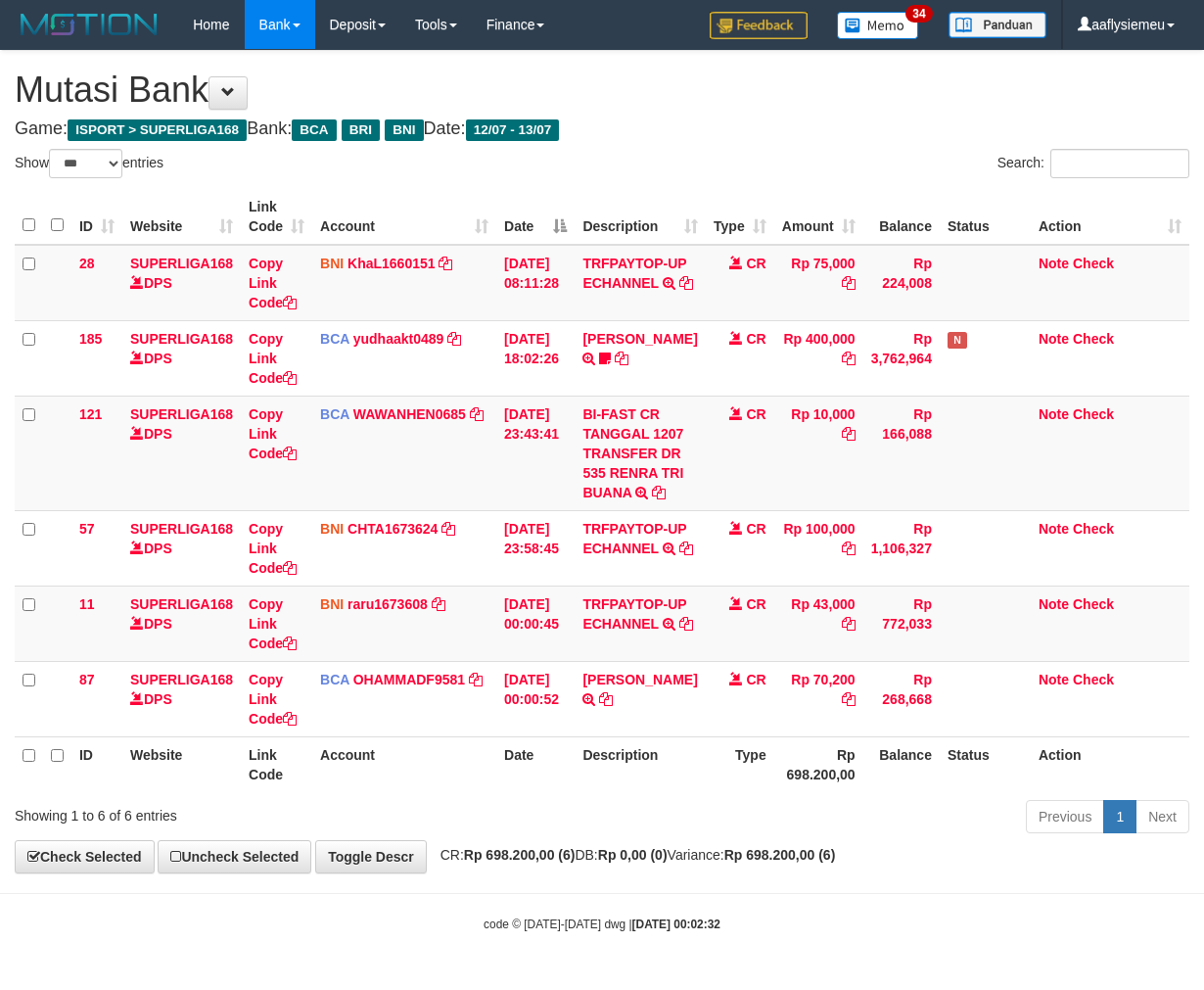 scroll, scrollTop: 91, scrollLeft: 0, axis: vertical 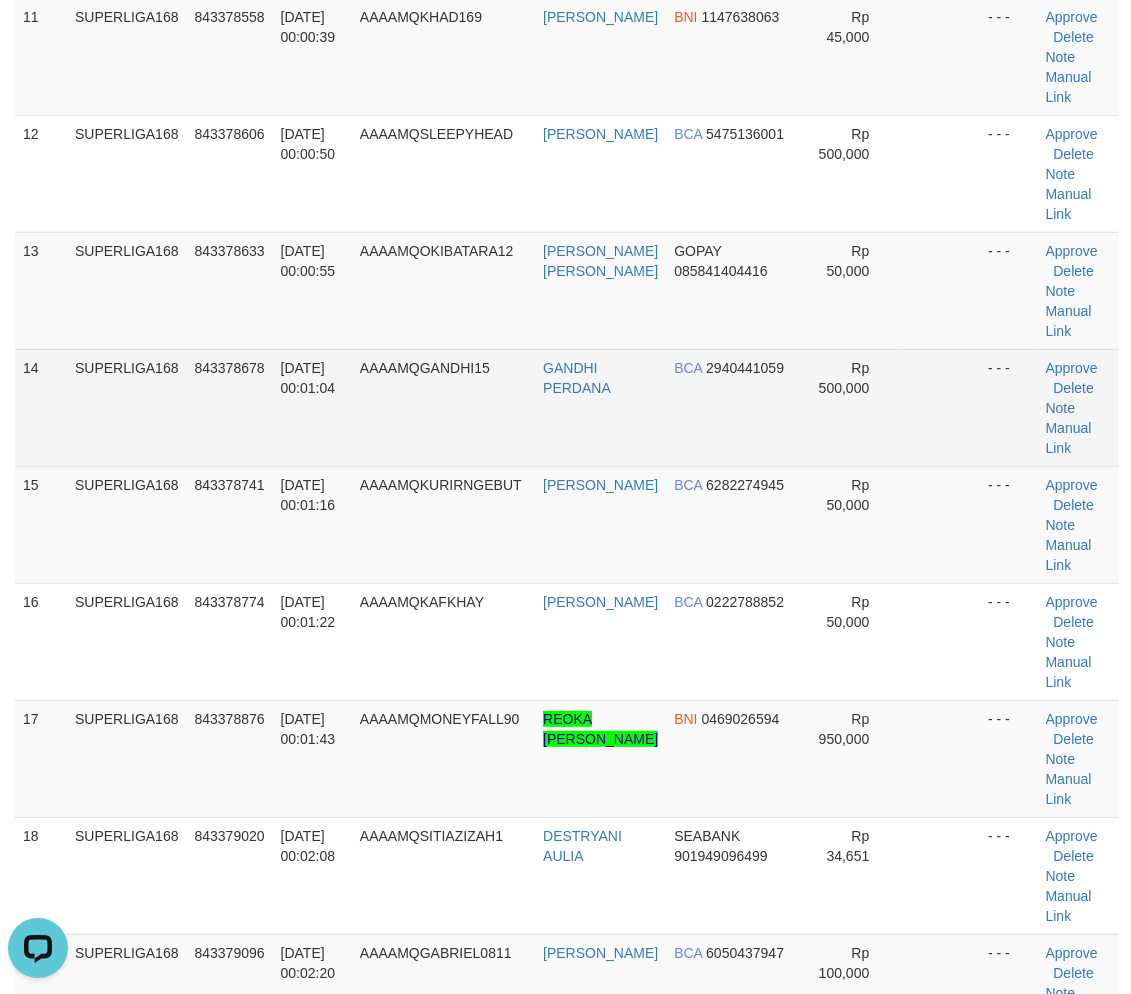 drag, startPoint x: 193, startPoint y: 418, endPoint x: 354, endPoint y: 455, distance: 165.19685 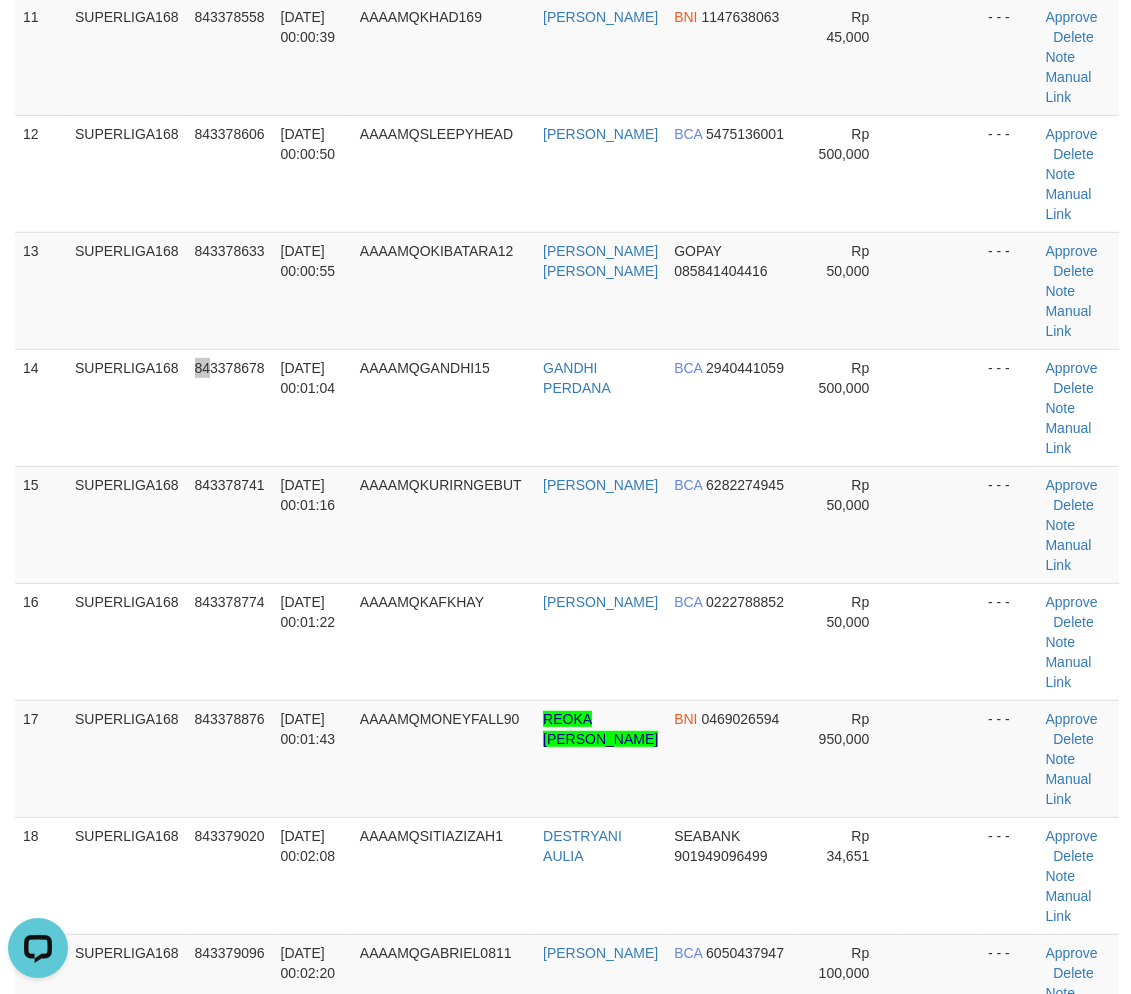 scroll, scrollTop: 237, scrollLeft: 0, axis: vertical 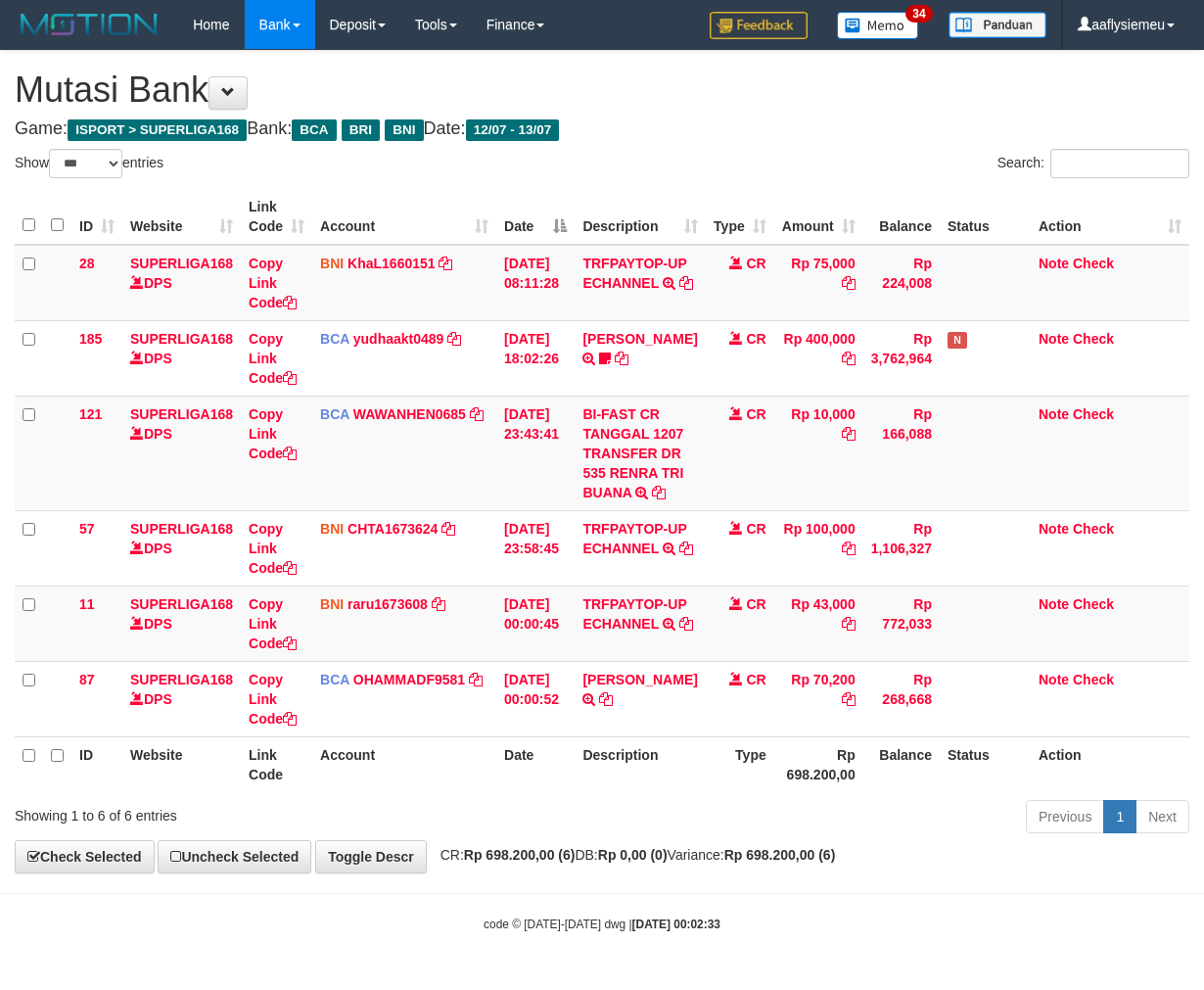 select on "***" 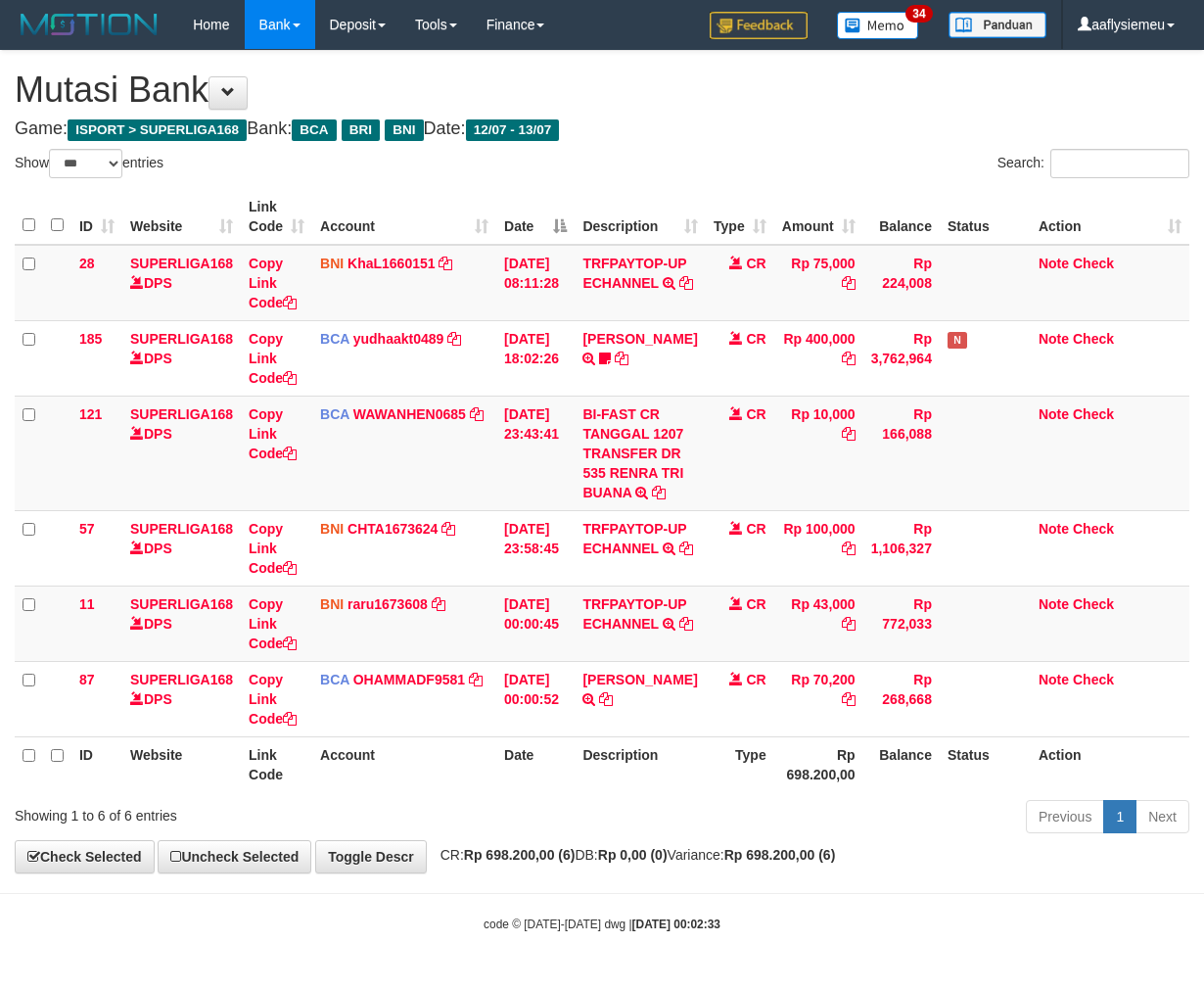 scroll, scrollTop: 91, scrollLeft: 0, axis: vertical 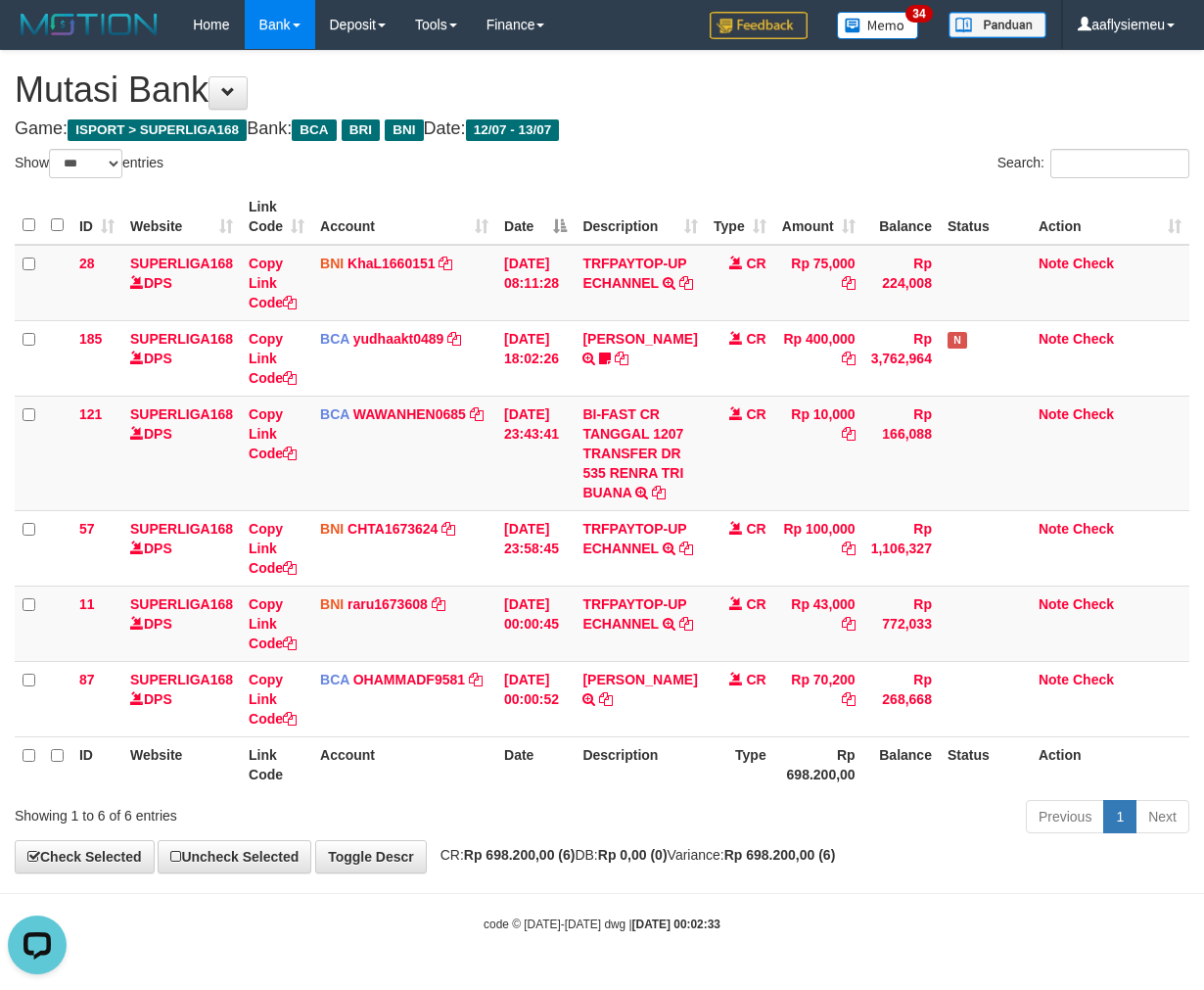 click on "Previous 1 Next" at bounding box center [854, 819] 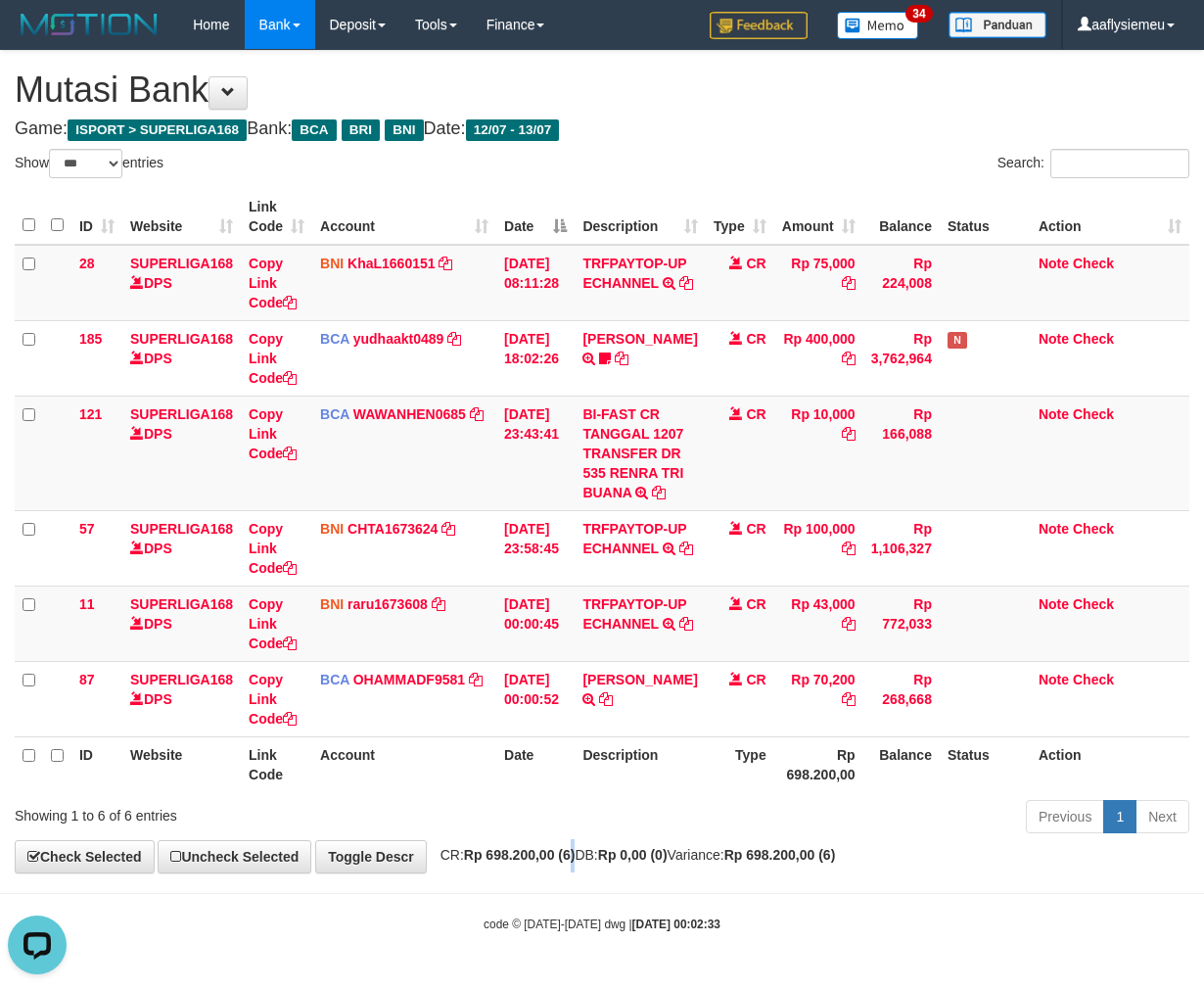 click on "**********" at bounding box center (602, 461) 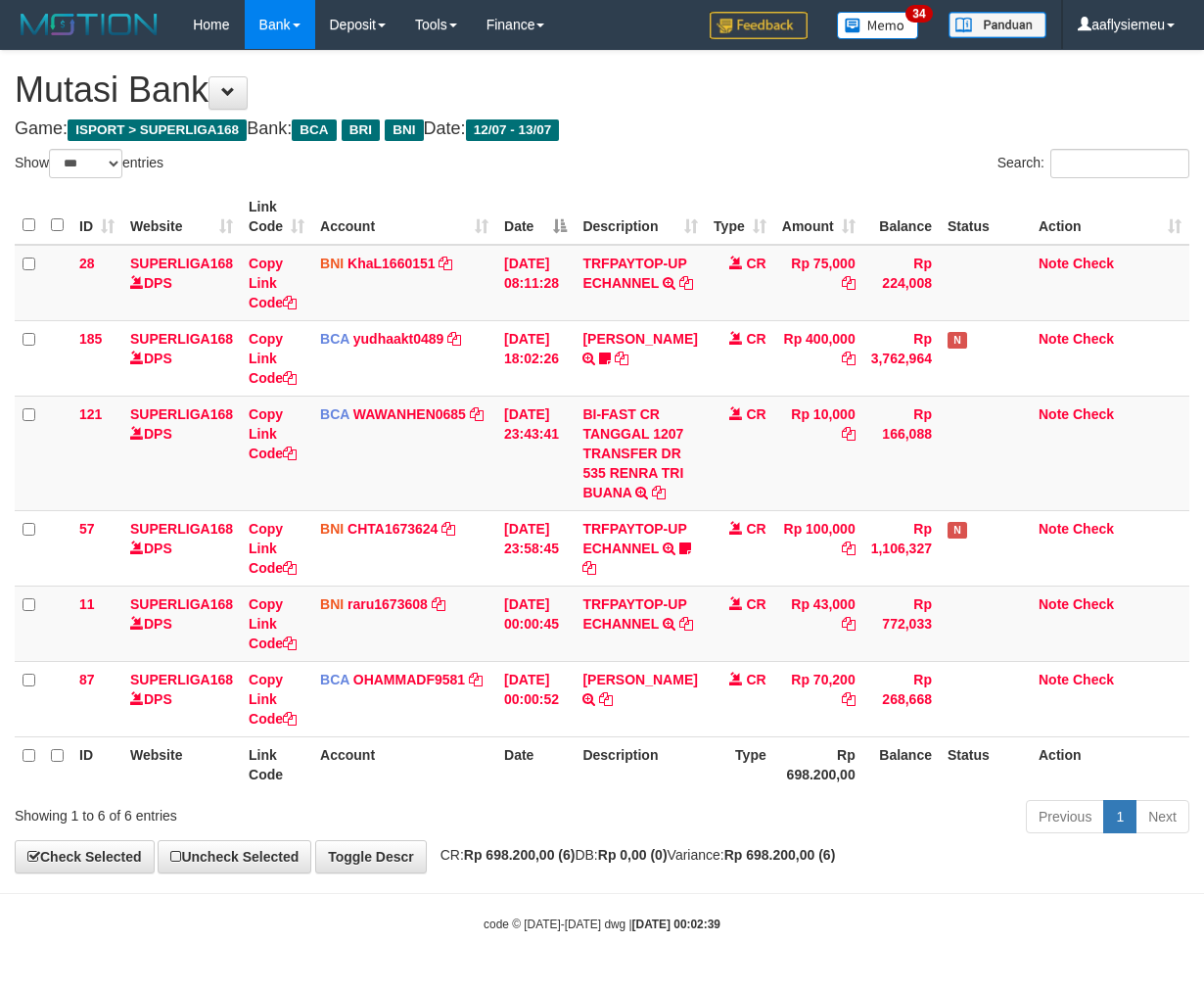 select on "***" 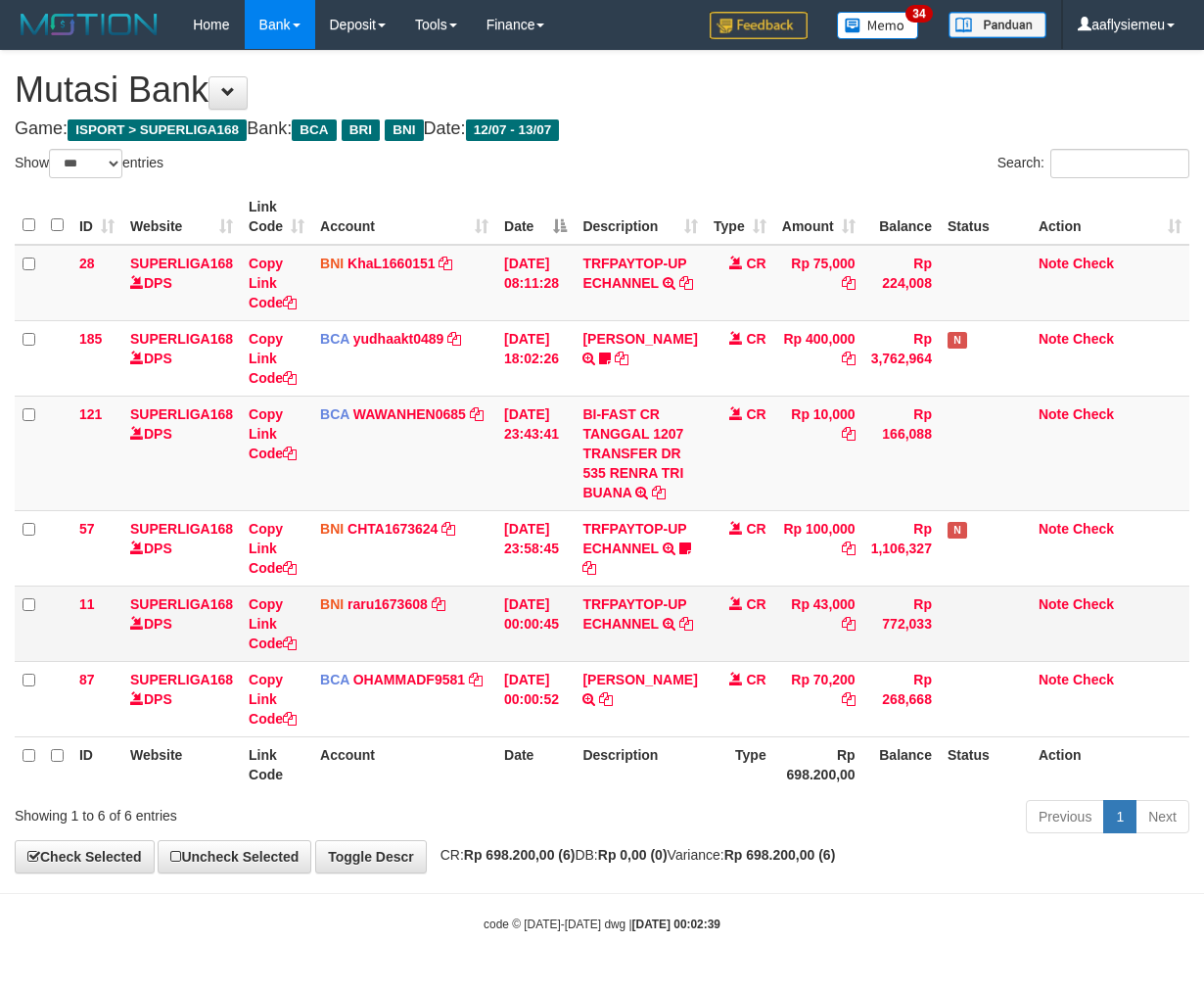 scroll, scrollTop: 91, scrollLeft: 0, axis: vertical 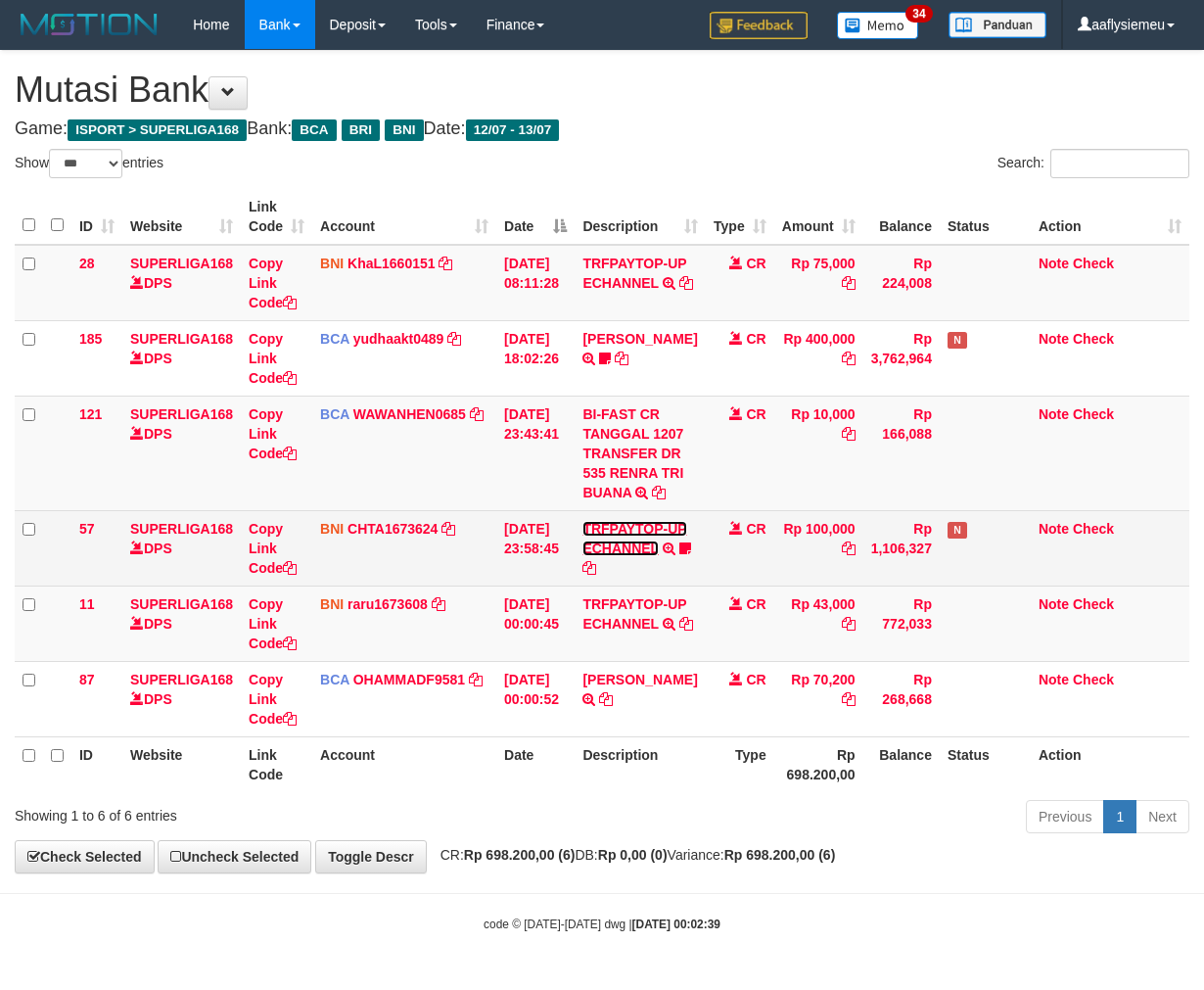 click on "TRFPAYTOP-UP ECHANNEL" at bounding box center [634, 539] 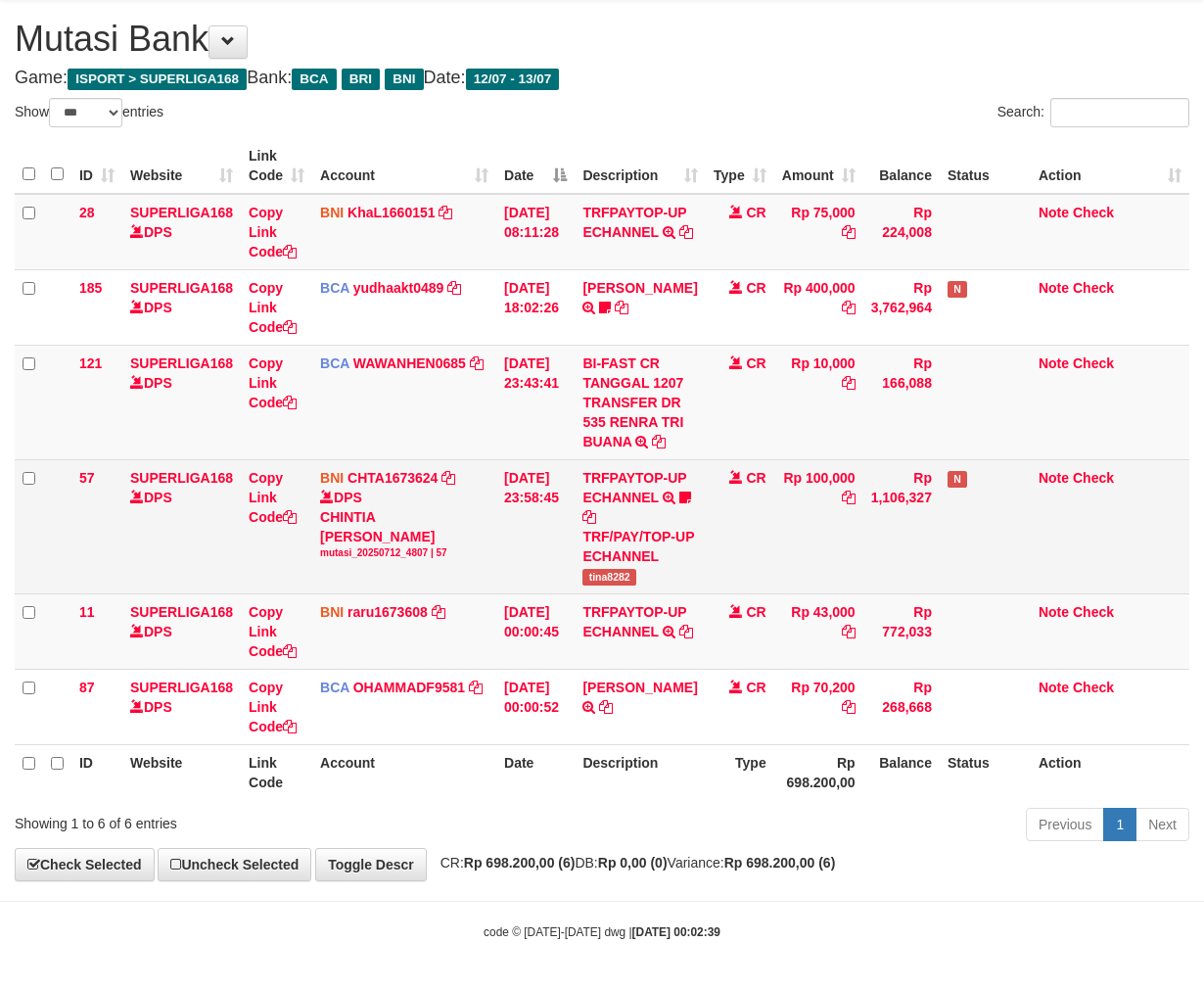 click on "tina8282" at bounding box center [609, 577] 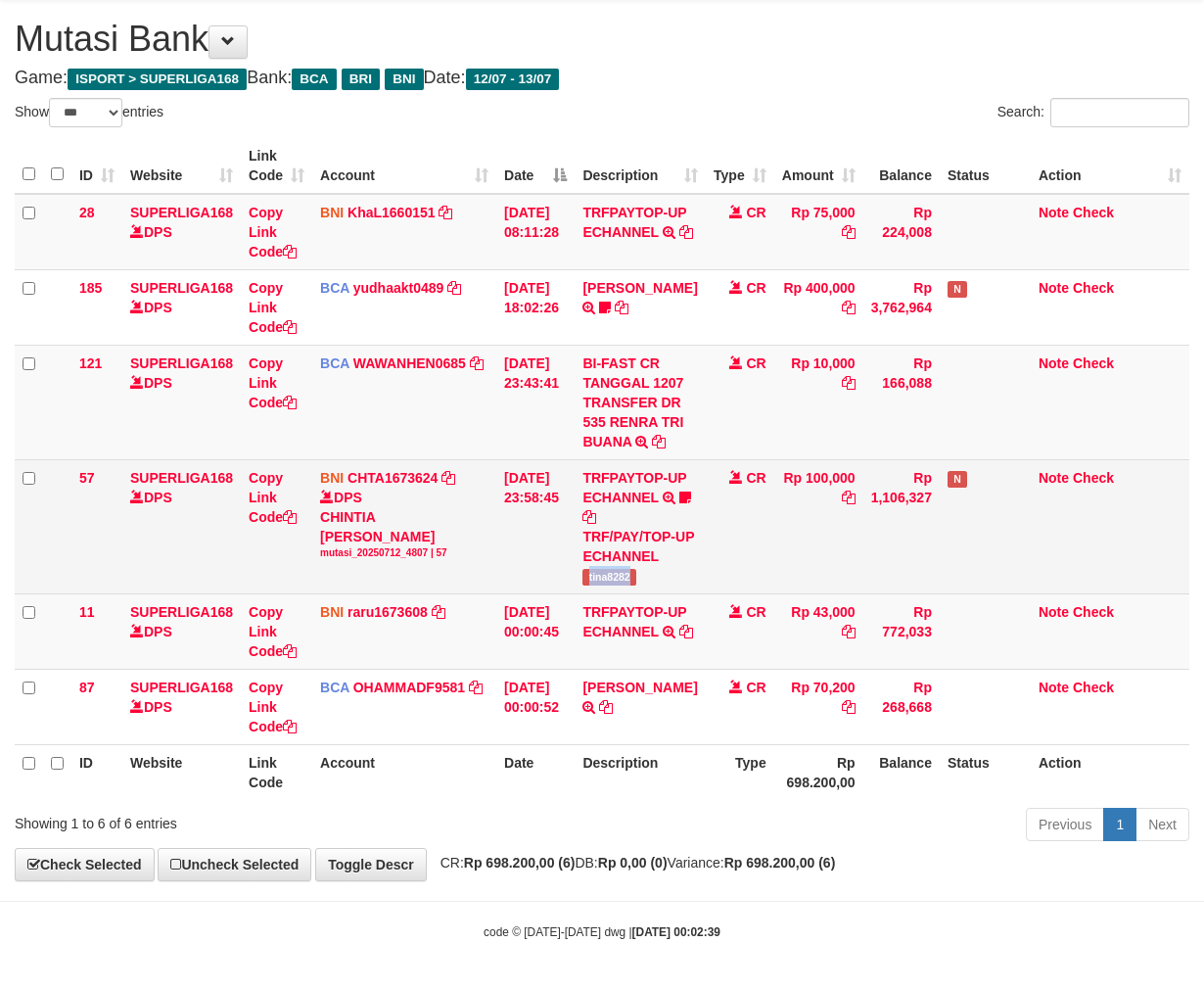 click on "tina8282" at bounding box center (609, 577) 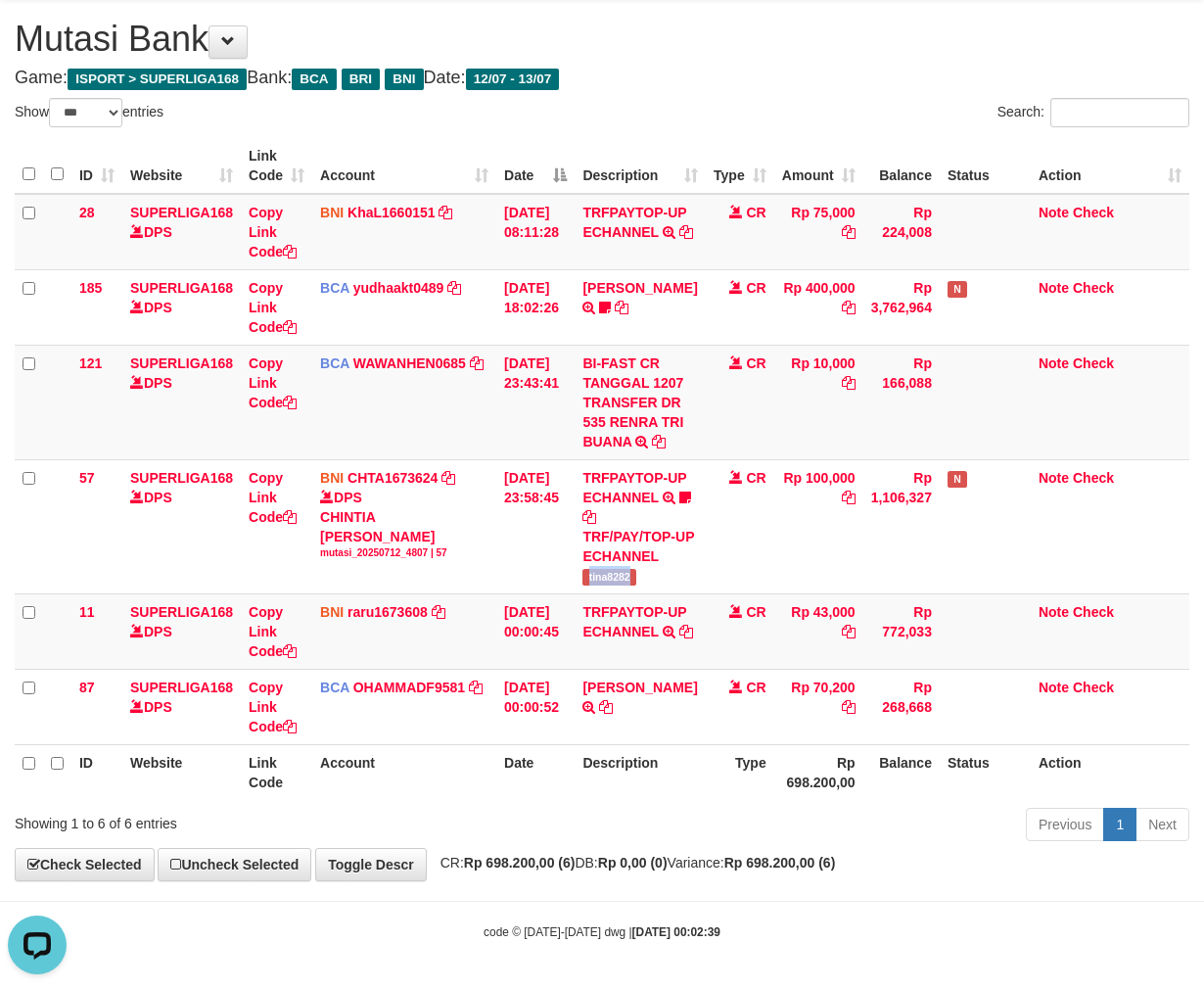 scroll, scrollTop: 0, scrollLeft: 0, axis: both 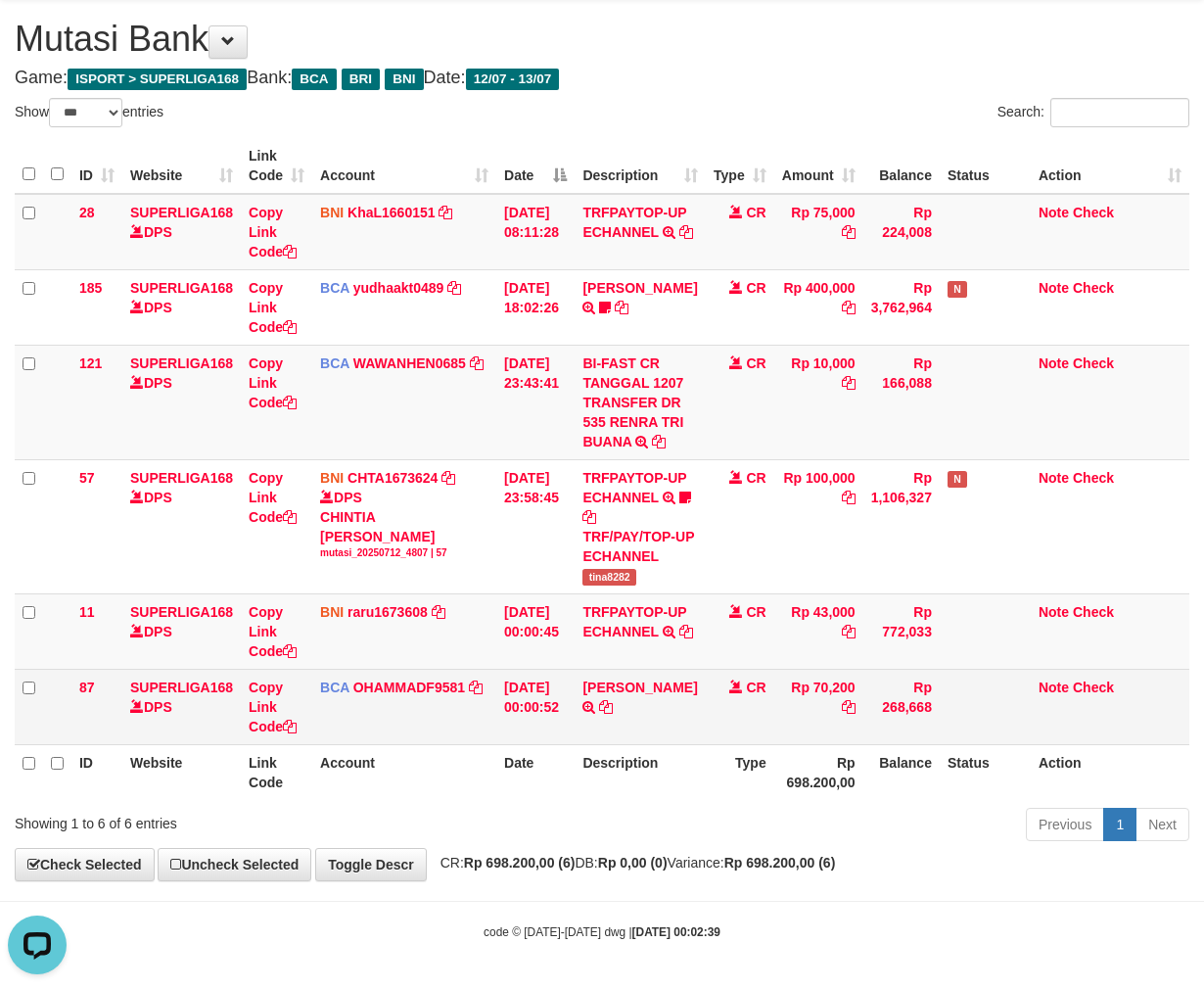 click at bounding box center (985, 706) 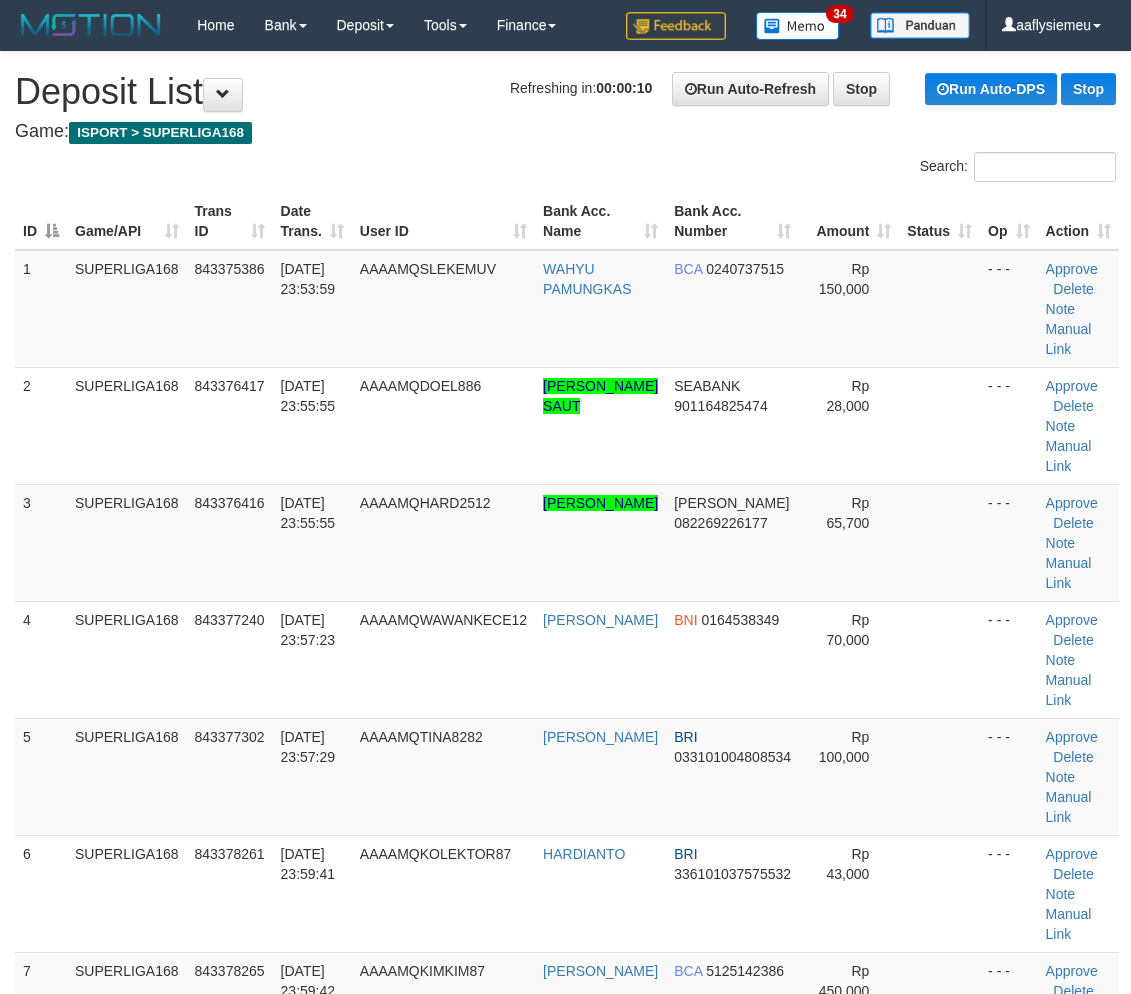 scroll, scrollTop: 0, scrollLeft: 0, axis: both 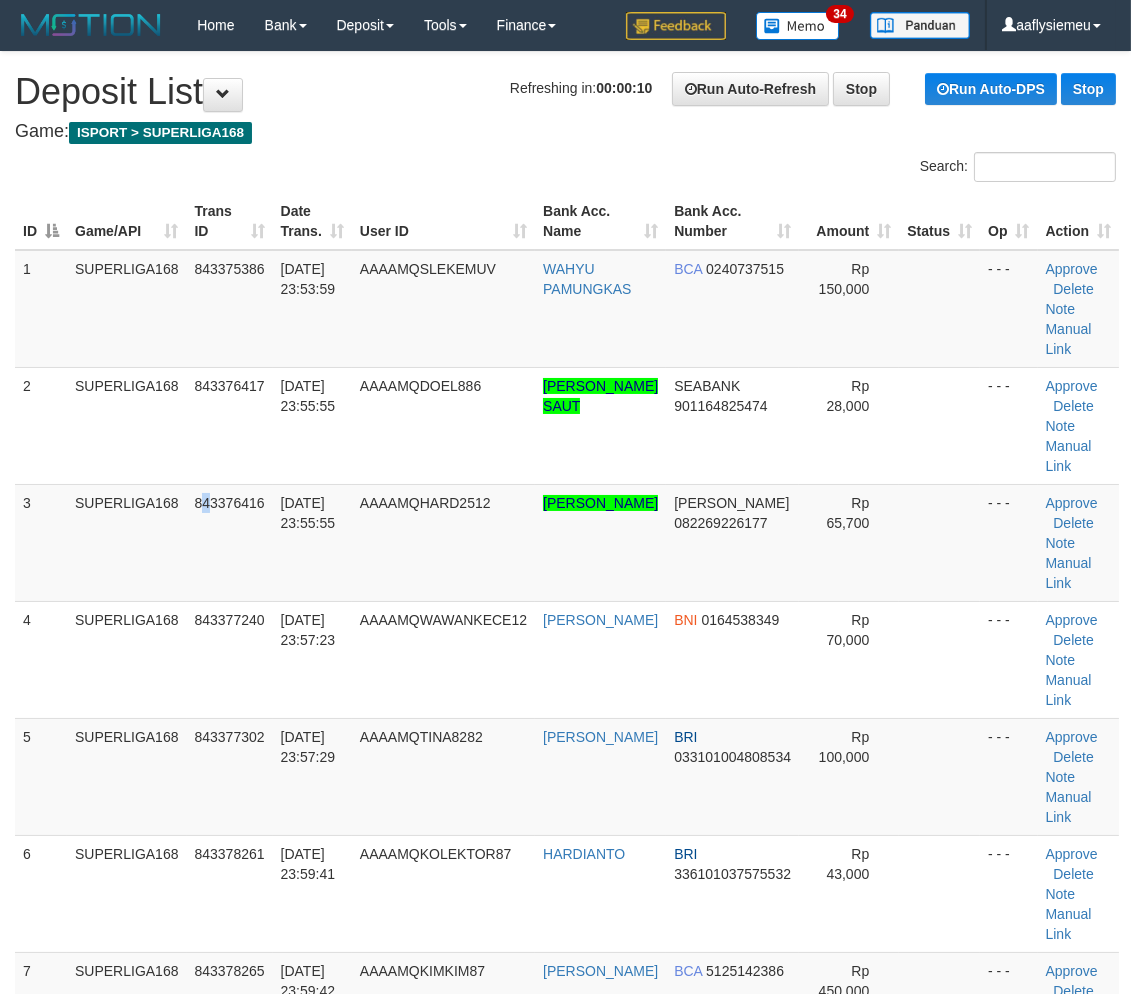 click on "843376416" at bounding box center [230, 542] 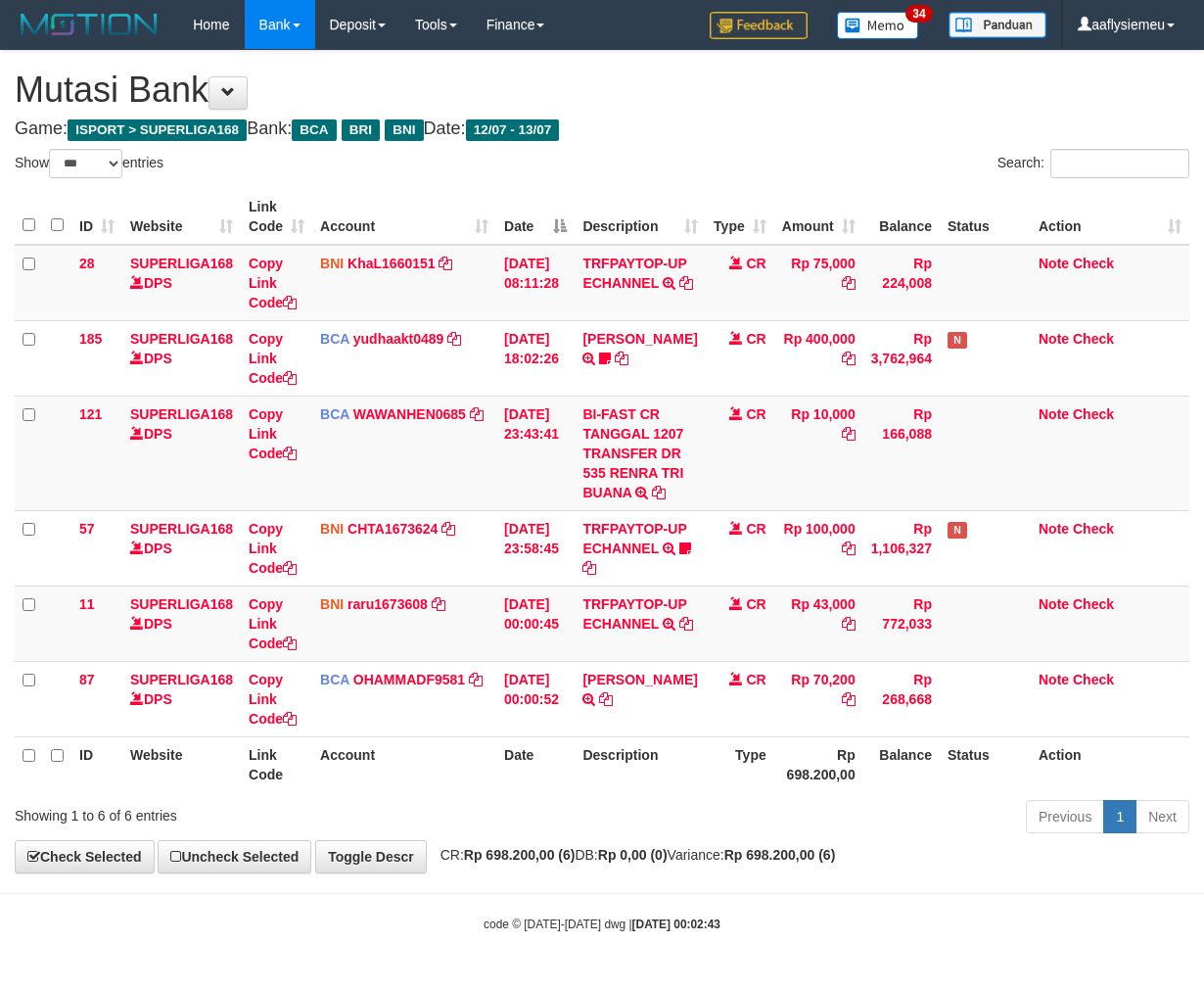 select on "***" 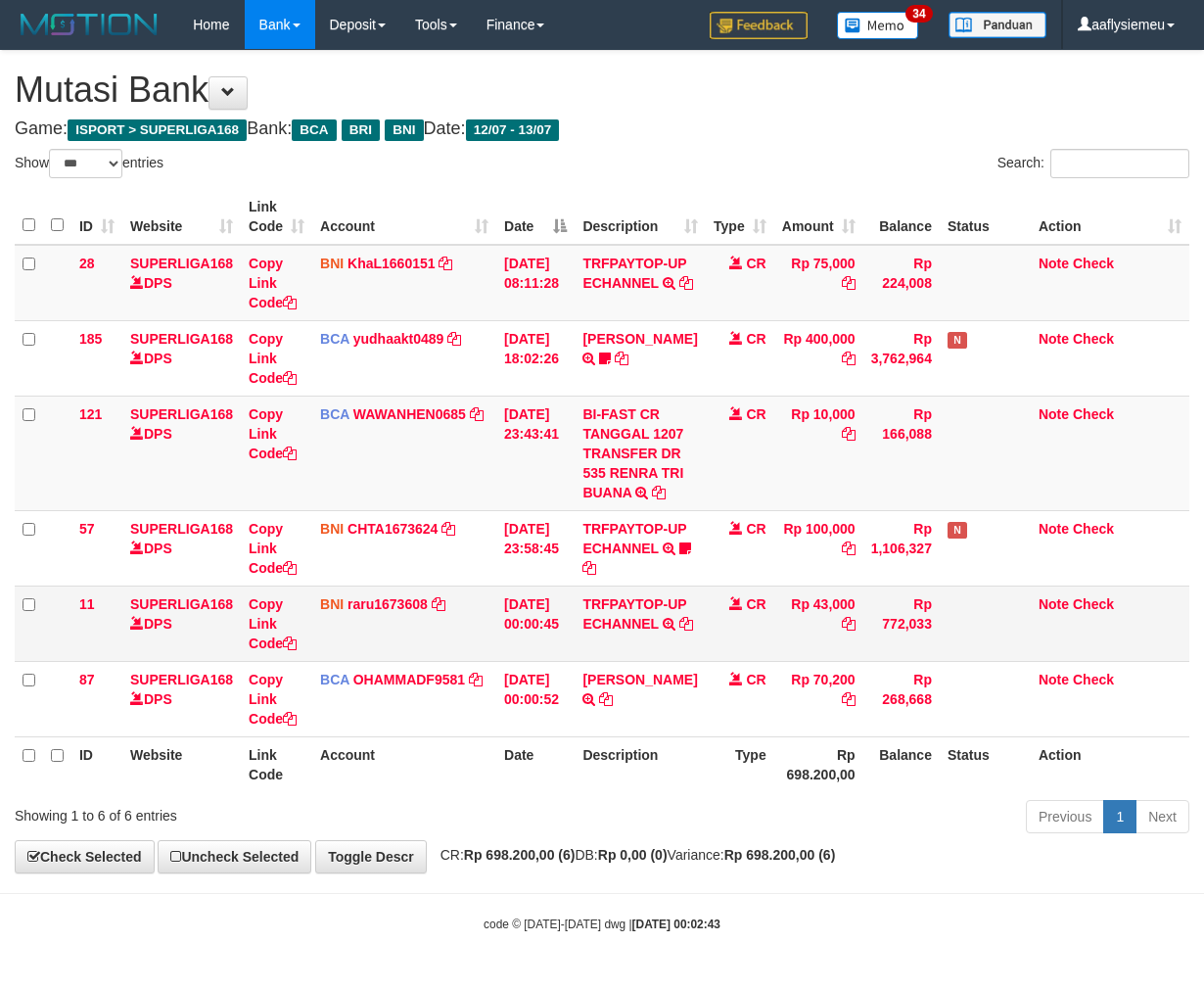 click on "ID Website Link Code Account Date Description Type Amount Balance Status Action
28
SUPERLIGA168    DPS
Copy Link Code
BNI
KhaL1660151
DPS
KHEIR TSAR [PERSON_NAME]
mutasi_20250712_4651 | 28
mutasi_20250712_4651 | 28
[DATE] 08:11:28
TRFPAYTOP-UP ECHANNEL         TRF/PAY/TOP-UP ECHANNEL
CR
Rp 75,000
Rp 224,008
Note
Check
185
SUPERLIGA168    DPS
Copy Link Code
BCA
yudhaakt0489
DPS" at bounding box center [602, 491] 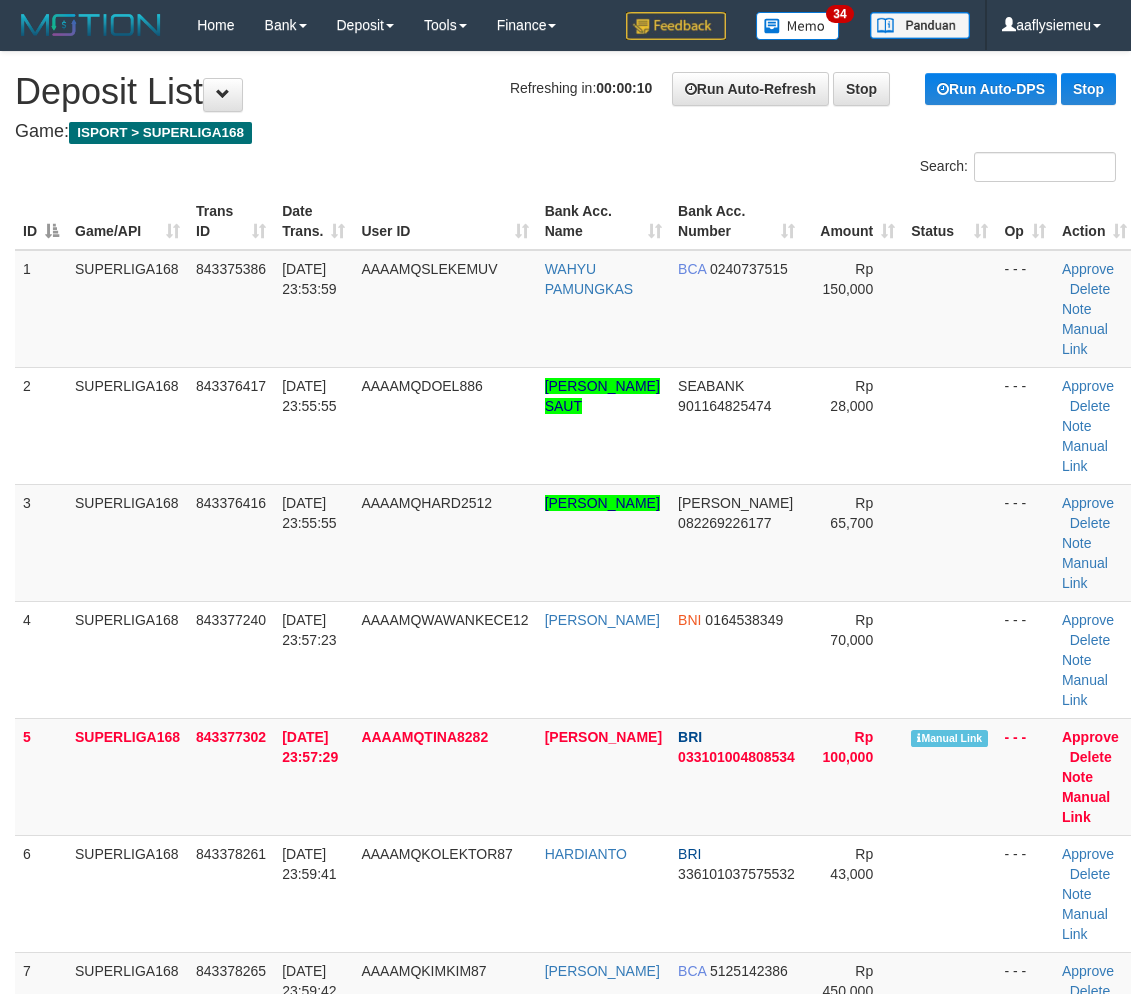 scroll, scrollTop: 0, scrollLeft: 0, axis: both 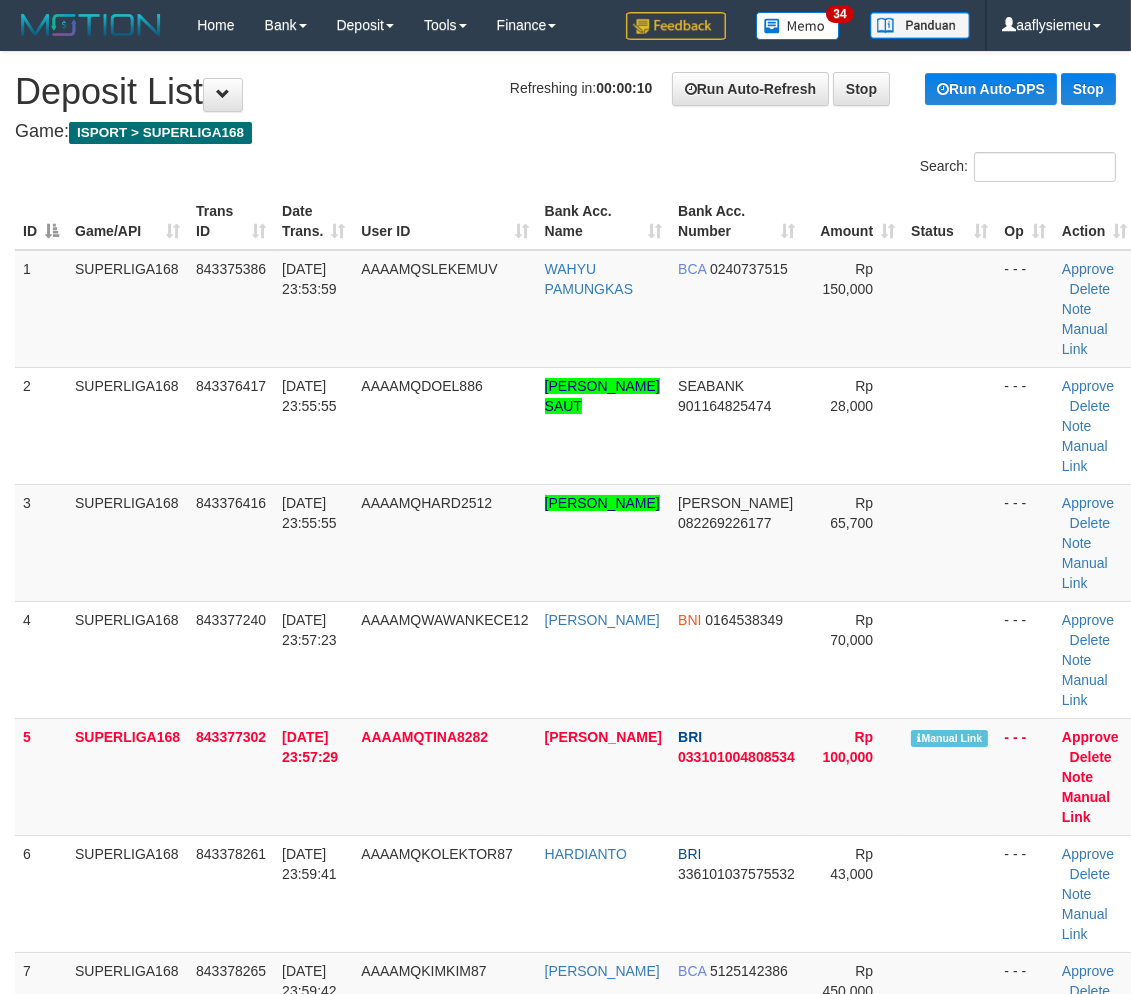 drag, startPoint x: 204, startPoint y: 546, endPoint x: 6, endPoint y: 628, distance: 214.30818 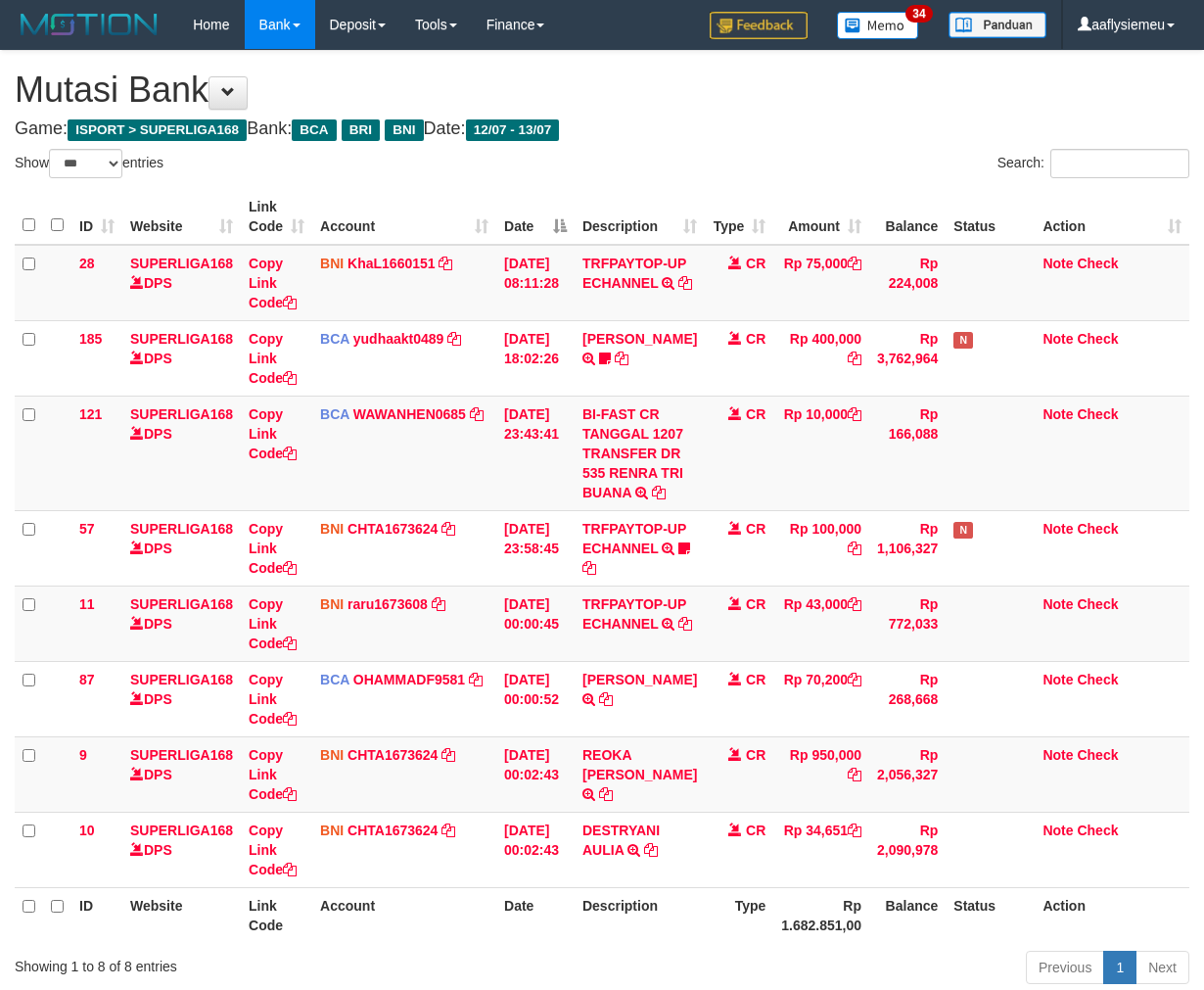 select on "***" 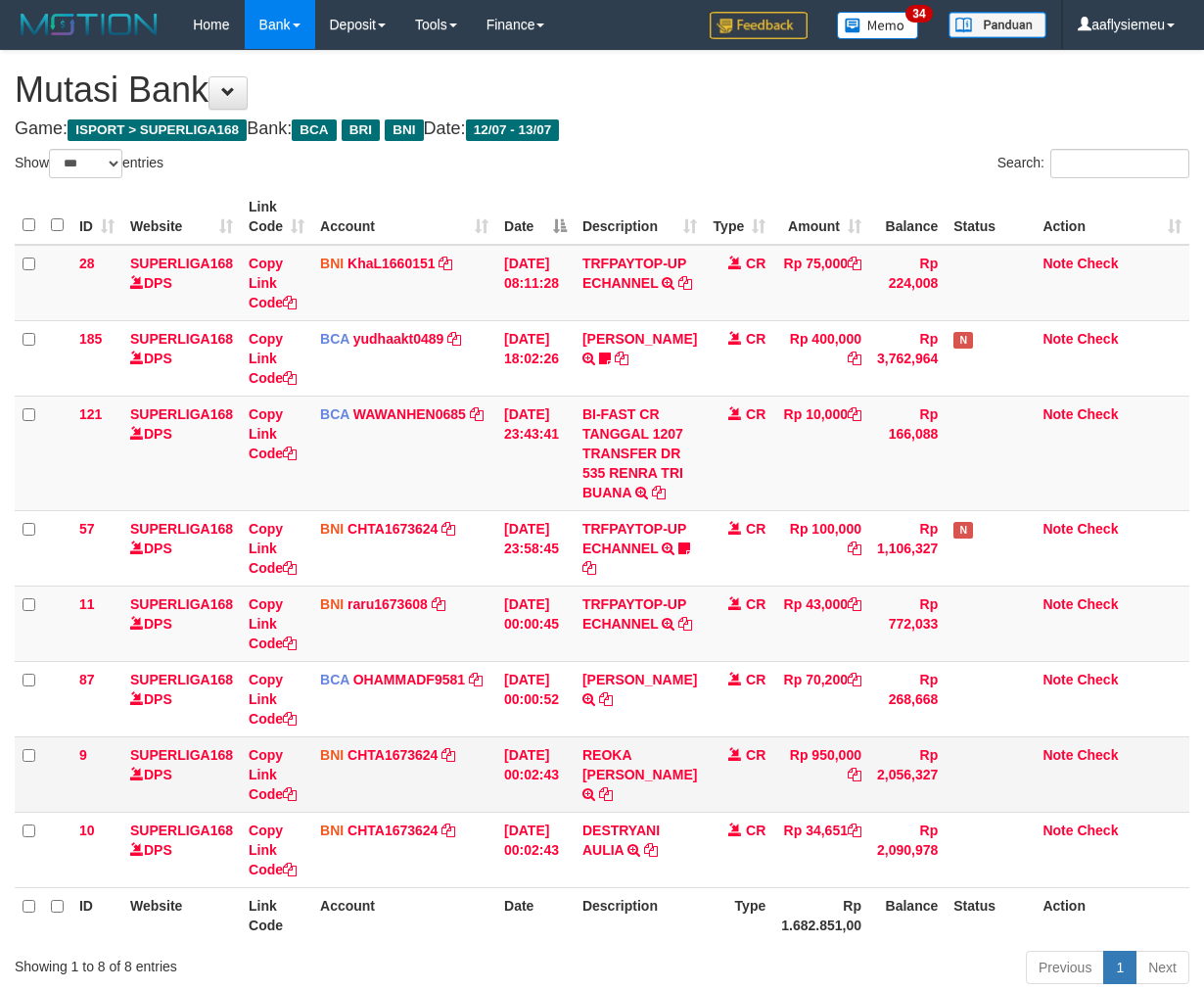 scroll, scrollTop: 92, scrollLeft: 0, axis: vertical 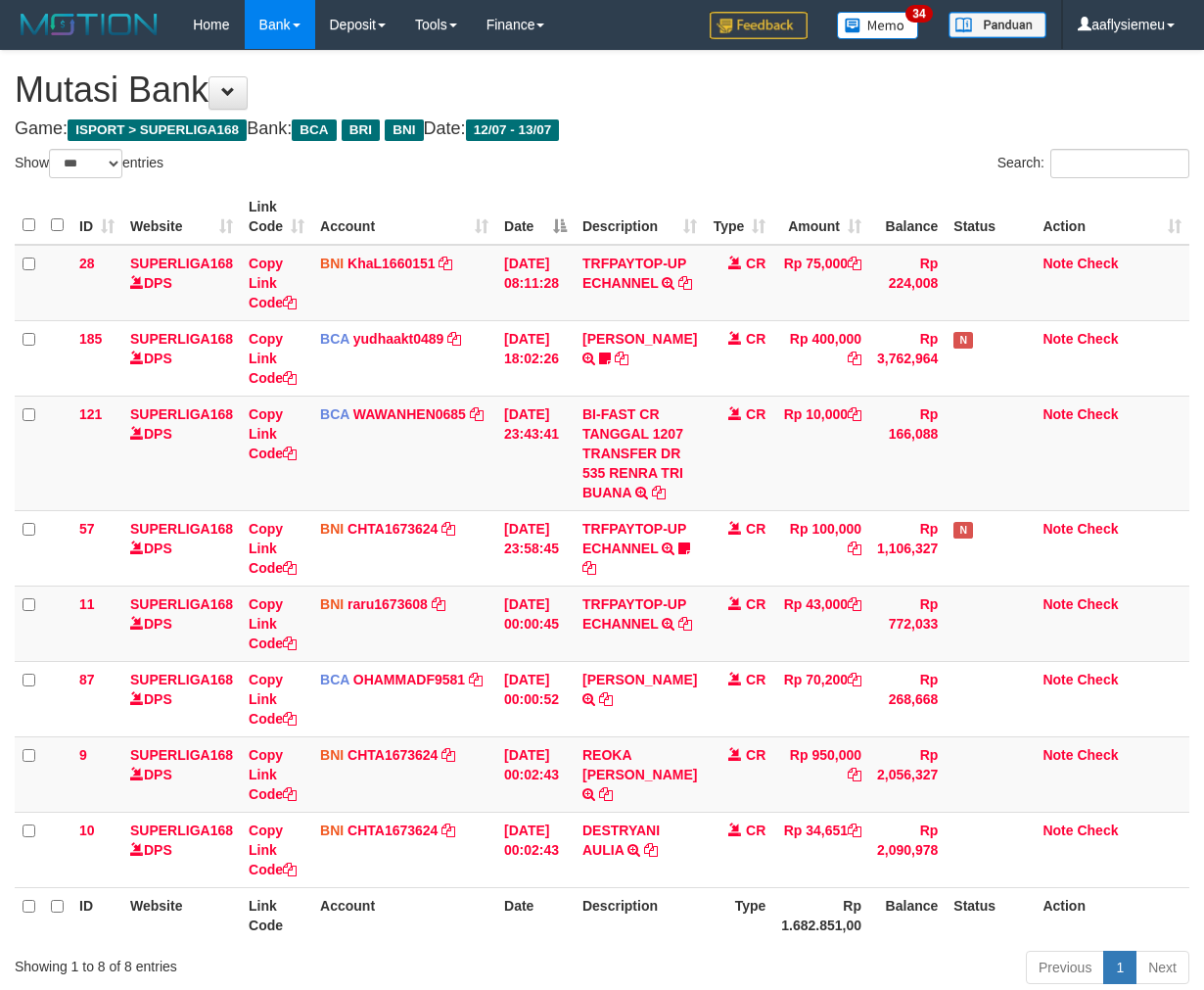 select on "***" 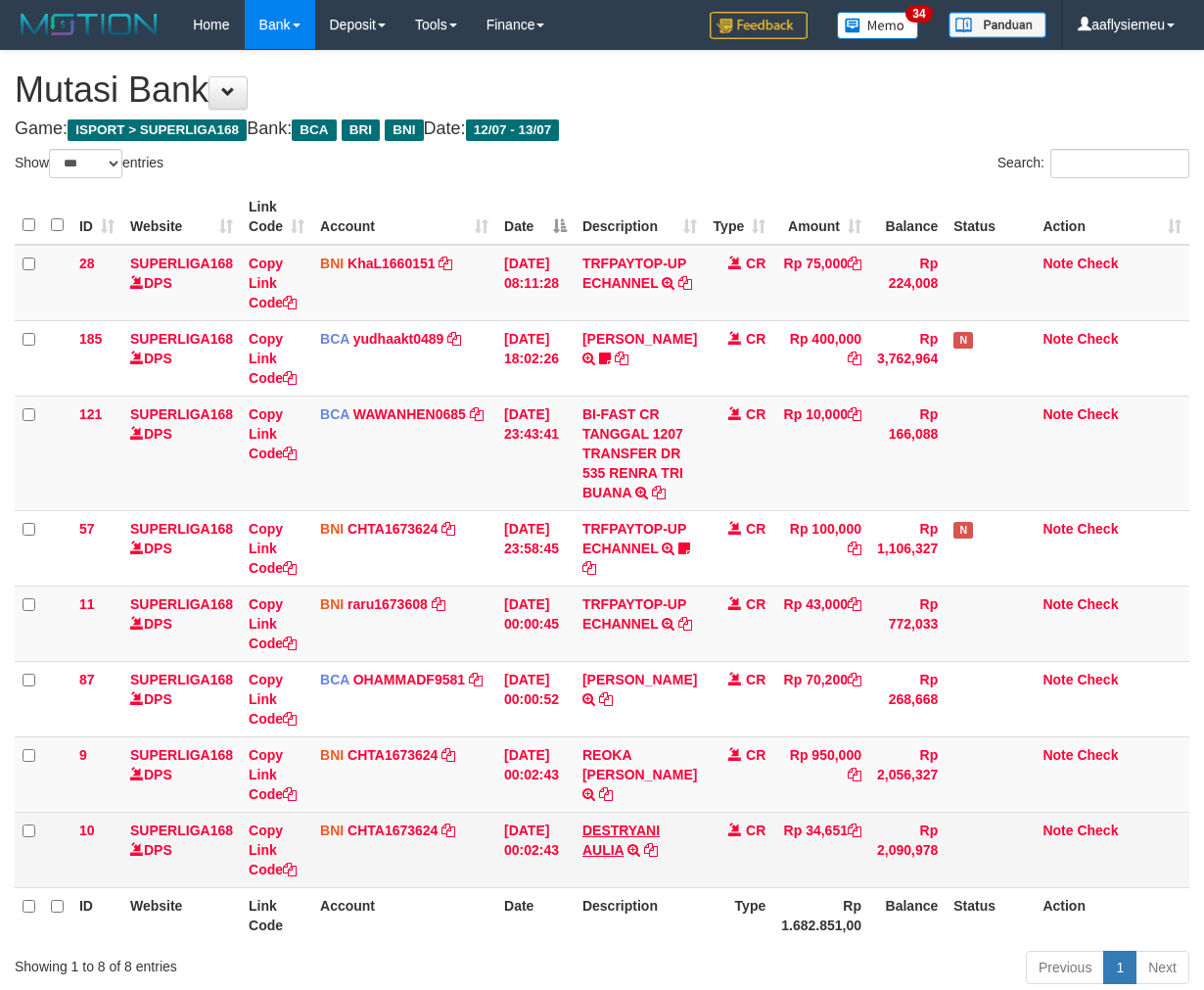 scroll, scrollTop: 92, scrollLeft: 0, axis: vertical 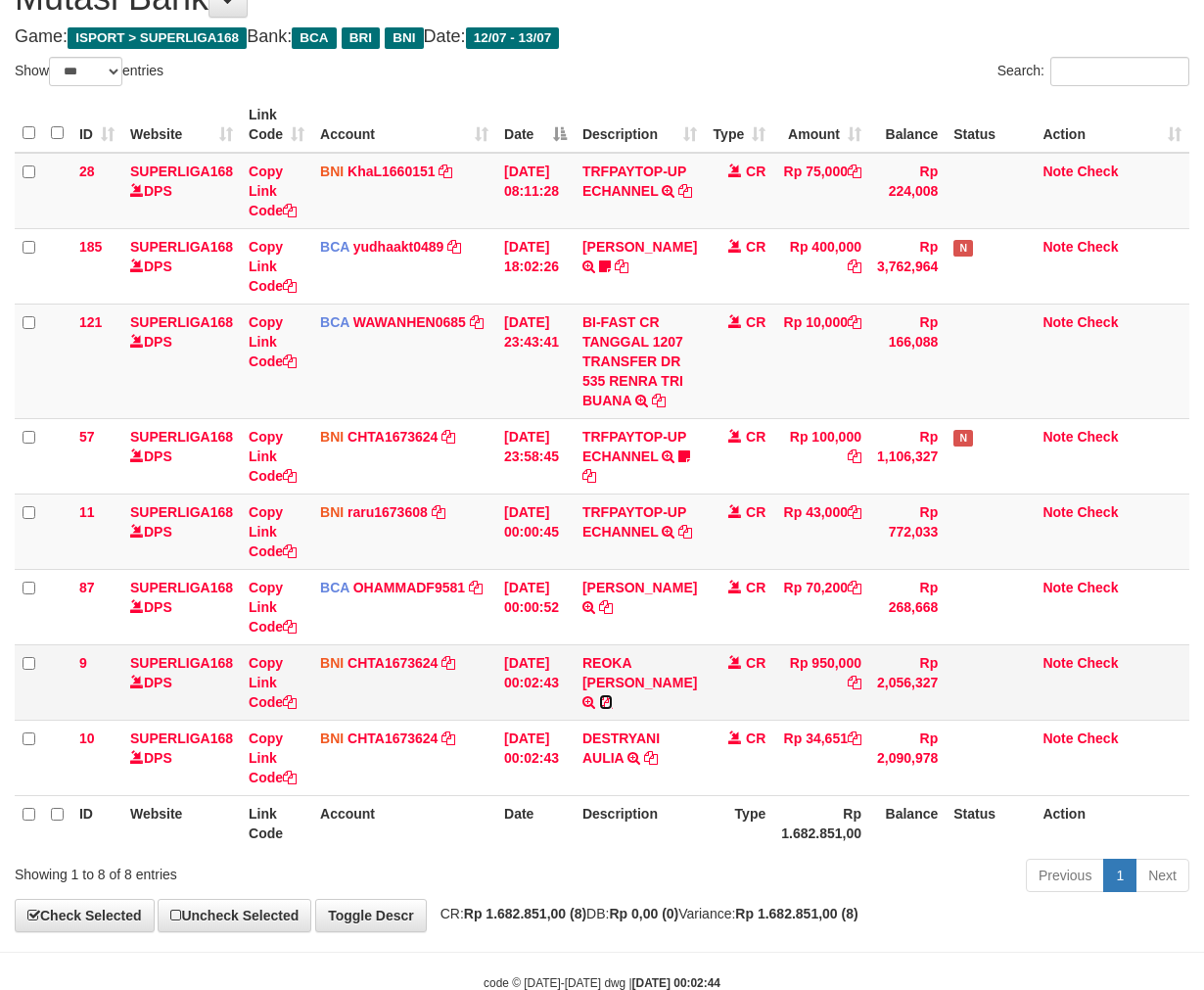 click at bounding box center (606, 702) 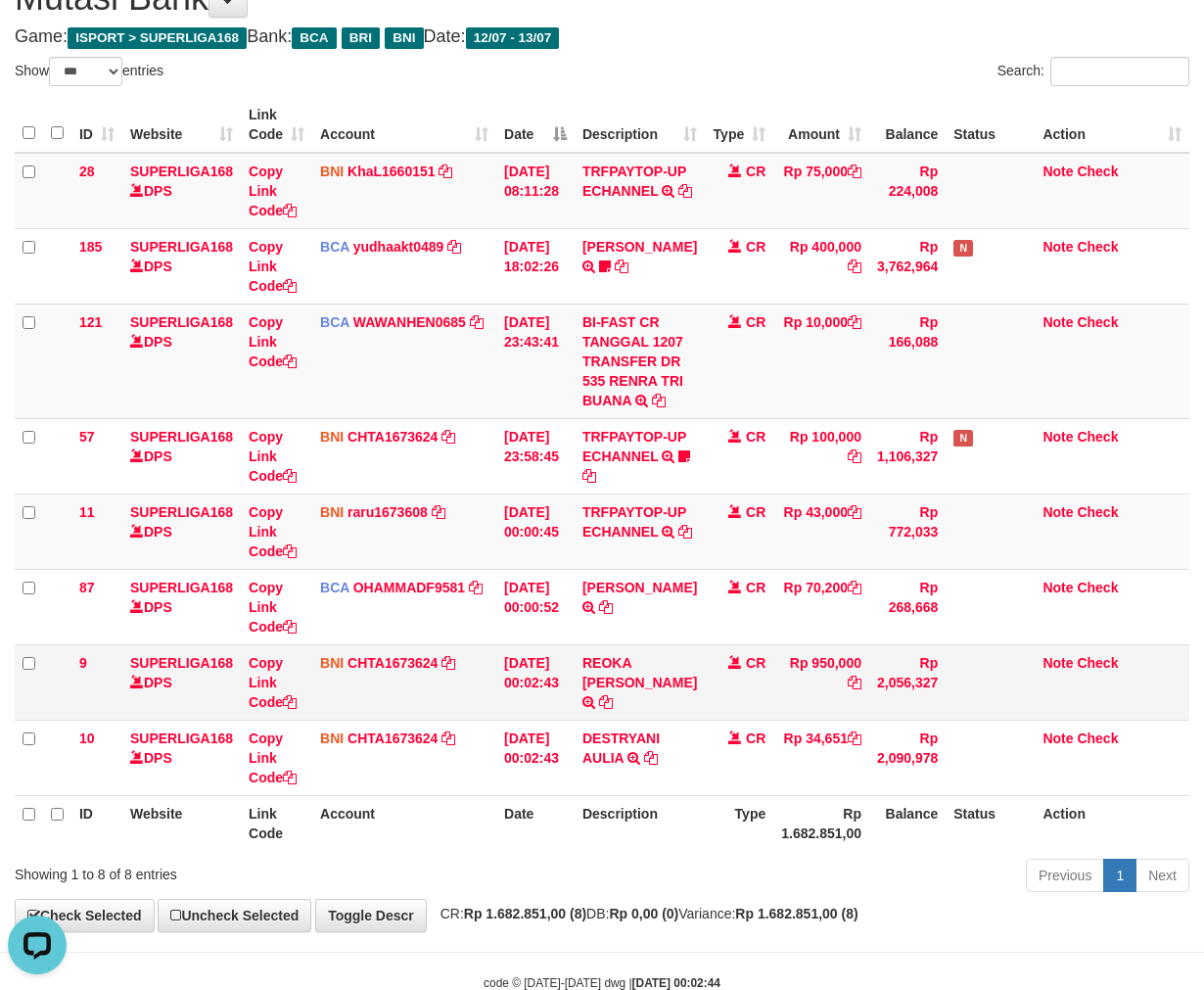 scroll, scrollTop: 0, scrollLeft: 0, axis: both 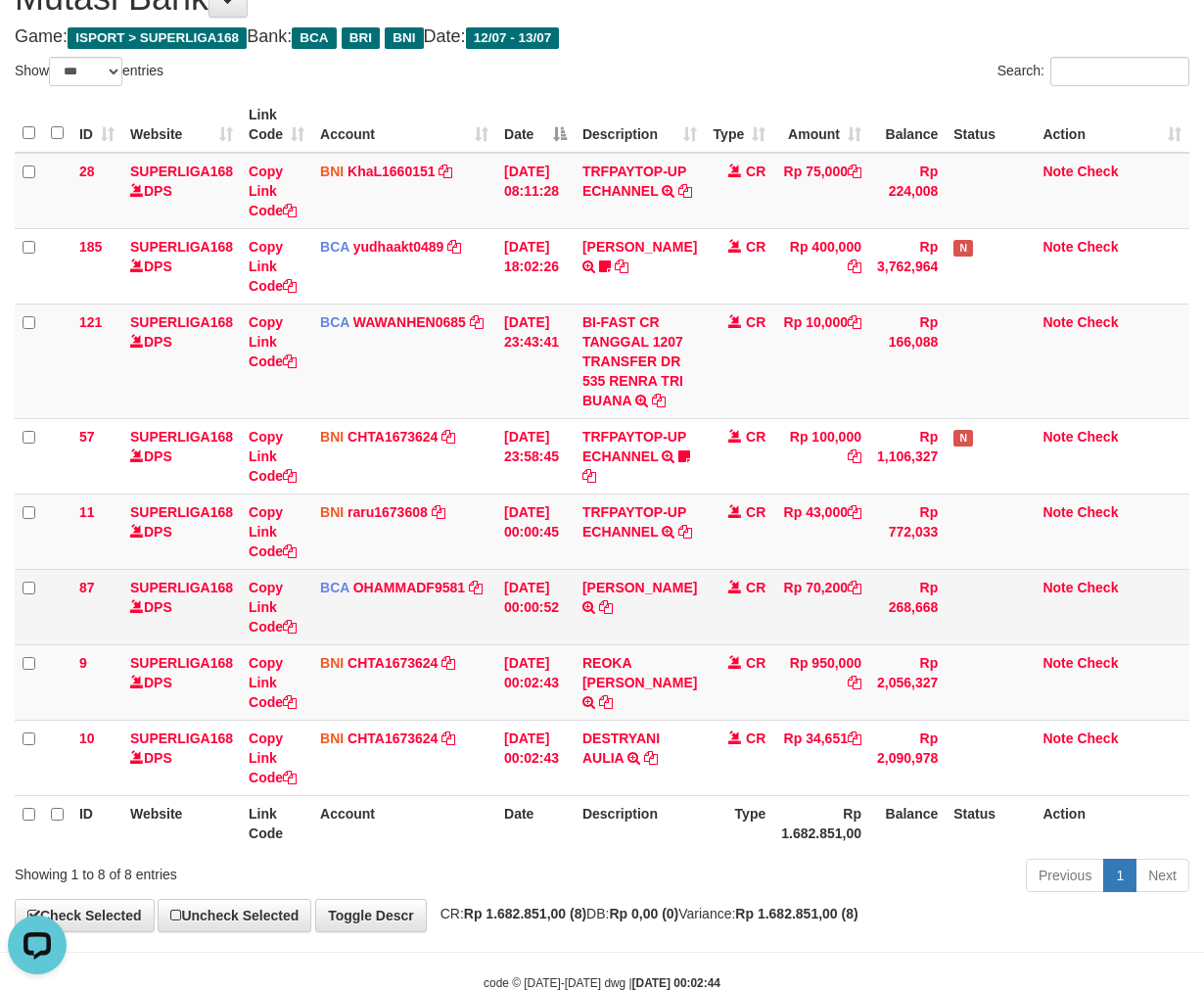 drag, startPoint x: 658, startPoint y: 755, endPoint x: 1032, endPoint y: 695, distance: 378.78226 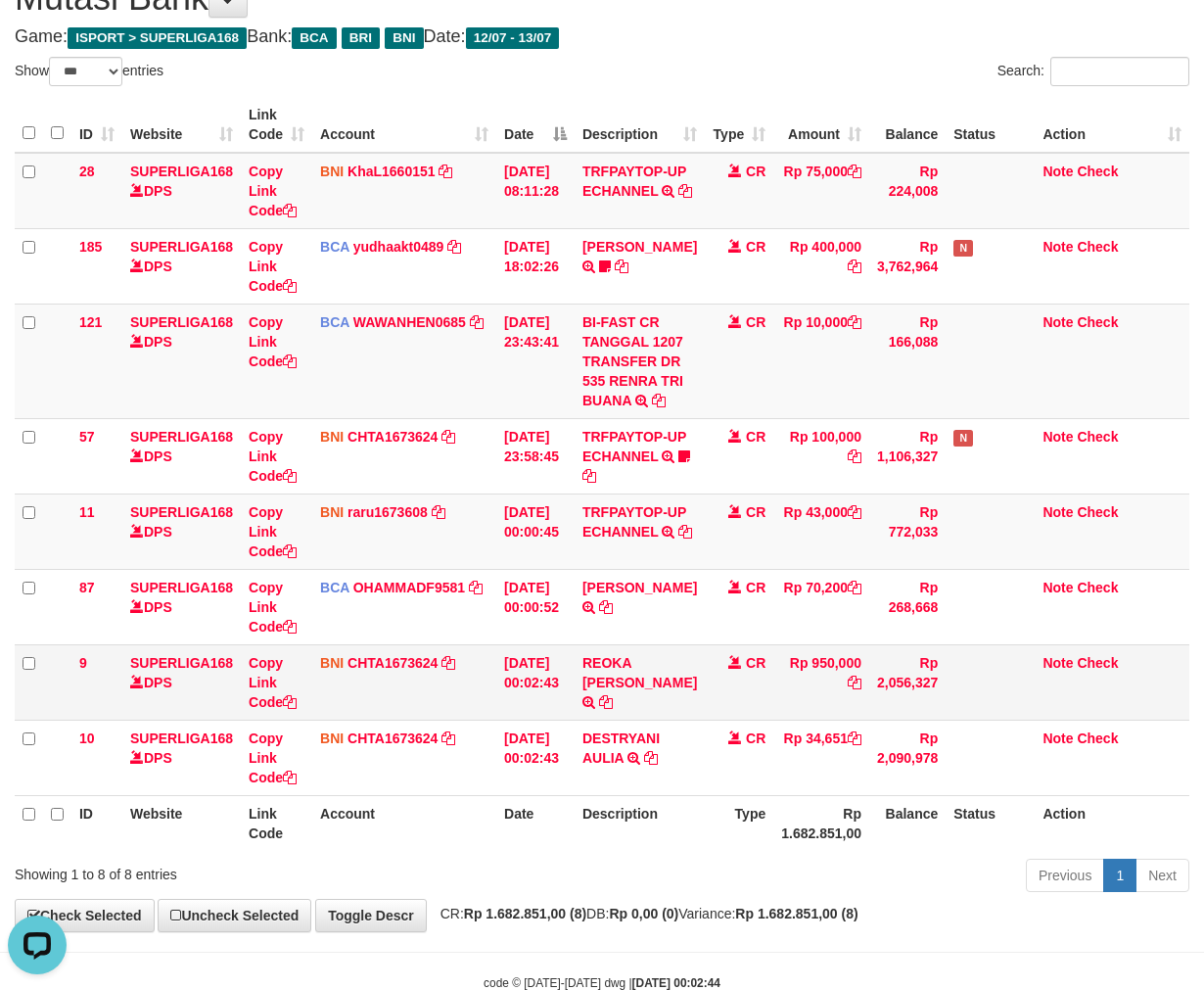 click on "REOKA FERDY SINURAT         TRANSFER DARI SDR REOKA FERDY SINURAT" at bounding box center (639, 682) 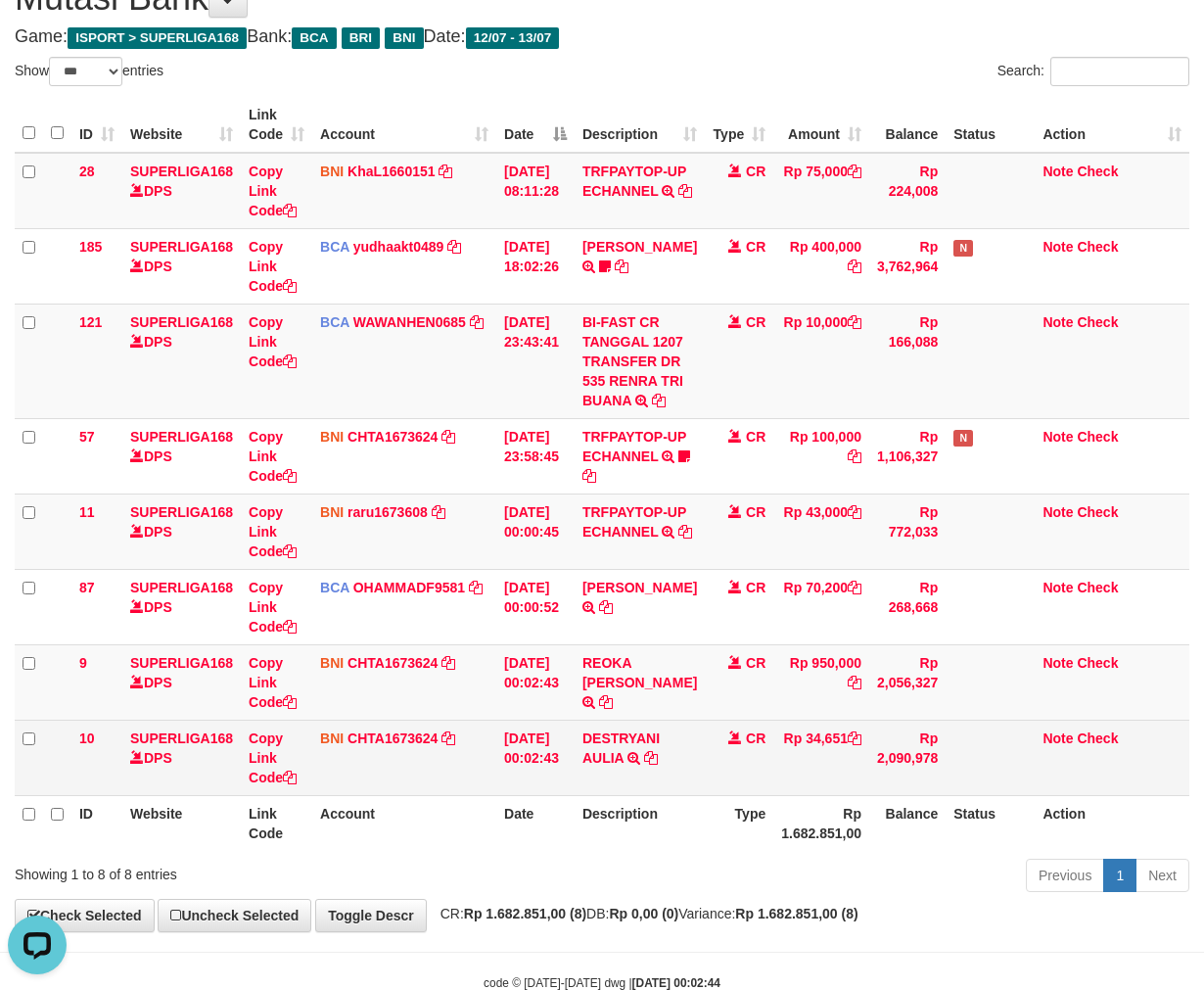 click on "[DATE] 00:02:43" at bounding box center (535, 757) 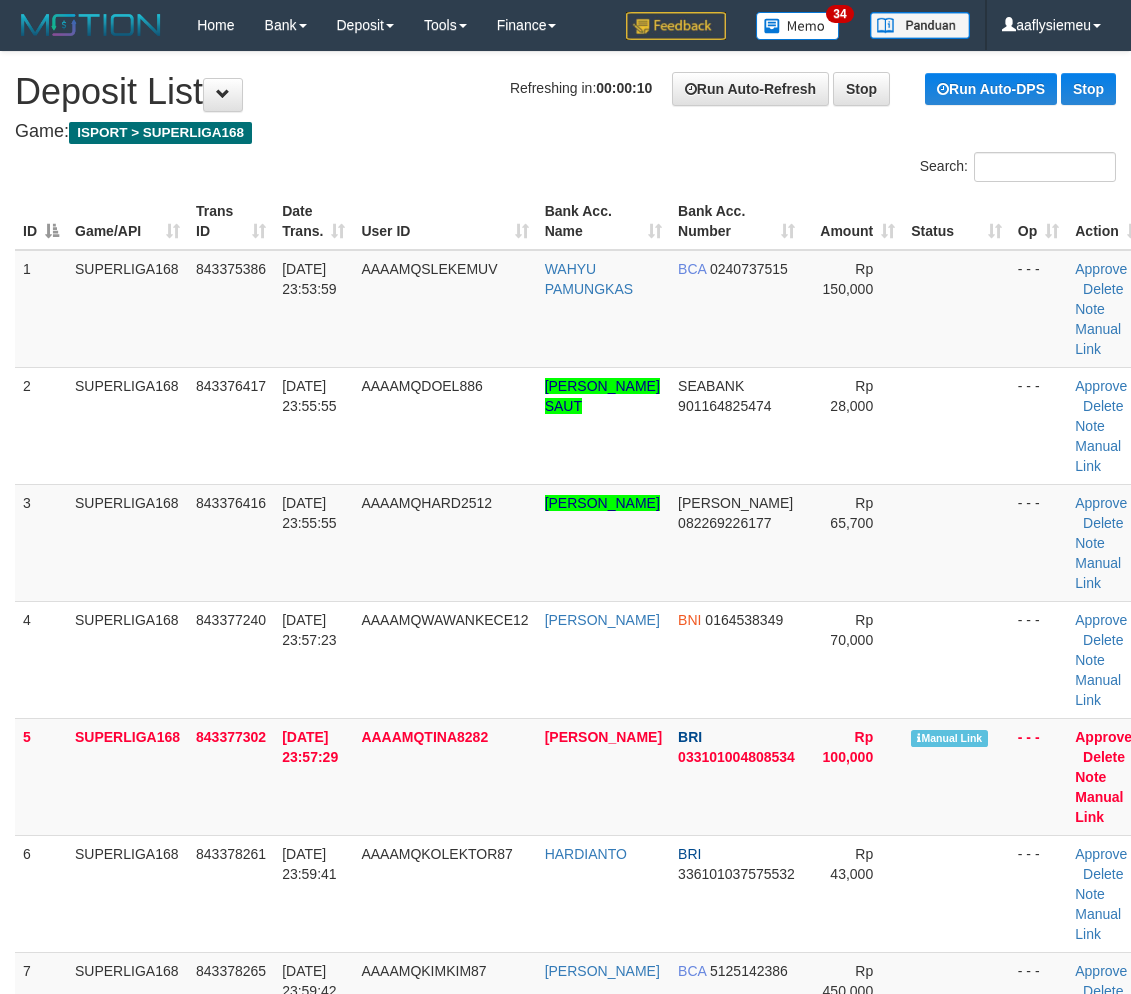 scroll, scrollTop: 1641, scrollLeft: 0, axis: vertical 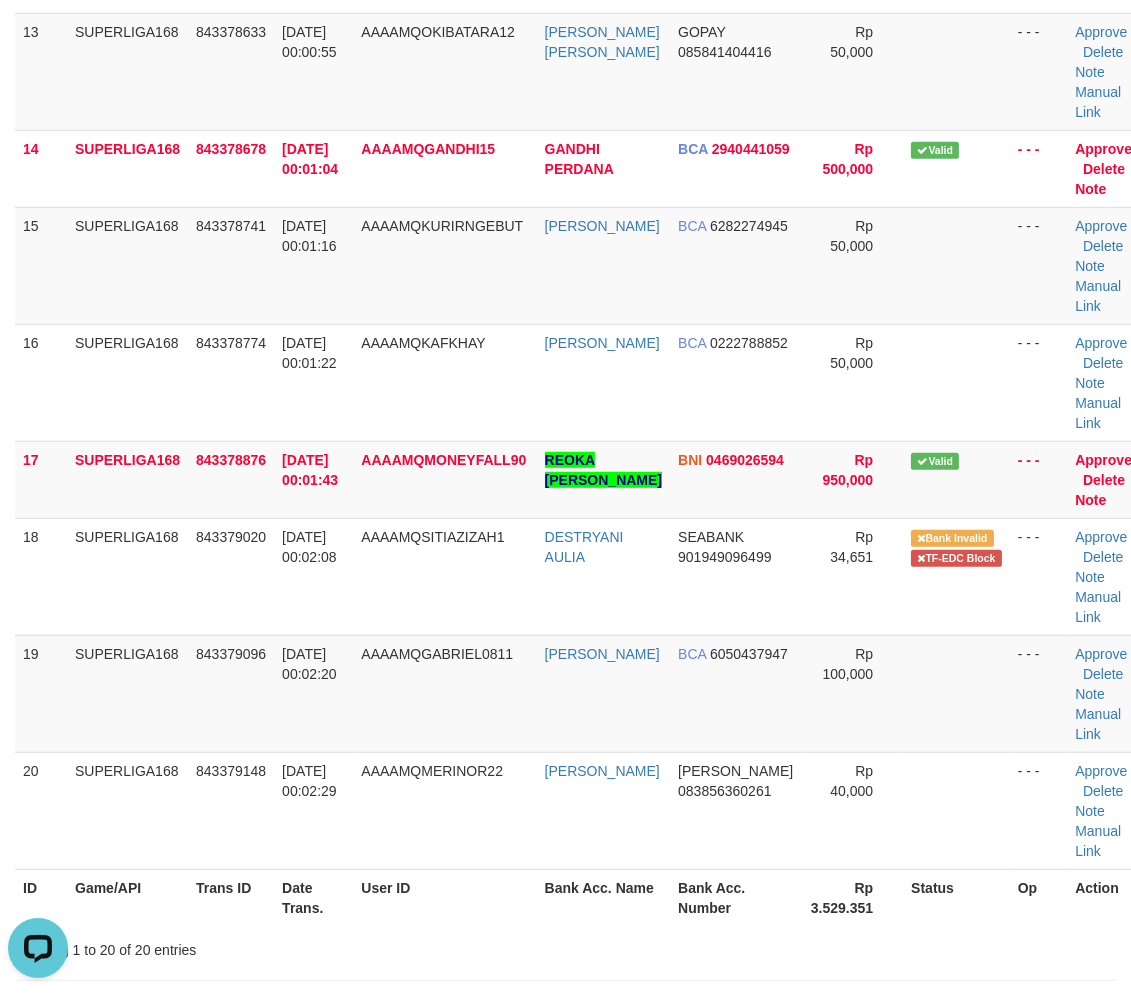 drag, startPoint x: 32, startPoint y: 634, endPoint x: 1, endPoint y: 652, distance: 35.846897 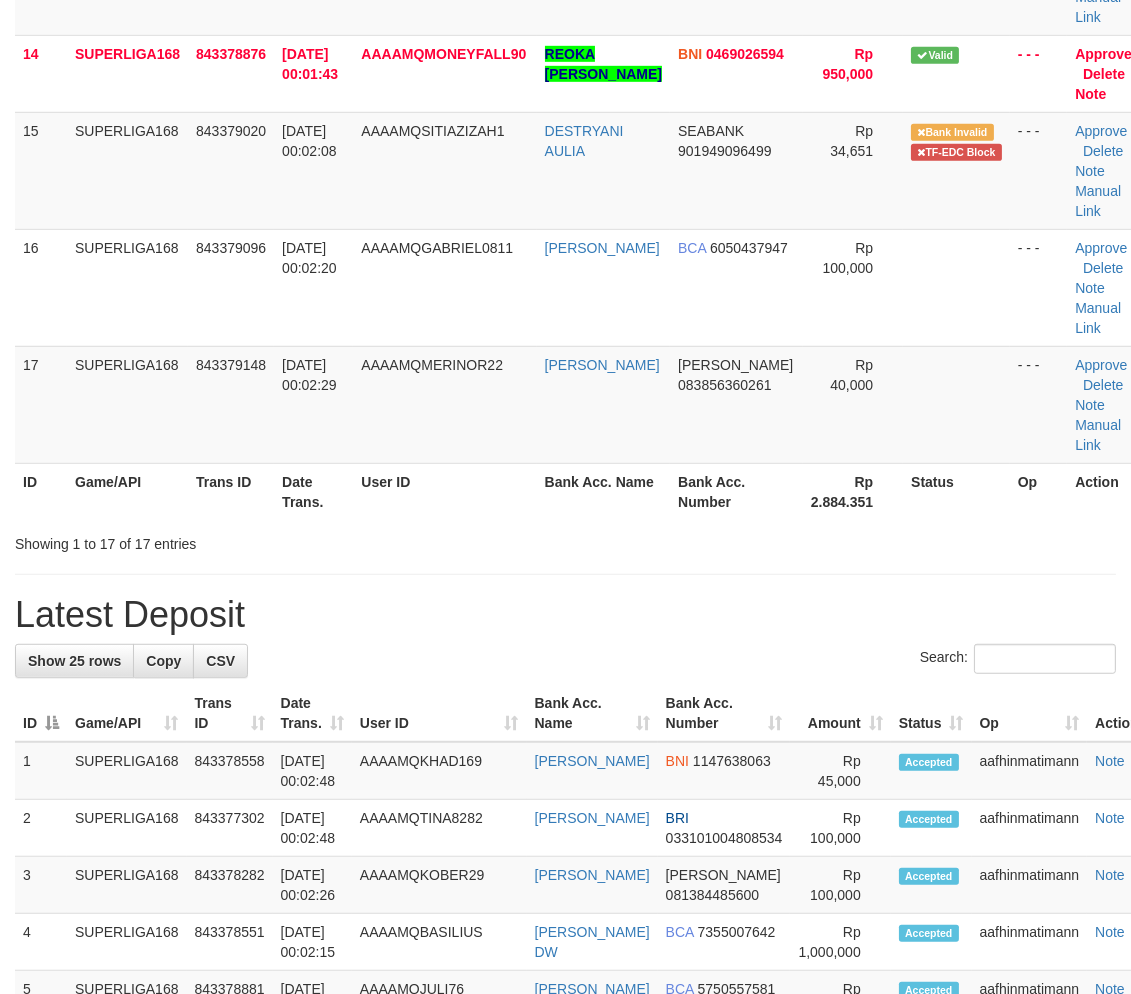 scroll, scrollTop: 1641, scrollLeft: 0, axis: vertical 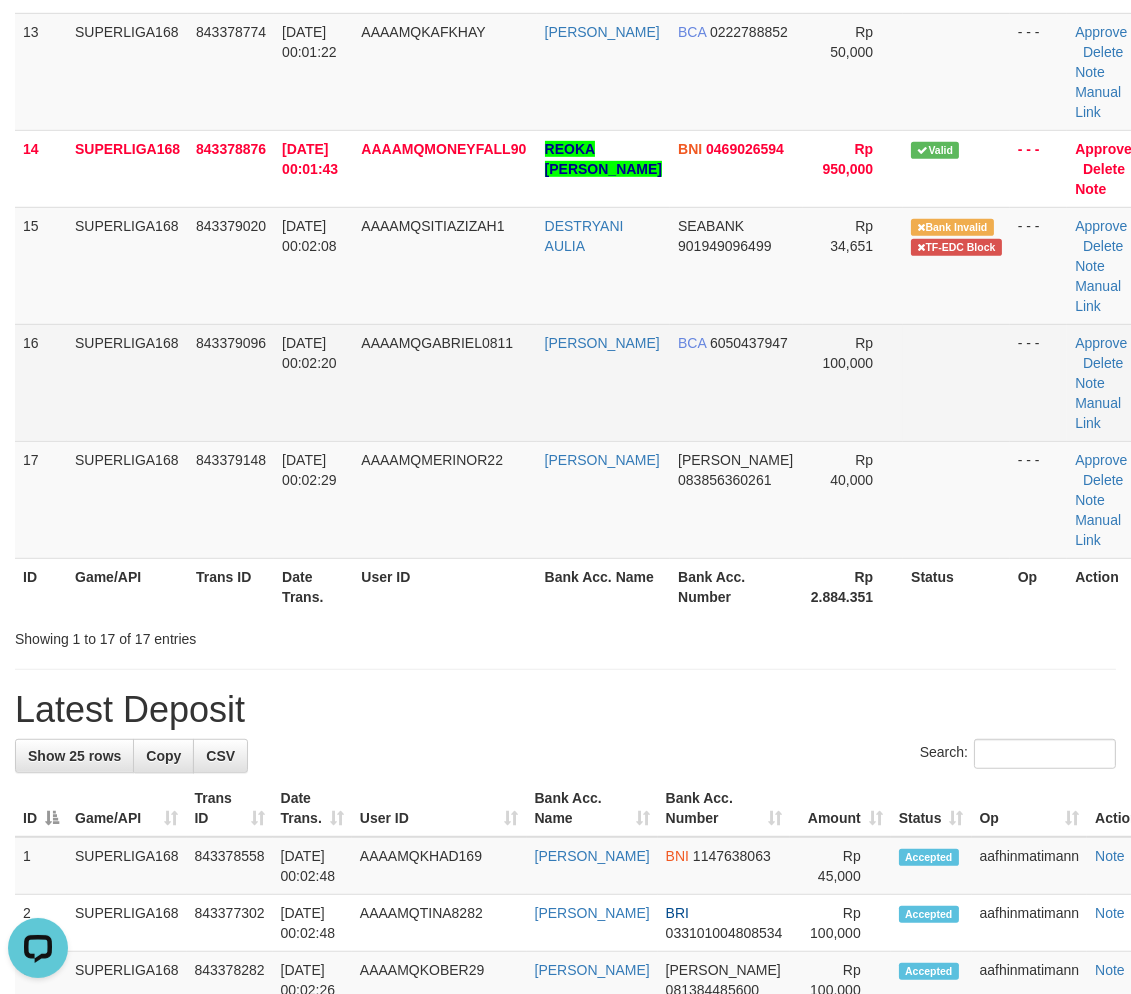 click on "SUPERLIGA168" at bounding box center [127, 382] 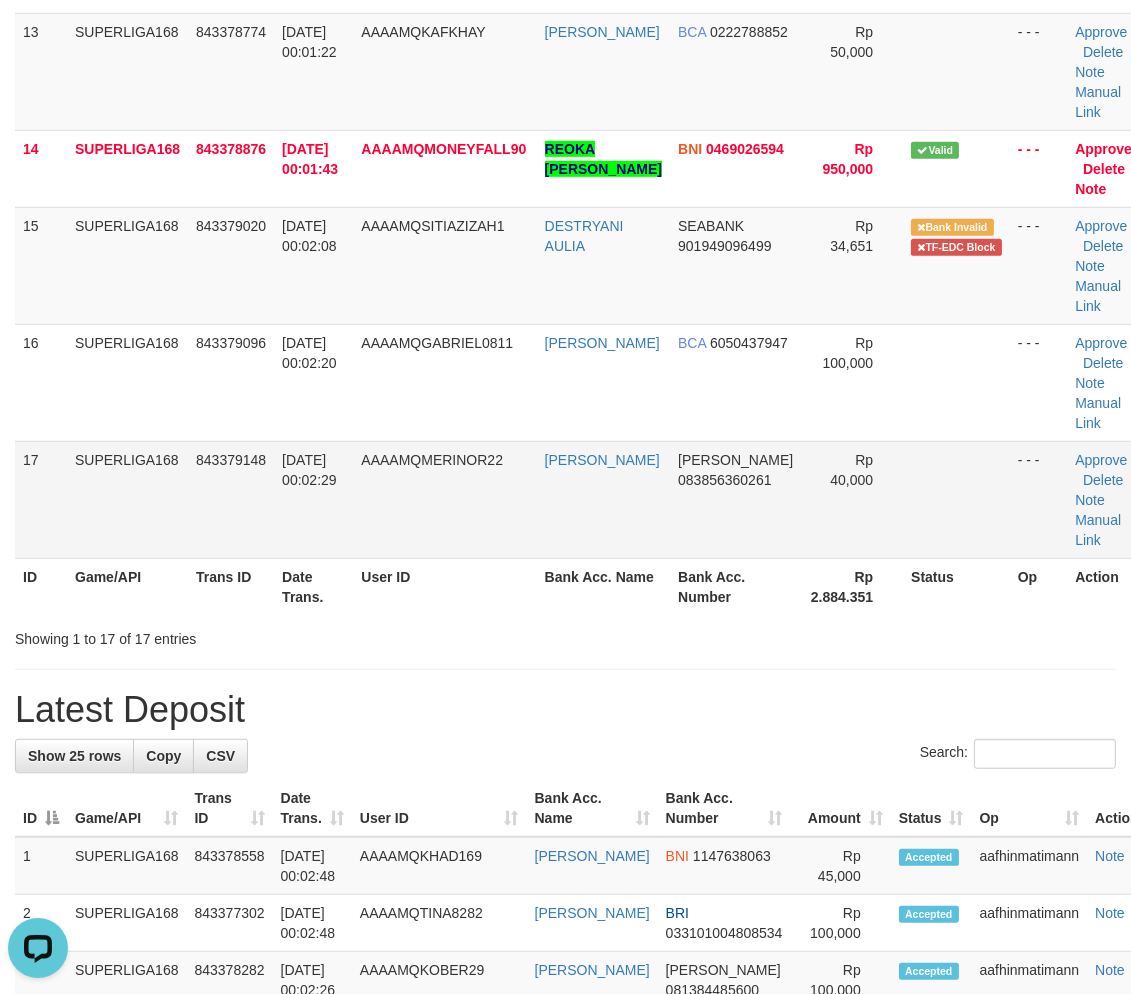 click on "AAAAMQMERINOR22" at bounding box center (432, 460) 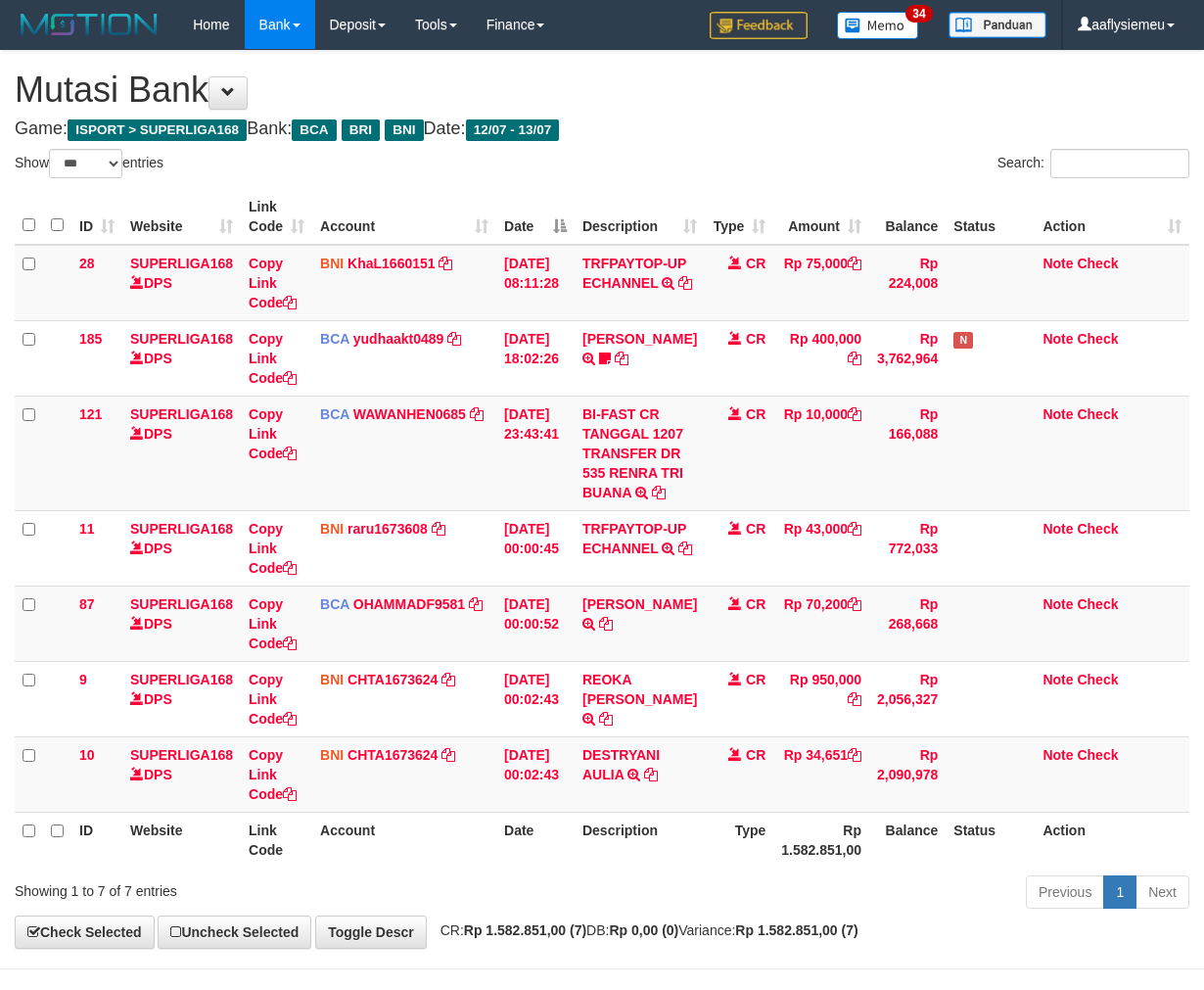 select on "***" 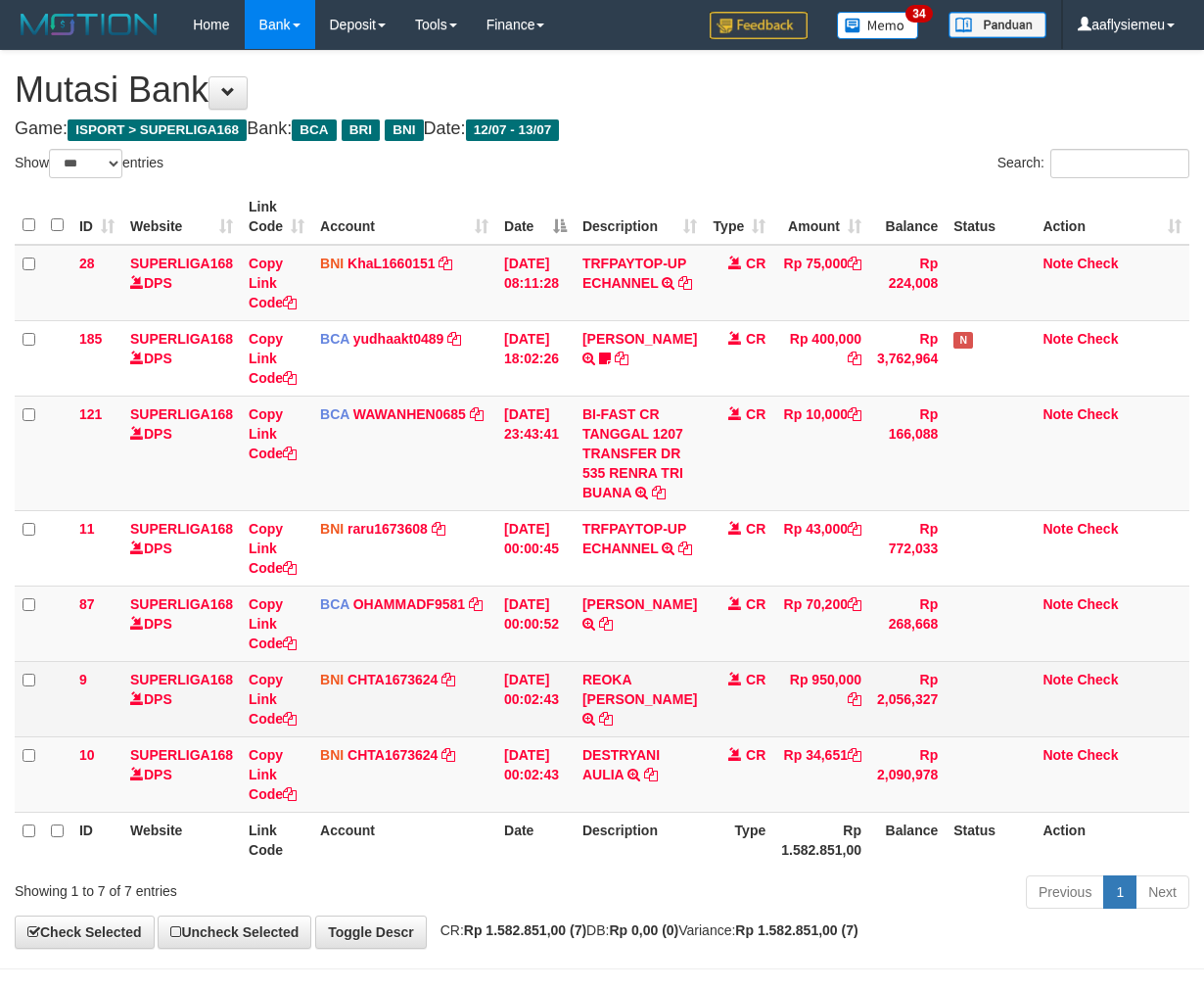 scroll, scrollTop: 93, scrollLeft: 0, axis: vertical 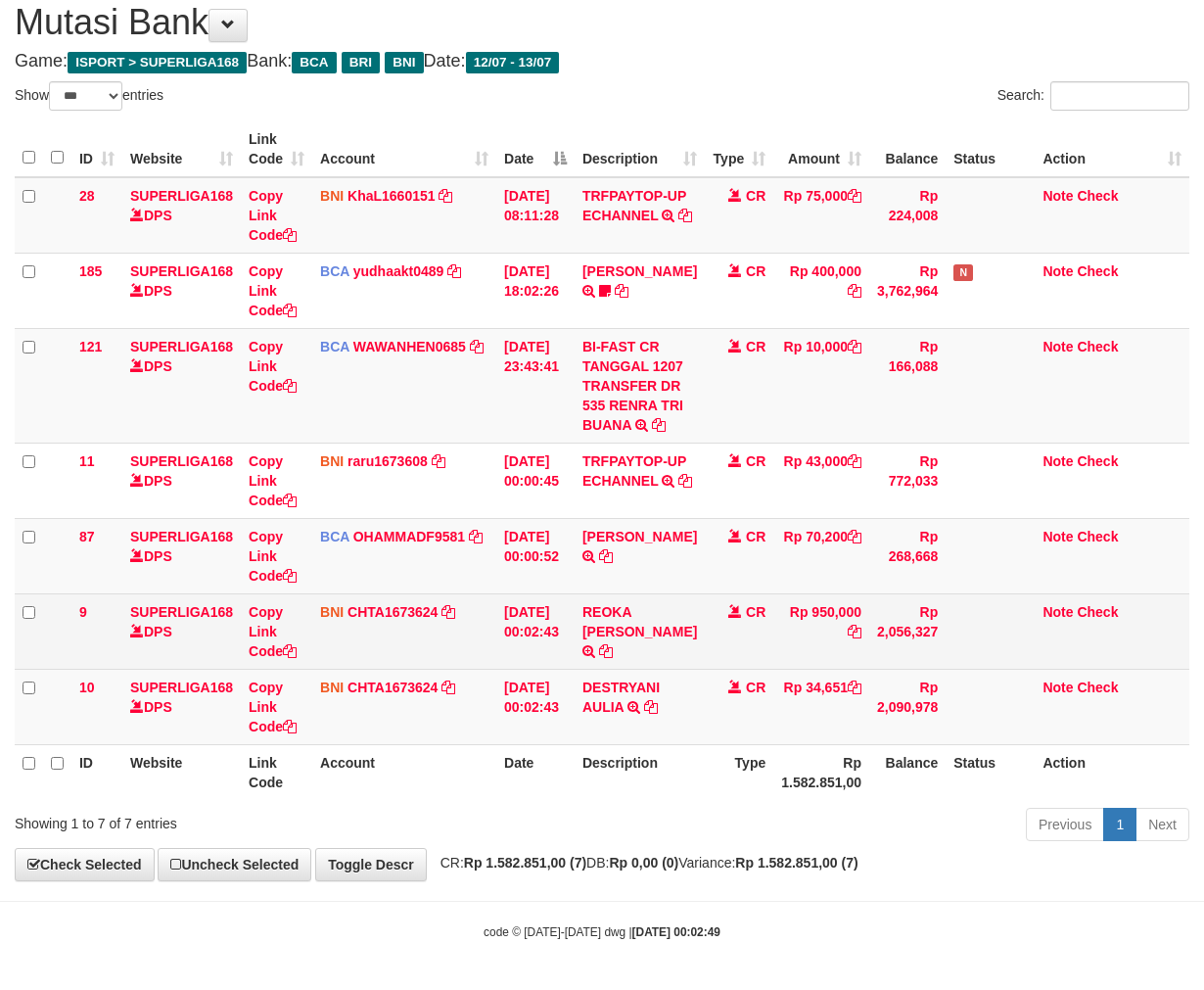 click on "Rp 950,000" at bounding box center [821, 631] 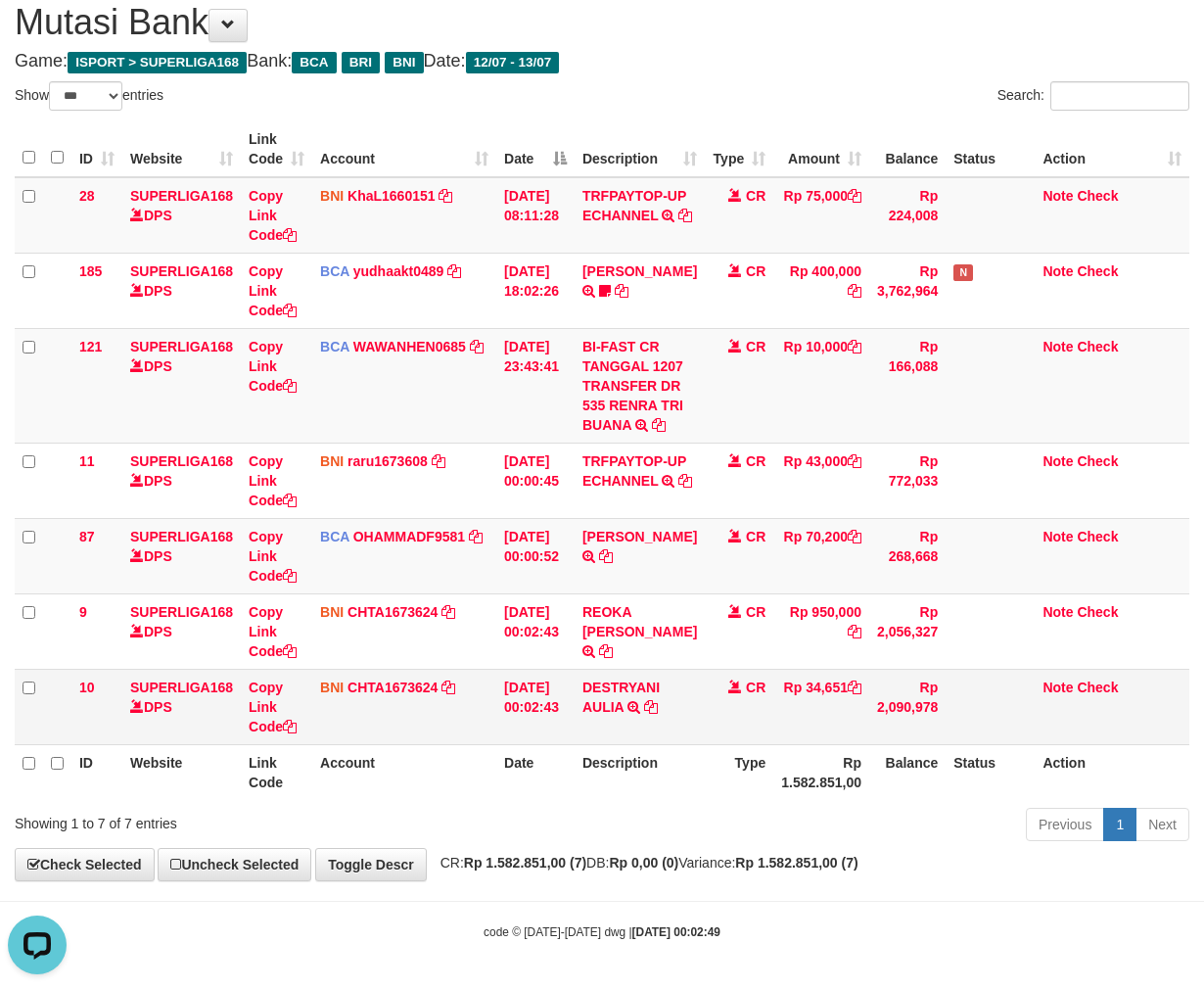 scroll, scrollTop: 0, scrollLeft: 0, axis: both 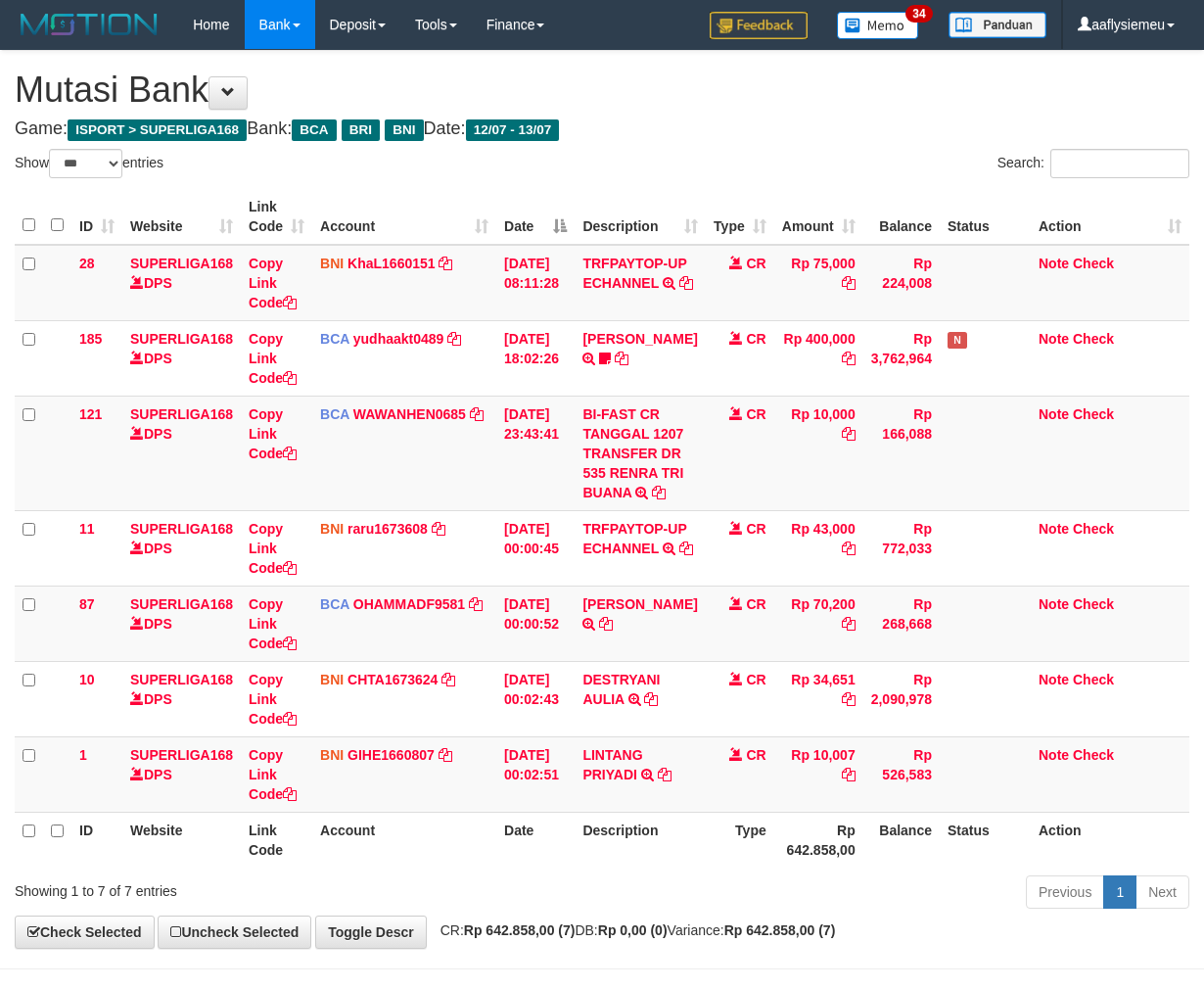 select on "***" 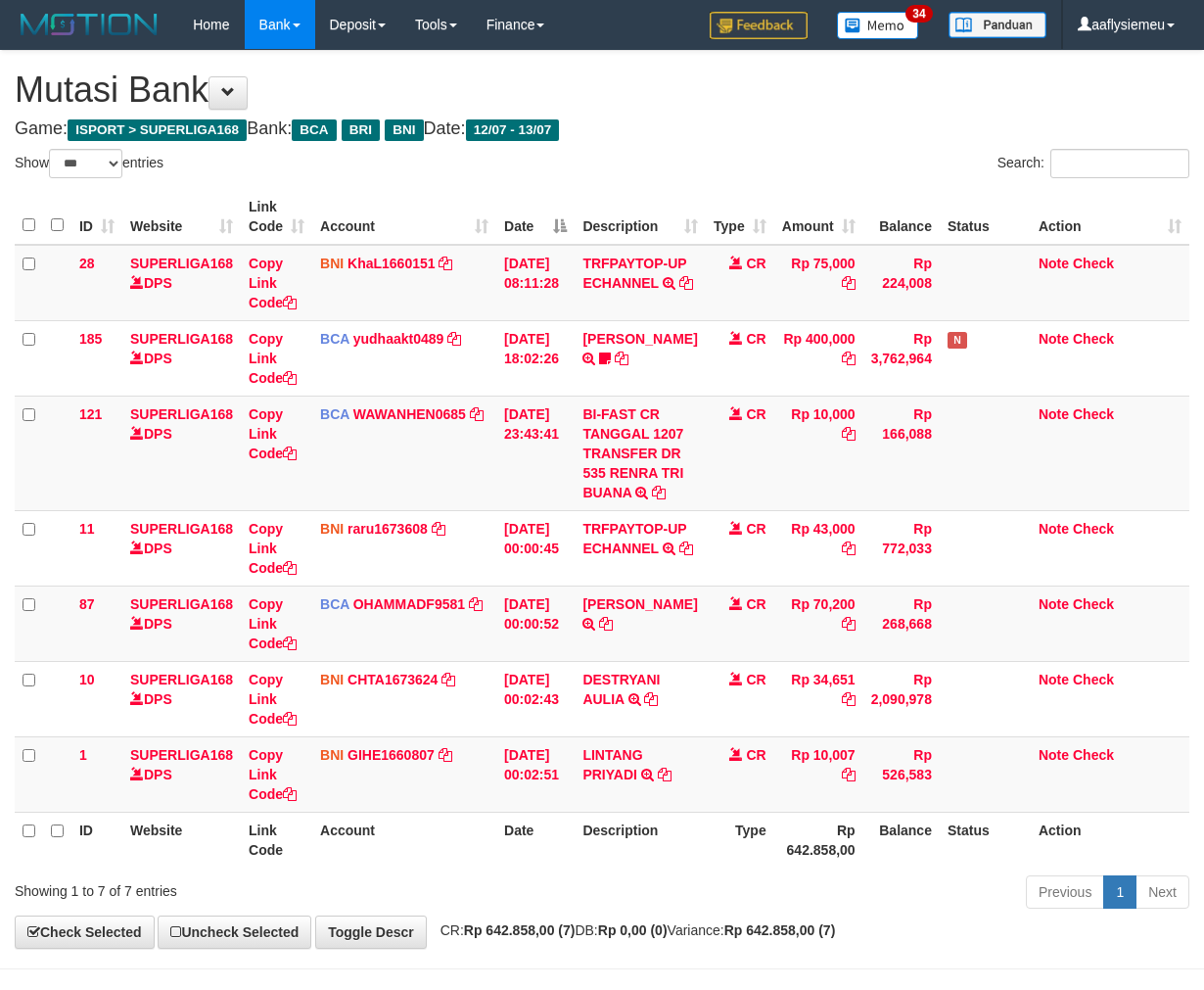 scroll, scrollTop: 147, scrollLeft: 0, axis: vertical 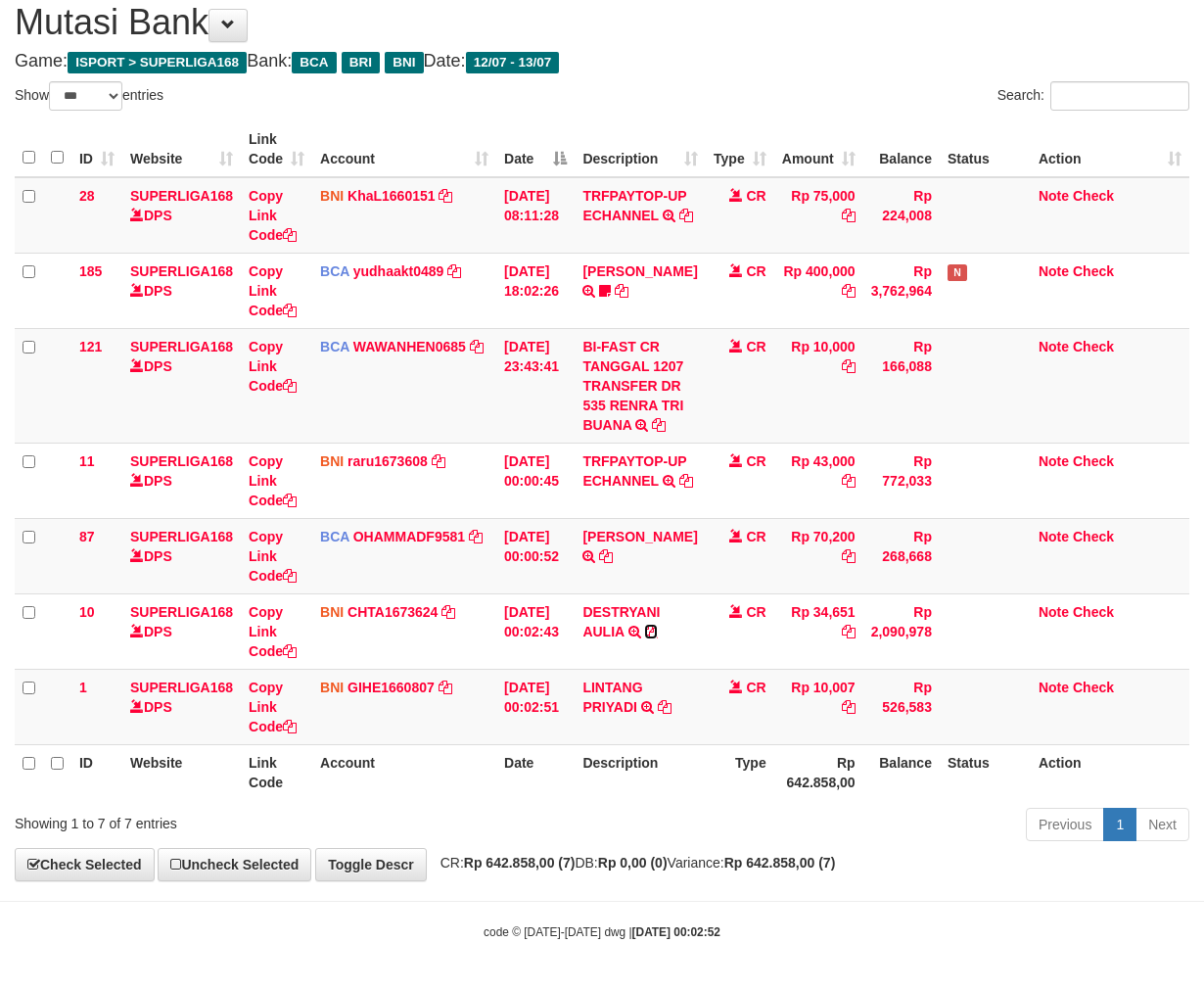 drag, startPoint x: 662, startPoint y: 628, endPoint x: 1219, endPoint y: 524, distance: 566.62598 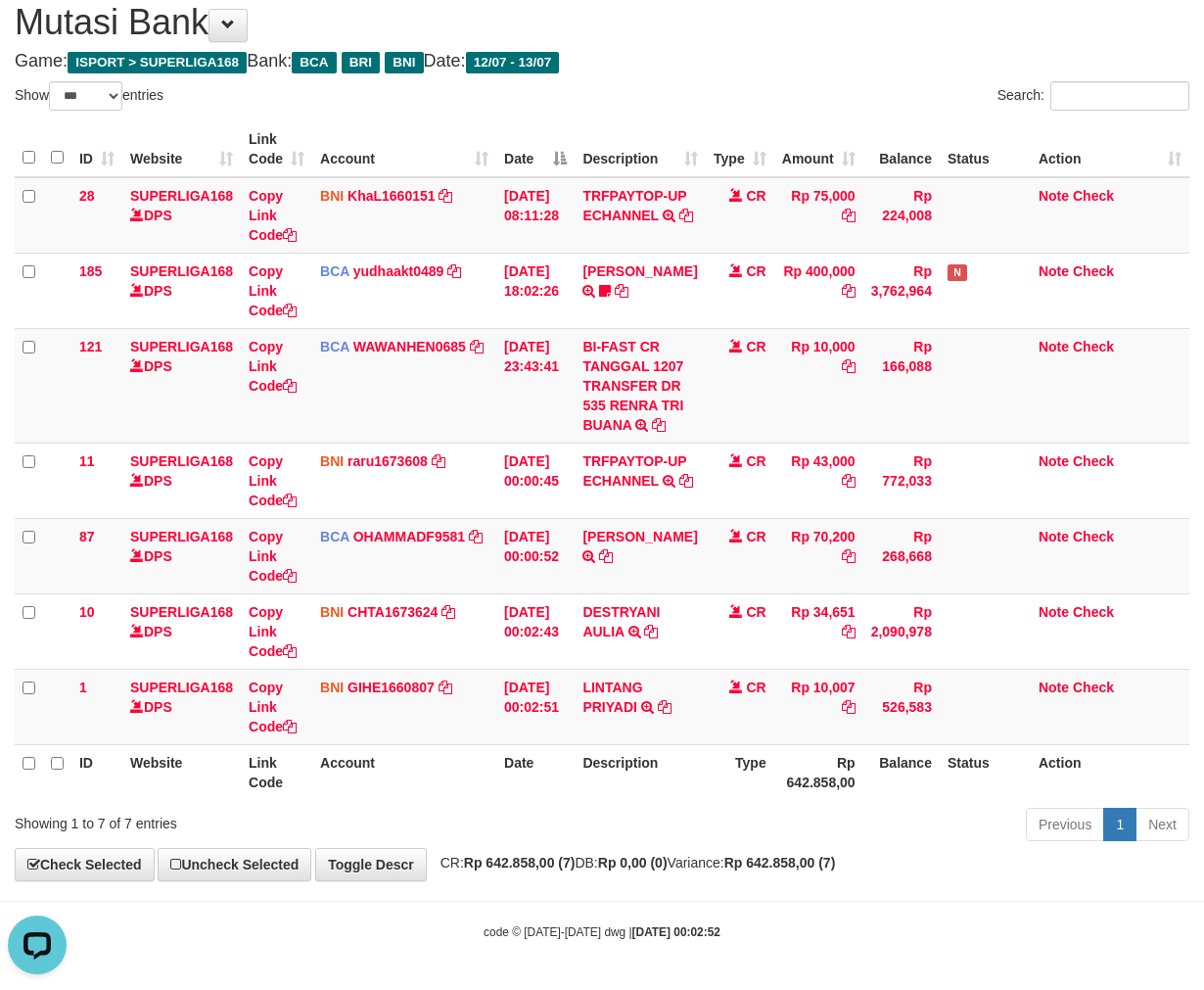 scroll, scrollTop: 0, scrollLeft: 0, axis: both 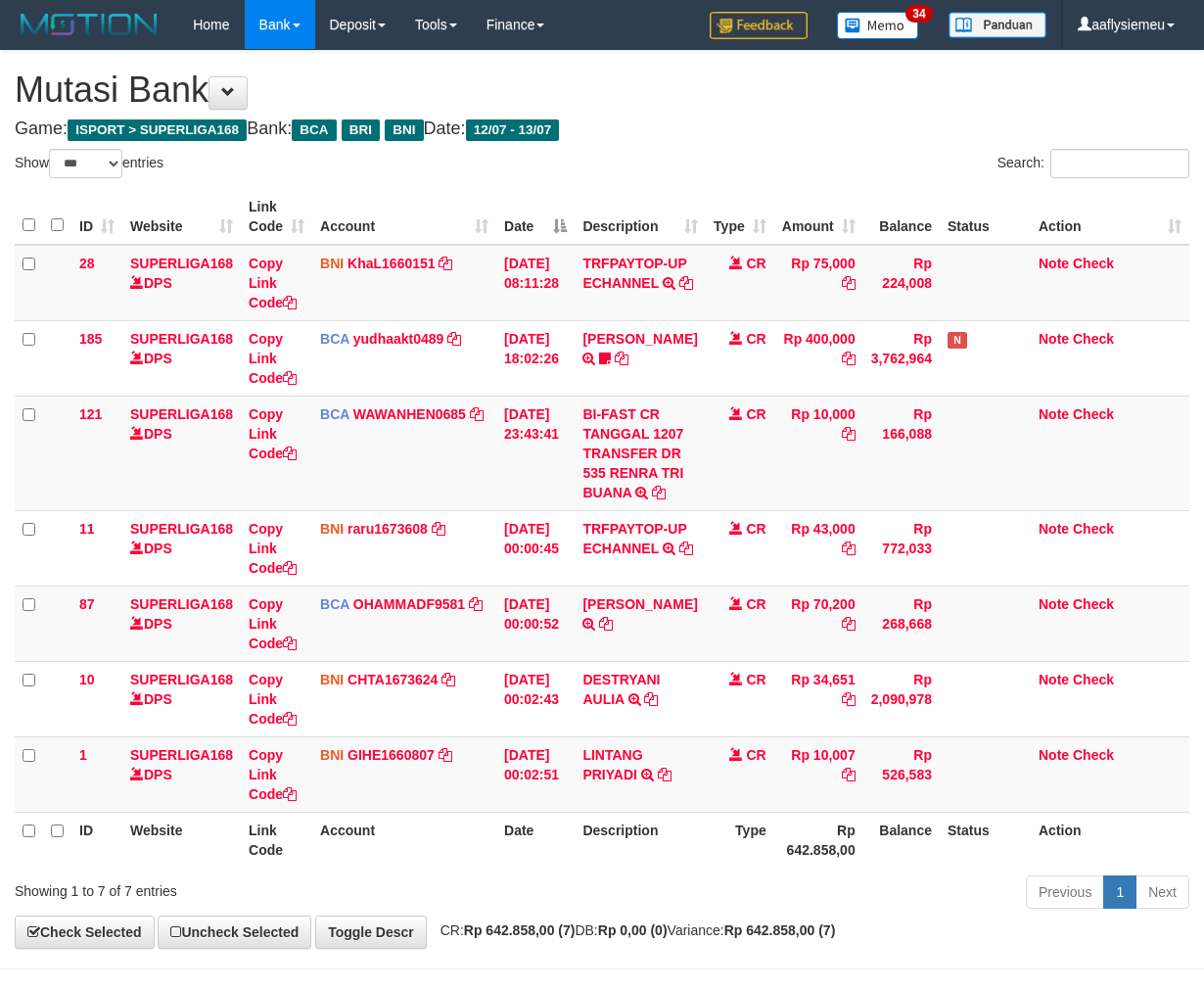 select on "***" 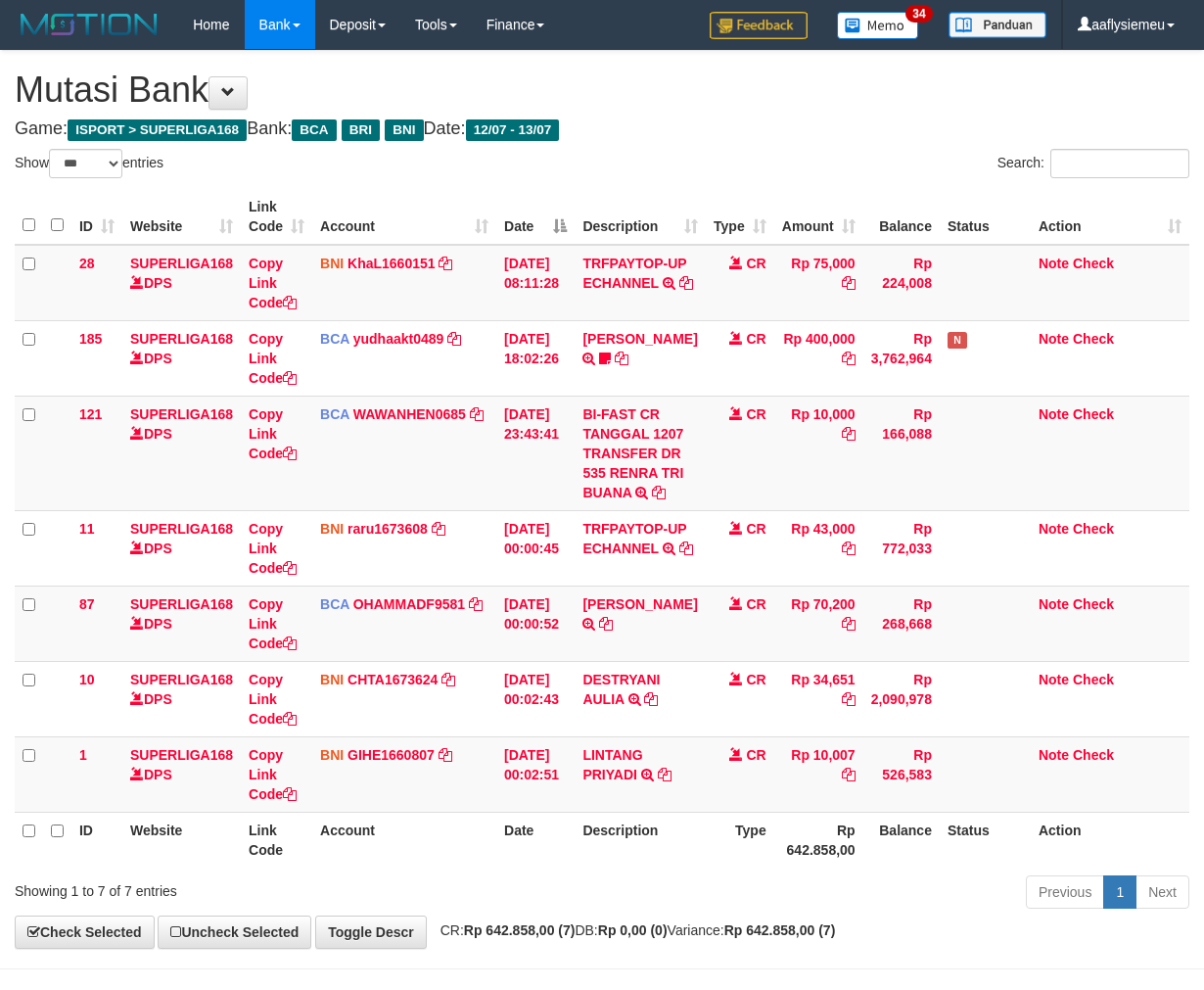 scroll, scrollTop: 147, scrollLeft: 0, axis: vertical 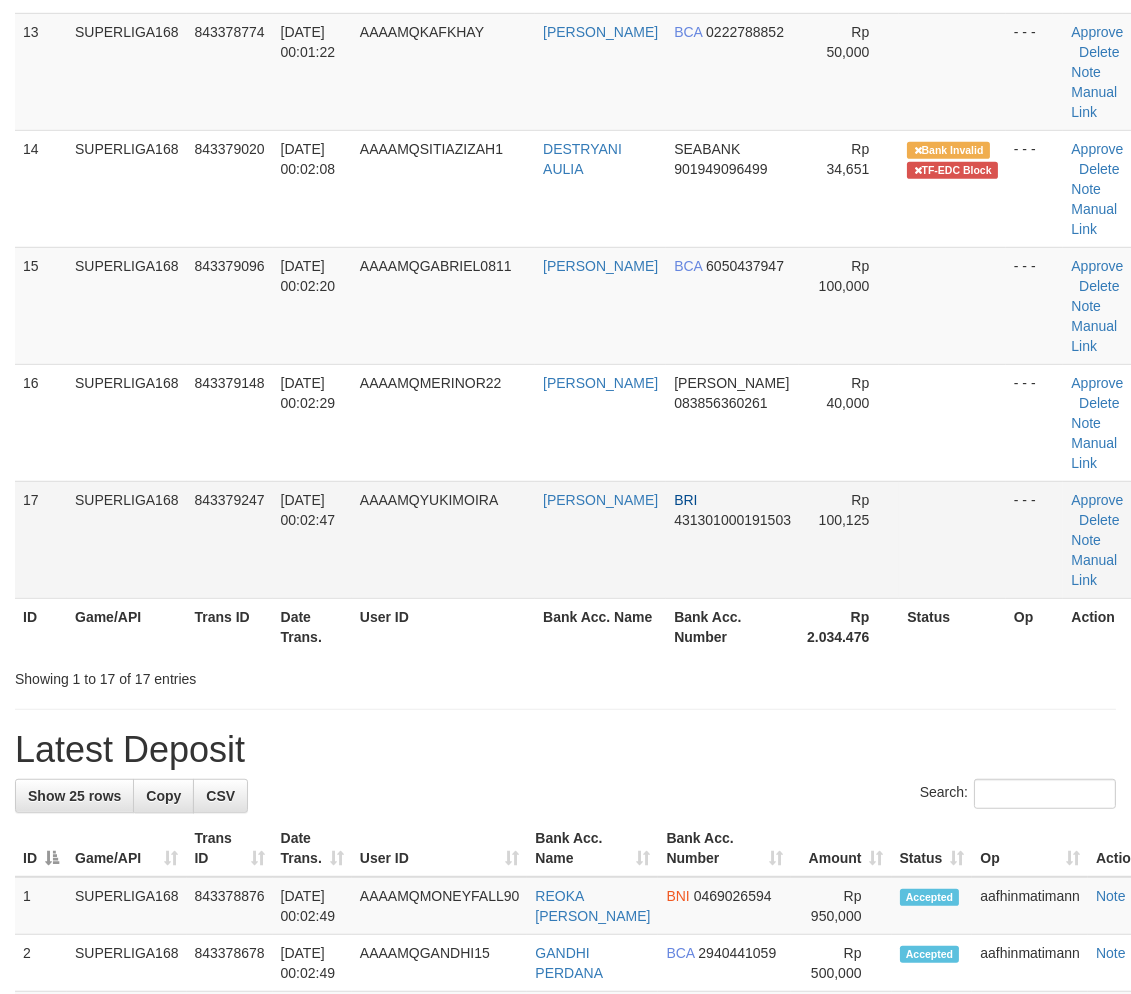 click on "SUPERLIGA168" at bounding box center (127, 539) 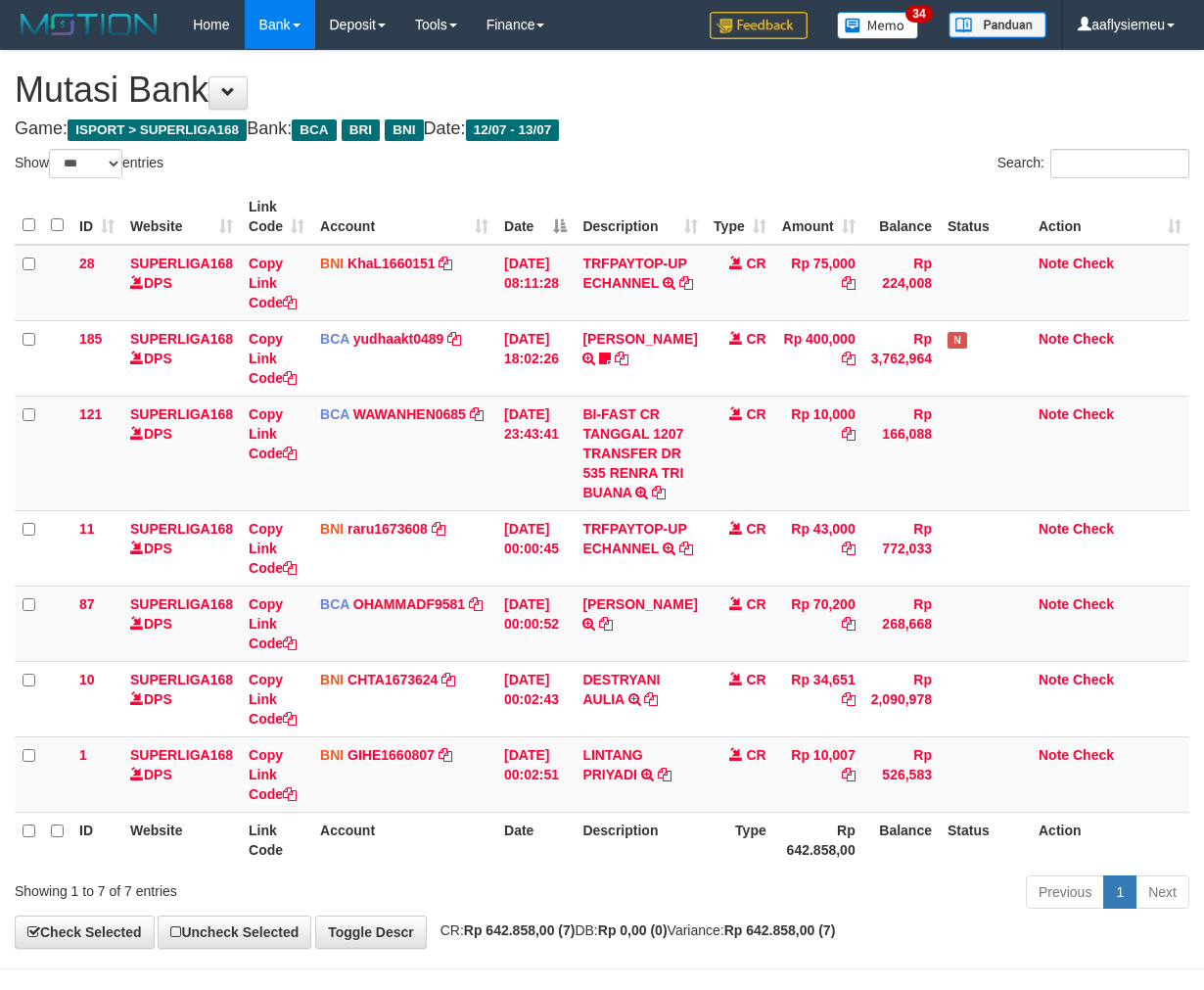select on "***" 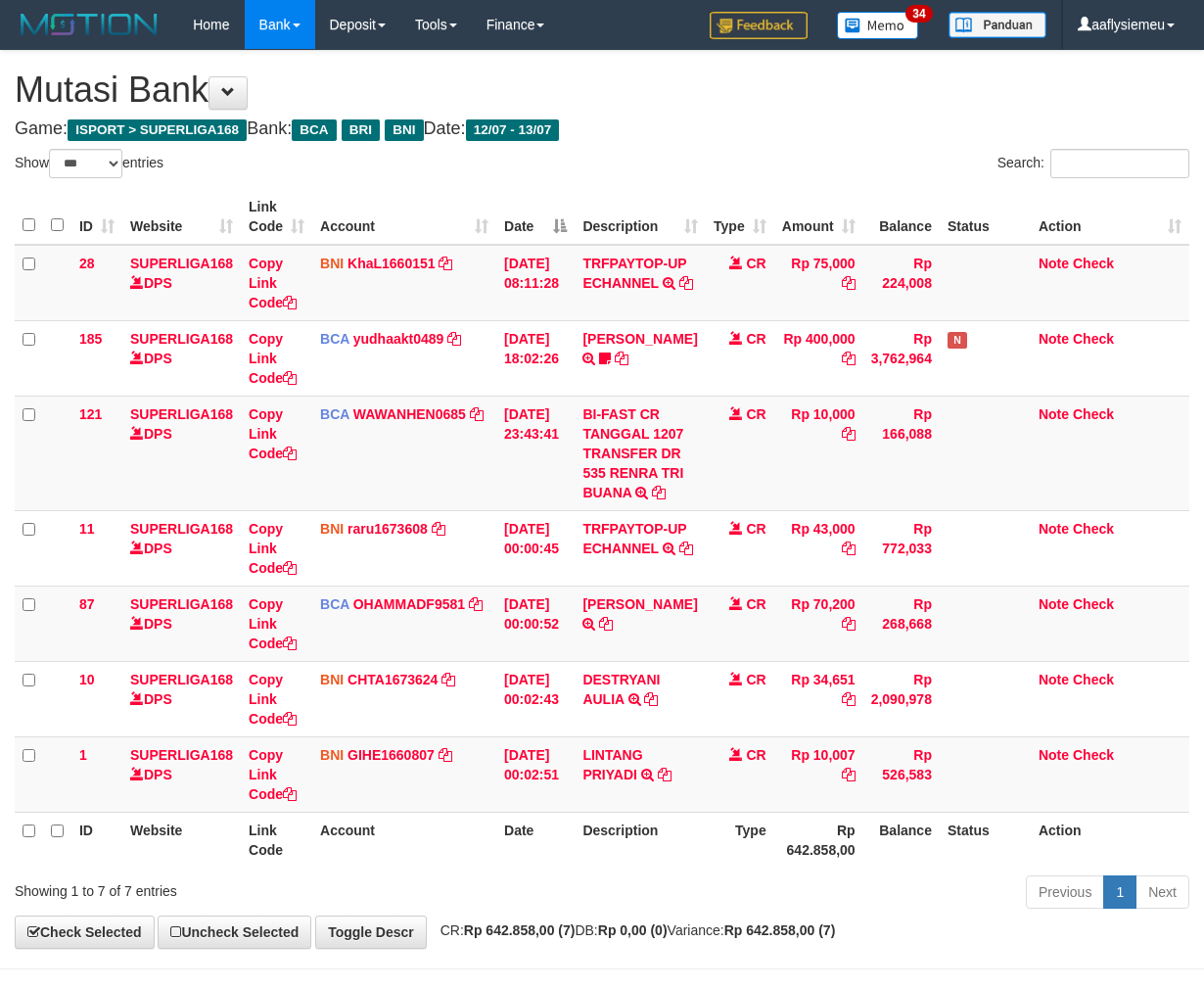 scroll, scrollTop: 147, scrollLeft: 0, axis: vertical 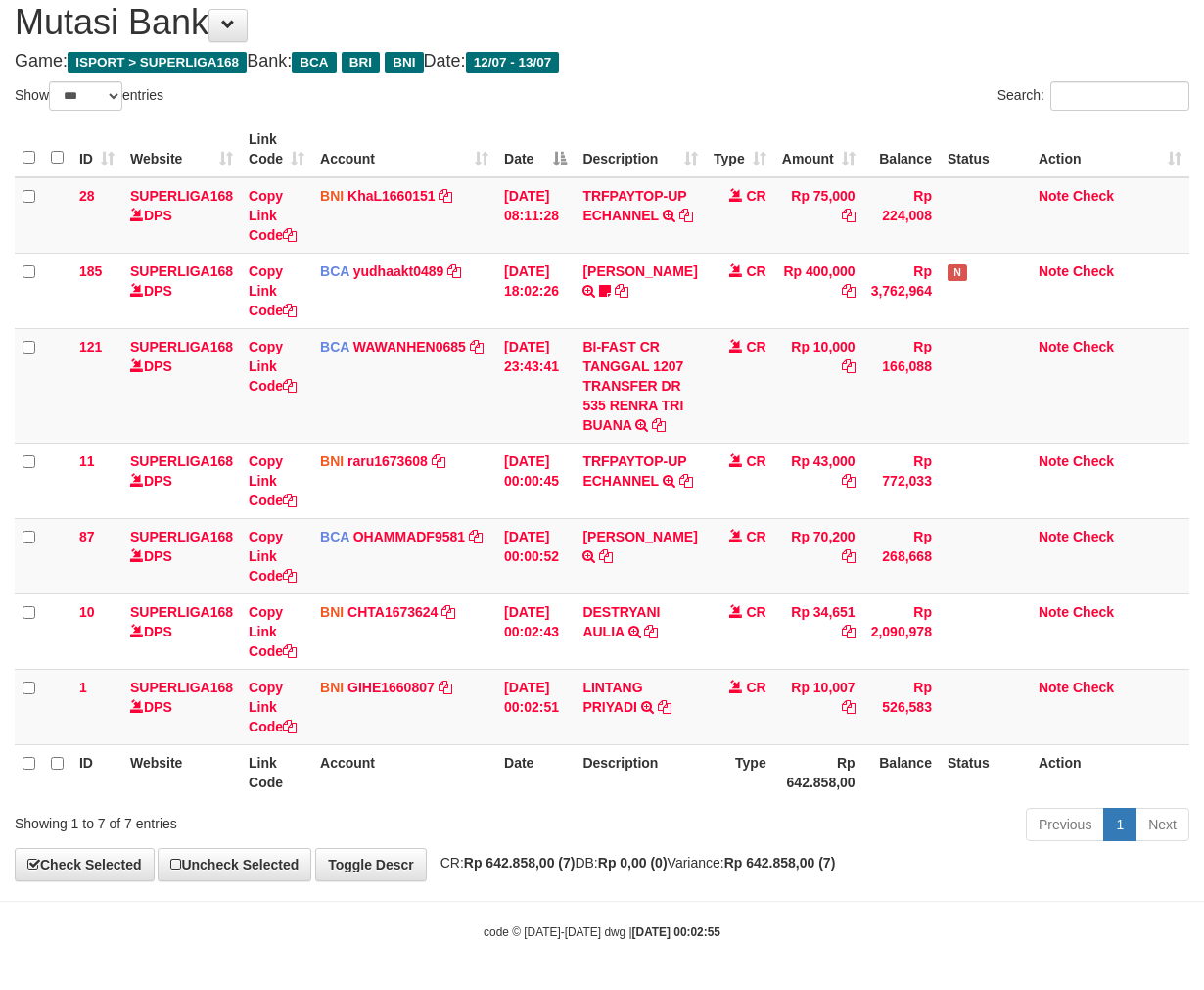 click on "Previous 1 Next" at bounding box center (854, 826) 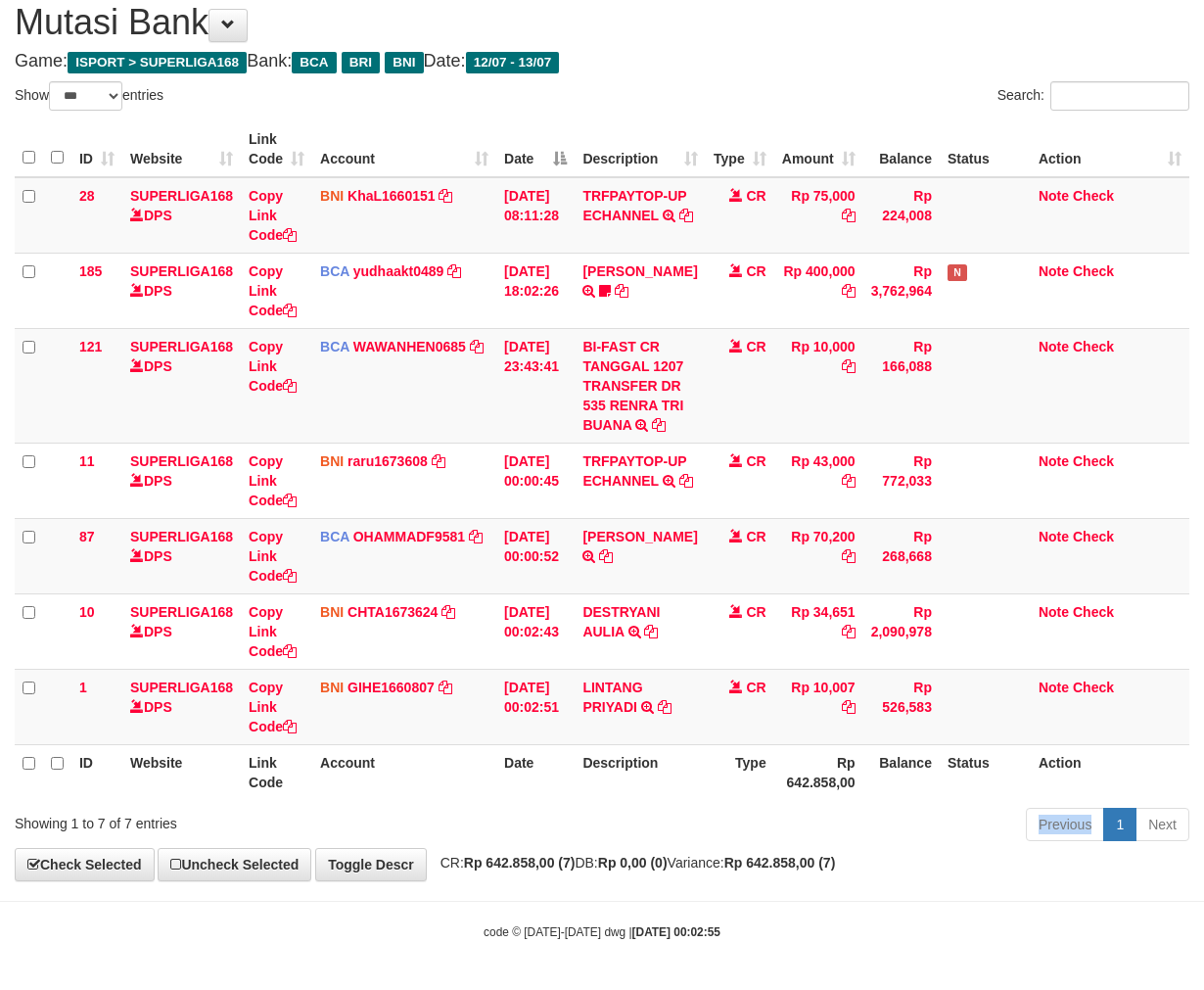 click on "Previous 1 Next" at bounding box center (854, 826) 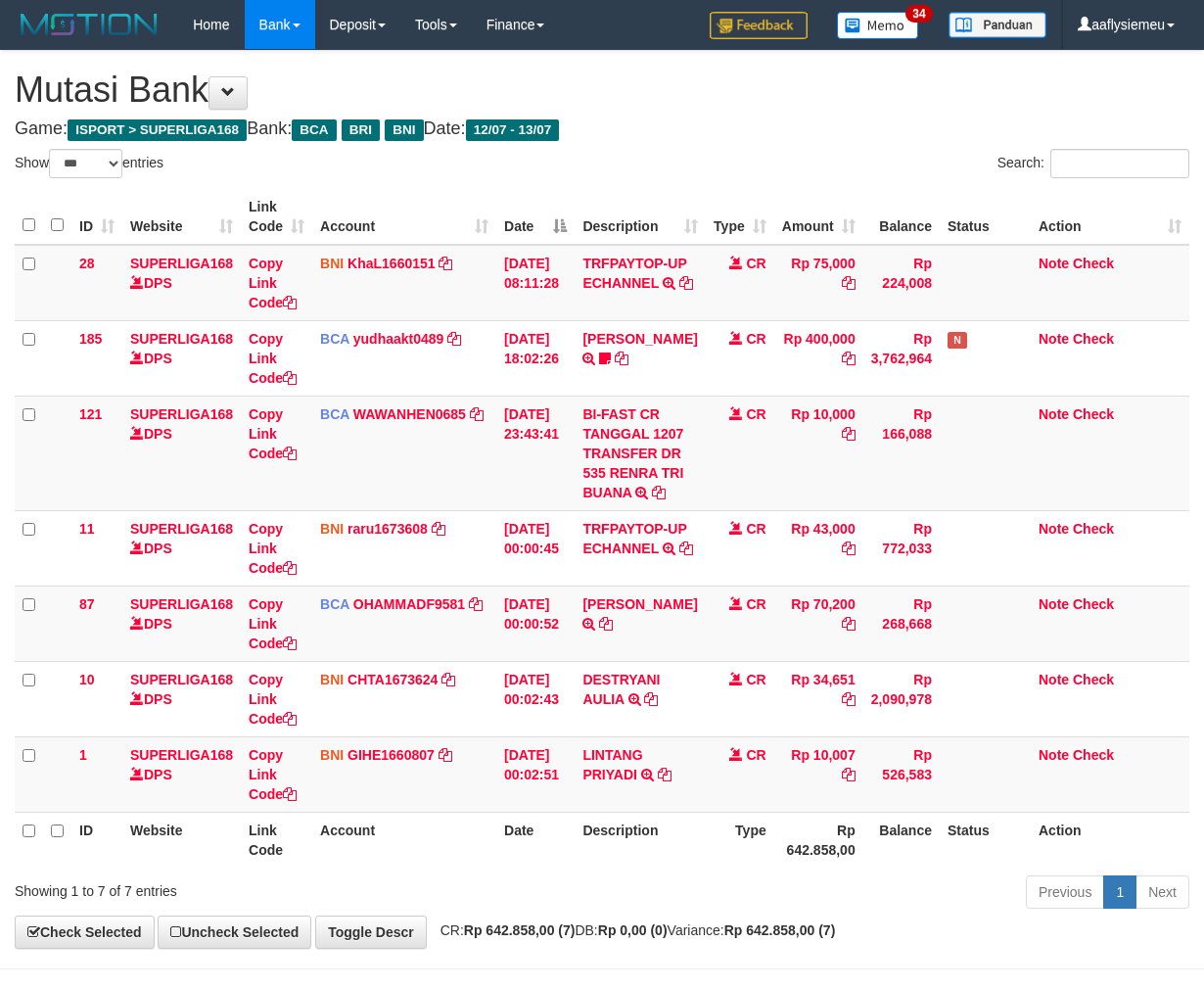 select on "***" 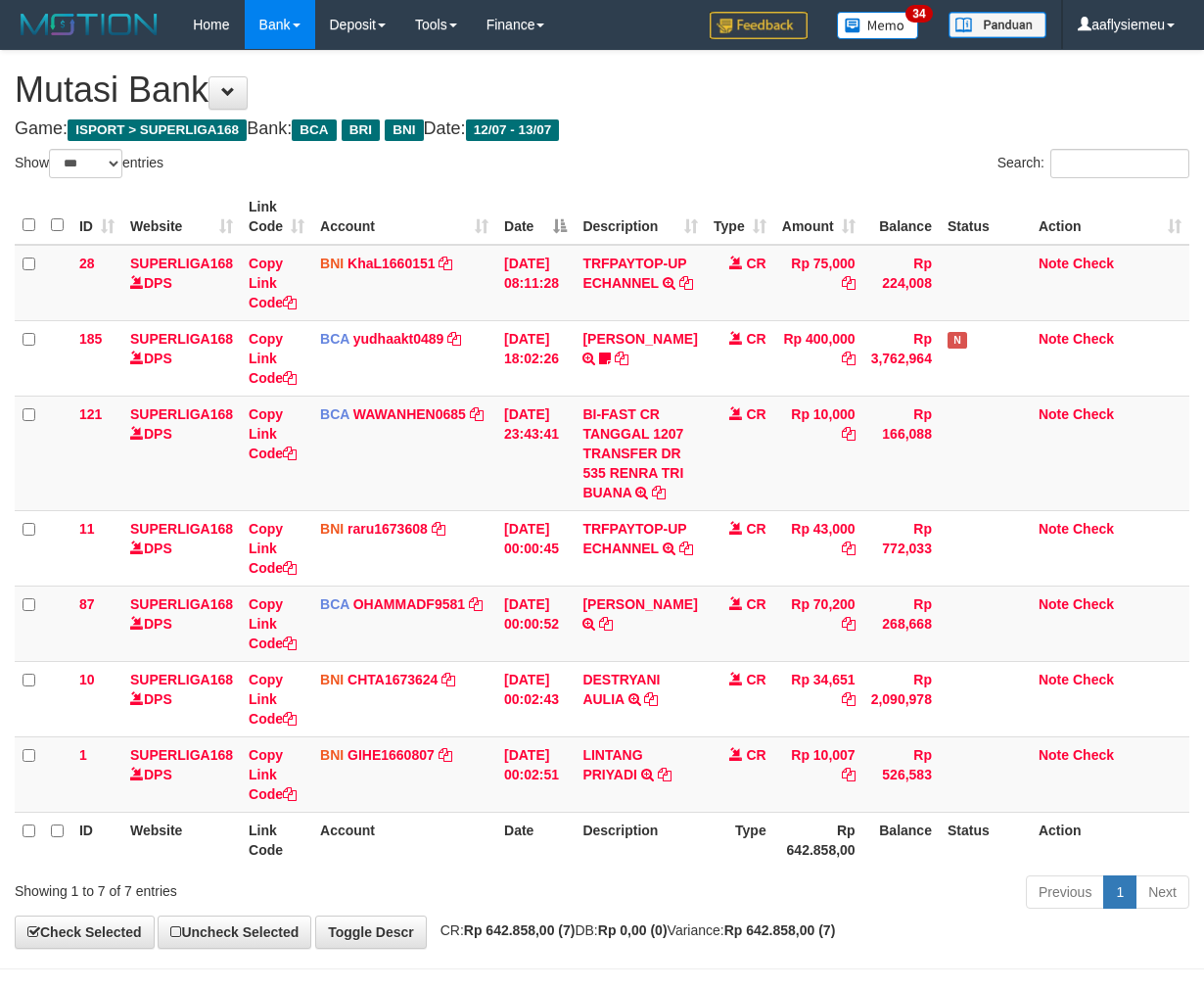 scroll, scrollTop: 147, scrollLeft: 0, axis: vertical 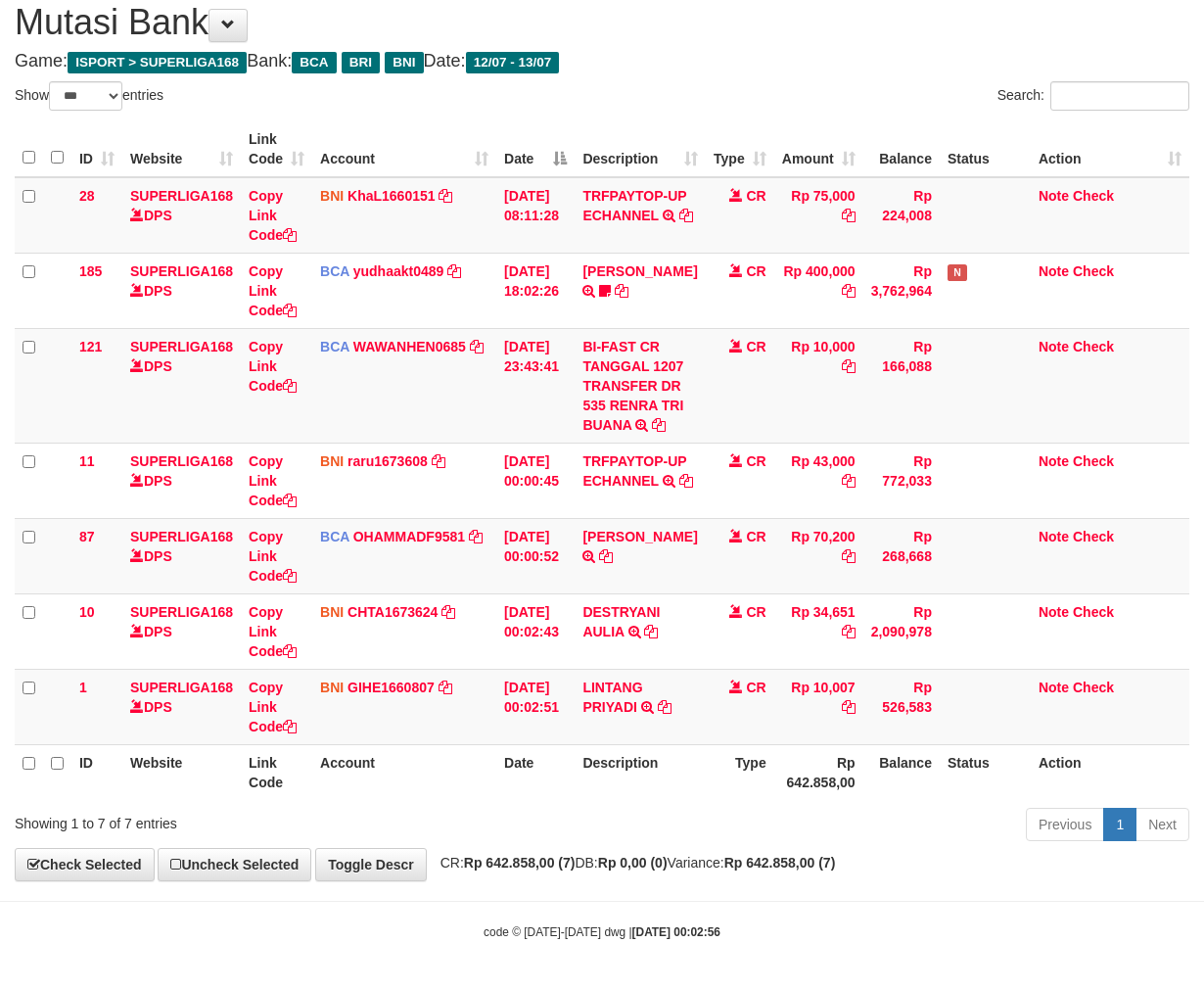 click on "Showing 1 to 7 of 7 entries Previous 1 Next" at bounding box center (602, 826) 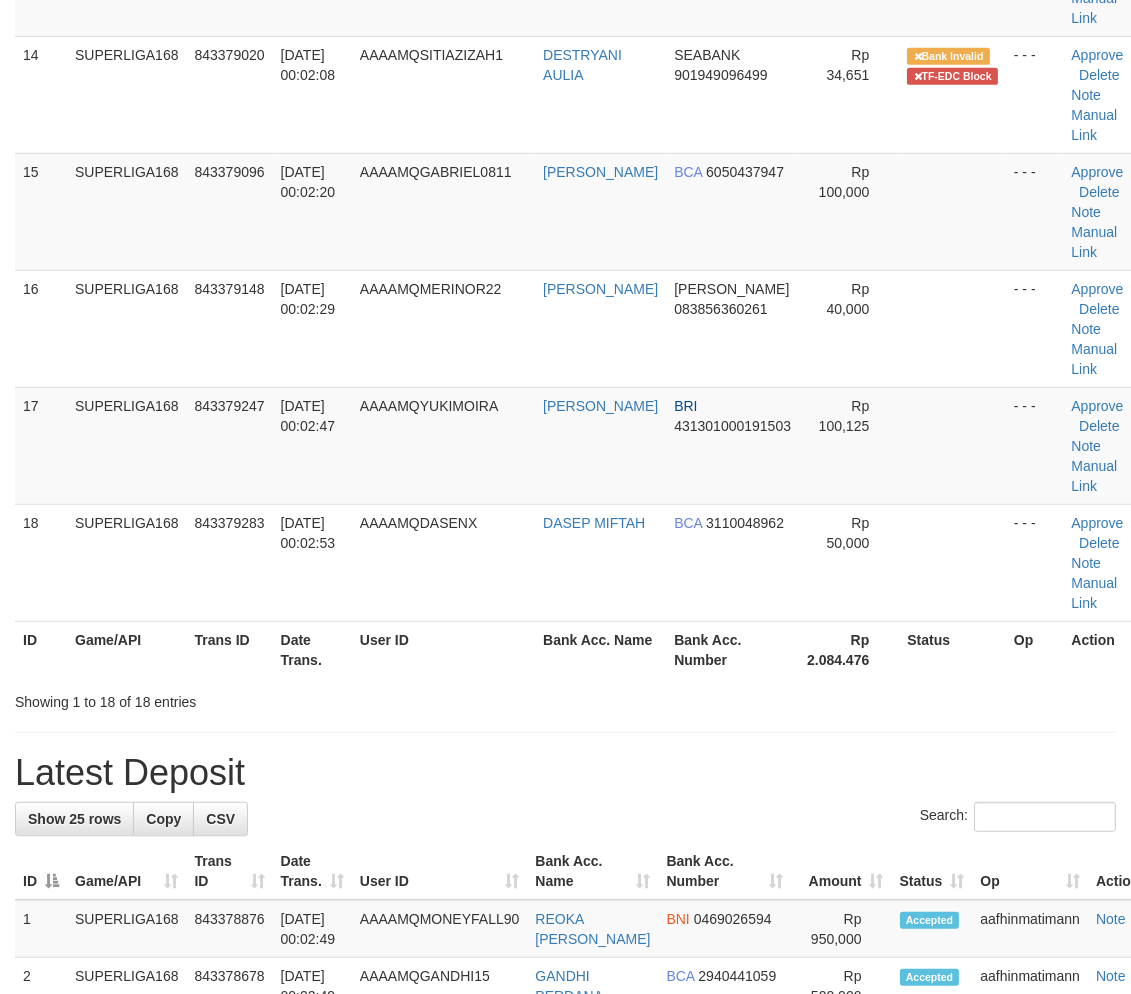 scroll, scrollTop: 1641, scrollLeft: 0, axis: vertical 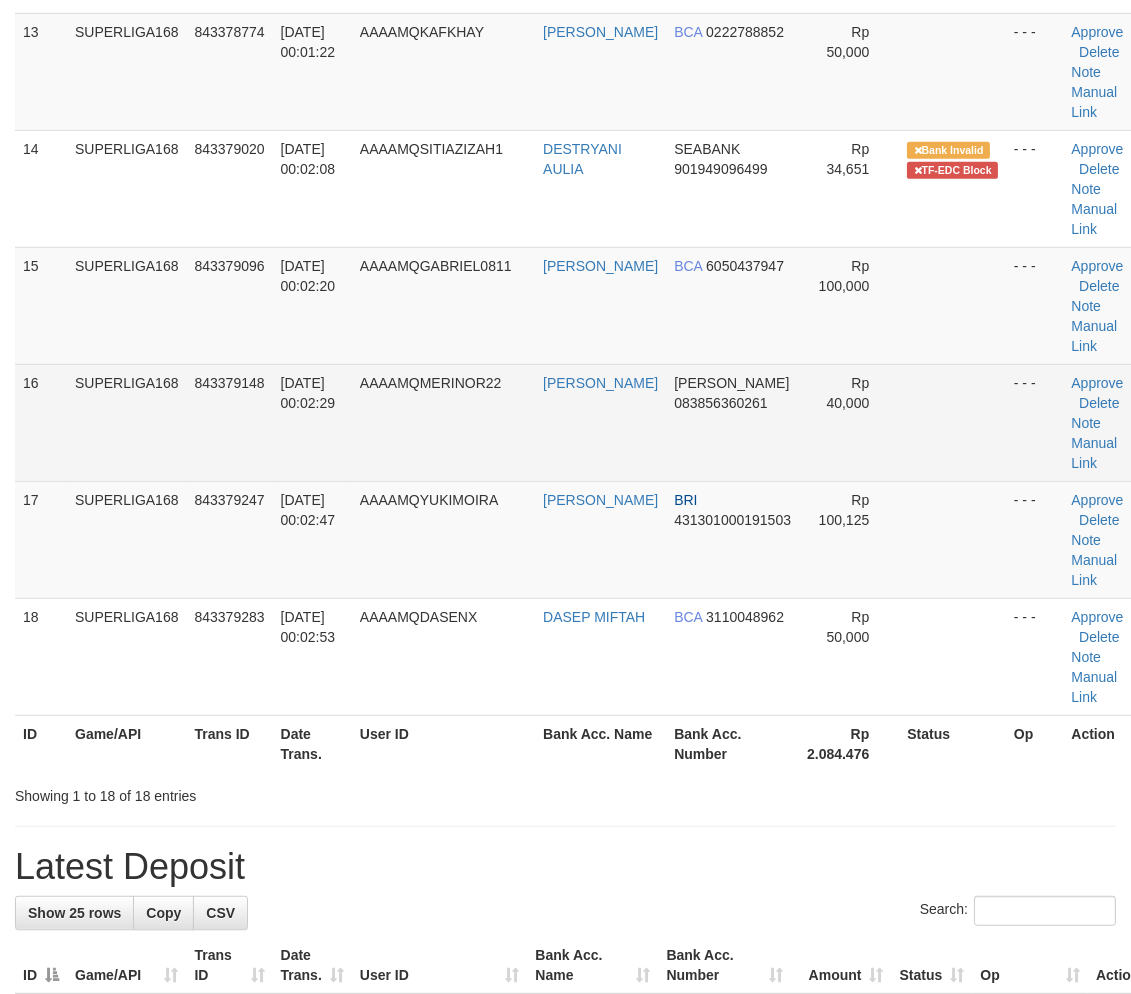 click on "SUPERLIGA168" at bounding box center (127, 422) 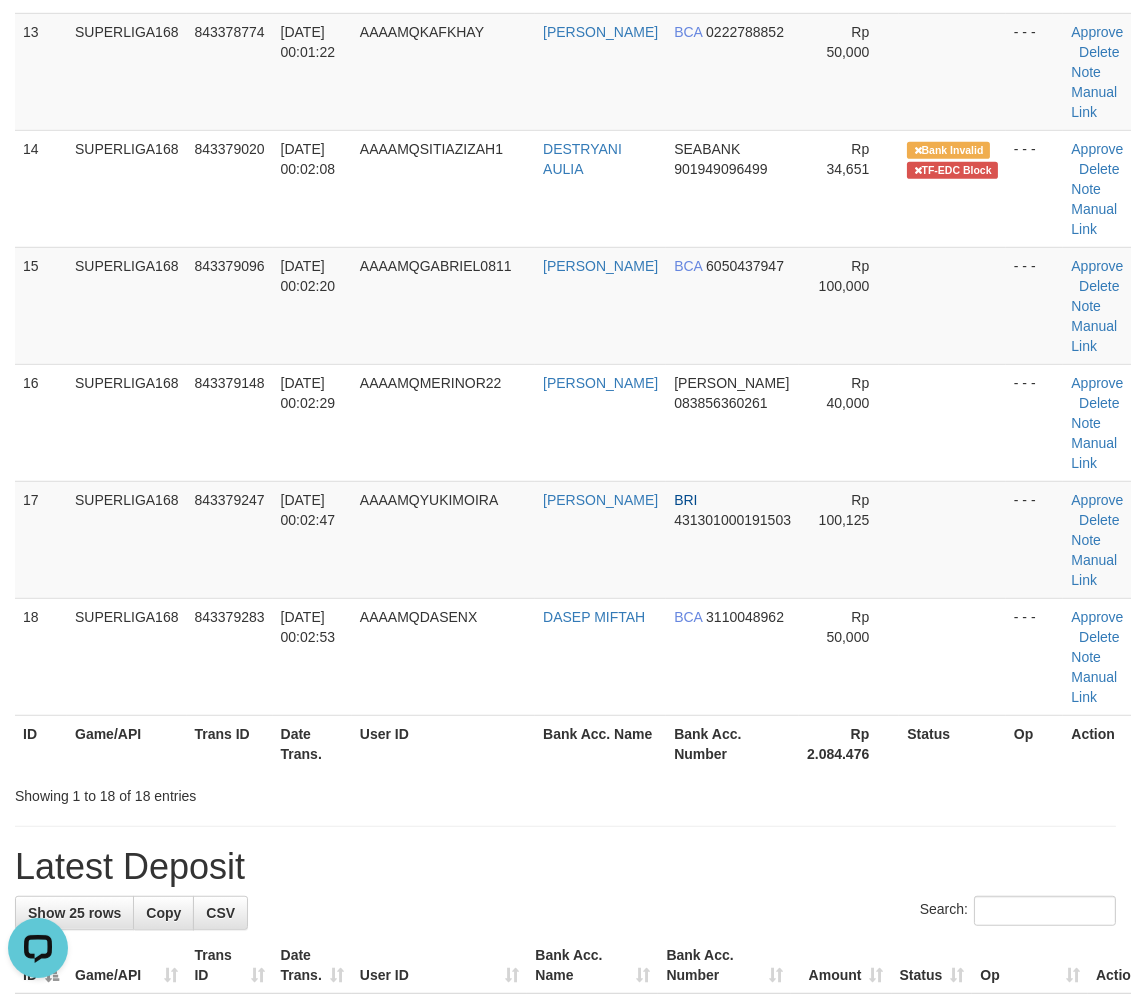scroll, scrollTop: 0, scrollLeft: 0, axis: both 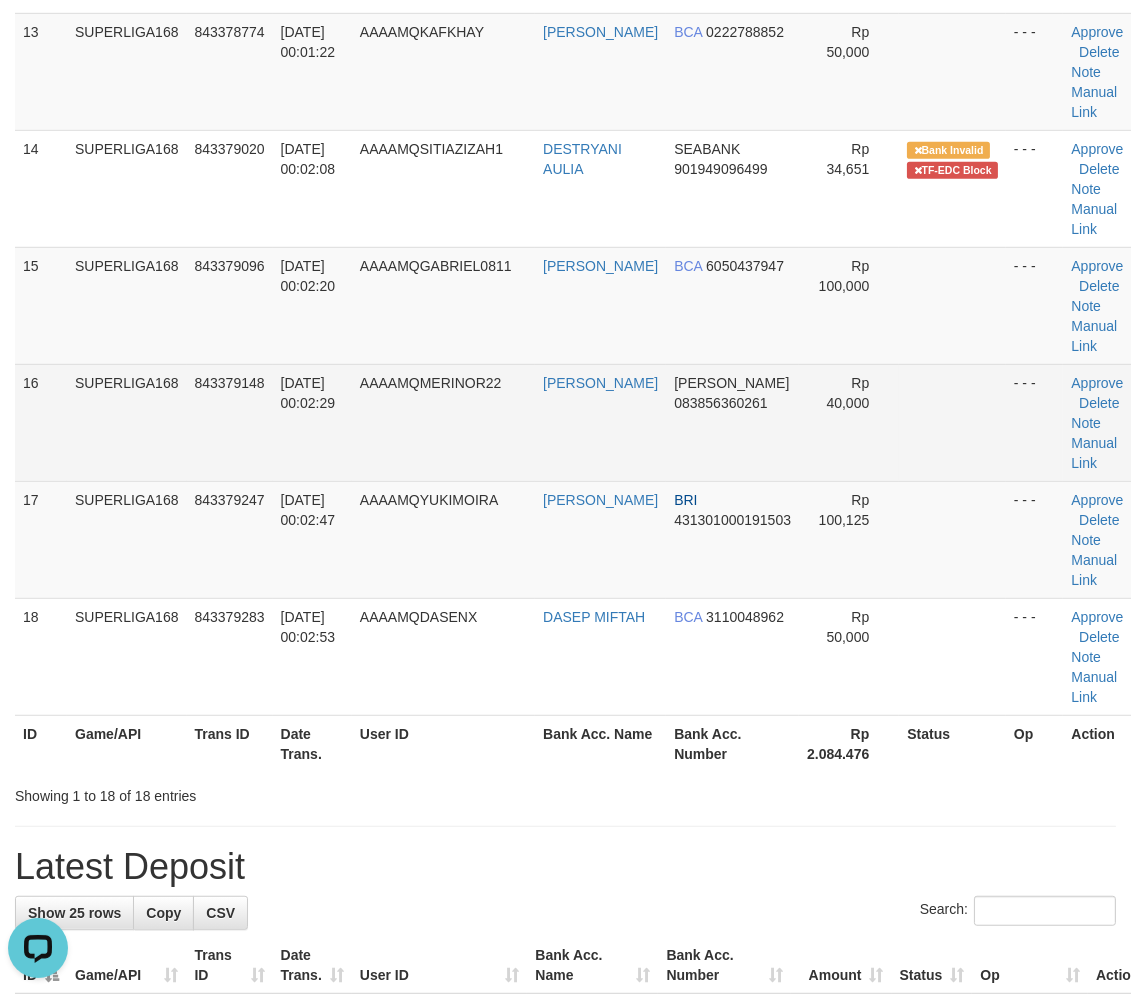 click on "SUPERLIGA168" at bounding box center (127, 422) 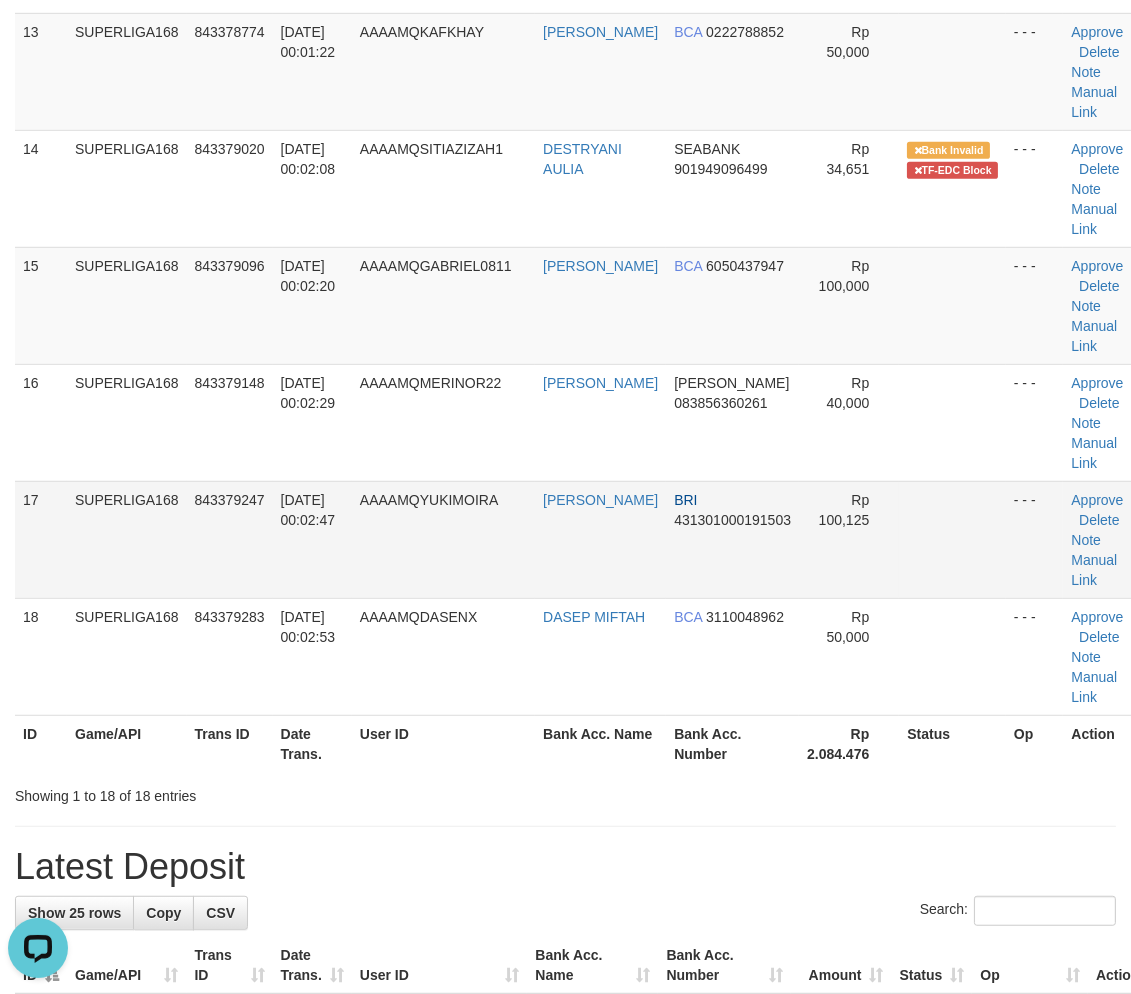click on "17" at bounding box center (41, 539) 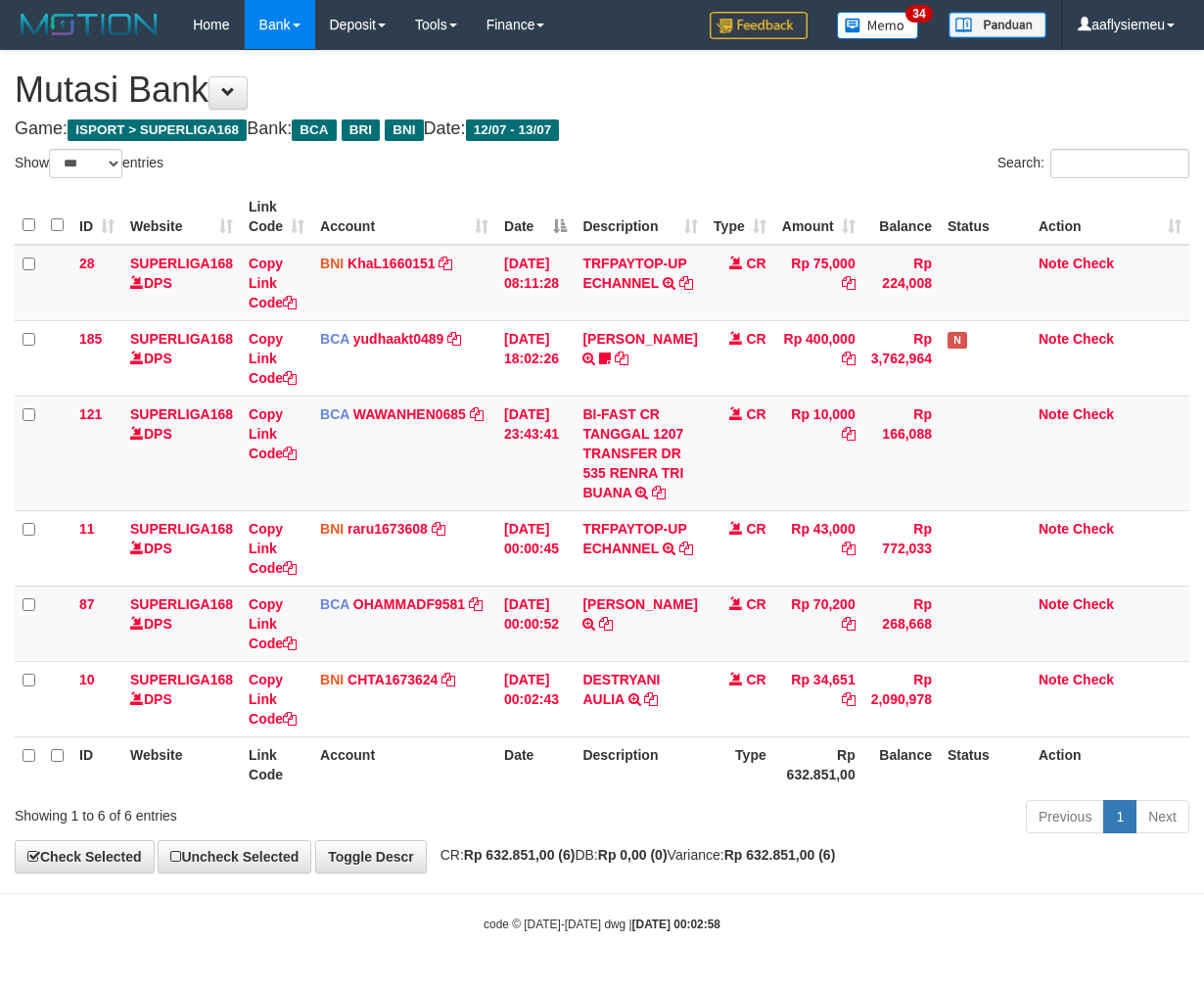 select on "***" 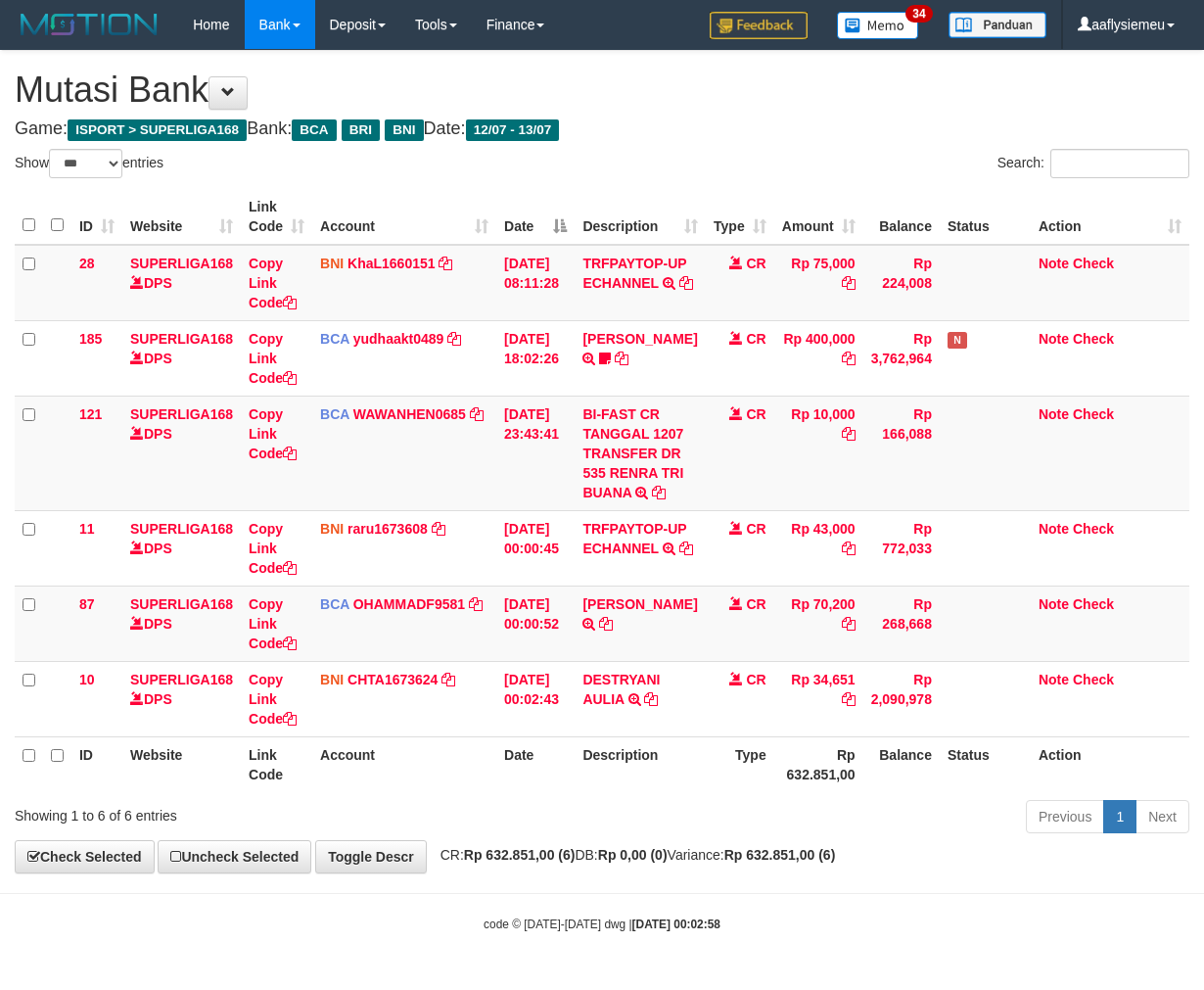 scroll, scrollTop: 0, scrollLeft: 0, axis: both 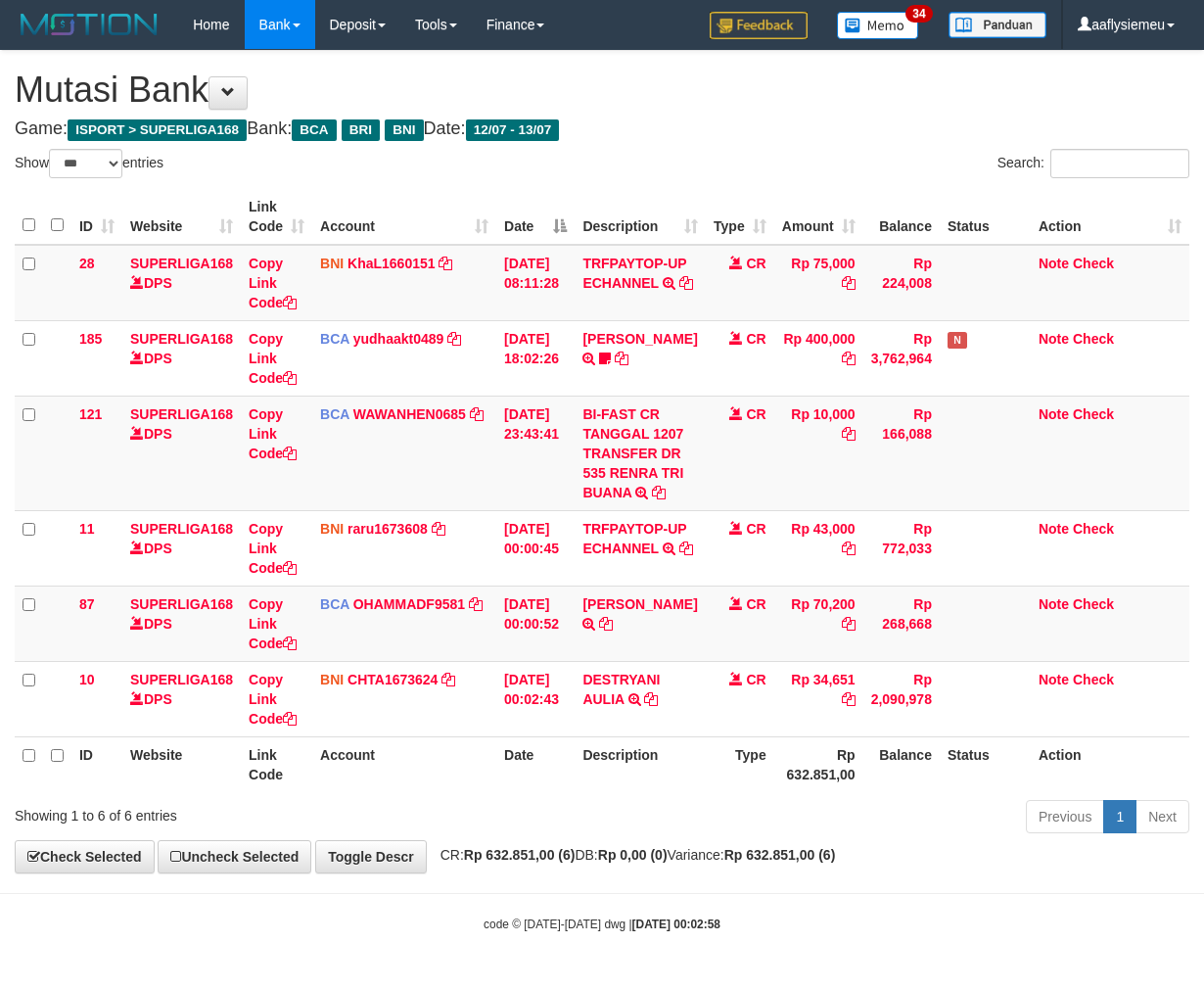 click on "Date" at bounding box center (535, 764) 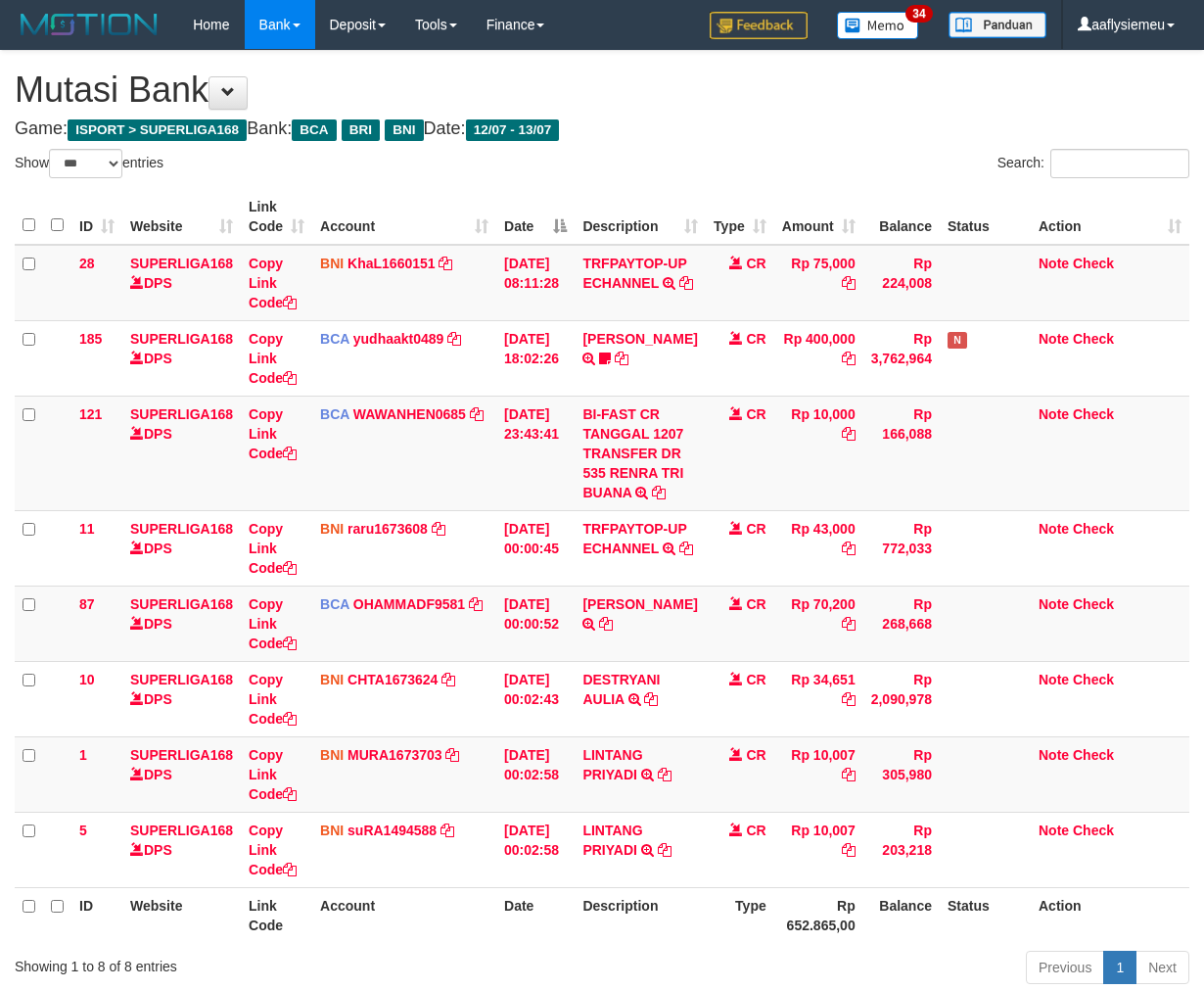 select on "***" 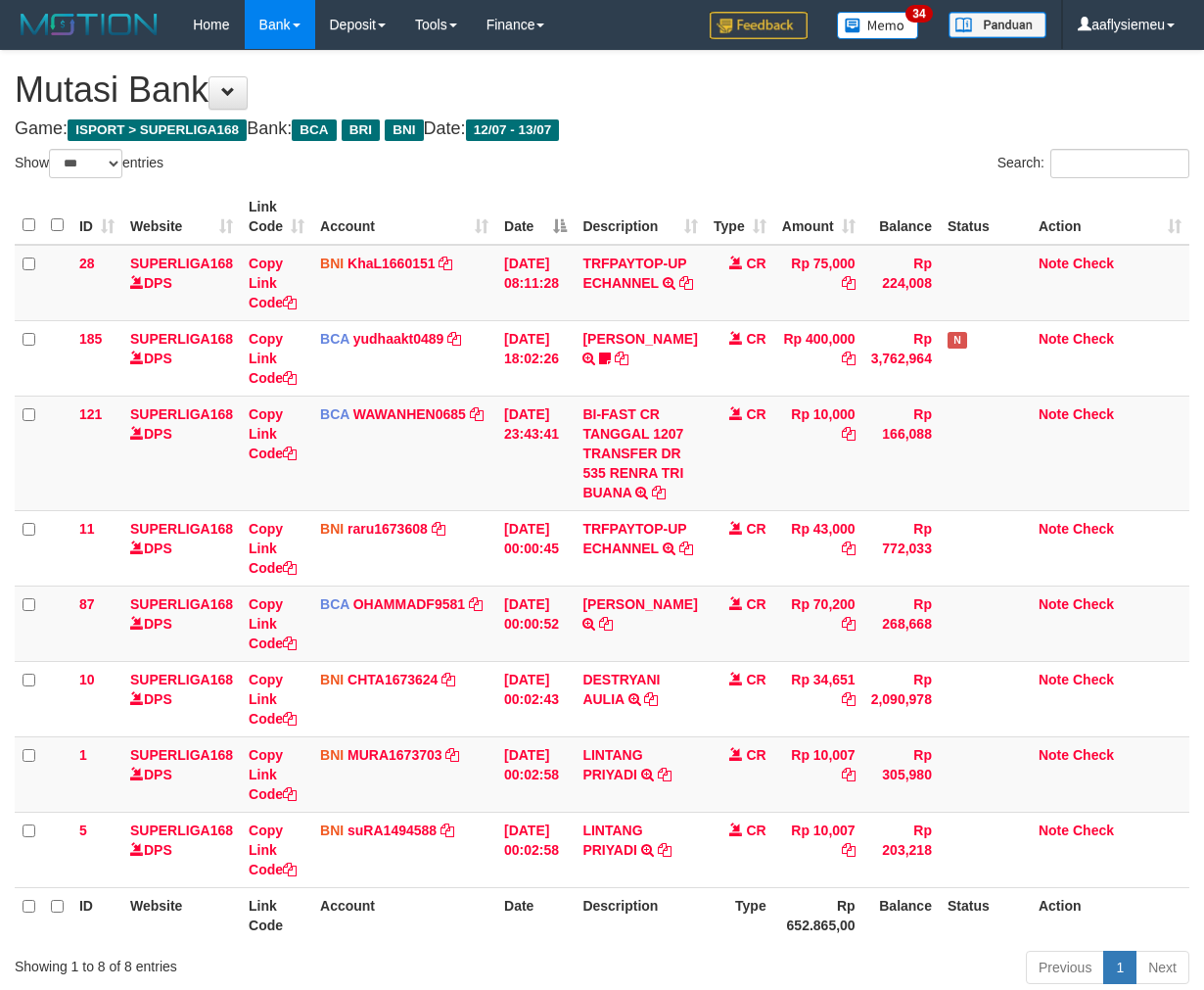 scroll, scrollTop: 71, scrollLeft: 0, axis: vertical 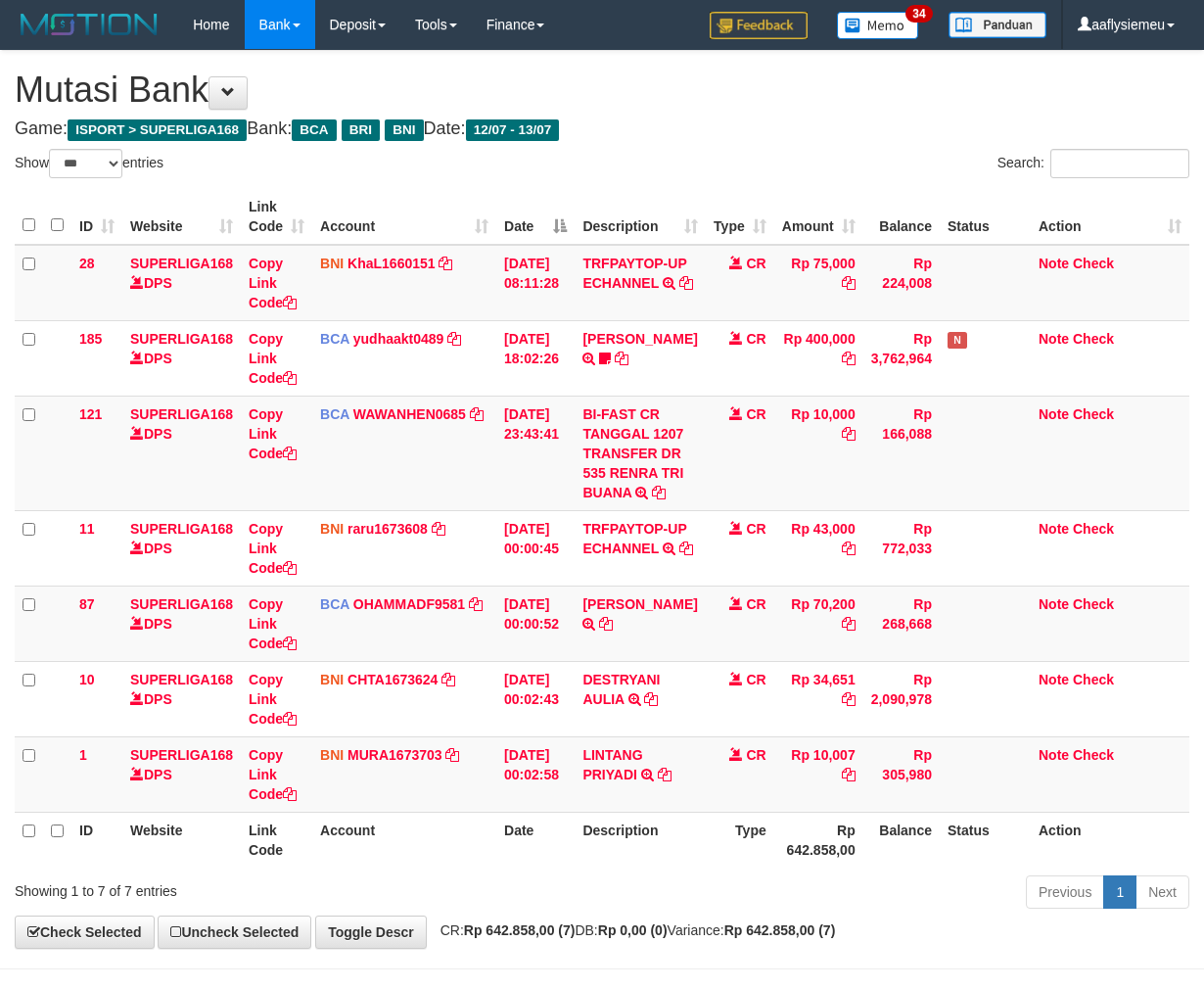 select on "***" 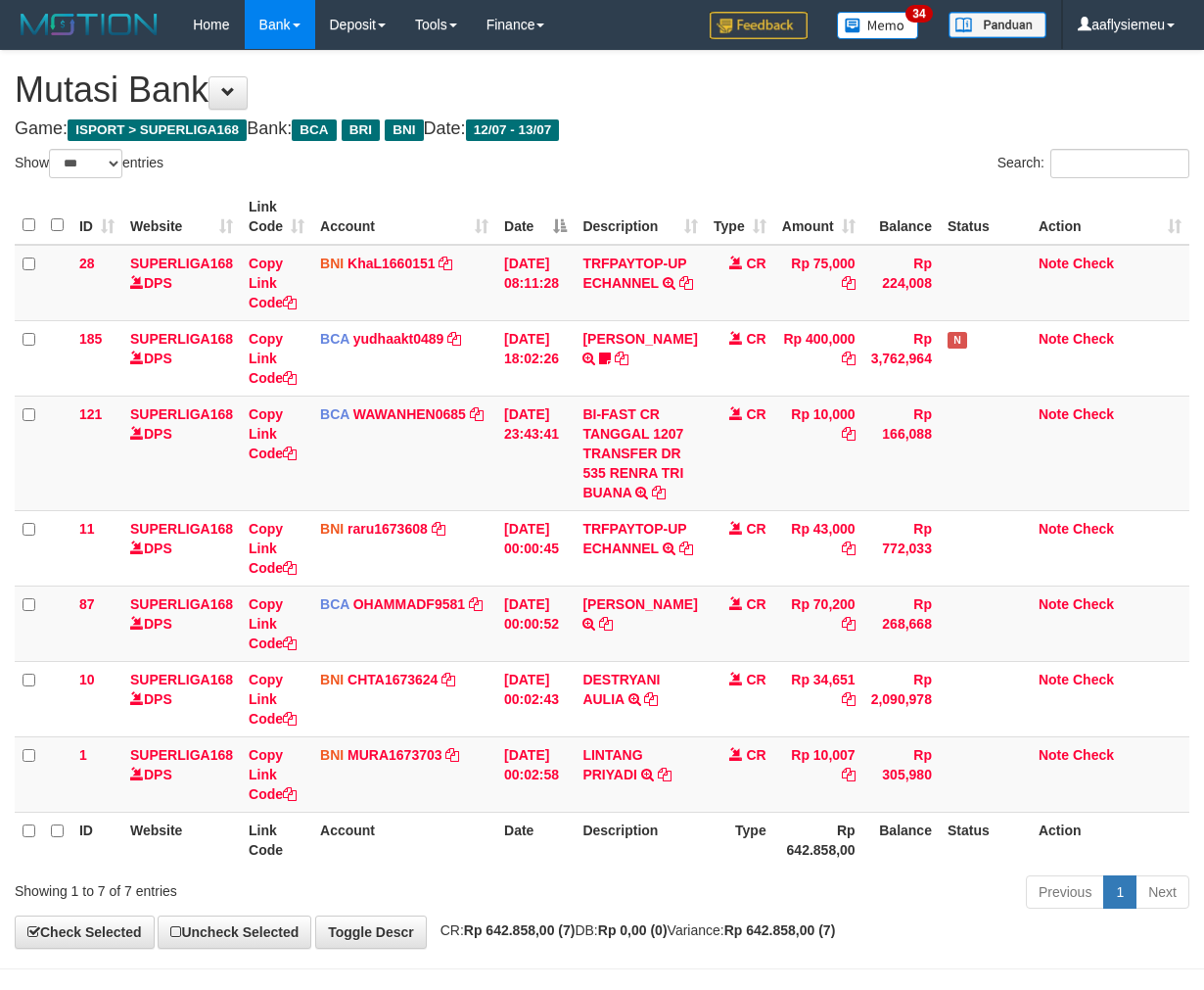 scroll, scrollTop: 147, scrollLeft: 0, axis: vertical 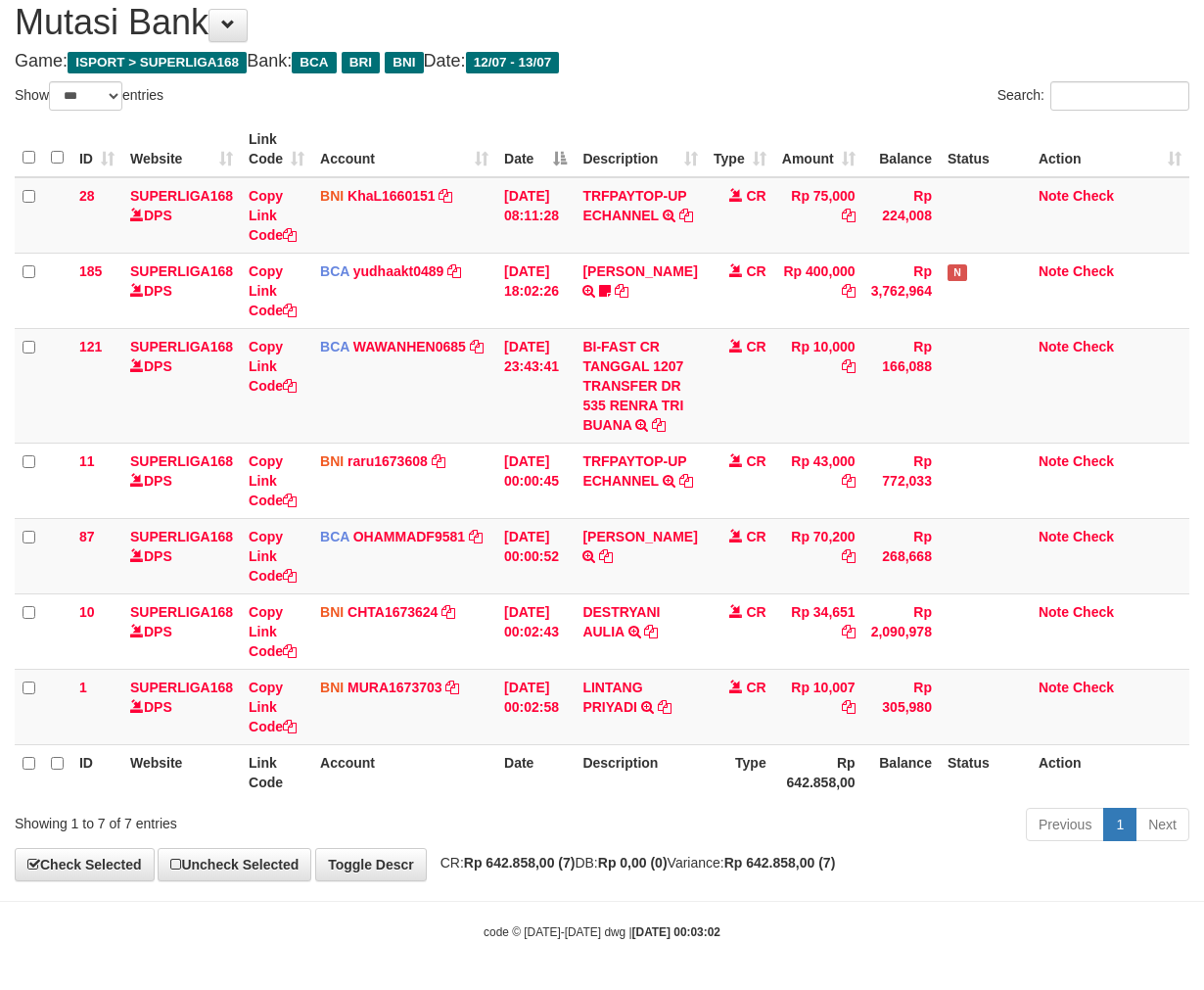 click on "Type" at bounding box center [740, 772] 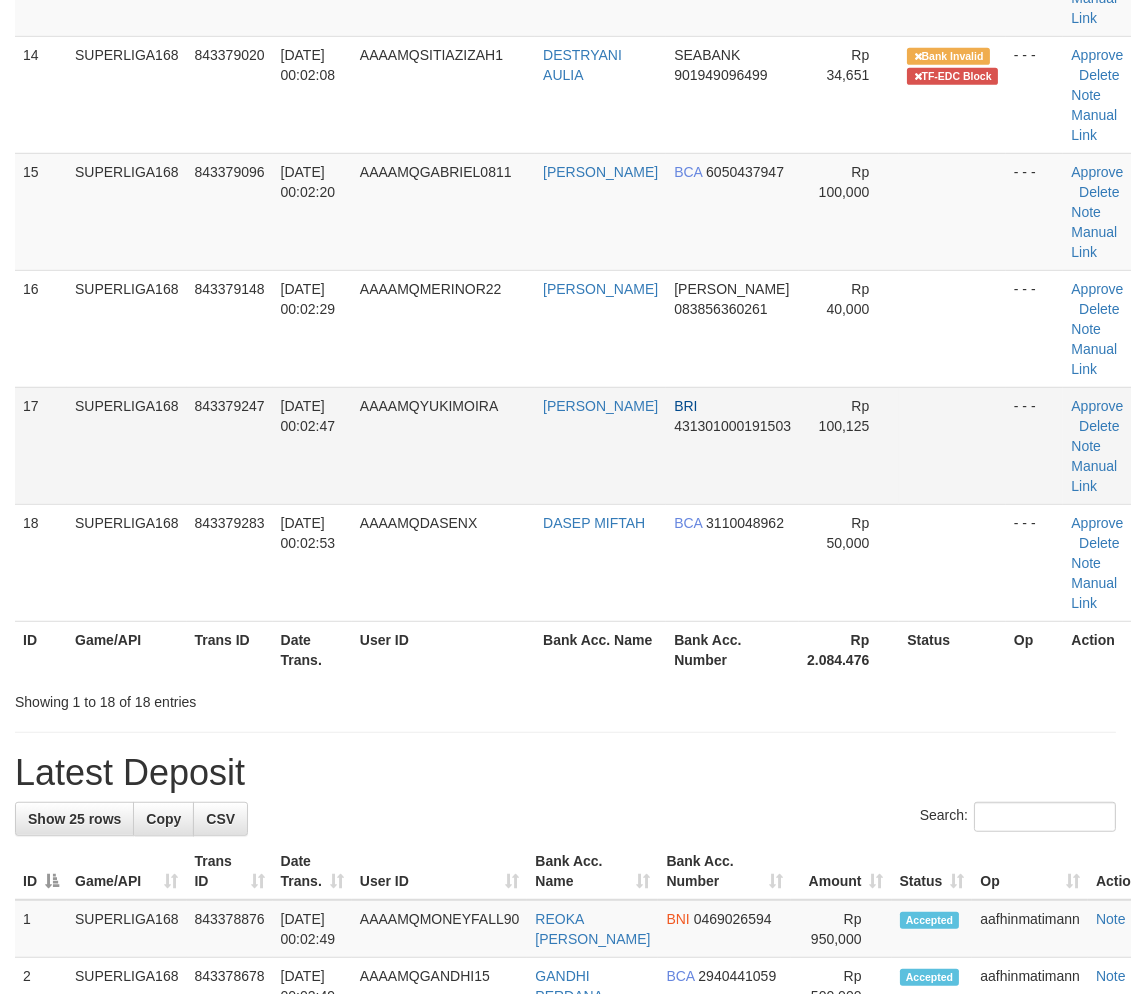 click on "13/07/2025 00:02:47" at bounding box center (312, 445) 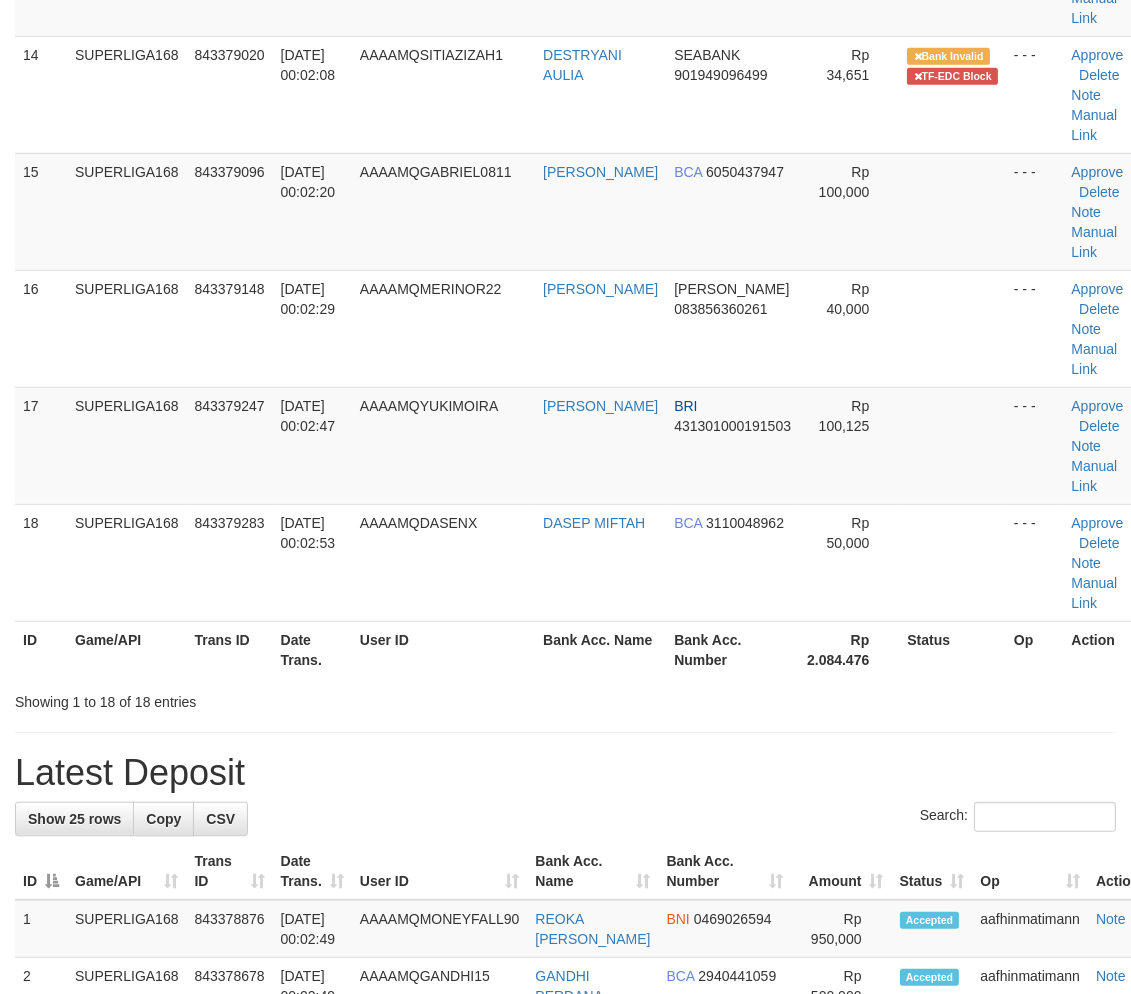 scroll, scrollTop: 1641, scrollLeft: 0, axis: vertical 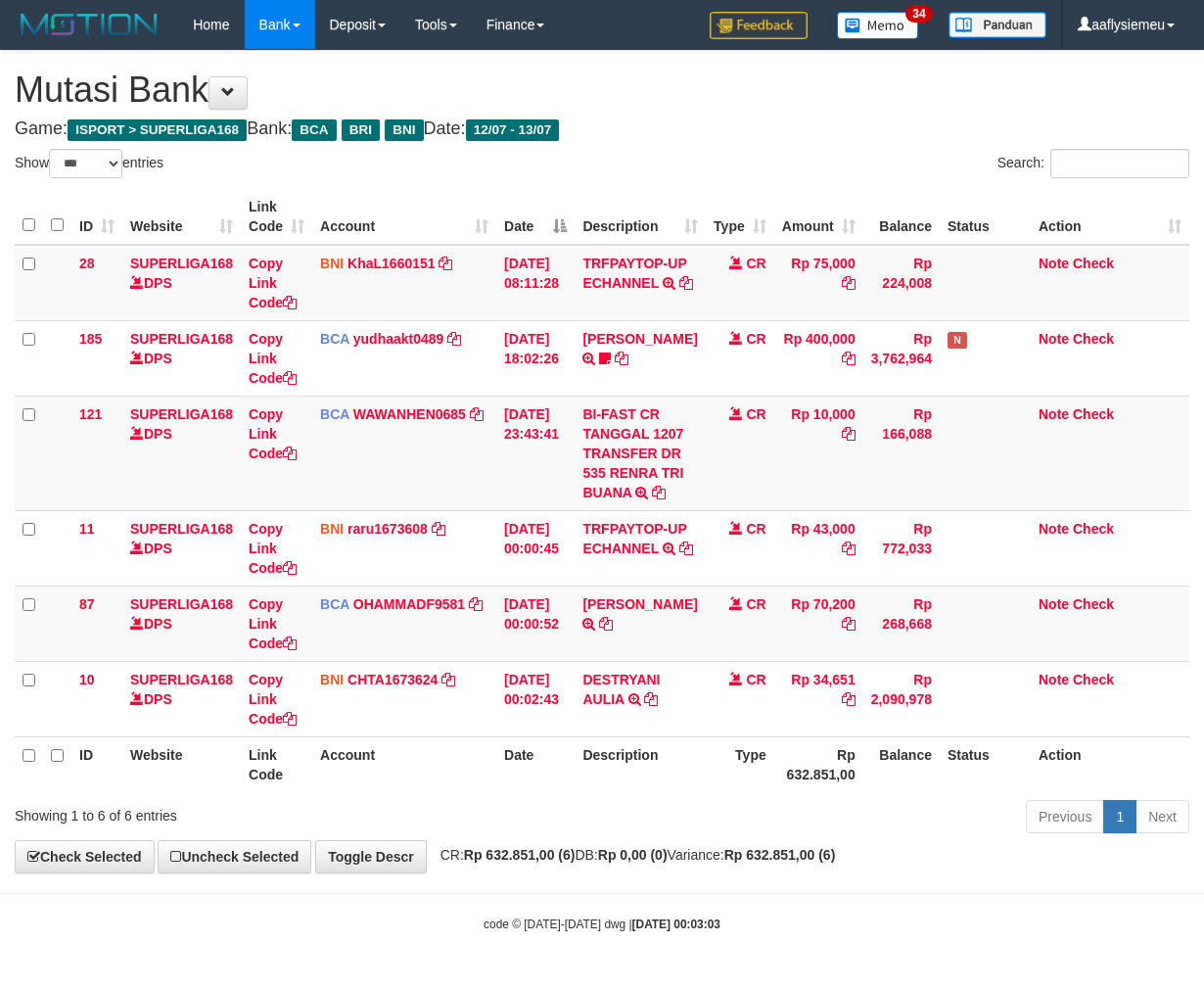 select on "***" 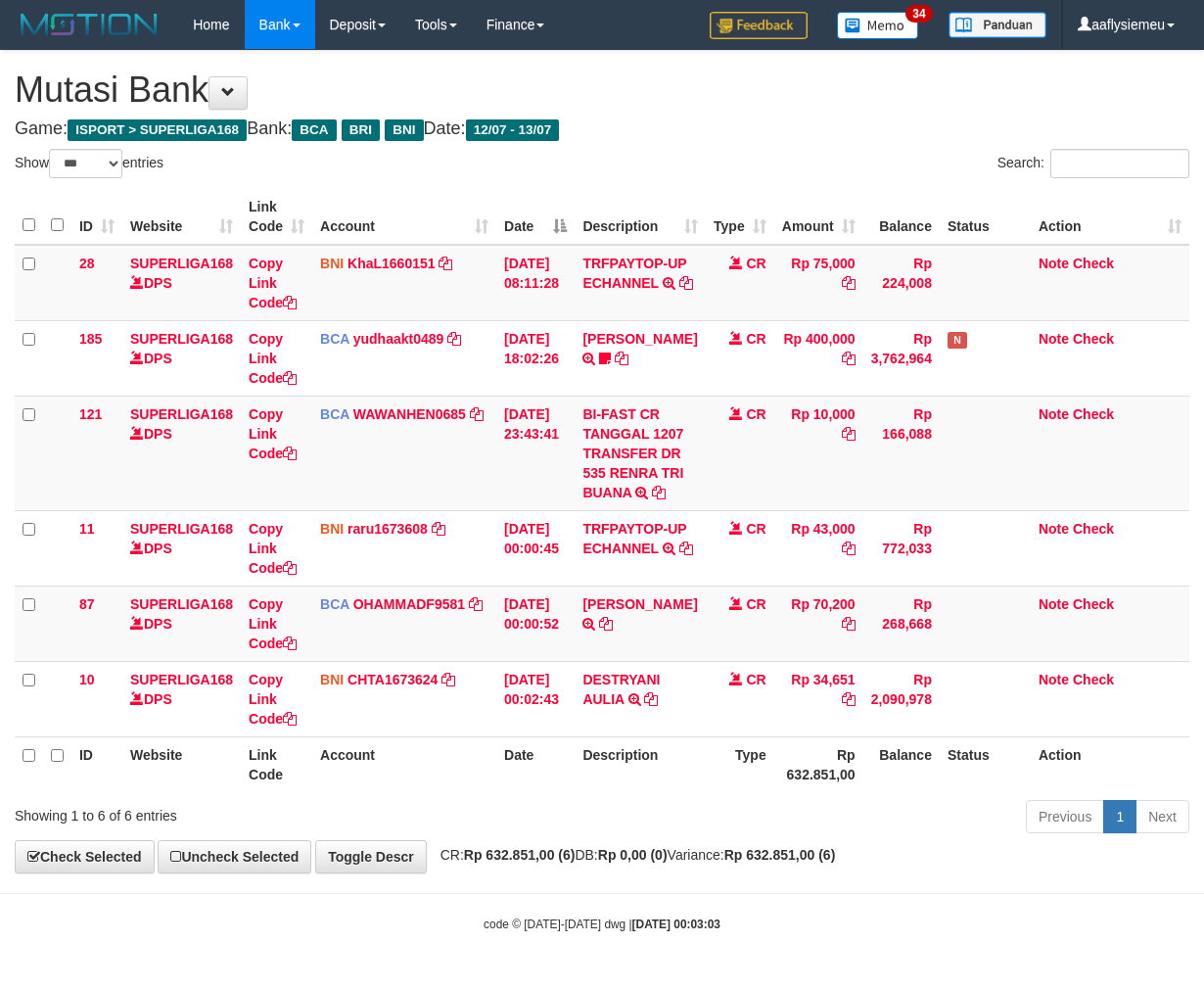 scroll, scrollTop: 0, scrollLeft: 0, axis: both 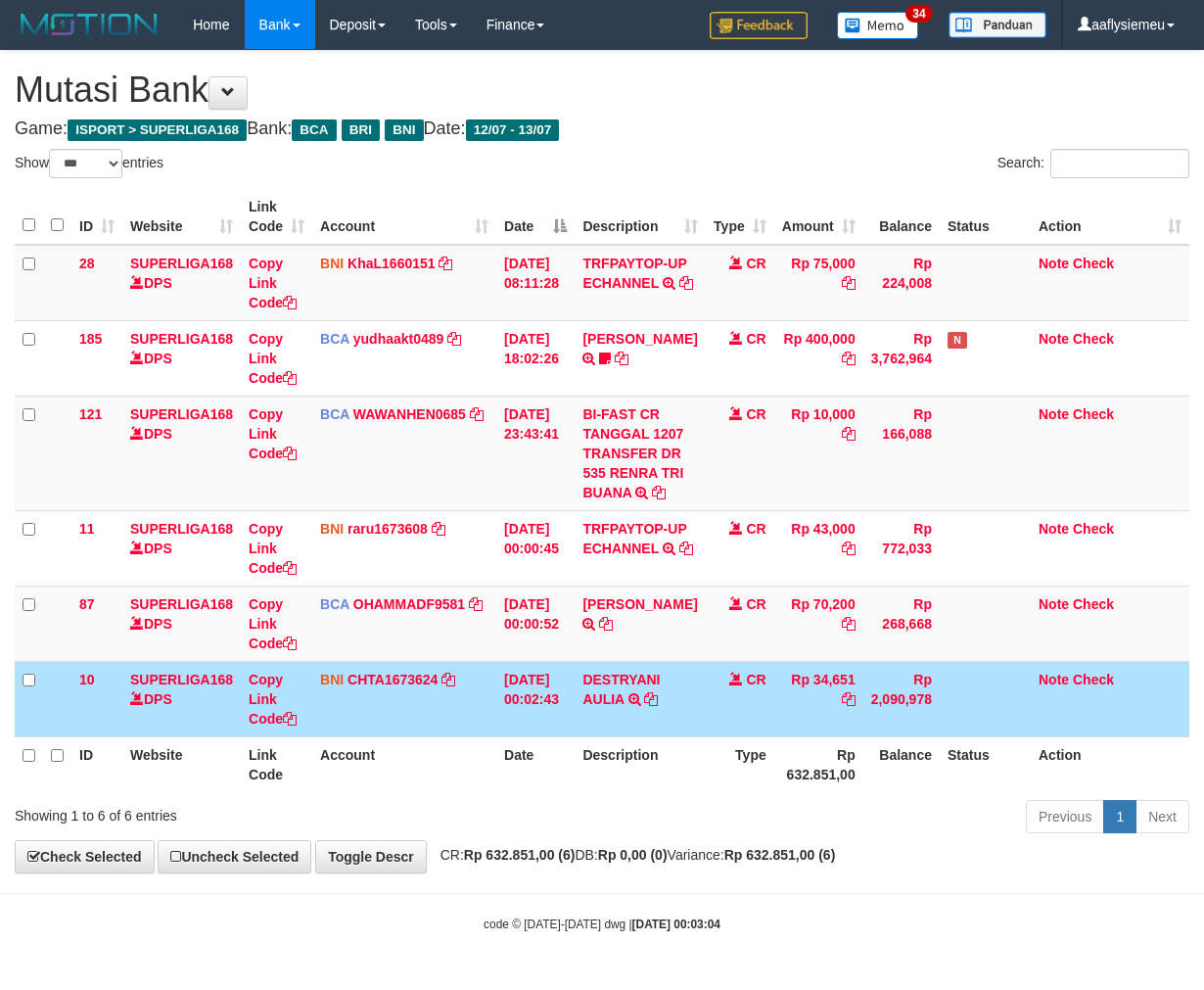 select on "***" 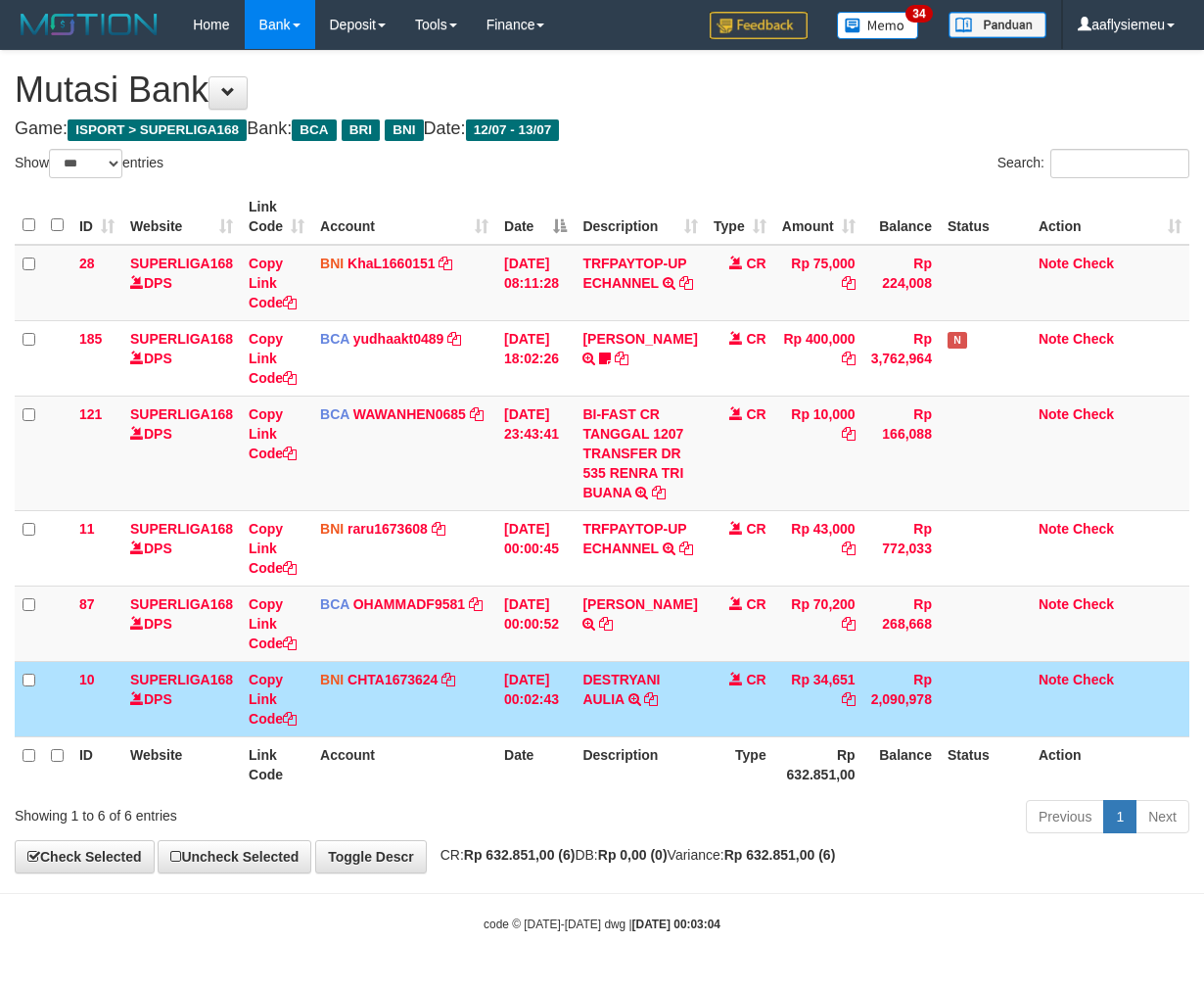scroll, scrollTop: 0, scrollLeft: 0, axis: both 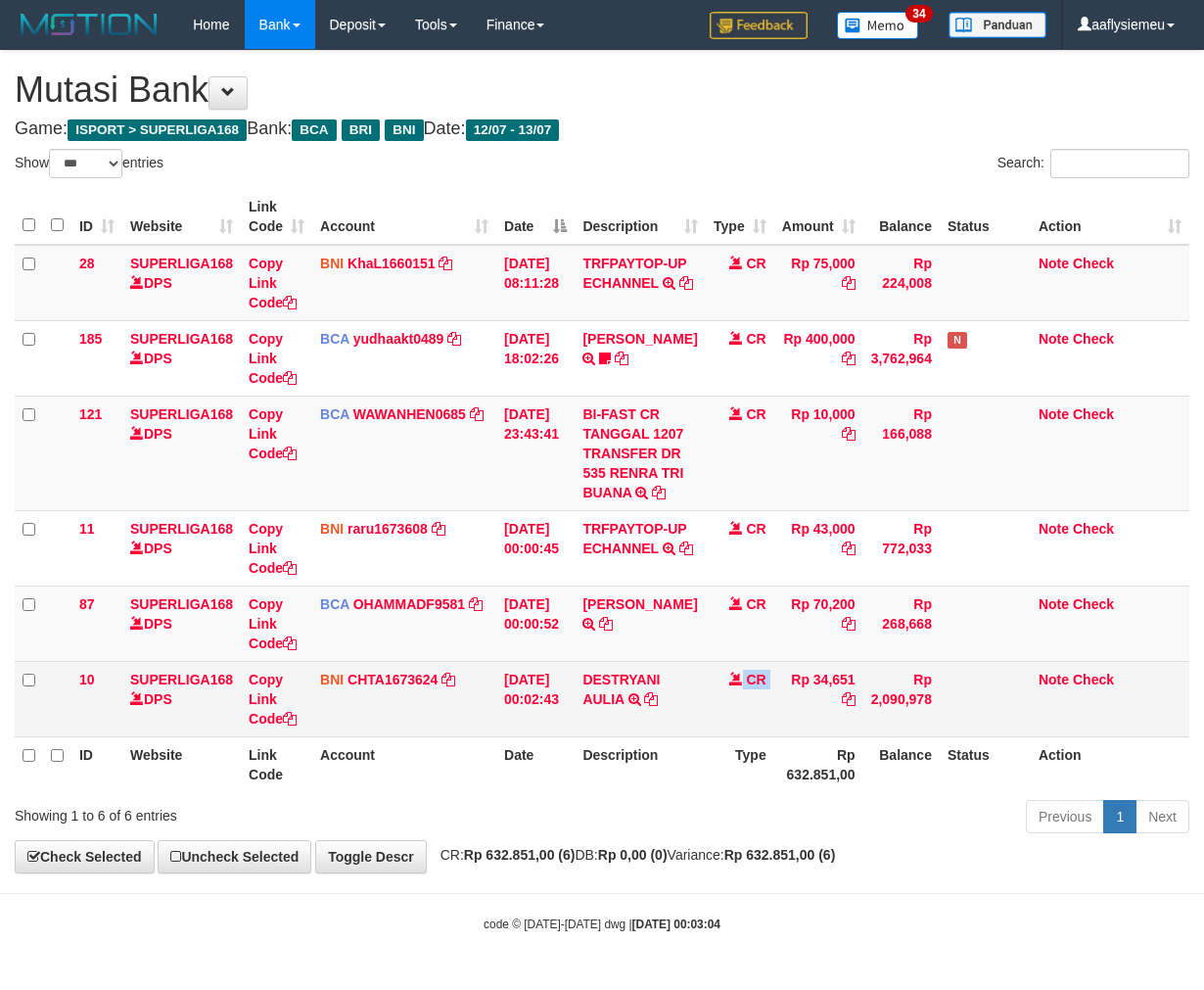 click on "CR" at bounding box center [740, 698] 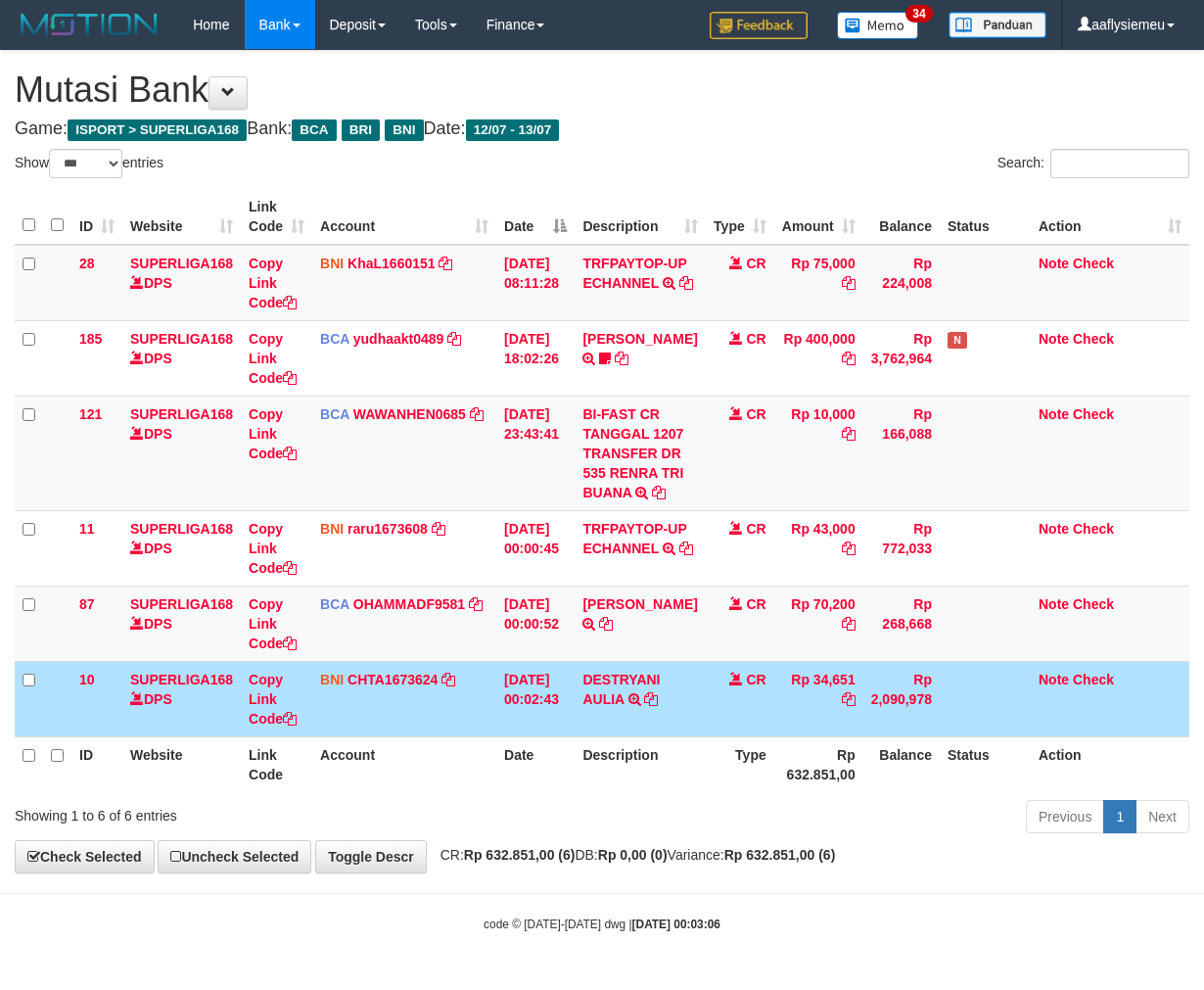 select on "***" 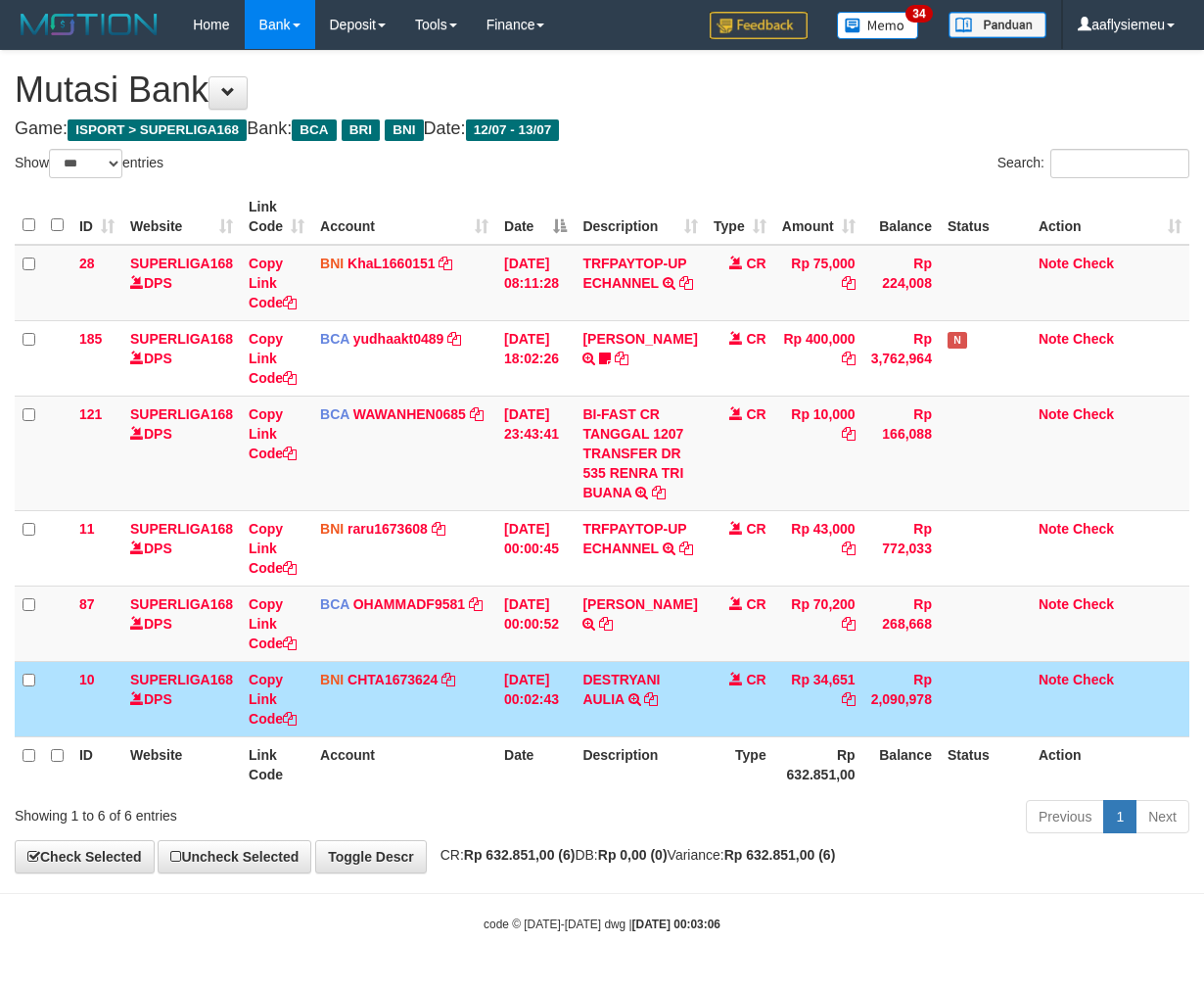 scroll, scrollTop: 0, scrollLeft: 0, axis: both 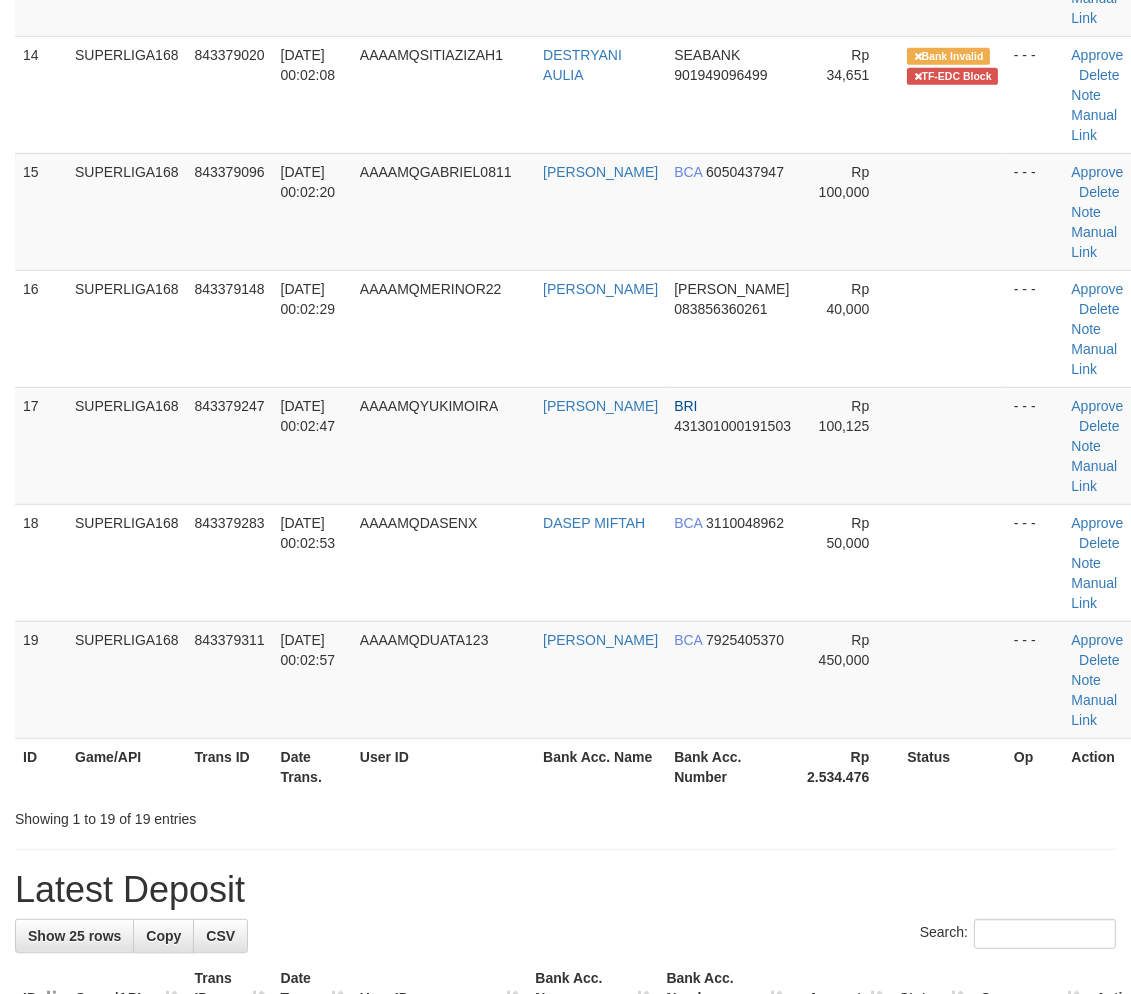 click on "[DATE] 00:02:47" at bounding box center [312, 445] 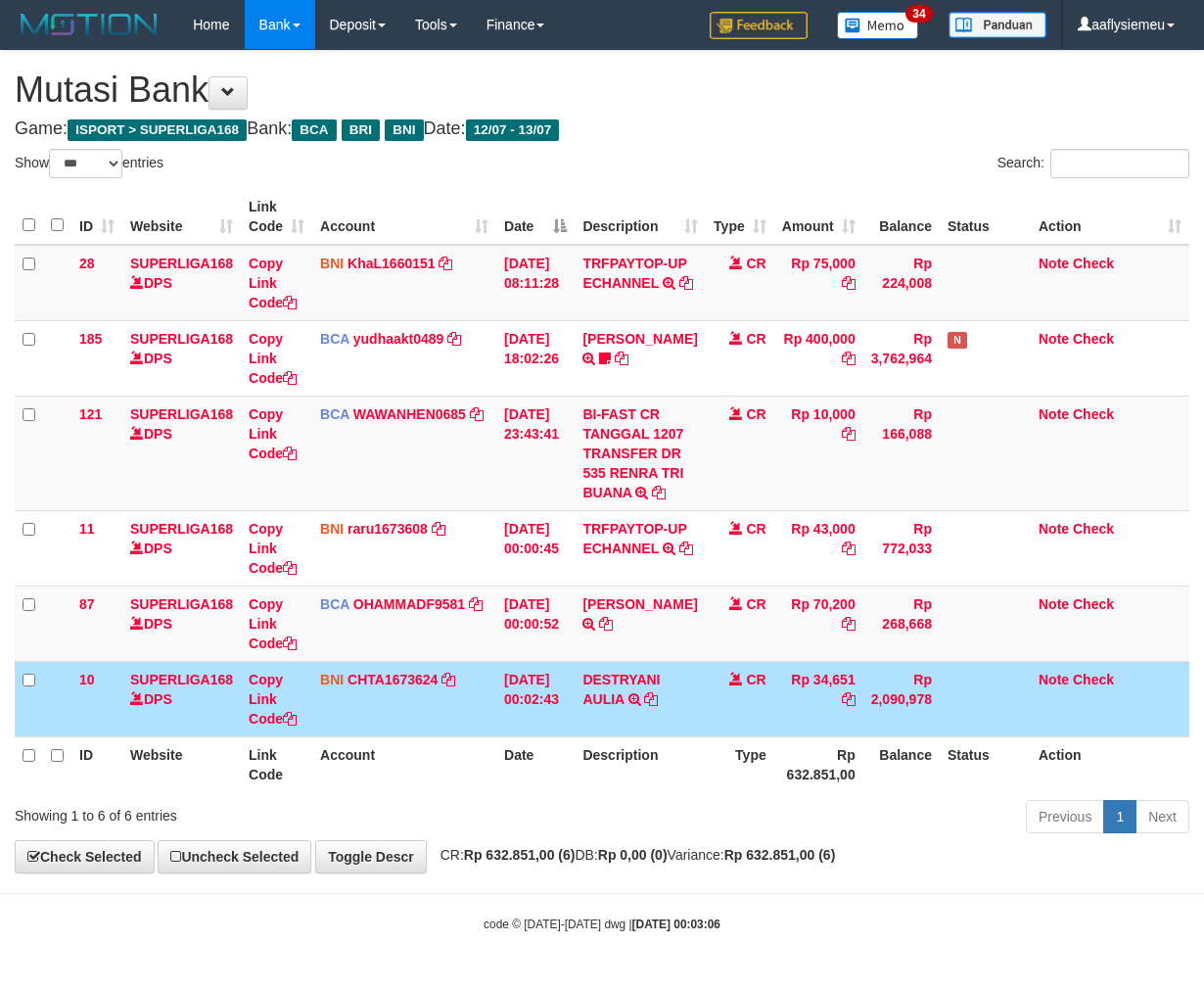 select on "***" 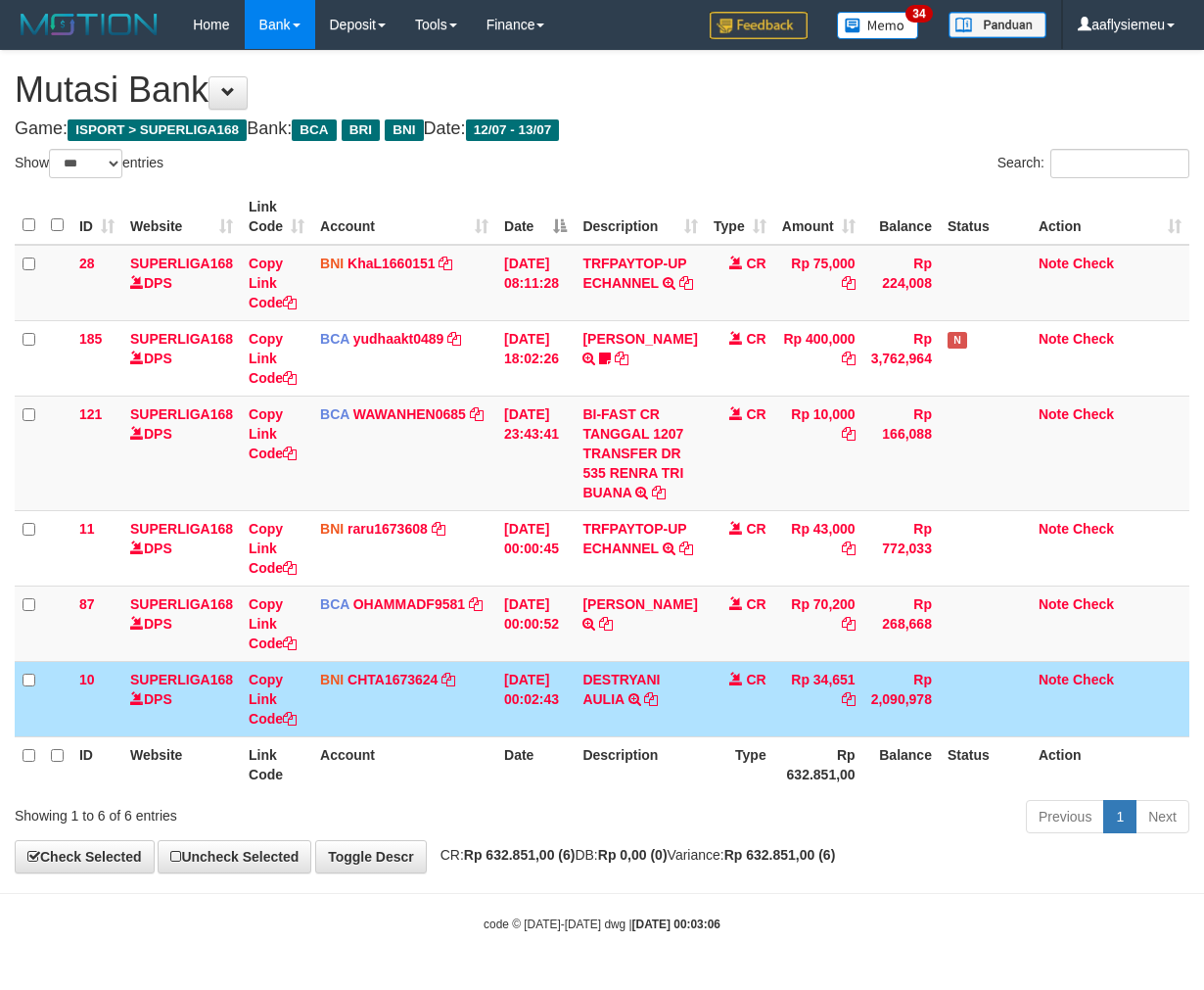 scroll, scrollTop: 0, scrollLeft: 0, axis: both 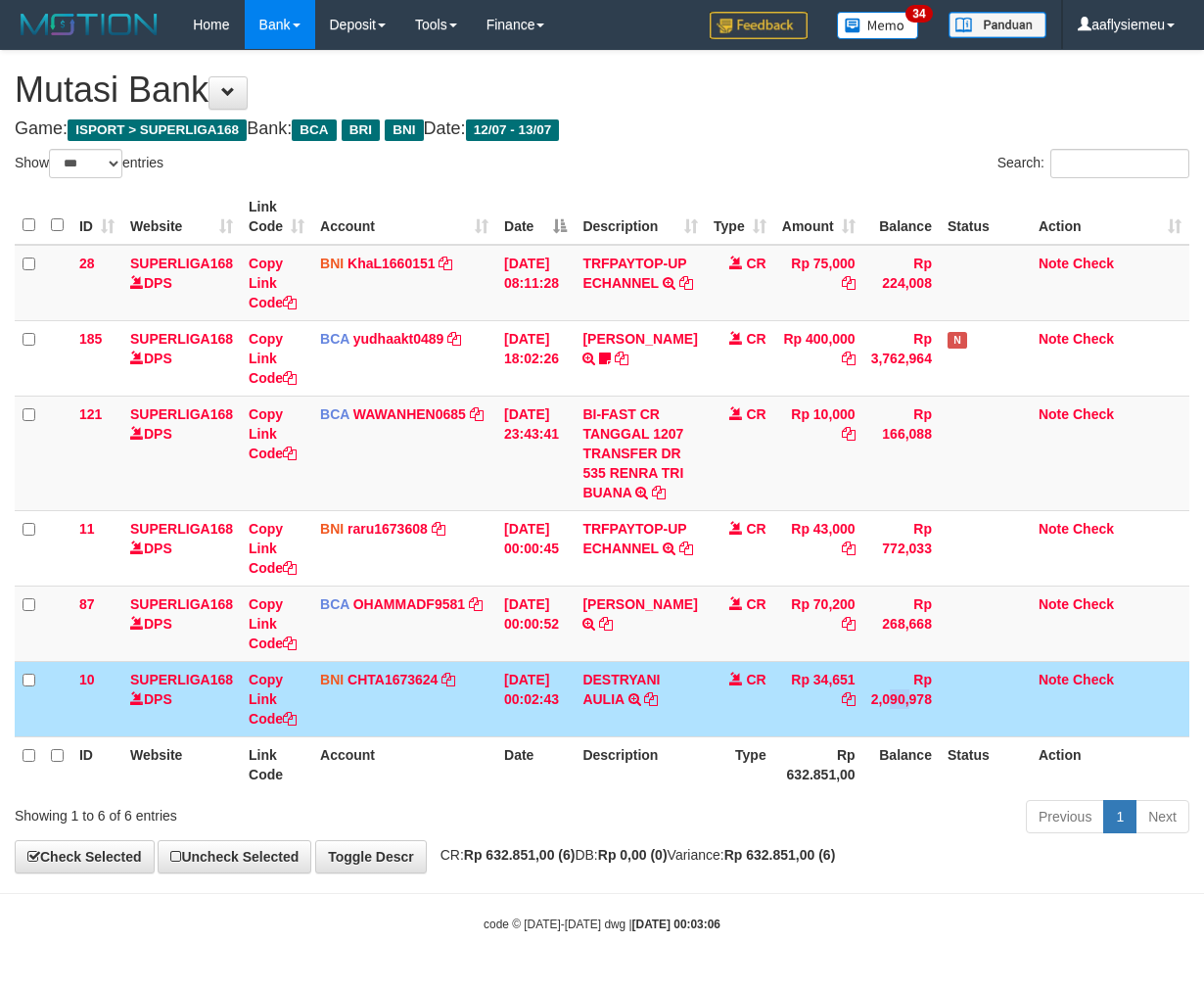 drag, startPoint x: 0, startPoint y: 0, endPoint x: 863, endPoint y: 738, distance: 1135.523 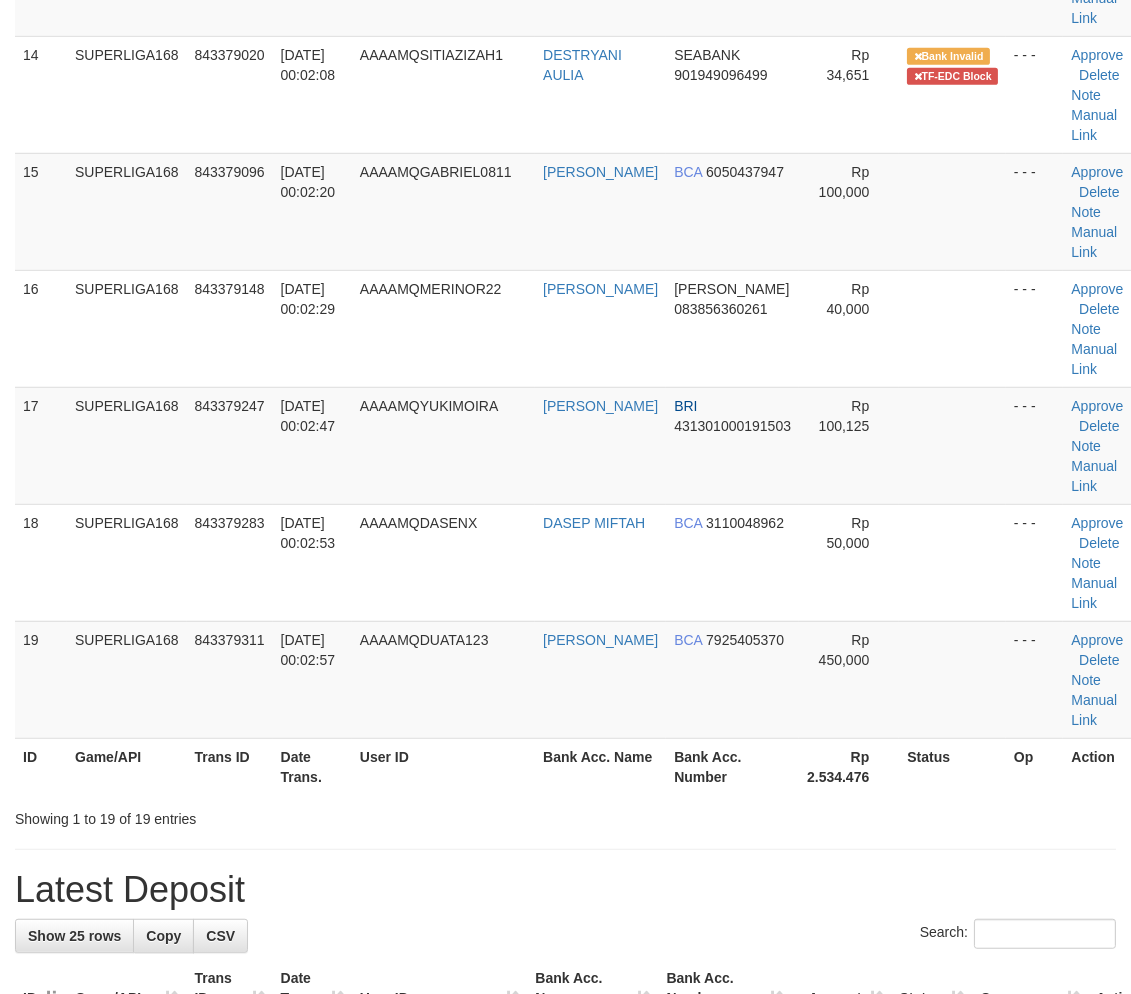 click on "843379283" at bounding box center [230, 523] 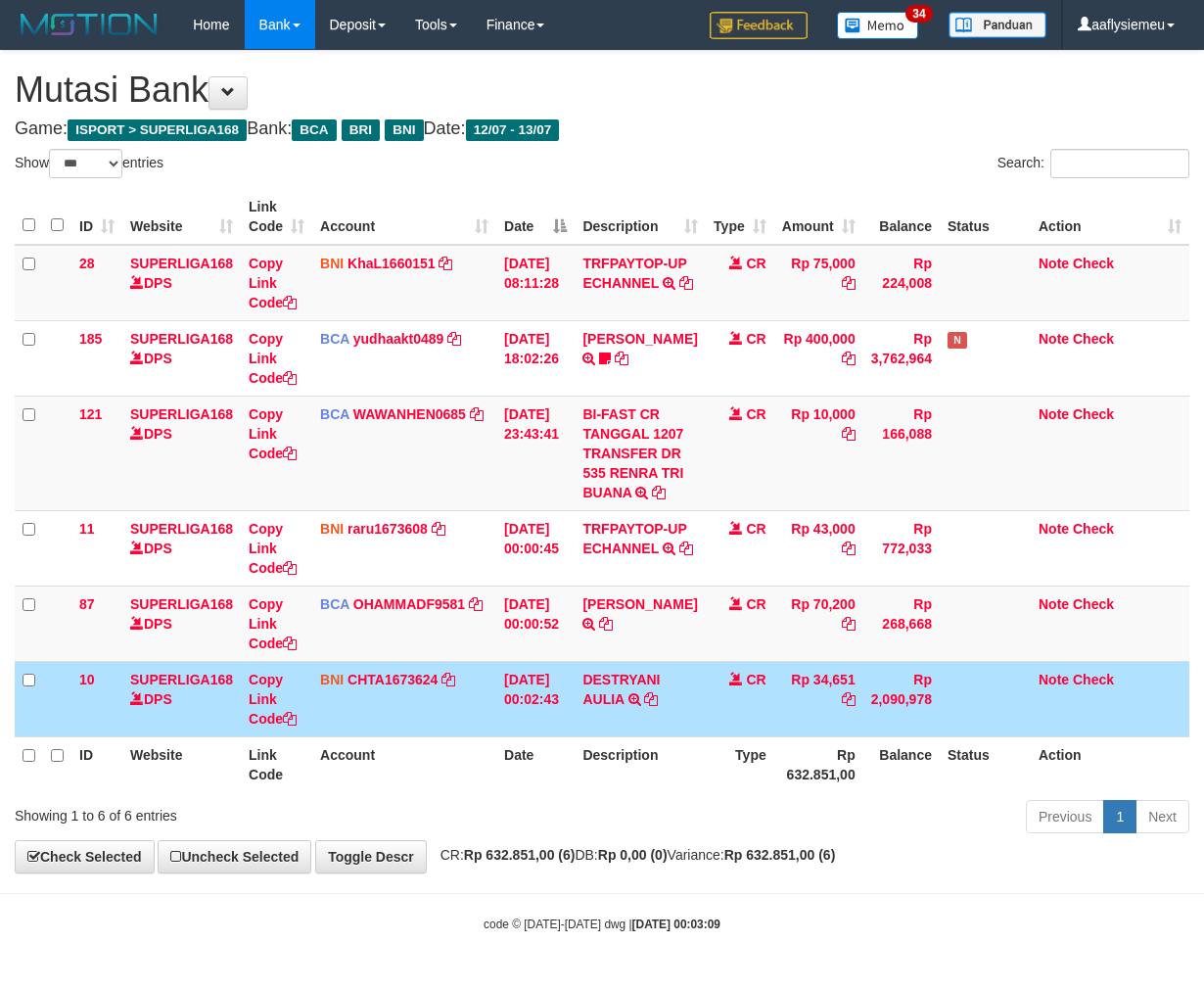 select on "***" 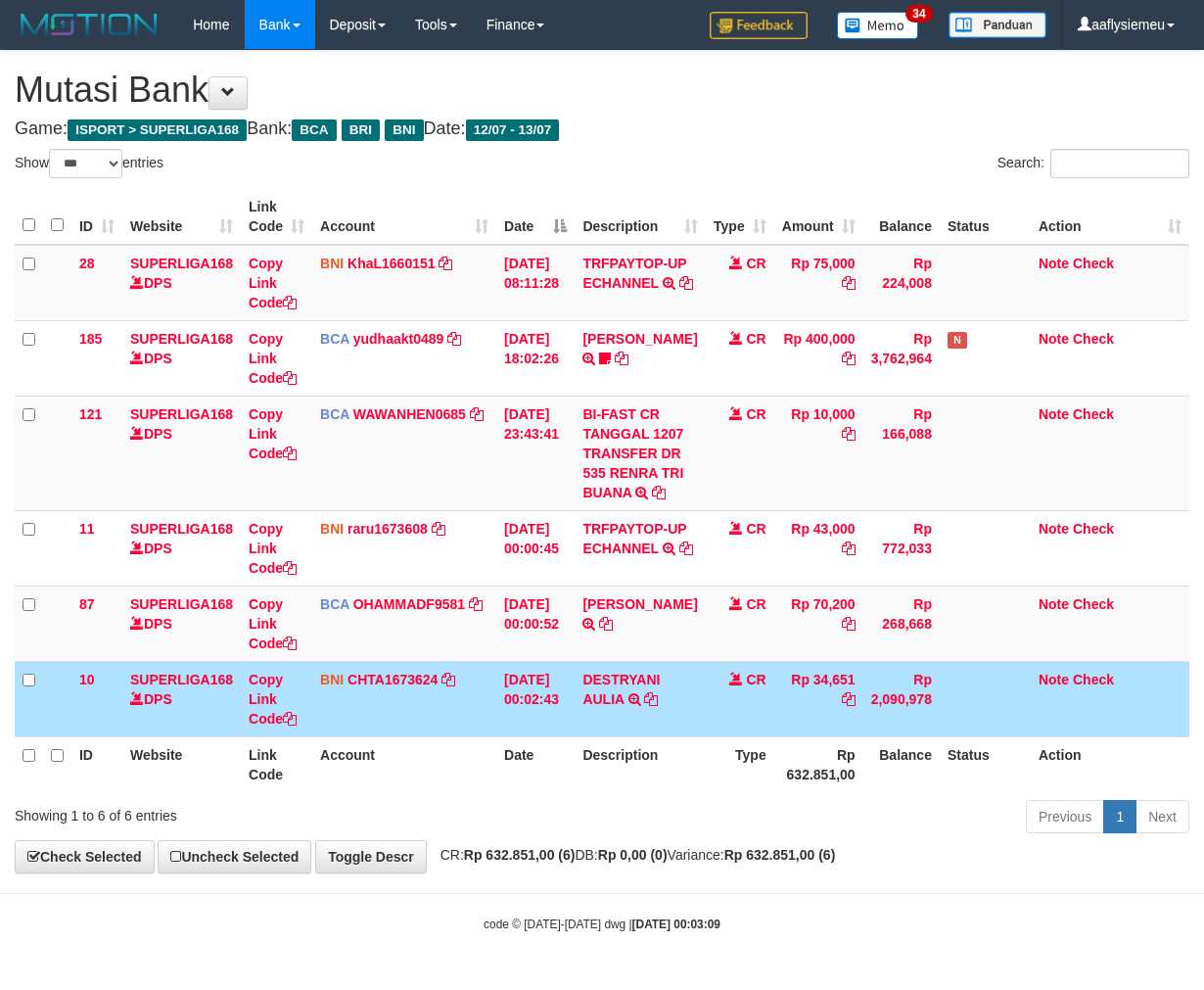 scroll, scrollTop: 71, scrollLeft: 0, axis: vertical 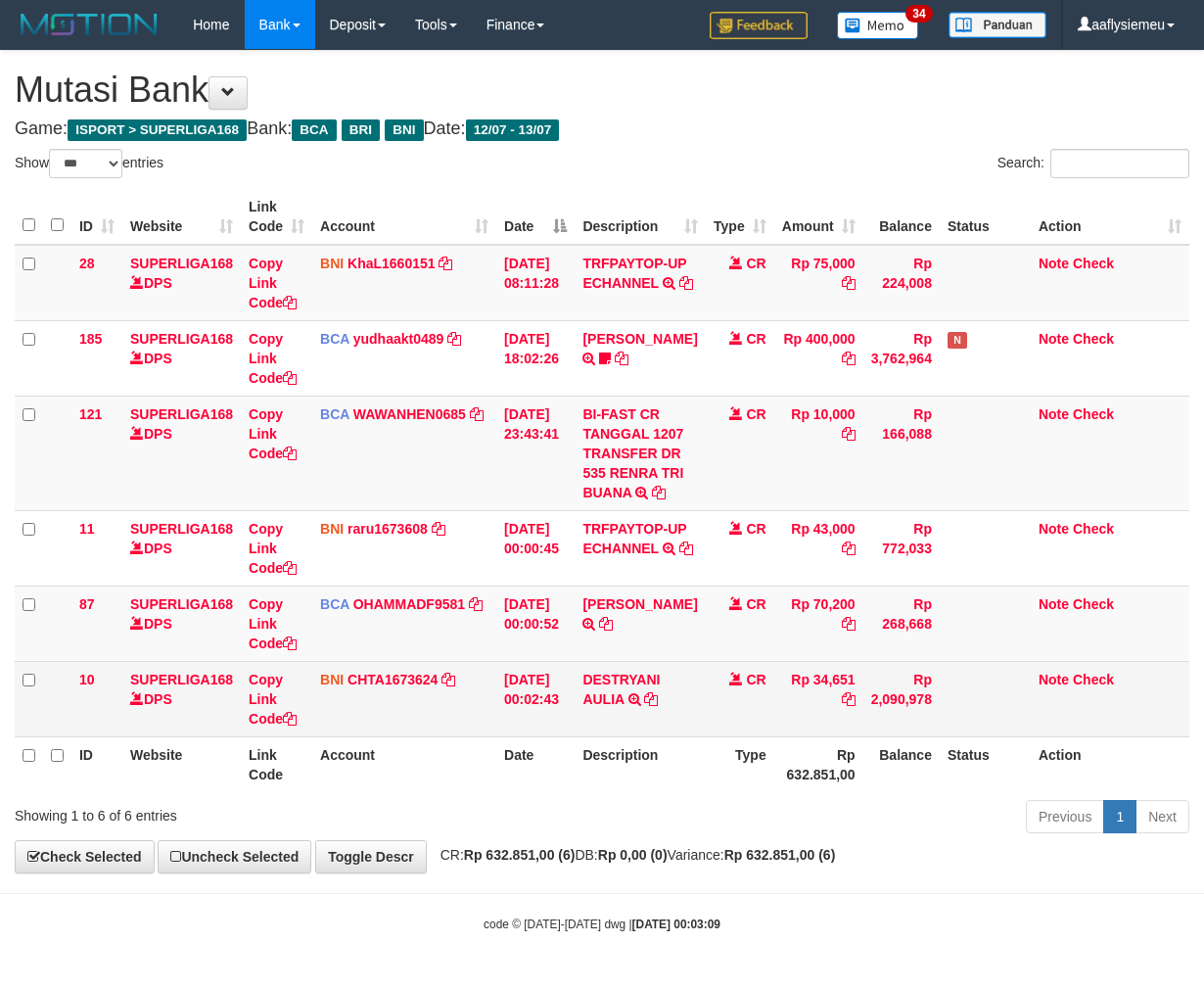 click on "Rp 2,090,978" at bounding box center [902, 698] 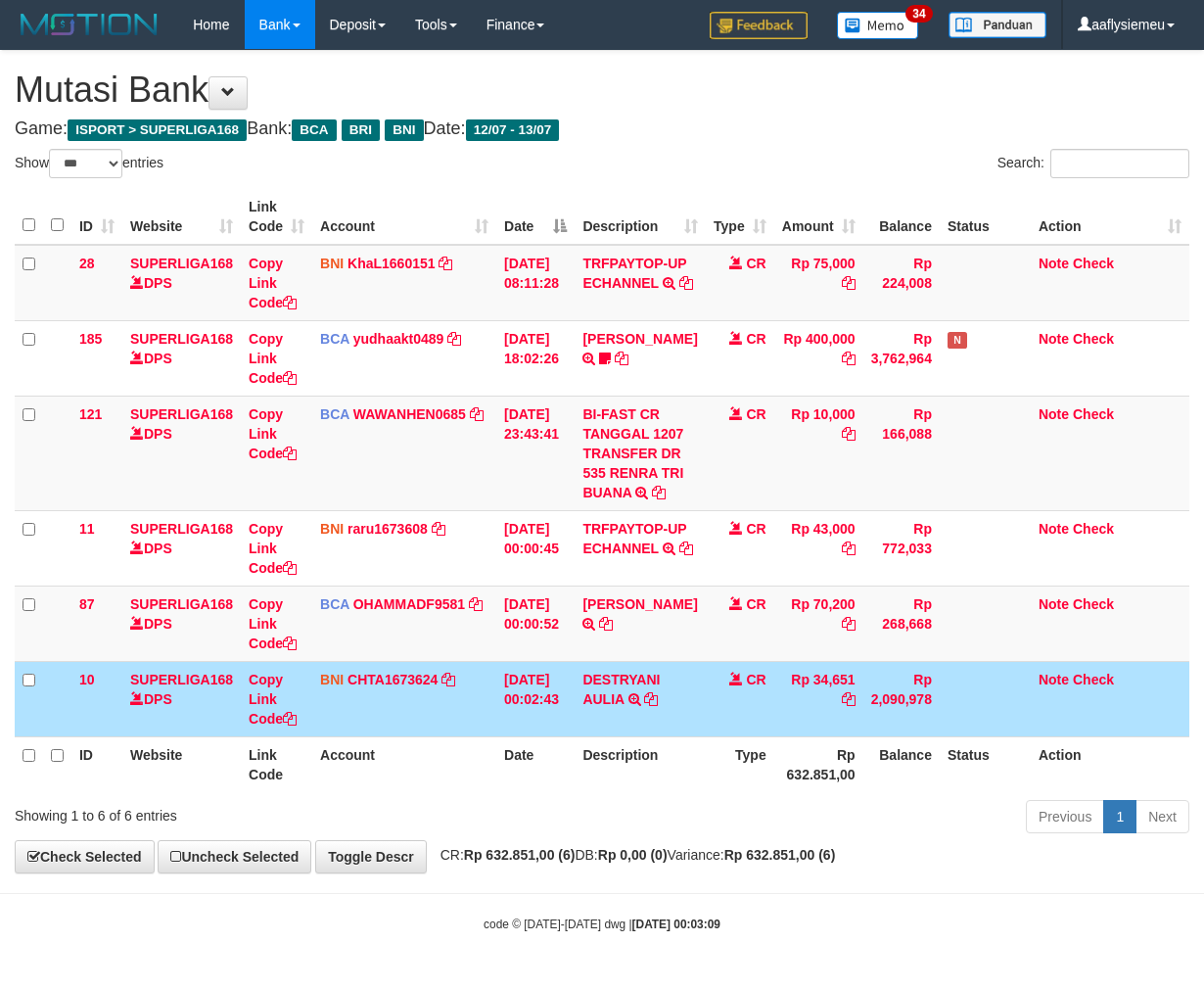 click on "Rp 2,090,978" at bounding box center (902, 698) 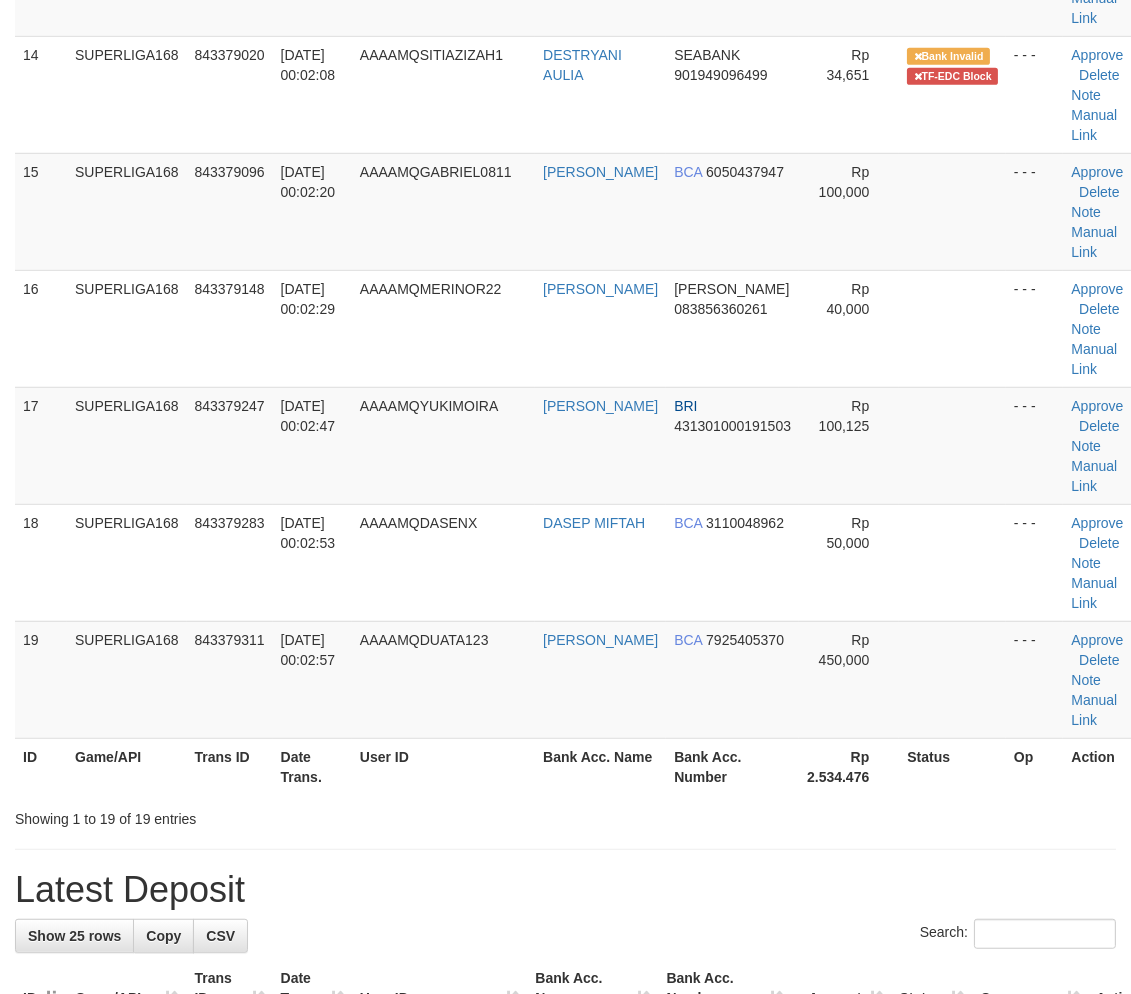 scroll, scrollTop: 1641, scrollLeft: 0, axis: vertical 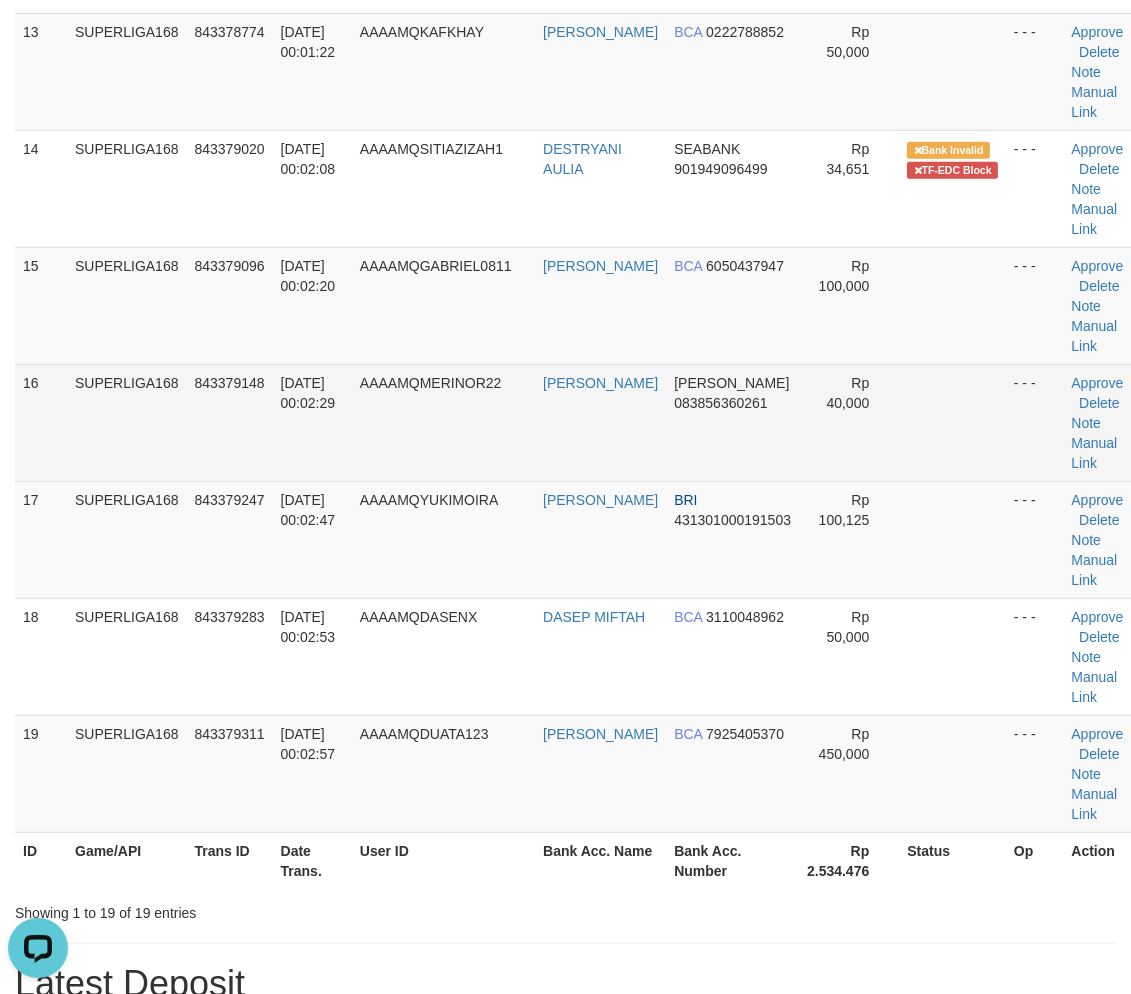 click on "843379148" at bounding box center (230, 422) 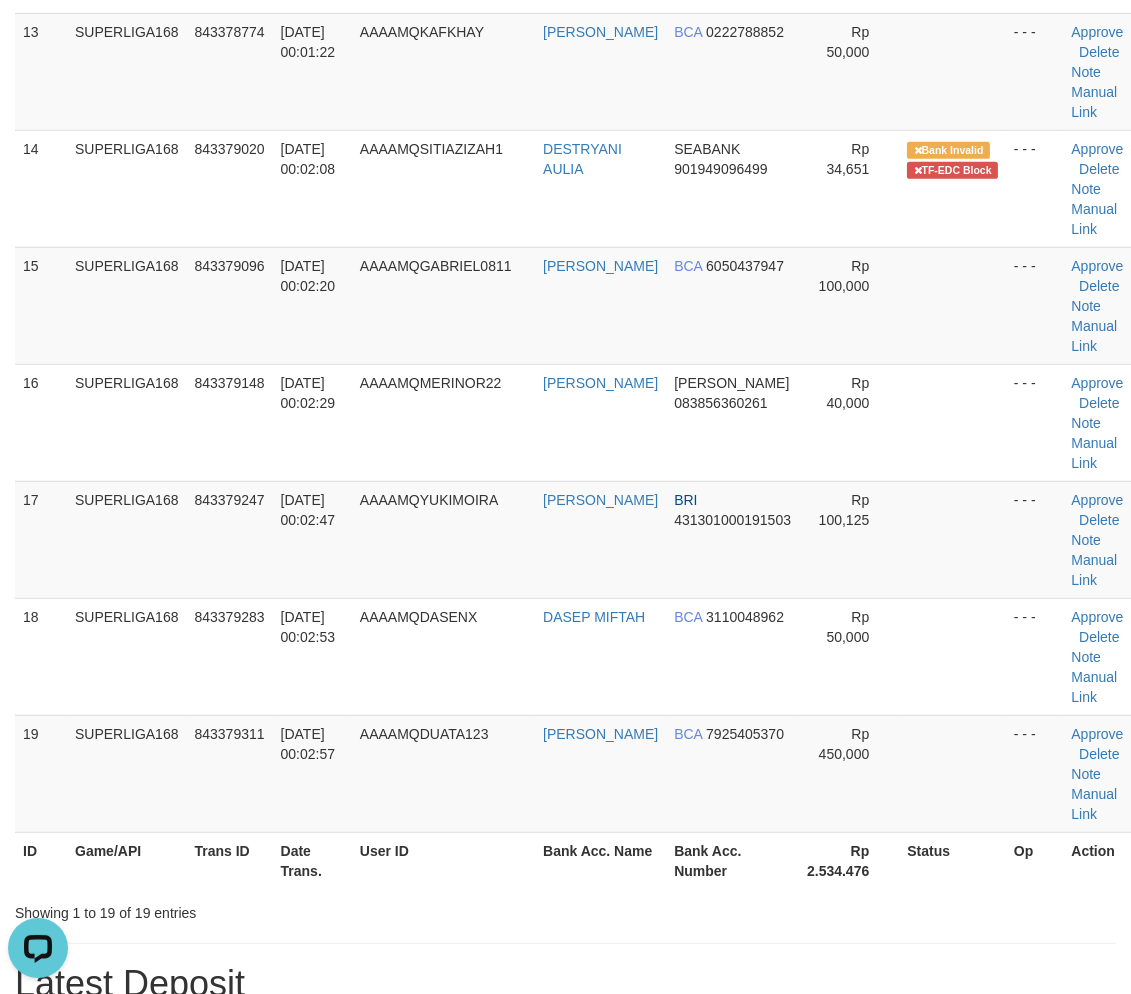 scroll, scrollTop: 257, scrollLeft: 0, axis: vertical 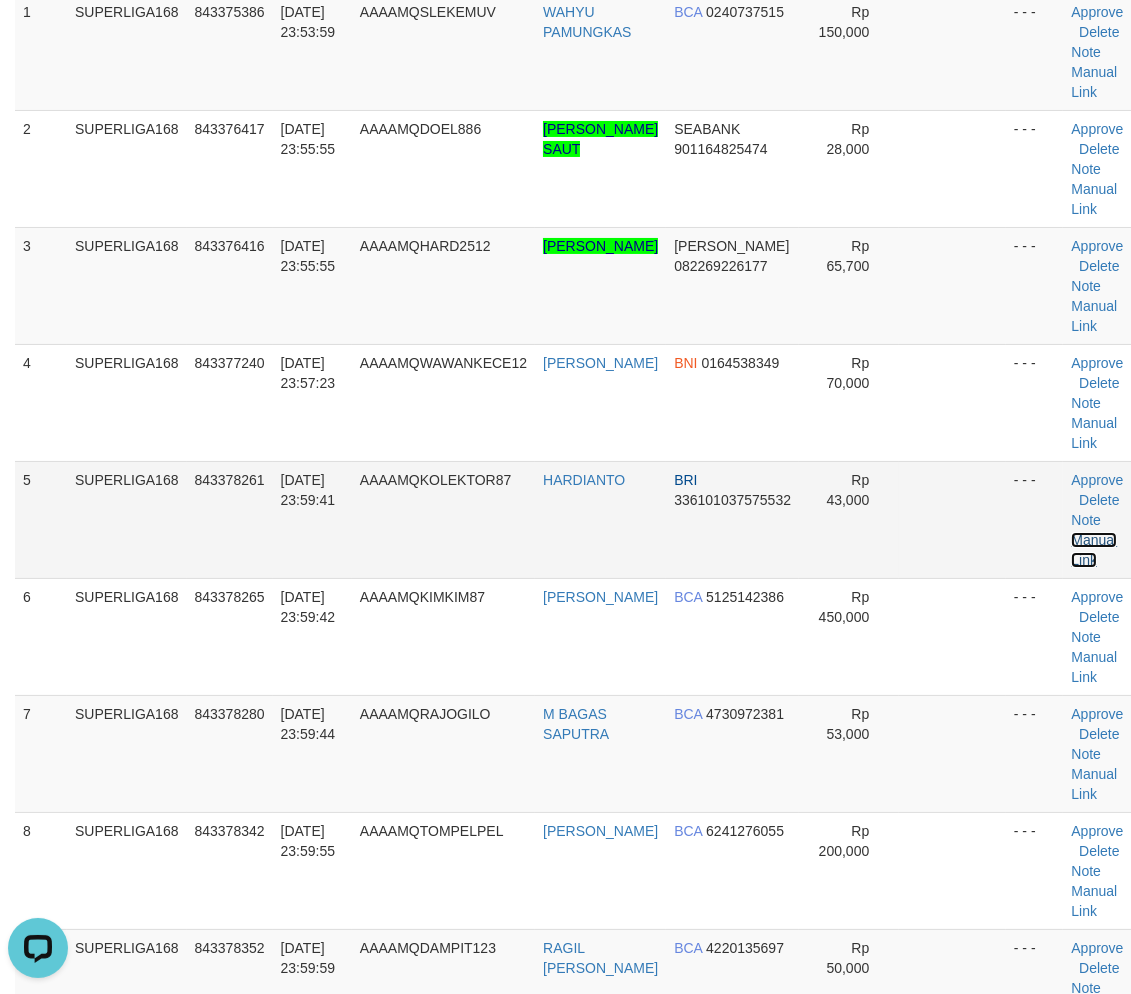 click on "Manual Link" at bounding box center (1094, 550) 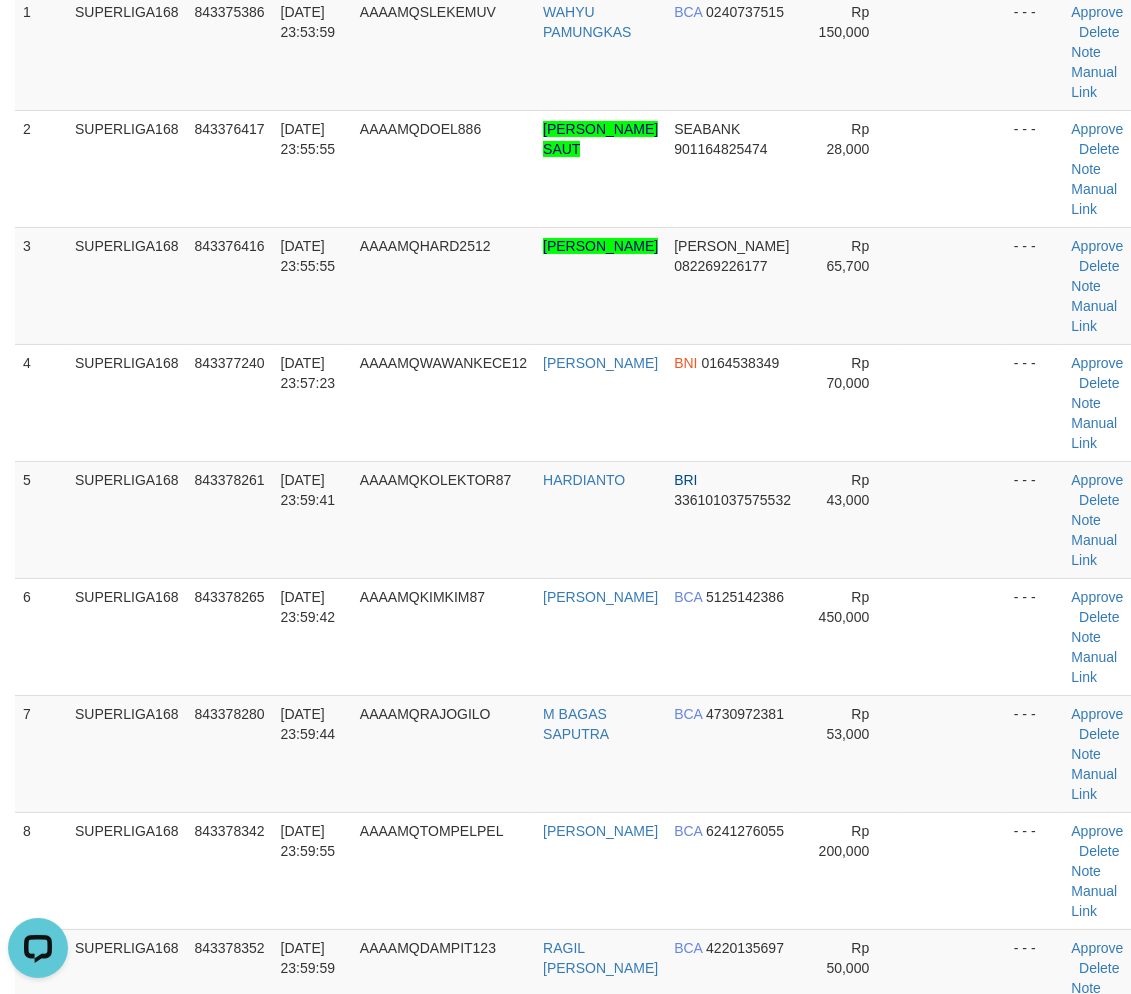 drag, startPoint x: 165, startPoint y: 891, endPoint x: 0, endPoint y: 752, distance: 215.74522 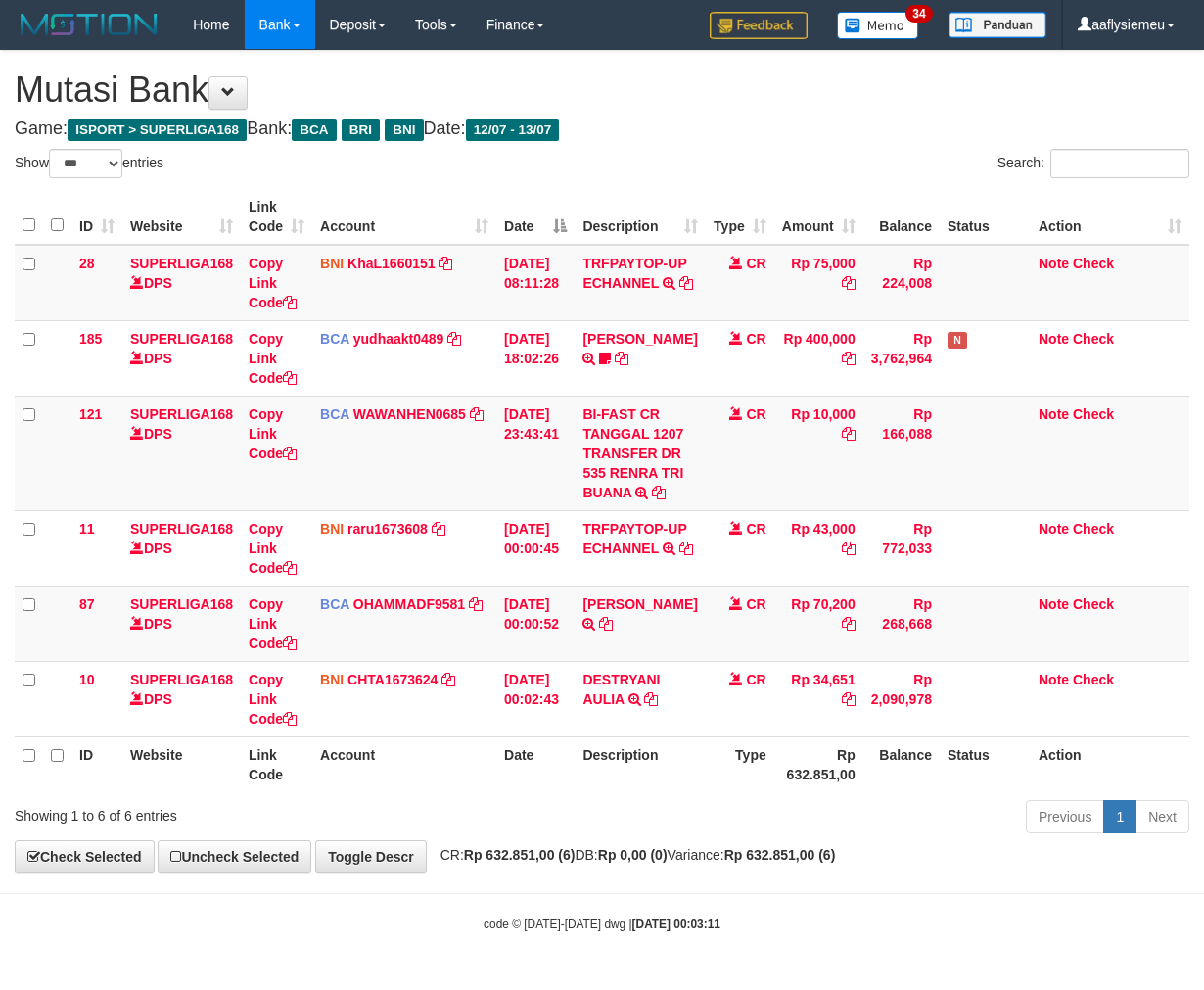 select on "***" 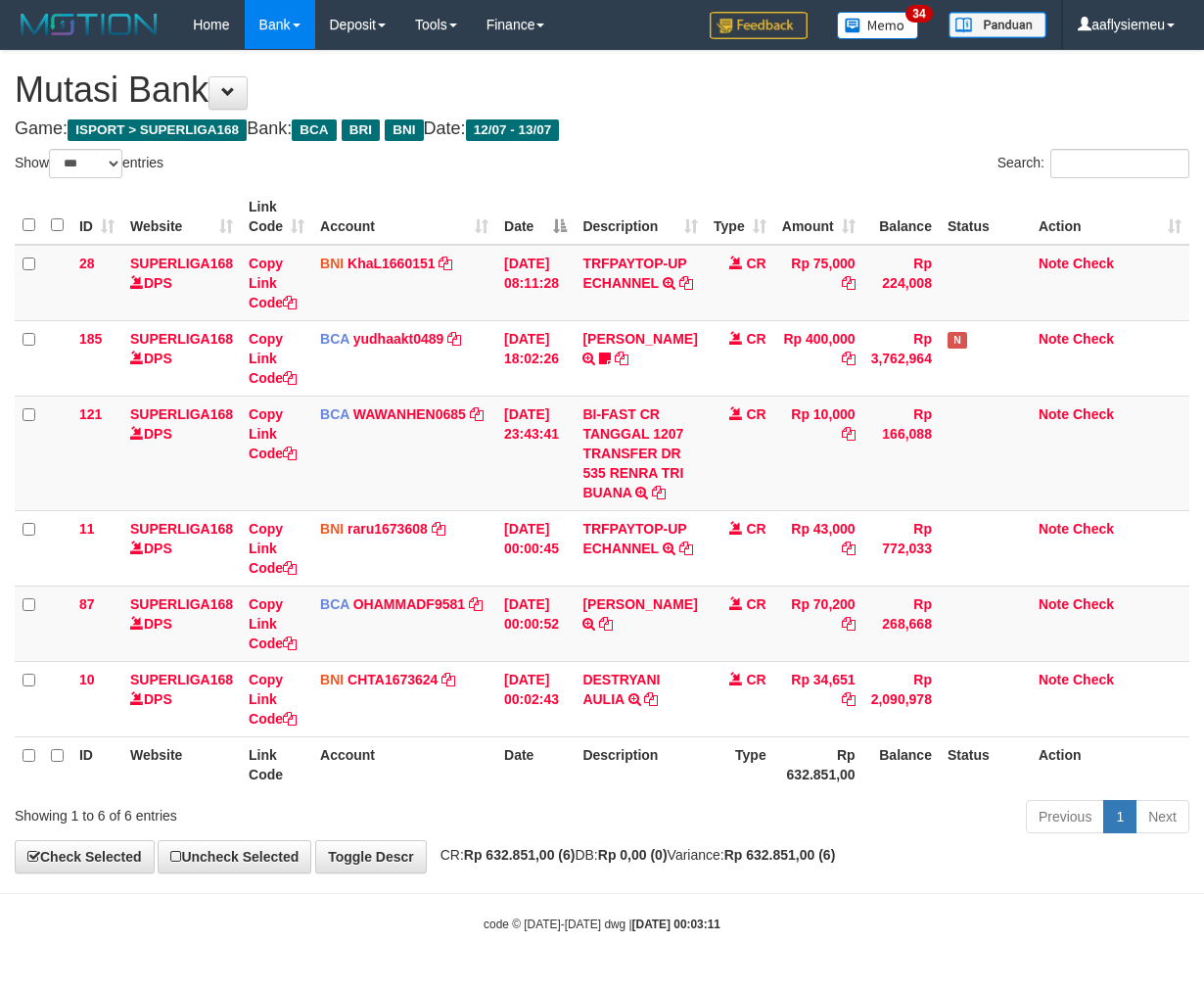 scroll, scrollTop: 71, scrollLeft: 0, axis: vertical 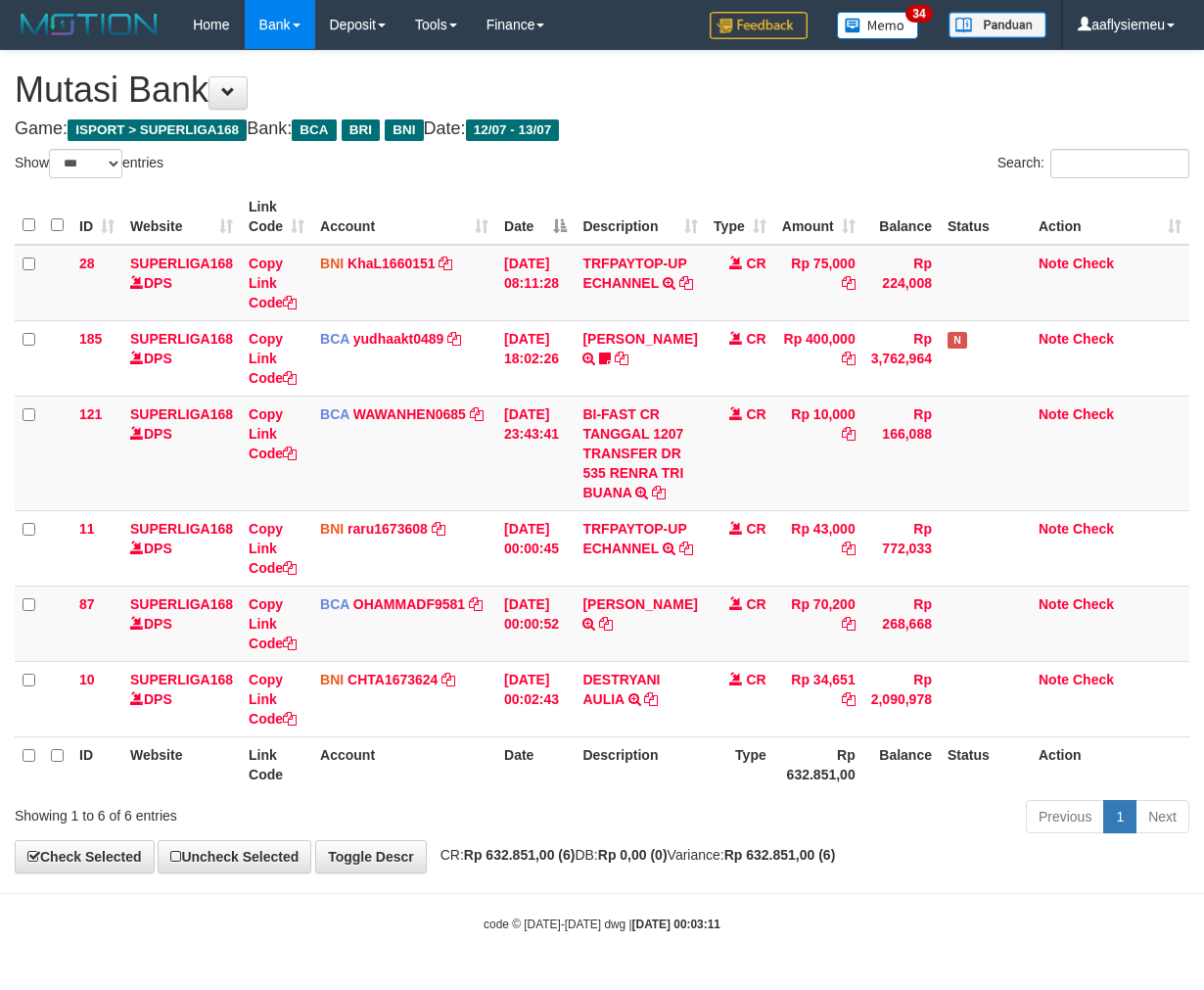 select on "***" 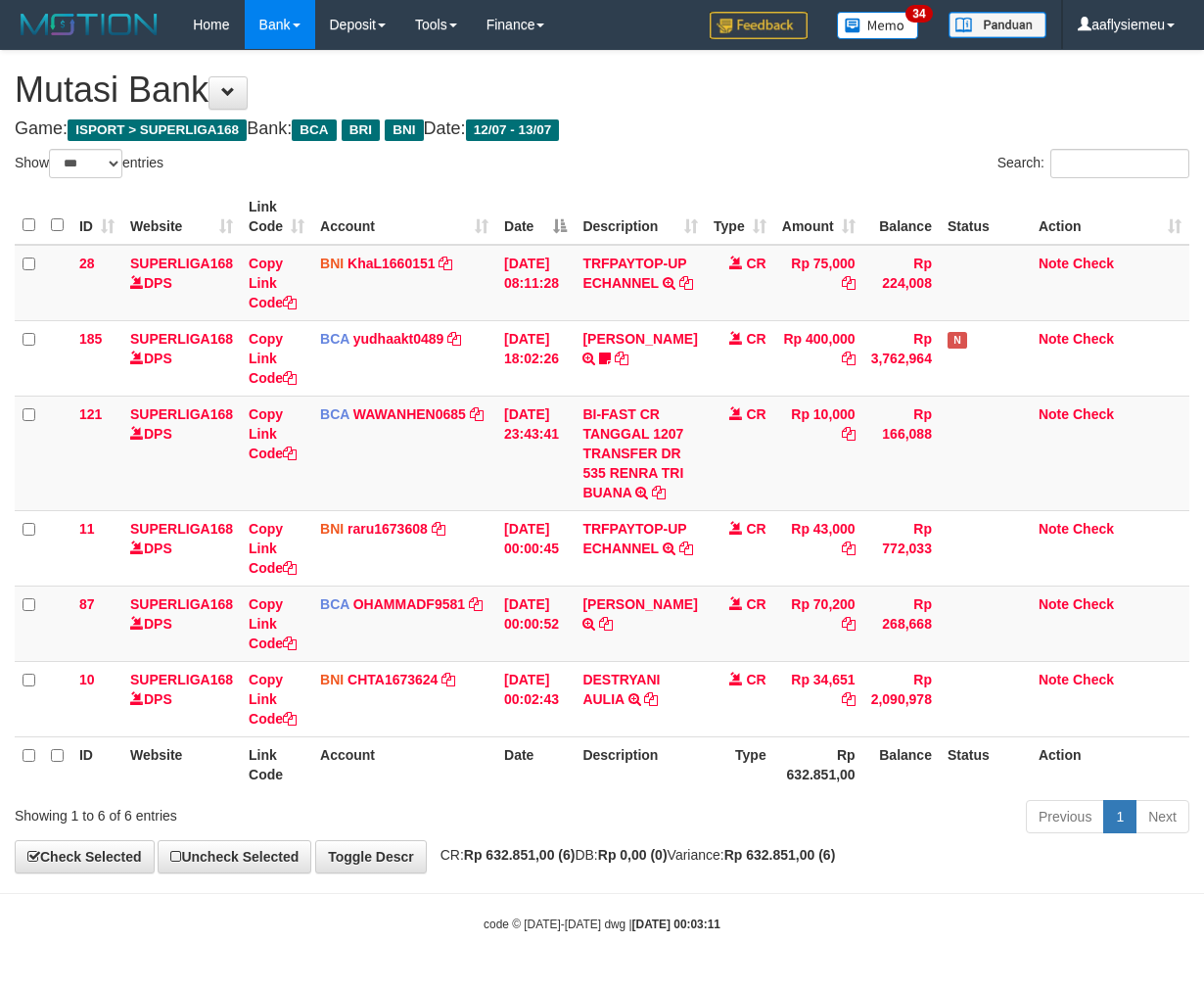 click on "Description" at bounding box center [639, 764] 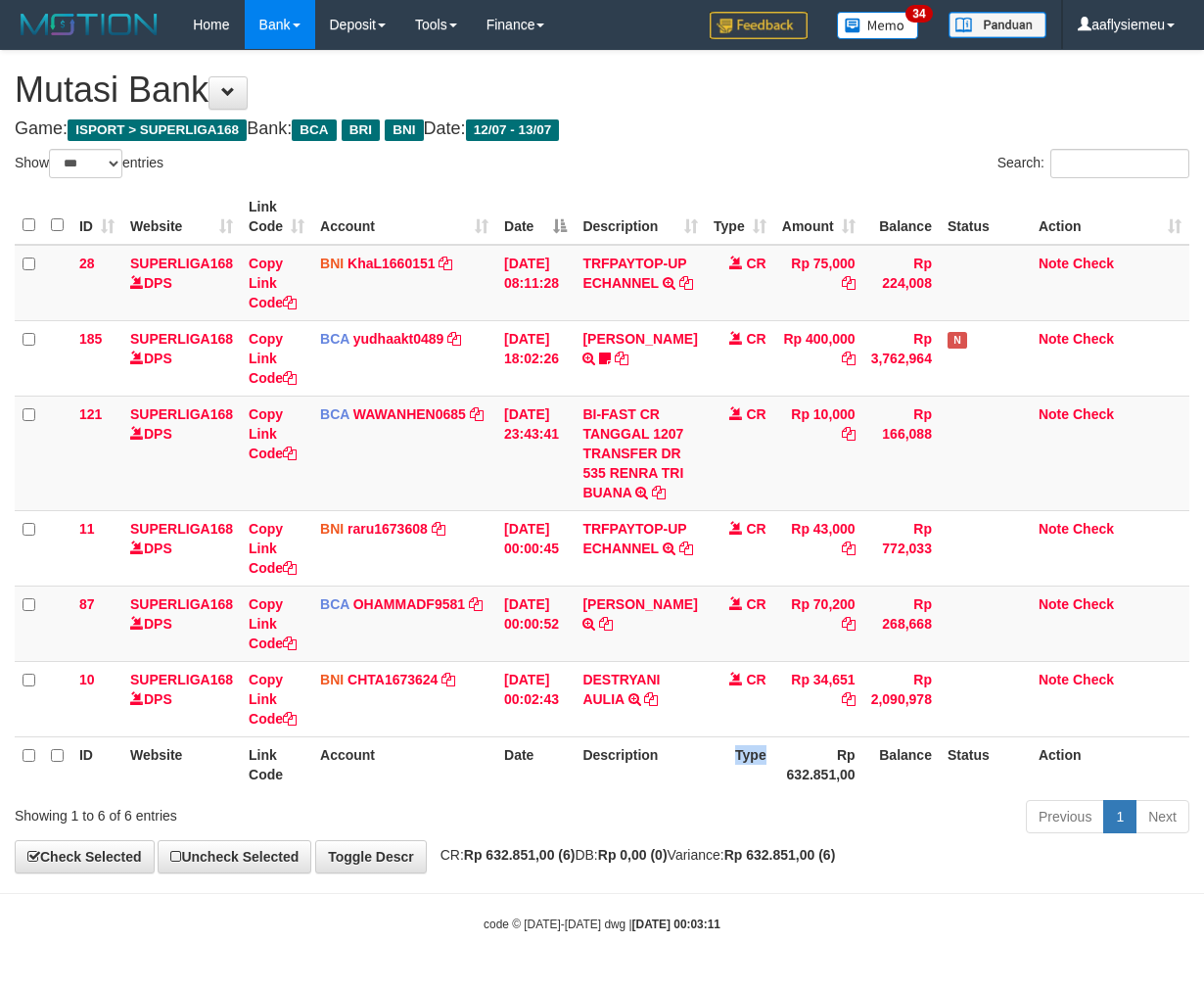 click on "Type" at bounding box center (740, 764) 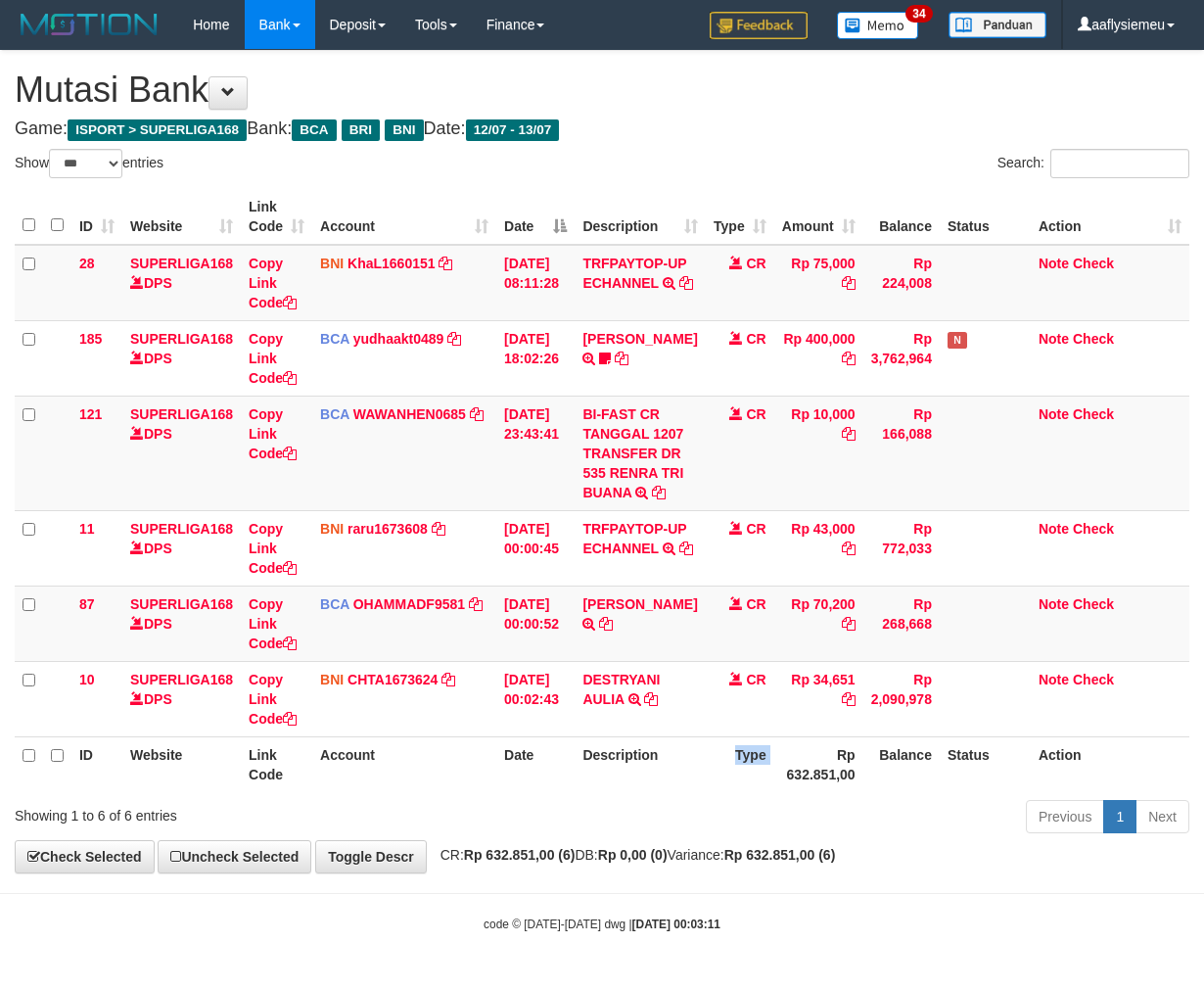 click on "Type" at bounding box center (740, 764) 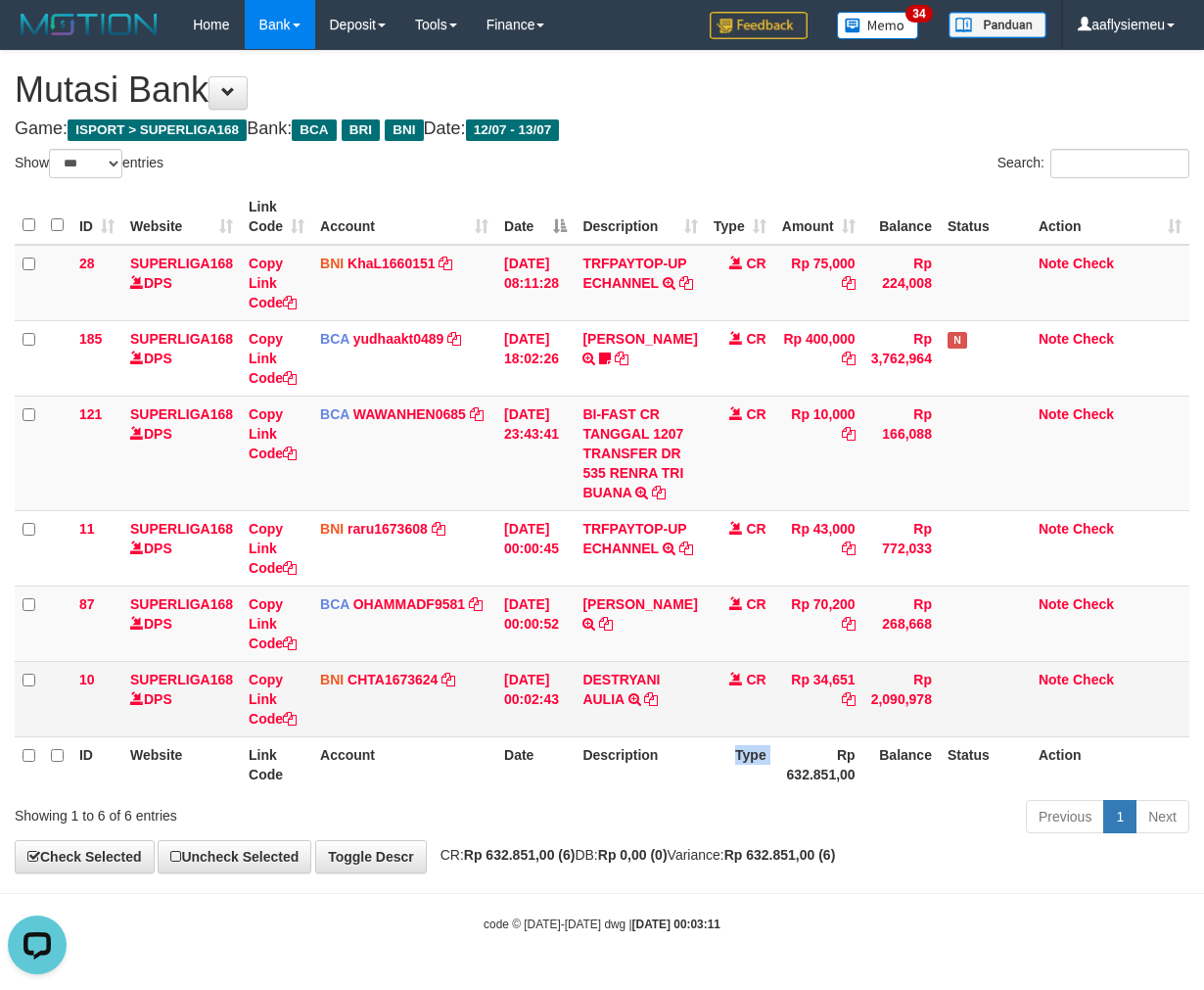 scroll, scrollTop: 0, scrollLeft: 0, axis: both 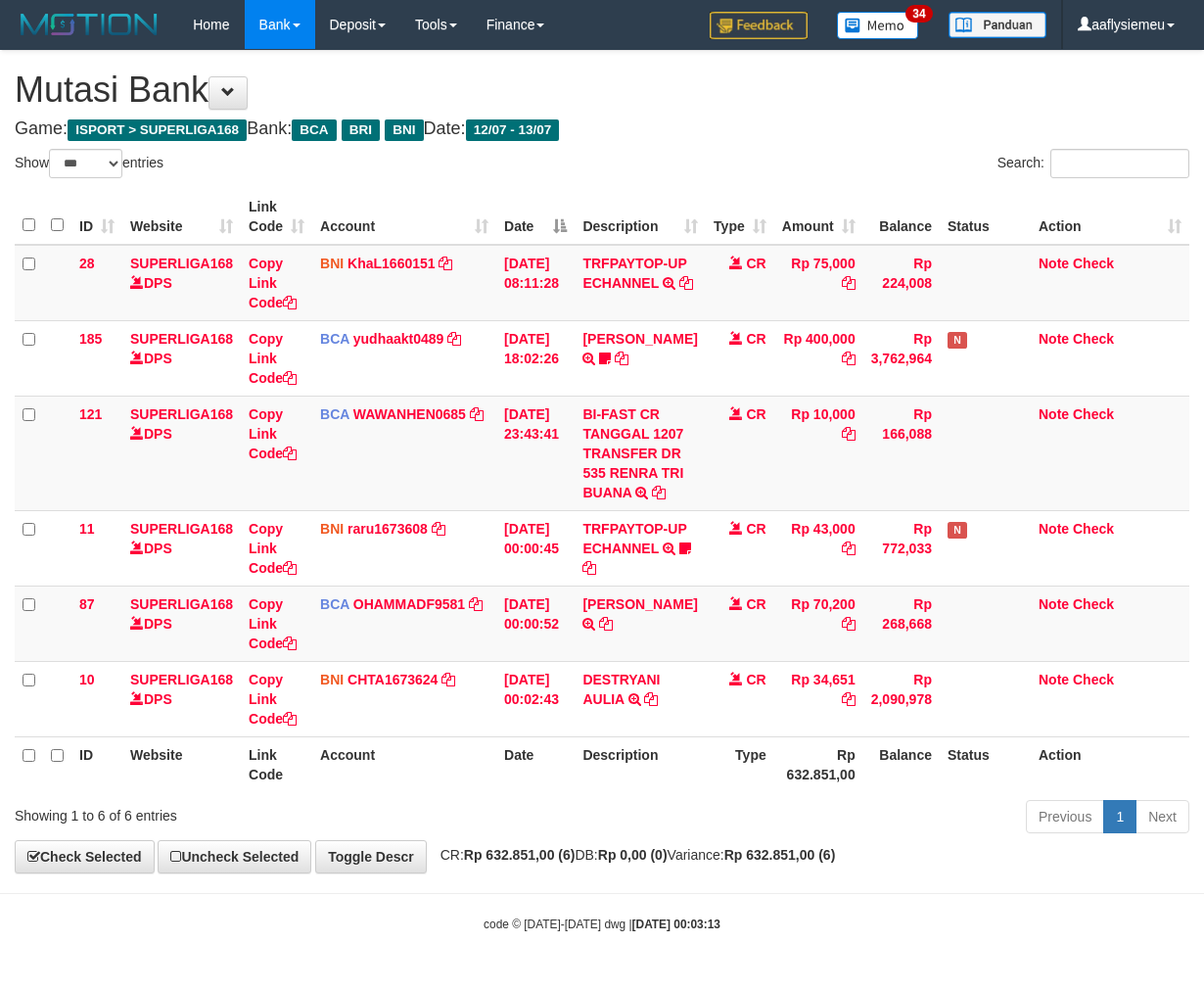 select on "***" 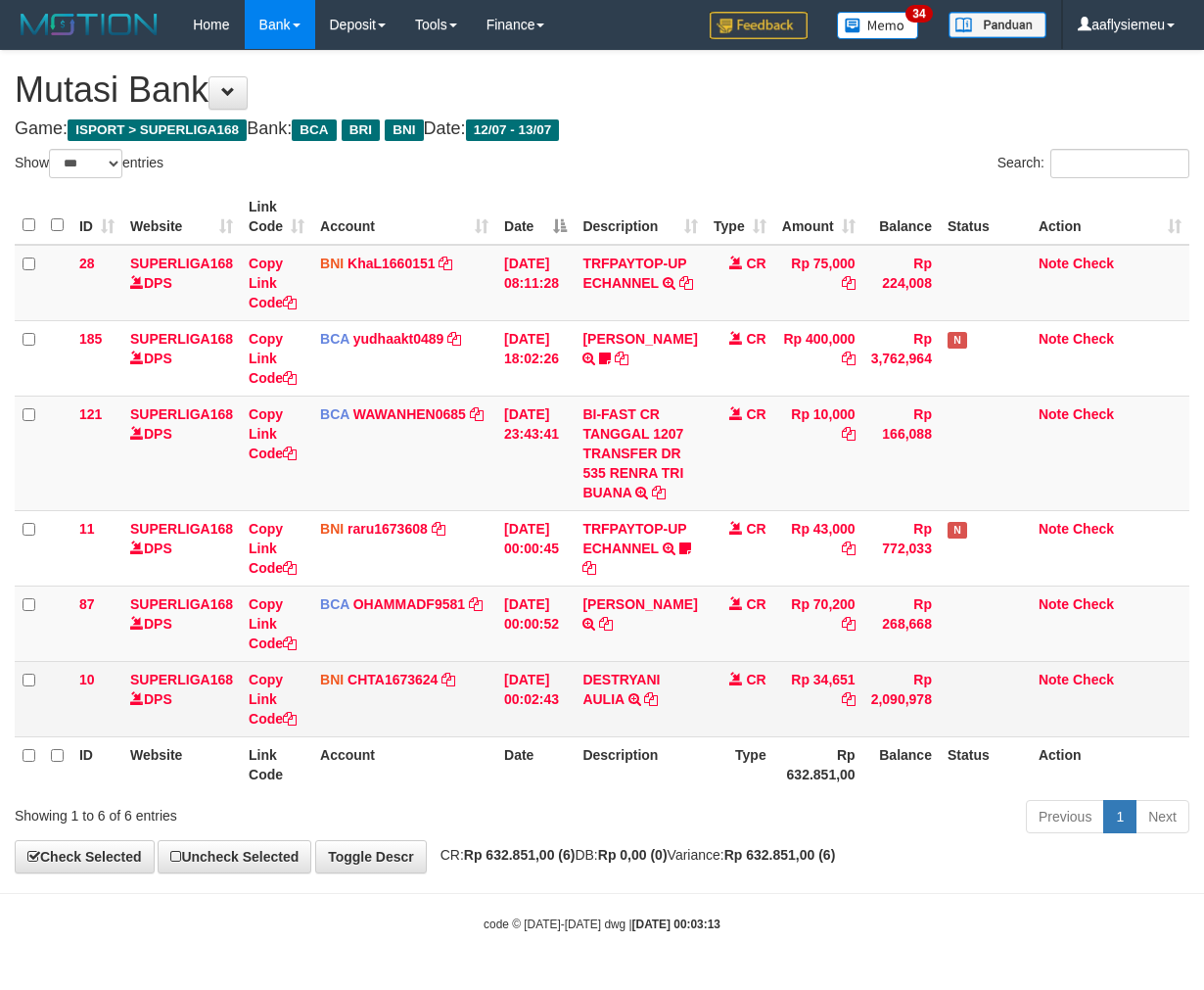 scroll, scrollTop: 71, scrollLeft: 0, axis: vertical 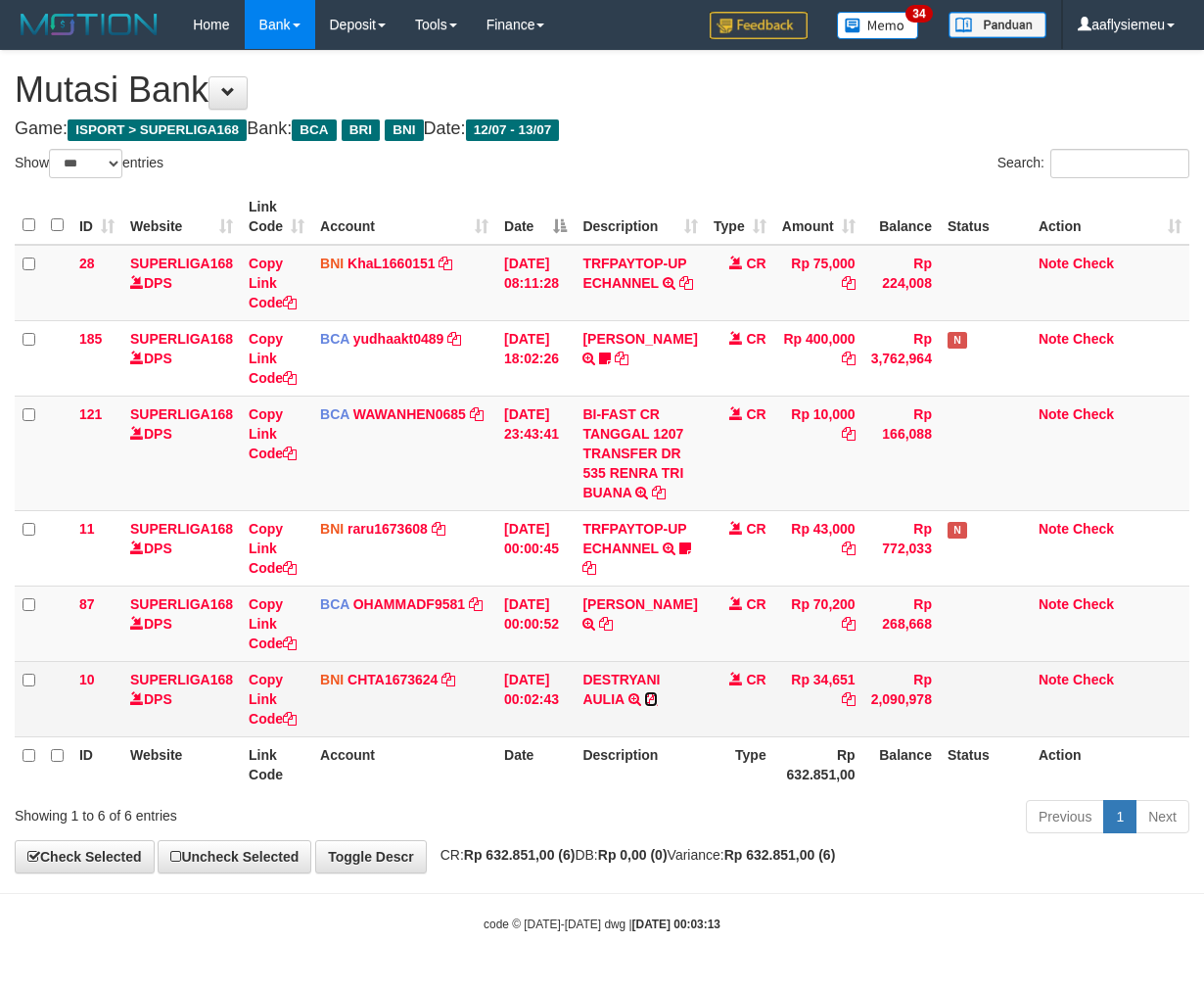 click at bounding box center [651, 699] 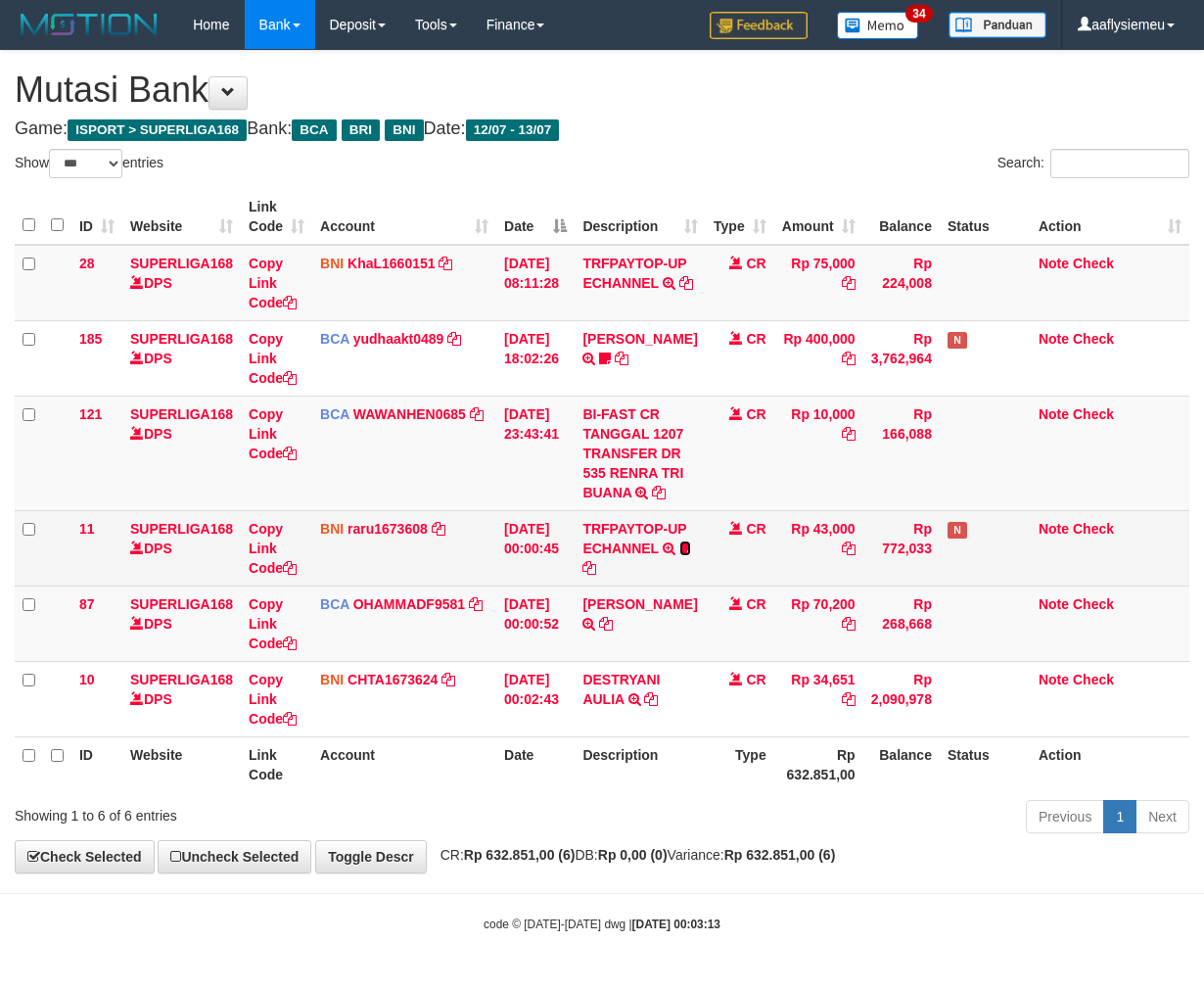 click at bounding box center (685, 548) 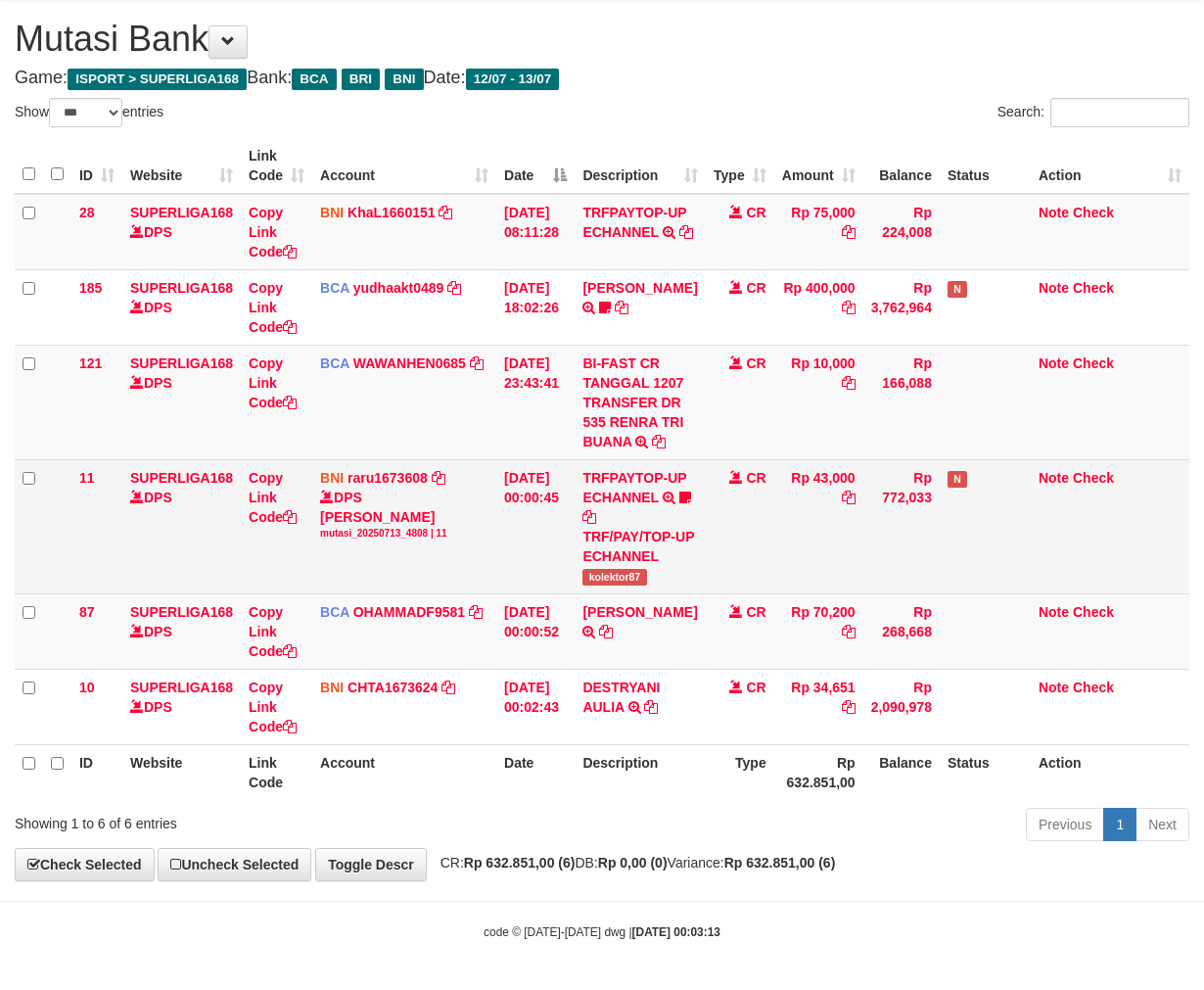 click on "kolektor87" at bounding box center [614, 577] 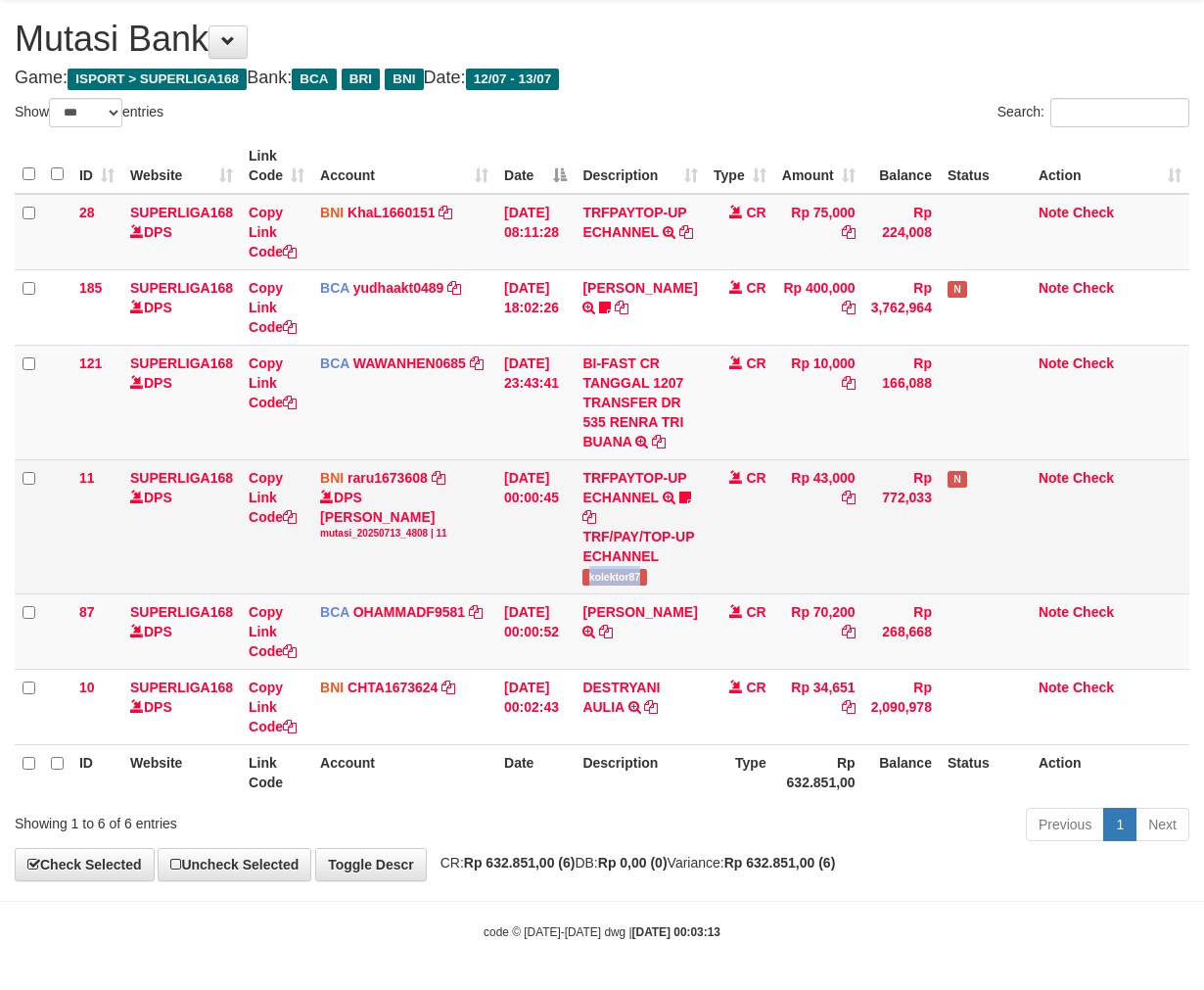 drag, startPoint x: 628, startPoint y: 649, endPoint x: 740, endPoint y: 643, distance: 112.1606 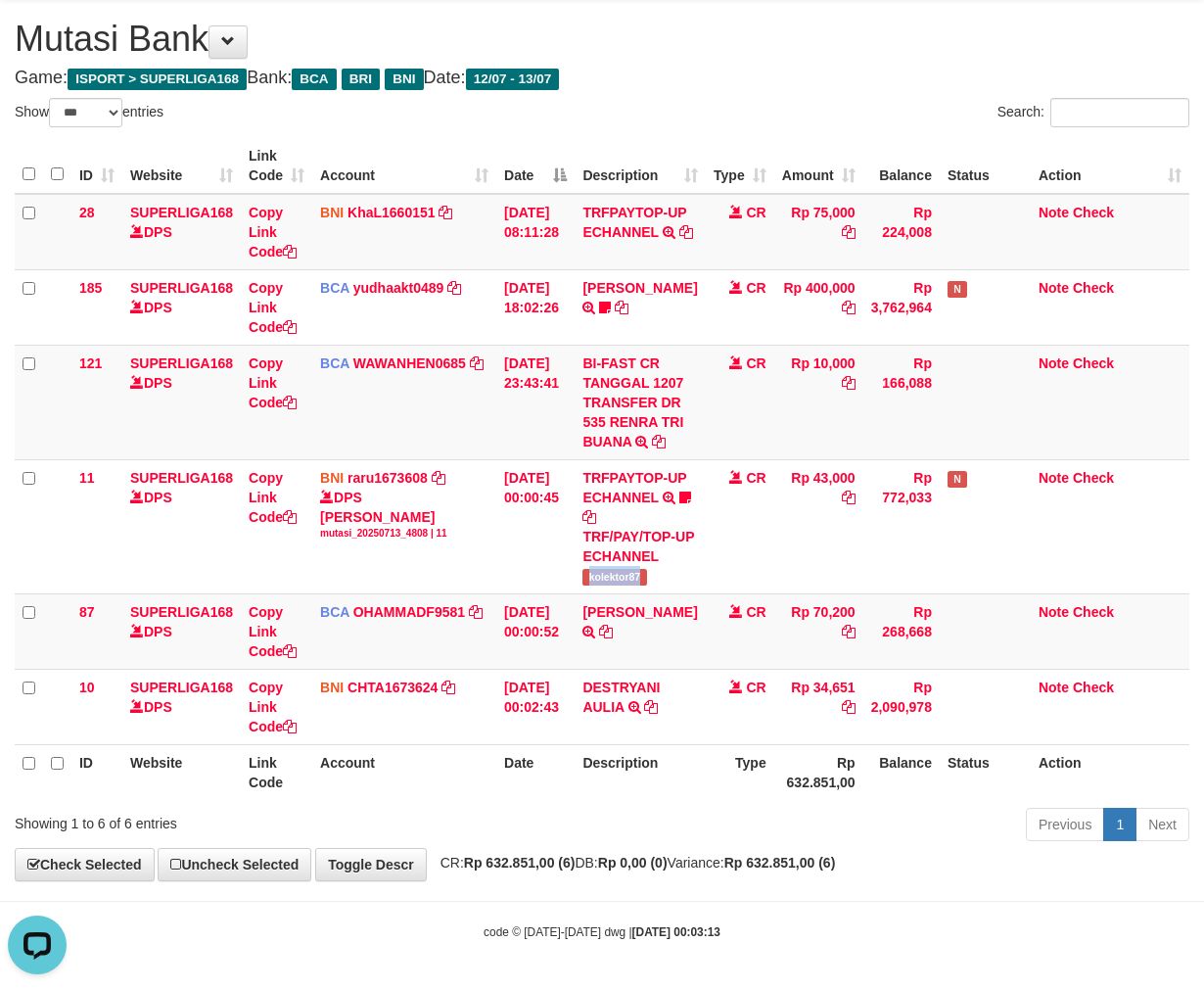 scroll, scrollTop: 0, scrollLeft: 0, axis: both 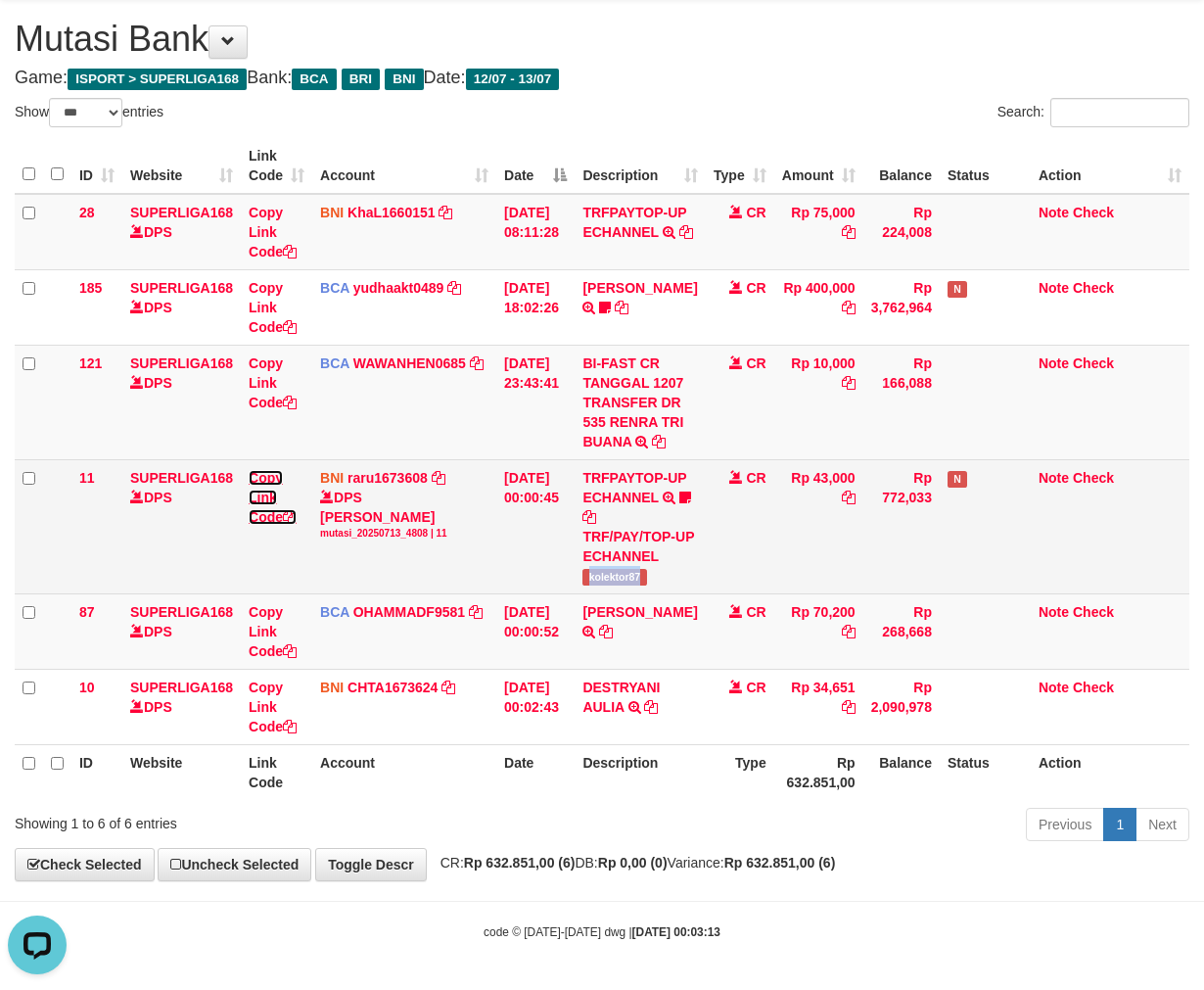 click at bounding box center [290, 517] 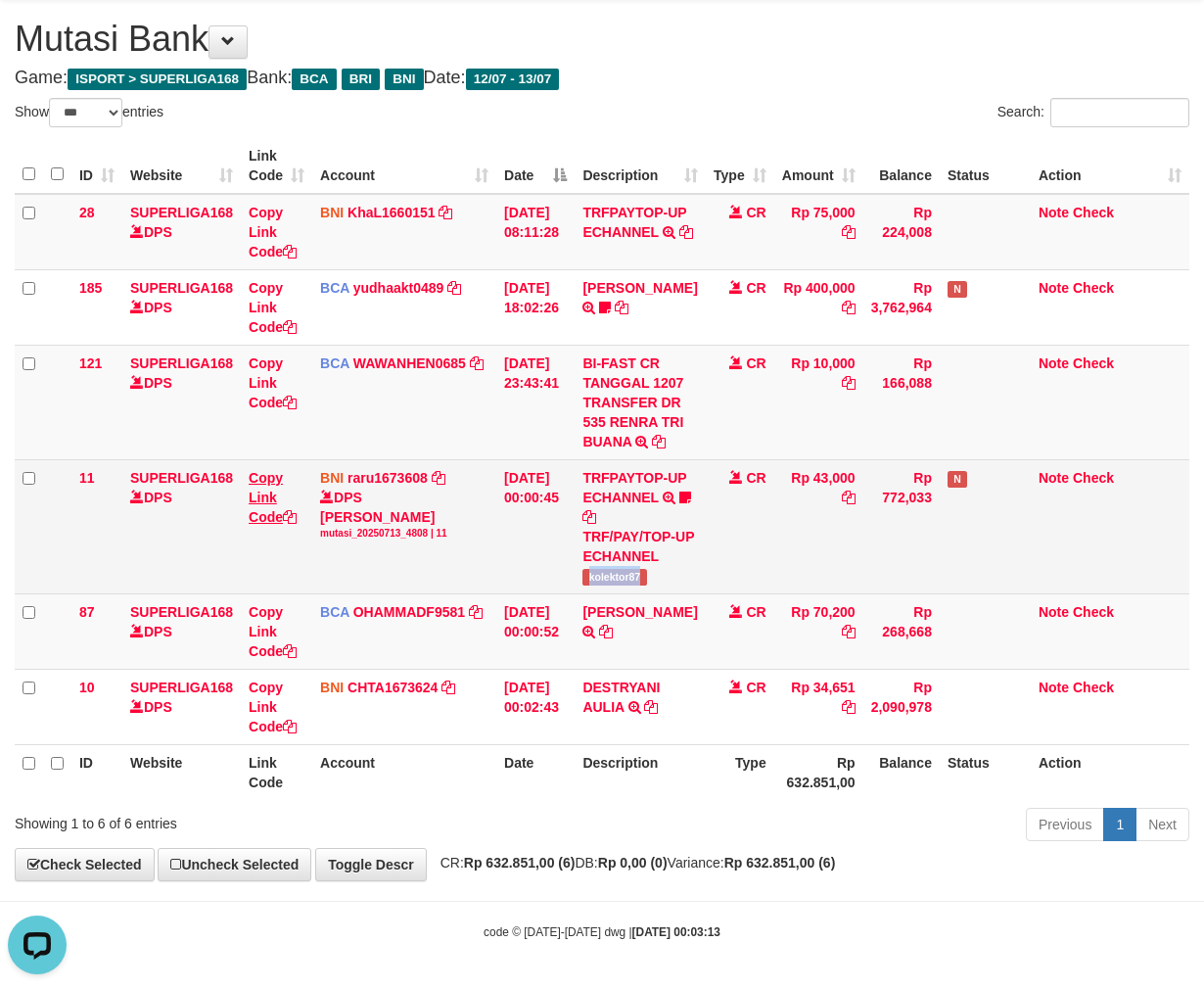 copy on "kolektor87" 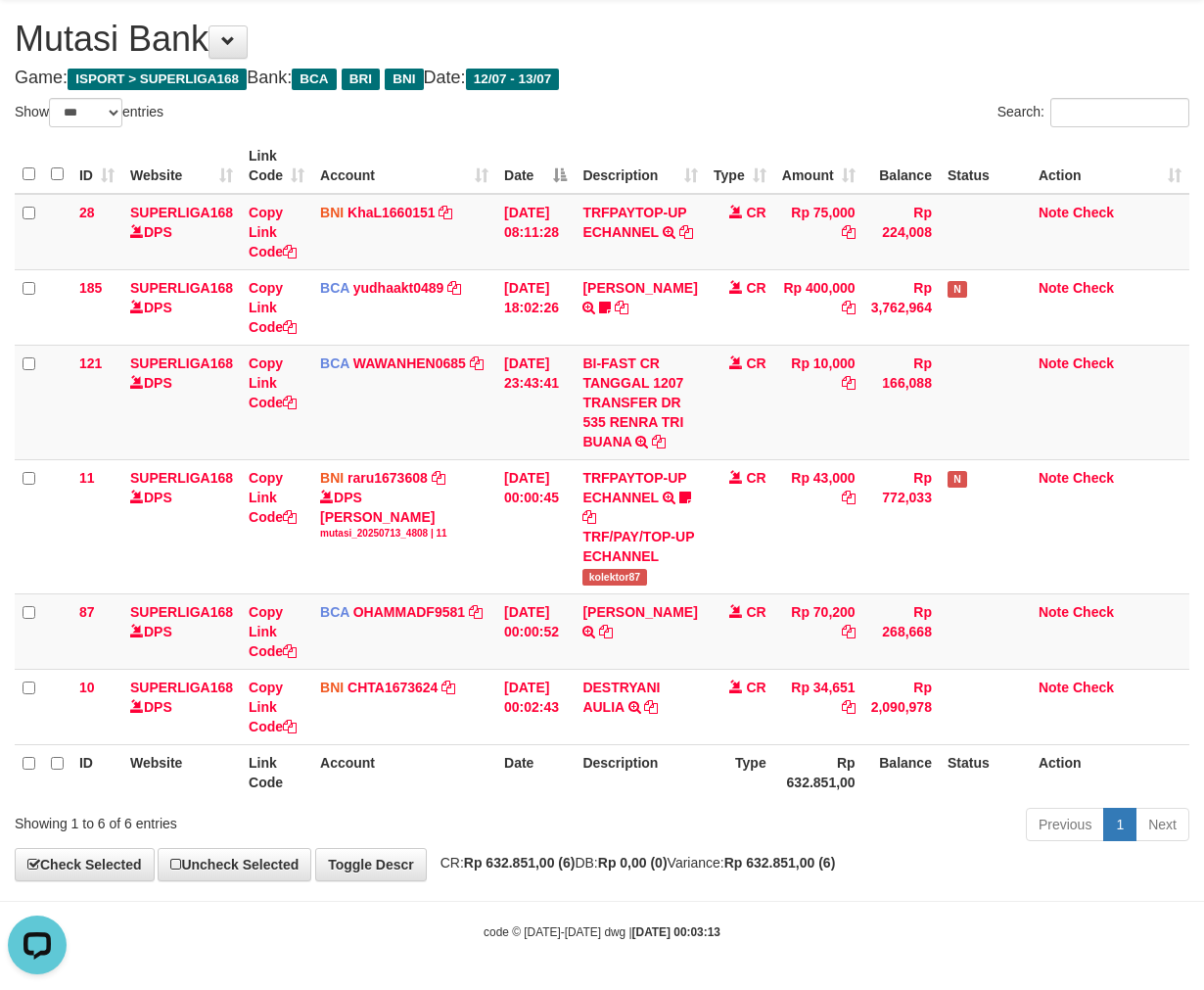 scroll, scrollTop: 268, scrollLeft: 0, axis: vertical 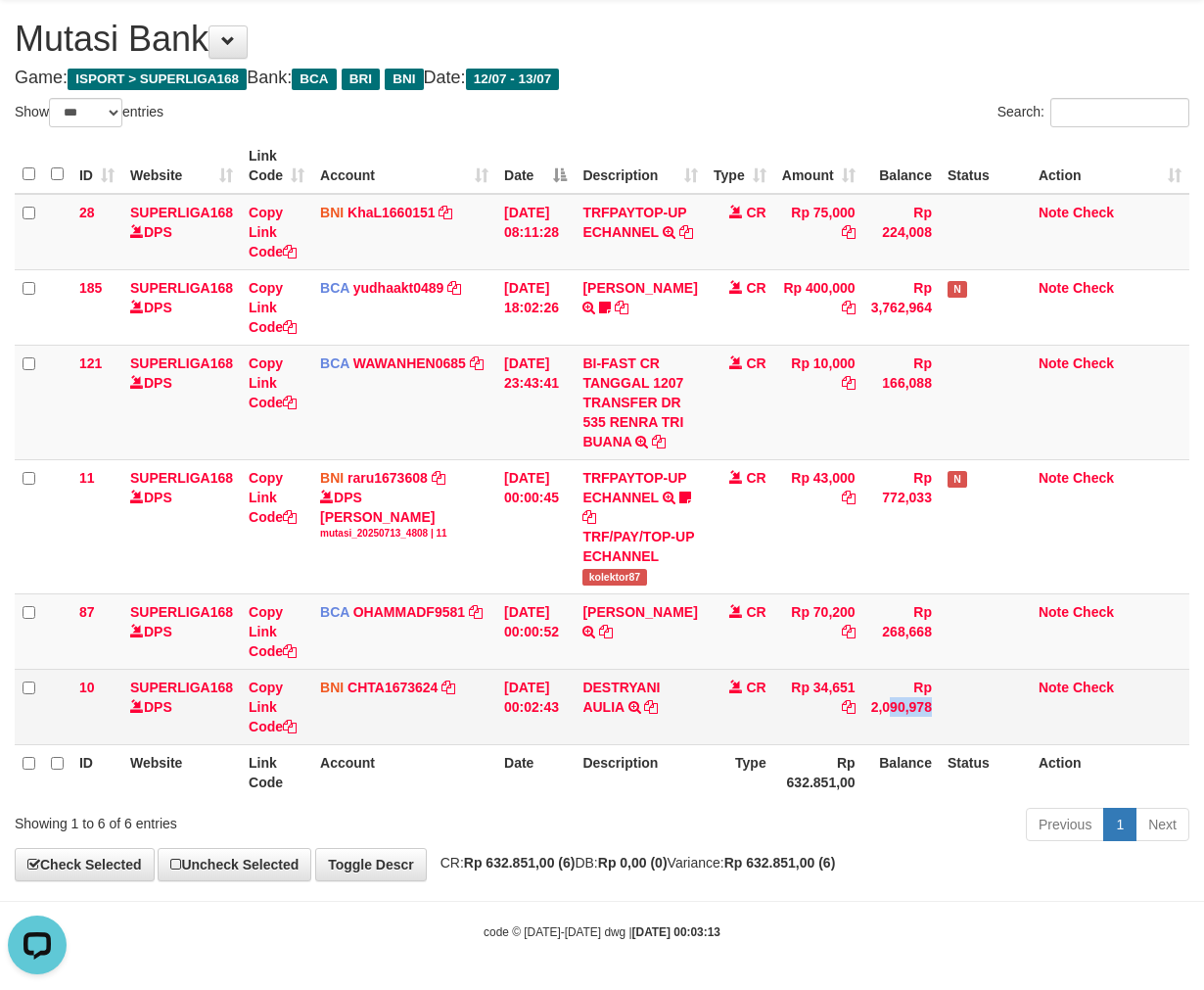 click on "Rp 2,090,978" at bounding box center [902, 706] 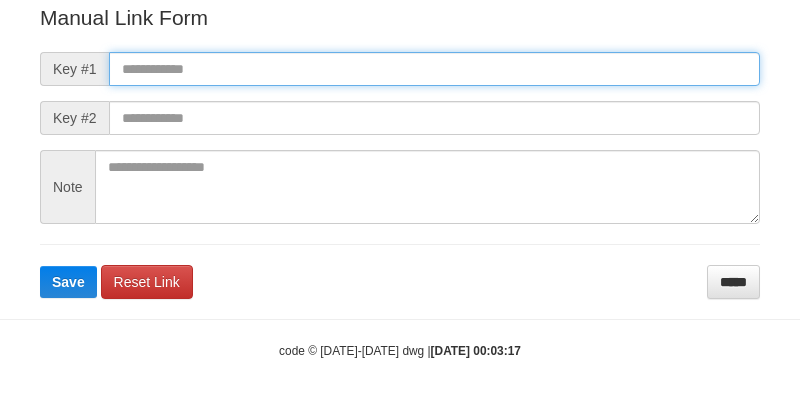 scroll, scrollTop: 238, scrollLeft: 0, axis: vertical 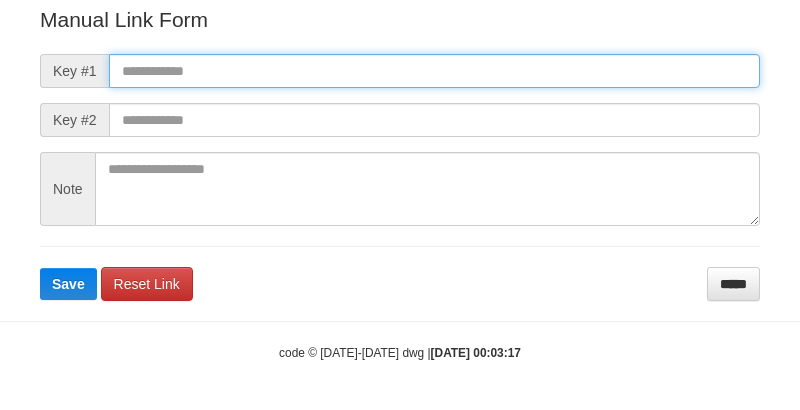 click at bounding box center [434, 71] 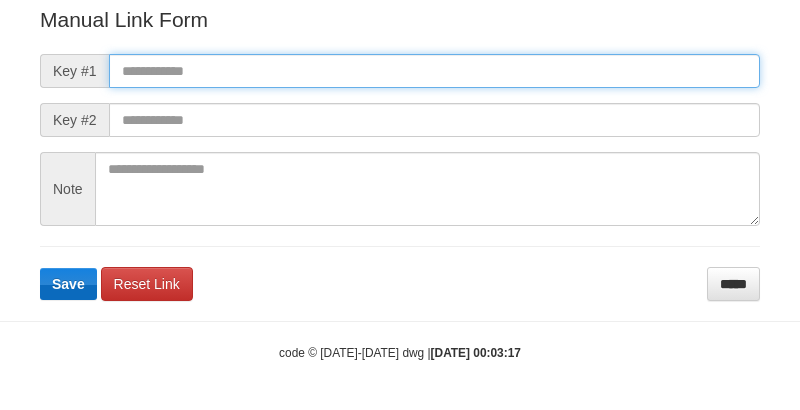 paste on "**********" 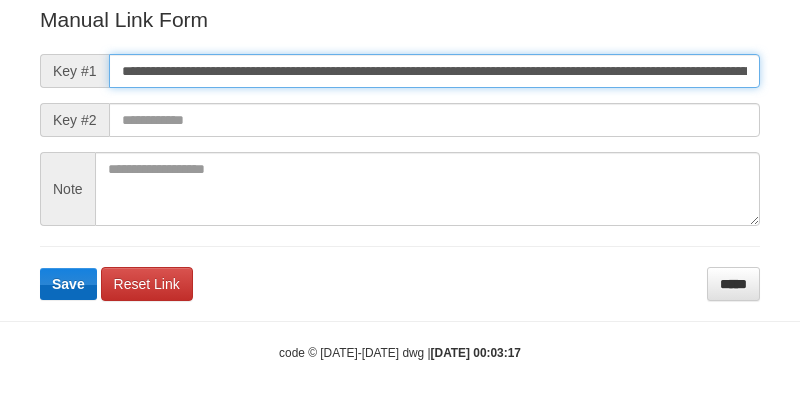 scroll, scrollTop: 0, scrollLeft: 1173, axis: horizontal 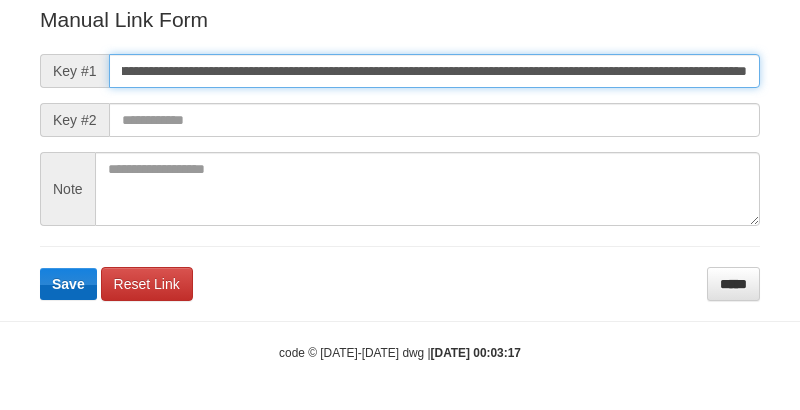 type on "**********" 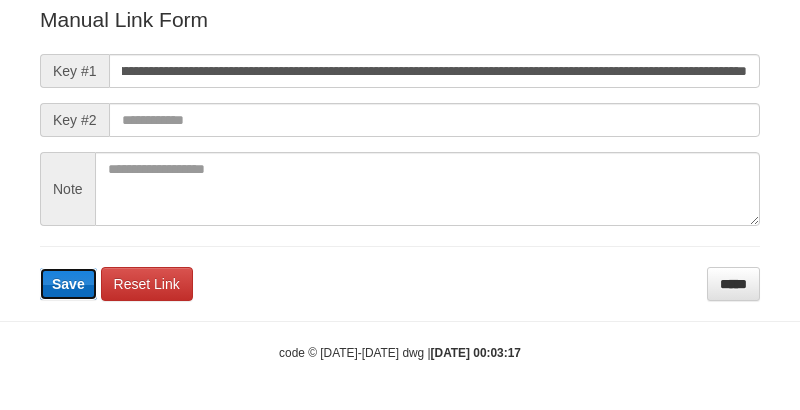 type 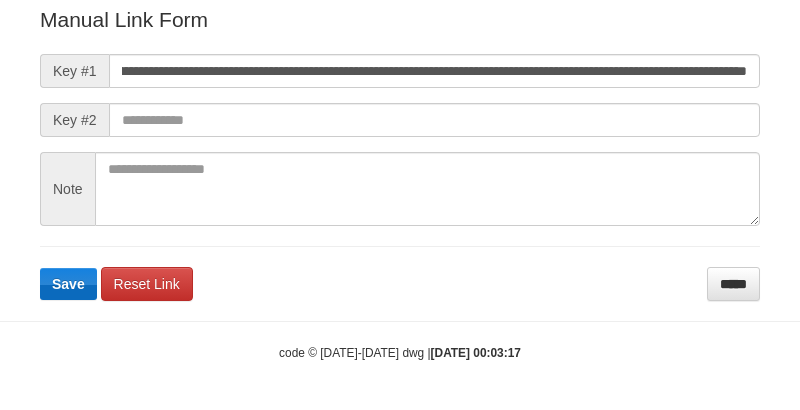scroll, scrollTop: 0, scrollLeft: 0, axis: both 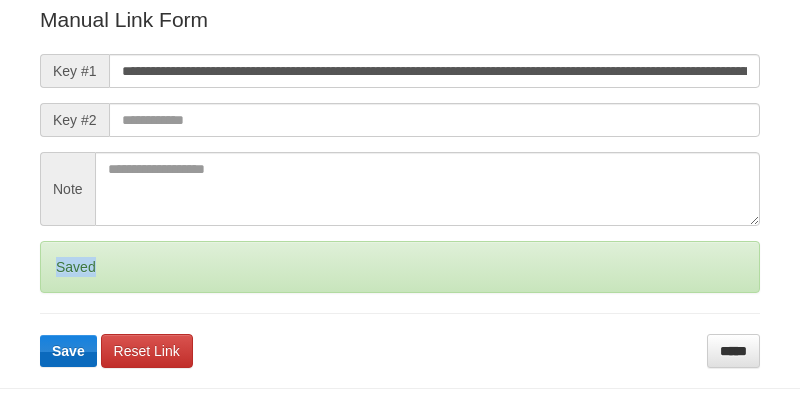 click on "Saved" at bounding box center (400, 267) 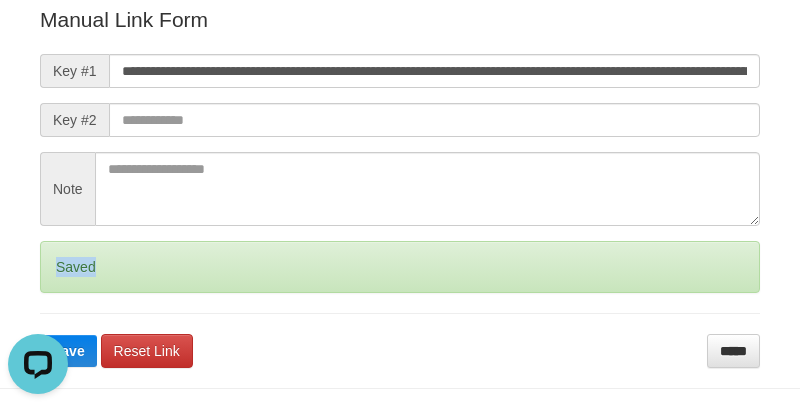 scroll, scrollTop: 0, scrollLeft: 0, axis: both 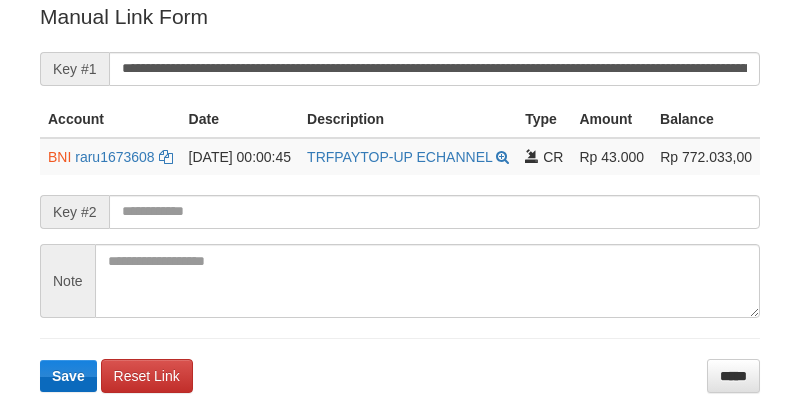 drag, startPoint x: 58, startPoint y: 372, endPoint x: 62, endPoint y: 386, distance: 14.56022 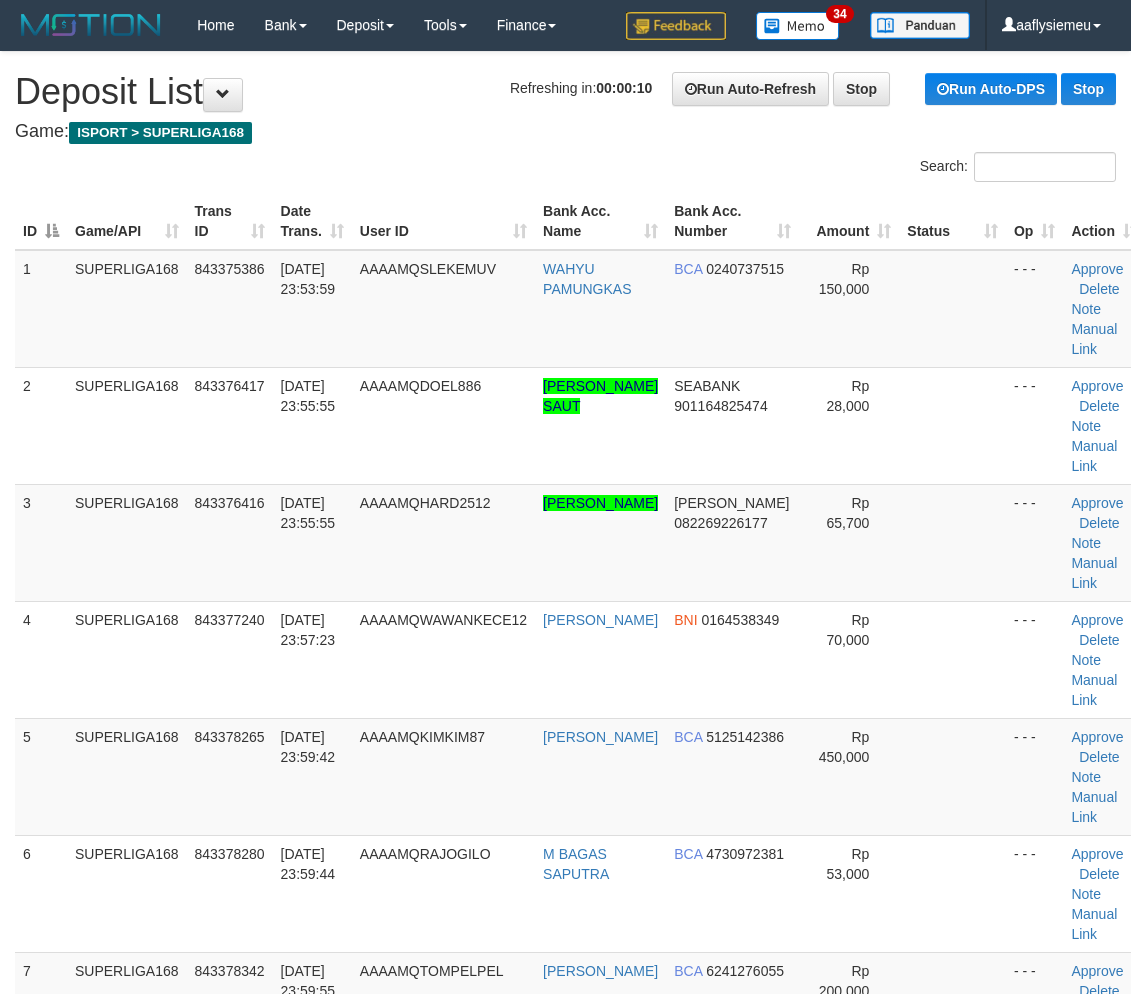 scroll, scrollTop: 257, scrollLeft: 0, axis: vertical 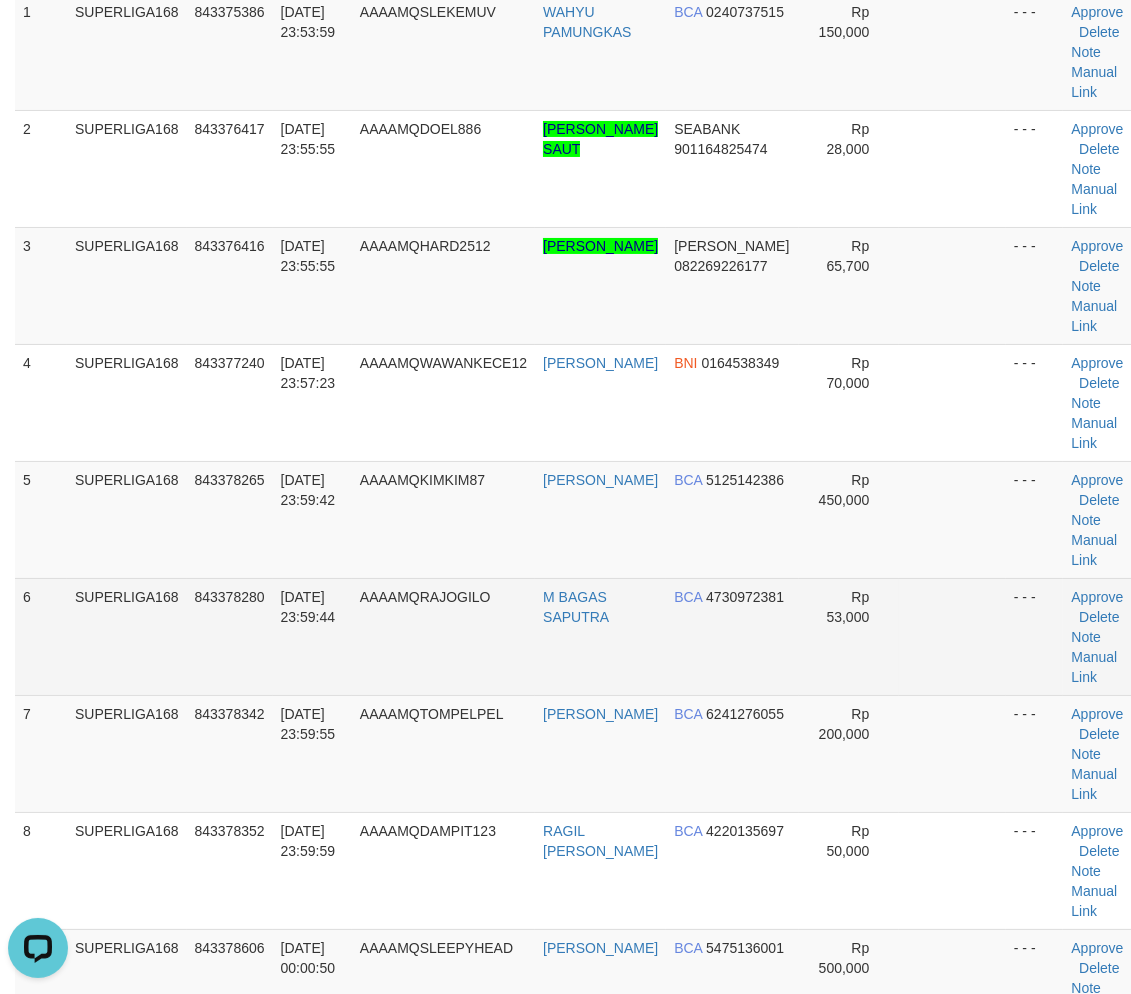 drag, startPoint x: 482, startPoint y: 573, endPoint x: 636, endPoint y: 627, distance: 163.19313 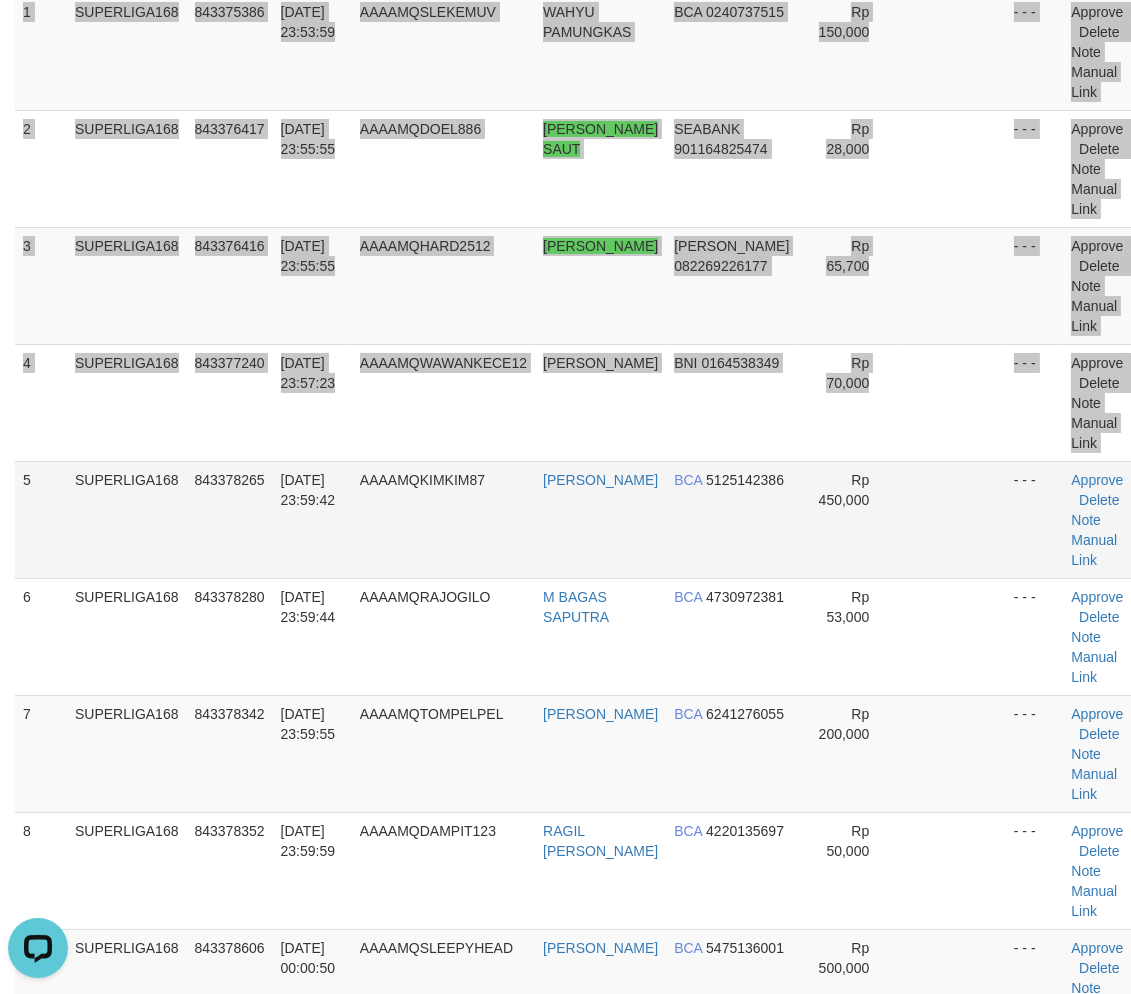 click on "ID Game/API Trans ID Date Trans. User ID Bank Acc. Name Bank Acc. Number Amount Status Op Action
1
SUPERLIGA168
843375386
12/07/2025 23:53:59
AAAAMQSLEKEMUV
WAHYU PAMUNGKAS
BCA
0240737515
Rp 150,000
- - -
Approve
Delete
Note
Manual Link
2
SUPERLIGA168
843376417
12/07/2025 23:55:55
AAAAMQDOEL886
ID" at bounding box center [565, 1163] 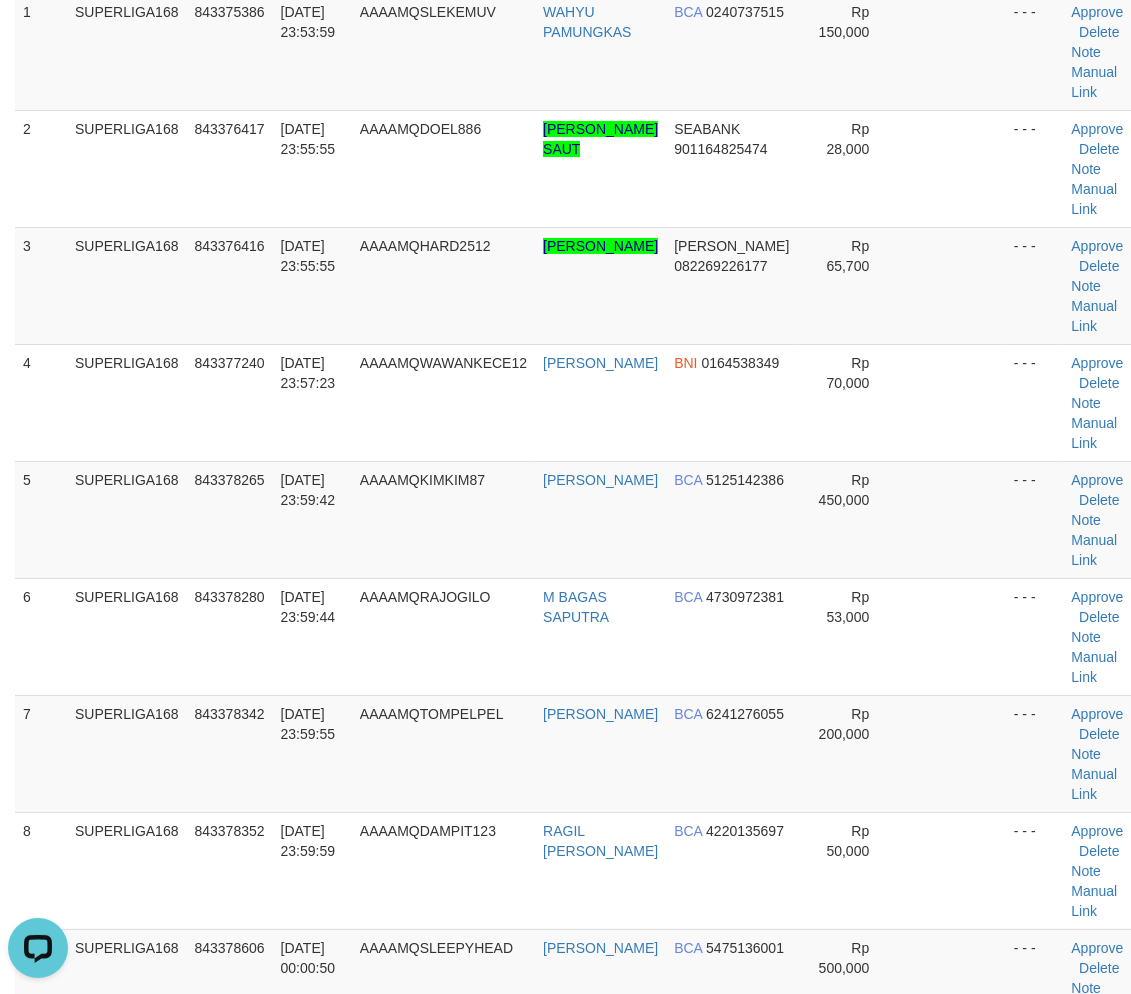 scroll, scrollTop: 1203, scrollLeft: 0, axis: vertical 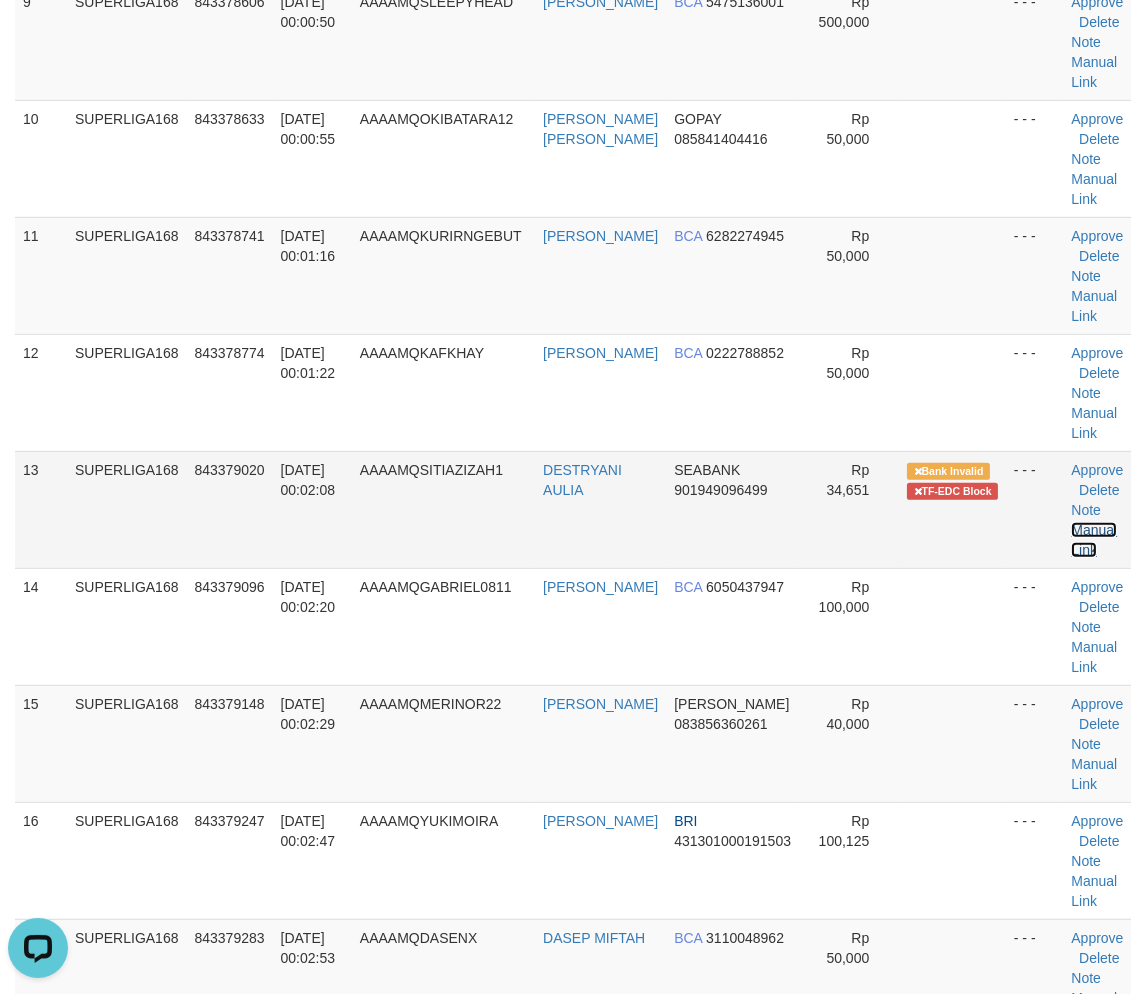 click on "Manual Link" at bounding box center (1094, 540) 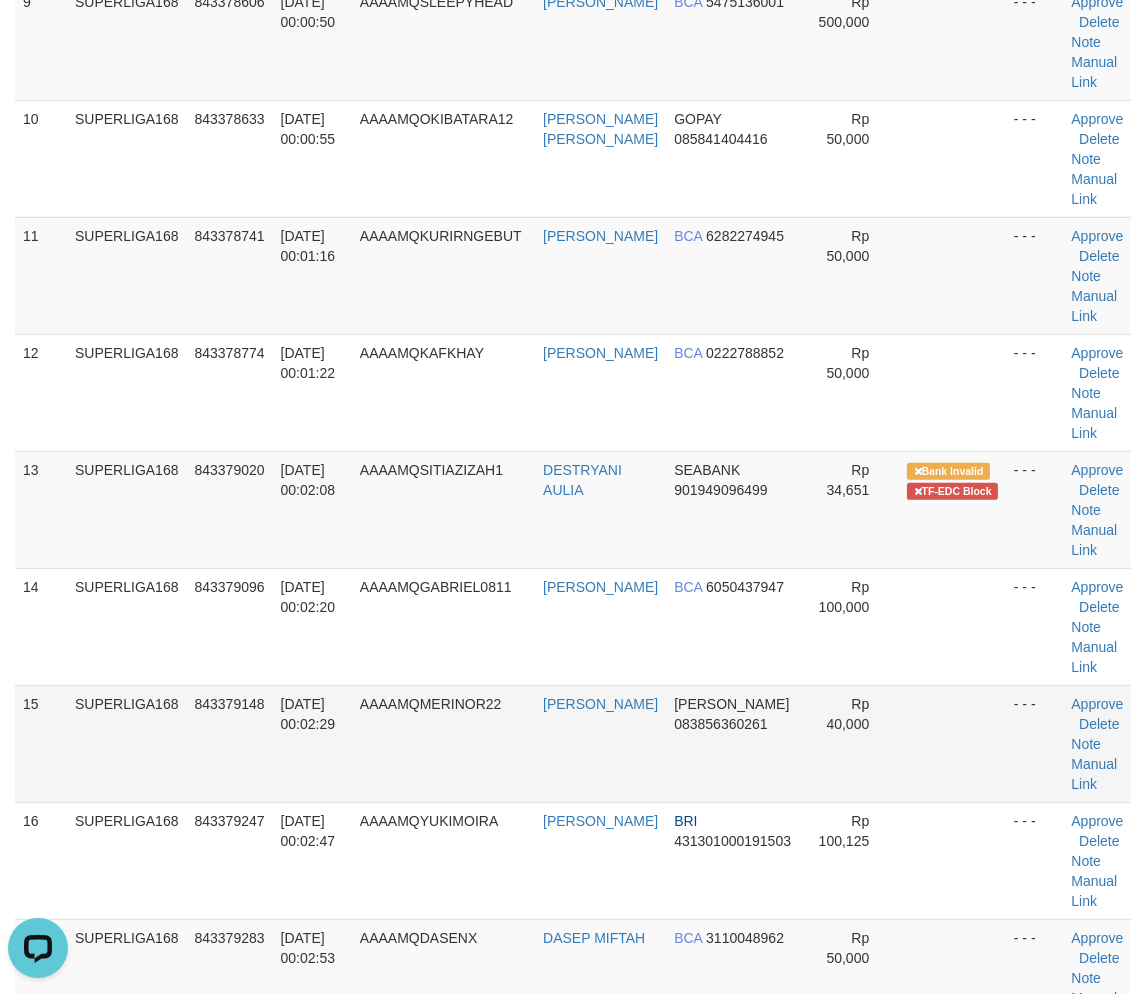 drag, startPoint x: 284, startPoint y: 848, endPoint x: 187, endPoint y: 804, distance: 106.51291 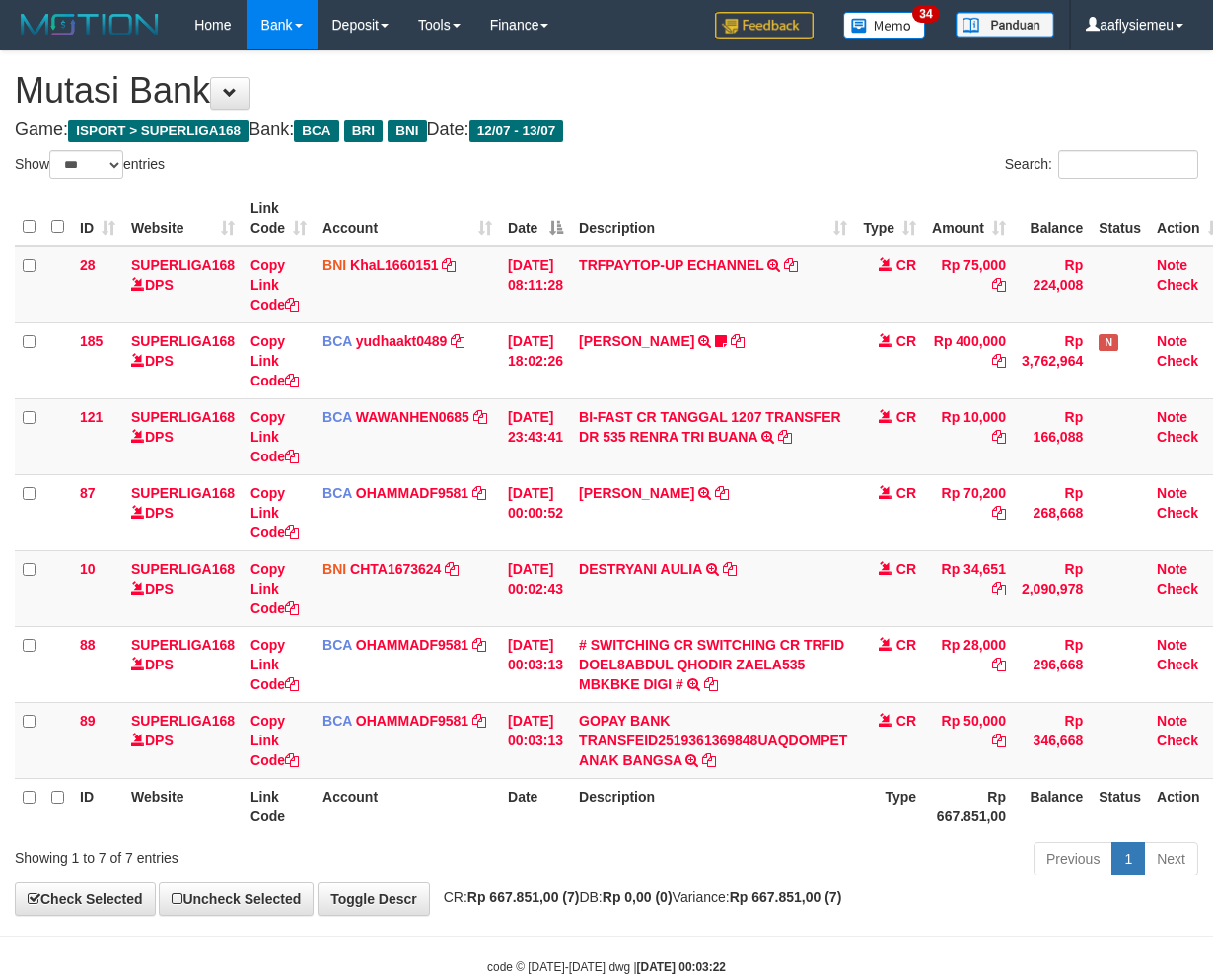 select on "***" 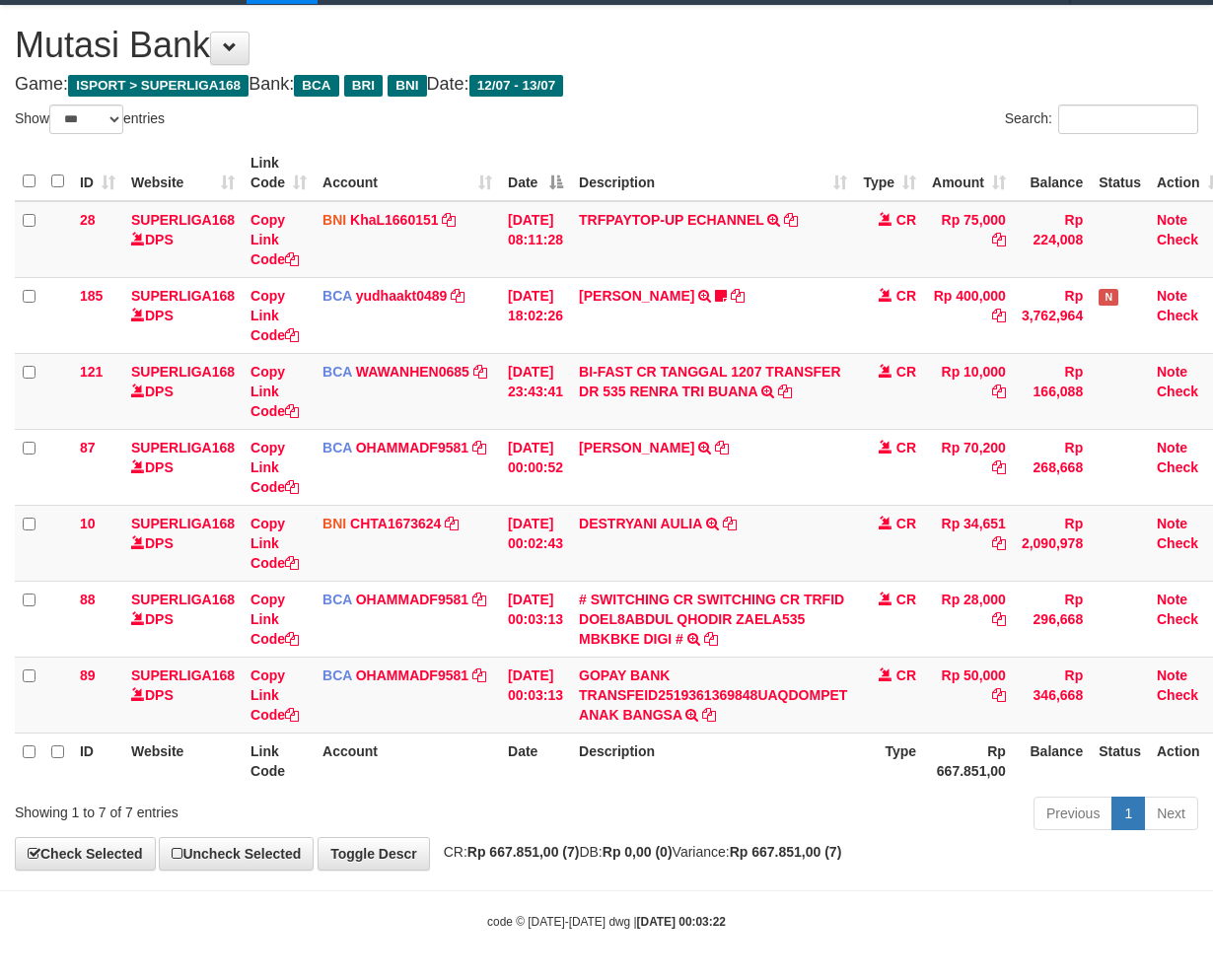 scroll, scrollTop: 45, scrollLeft: 0, axis: vertical 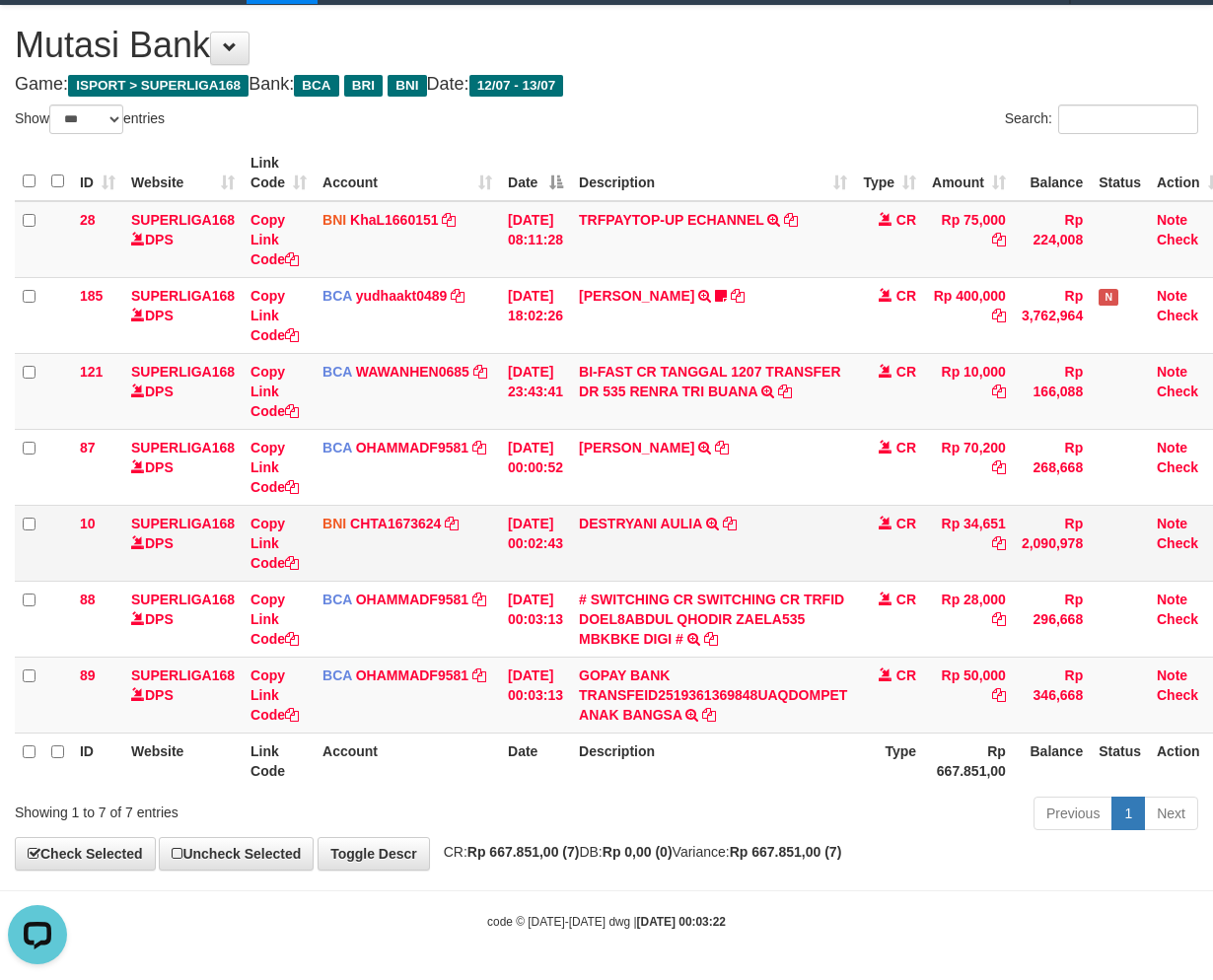 click on "DESTRYANI AULIA         TRF/PAY/TOP-UP ECHANNEL DESTRYANI AULIA" at bounding box center (713, 542) 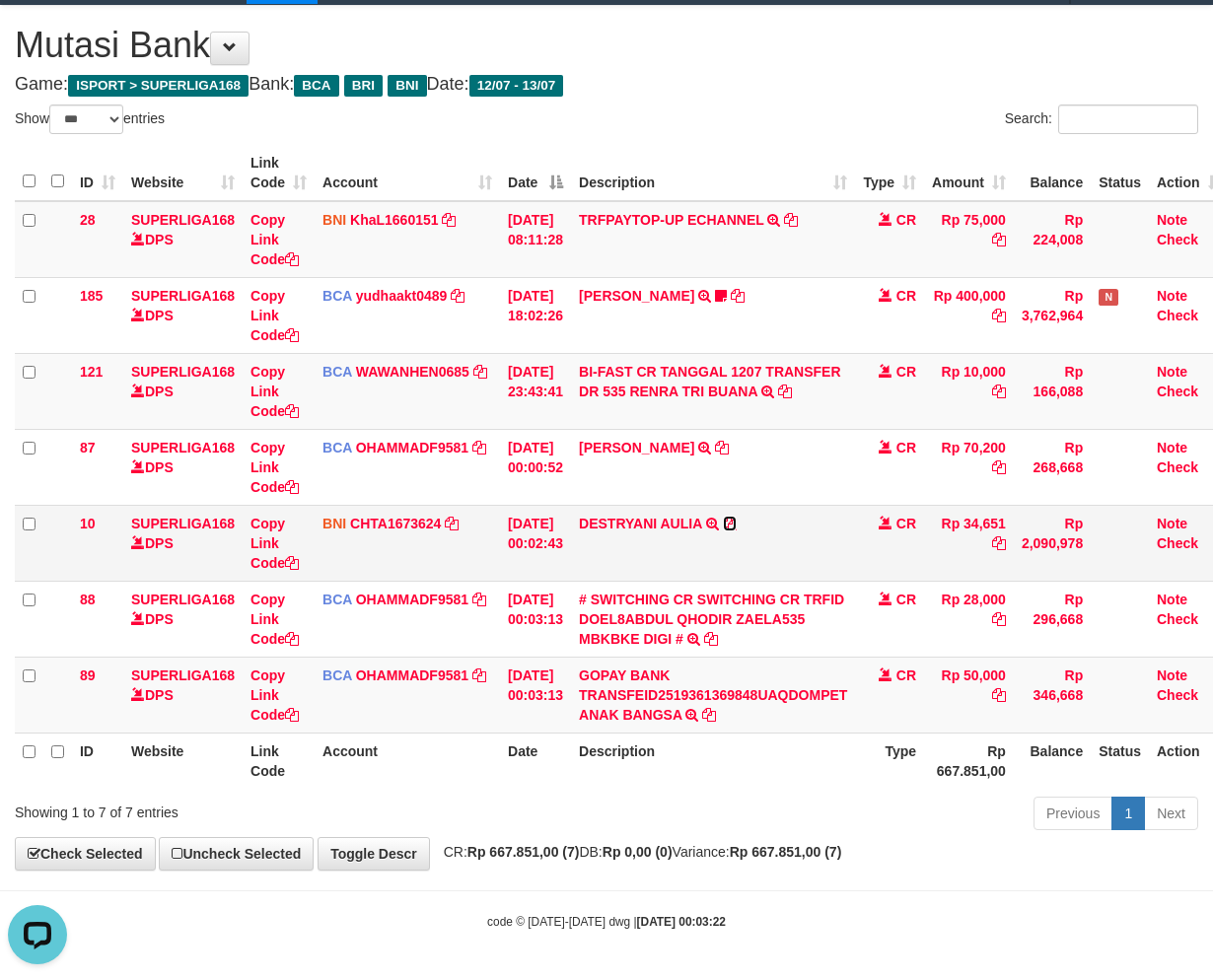 click at bounding box center (730, 524) 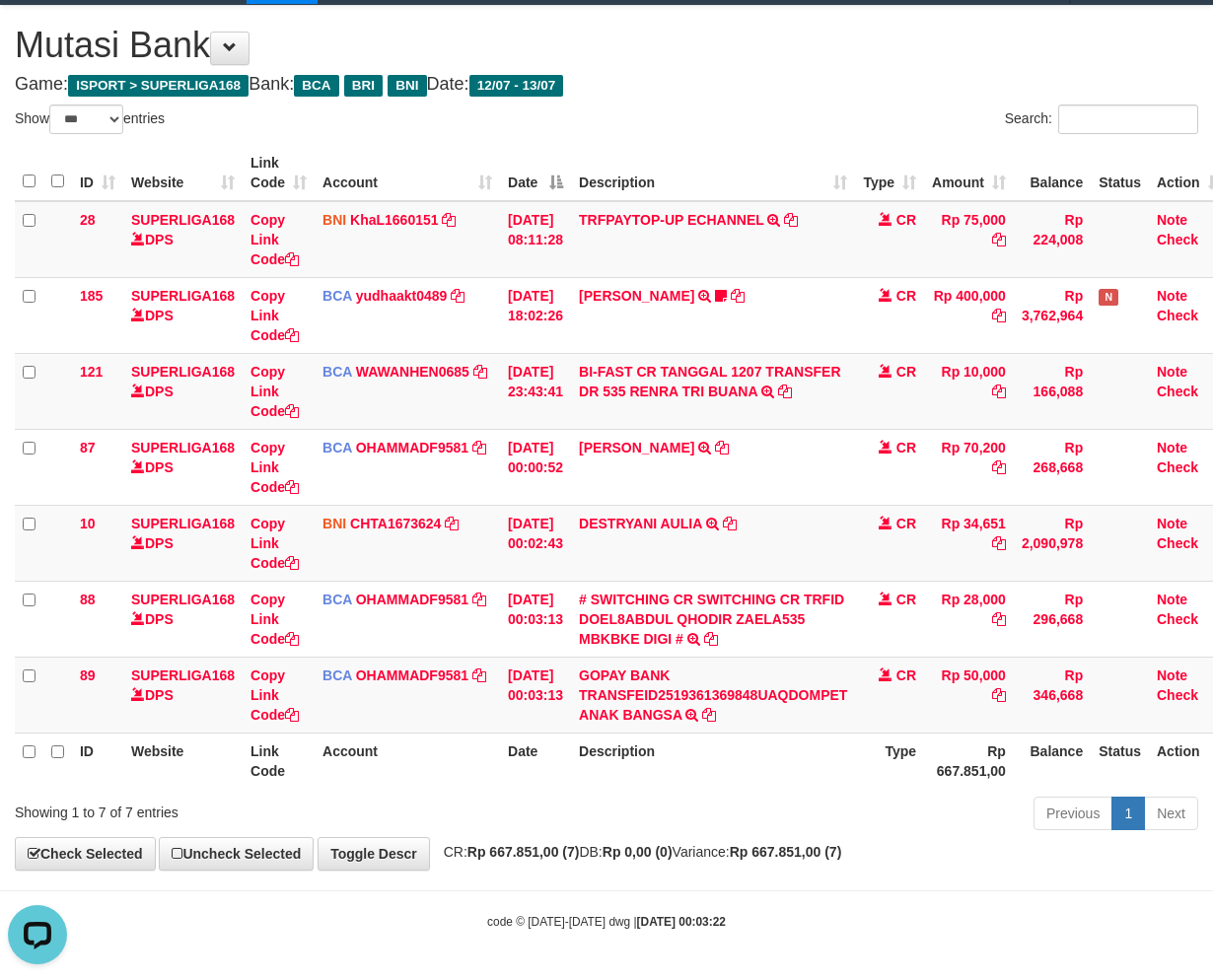 click on "Account" at bounding box center [407, 760] 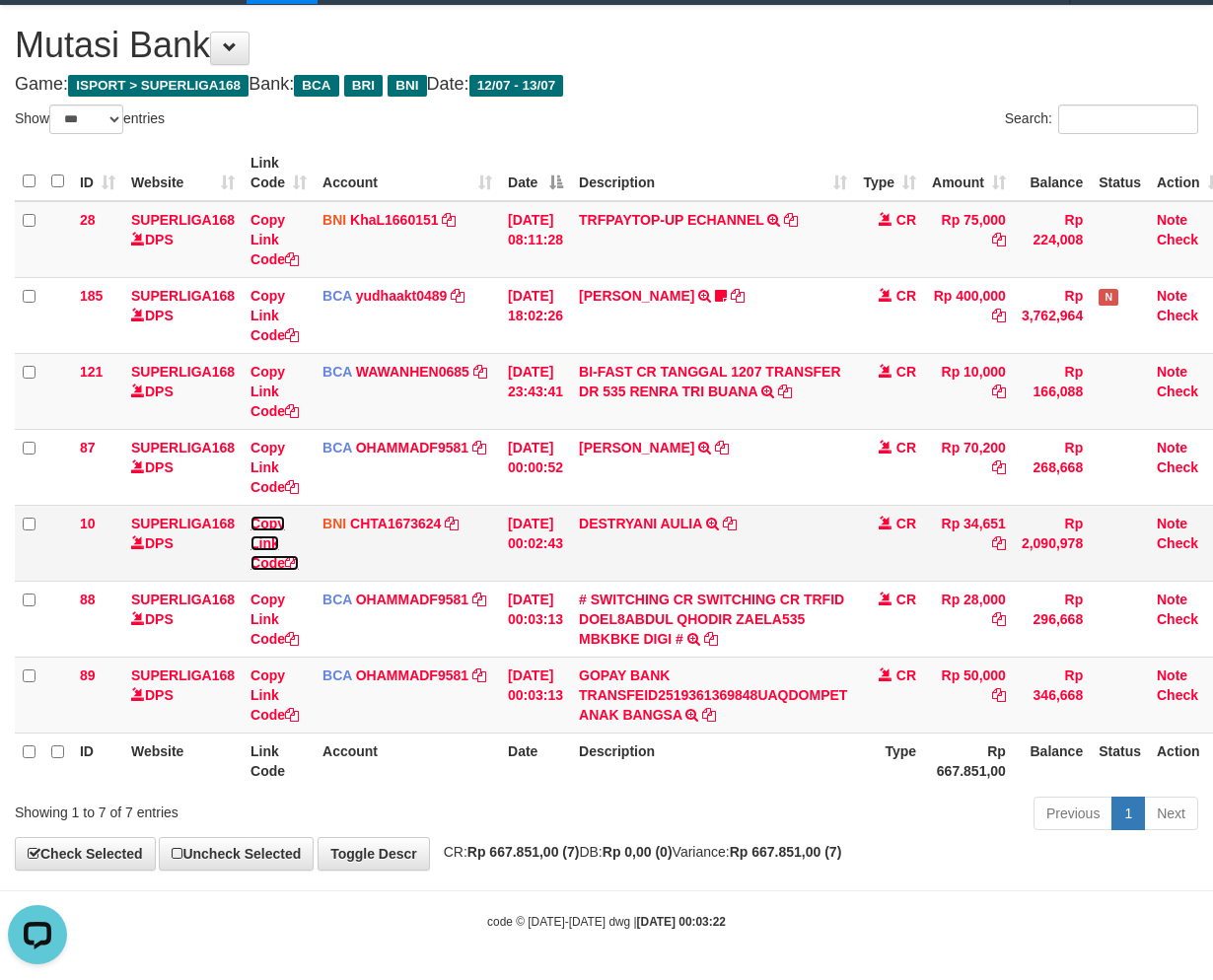 click on "Copy Link Code" at bounding box center [274, 543] 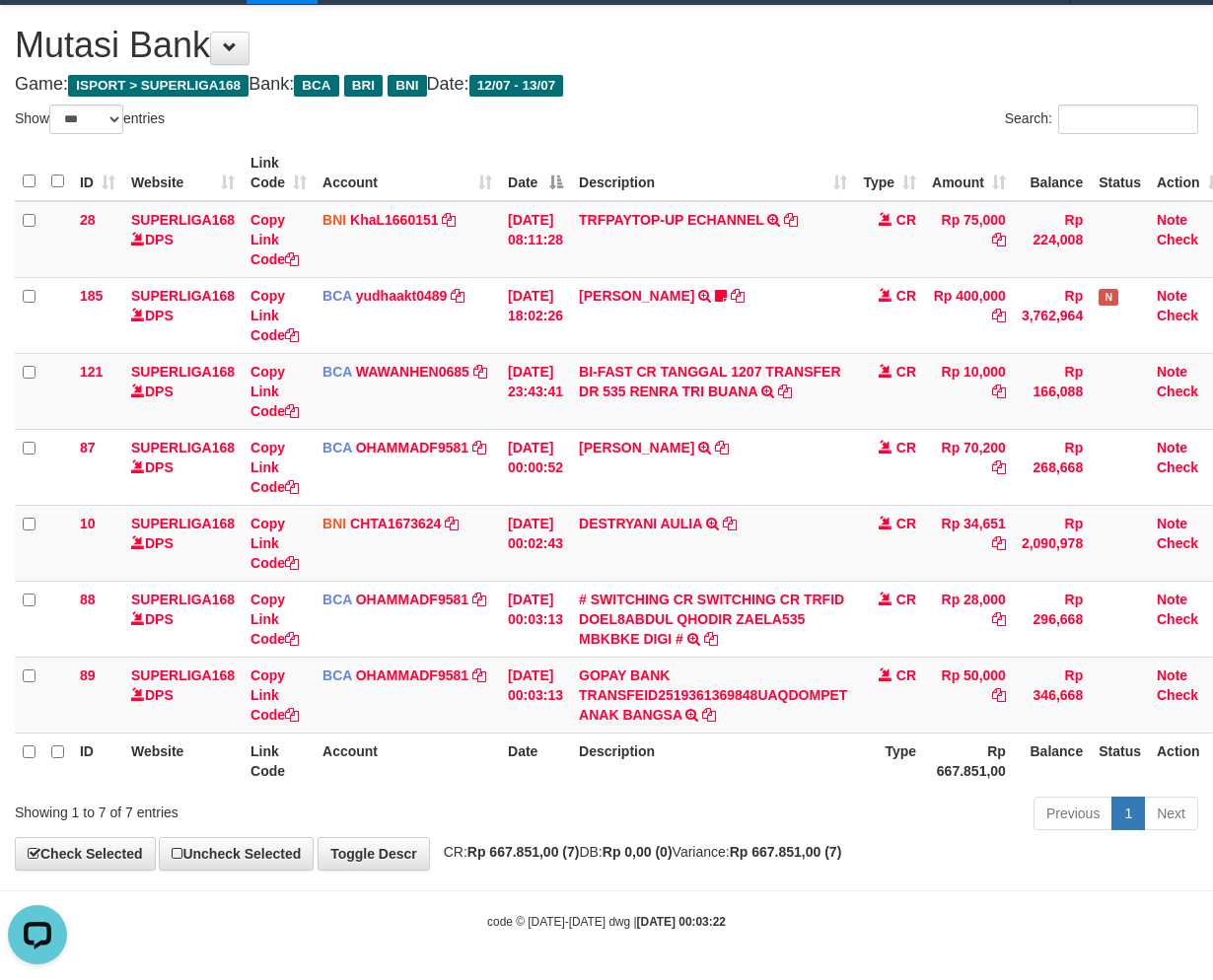 scroll, scrollTop: 270, scrollLeft: 0, axis: vertical 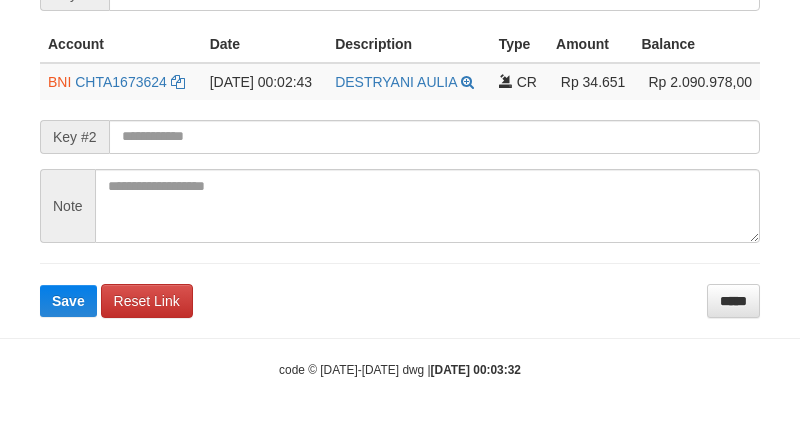 click on "**********" at bounding box center [400, 122] 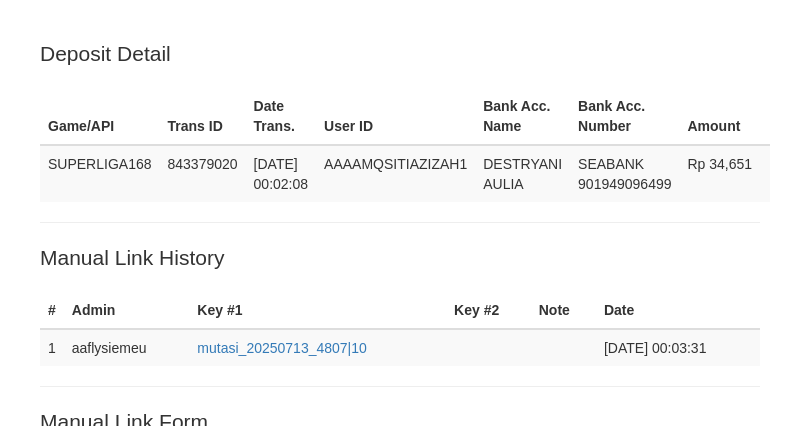 scroll, scrollTop: 480, scrollLeft: 0, axis: vertical 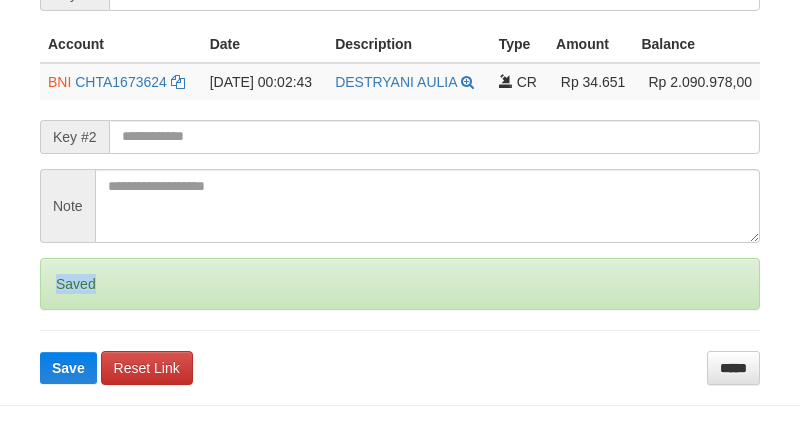 click on "Saved" at bounding box center [400, 284] 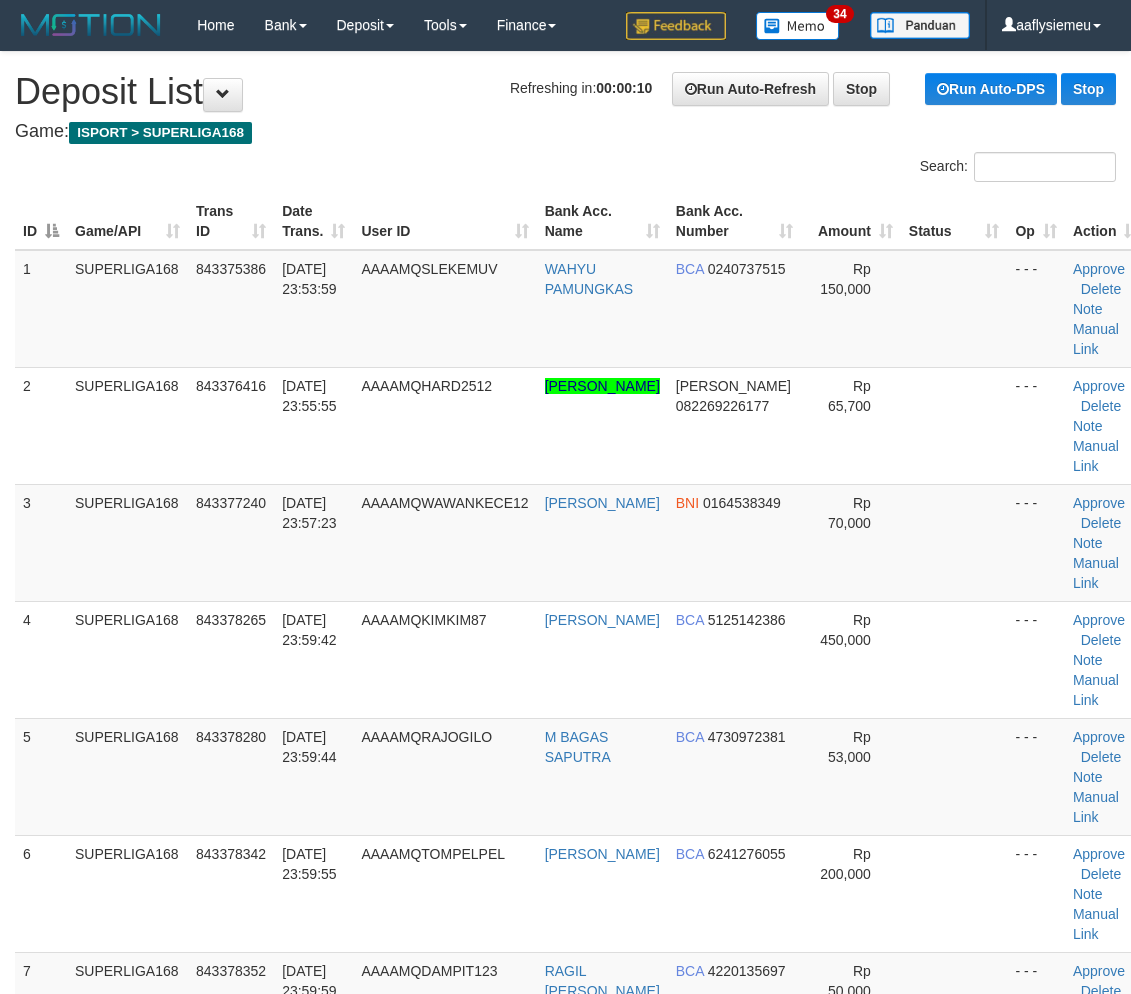 scroll, scrollTop: 1203, scrollLeft: 0, axis: vertical 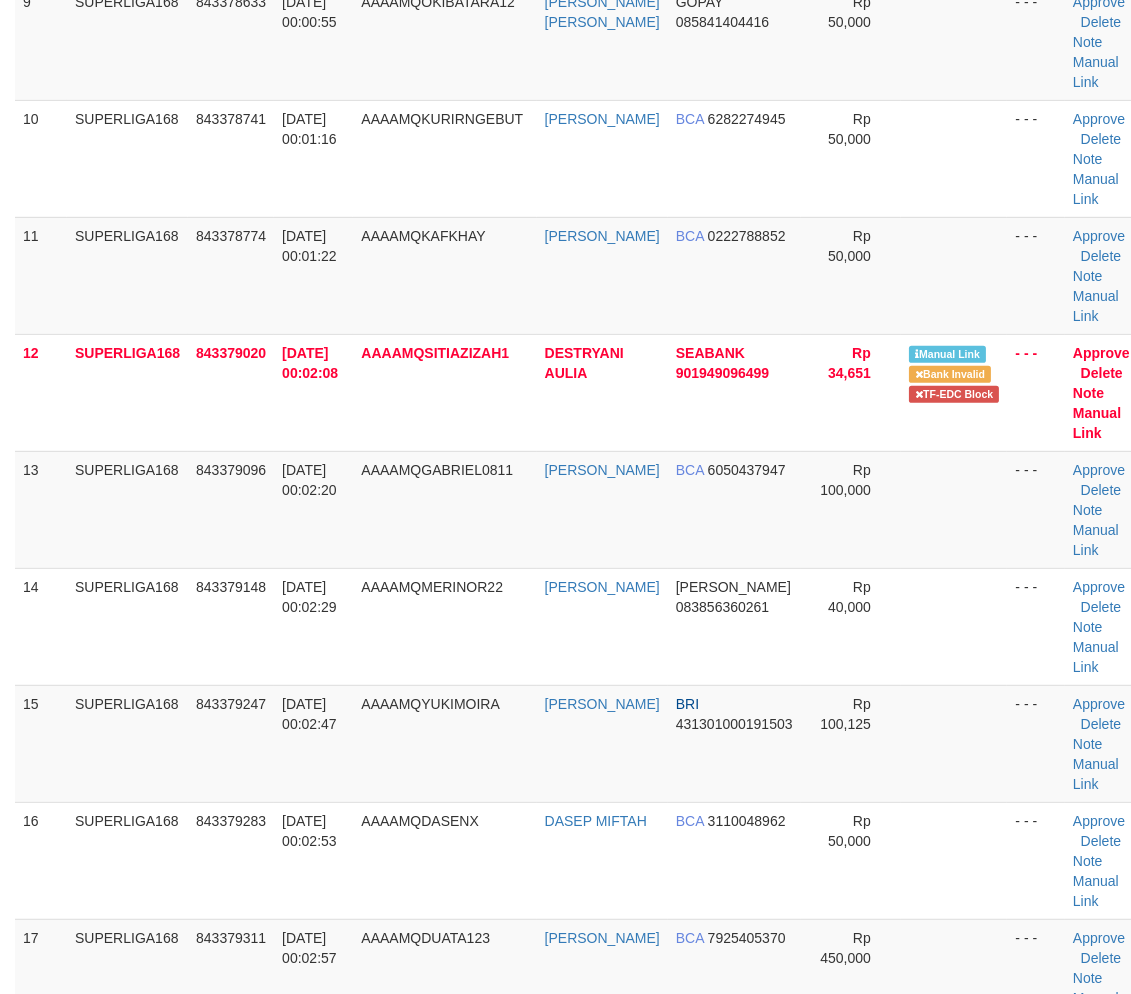 click on "AAAAMQDASENX" at bounding box center (444, 860) 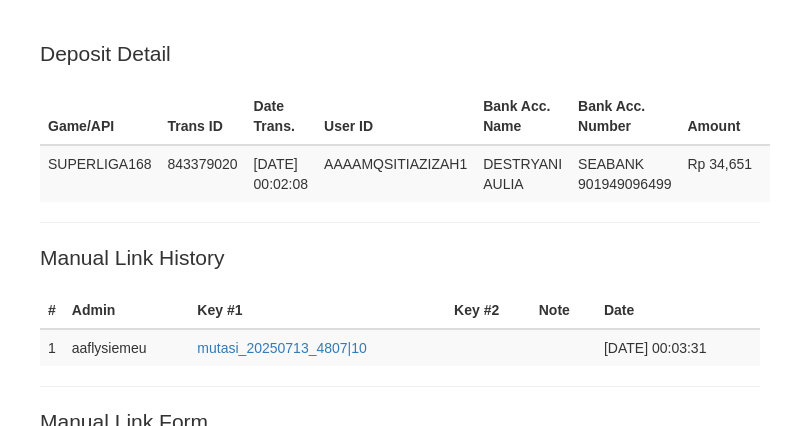 scroll, scrollTop: 480, scrollLeft: 0, axis: vertical 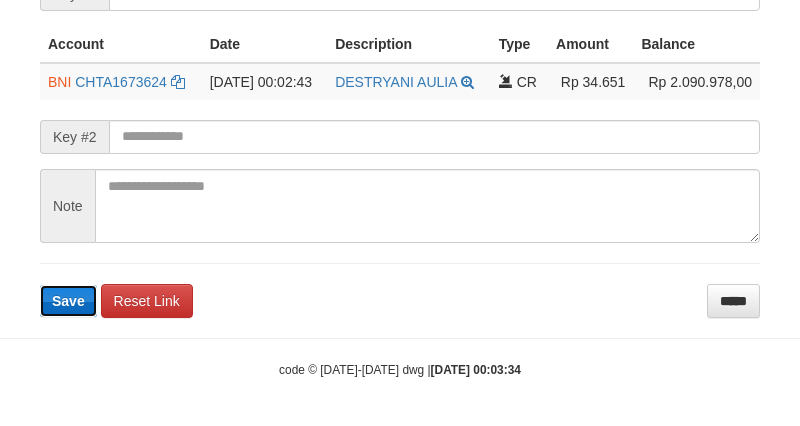 type 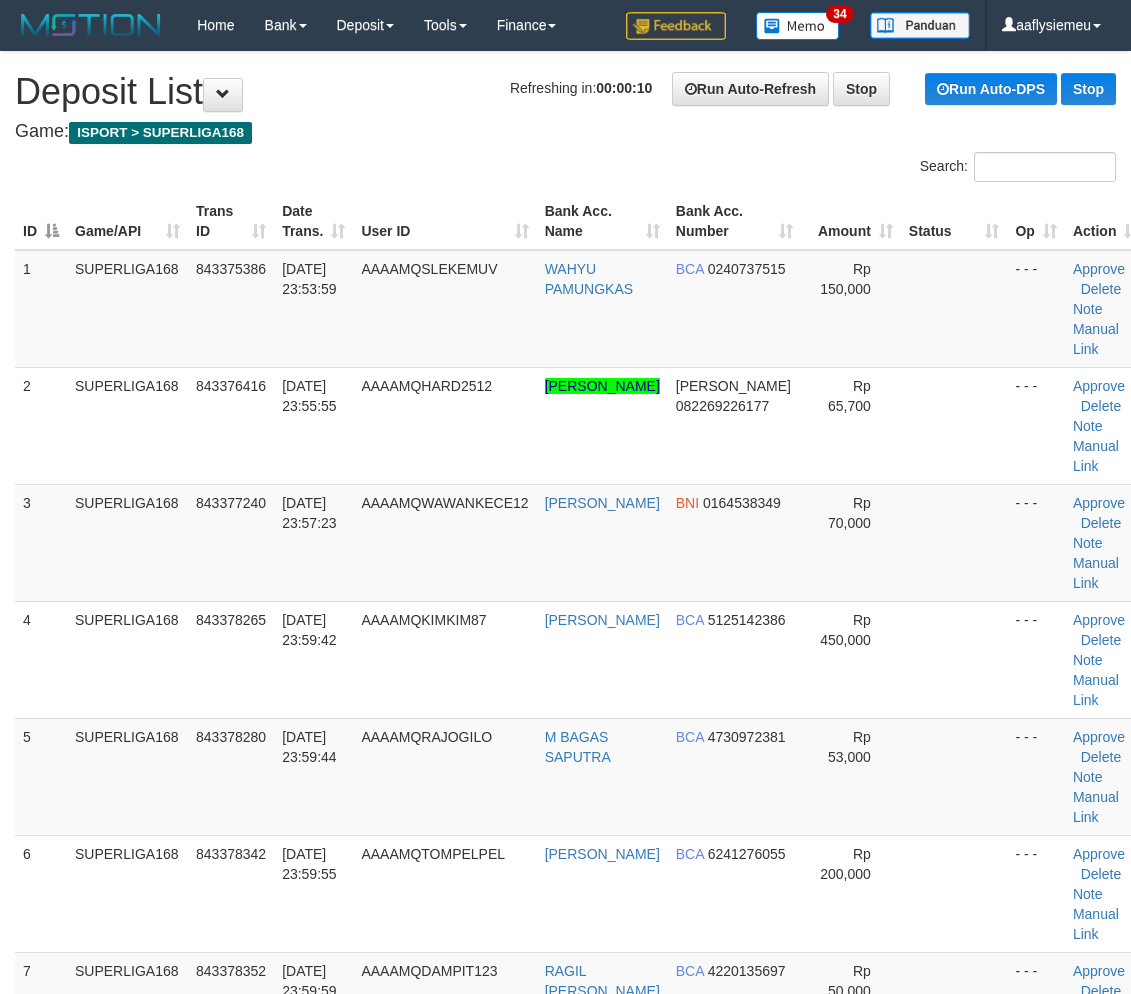 scroll, scrollTop: 1203, scrollLeft: 0, axis: vertical 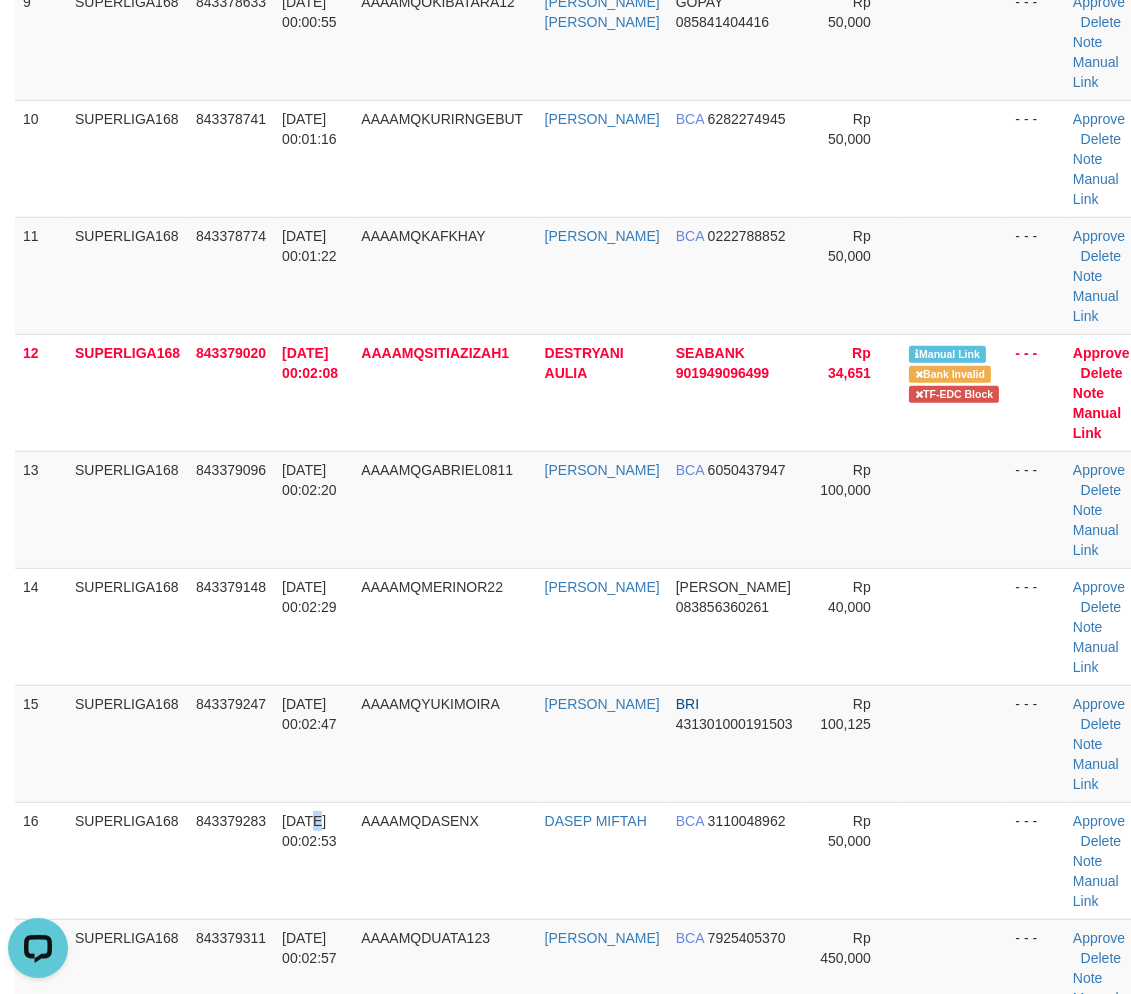 drag, startPoint x: 311, startPoint y: 844, endPoint x: 4, endPoint y: 855, distance: 307.197 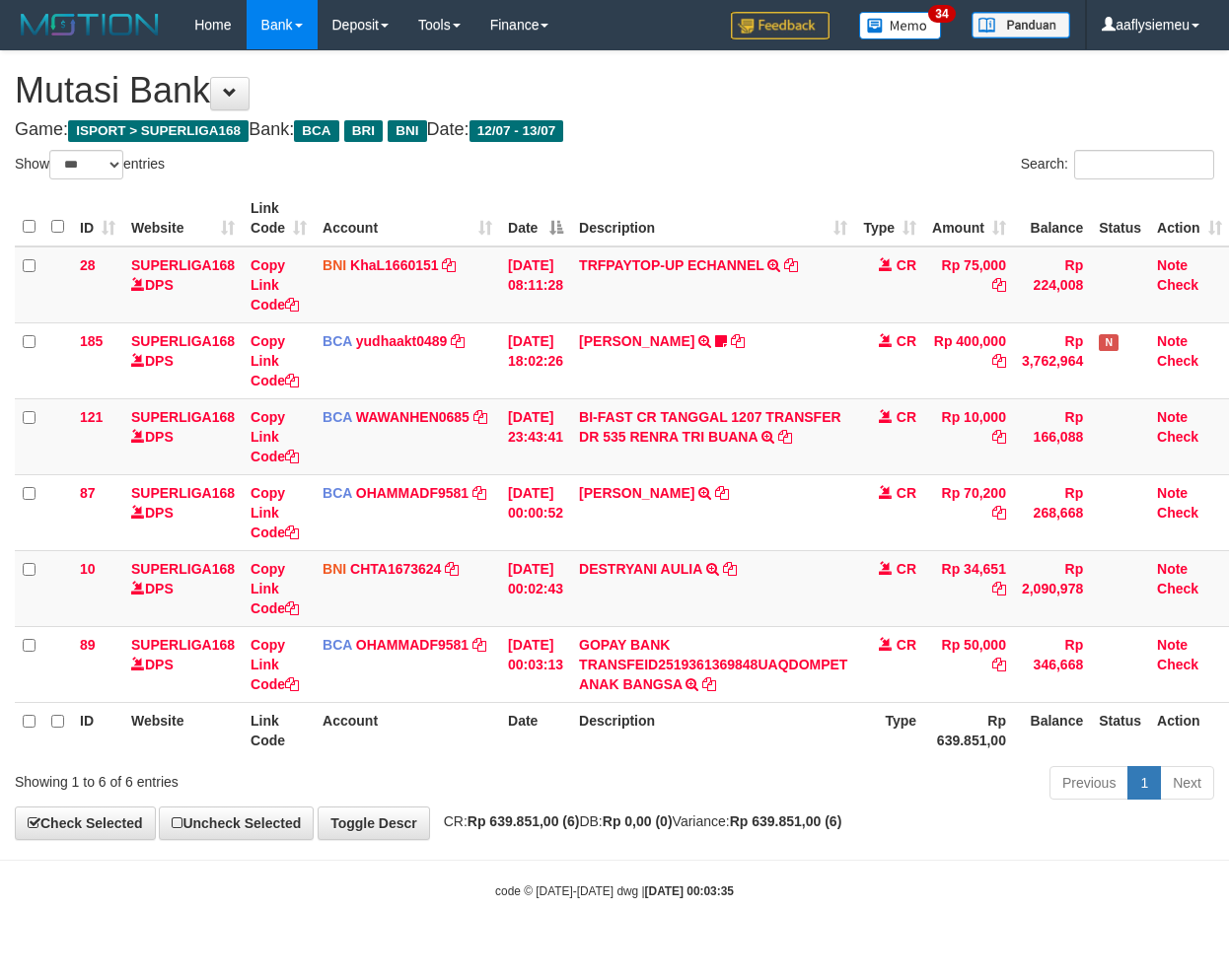 select on "***" 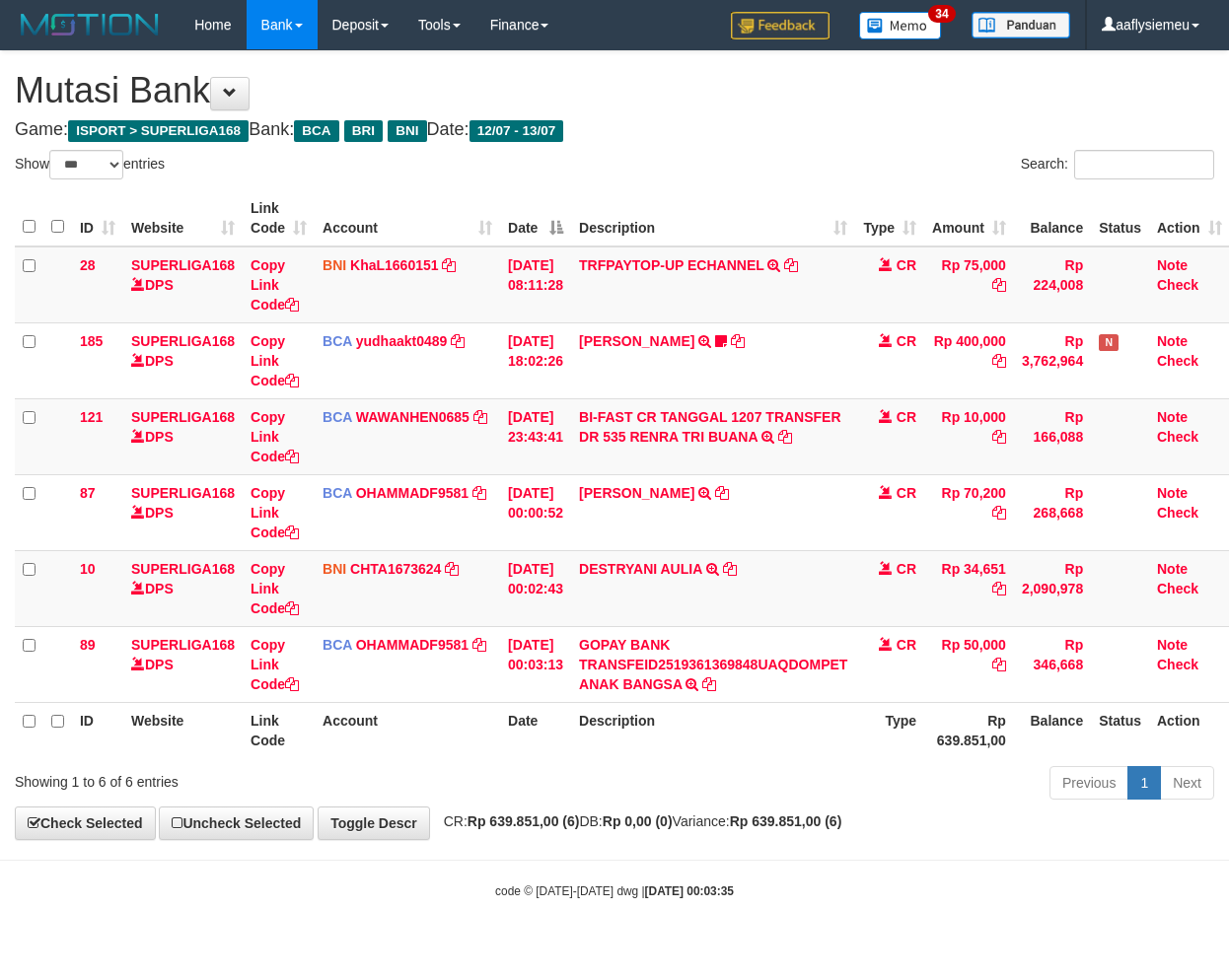 scroll, scrollTop: 0, scrollLeft: 0, axis: both 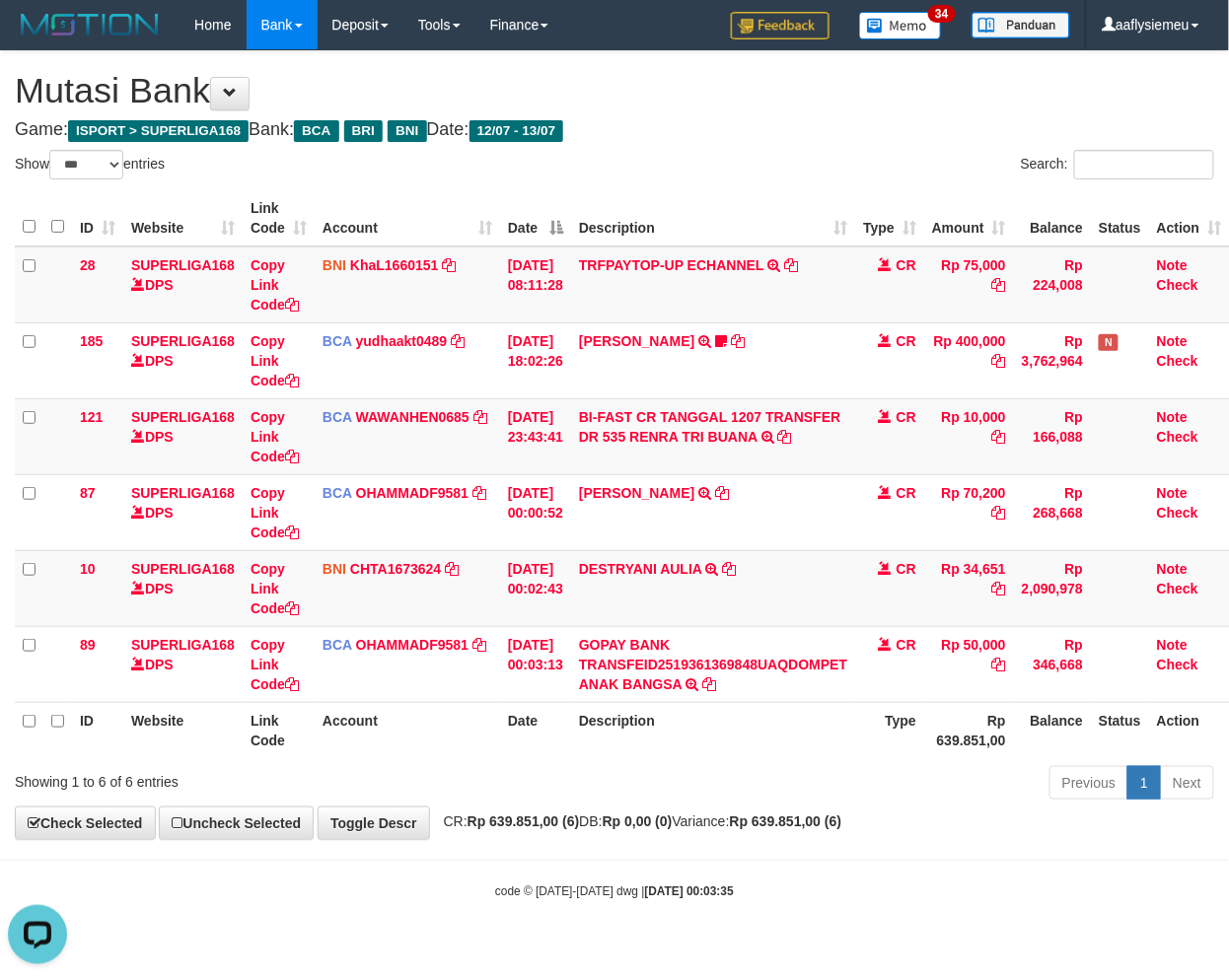 drag, startPoint x: 686, startPoint y: 780, endPoint x: 1223, endPoint y: 890, distance: 548.1505 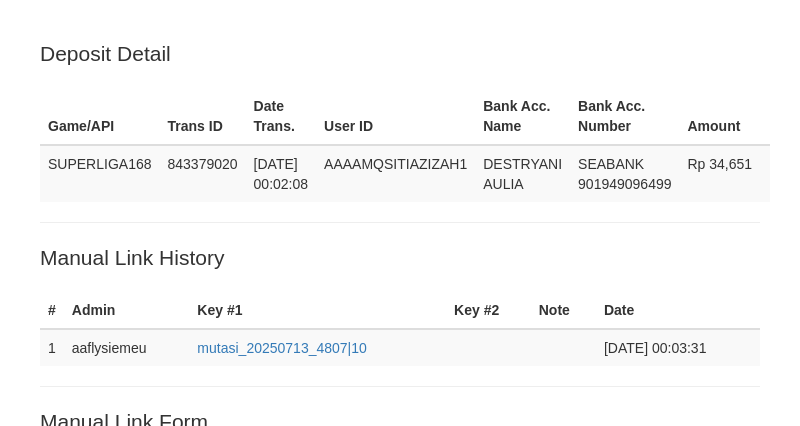 scroll, scrollTop: 480, scrollLeft: 0, axis: vertical 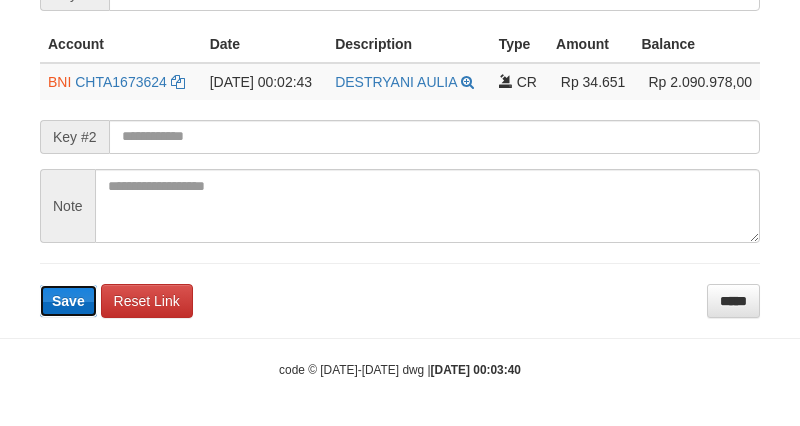 click on "Save" at bounding box center (68, 301) 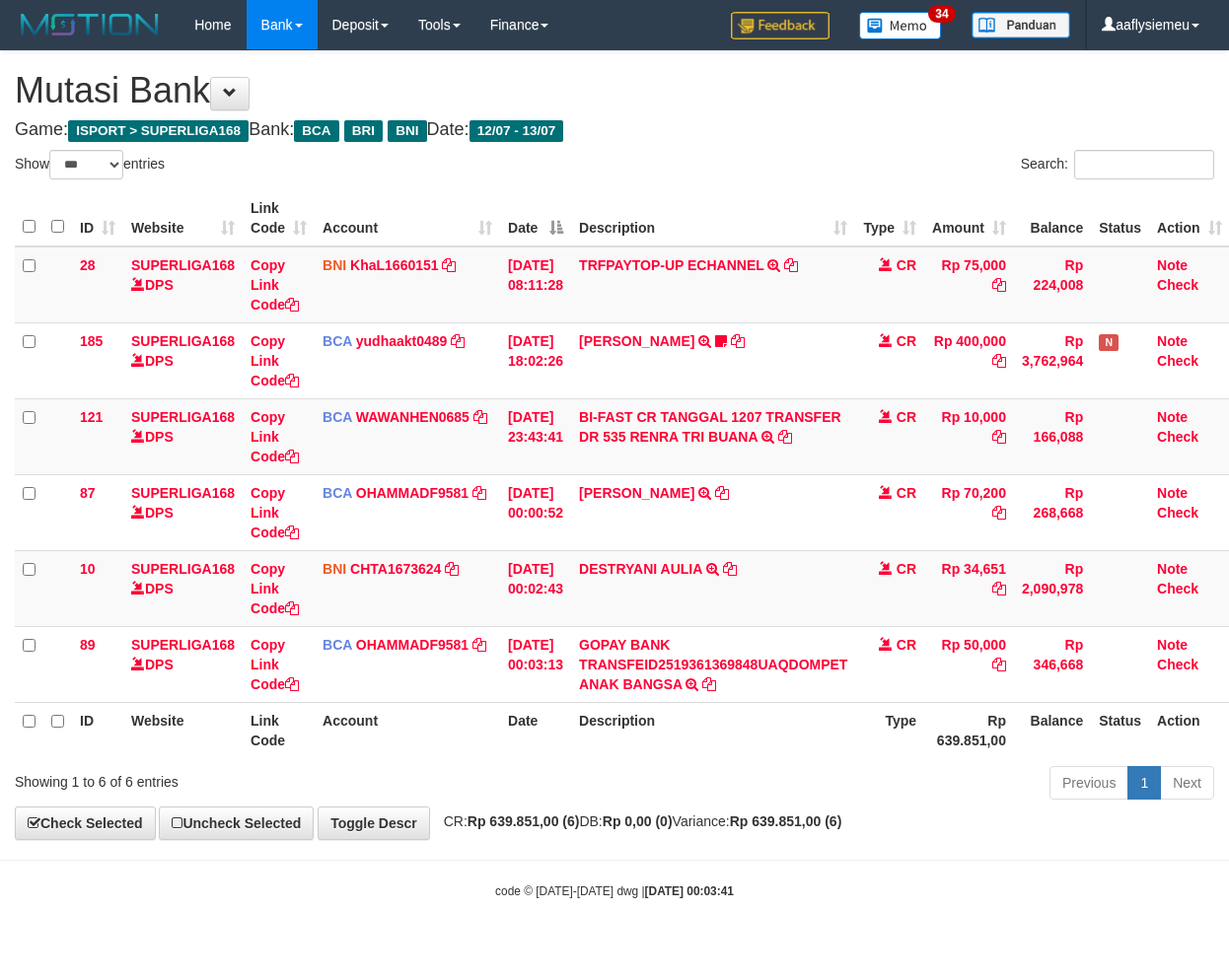 select on "***" 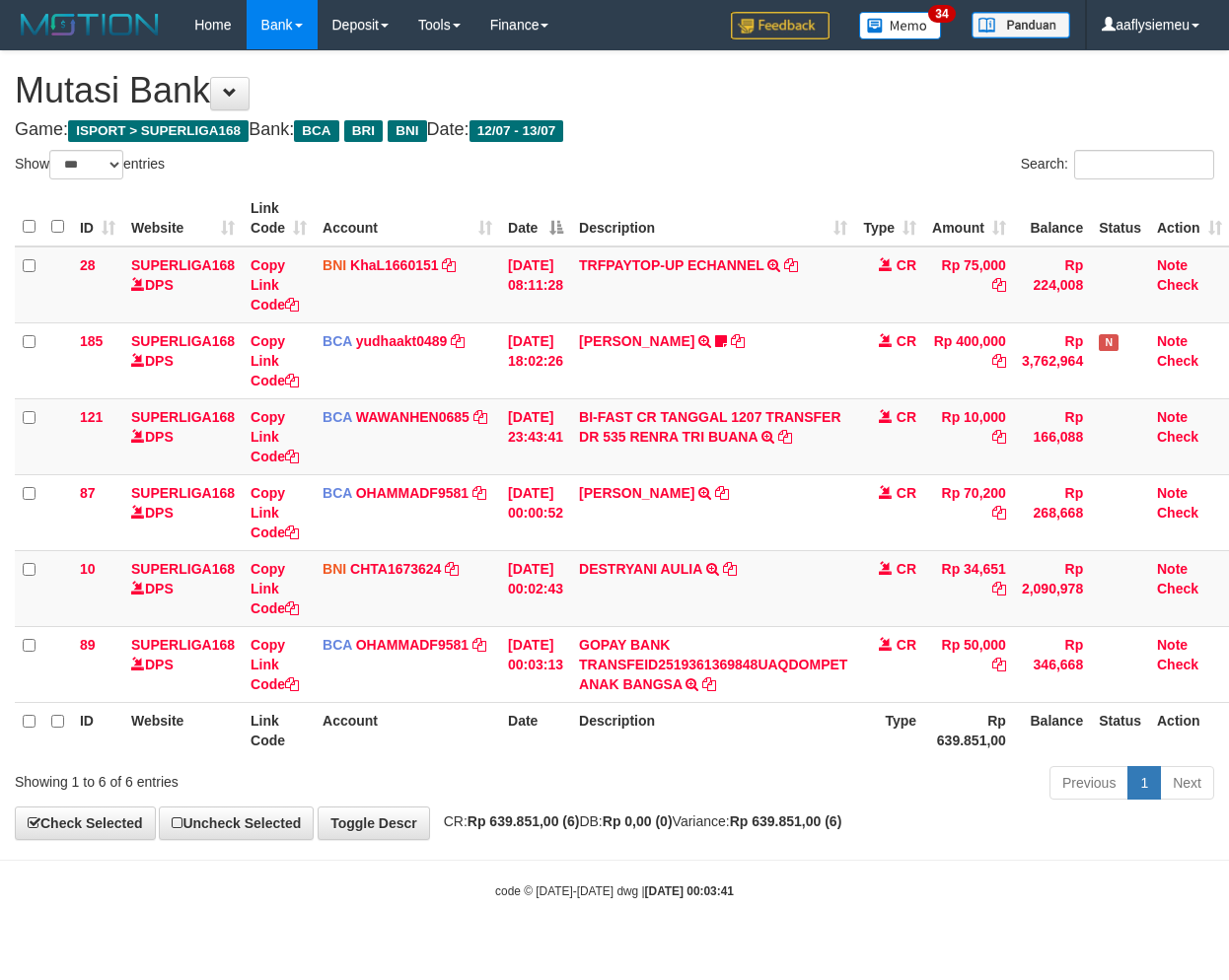 scroll, scrollTop: 0, scrollLeft: 0, axis: both 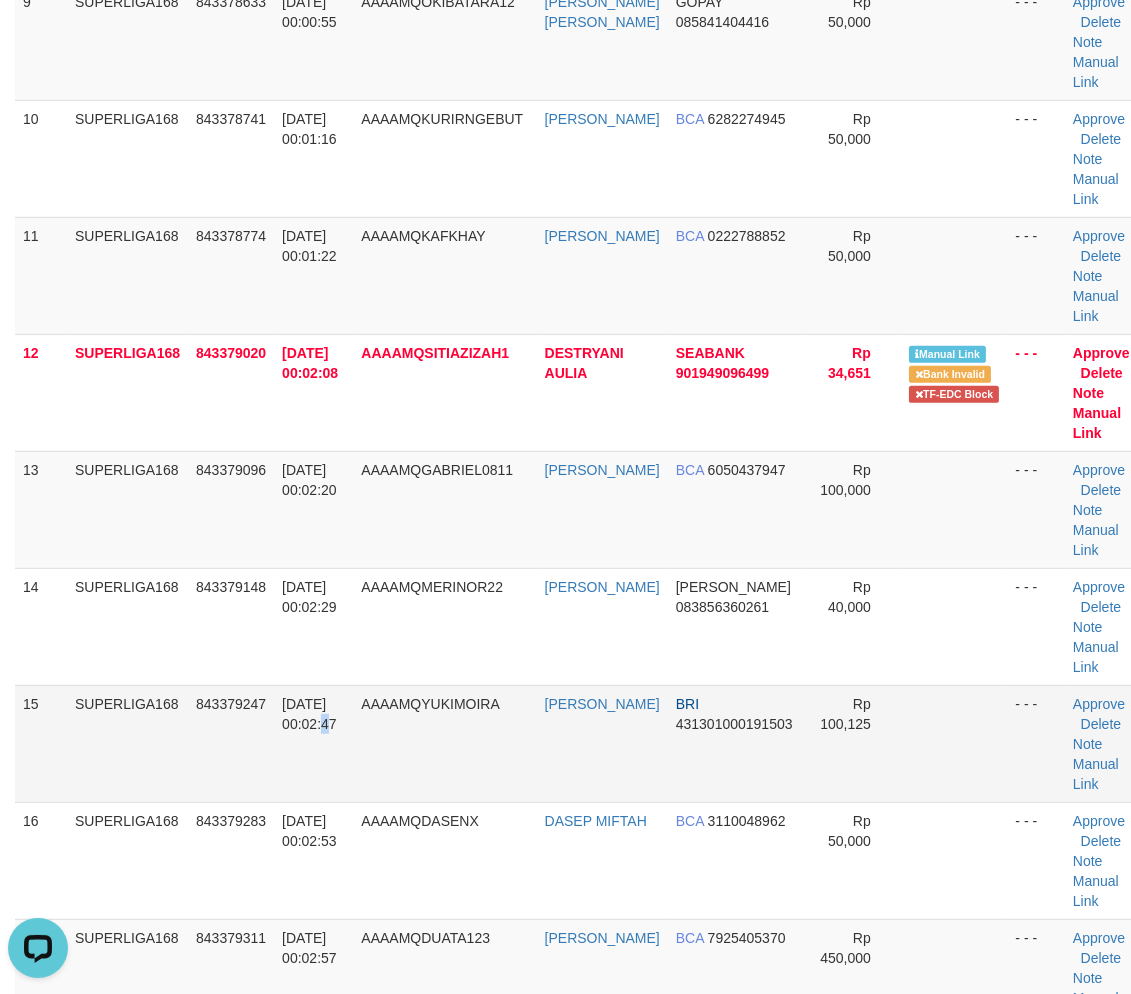 click on "13/07/2025 00:02:47" at bounding box center (313, 743) 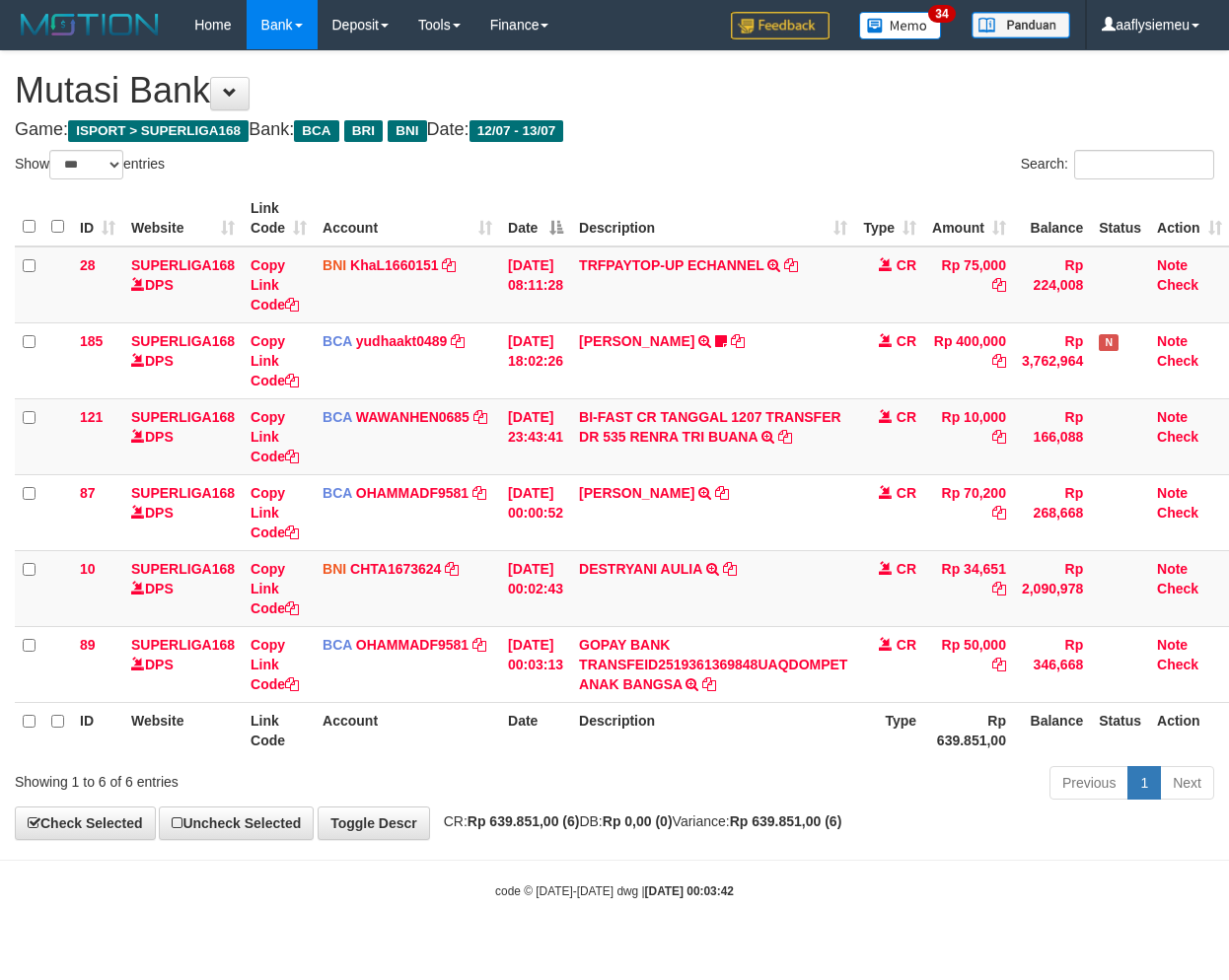 select on "***" 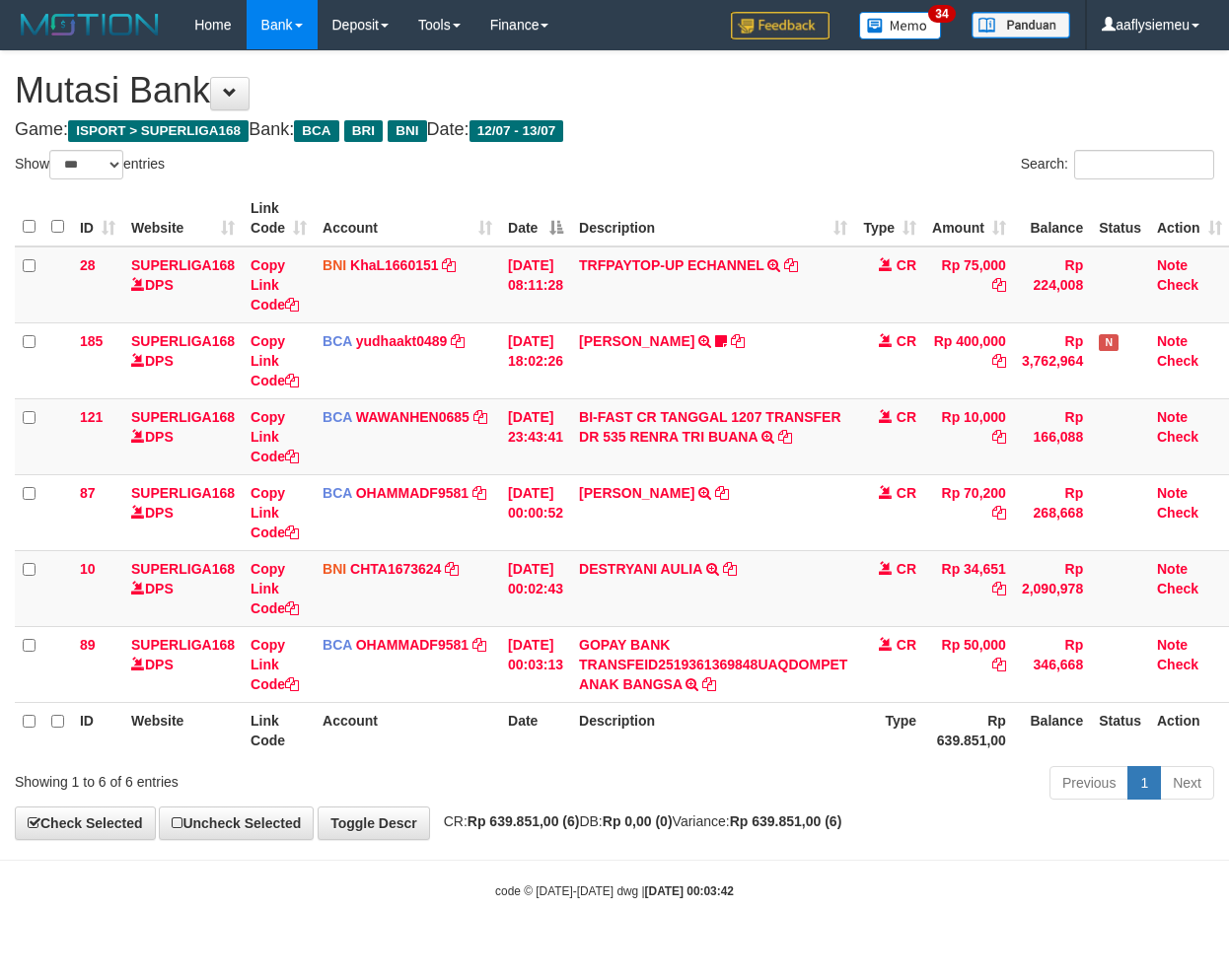 scroll, scrollTop: 0, scrollLeft: 0, axis: both 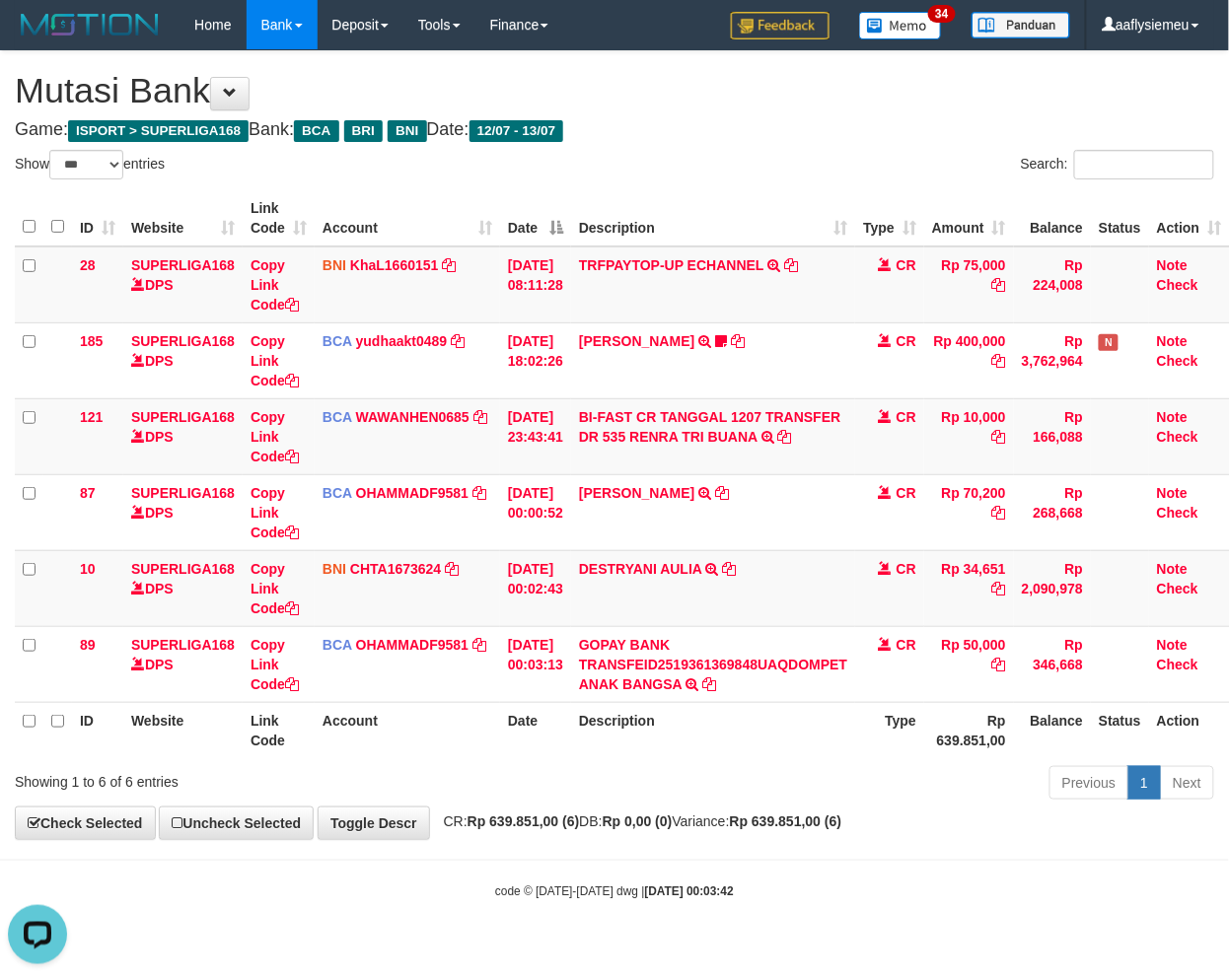 drag, startPoint x: 937, startPoint y: 780, endPoint x: 1121, endPoint y: 794, distance: 184.53184 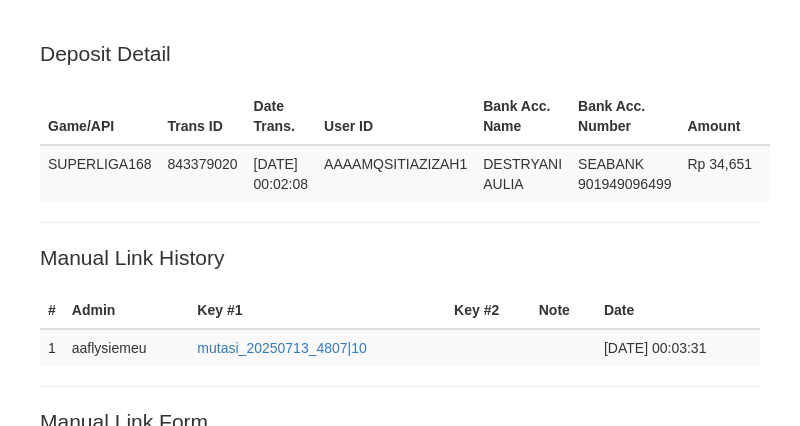 scroll, scrollTop: 480, scrollLeft: 0, axis: vertical 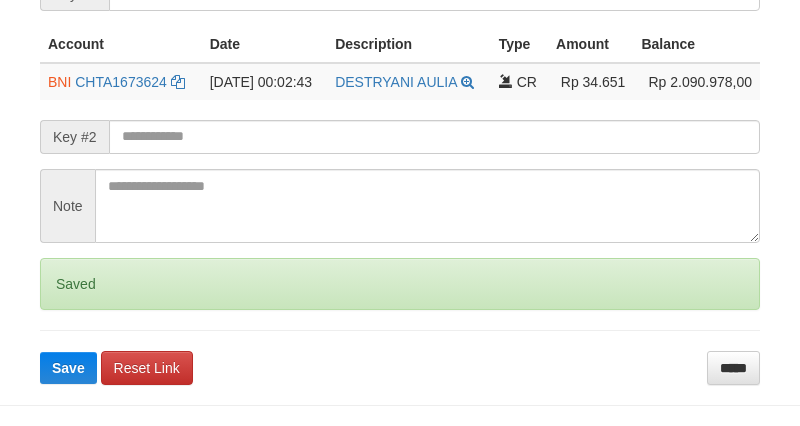 click on "Saved" at bounding box center [400, 284] 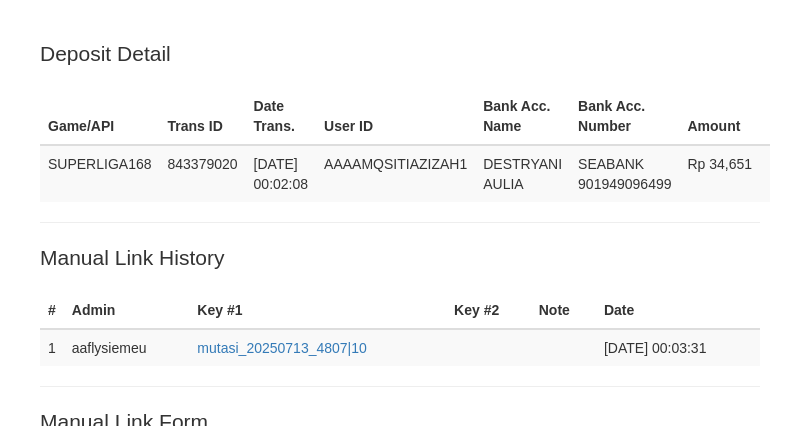 click on "Deposit Detail
Game/API
Trans ID
Date Trans.
User ID
Bank Acc. Name
Bank Acc. Number
Amount
SUPERLIGA168
843379020
13/07/2025 00:02:08
AAAAMQSITIAZIZAH1
DESTRYANI AULIA
SEABANK
901949096499
Rp 34,651
Manual Link History
#
Admin
Key #1
Key #2
Note
Date
1
aaflysiemeu
mutasi_20250713_4807|10
13-07-2025 00:03:31
Account
Date
Description
Type
Amount
Balance
BNI
CHTA1673624" at bounding box center (400, 454) 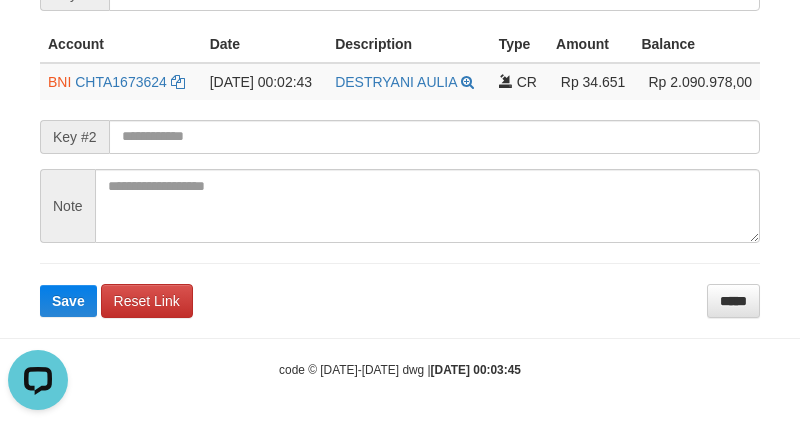 scroll, scrollTop: 0, scrollLeft: 0, axis: both 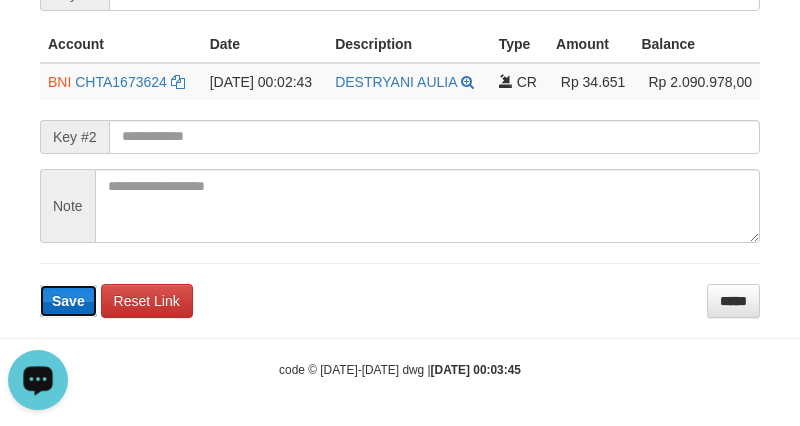 click on "Save" at bounding box center [68, 301] 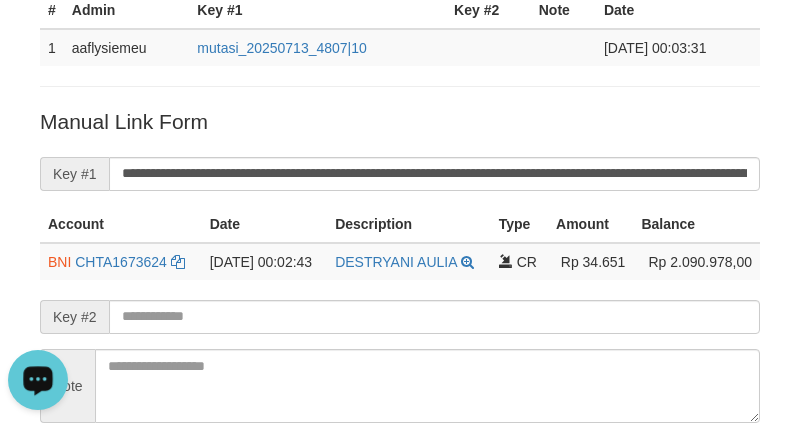scroll, scrollTop: 35, scrollLeft: 0, axis: vertical 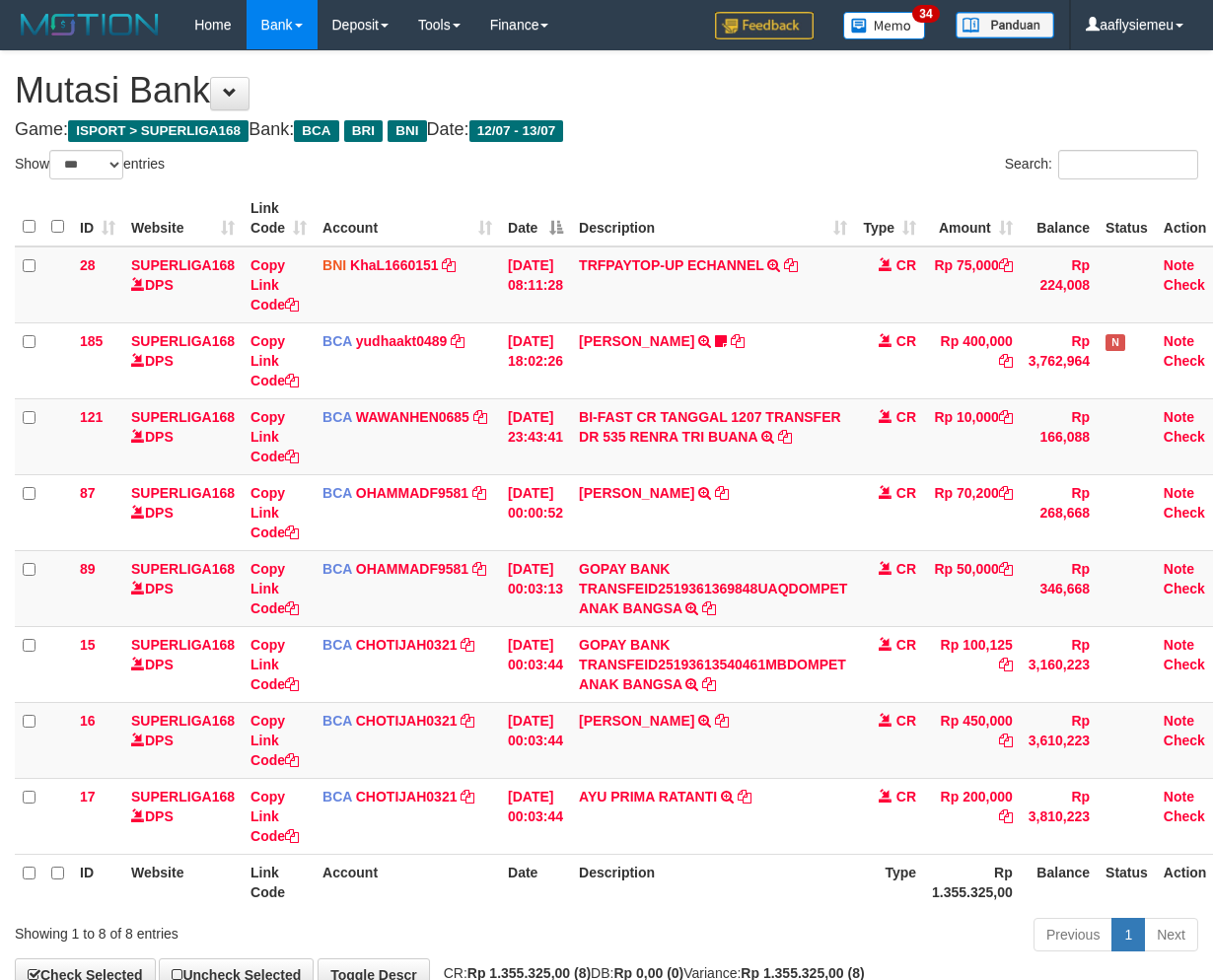 select on "***" 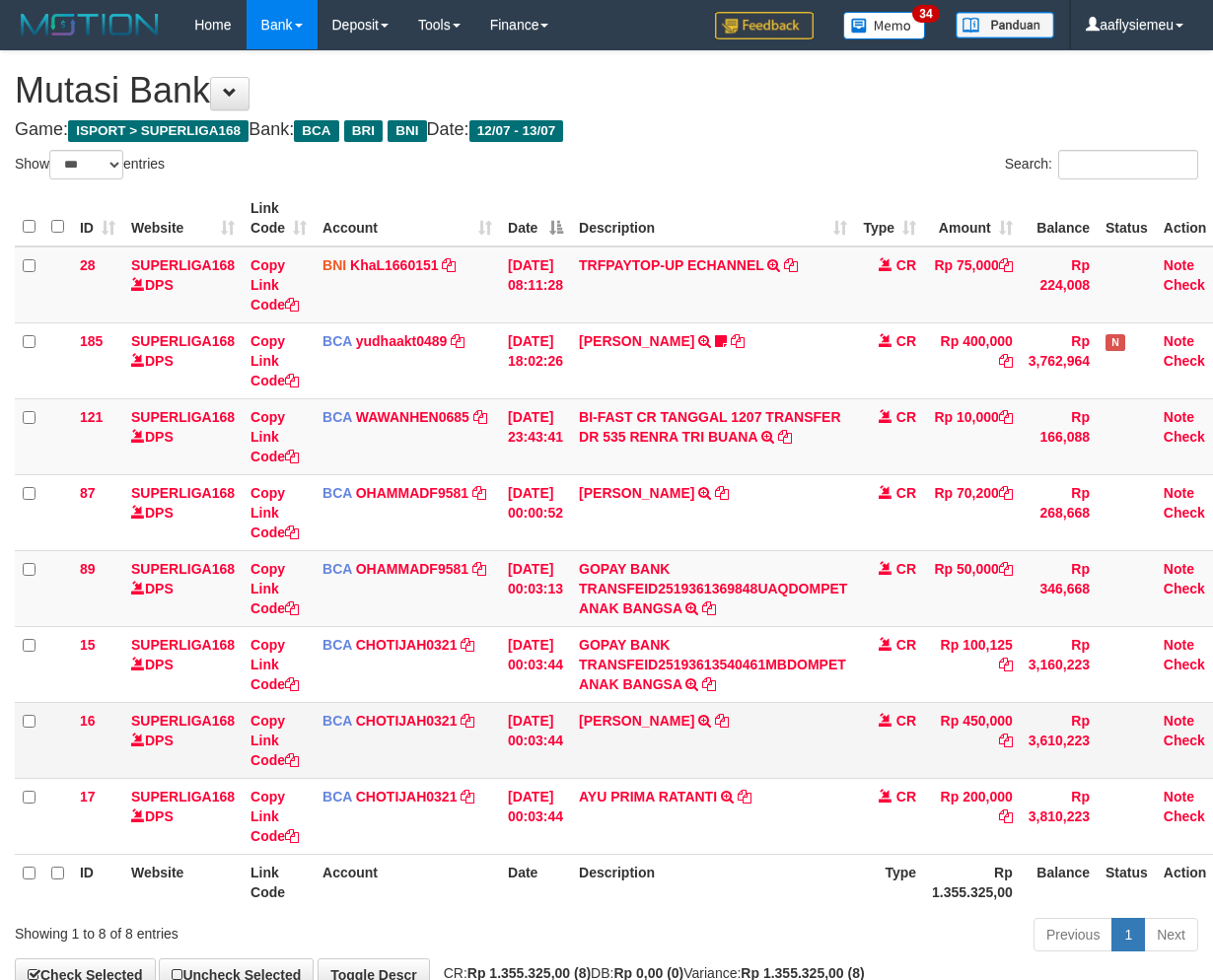 scroll, scrollTop: 0, scrollLeft: 0, axis: both 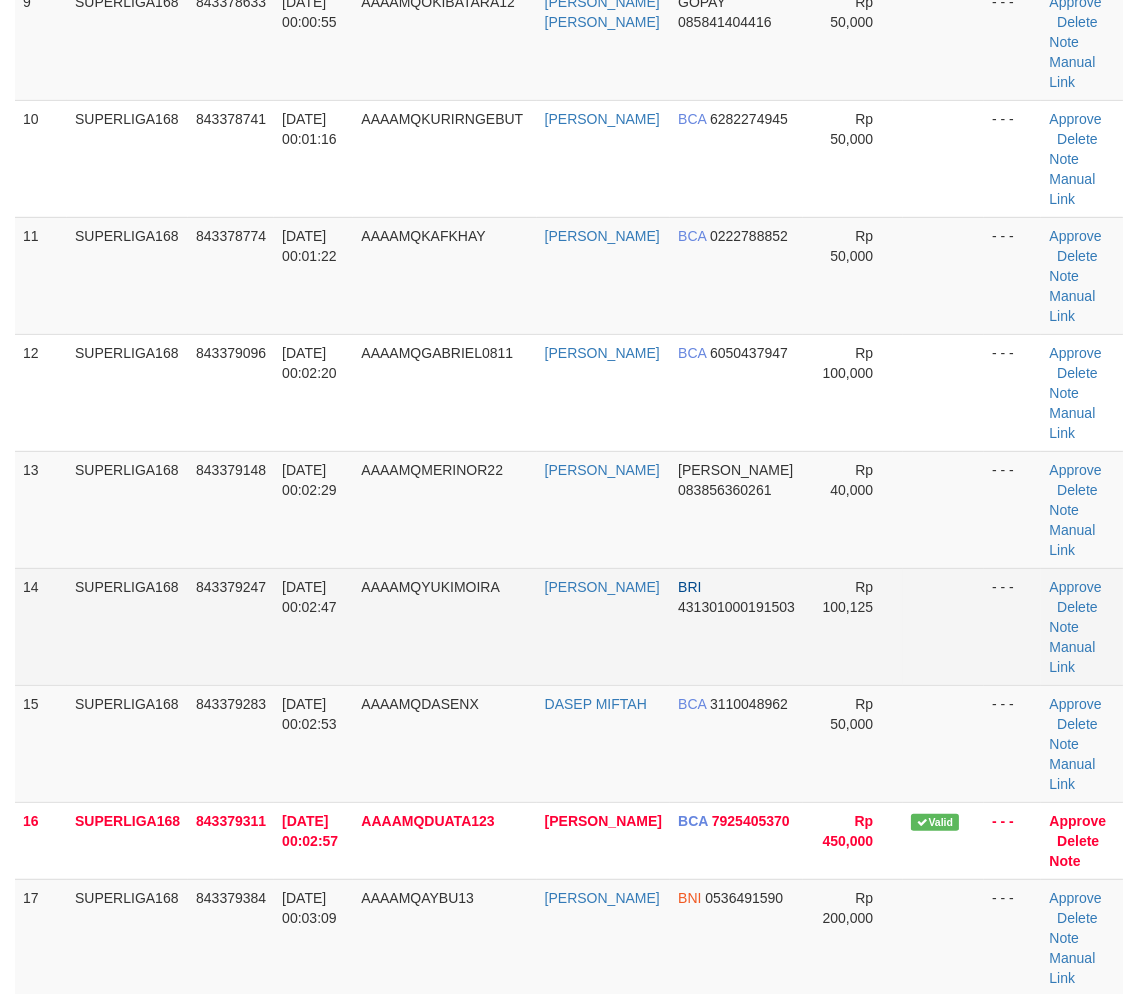 click on "14
SUPERLIGA168
843379247
13/07/2025 00:02:47
AAAAMQYUKIMOIRA
AKBAR MAULANA
BRI
431301000191503
Rp 100,125
- - -
Approve
Delete
Note
Manual Link" at bounding box center [569, 626] 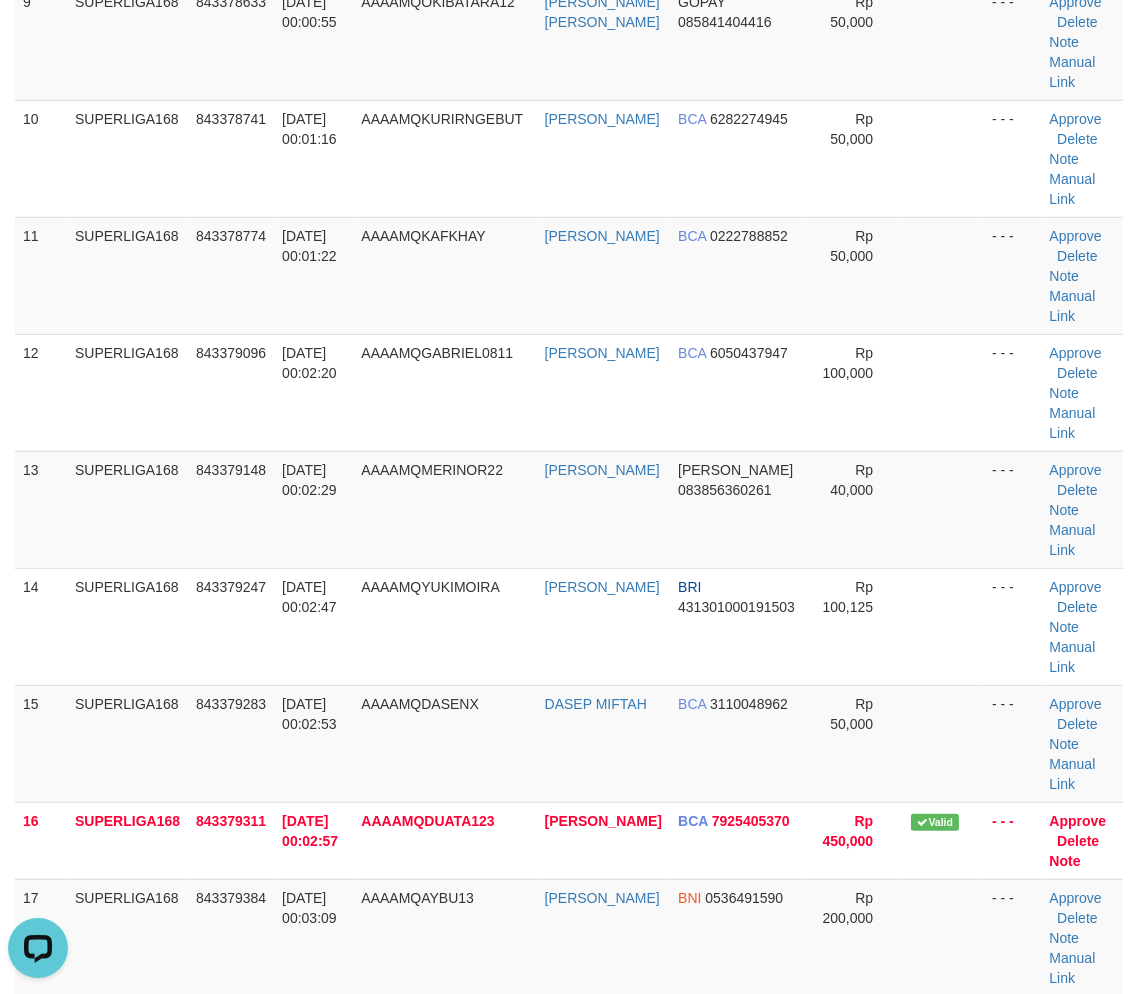 scroll, scrollTop: 0, scrollLeft: 0, axis: both 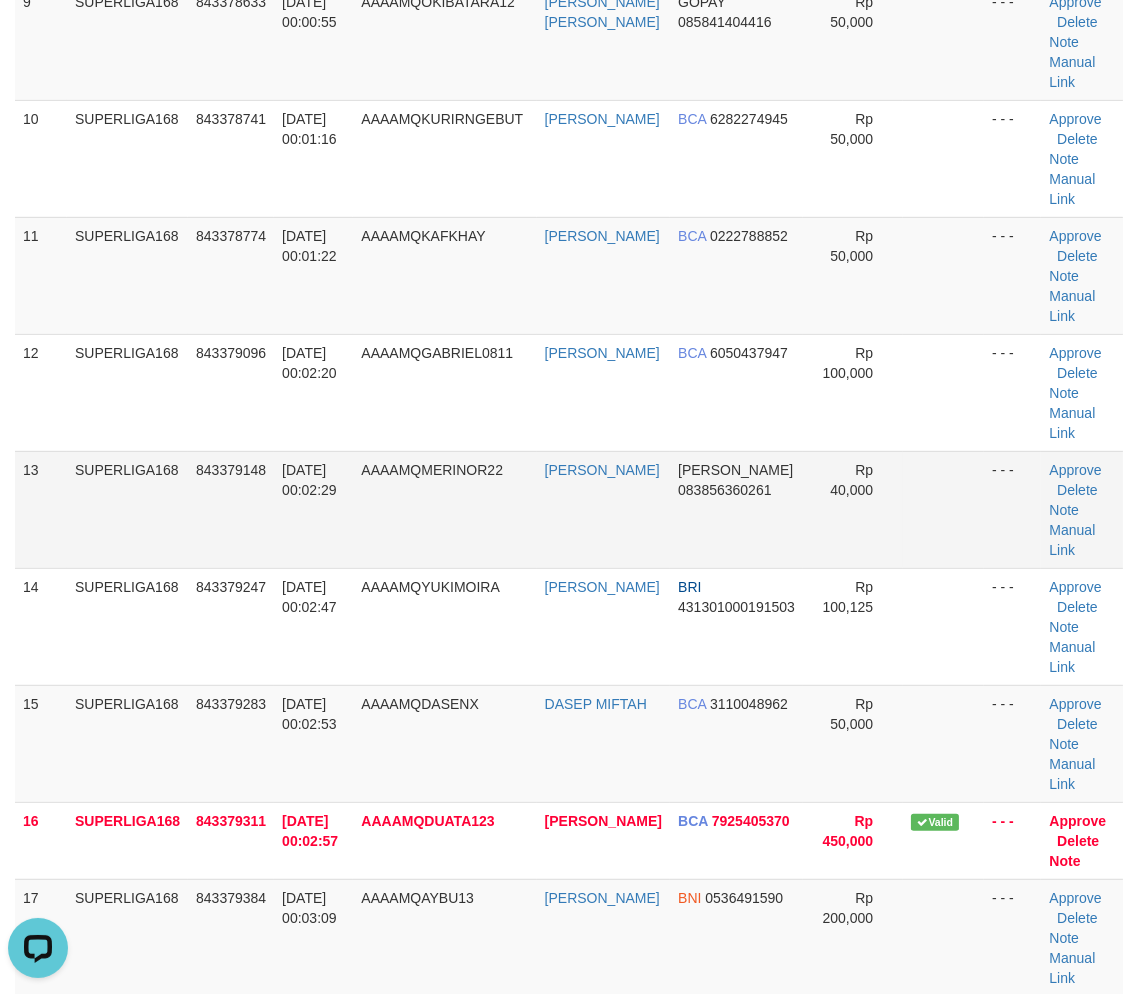 click on "13/07/2025 00:02:29" at bounding box center (313, 509) 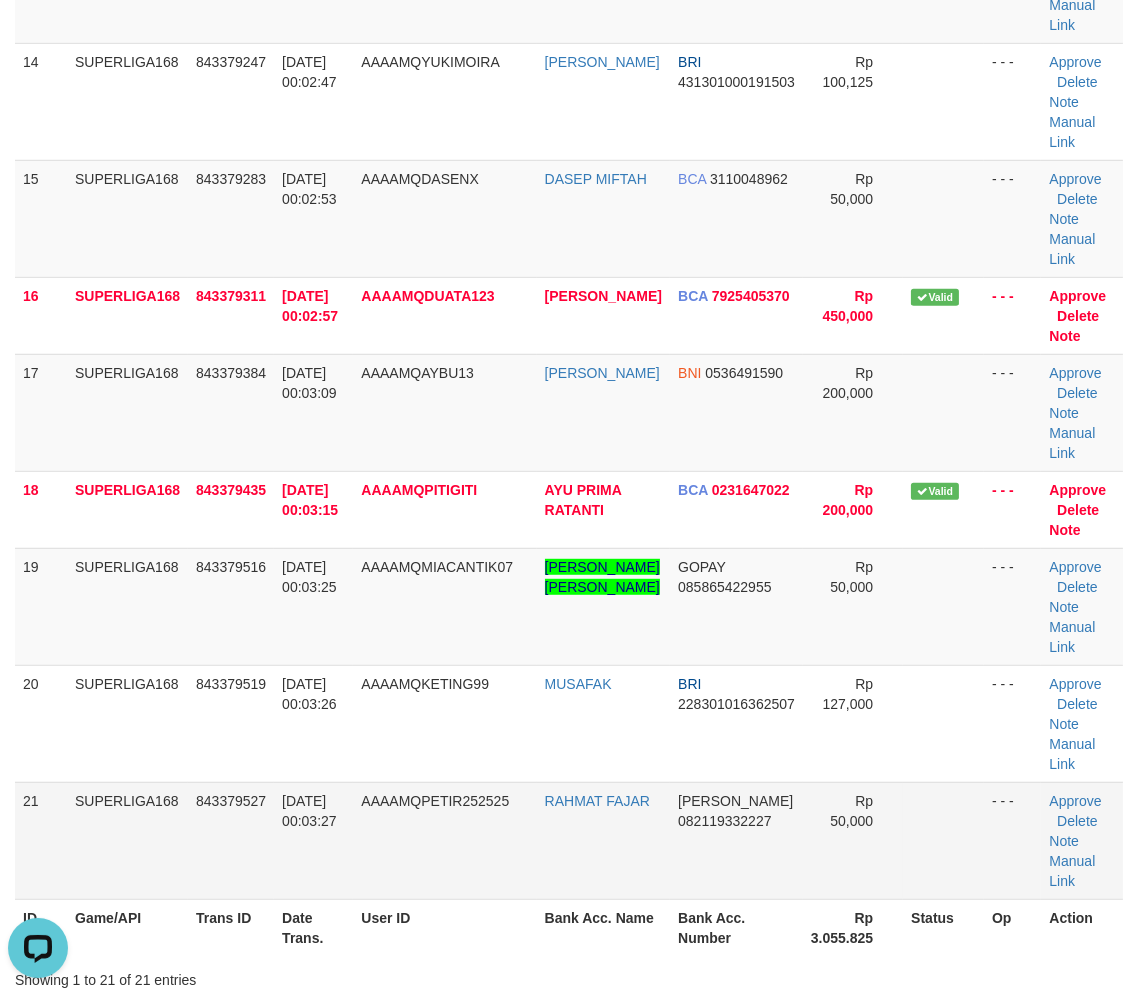 drag, startPoint x: 172, startPoint y: 777, endPoint x: 14, endPoint y: 806, distance: 160.63934 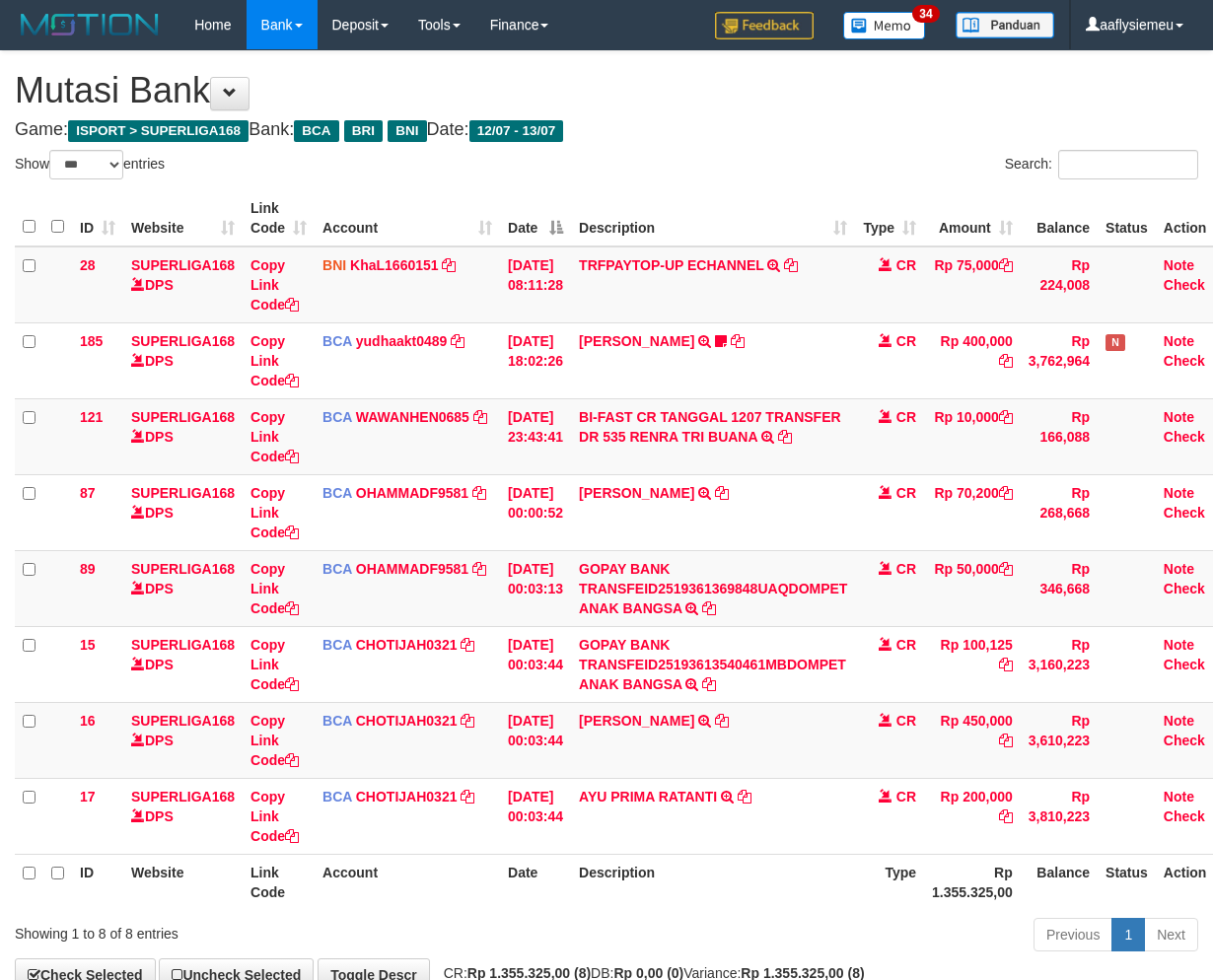 select on "***" 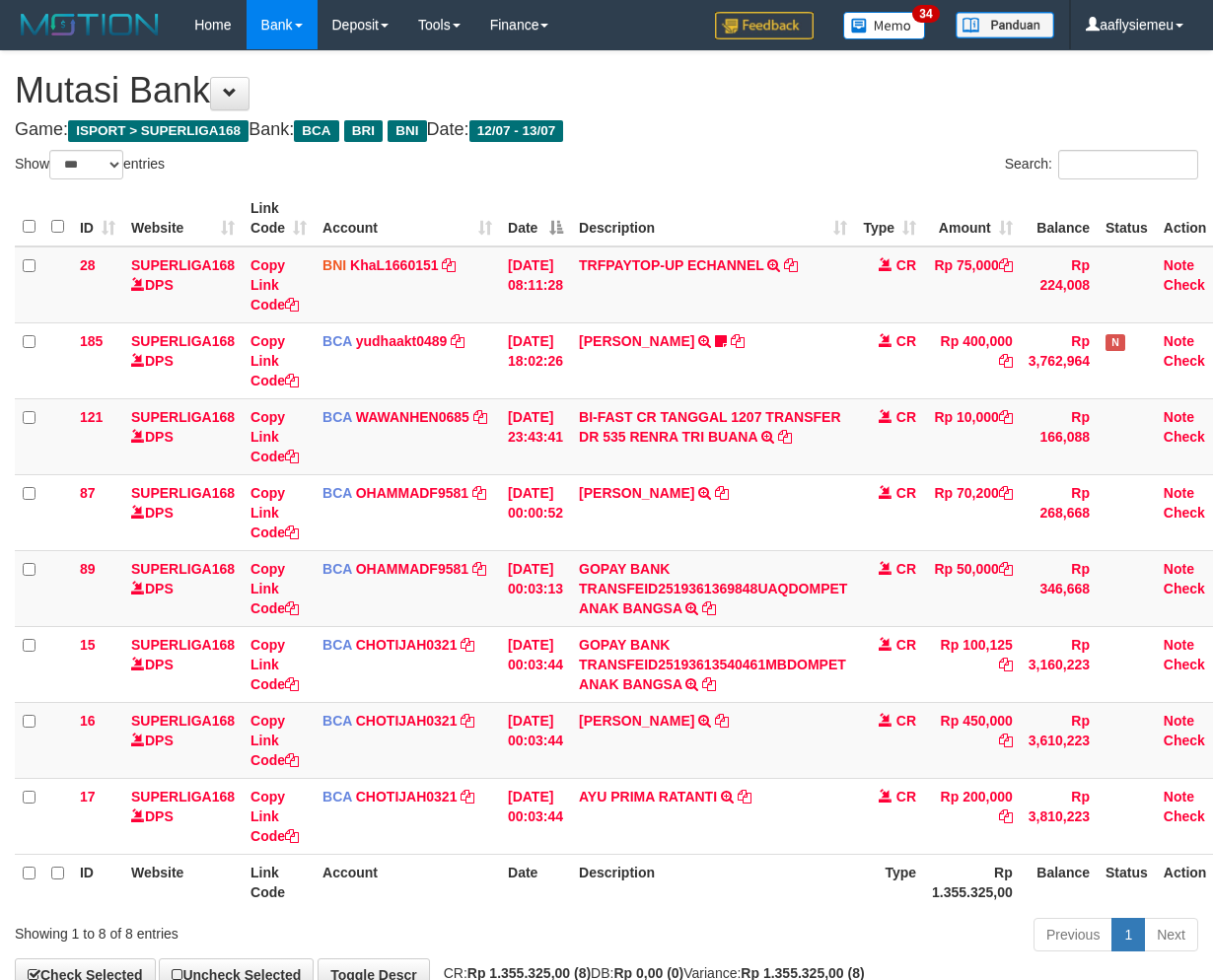 scroll, scrollTop: 0, scrollLeft: 0, axis: both 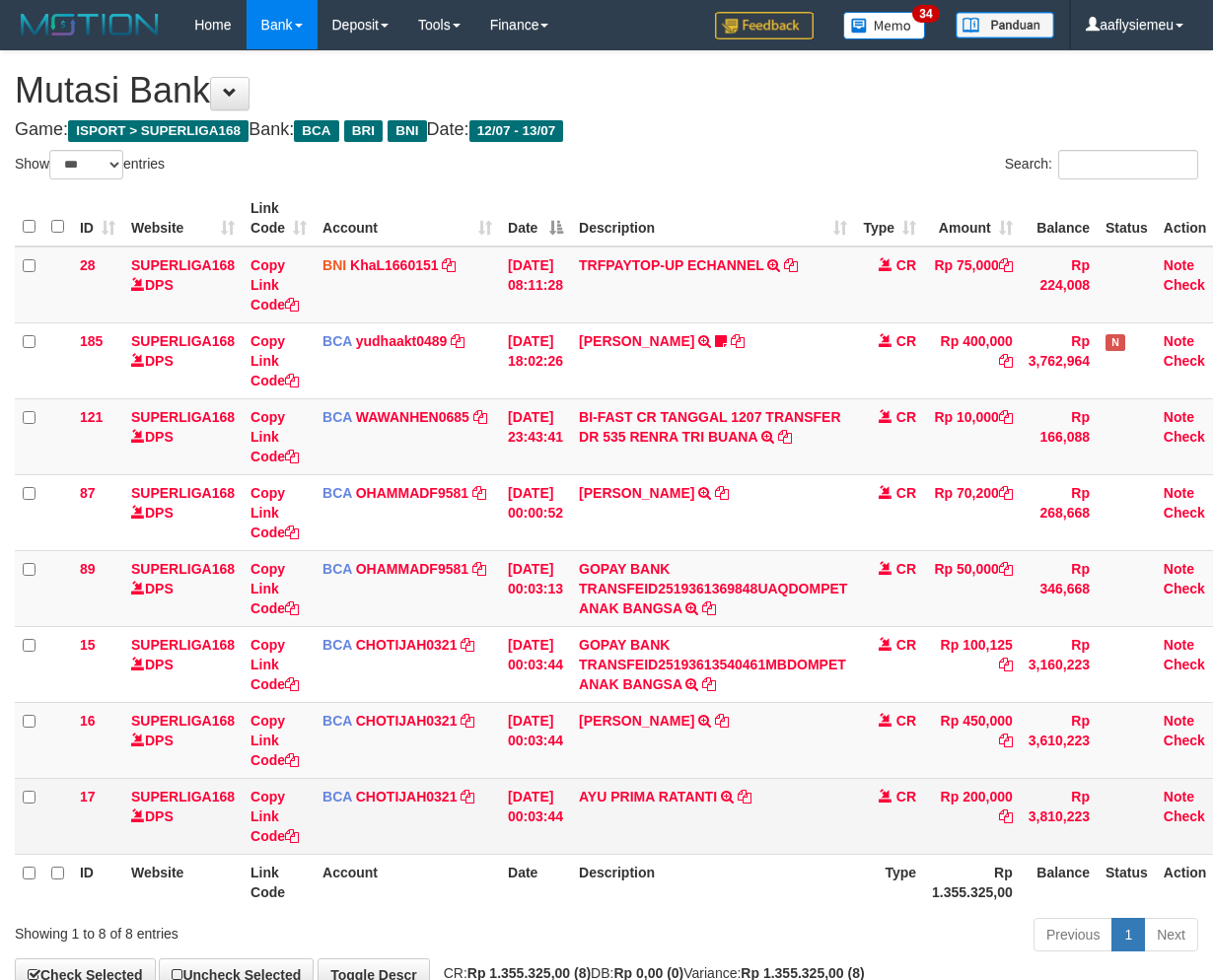 click on "AYU PRIMA RATANTI         TRSF E-BANKING CR 1307/FTSCY/WS95031
200000.00AYU PRIMA RATANTI" at bounding box center [713, 815] 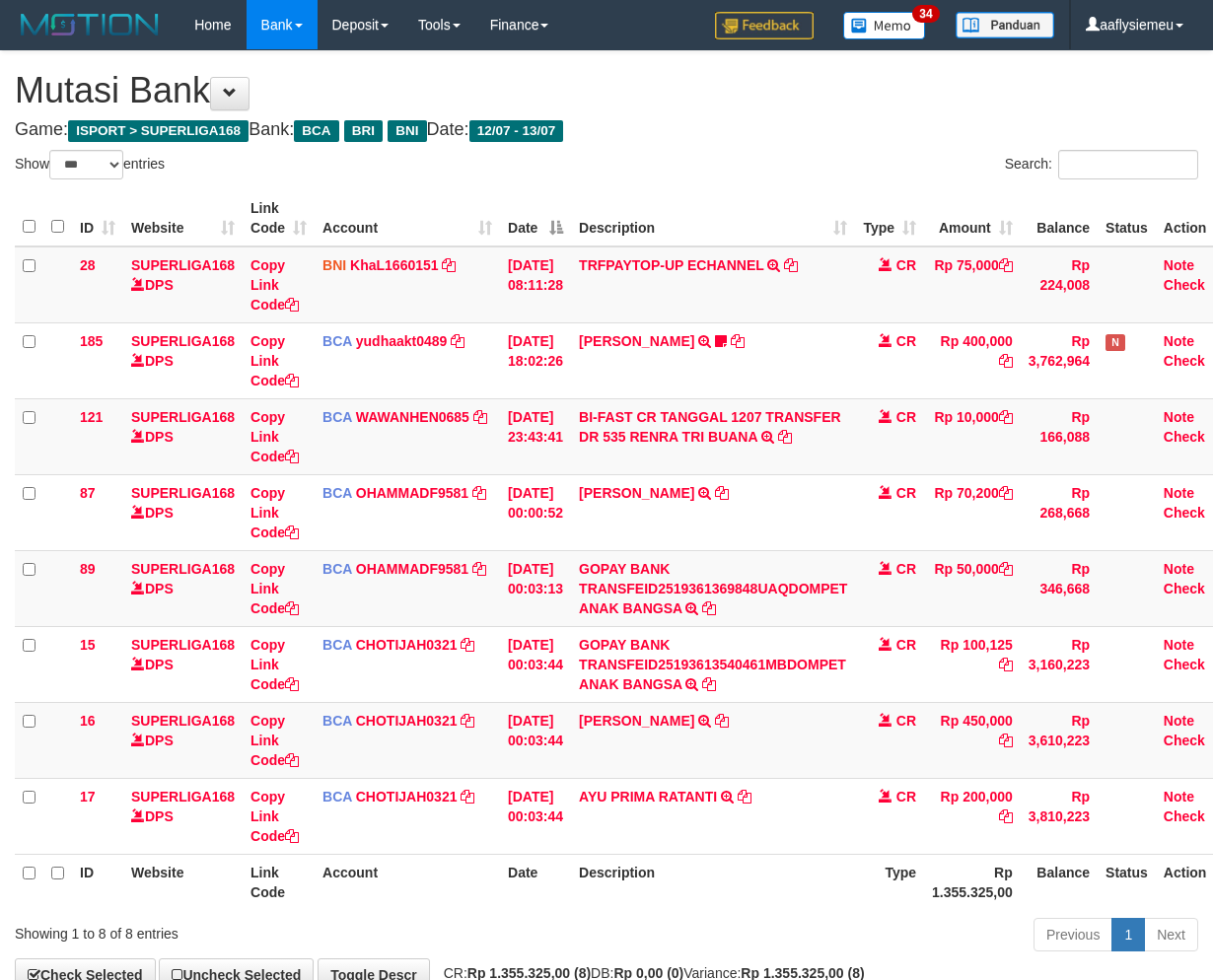 select on "***" 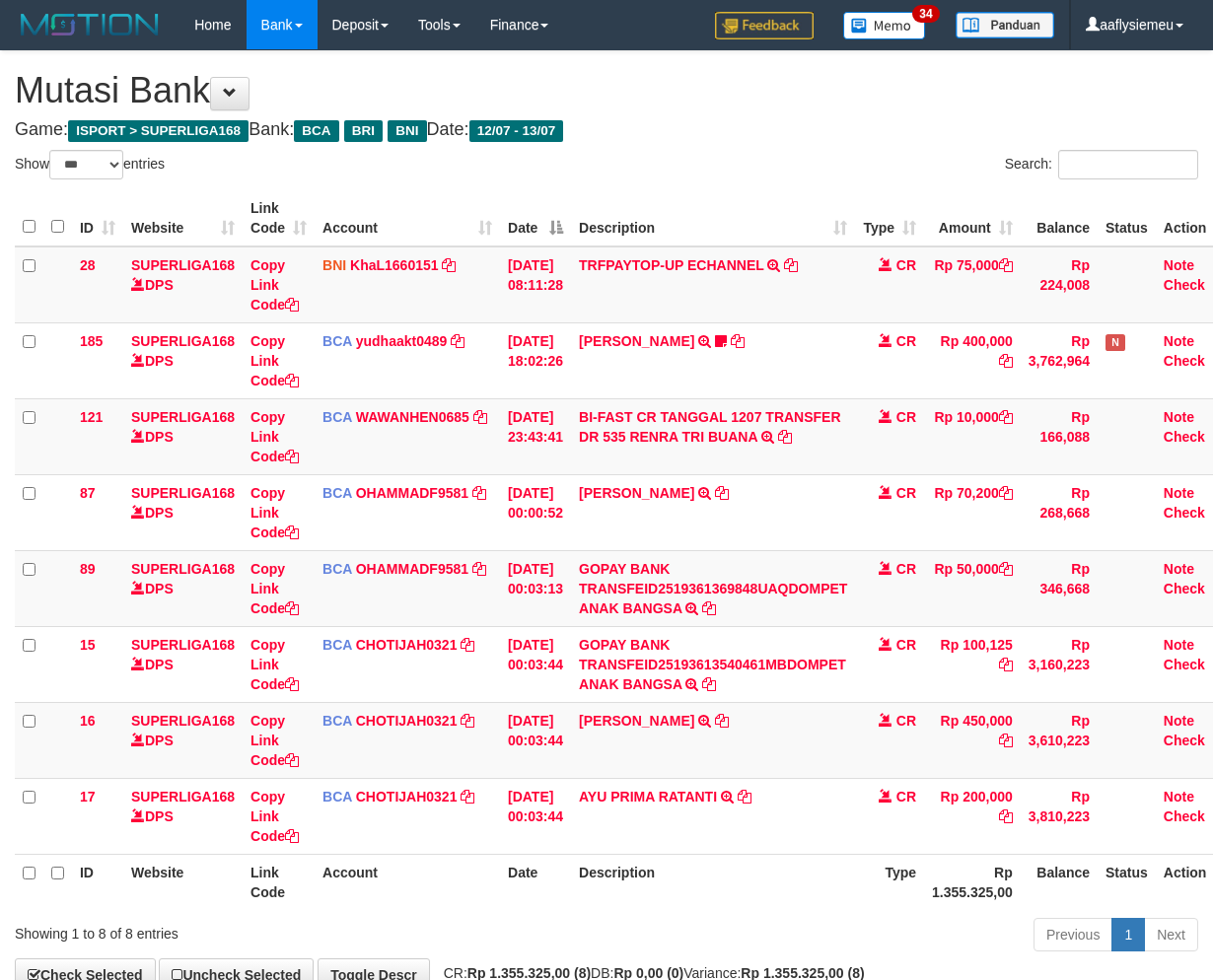 scroll, scrollTop: 0, scrollLeft: 0, axis: both 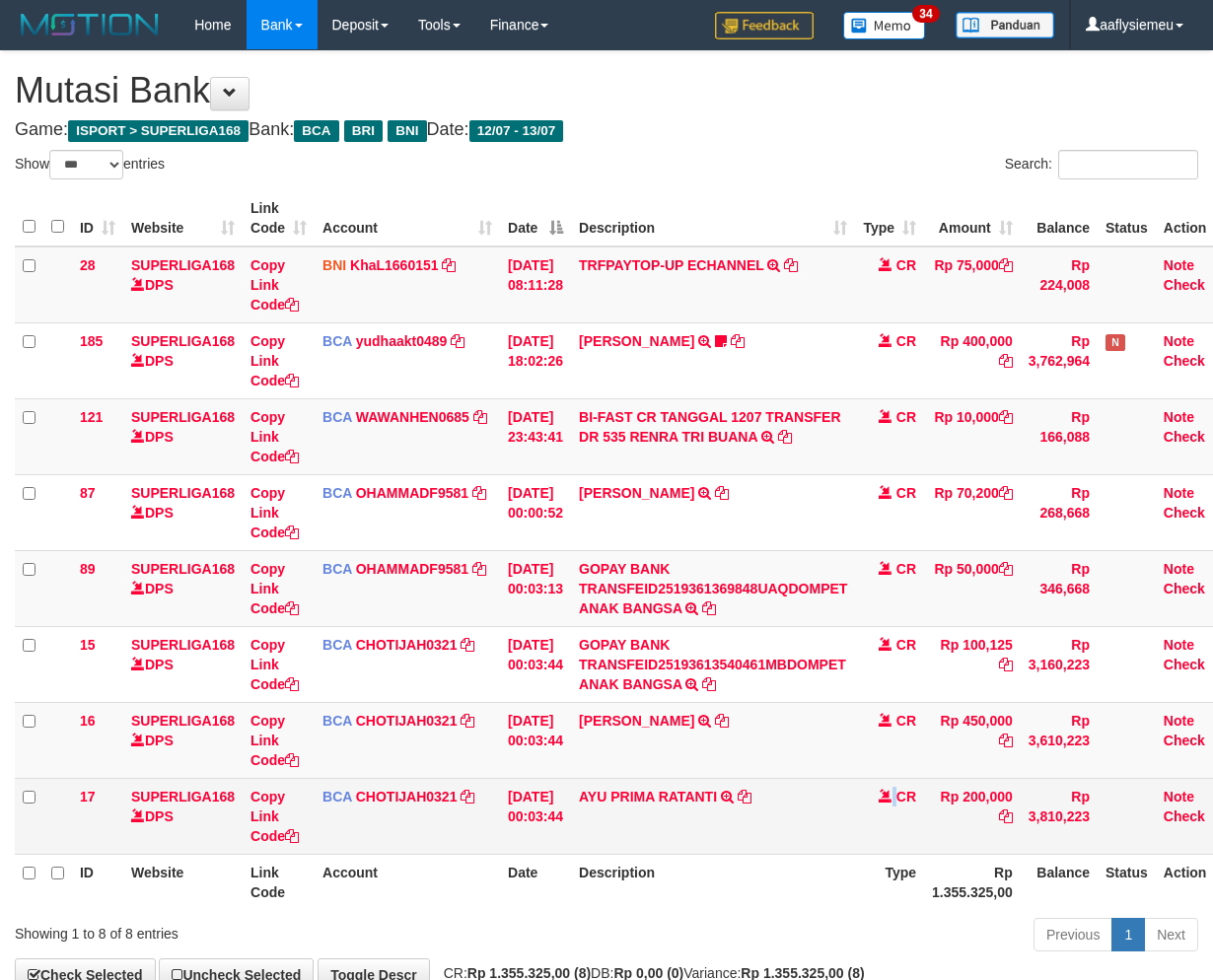 click on "CR" at bounding box center (890, 815) 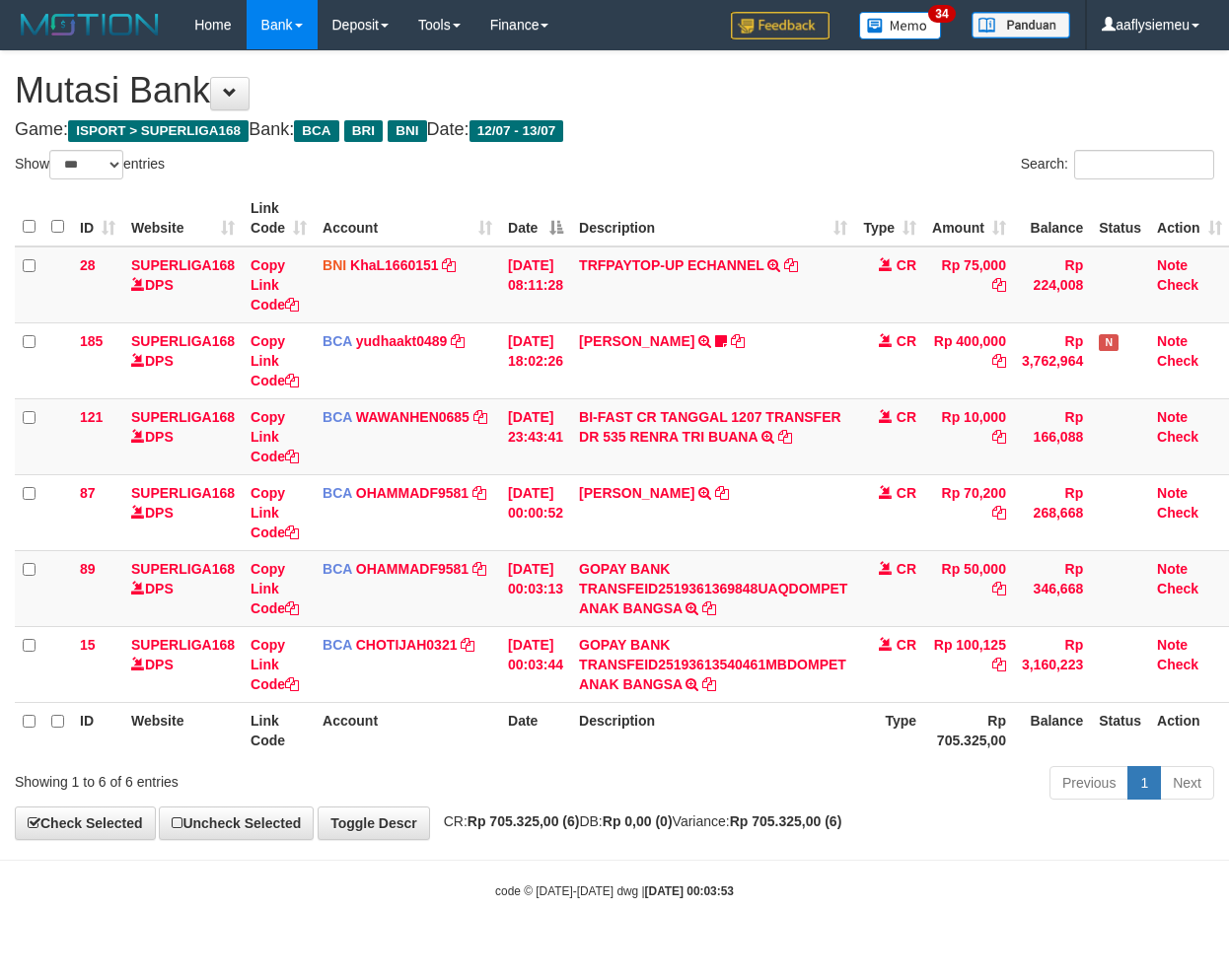 select on "***" 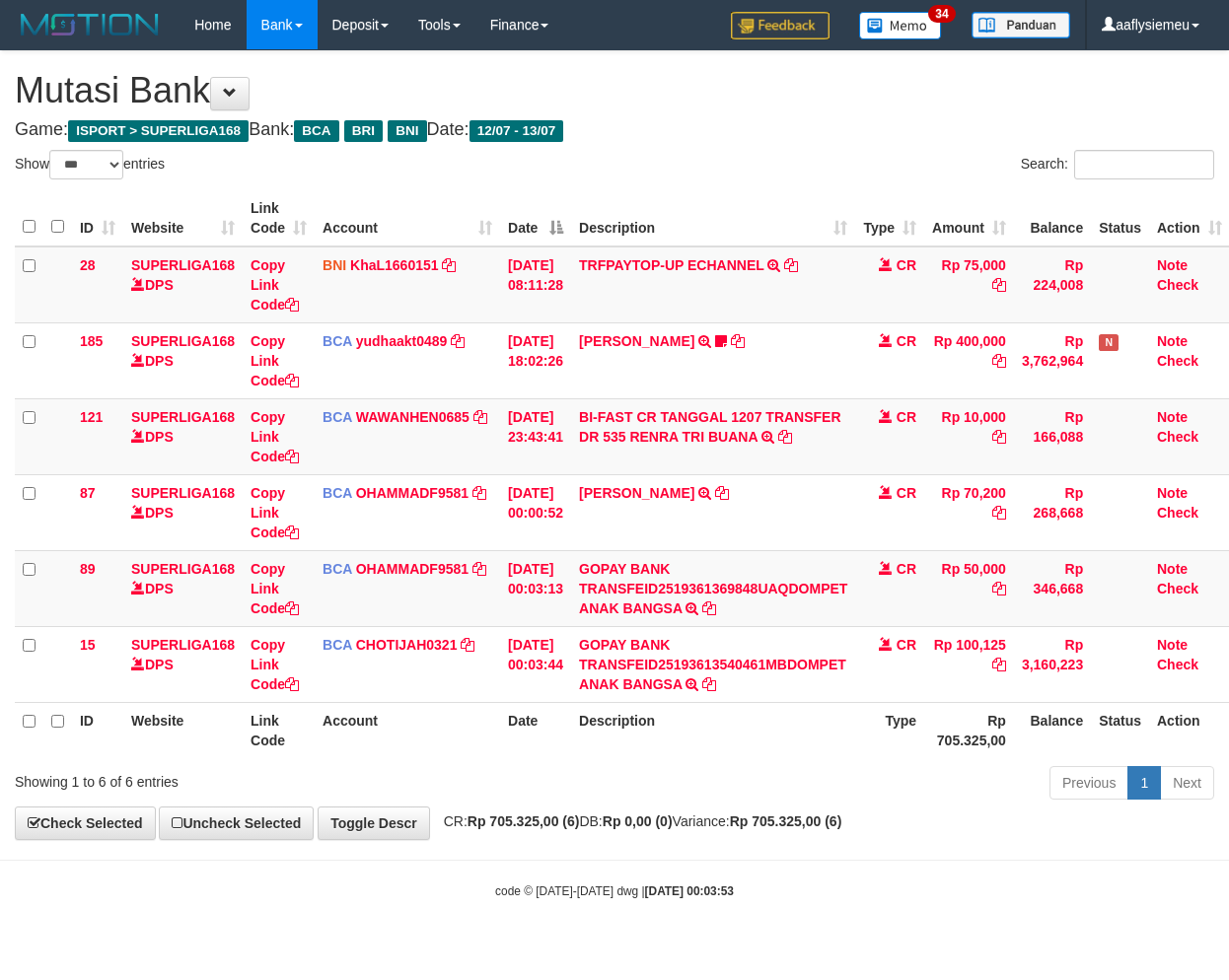 scroll, scrollTop: 0, scrollLeft: 0, axis: both 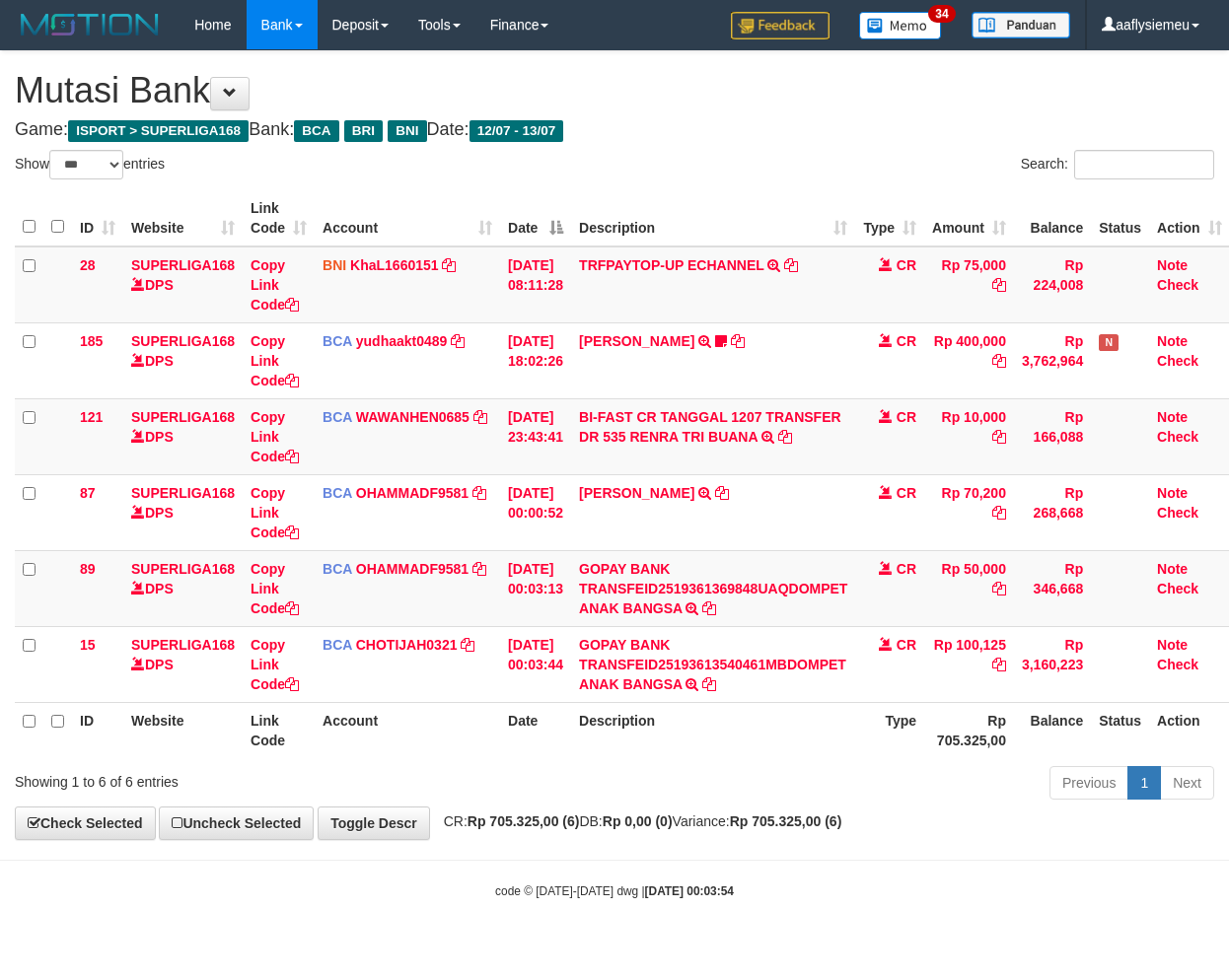 select on "***" 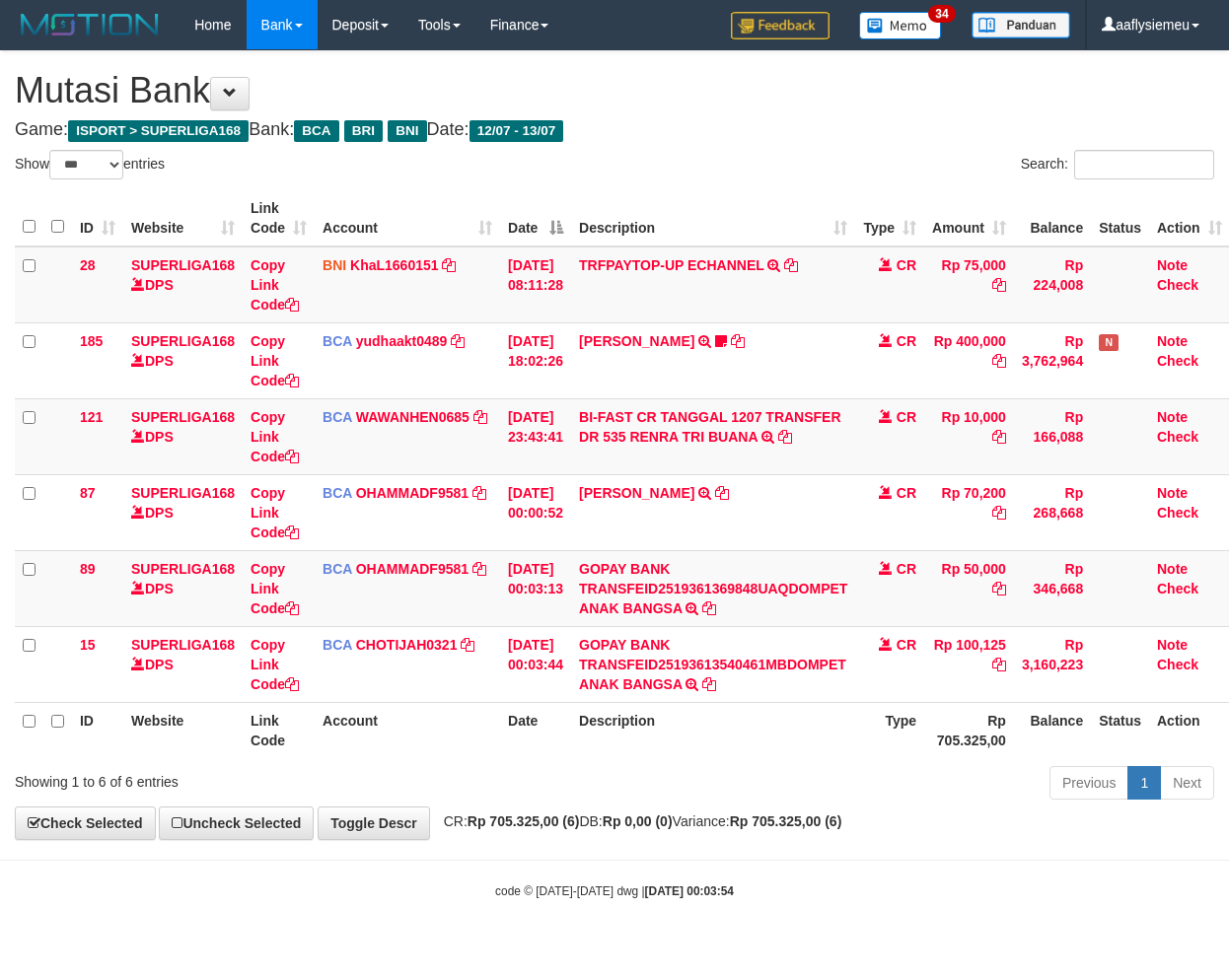 scroll, scrollTop: 0, scrollLeft: 0, axis: both 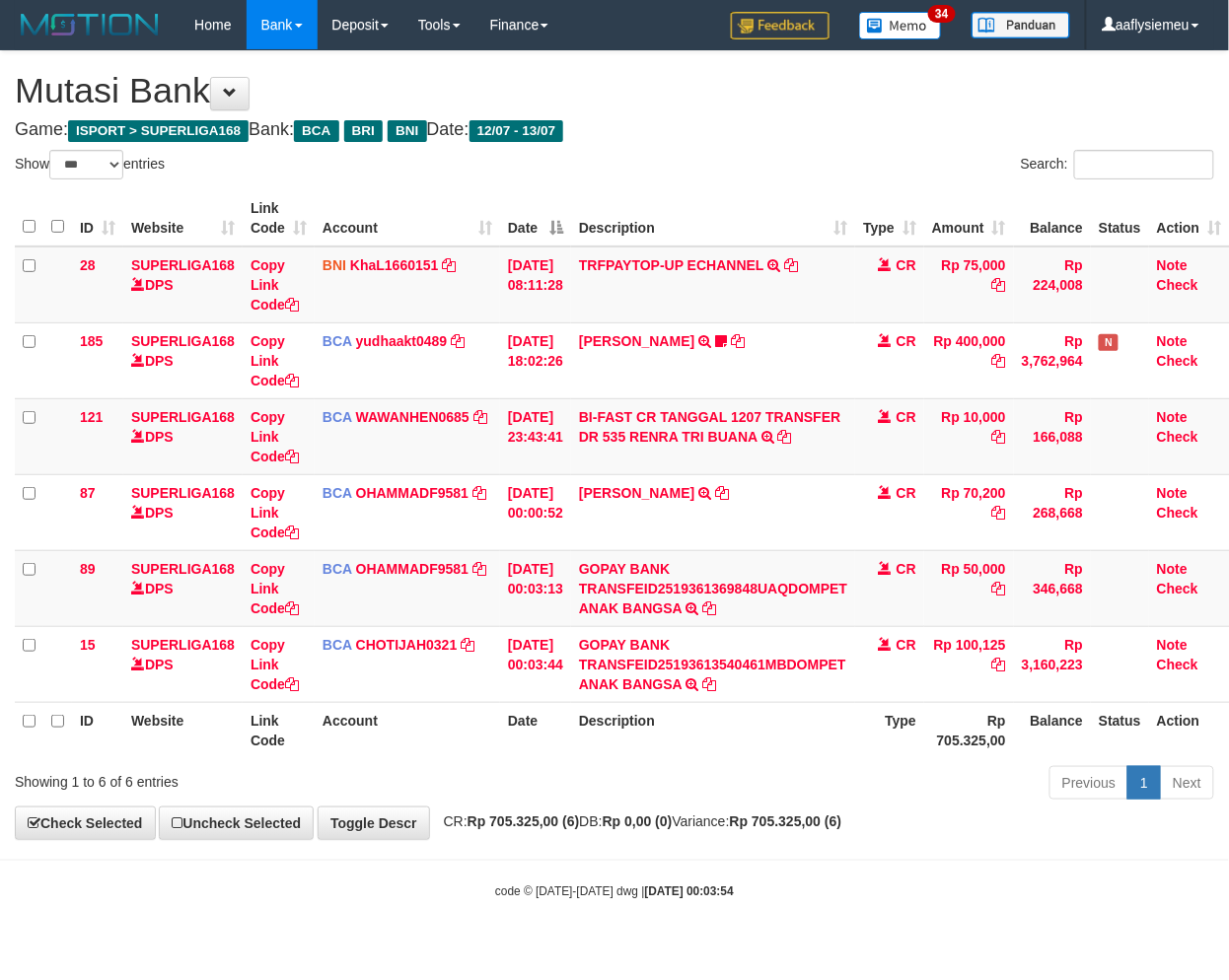 click on "**********" at bounding box center [614, 445] 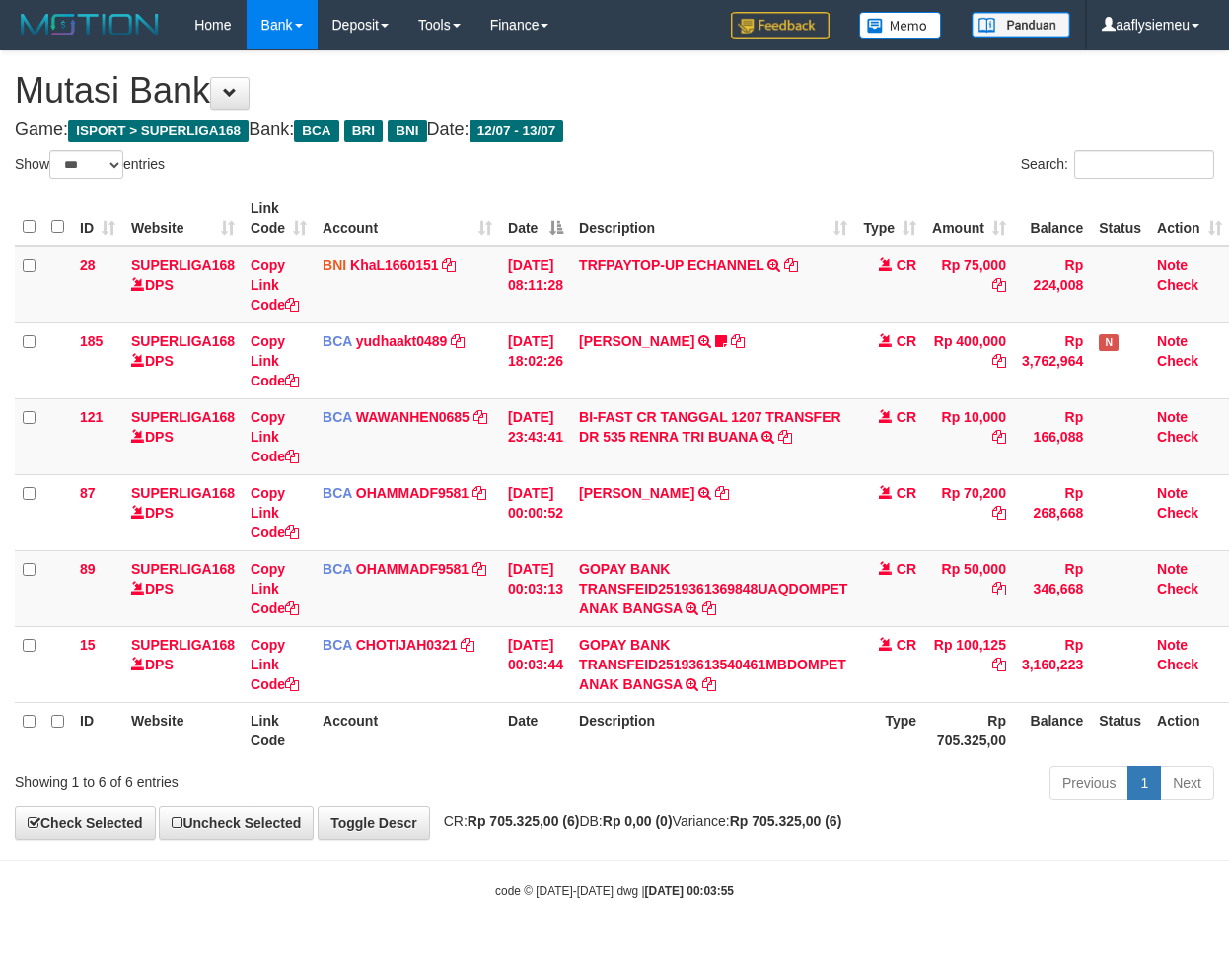 select on "***" 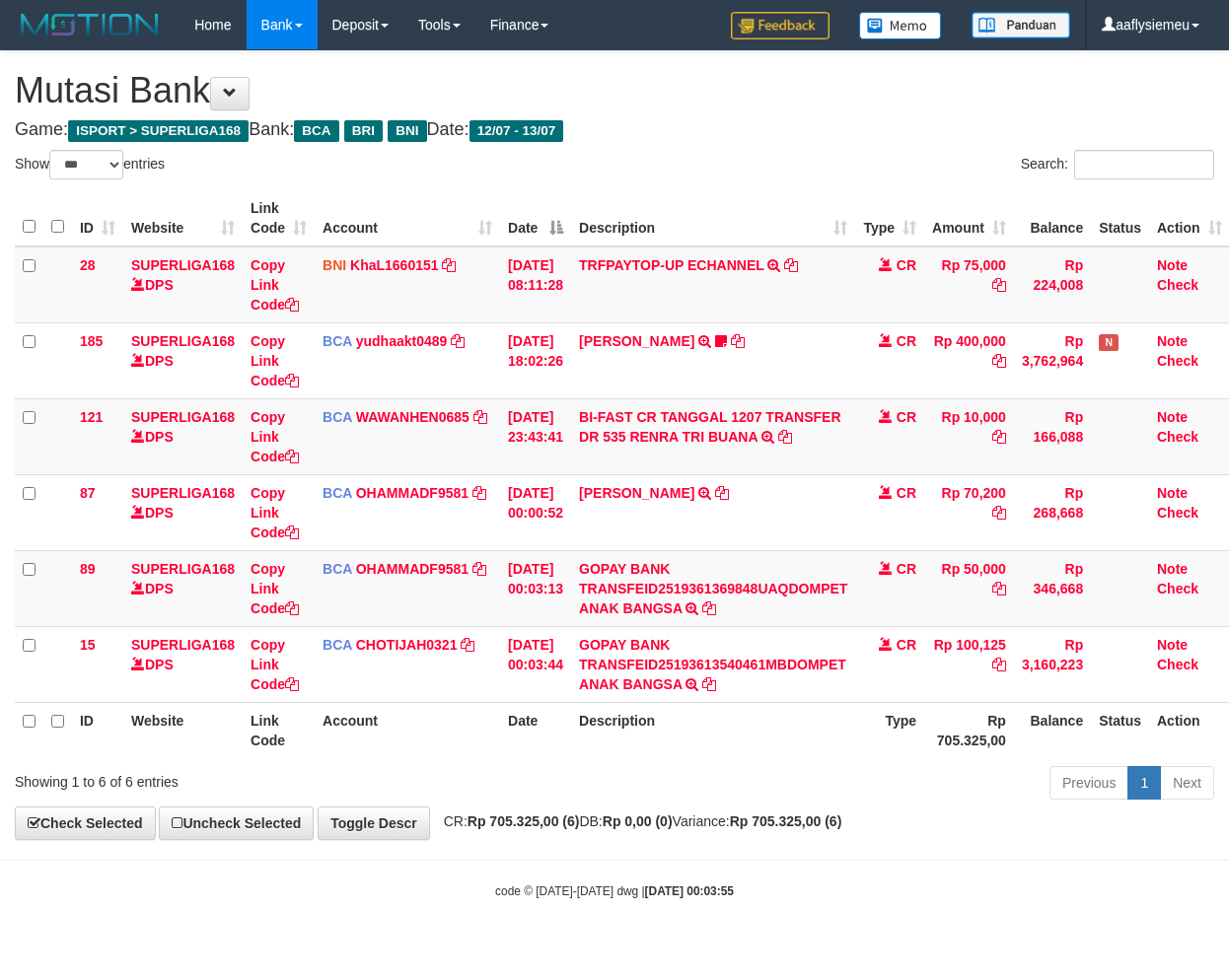 scroll, scrollTop: 0, scrollLeft: 0, axis: both 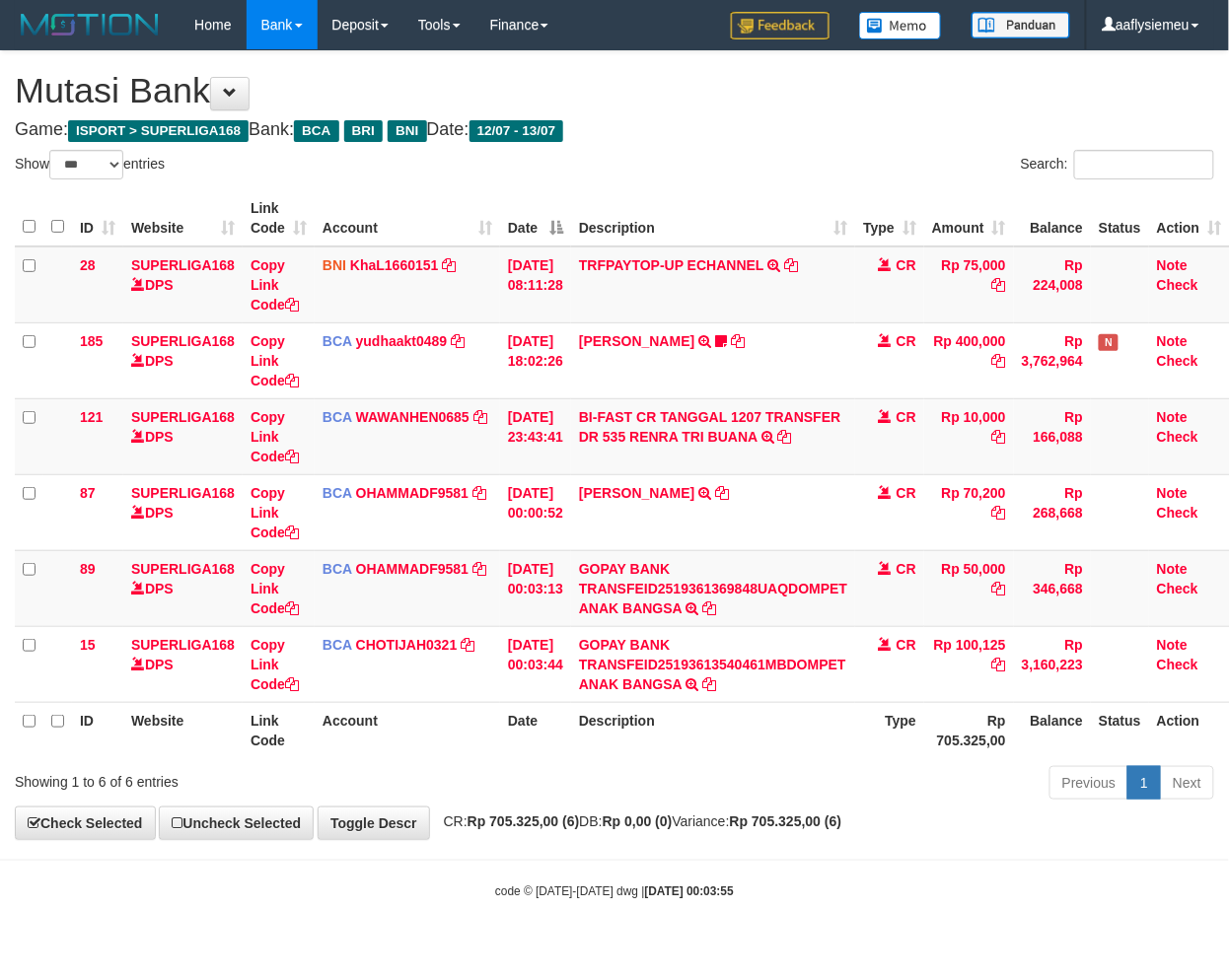 drag, startPoint x: 781, startPoint y: 769, endPoint x: 1067, endPoint y: 756, distance: 286.2953 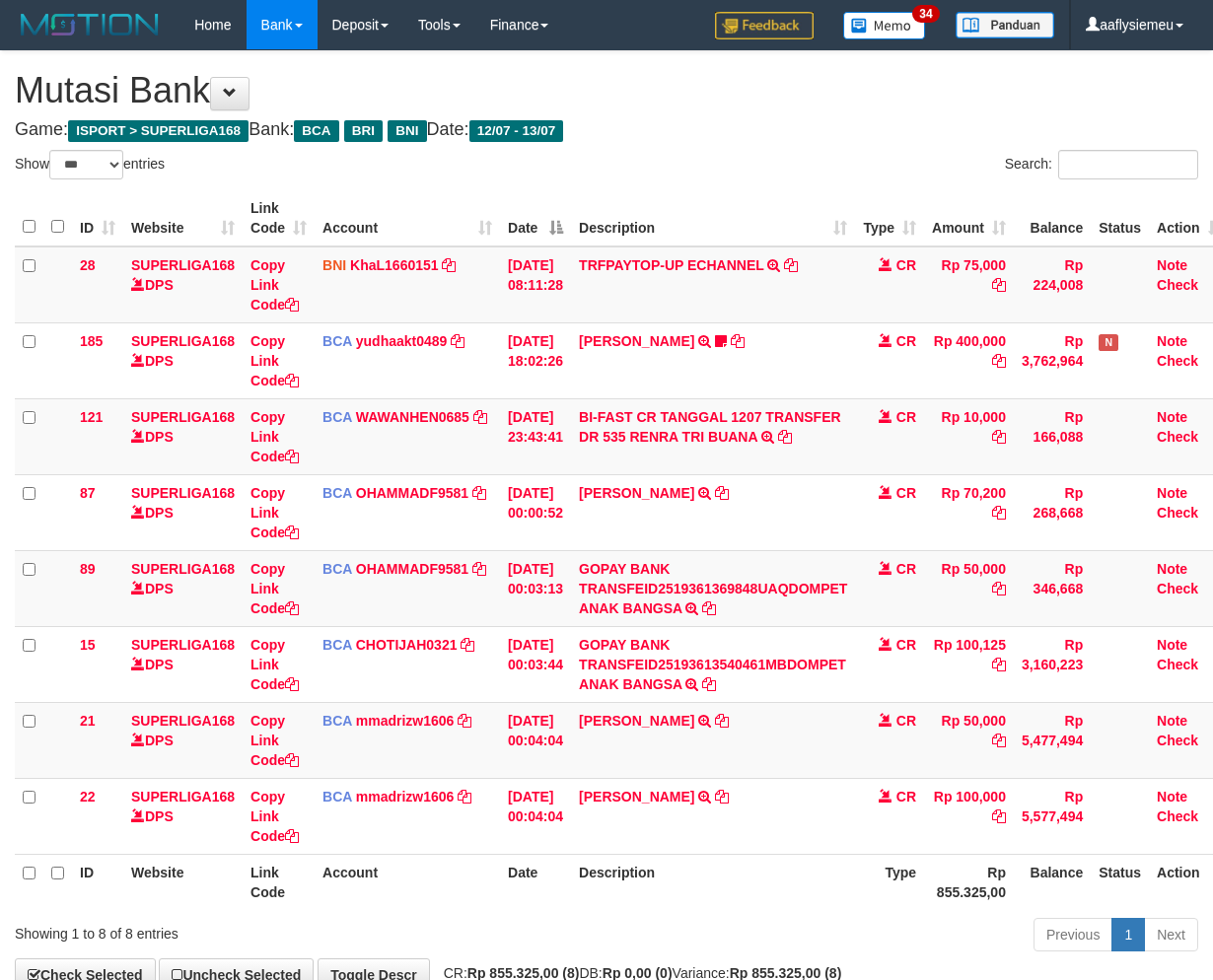 select on "***" 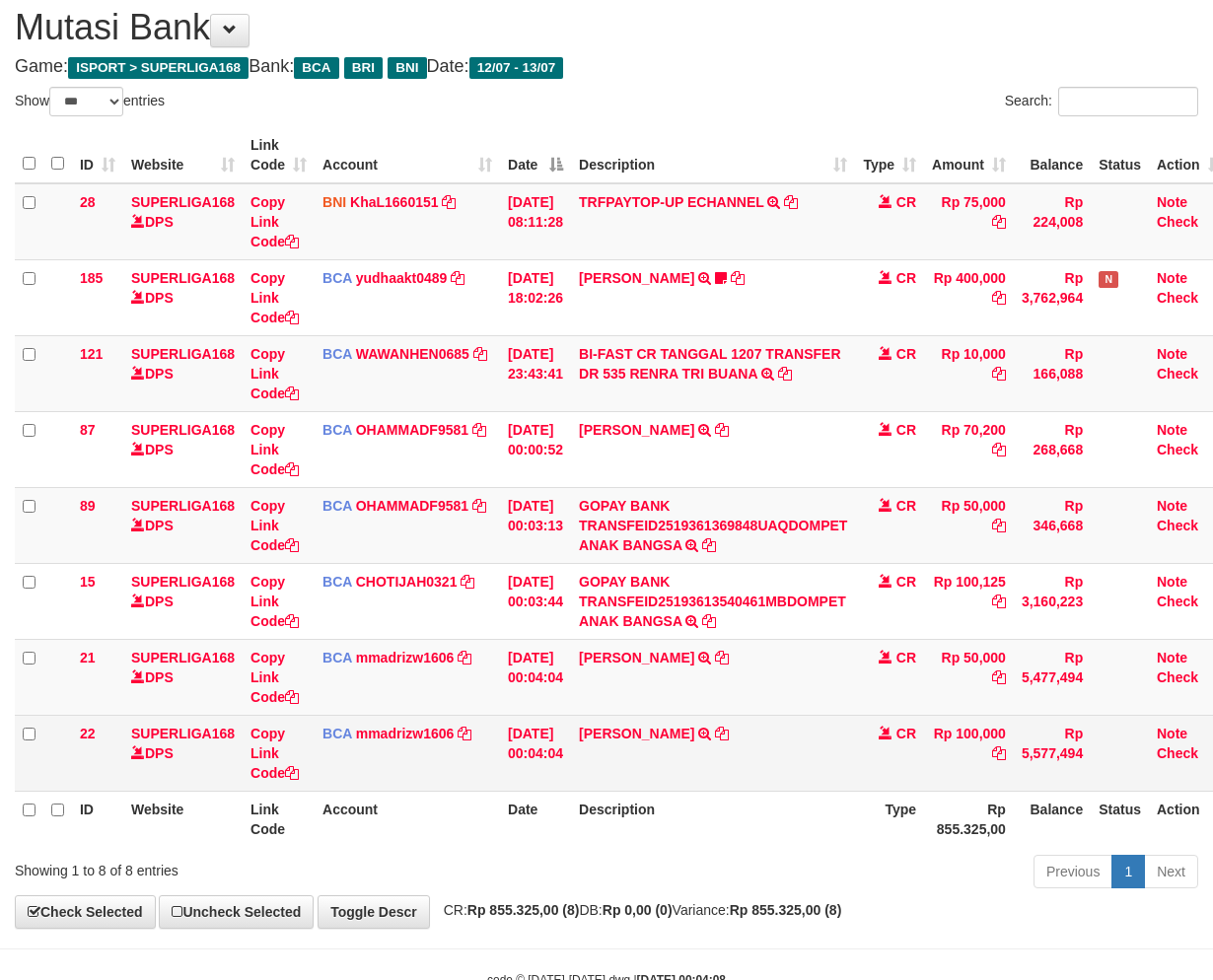 scroll, scrollTop: 121, scrollLeft: 0, axis: vertical 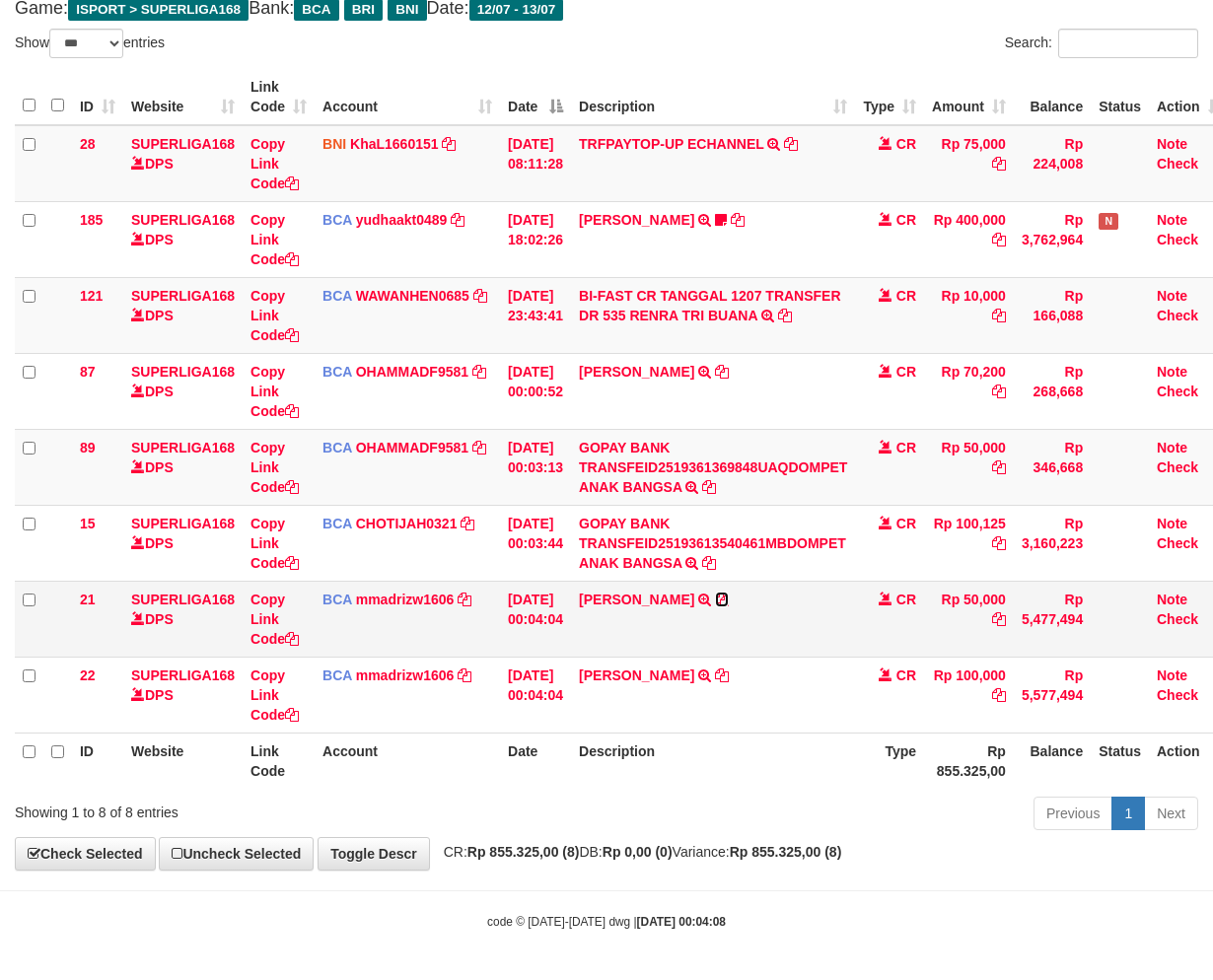 drag, startPoint x: 717, startPoint y: 593, endPoint x: 801, endPoint y: 595, distance: 84.02381 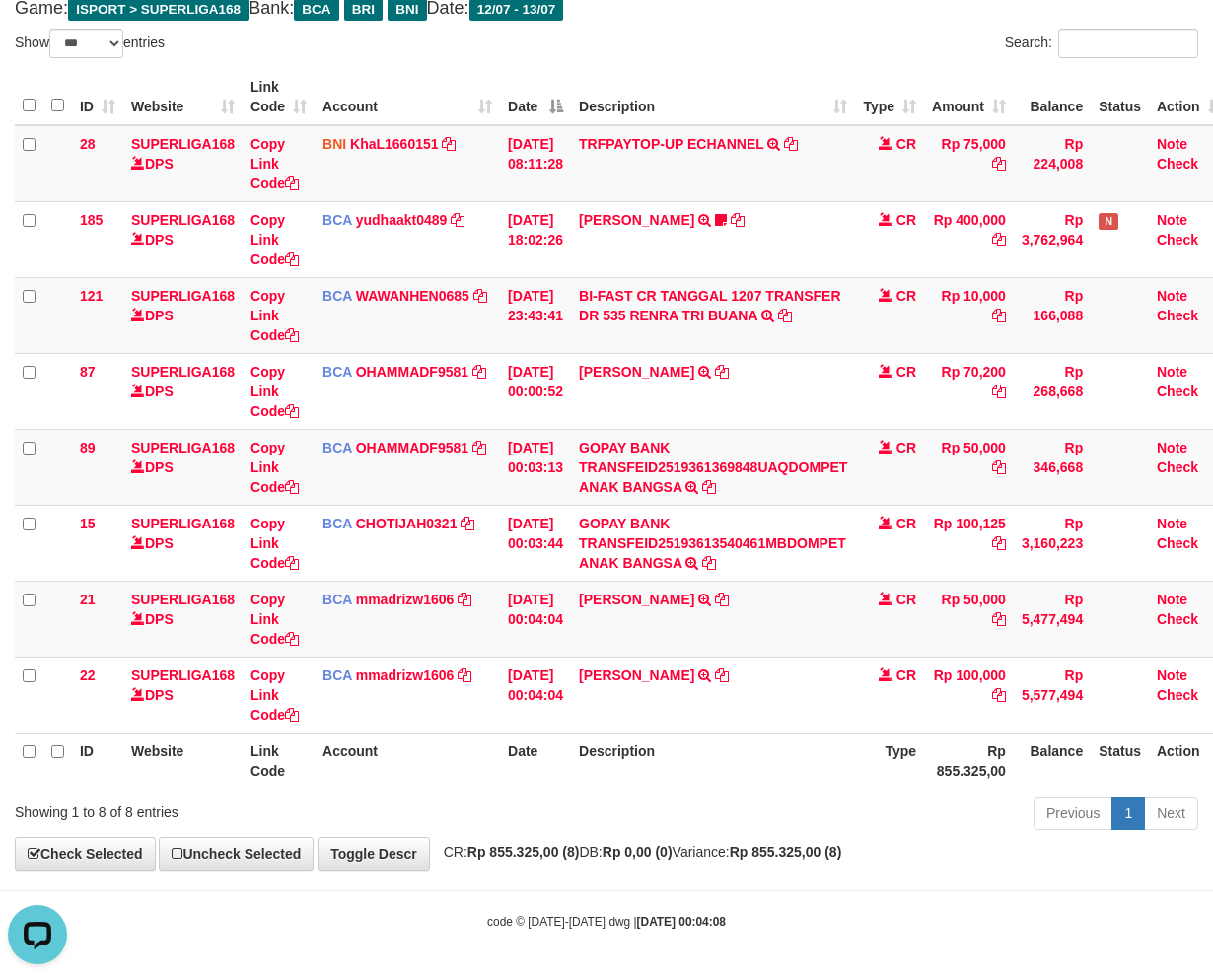 scroll, scrollTop: 0, scrollLeft: 0, axis: both 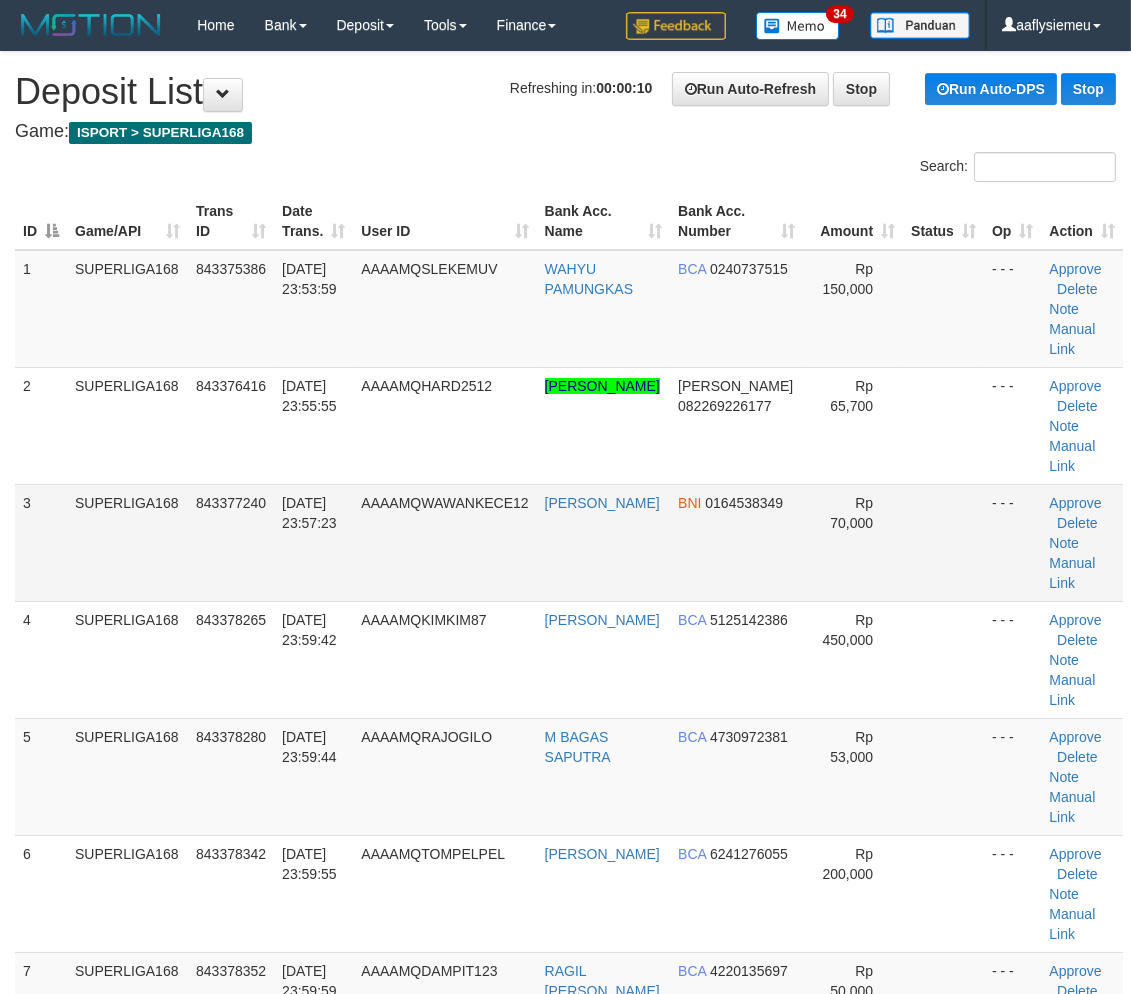 click on "SUPERLIGA168" at bounding box center [127, 542] 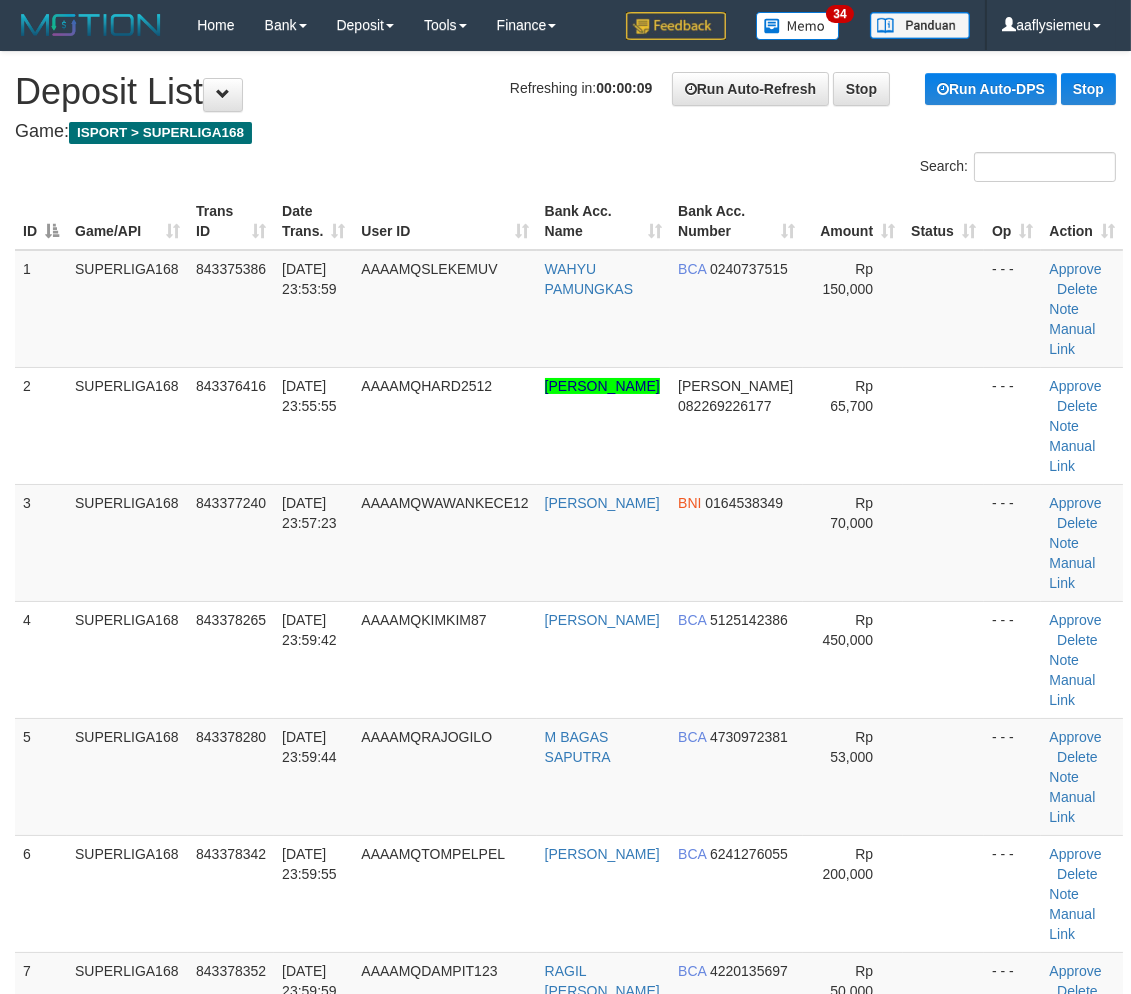 scroll, scrollTop: 940, scrollLeft: 0, axis: vertical 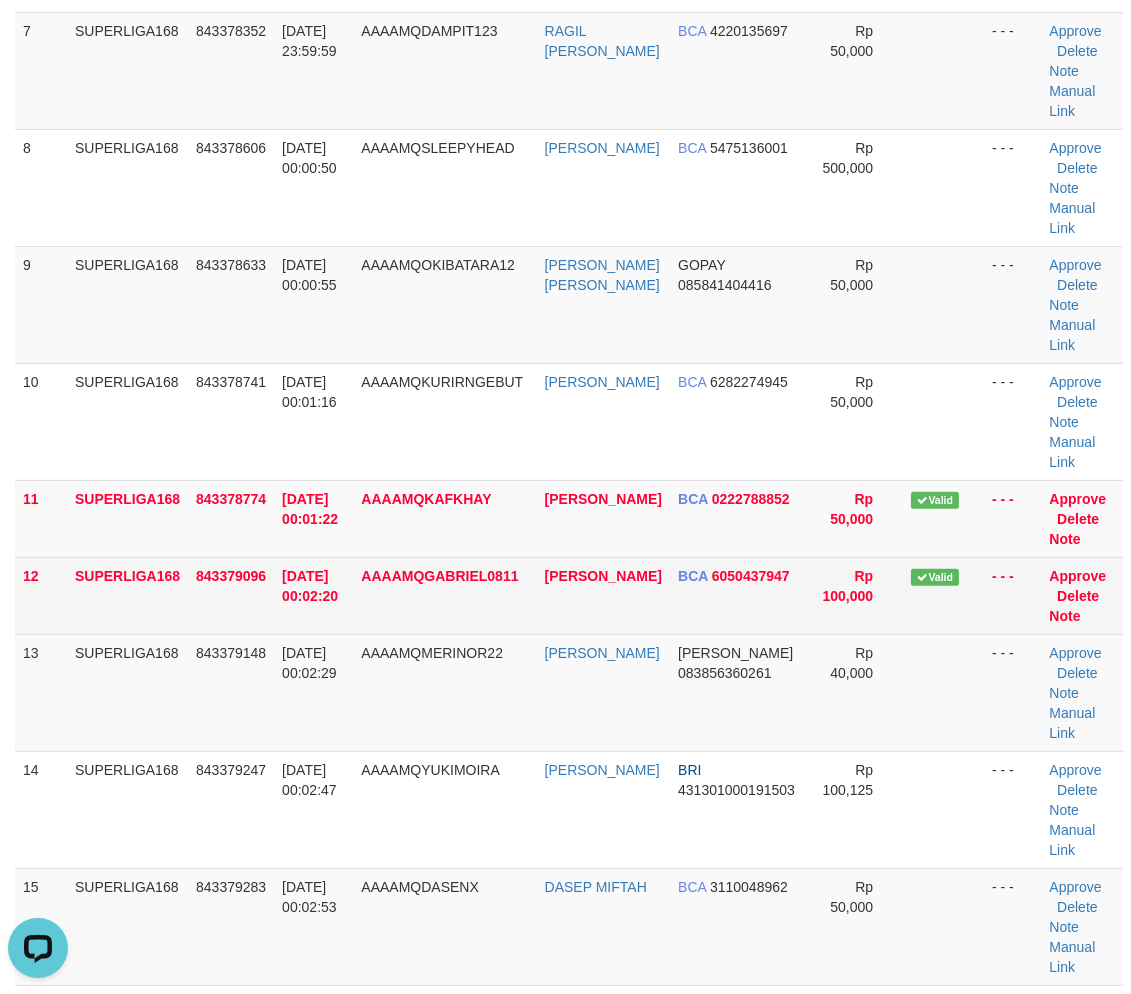 click on "12" at bounding box center (41, 595) 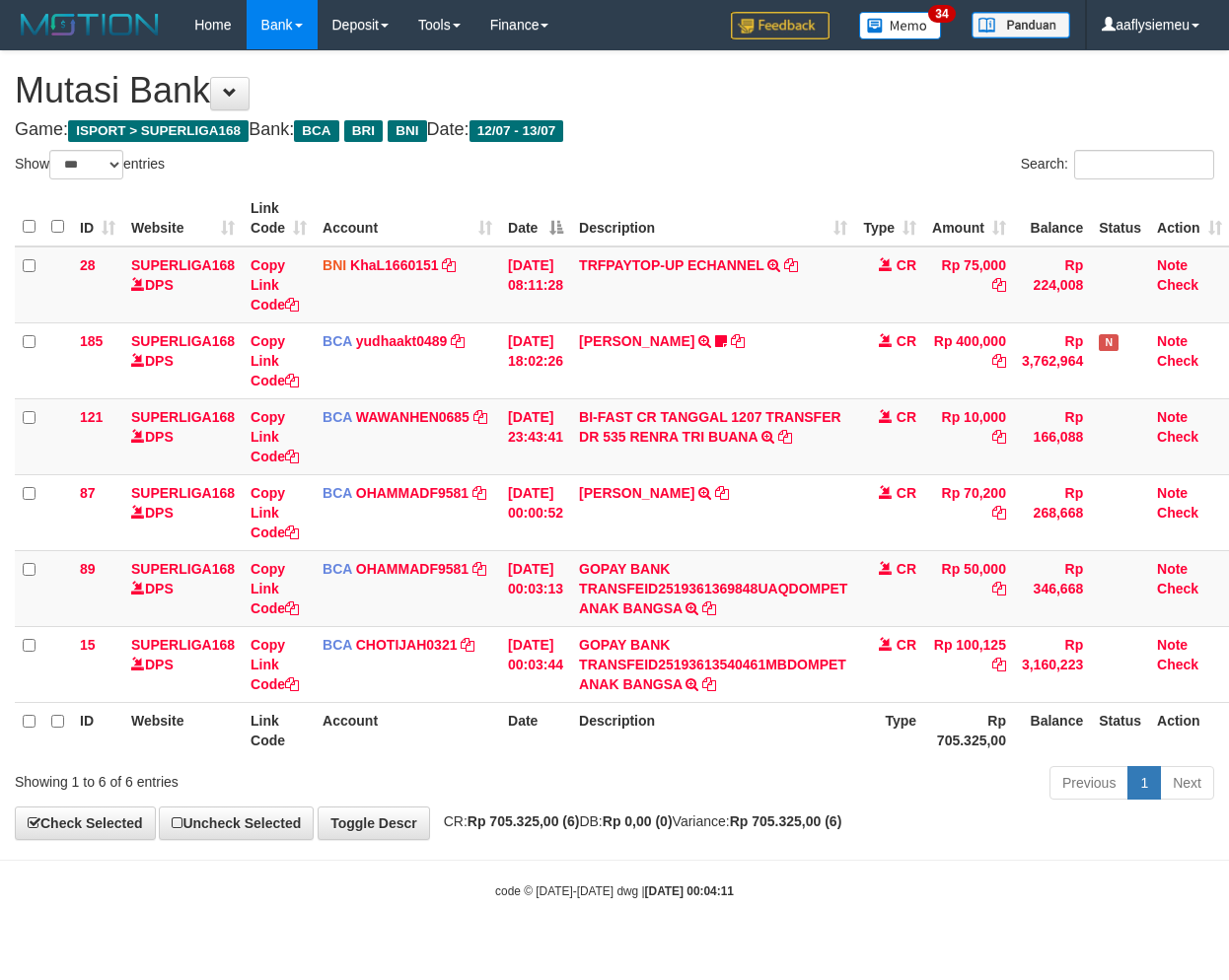 select on "***" 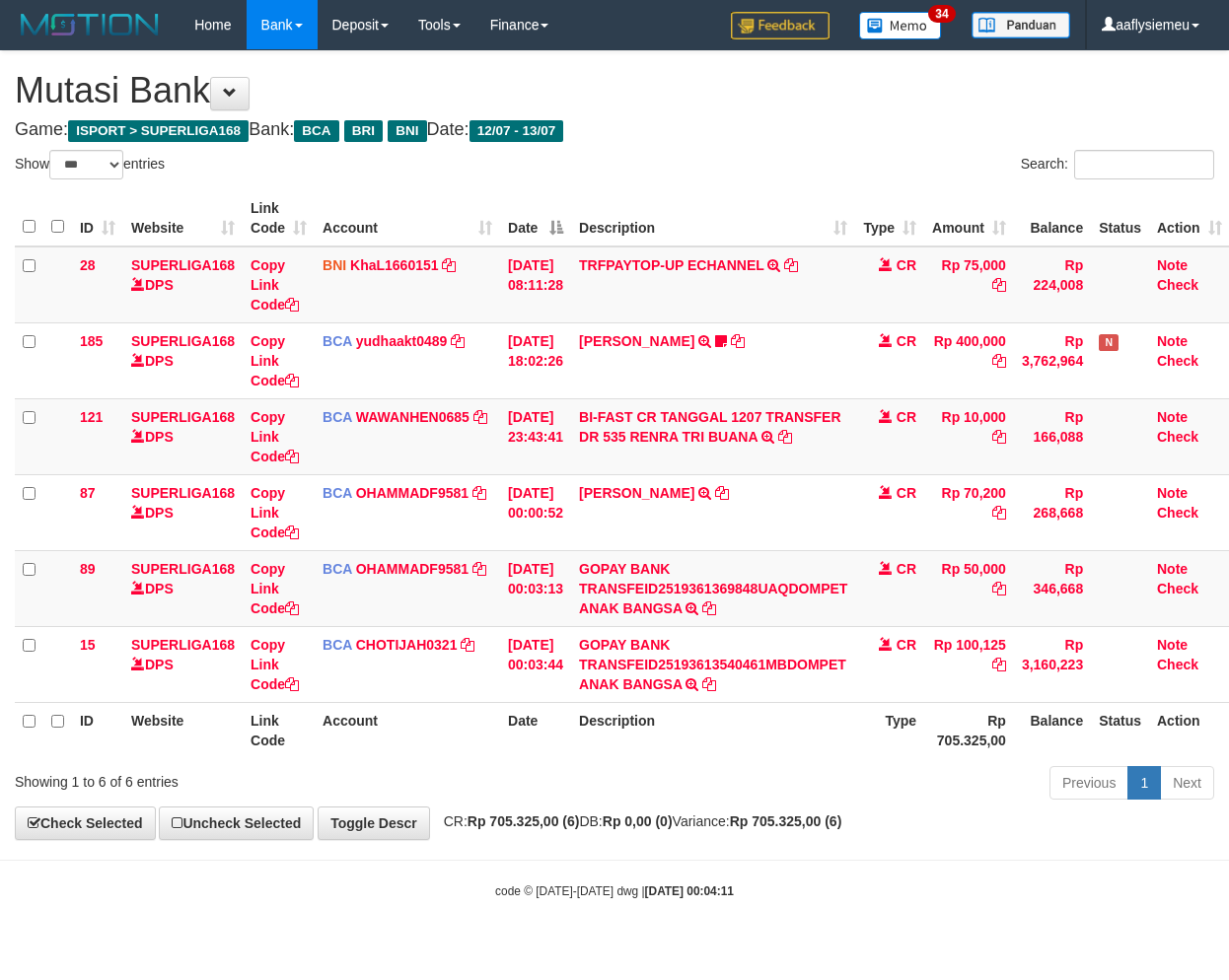 scroll, scrollTop: 0, scrollLeft: 0, axis: both 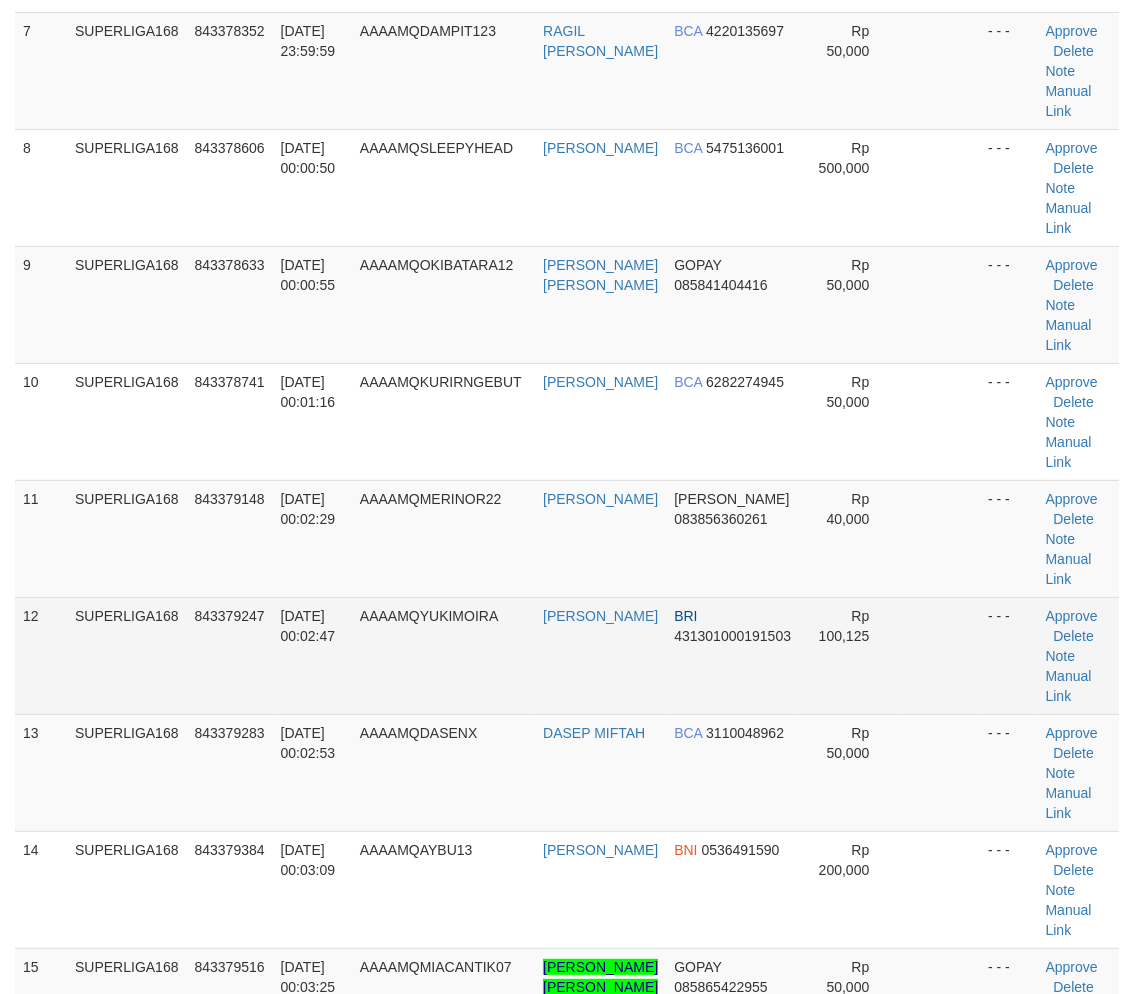 click on "SUPERLIGA168" at bounding box center (127, 655) 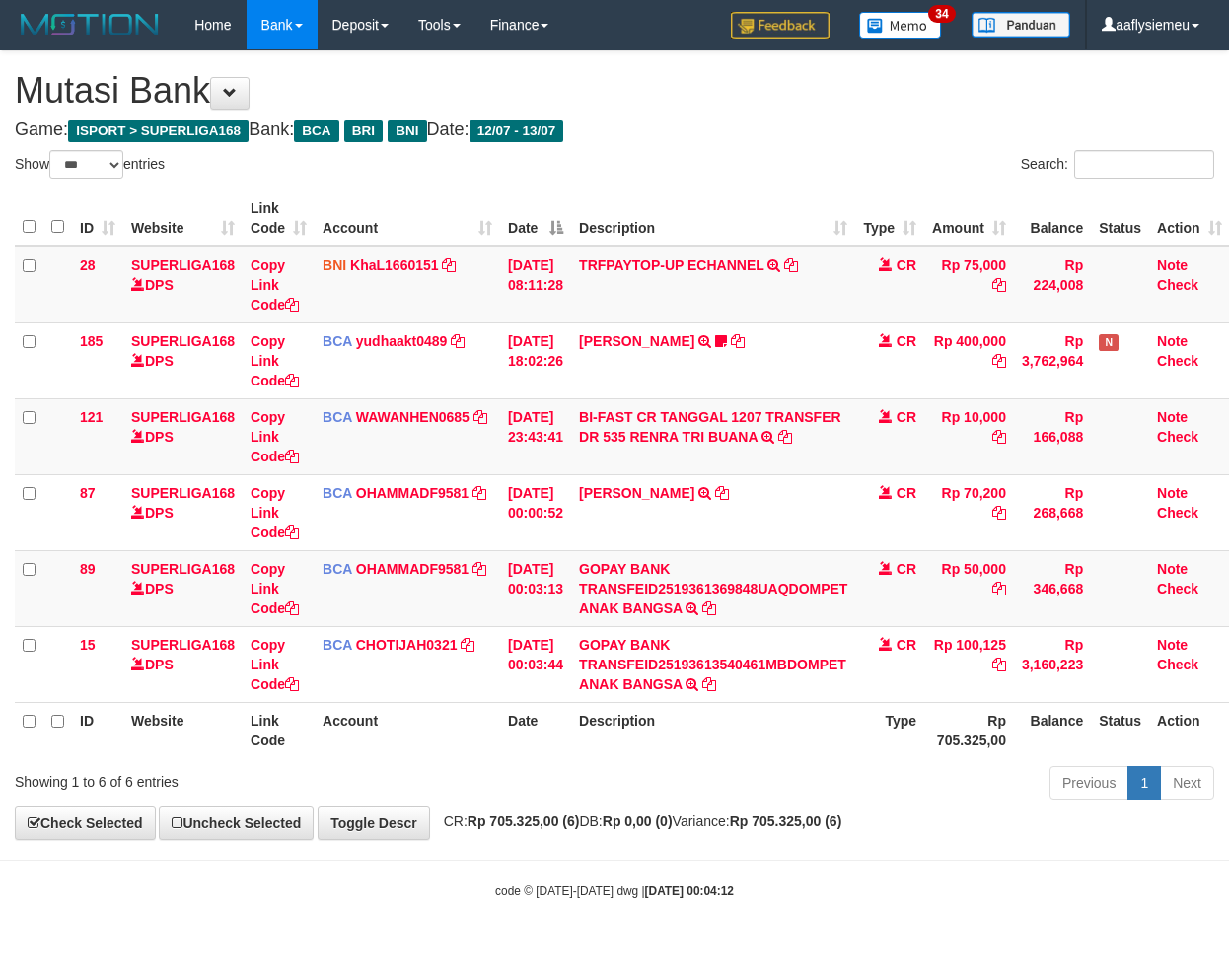 select on "***" 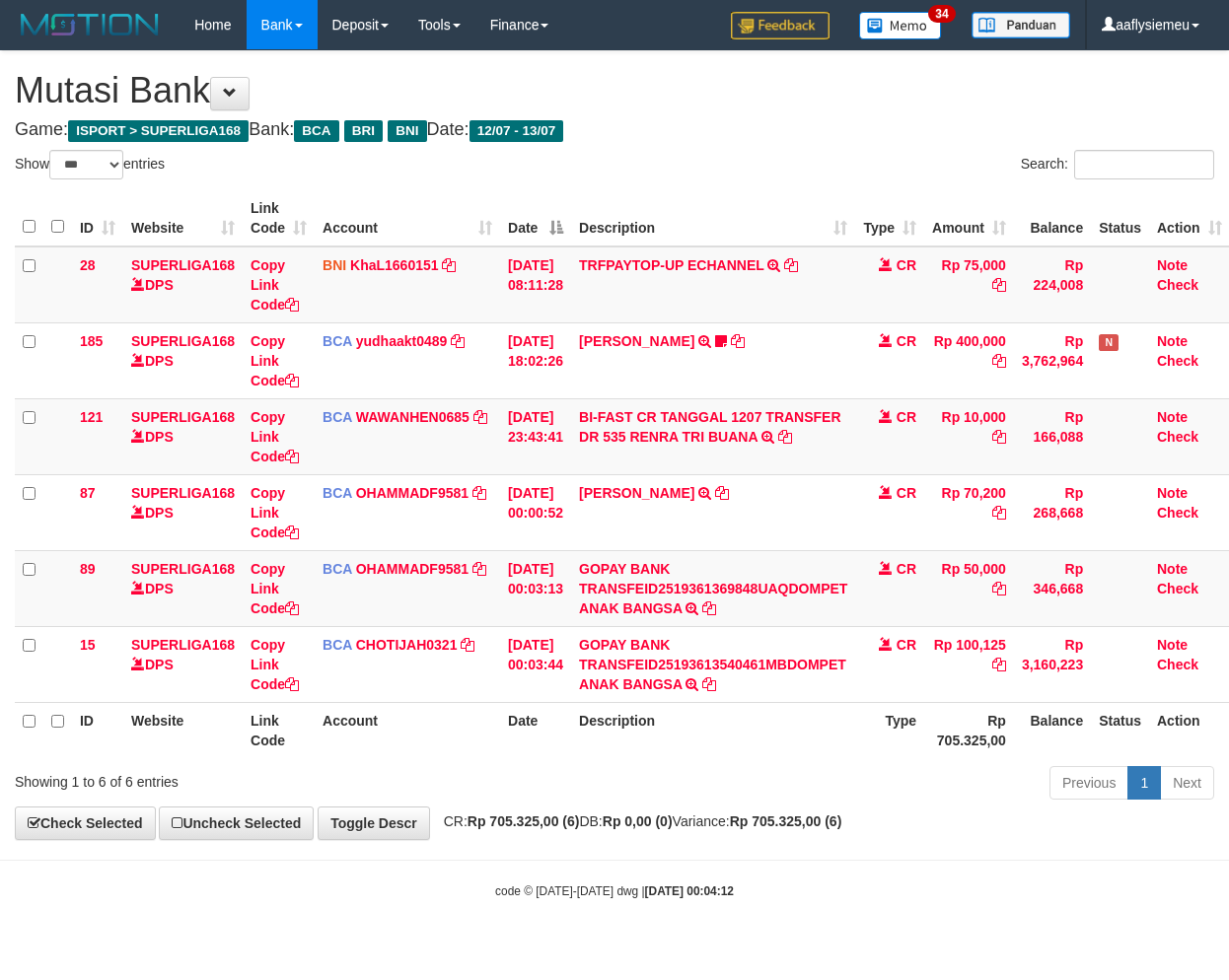 scroll, scrollTop: 0, scrollLeft: 0, axis: both 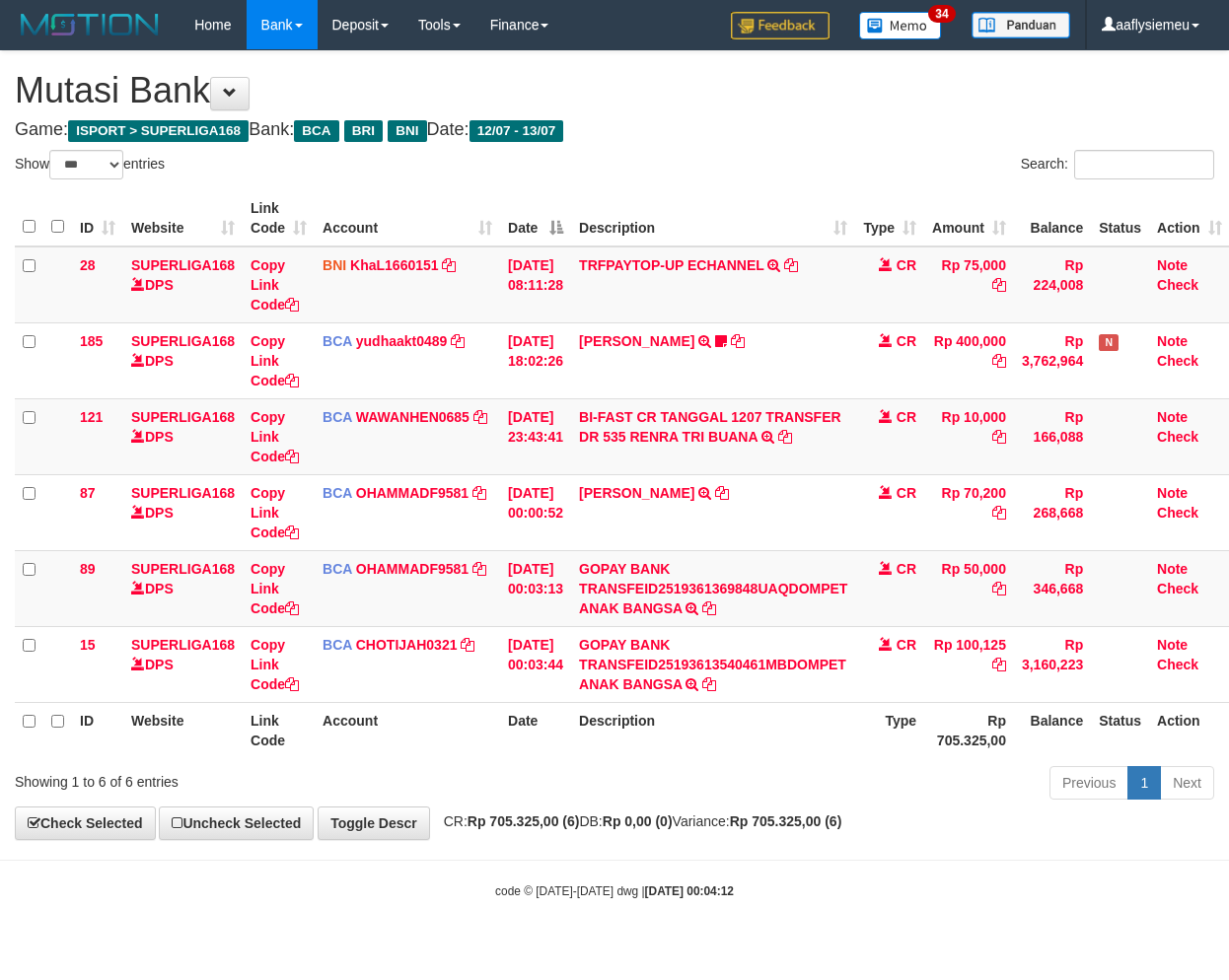 select on "***" 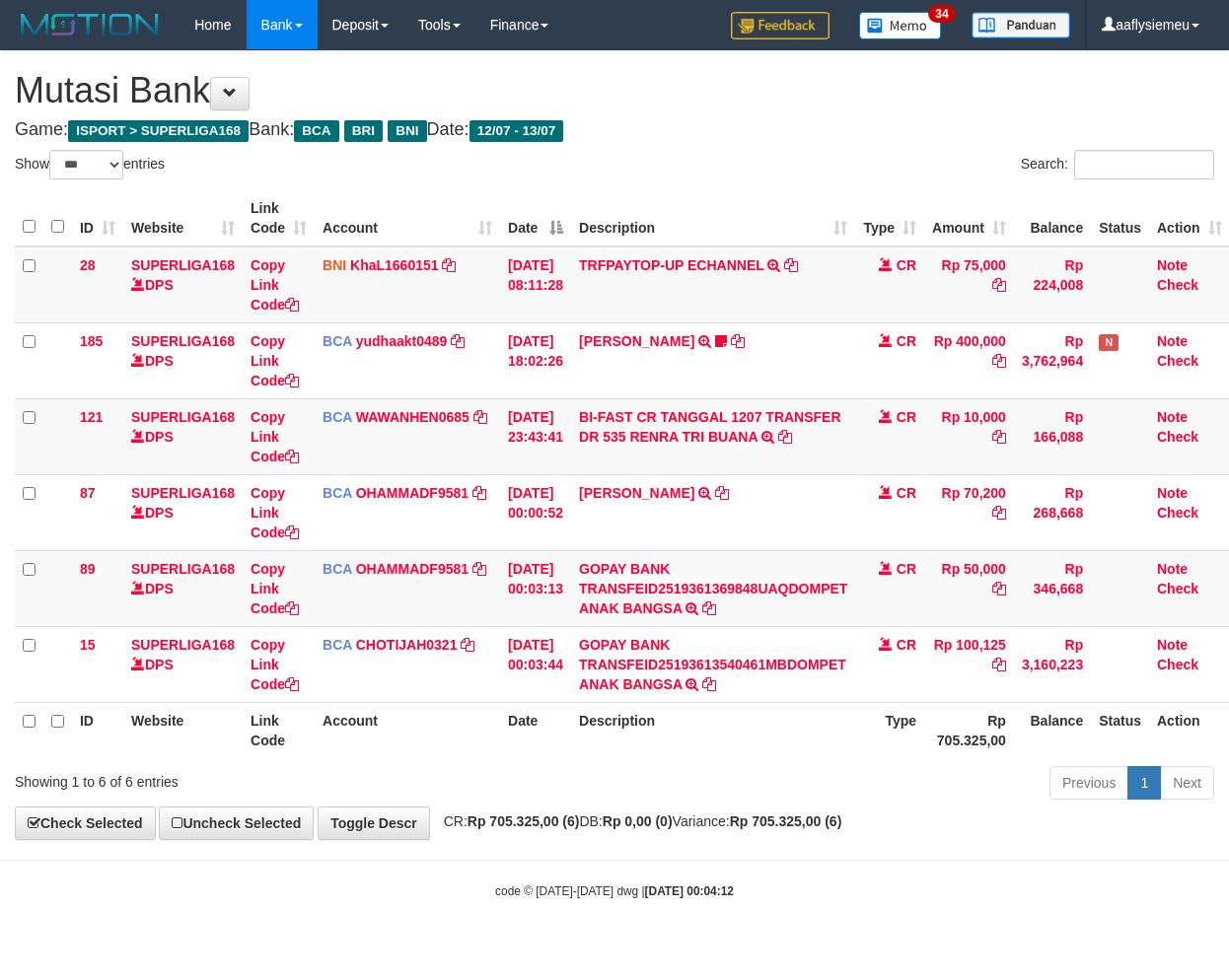 scroll, scrollTop: 0, scrollLeft: 0, axis: both 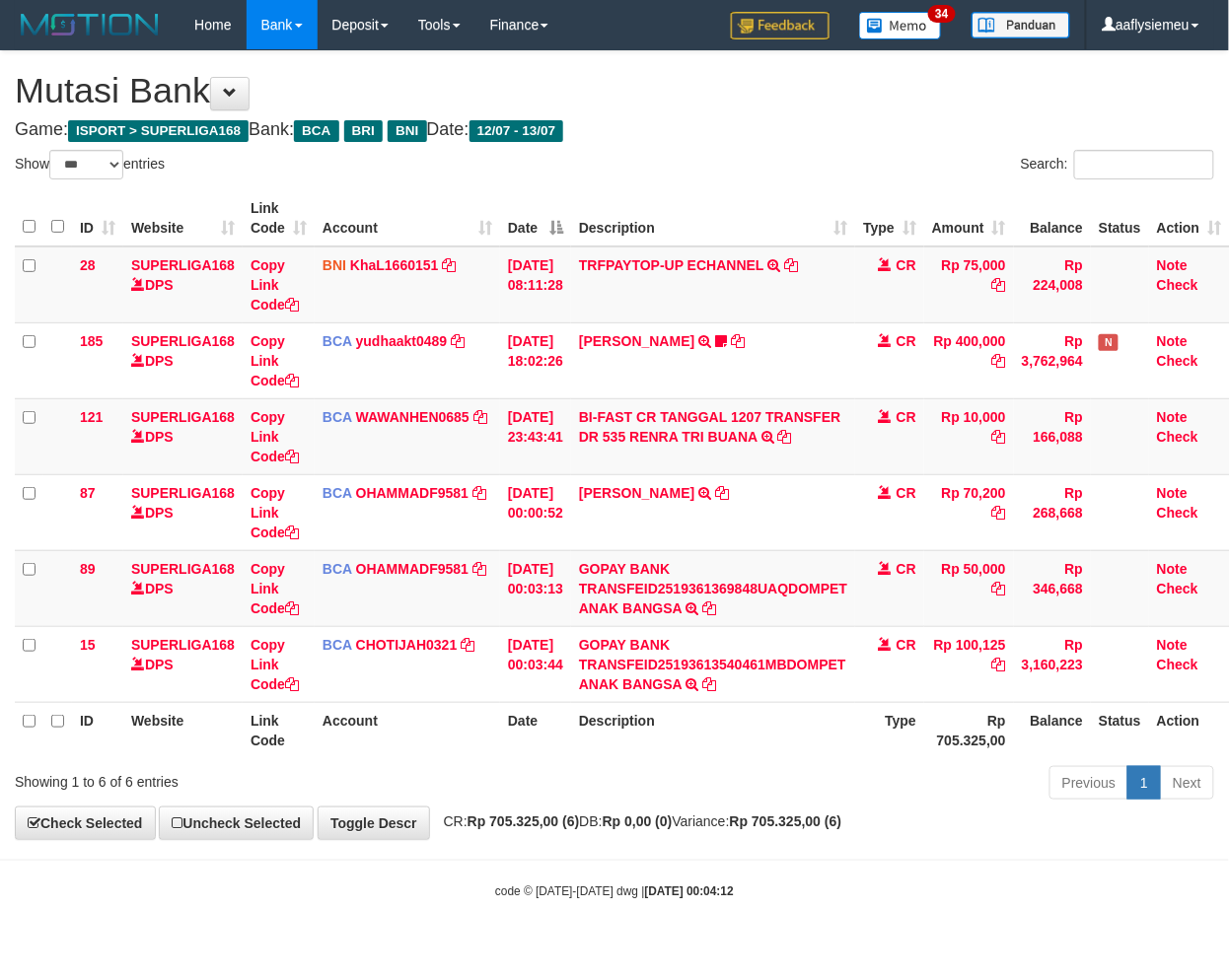 click on "Previous 1 Next" at bounding box center (870, 785) 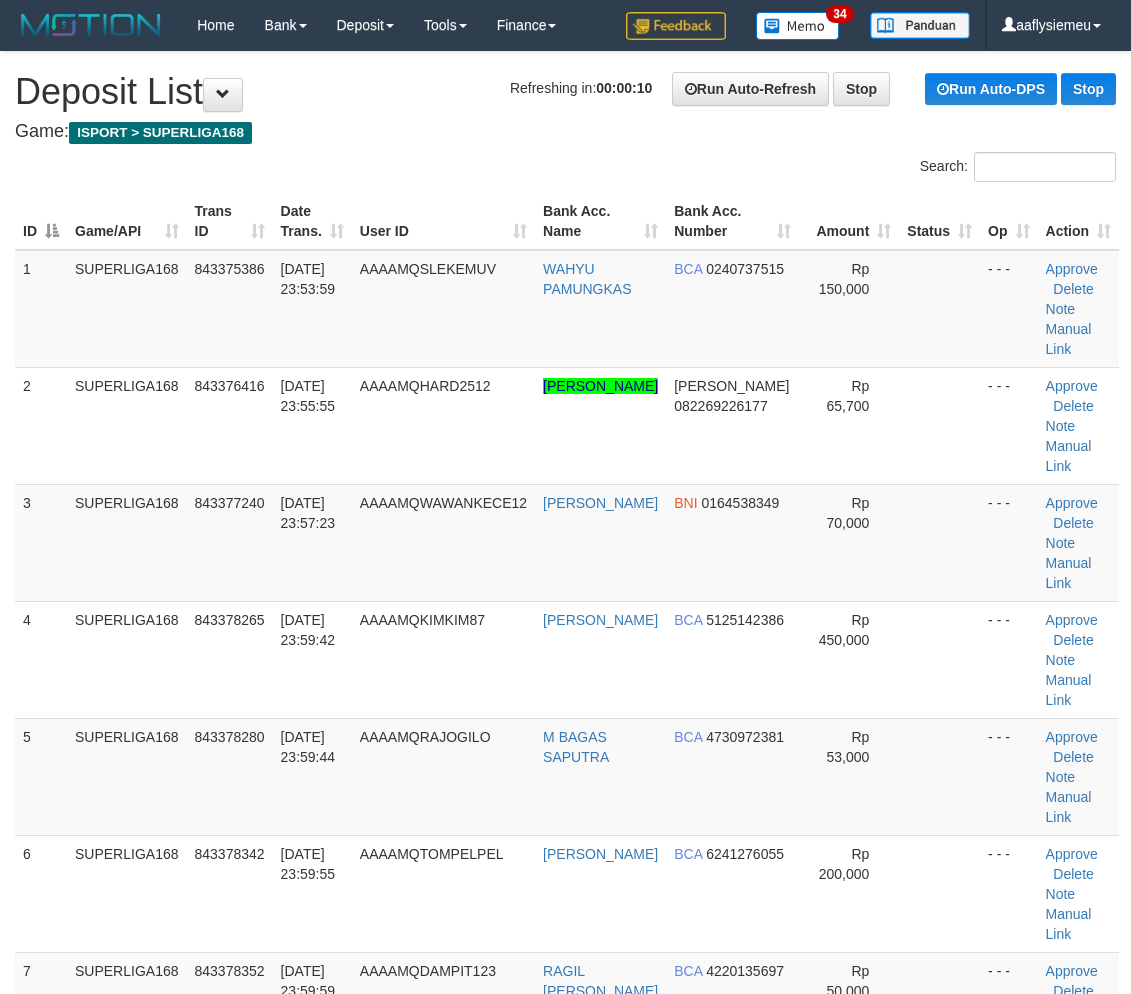 scroll, scrollTop: 963, scrollLeft: 0, axis: vertical 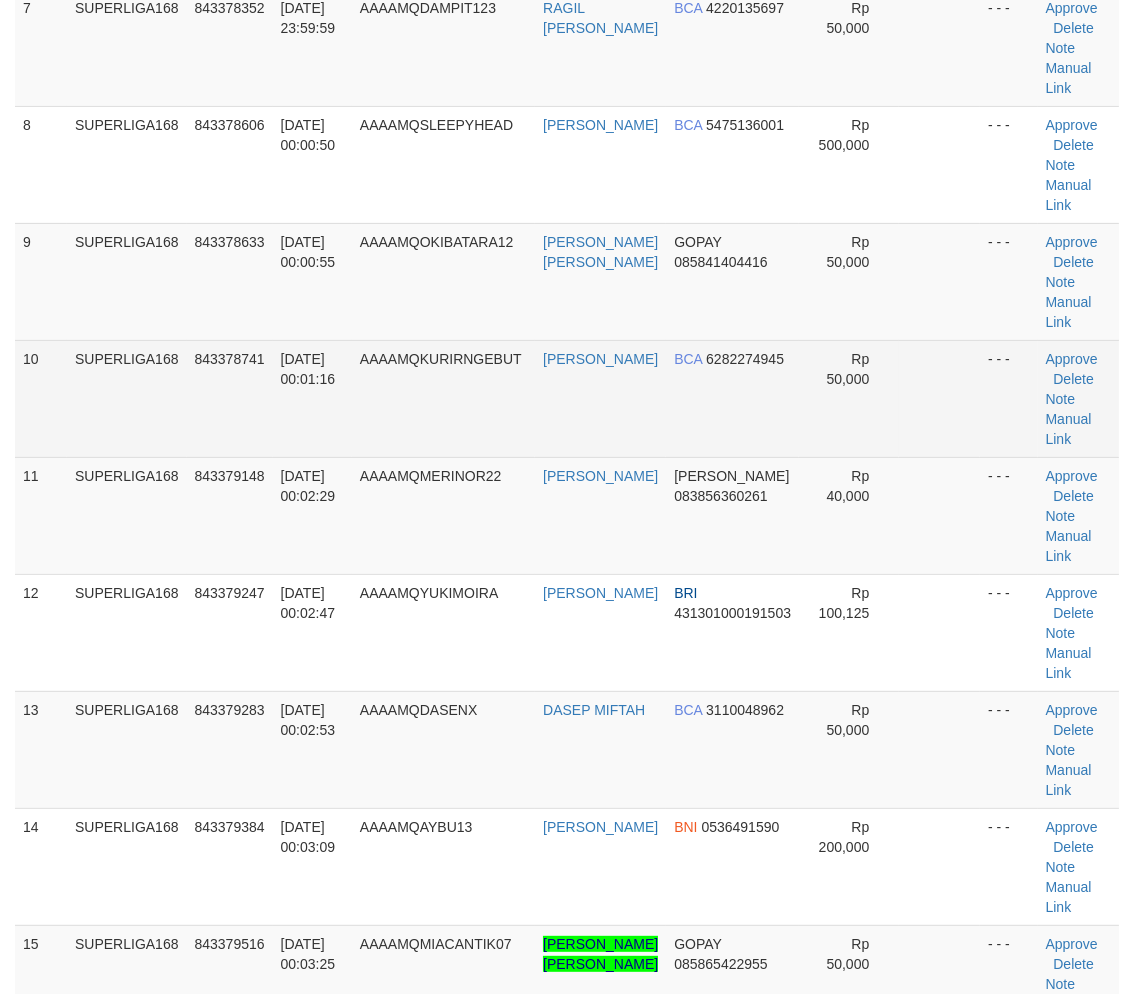 click on "AAAAMQKURIRNGEBUT" at bounding box center (443, 398) 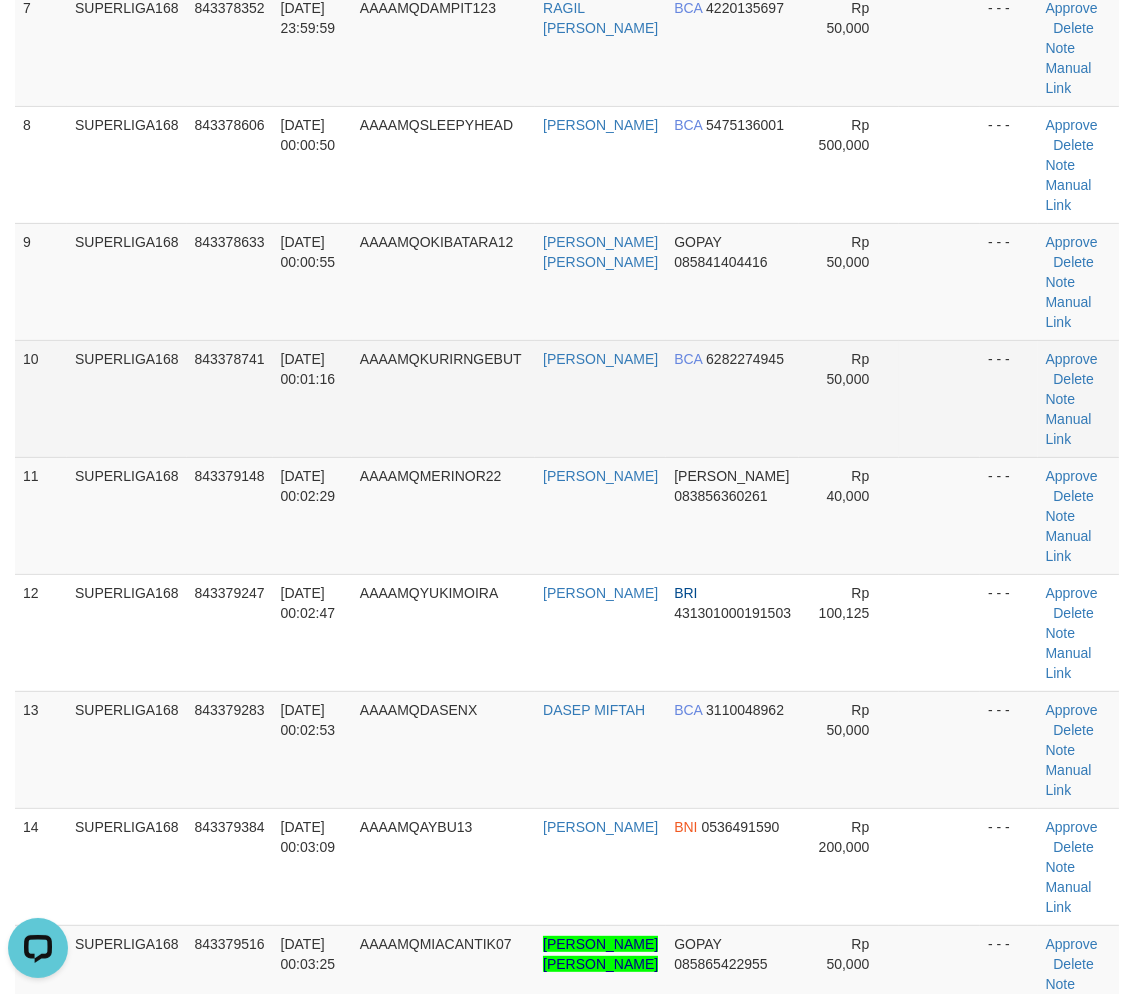 scroll, scrollTop: 0, scrollLeft: 0, axis: both 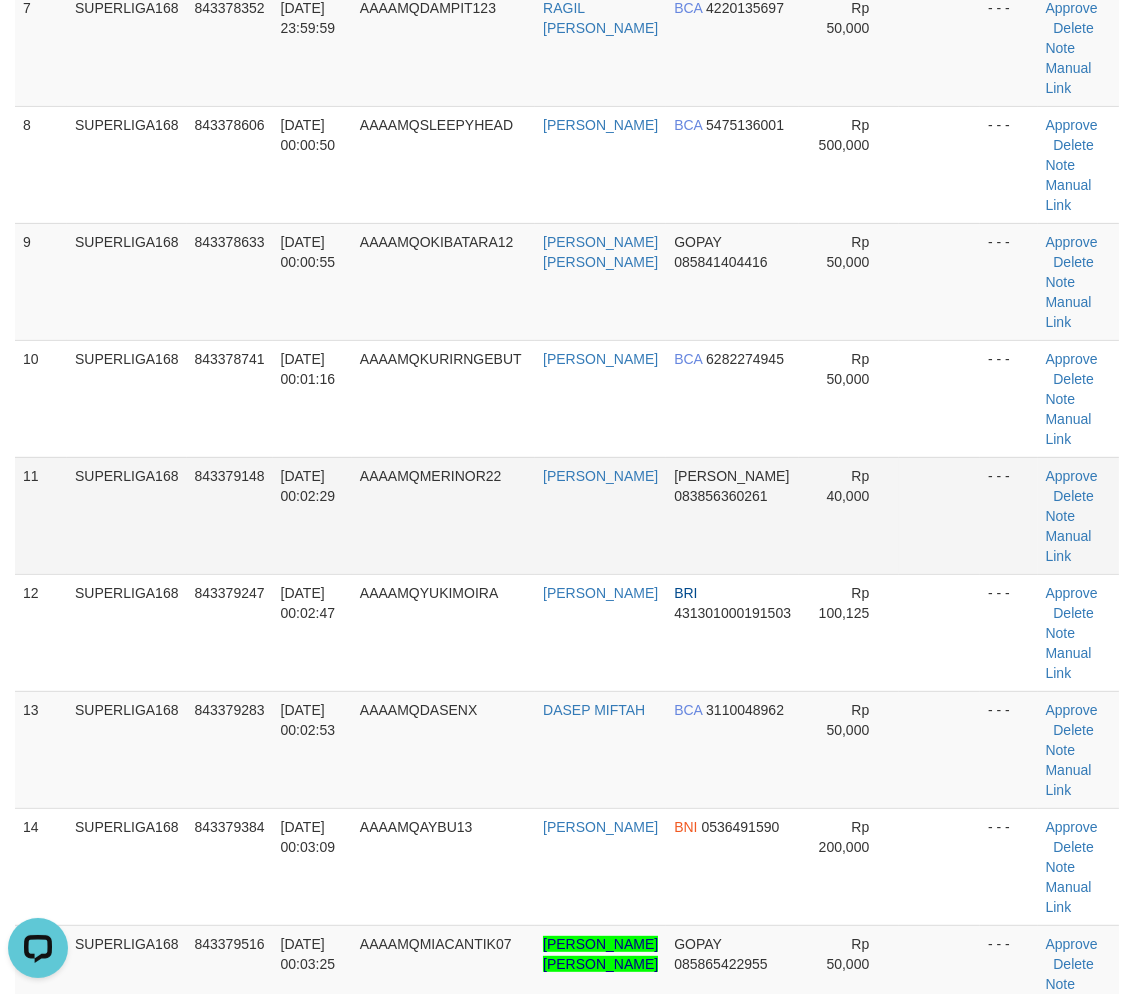 click on "843379148" at bounding box center [230, 515] 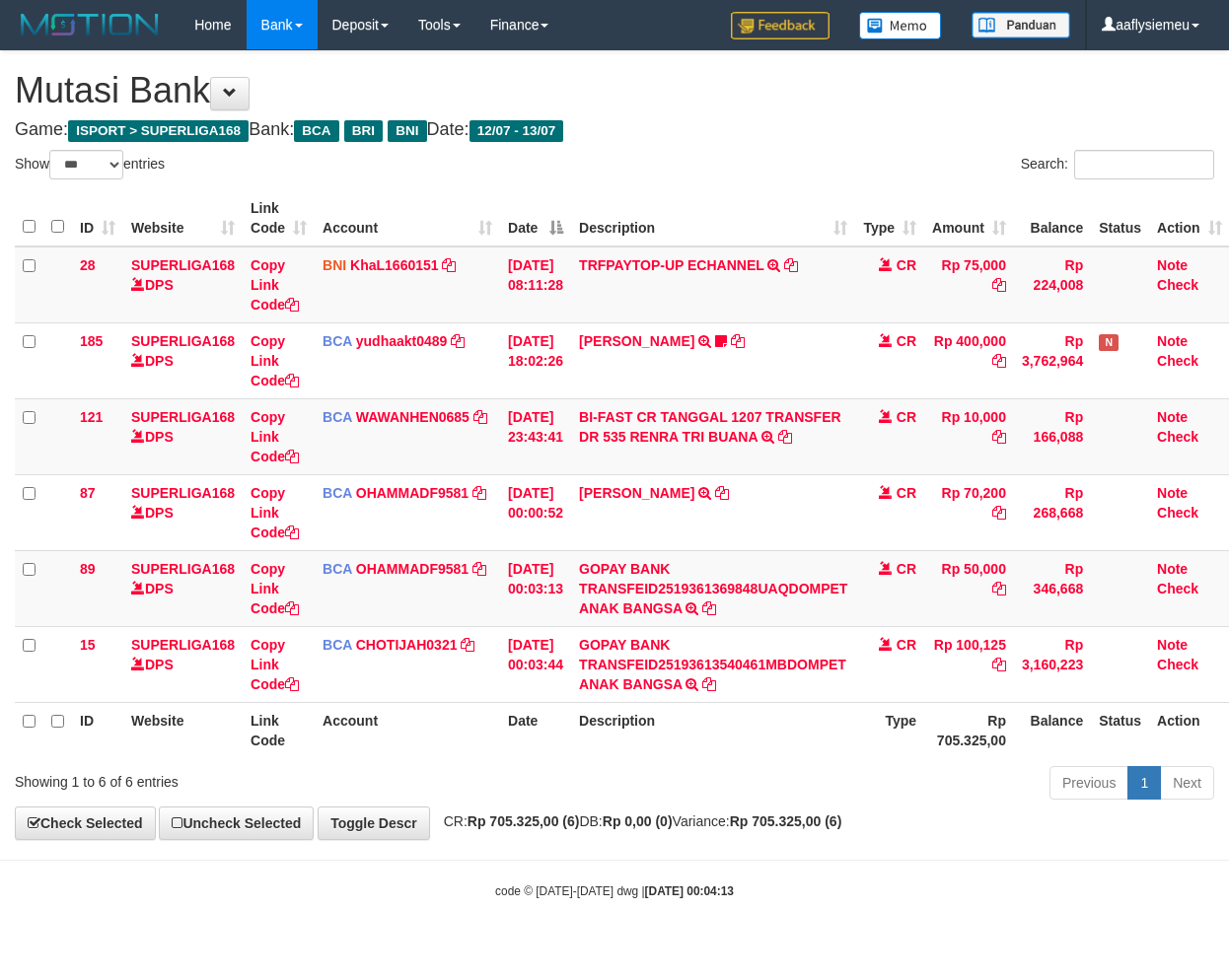 select on "***" 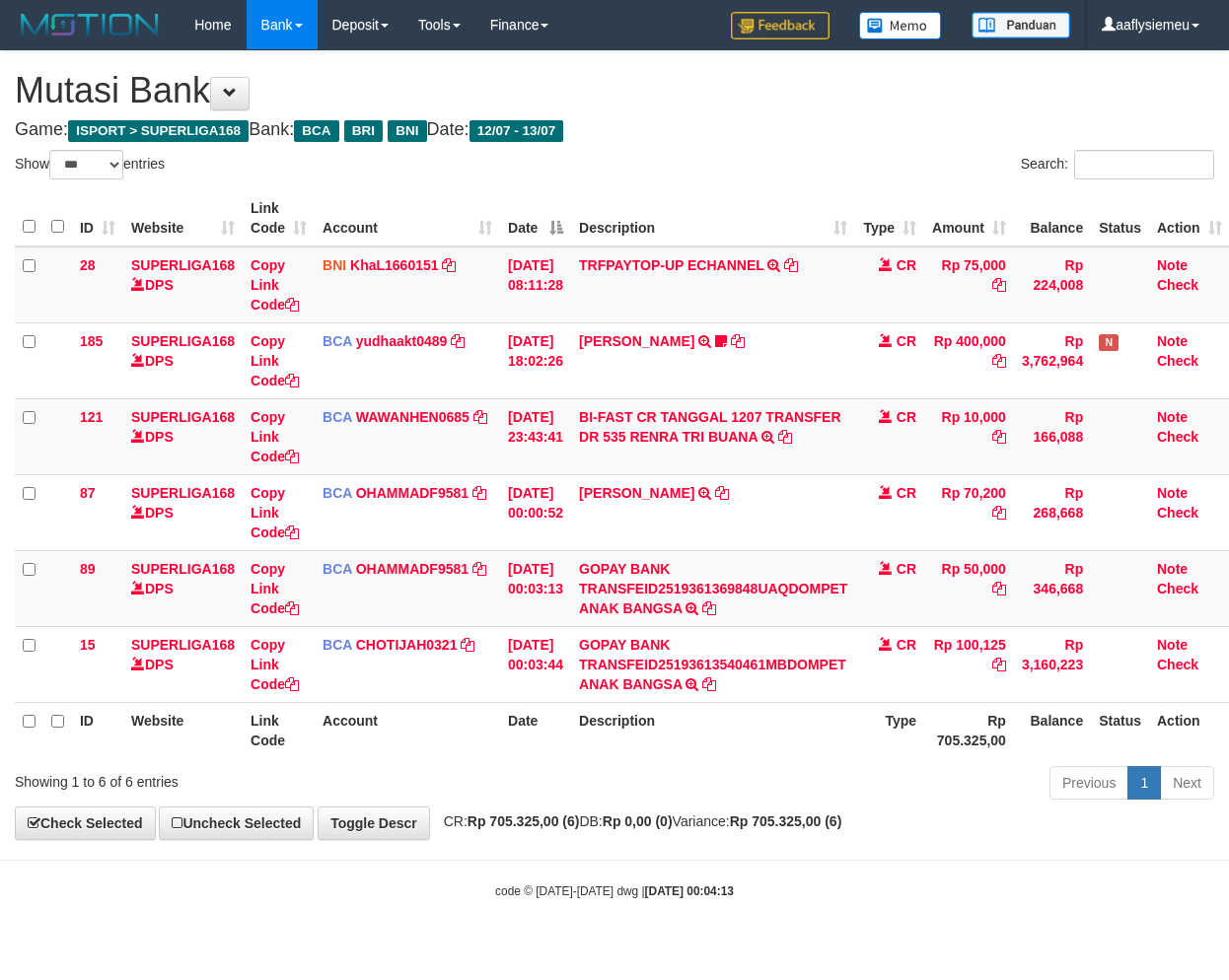 click on "Previous 1 Next" at bounding box center (870, 785) 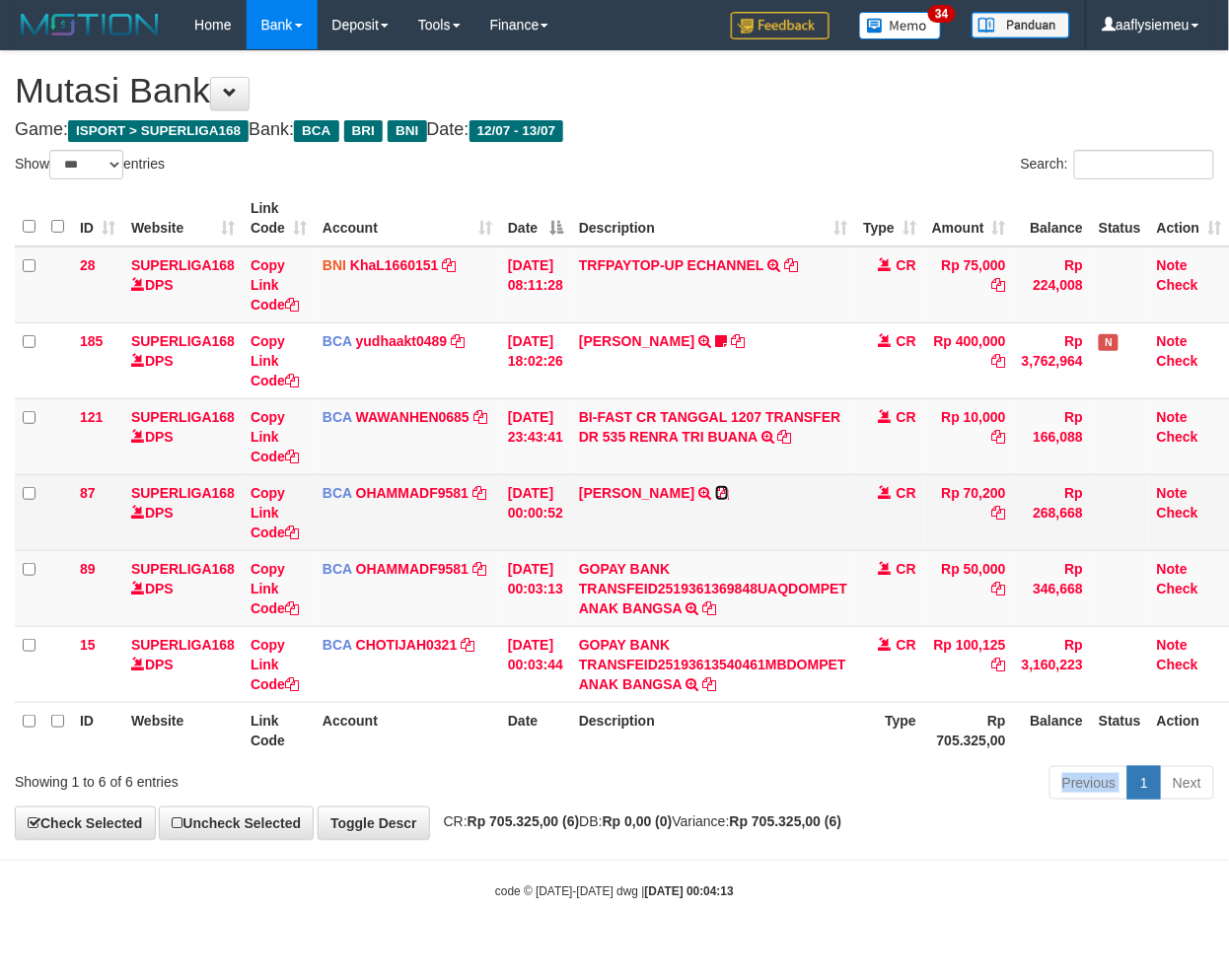 click at bounding box center (722, 493) 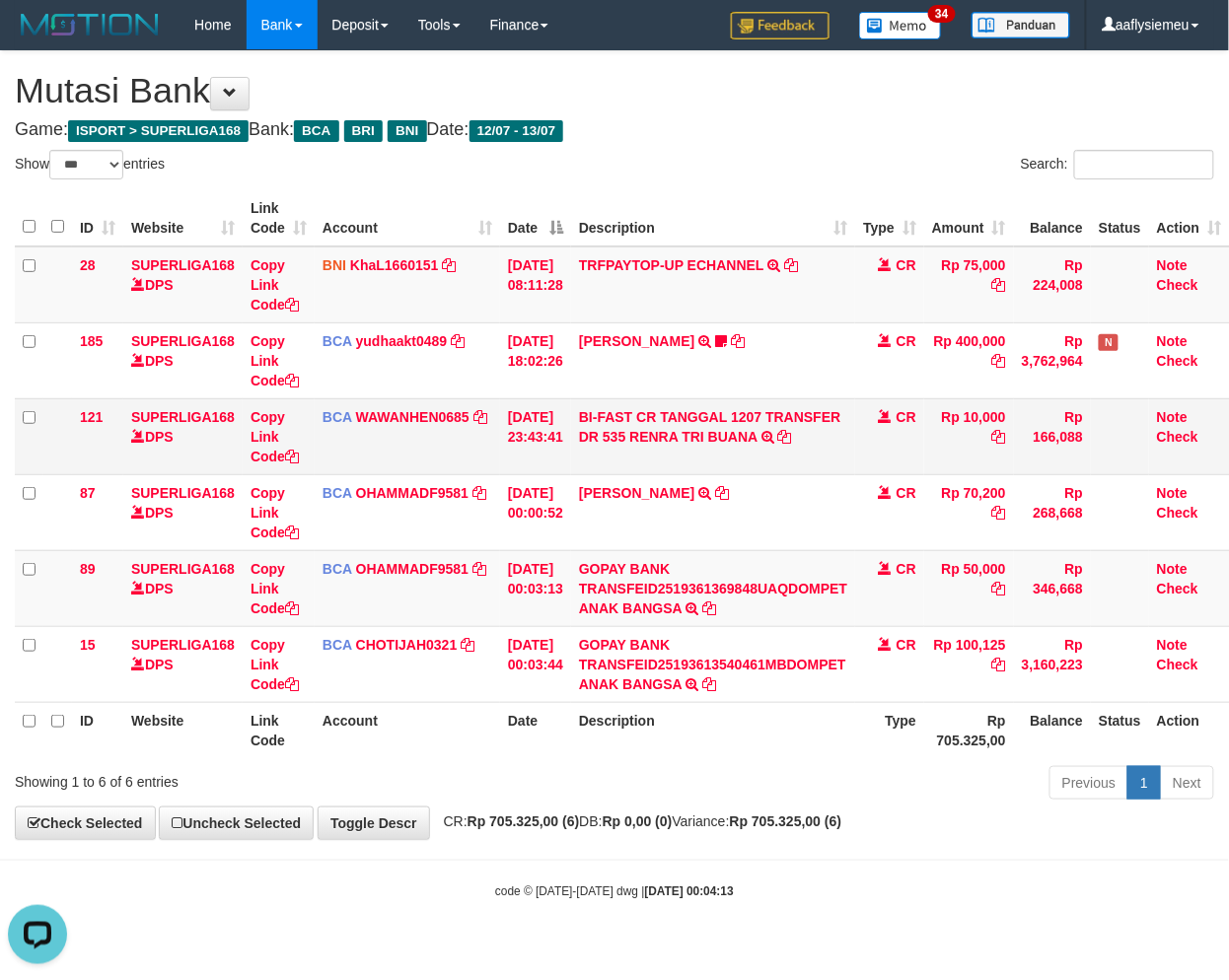 scroll, scrollTop: 0, scrollLeft: 0, axis: both 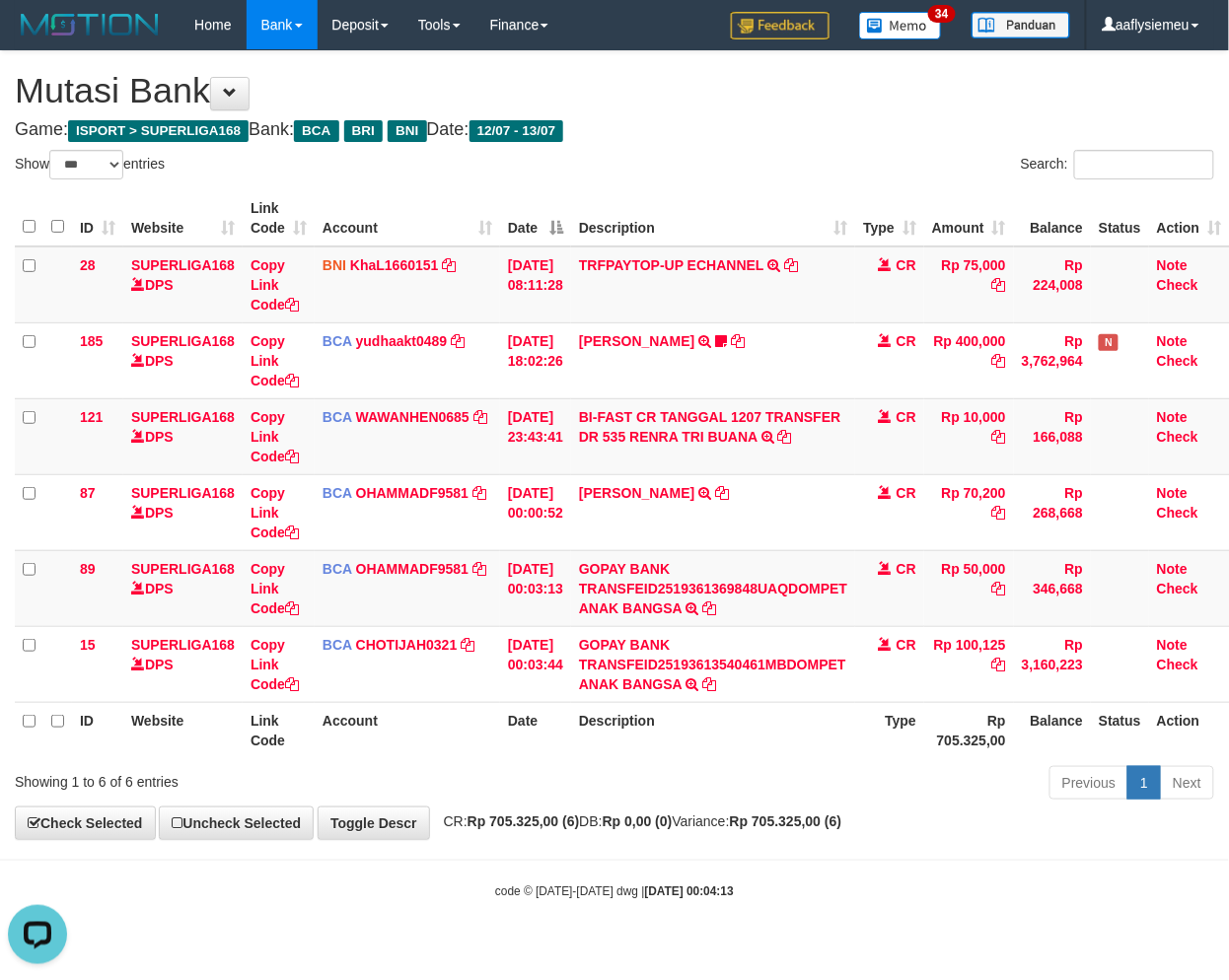 click on "ID Website Link Code Account Date Description Type Rp 705.325,00 Balance Status Action" at bounding box center (622, 730) 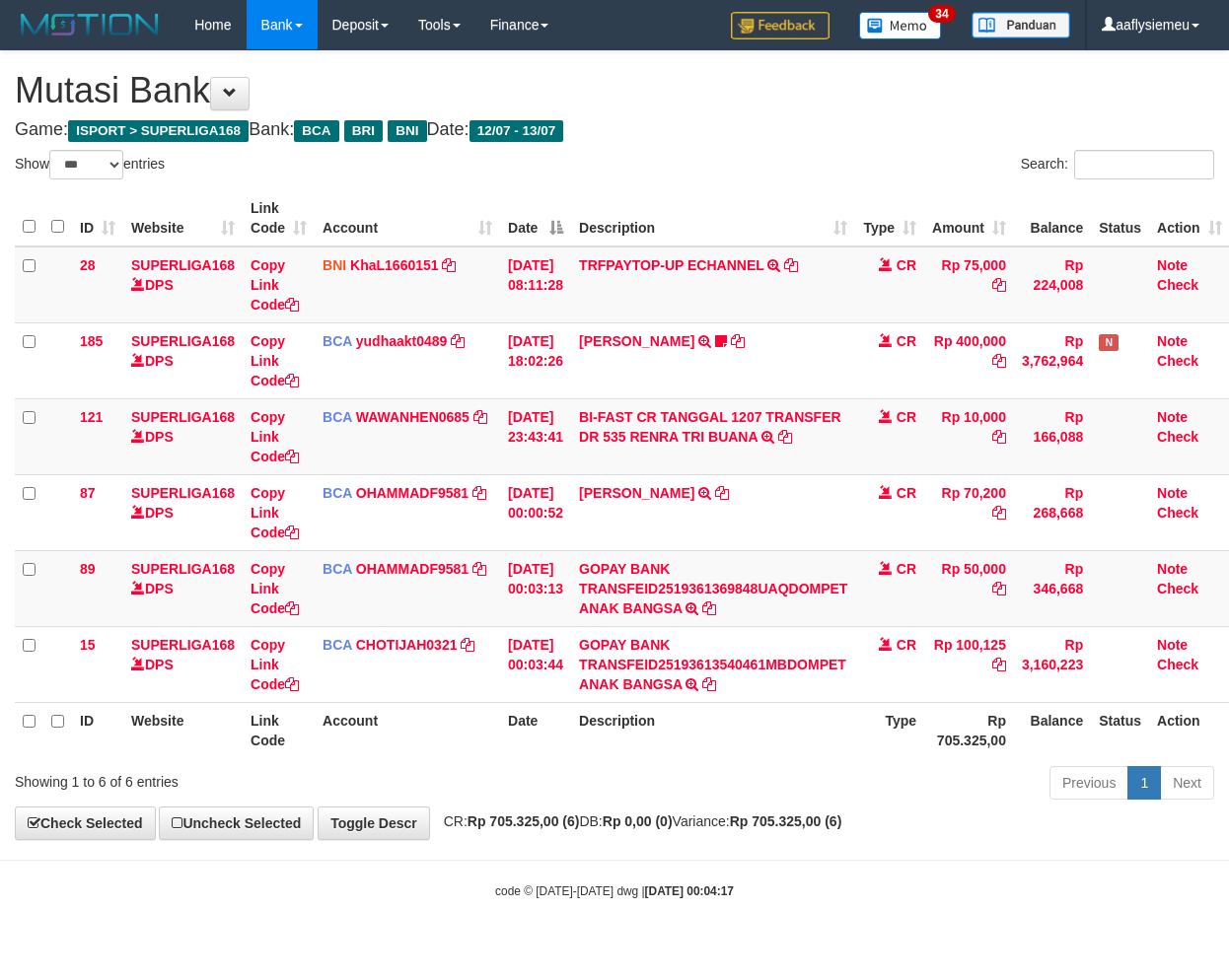 select on "***" 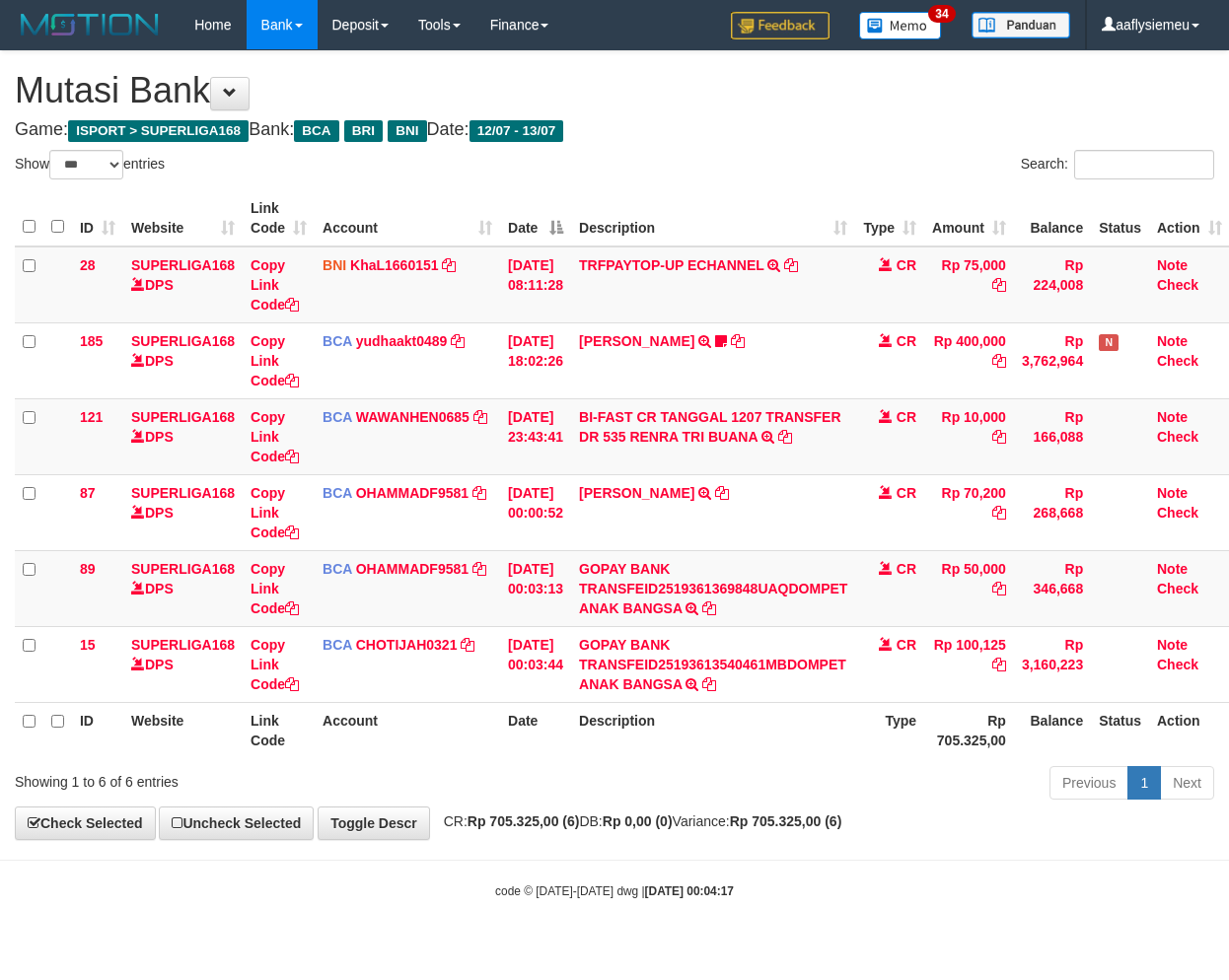 click on "**********" at bounding box center (614, 445) 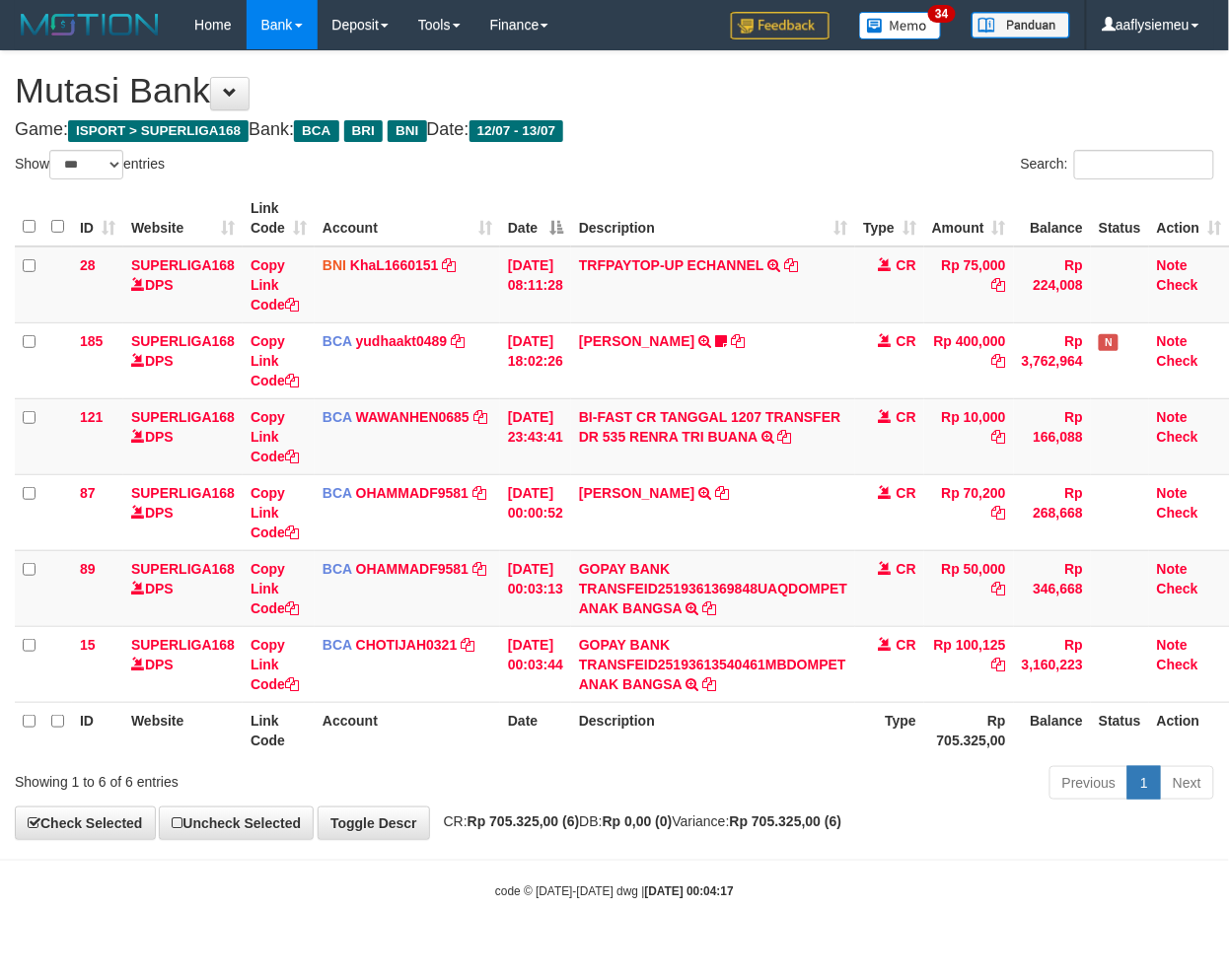 click on "Description" at bounding box center [713, 730] 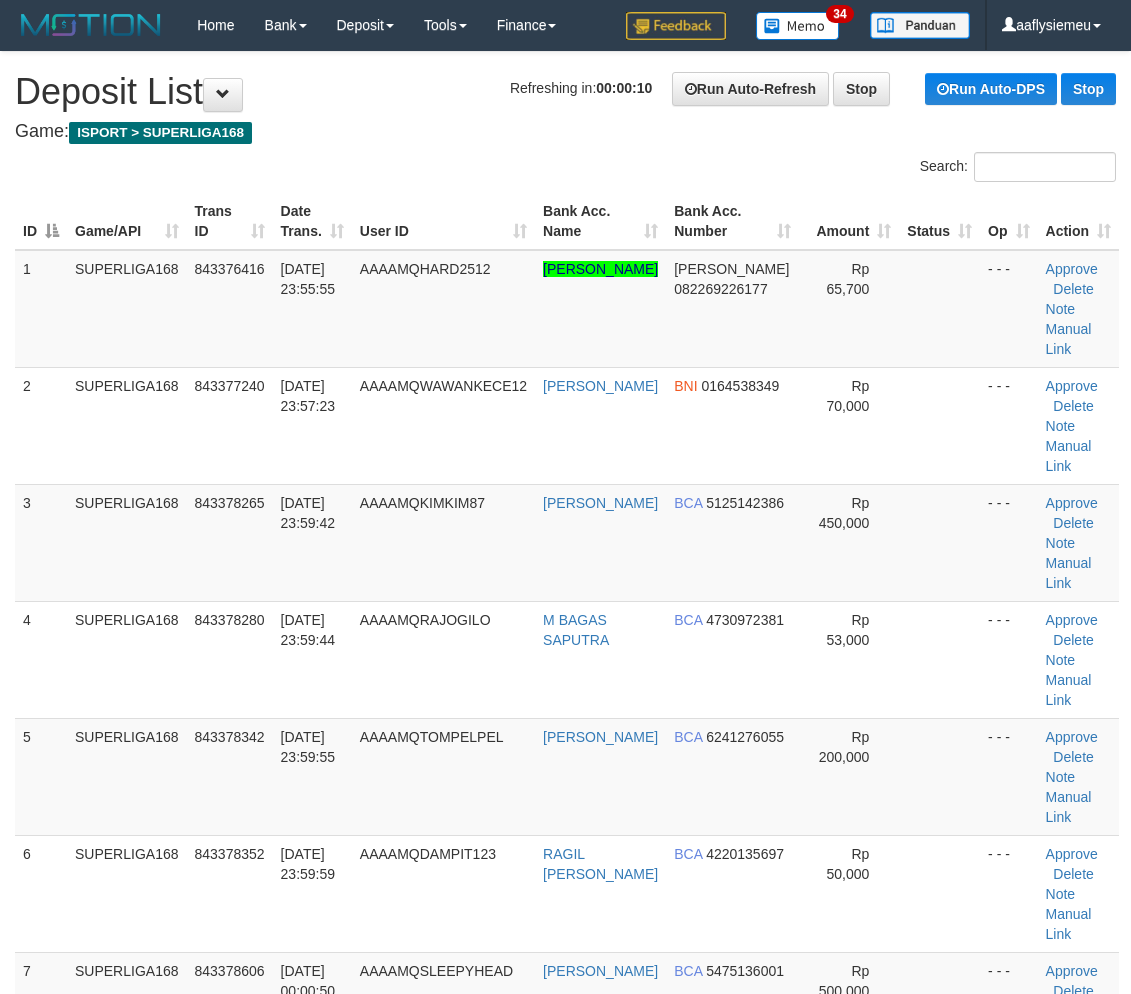 click on "11
SUPERLIGA168
843379247
[DATE] 00:02:47
AAAAMQYUKIMOIRA
[PERSON_NAME]
BRI
431301000191503
Rp 100,125
- - -
Approve
[GEOGRAPHIC_DATA]
Note
Manual Link" at bounding box center (567, 1478) 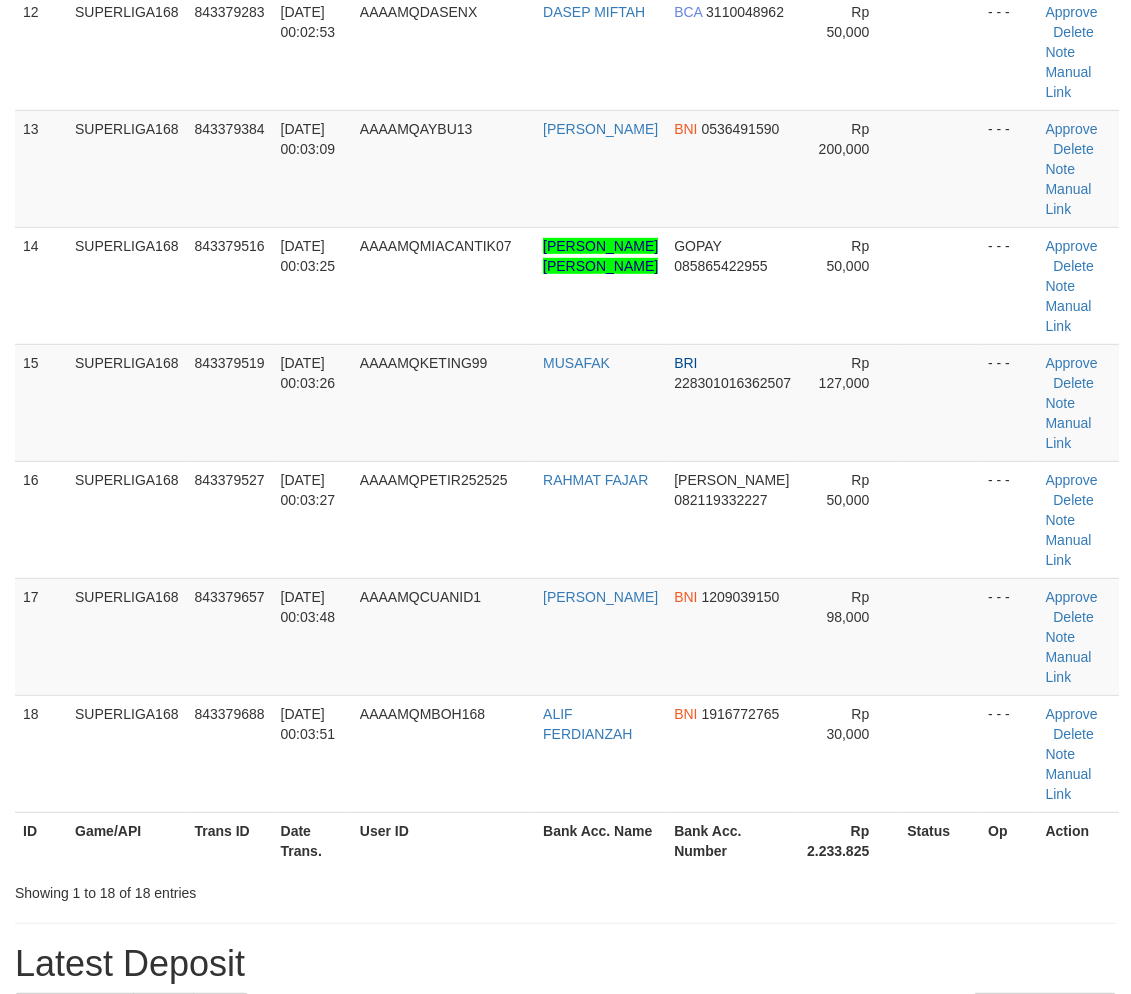 scroll, scrollTop: 1852, scrollLeft: 0, axis: vertical 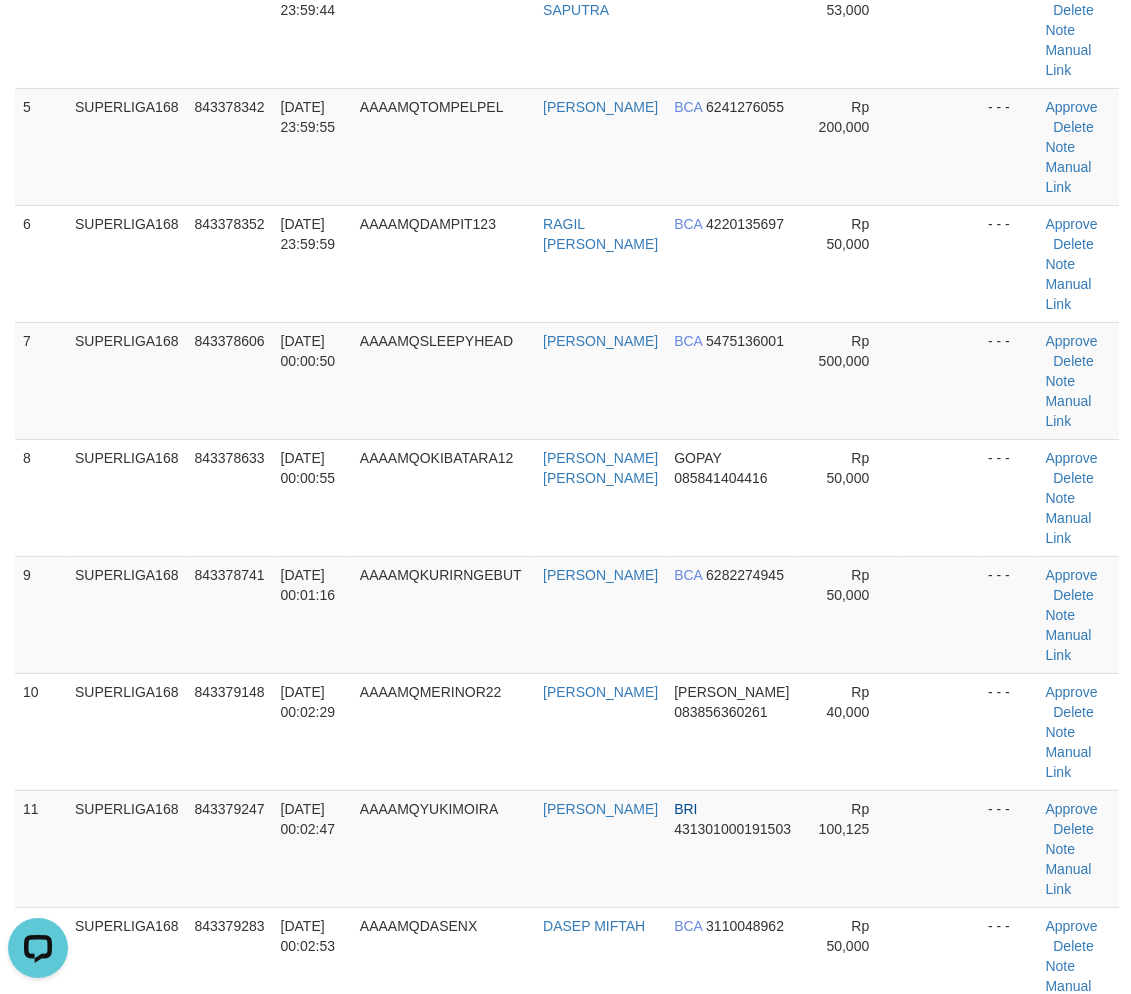 drag, startPoint x: 316, startPoint y: 433, endPoint x: 1, endPoint y: 554, distance: 337.44037 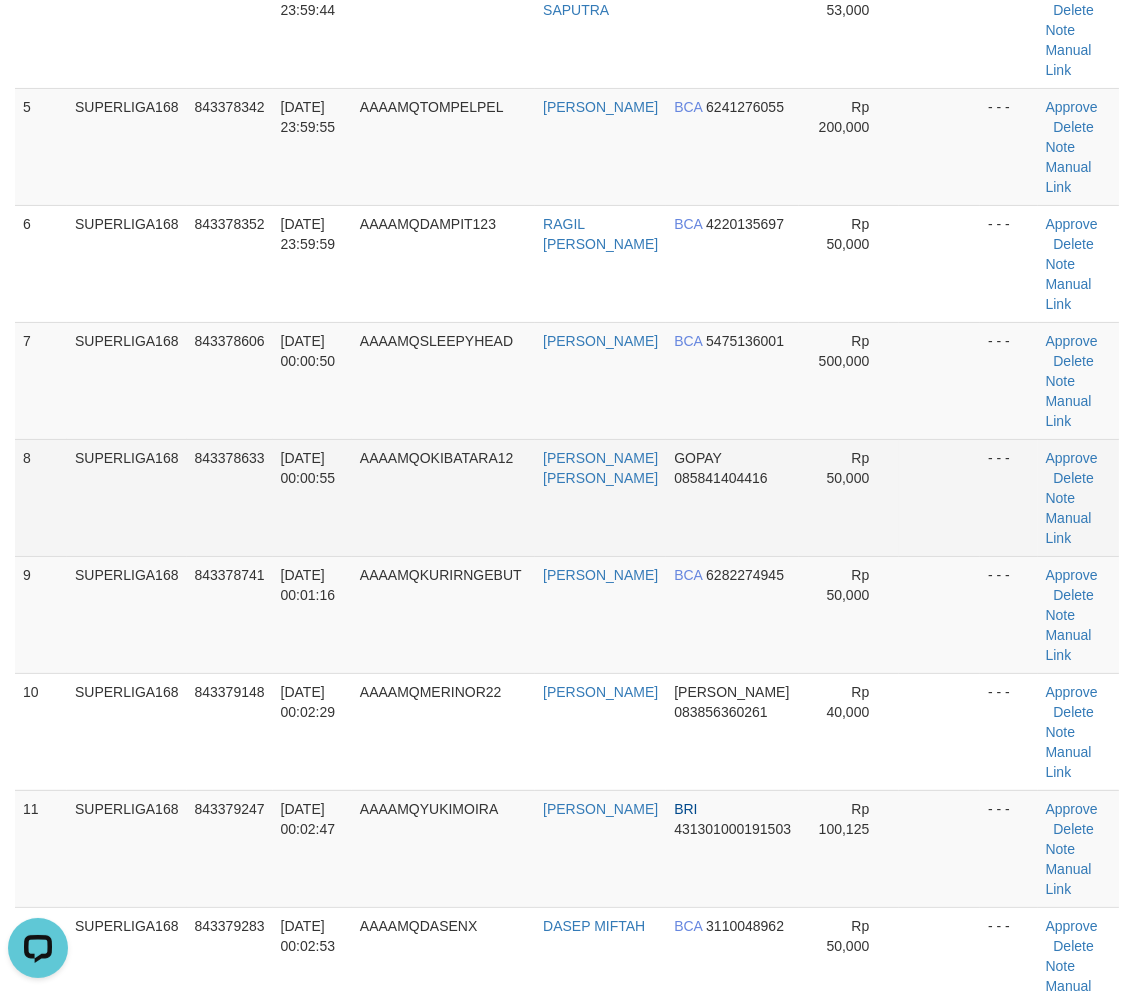 drag, startPoint x: 65, startPoint y: 524, endPoint x: 28, endPoint y: 541, distance: 40.718548 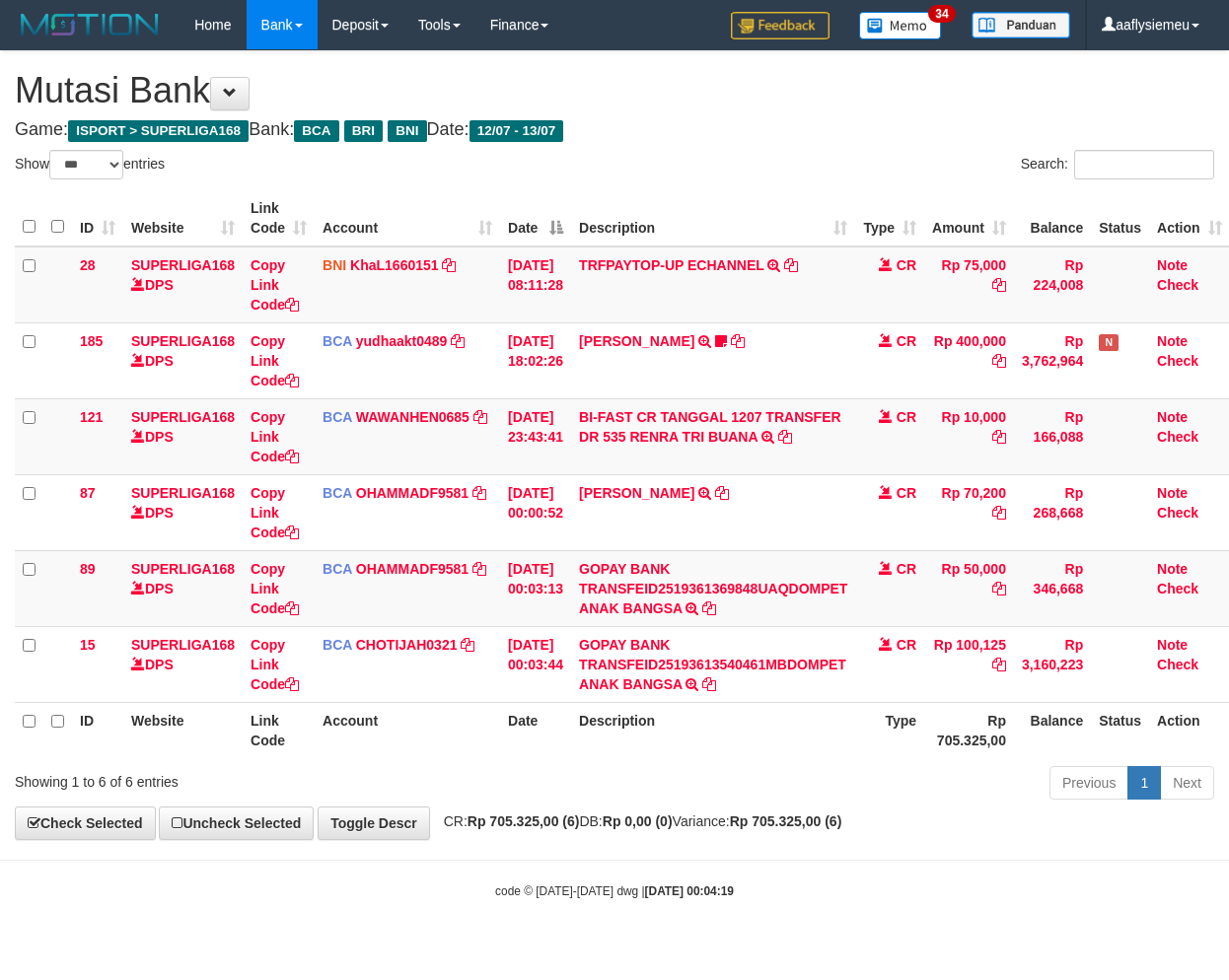 select on "***" 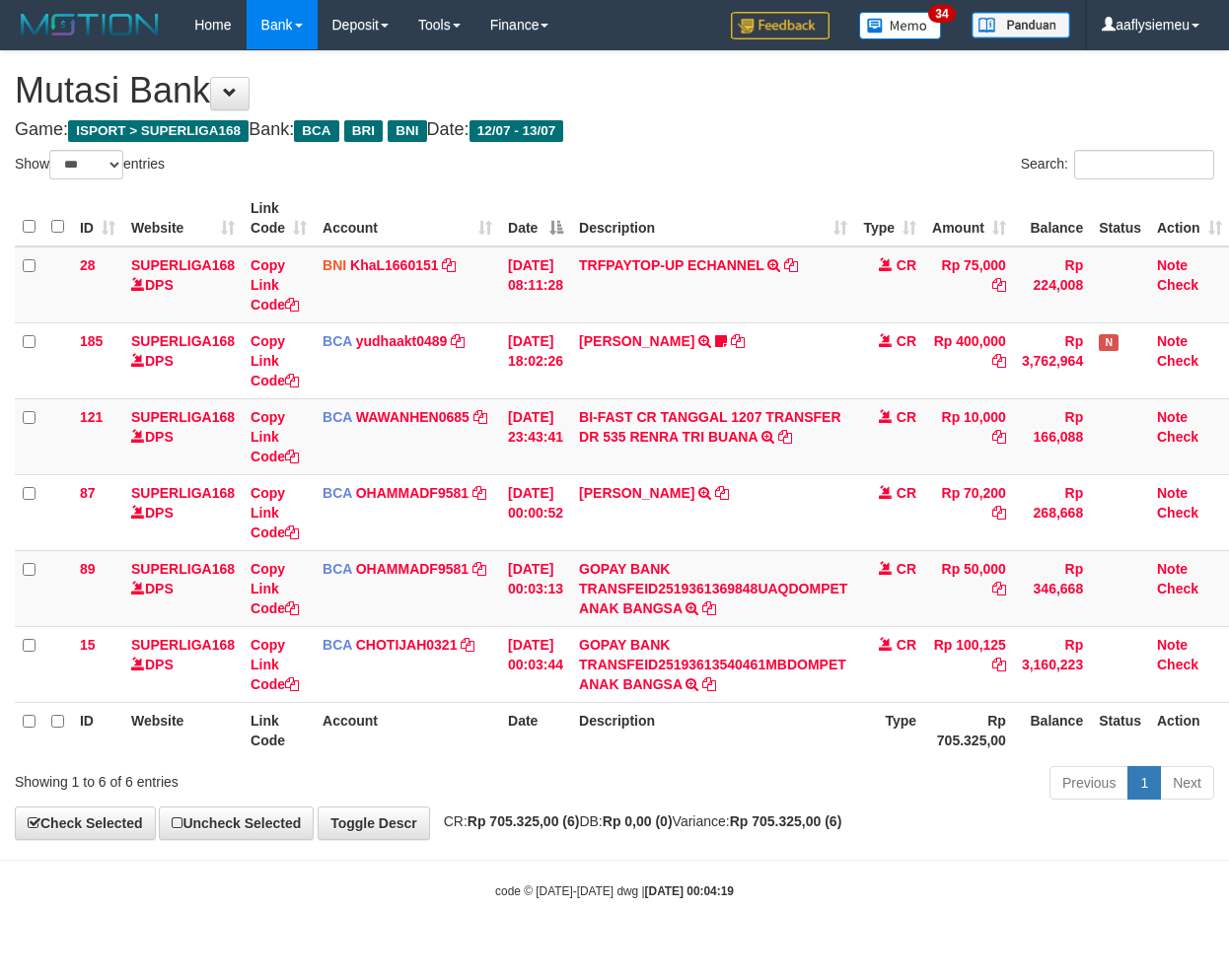 scroll, scrollTop: 0, scrollLeft: 0, axis: both 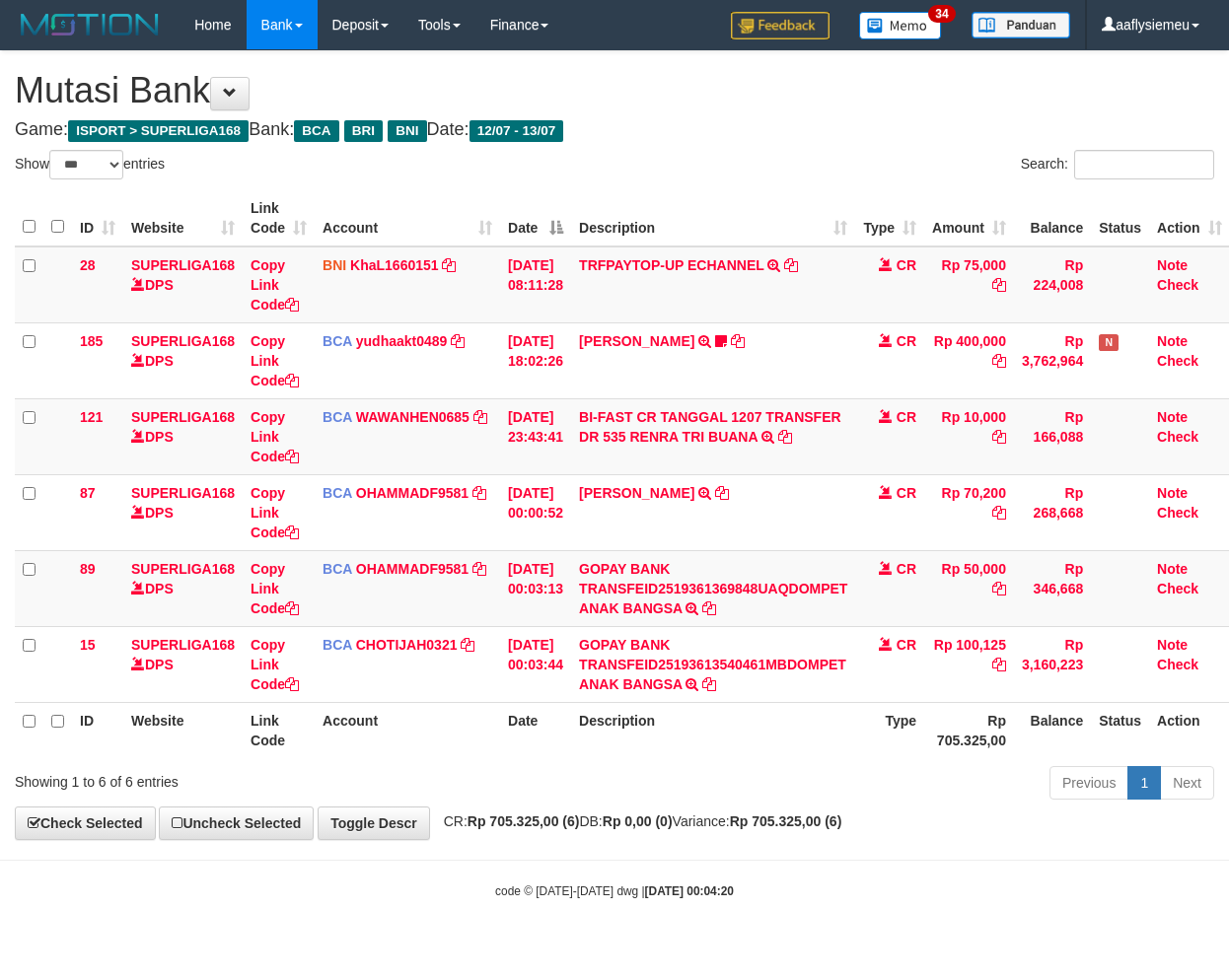select on "***" 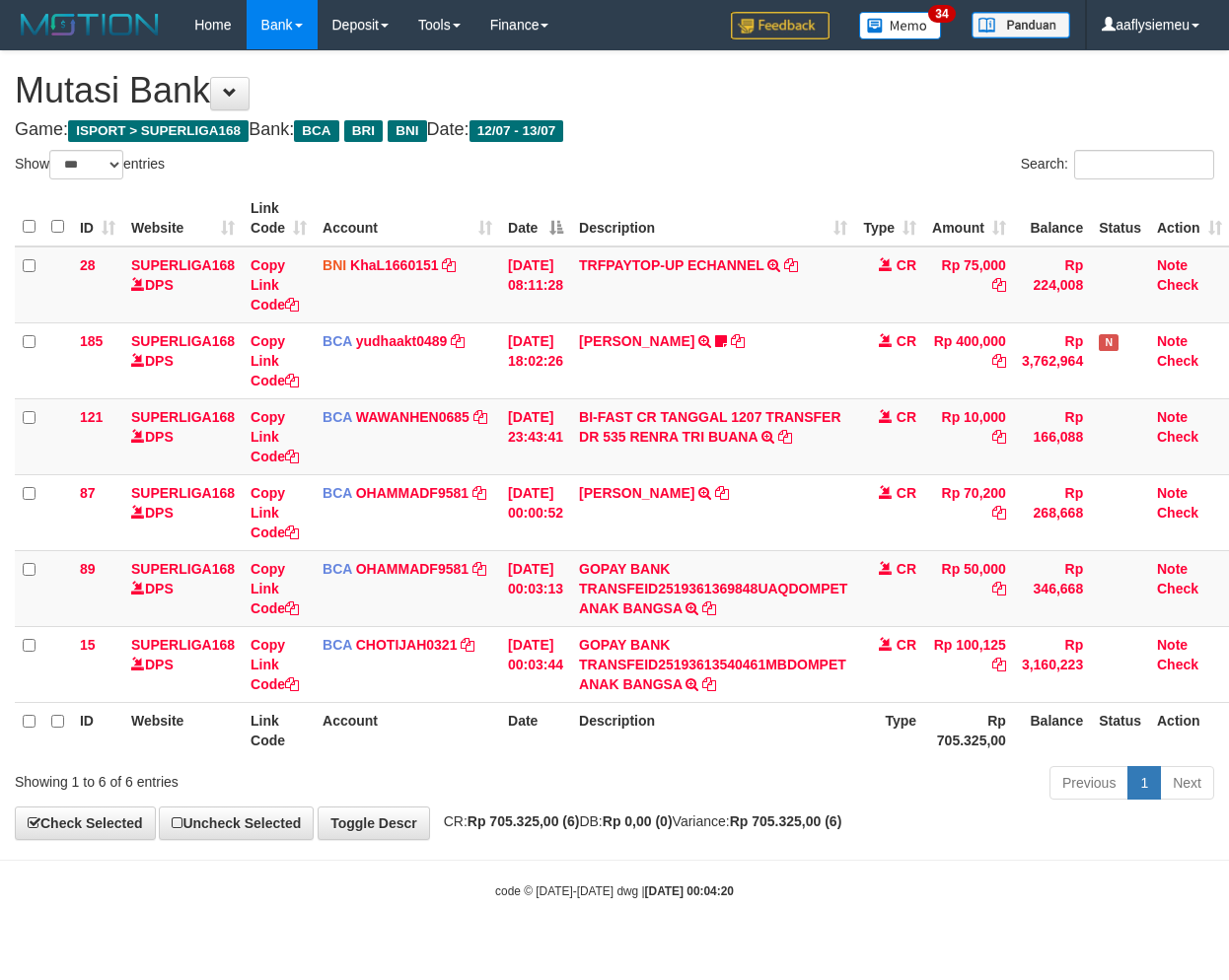 scroll, scrollTop: 0, scrollLeft: 0, axis: both 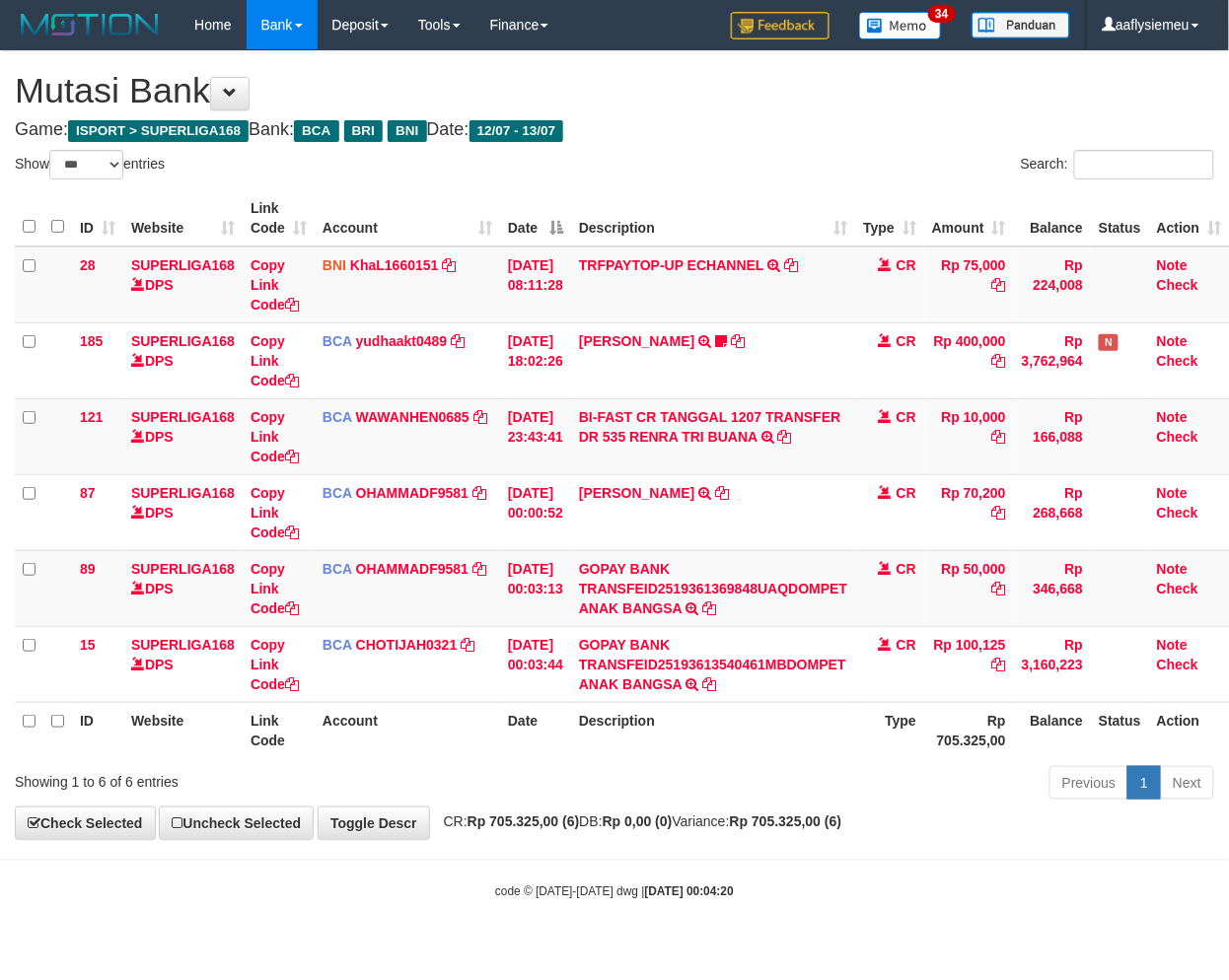click on "**********" at bounding box center (614, 445) 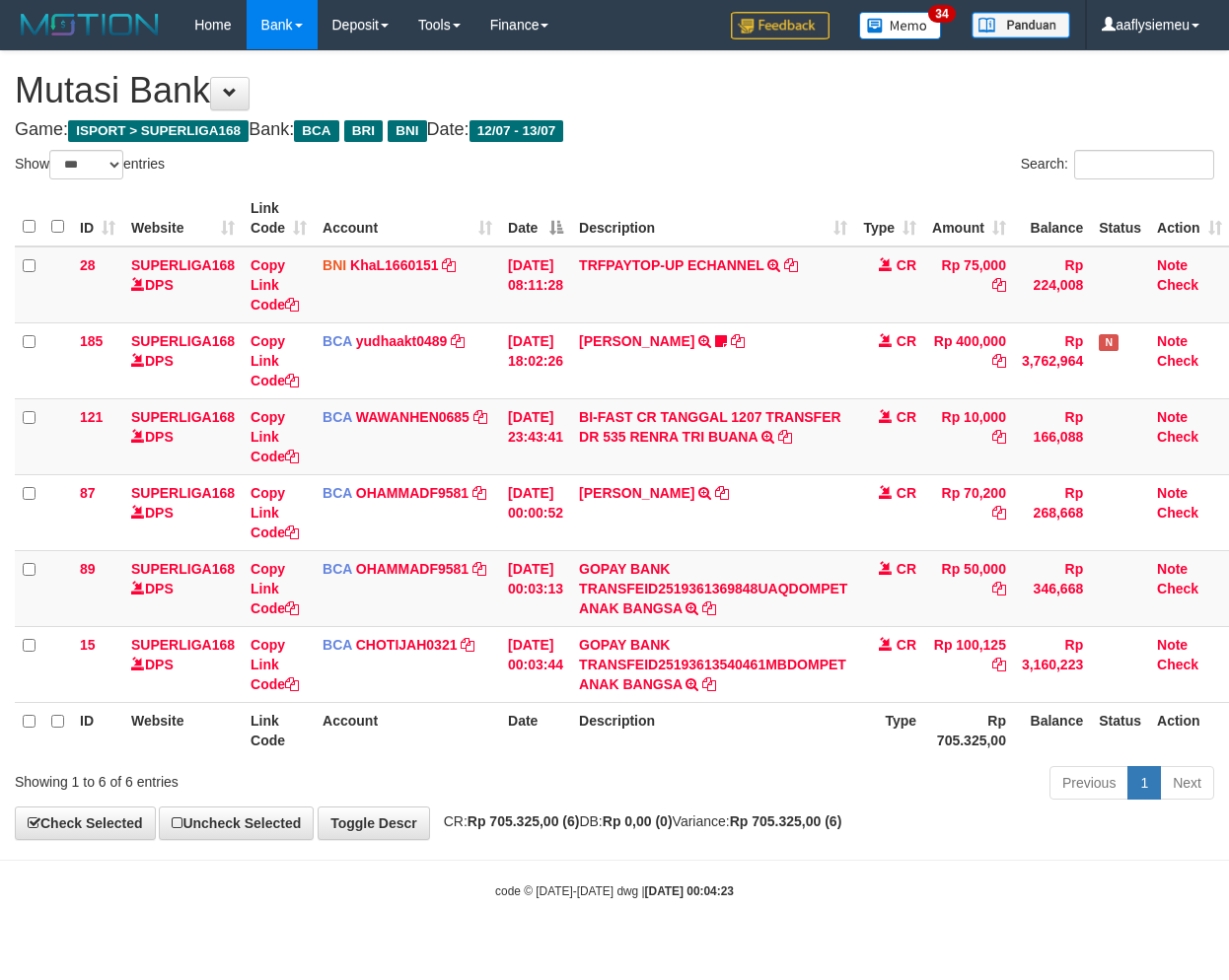 select on "***" 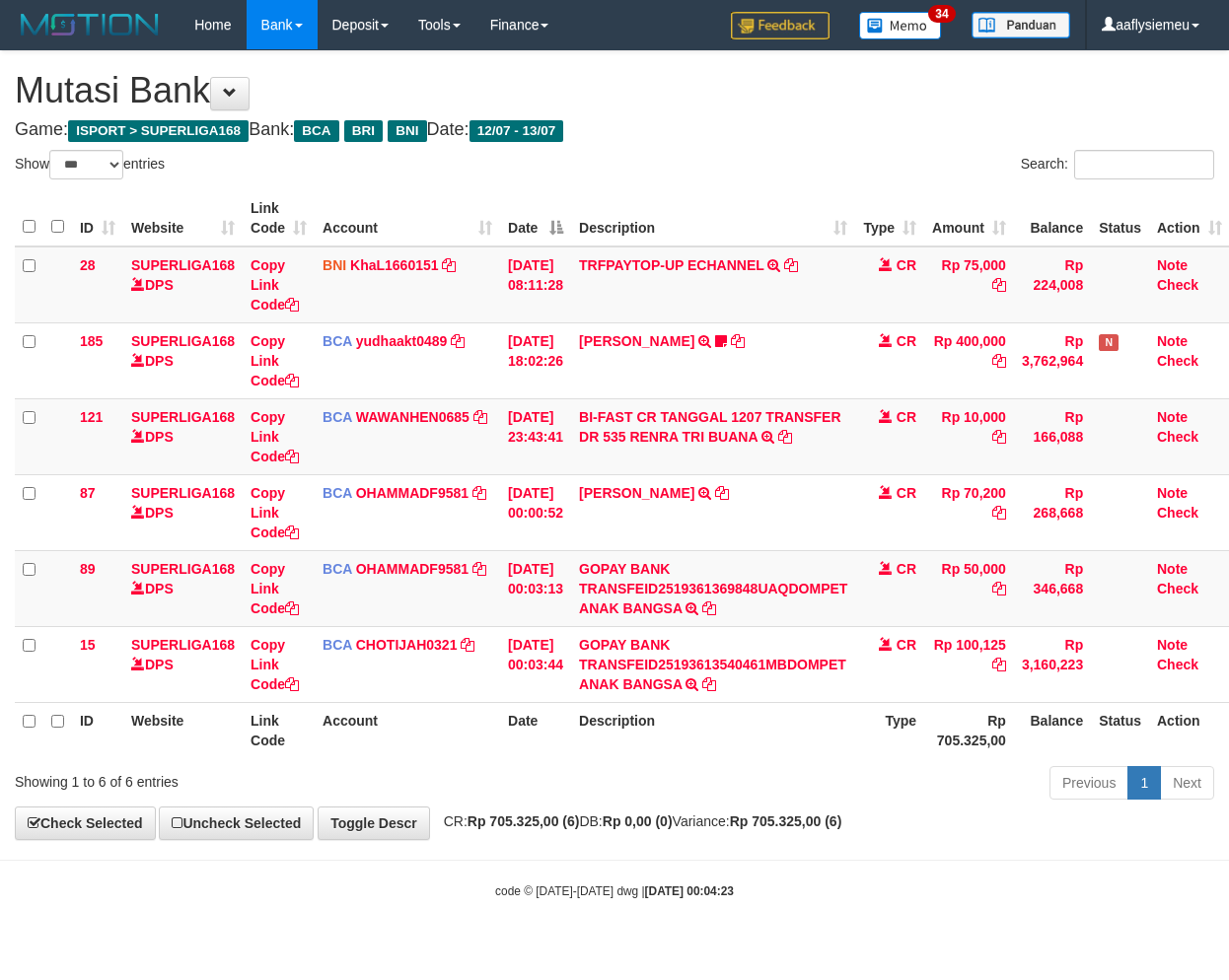 scroll, scrollTop: 0, scrollLeft: 0, axis: both 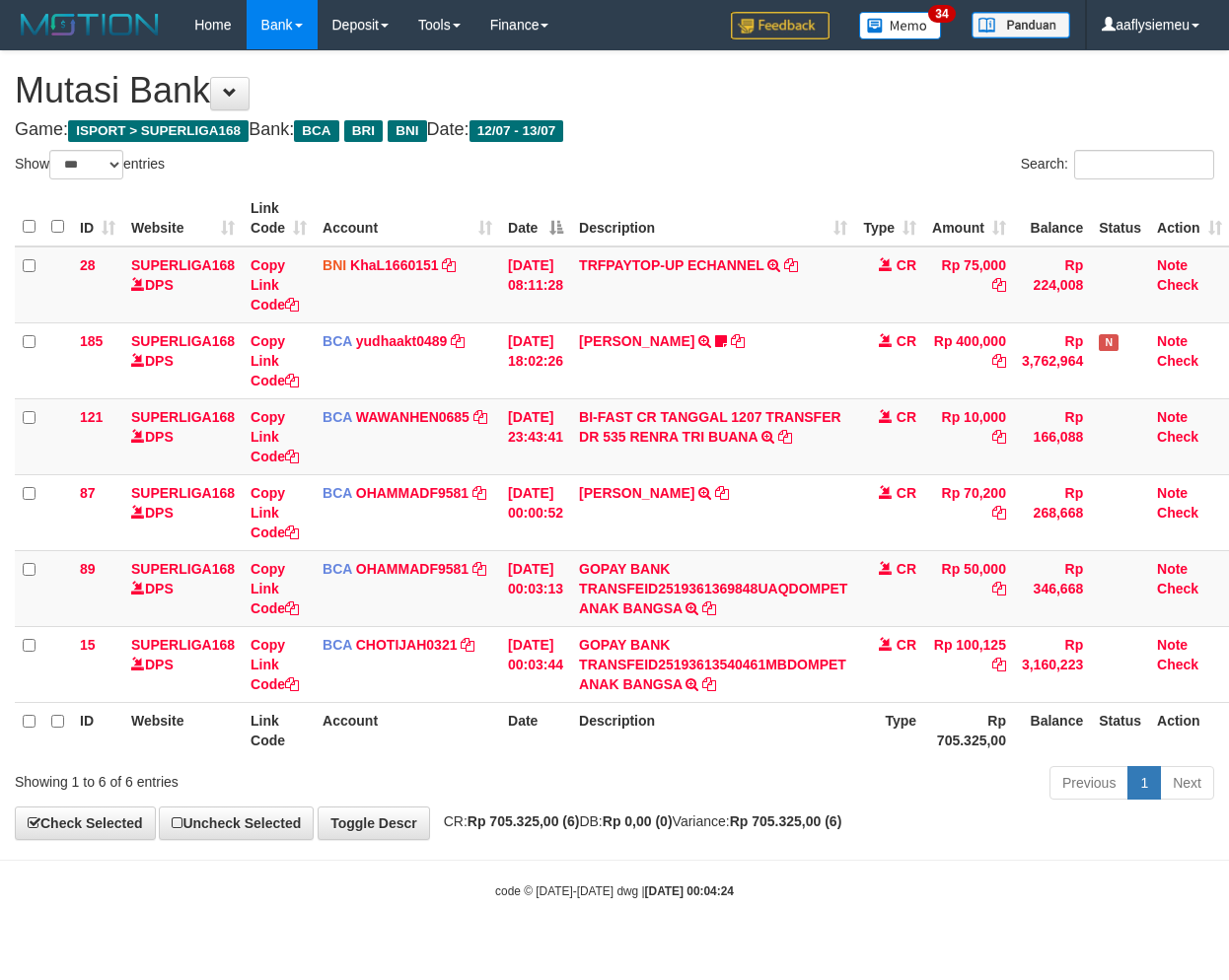 select on "***" 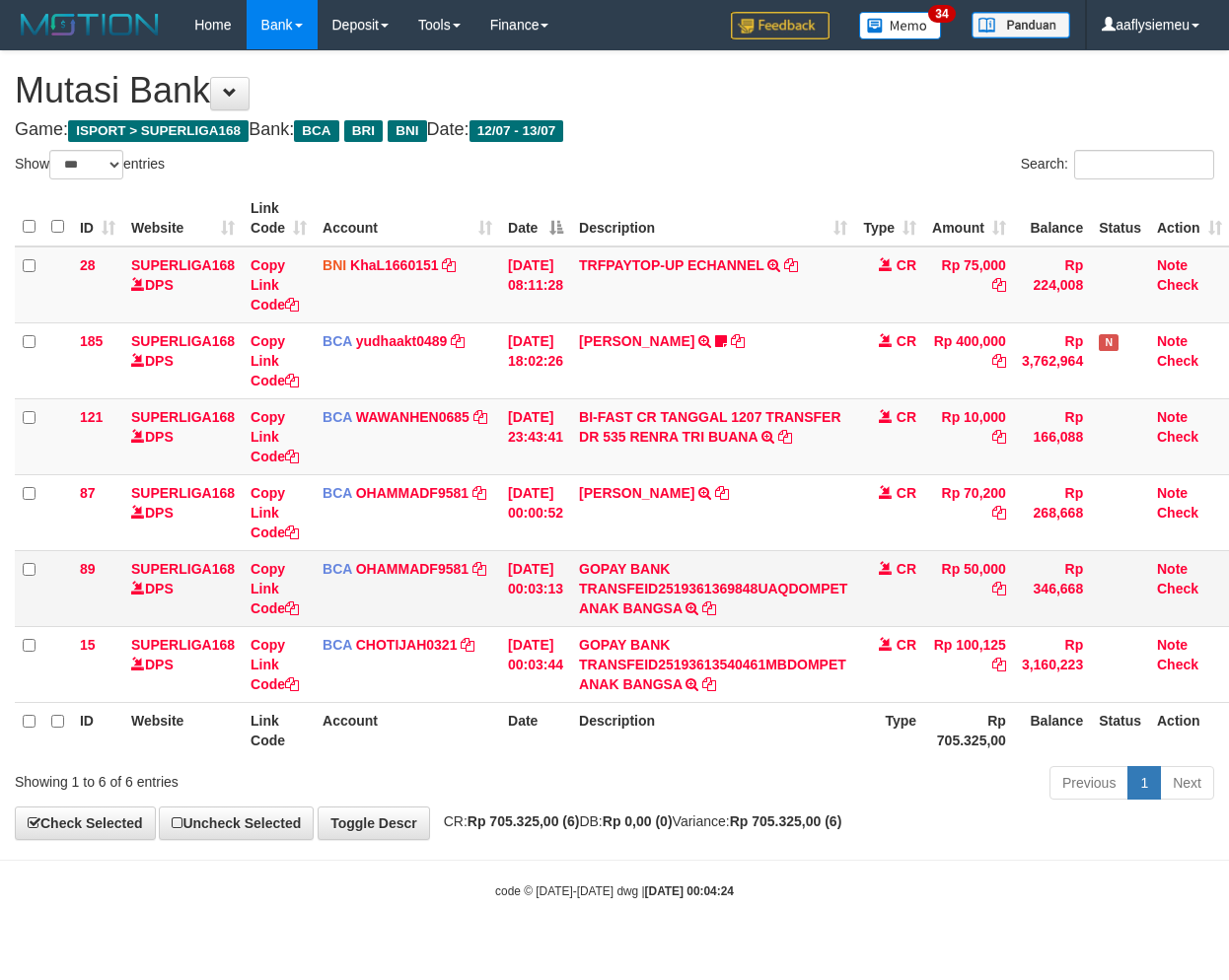 scroll, scrollTop: 0, scrollLeft: 0, axis: both 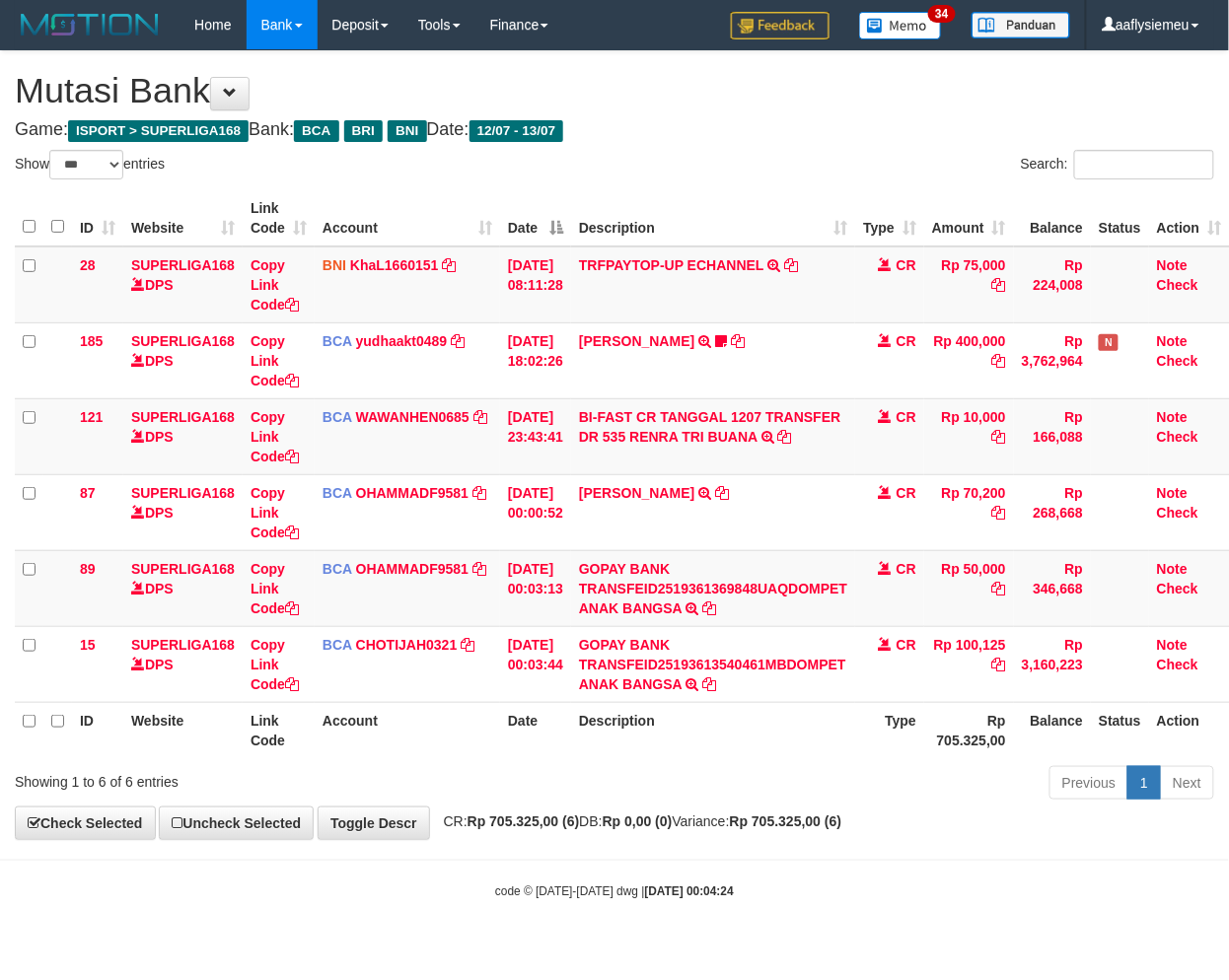 drag, startPoint x: 381, startPoint y: 735, endPoint x: 586, endPoint y: 700, distance: 207.96634 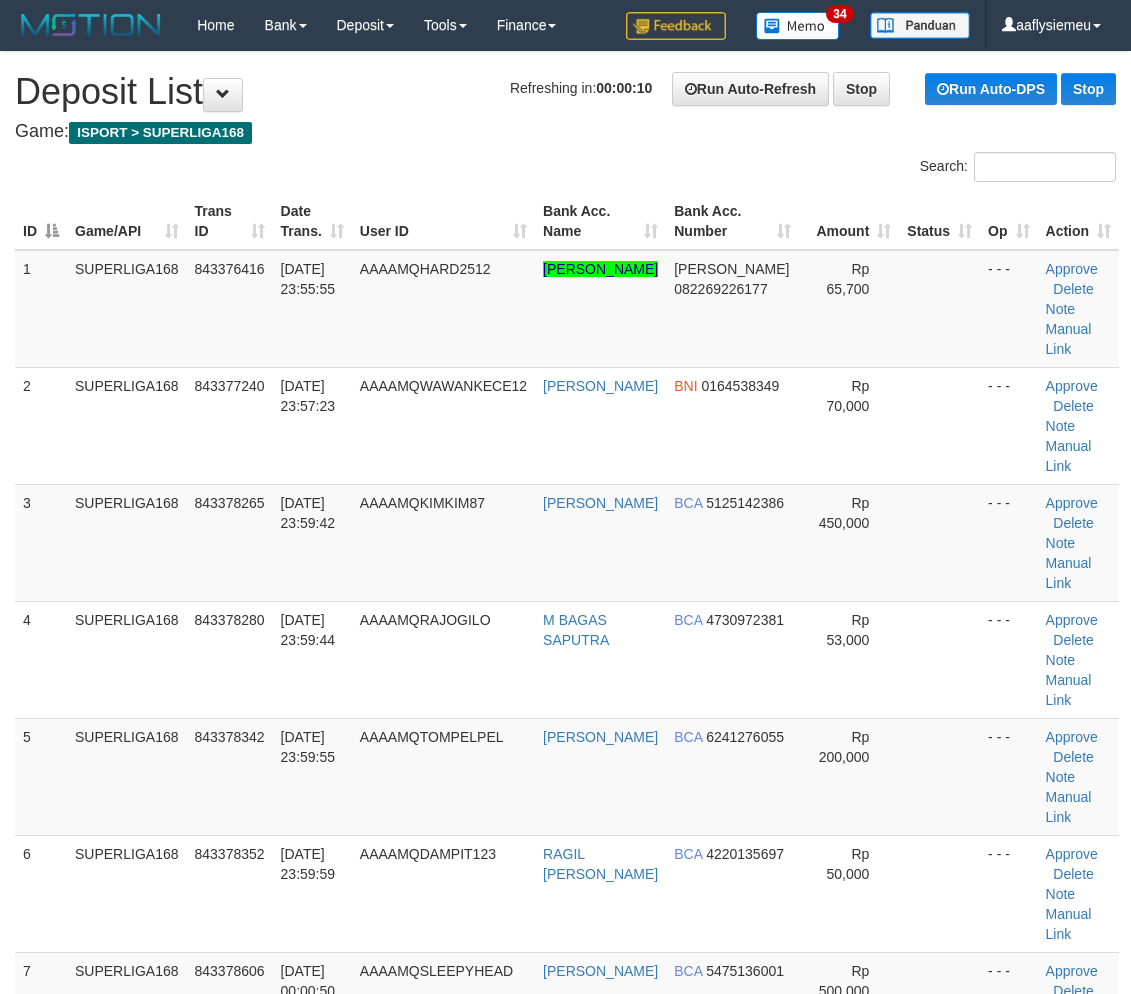 scroll, scrollTop: 630, scrollLeft: 0, axis: vertical 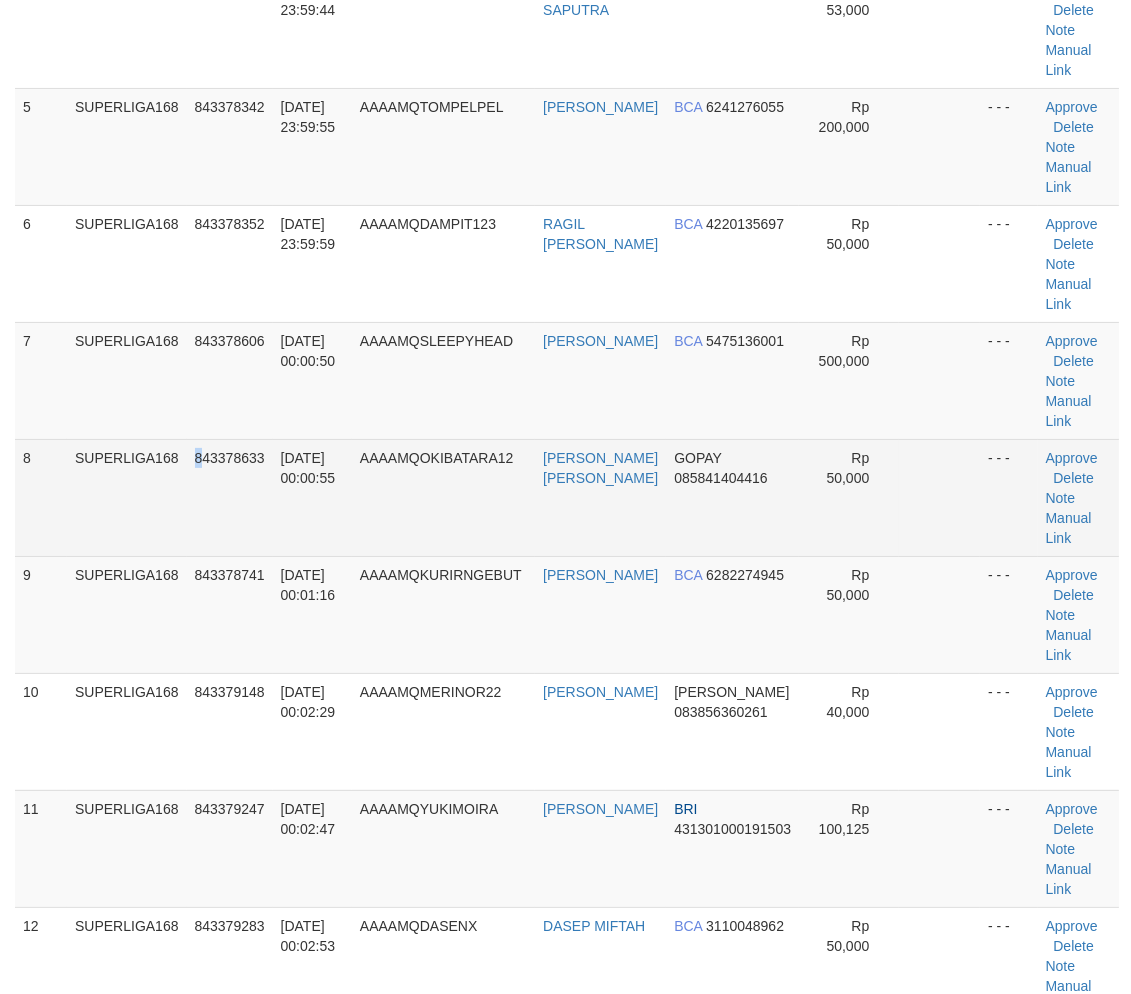 click on "843378633" at bounding box center [230, 497] 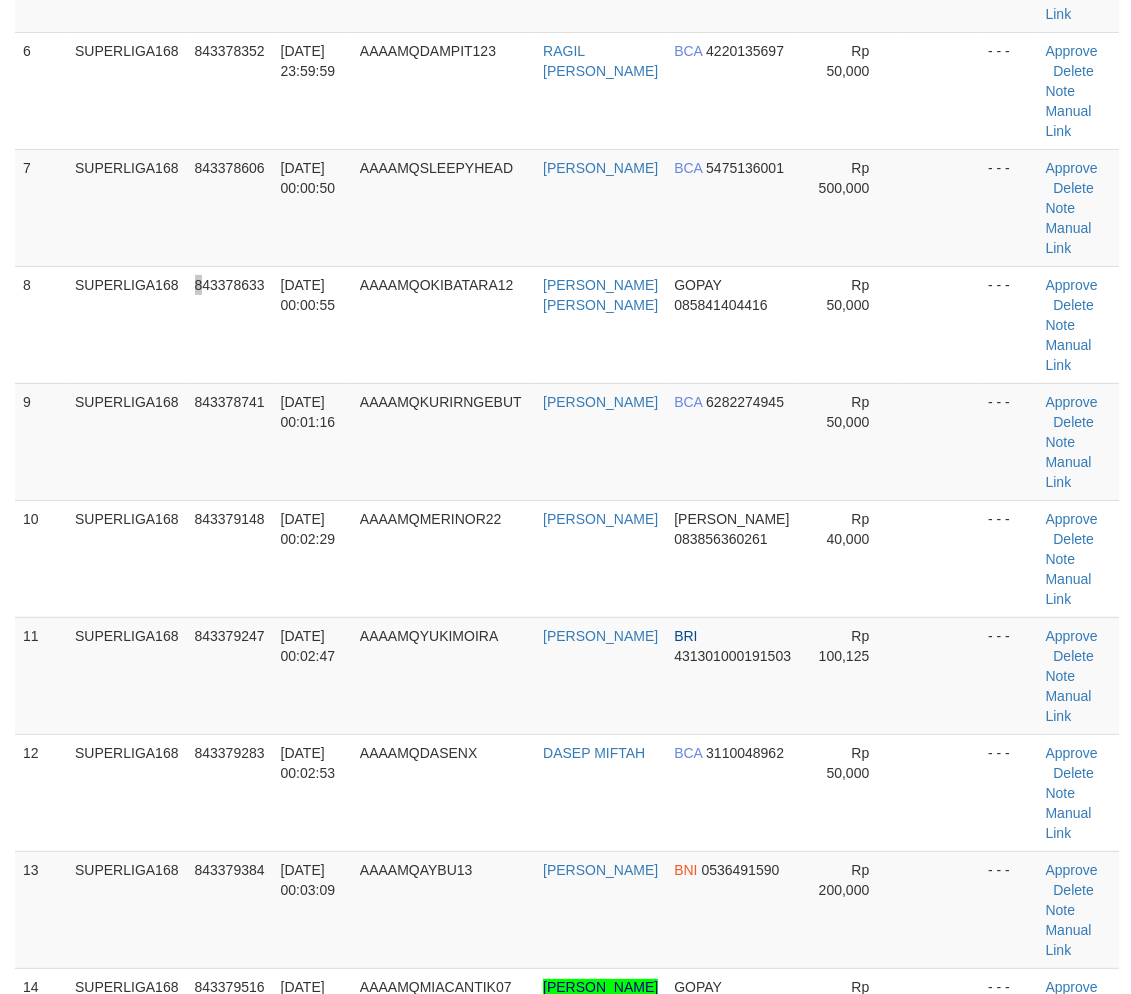 scroll, scrollTop: 963, scrollLeft: 0, axis: vertical 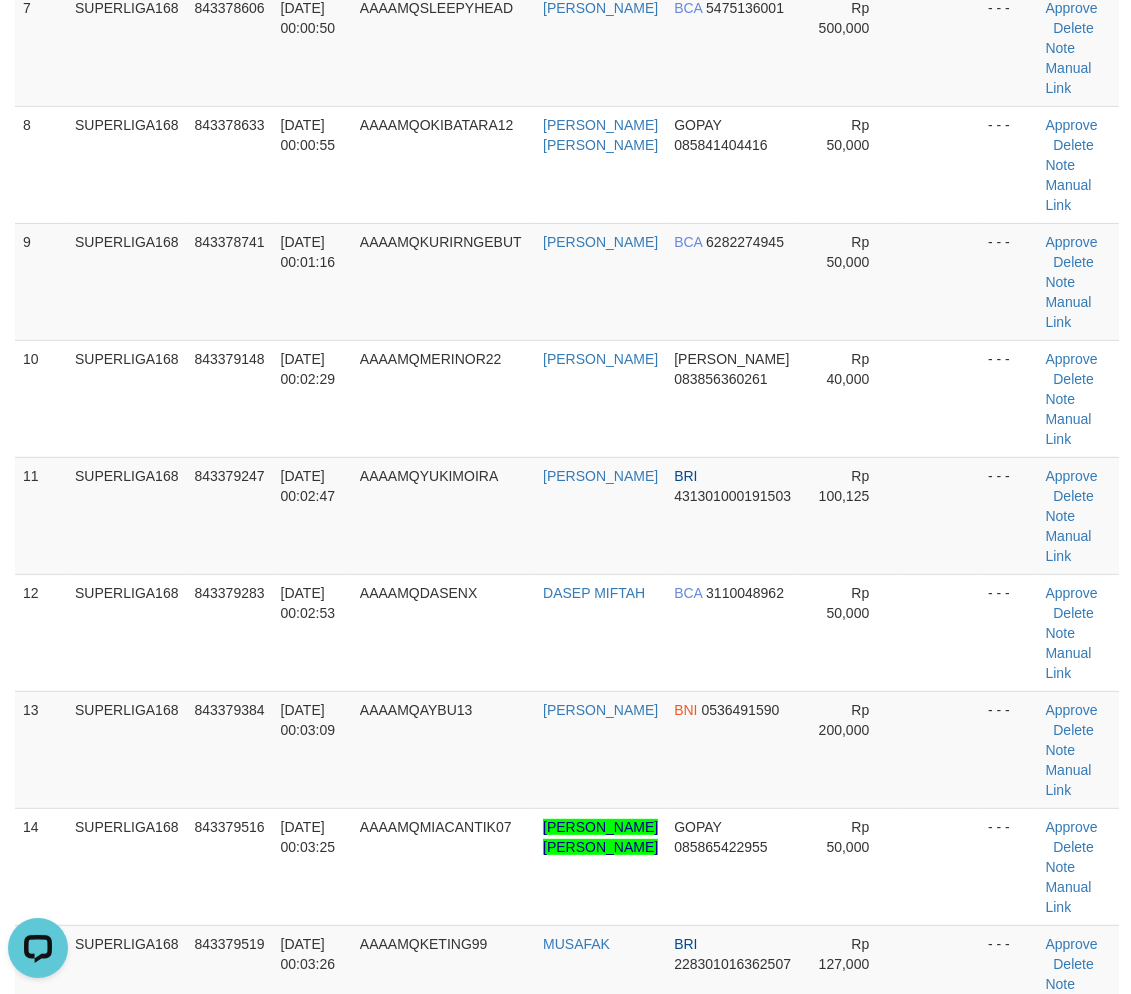 drag, startPoint x: 182, startPoint y: 485, endPoint x: 1, endPoint y: 555, distance: 194.06442 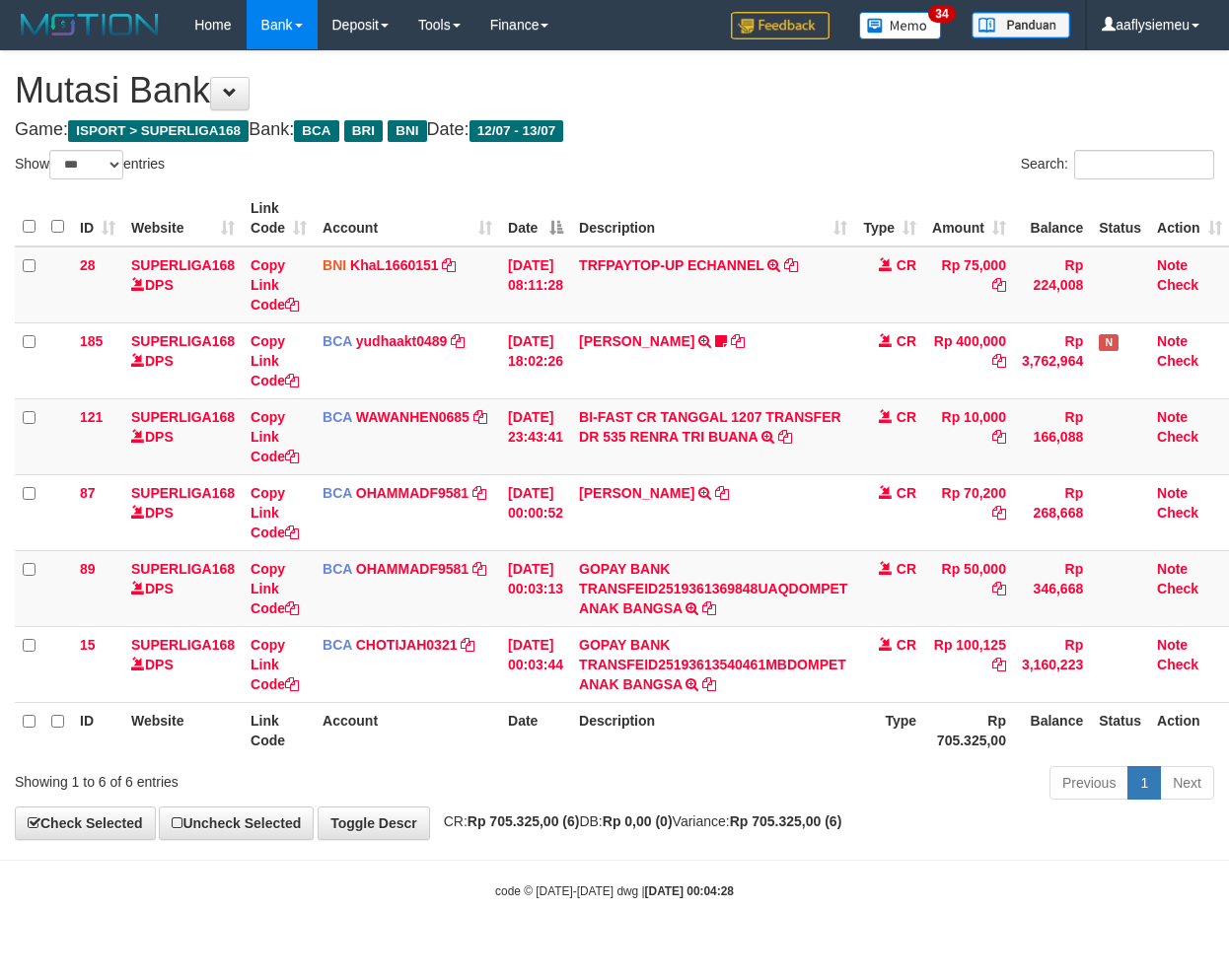 select on "***" 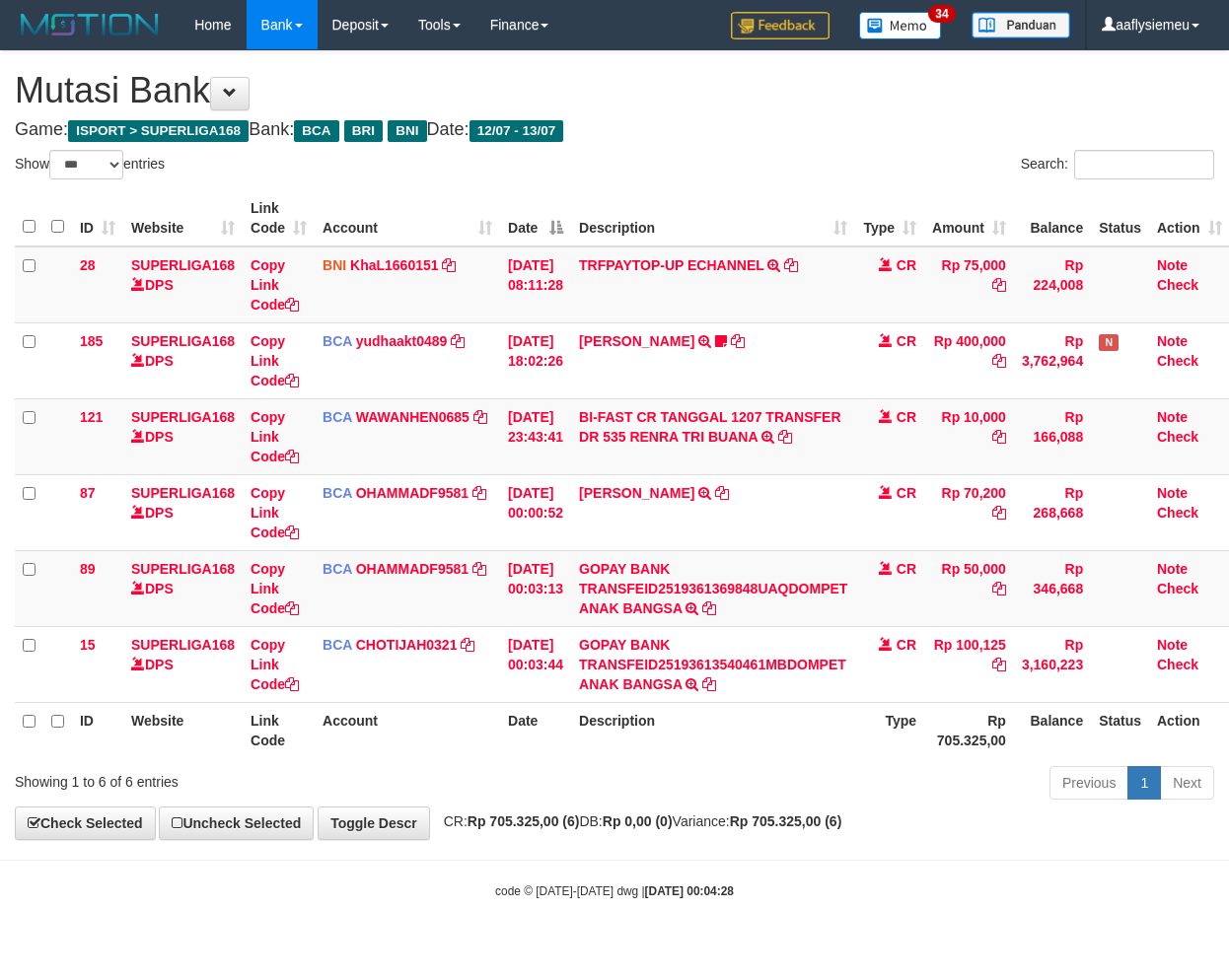 scroll, scrollTop: 0, scrollLeft: 0, axis: both 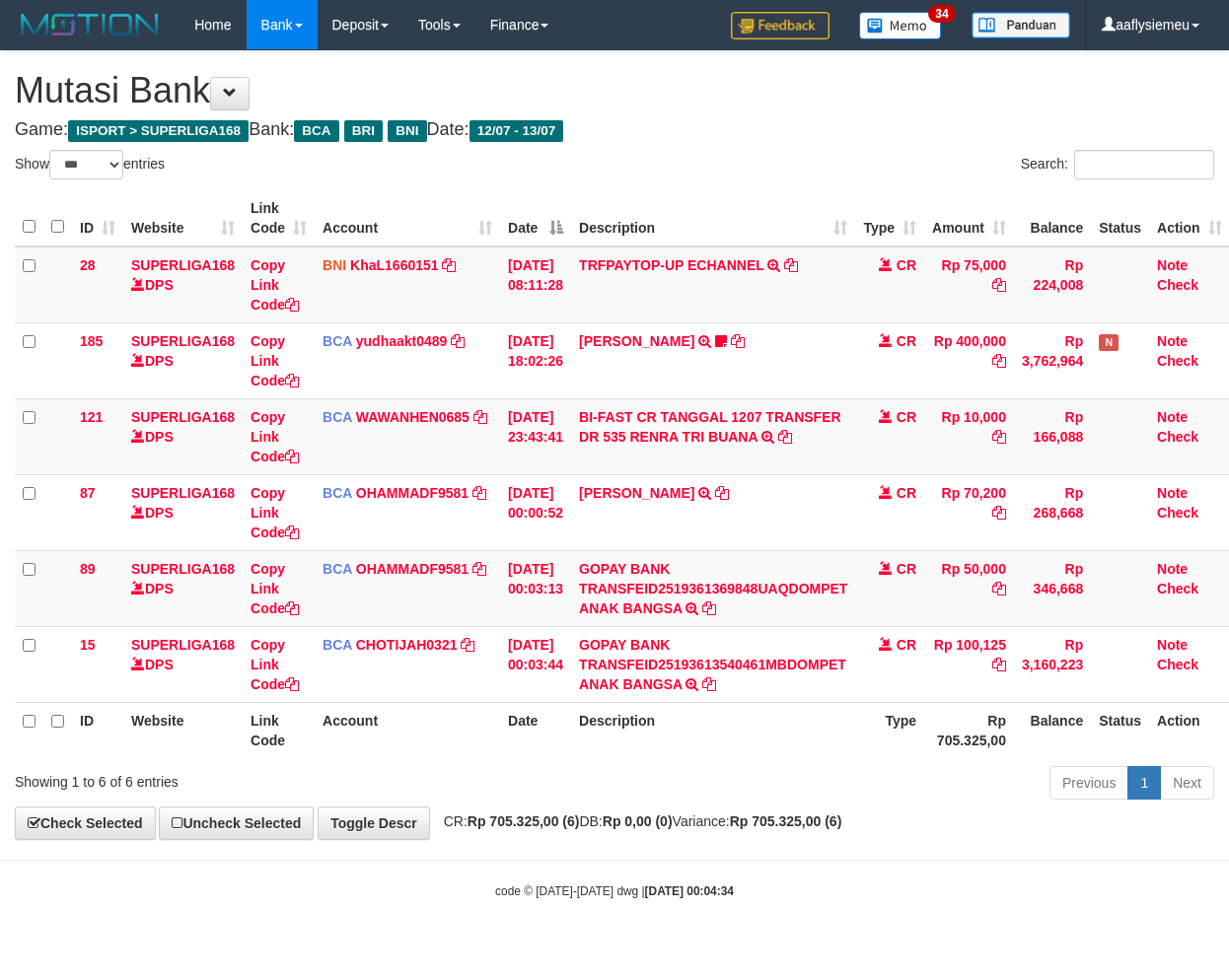 select on "***" 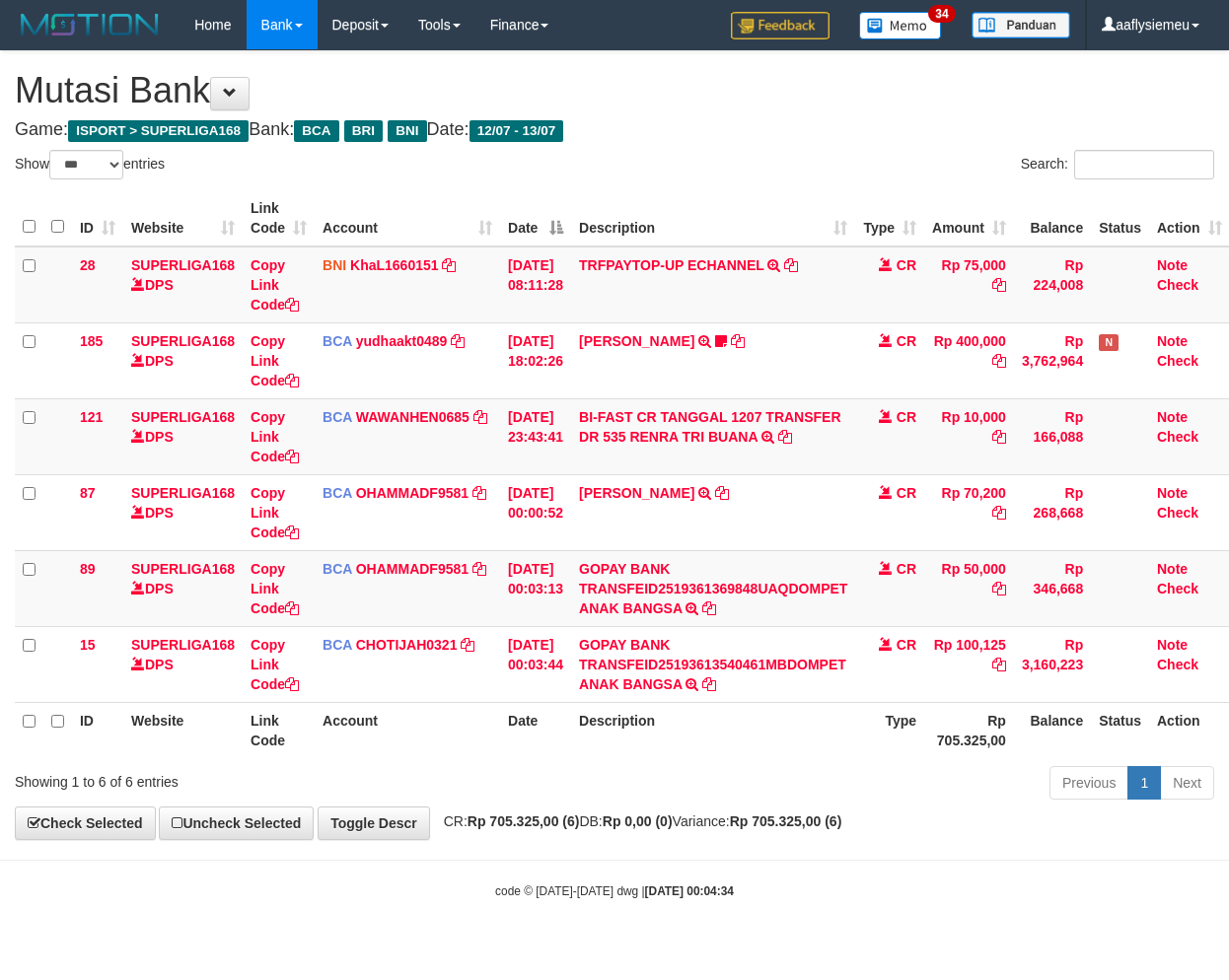 scroll, scrollTop: 0, scrollLeft: 0, axis: both 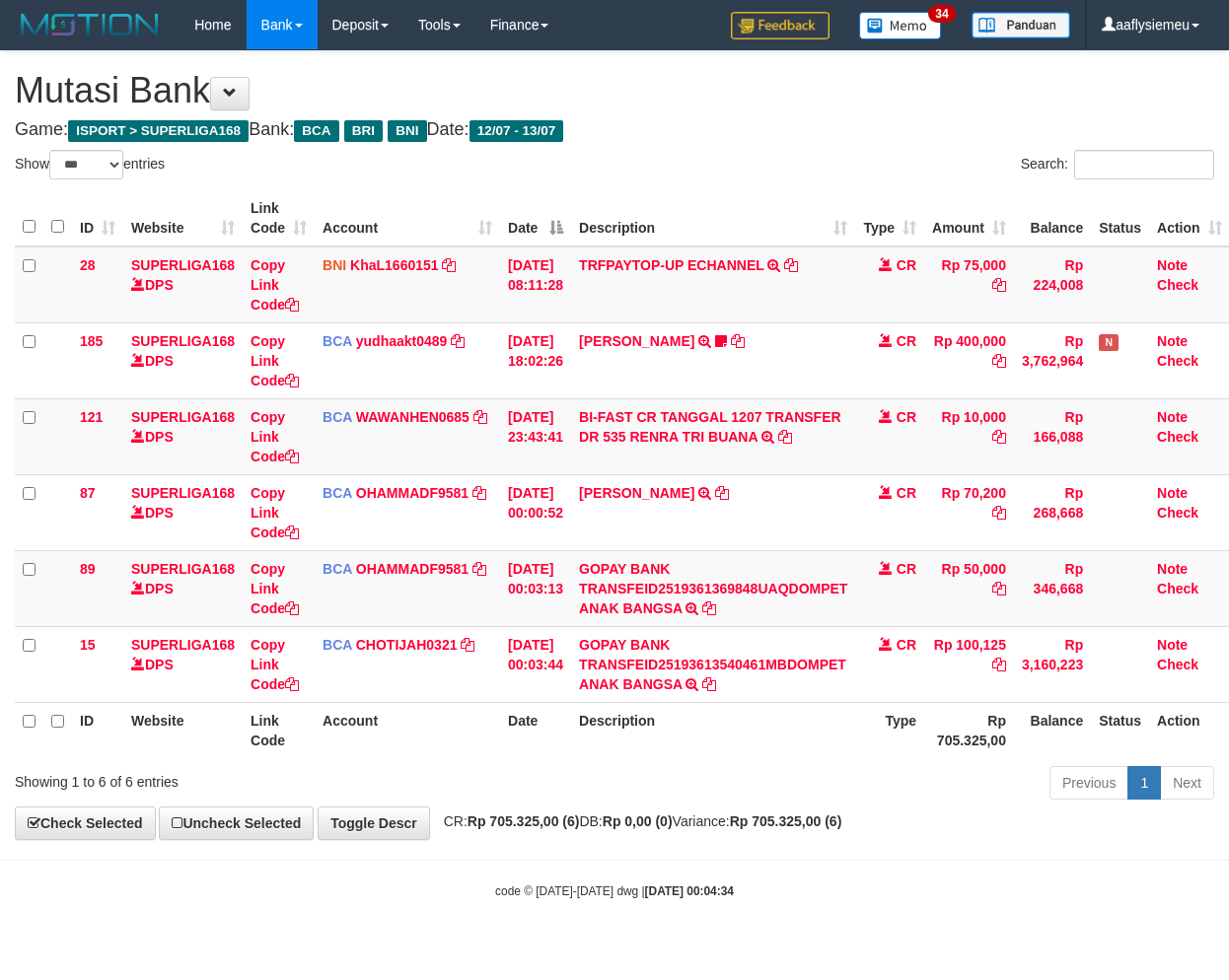 select on "***" 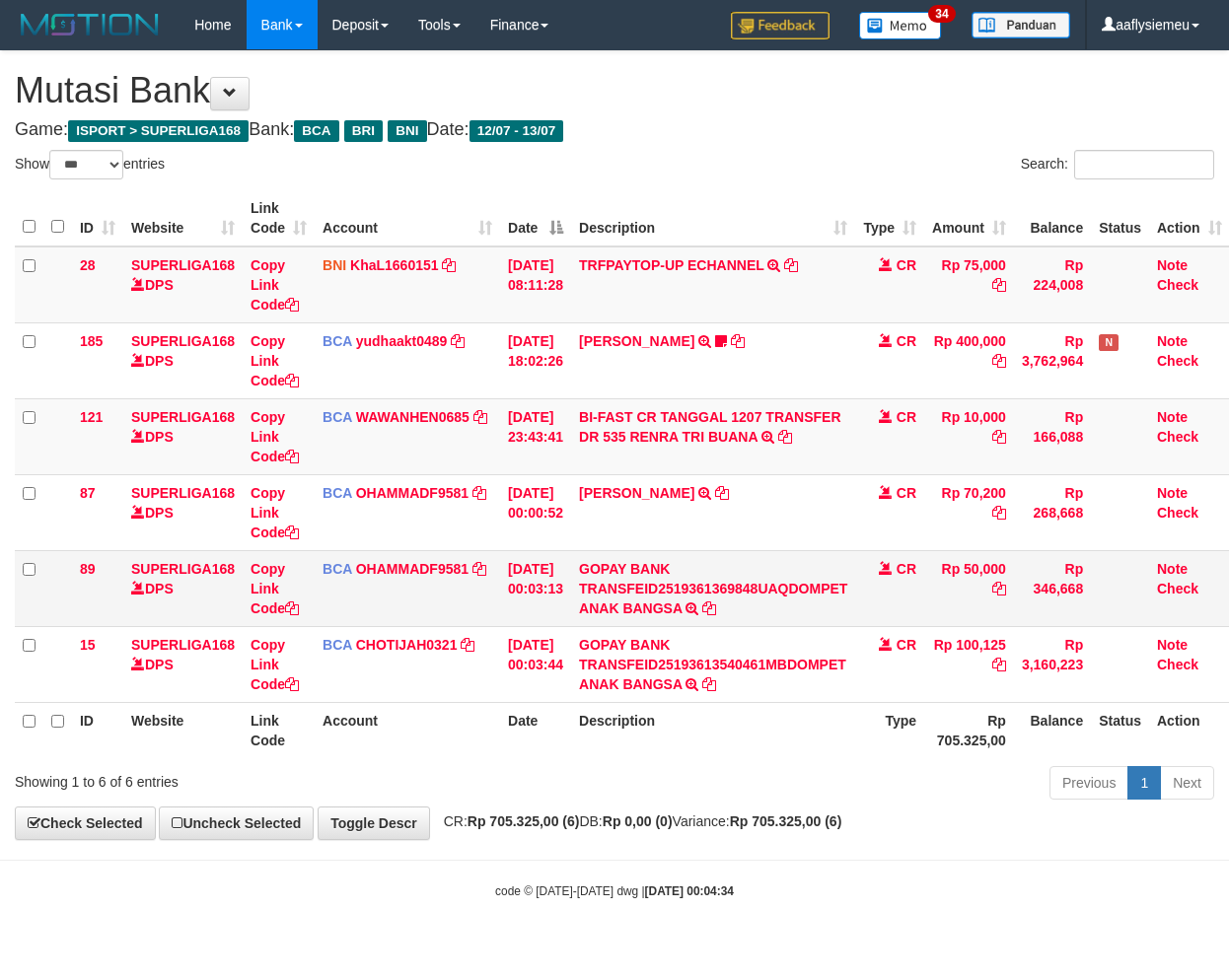scroll, scrollTop: 0, scrollLeft: 0, axis: both 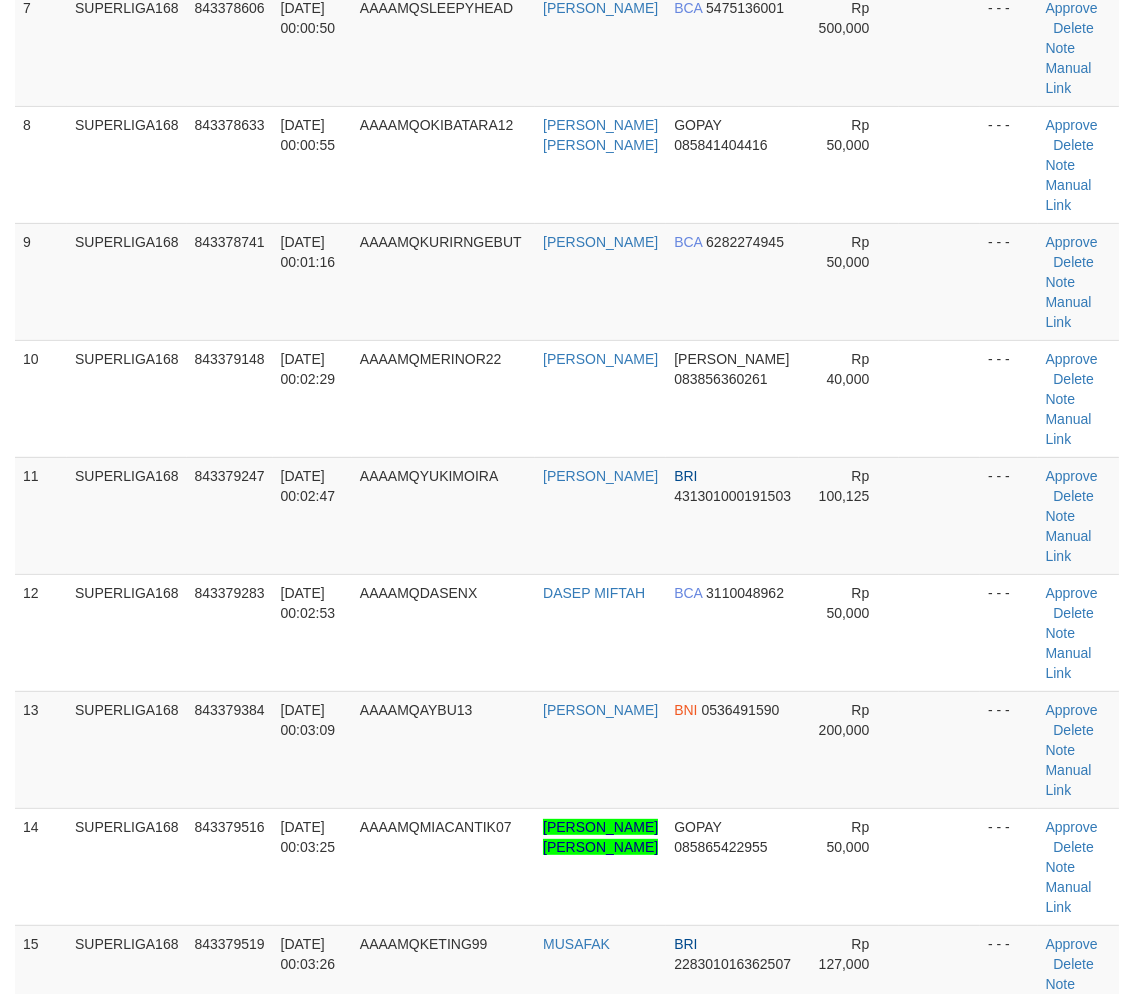 drag, startPoint x: 234, startPoint y: 518, endPoint x: 2, endPoint y: 597, distance: 245.08162 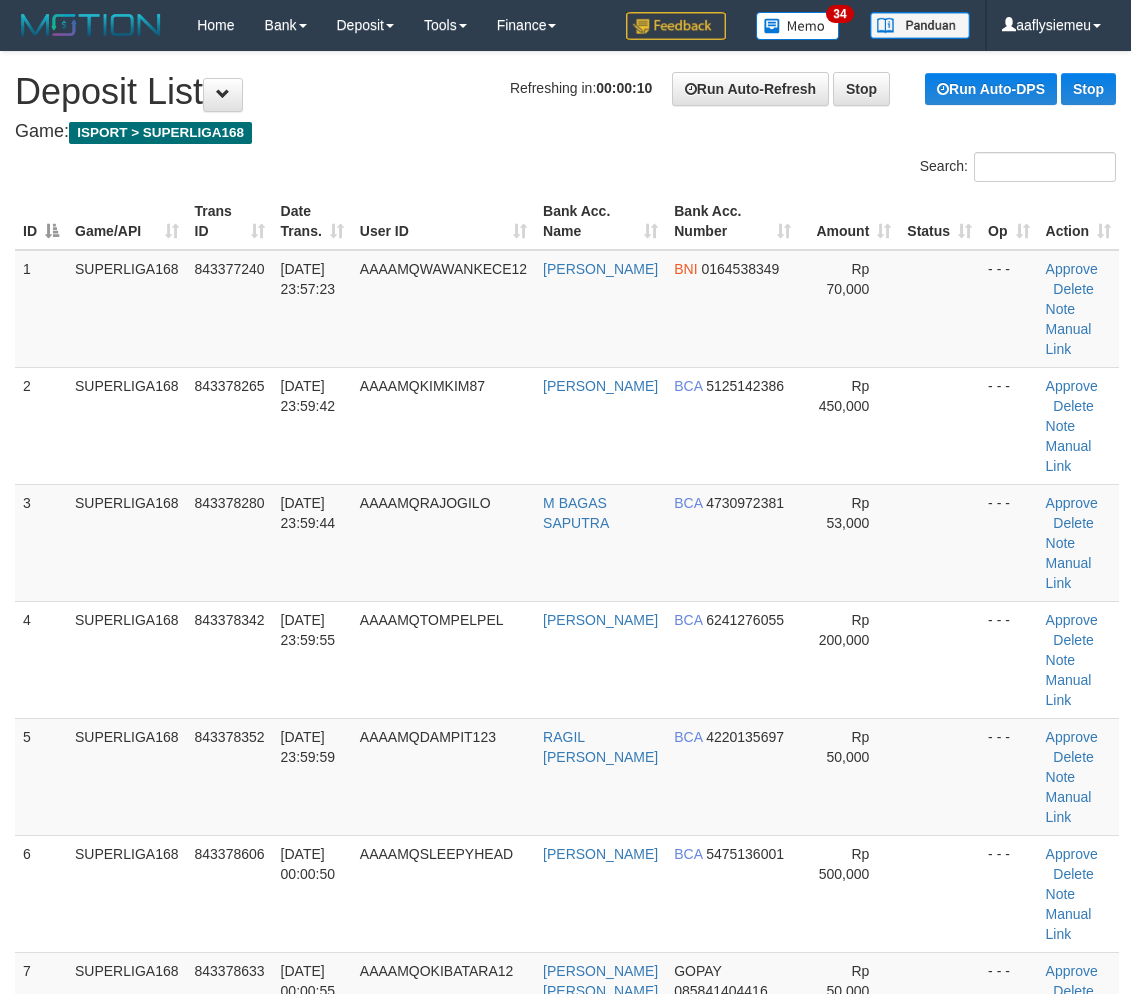 scroll, scrollTop: 963, scrollLeft: 0, axis: vertical 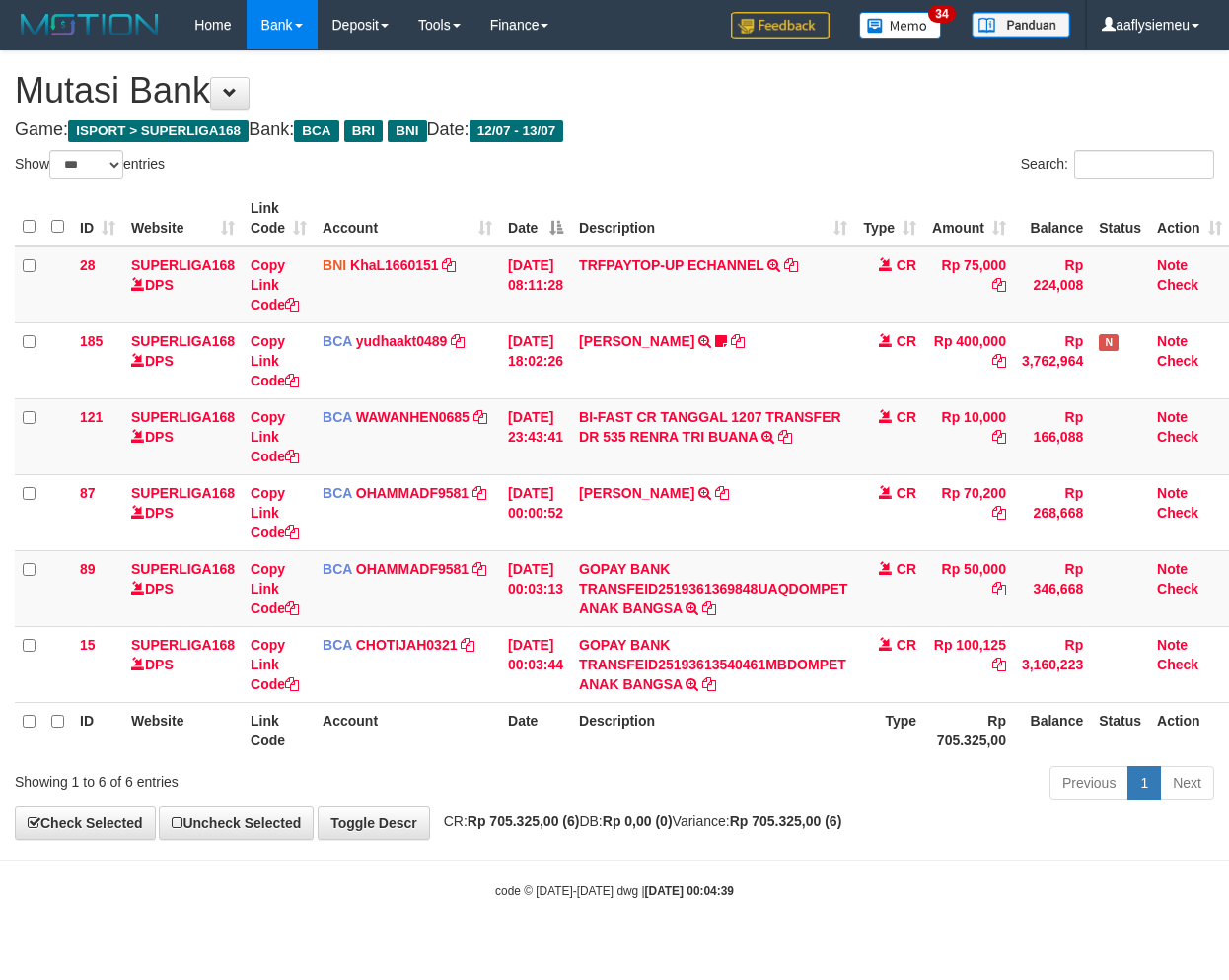 select on "***" 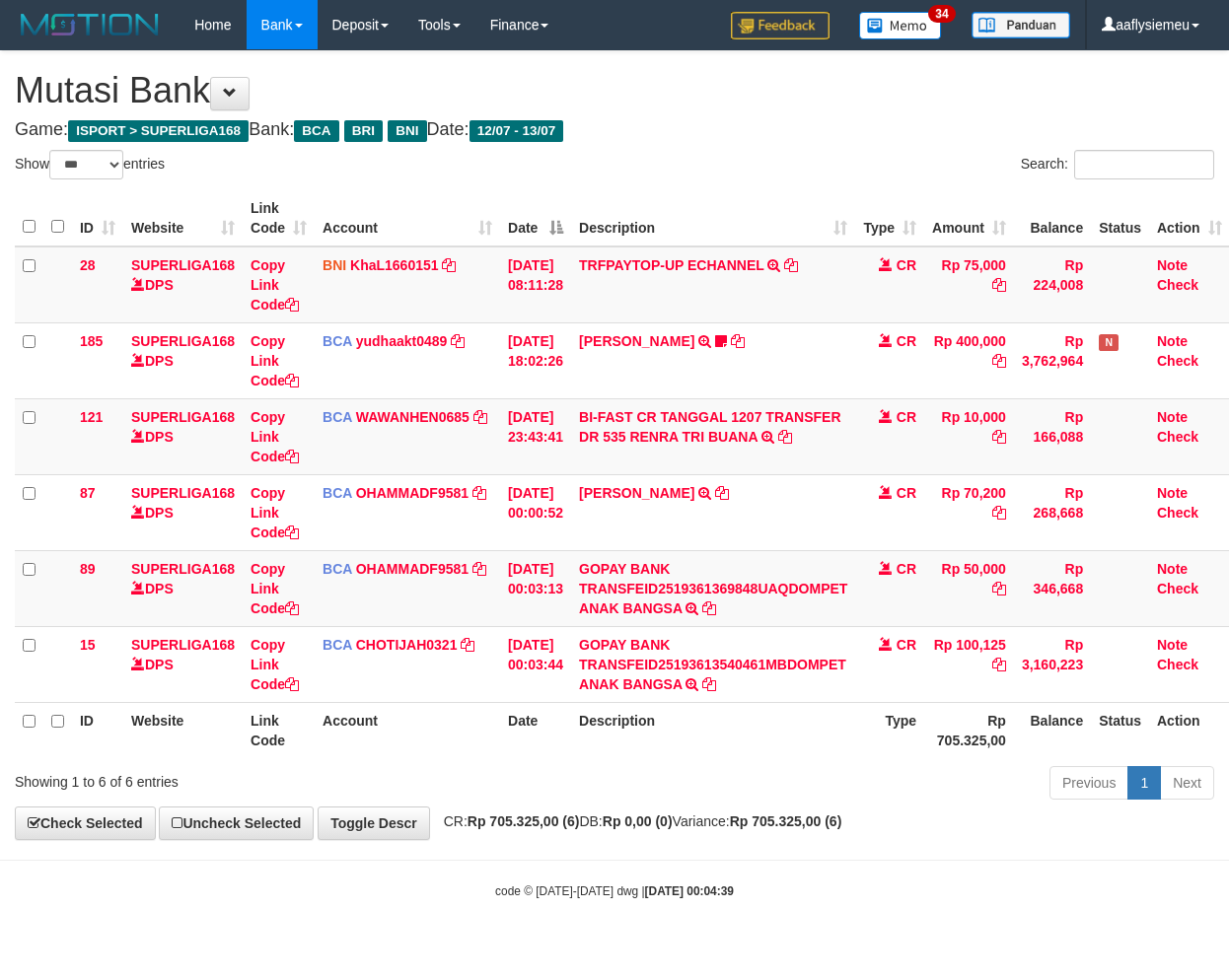 scroll, scrollTop: 0, scrollLeft: 0, axis: both 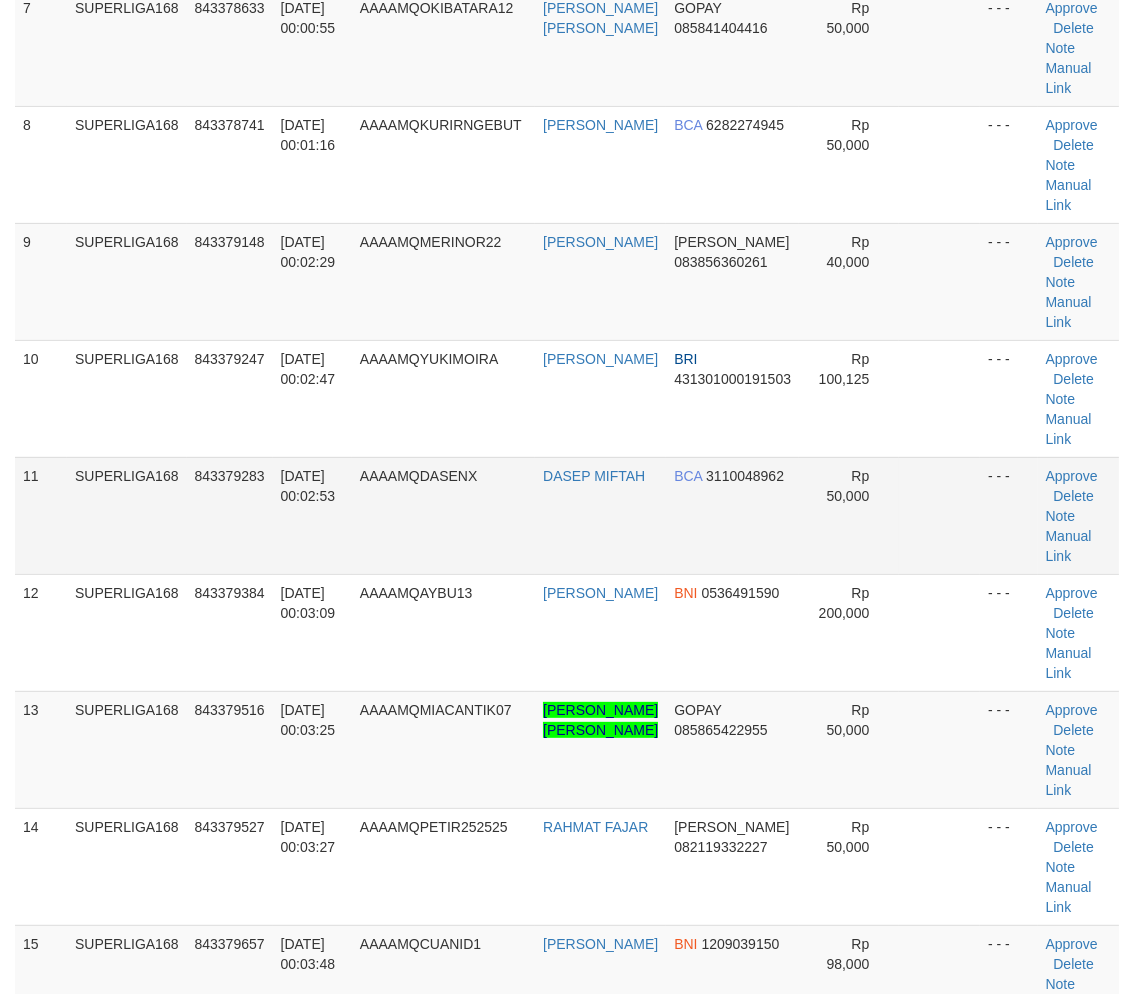 click on "SUPERLIGA168" at bounding box center [127, 515] 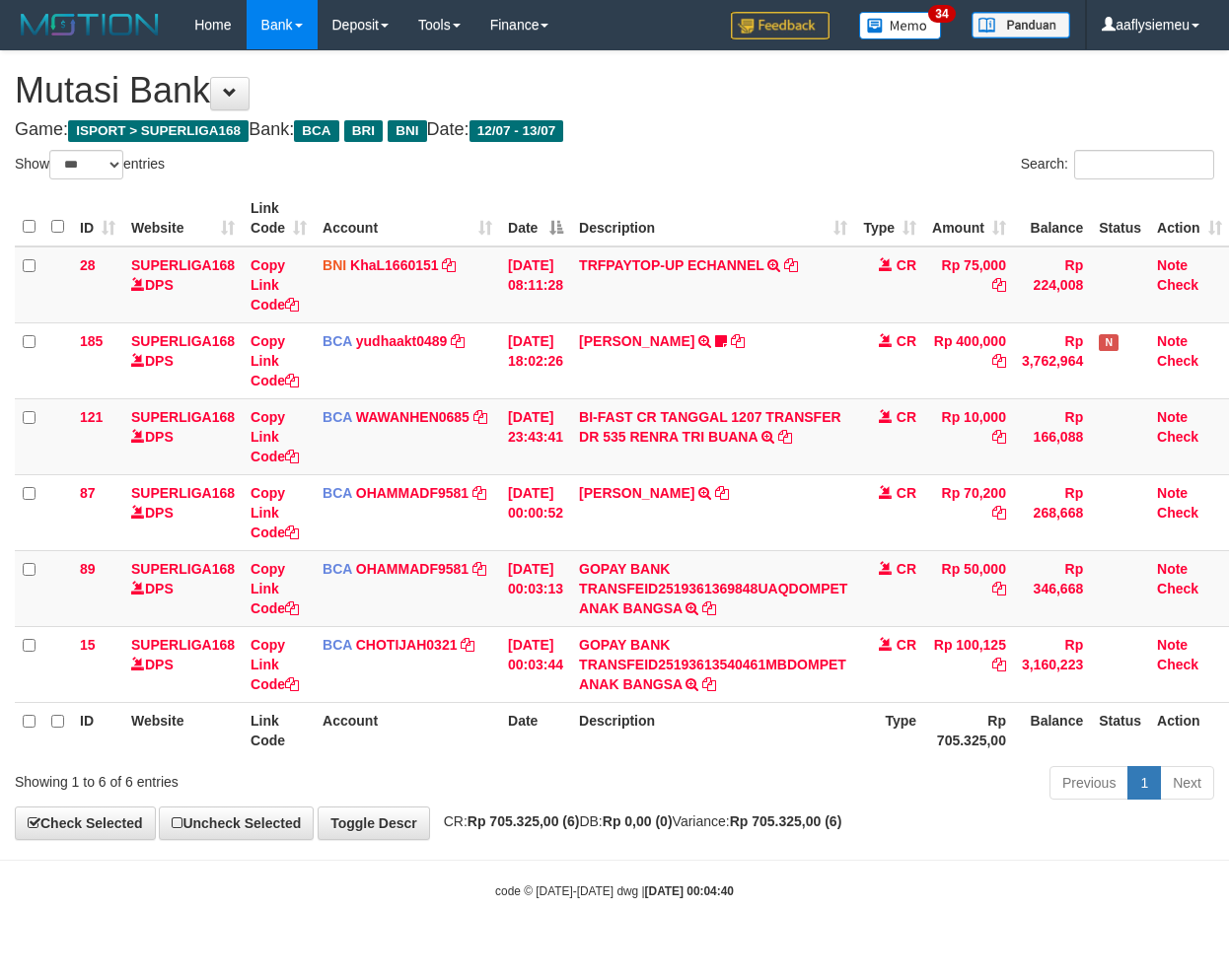 select on "***" 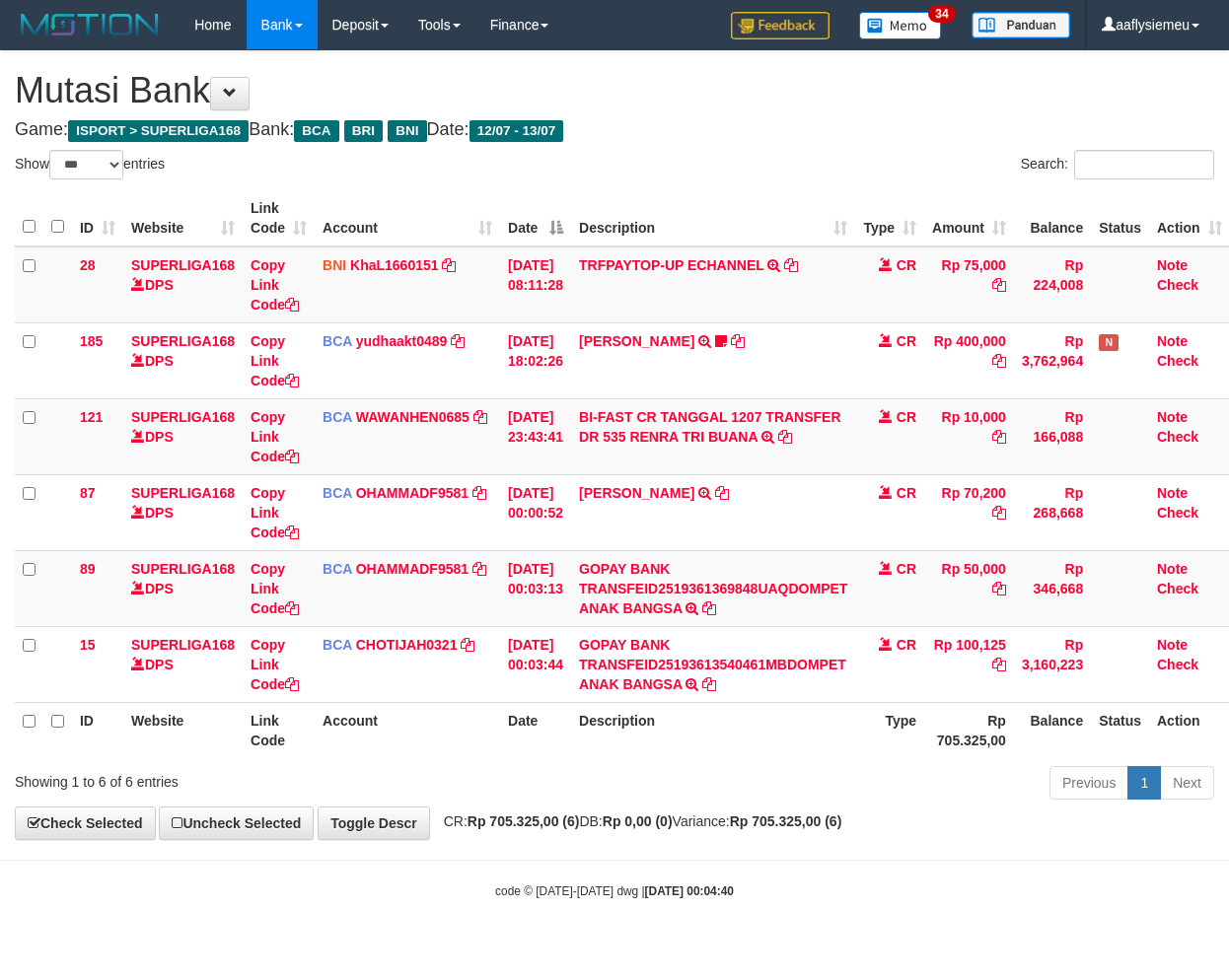 scroll, scrollTop: 0, scrollLeft: 0, axis: both 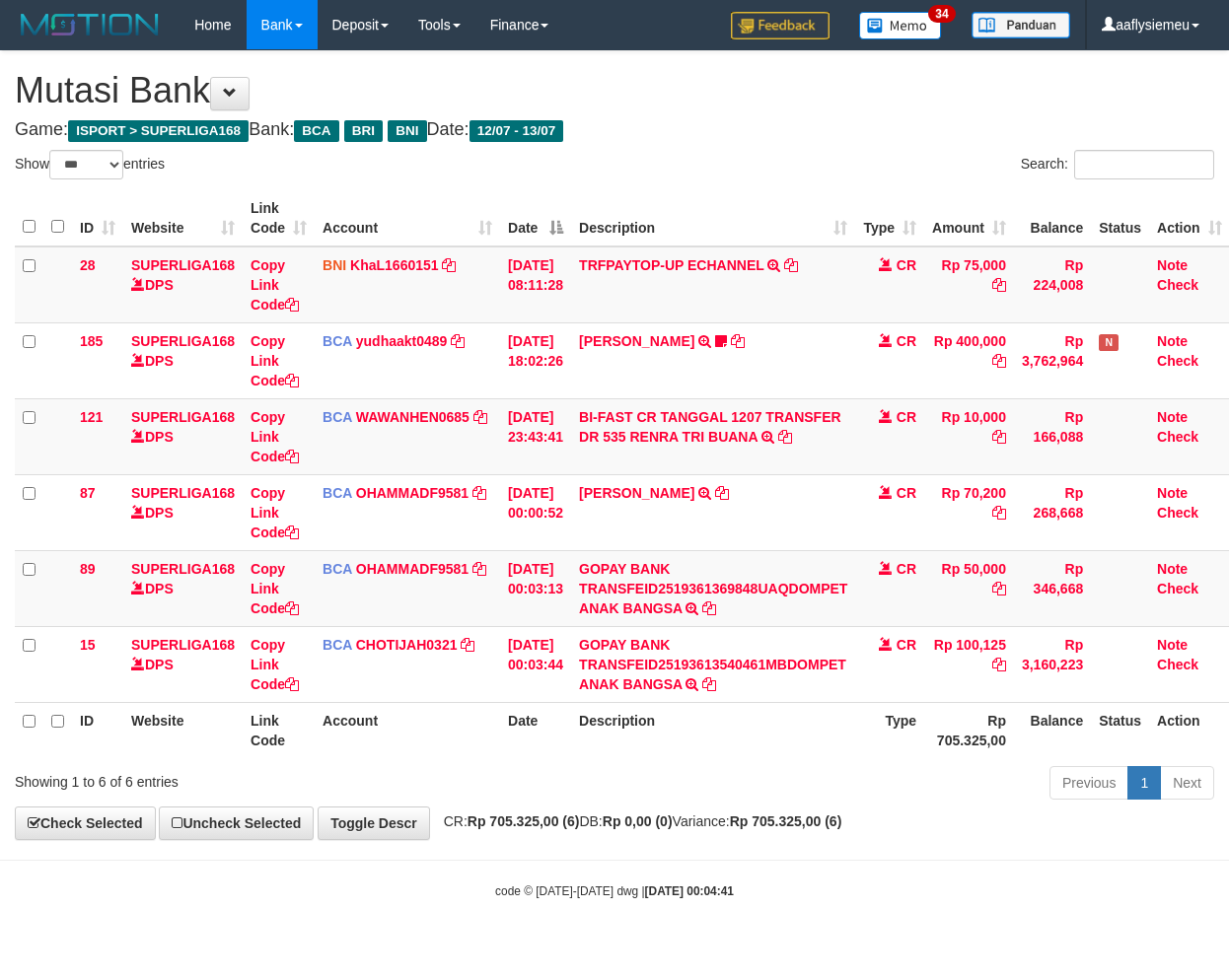 select on "***" 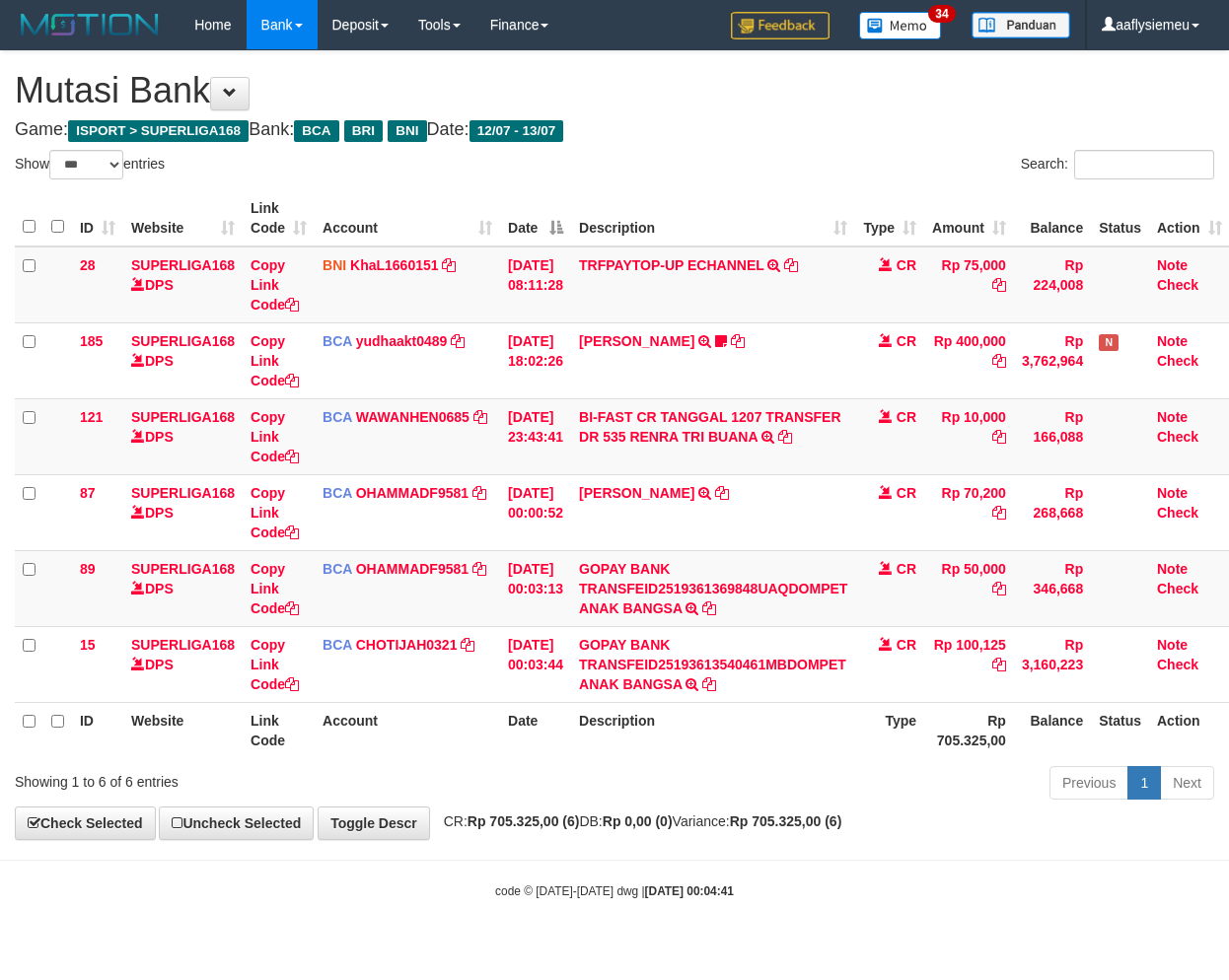 scroll, scrollTop: 0, scrollLeft: 0, axis: both 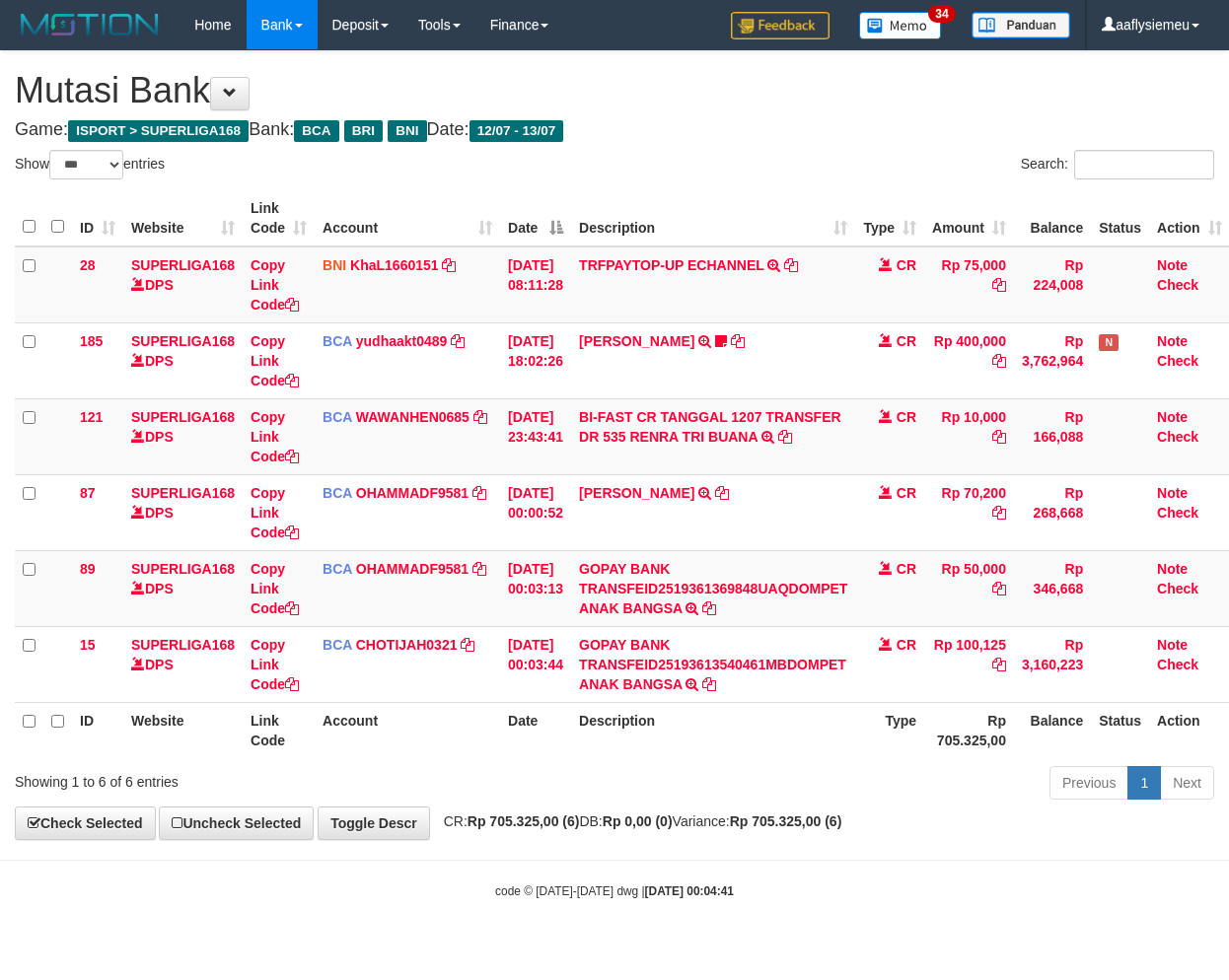 select on "***" 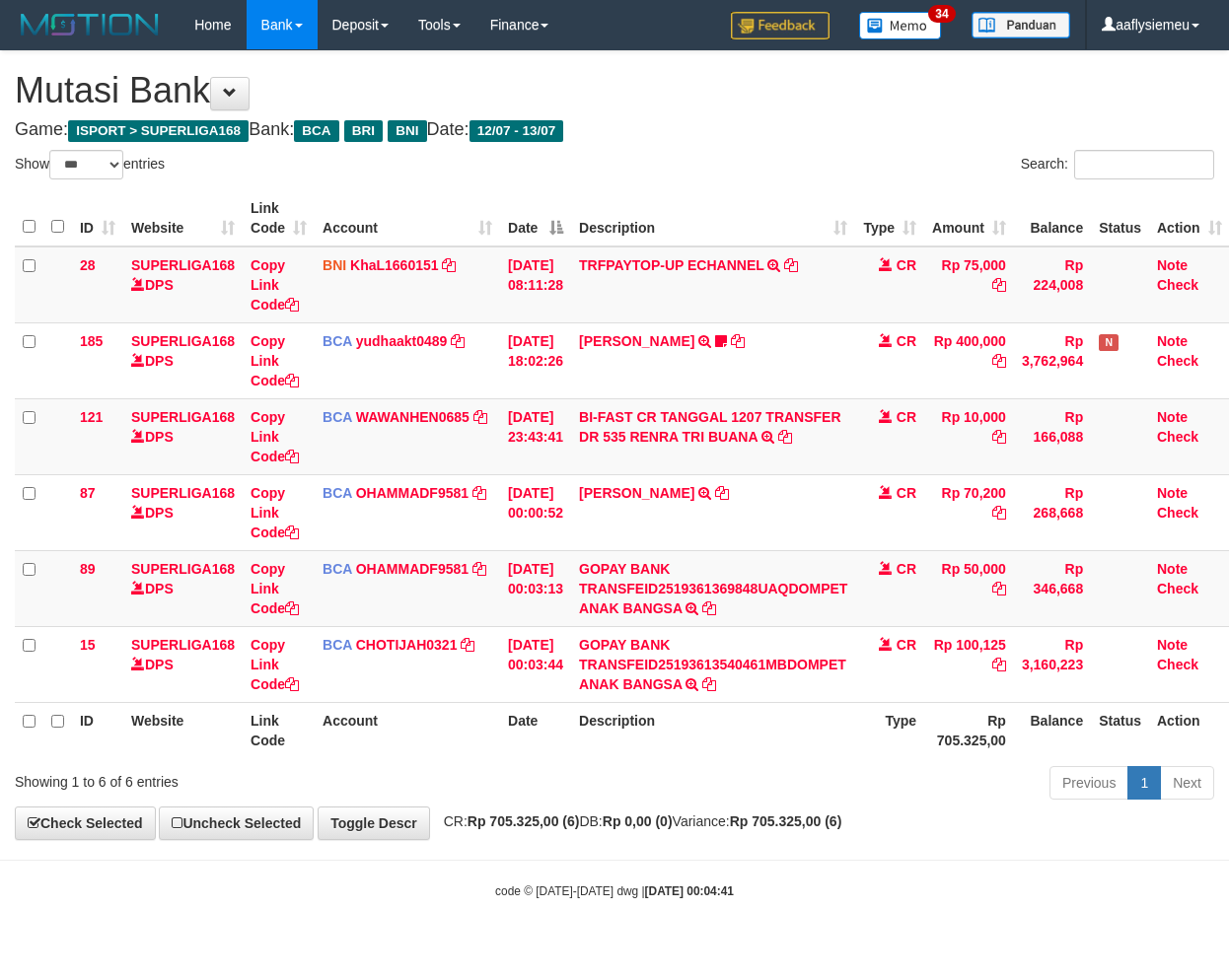 scroll, scrollTop: 0, scrollLeft: 0, axis: both 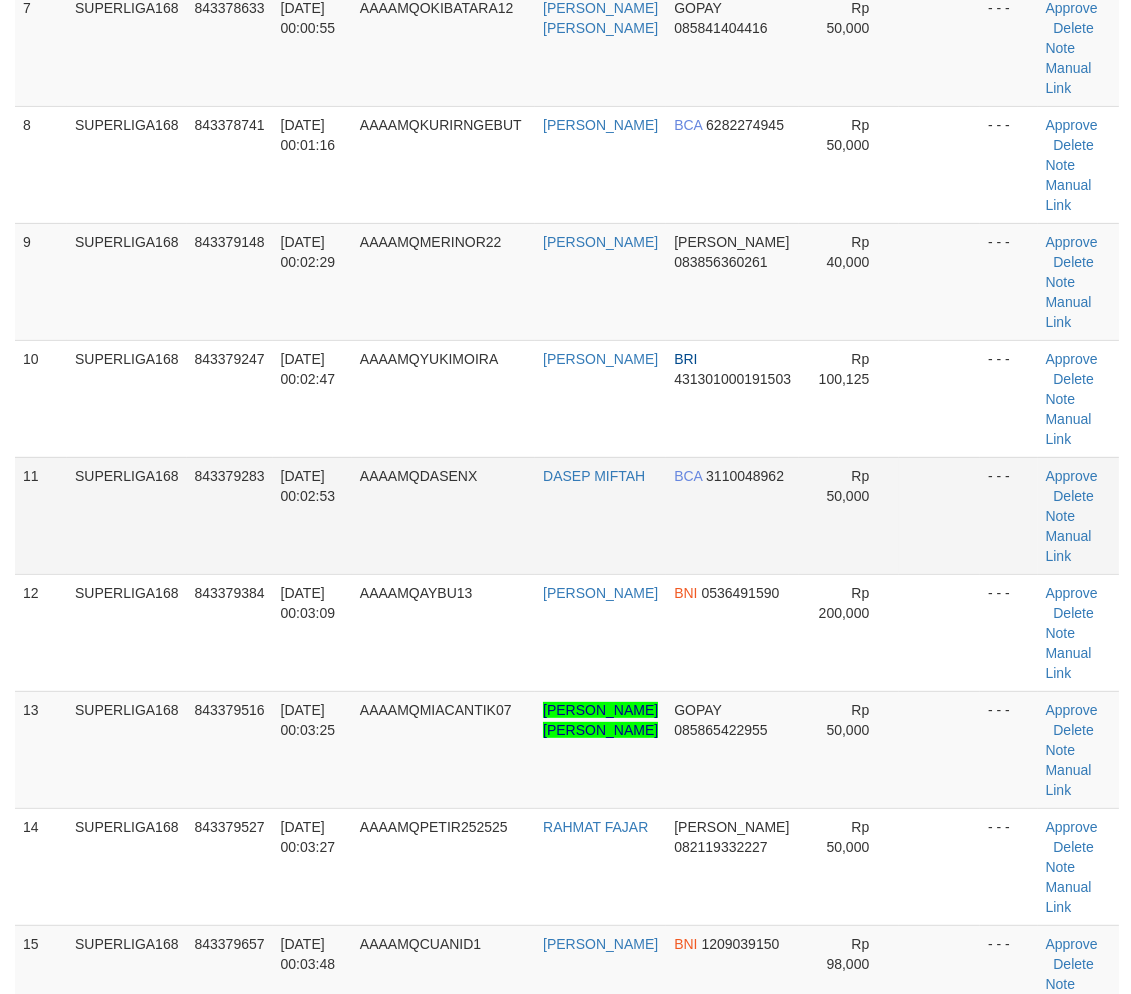 click on "11" at bounding box center (41, 515) 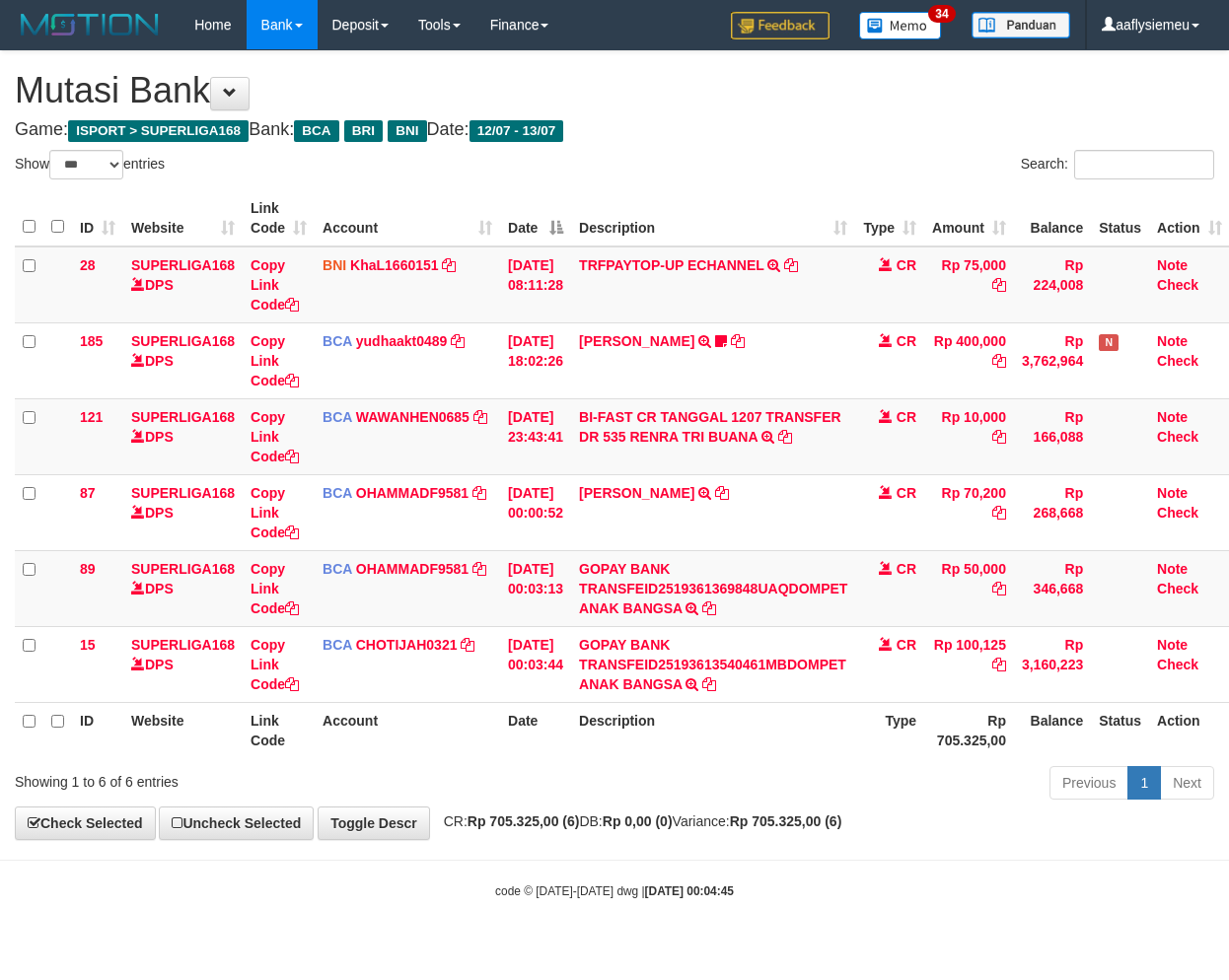 select on "***" 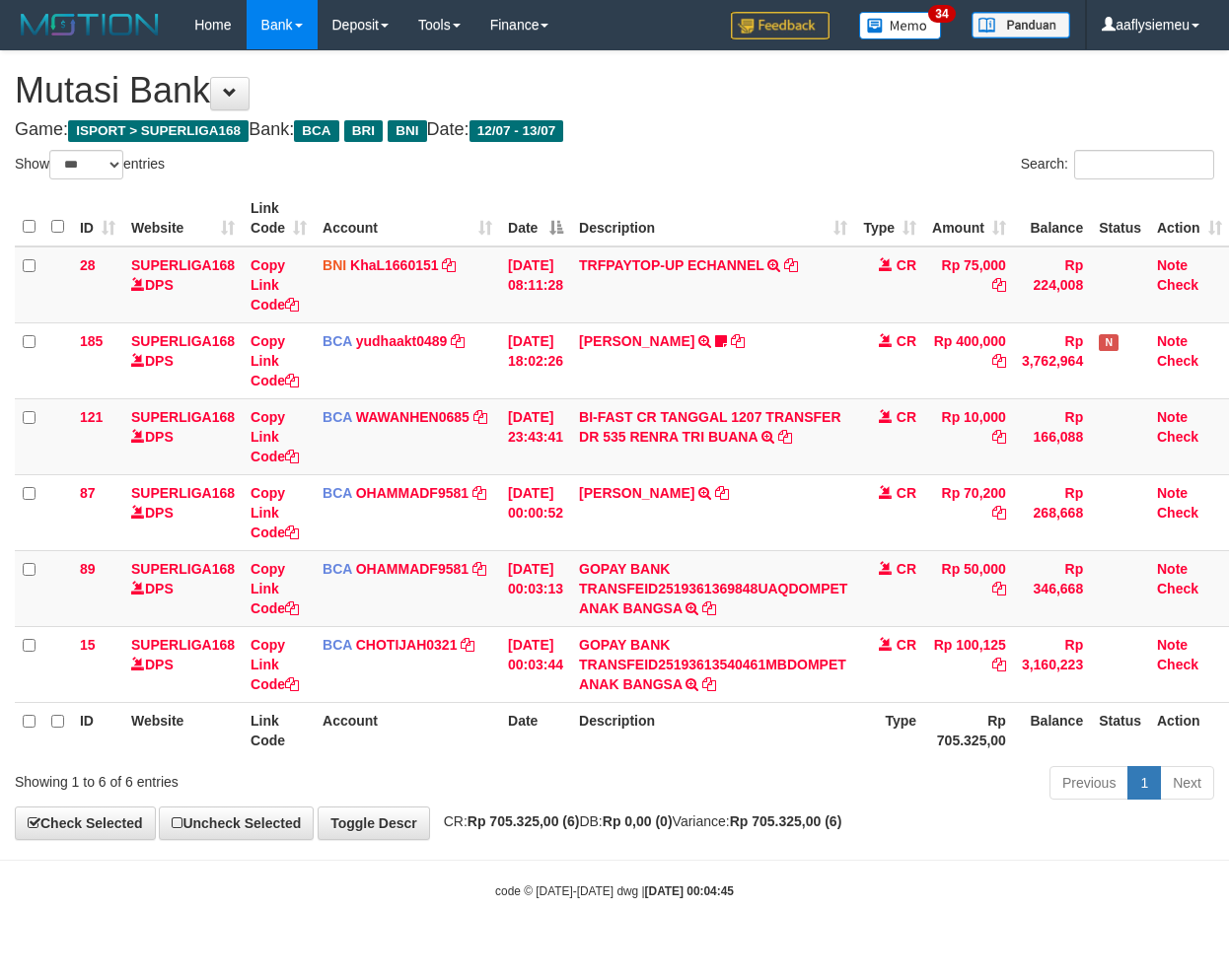 scroll, scrollTop: 0, scrollLeft: 0, axis: both 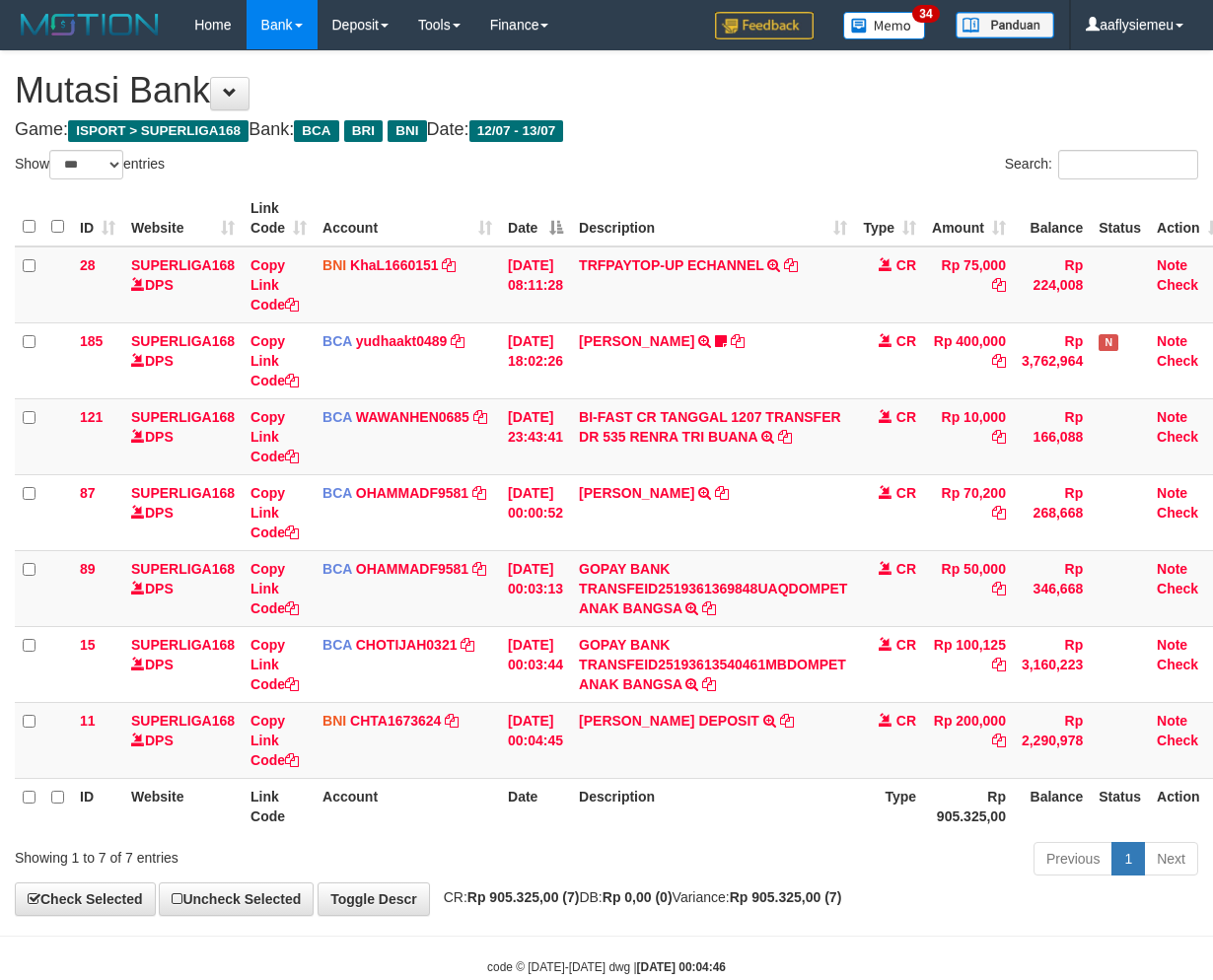 select on "***" 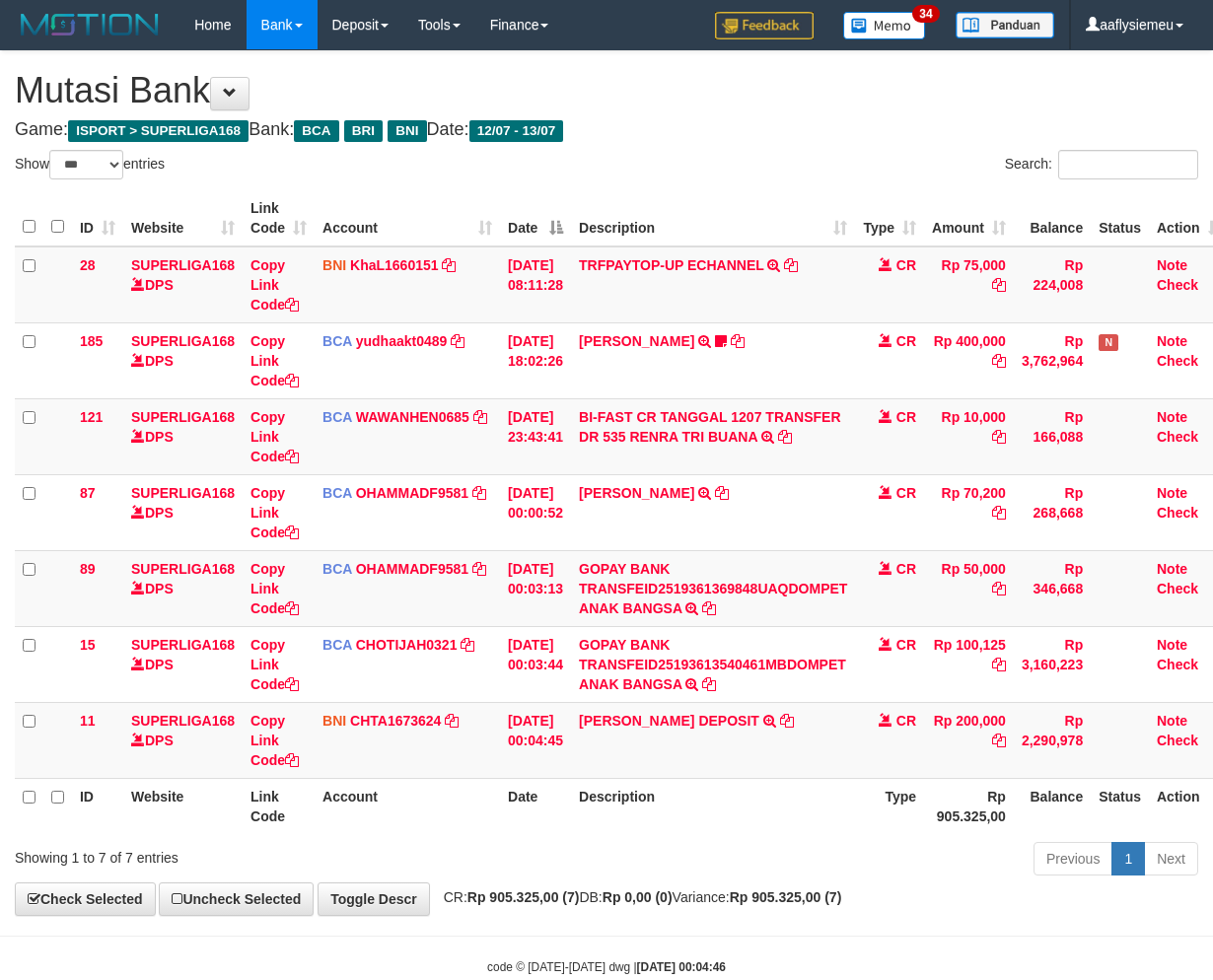 scroll, scrollTop: 0, scrollLeft: 0, axis: both 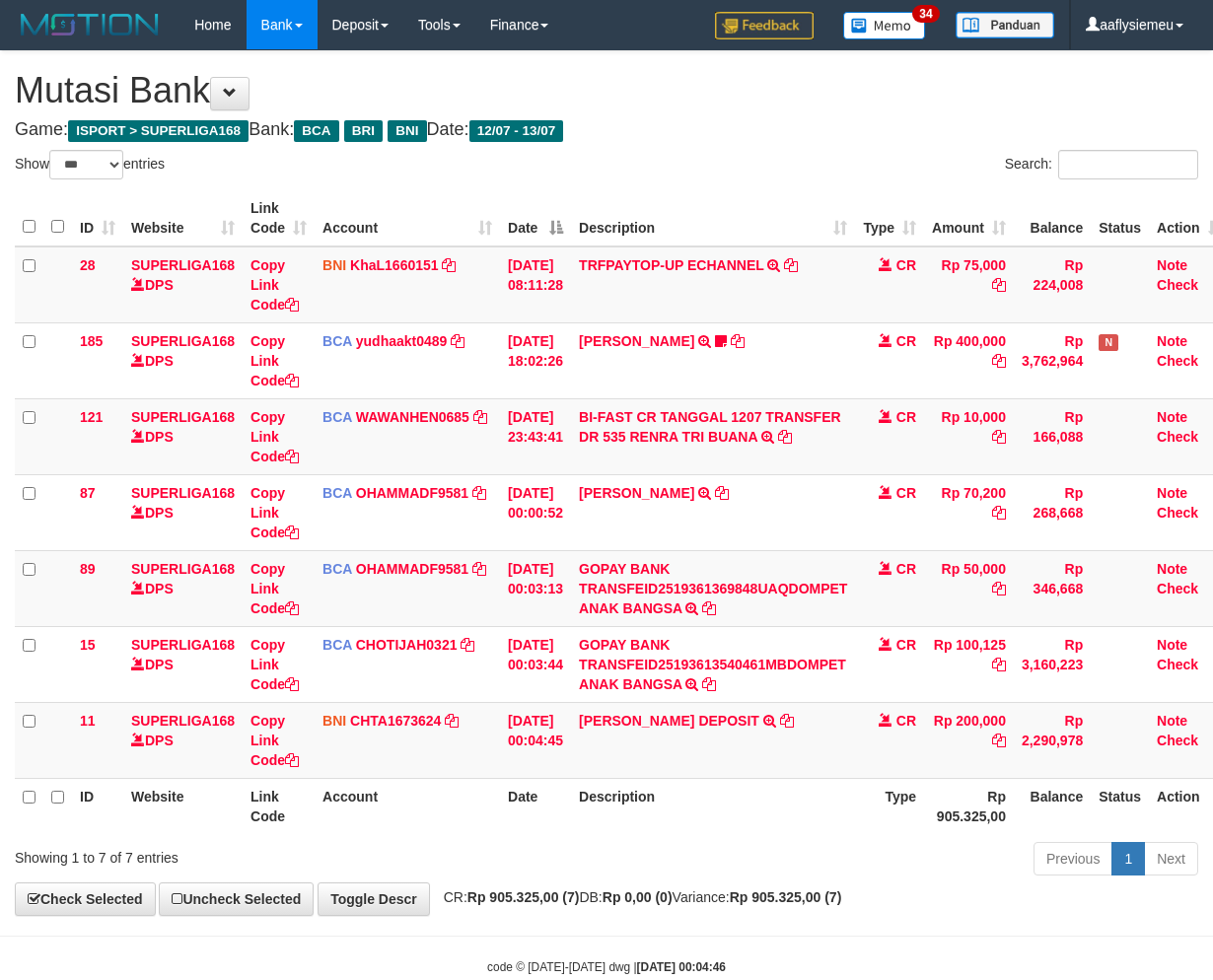 select on "***" 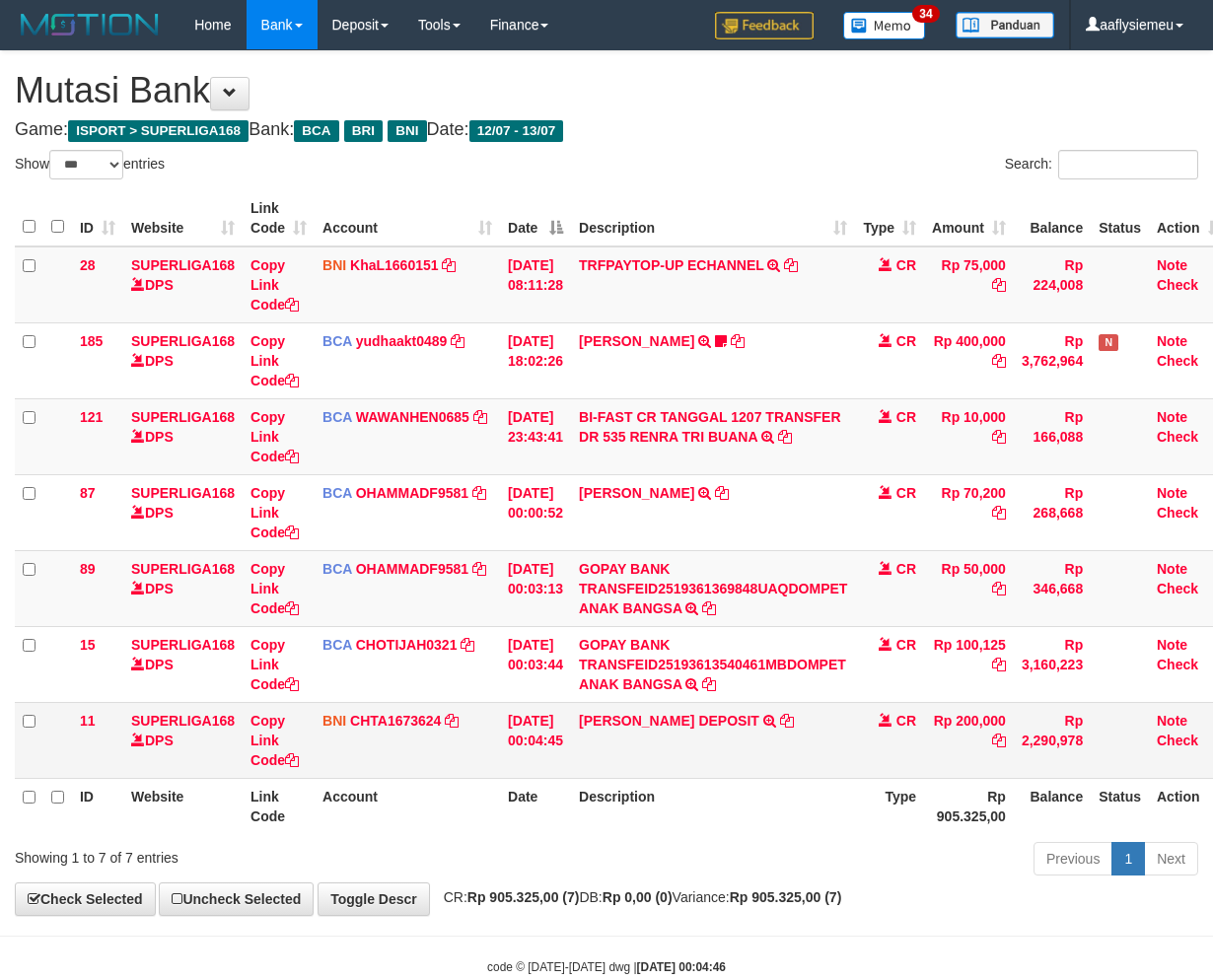 scroll, scrollTop: 0, scrollLeft: 0, axis: both 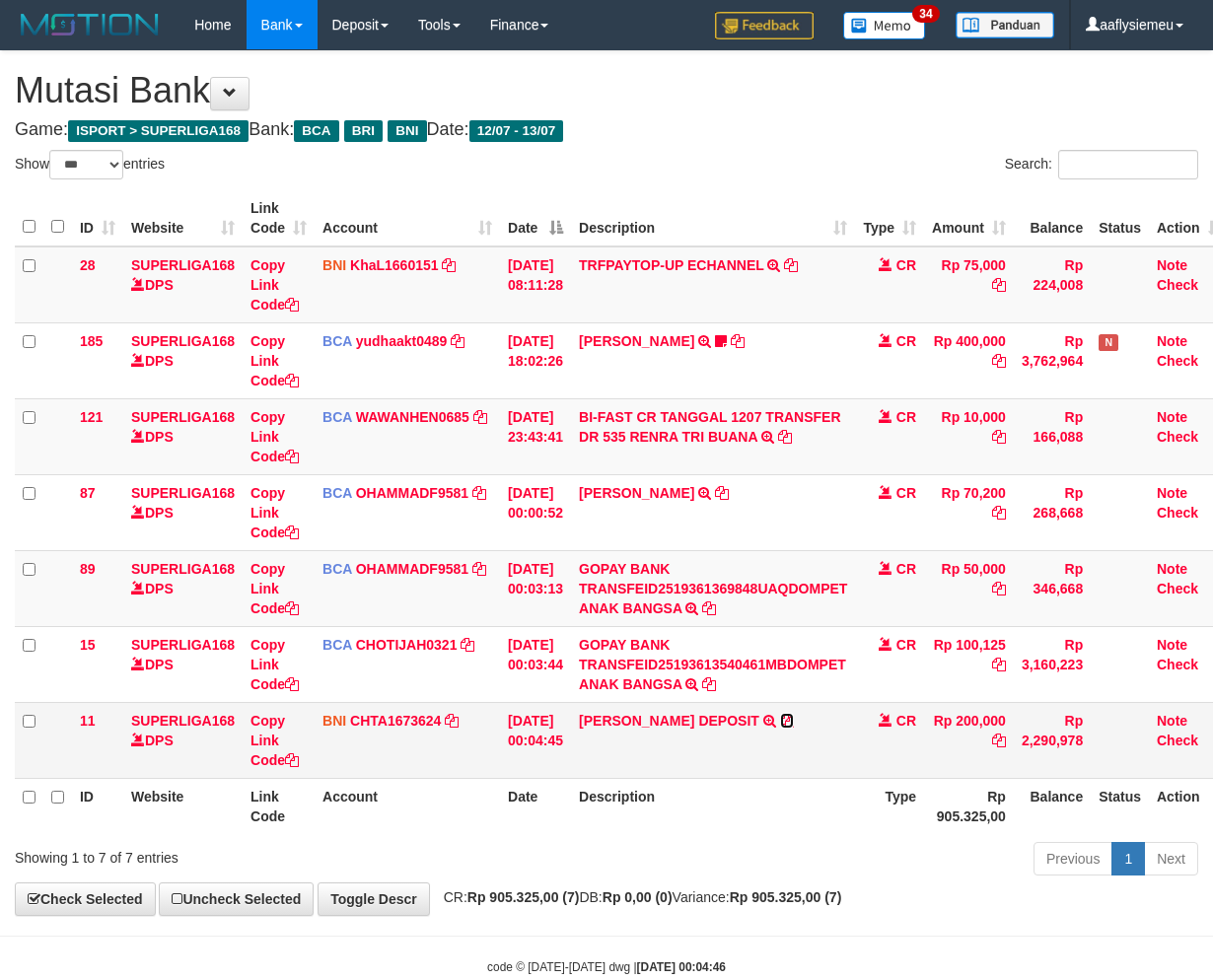 click at bounding box center [787, 721] 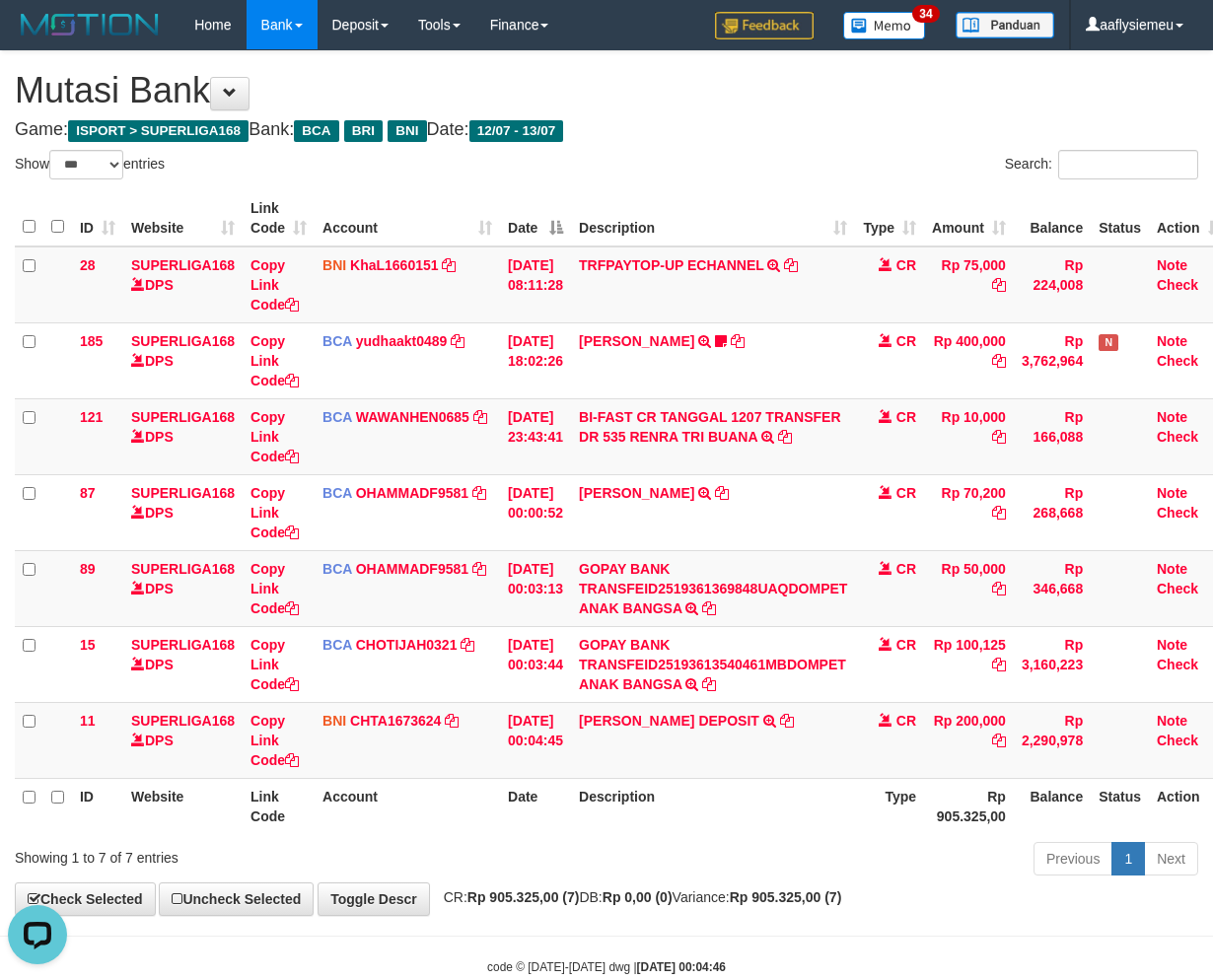 scroll, scrollTop: 0, scrollLeft: 0, axis: both 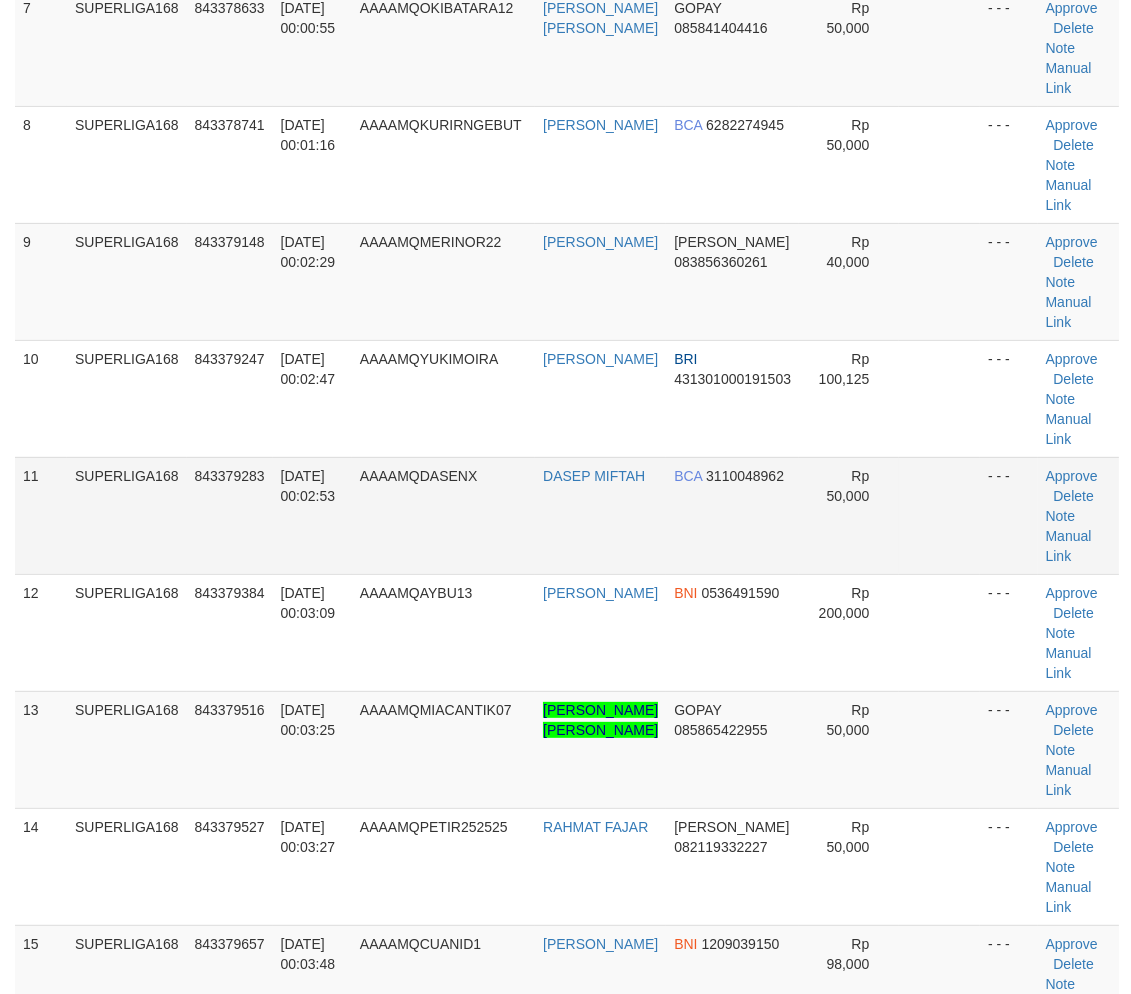 click on "SUPERLIGA168" at bounding box center (127, 515) 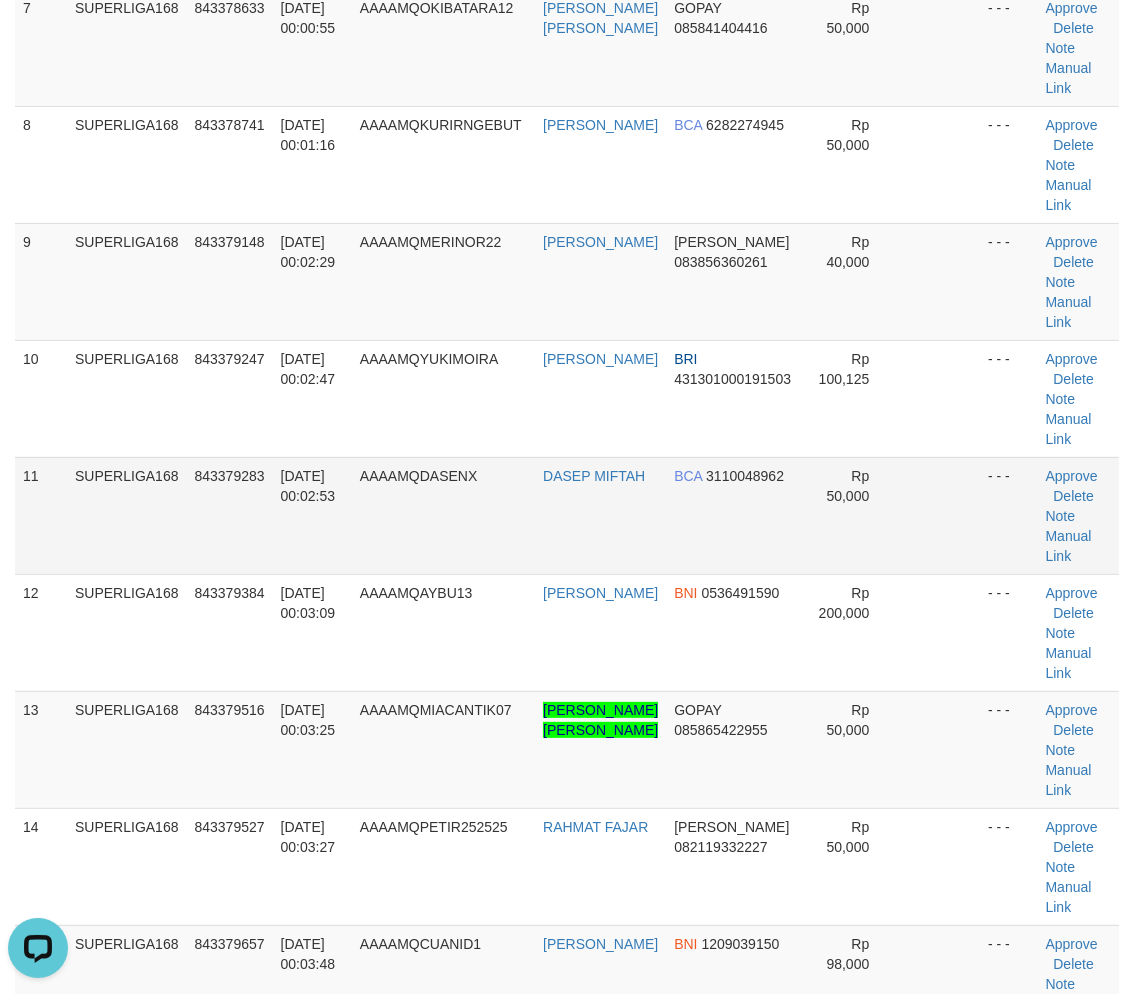 scroll, scrollTop: 0, scrollLeft: 0, axis: both 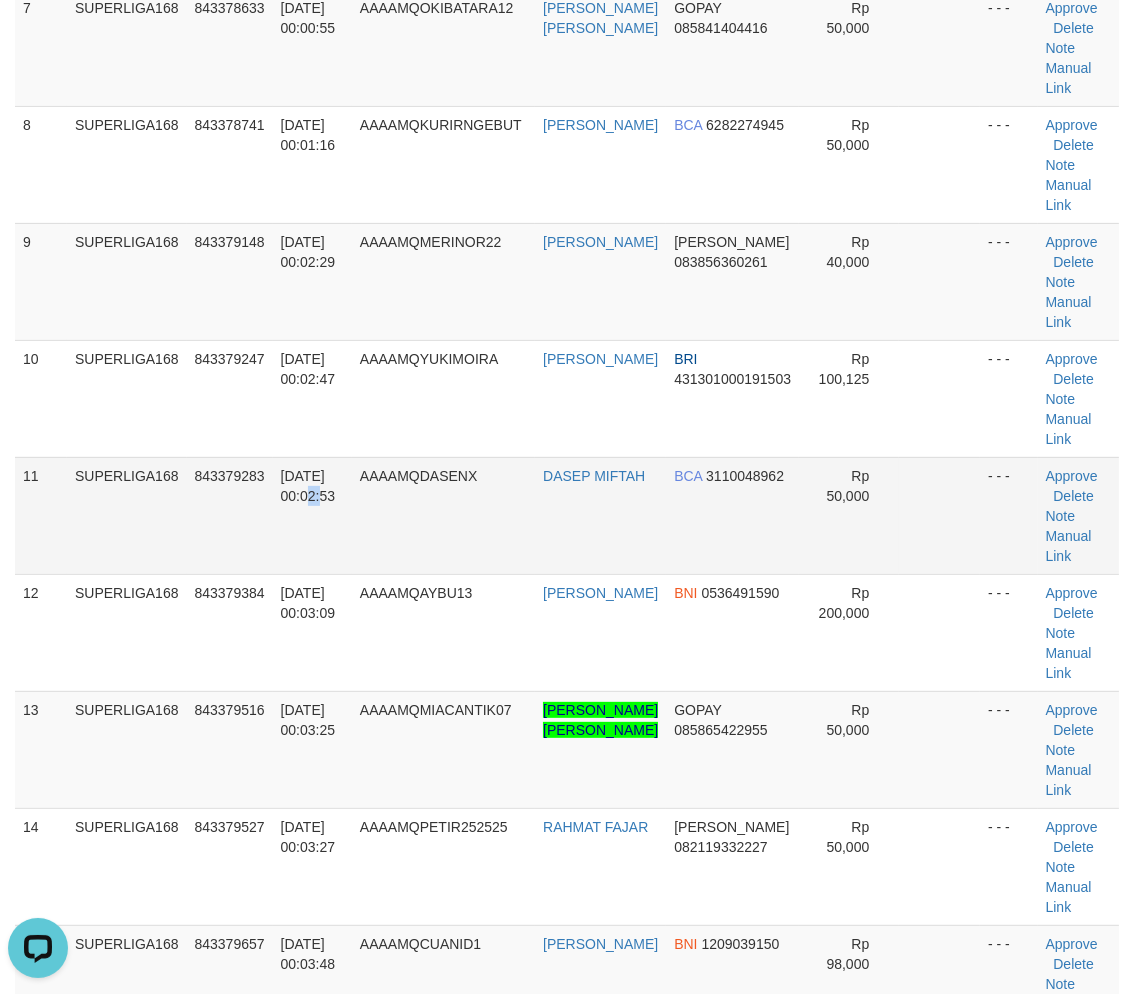 click on "[DATE] 00:02:53" at bounding box center (308, 486) 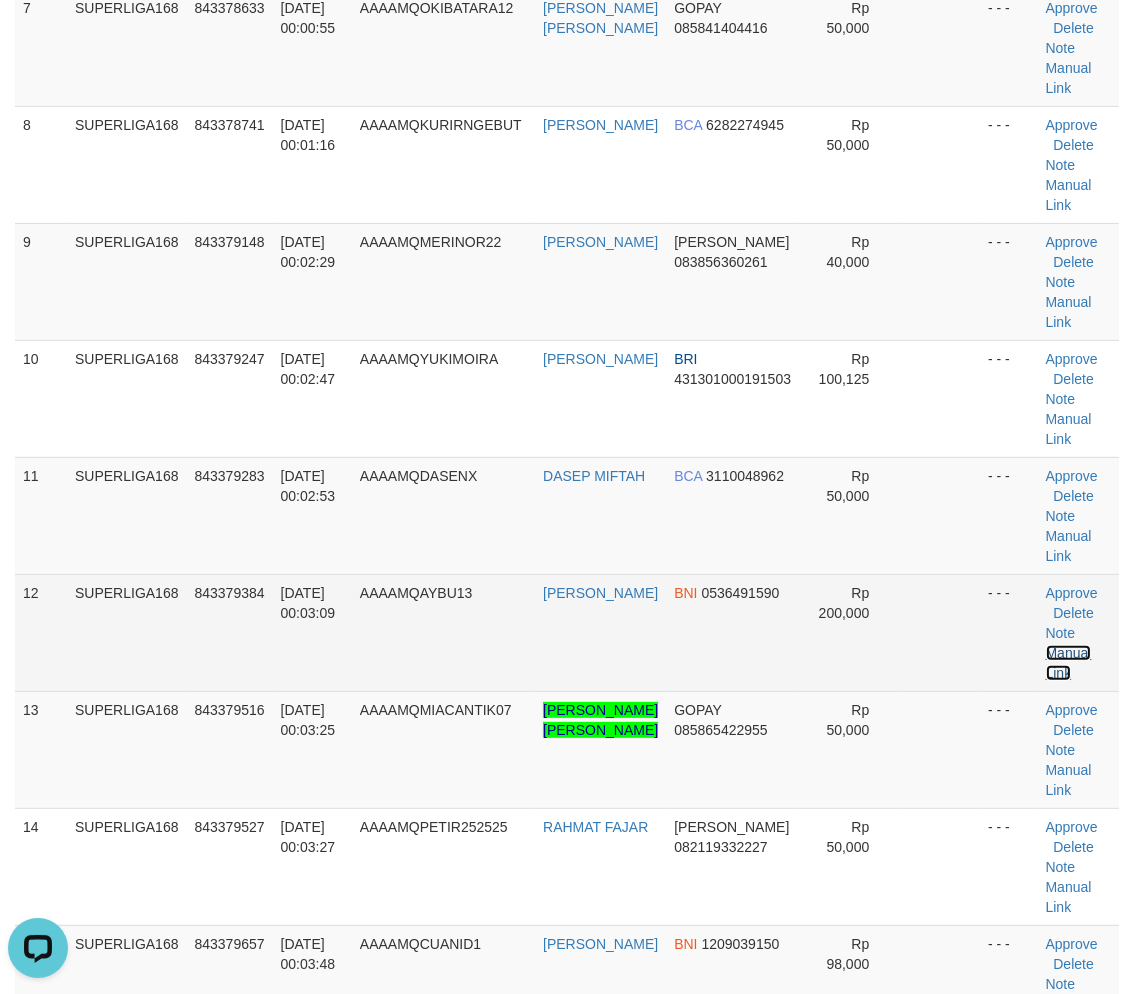 click on "Manual Link" at bounding box center [1069, 663] 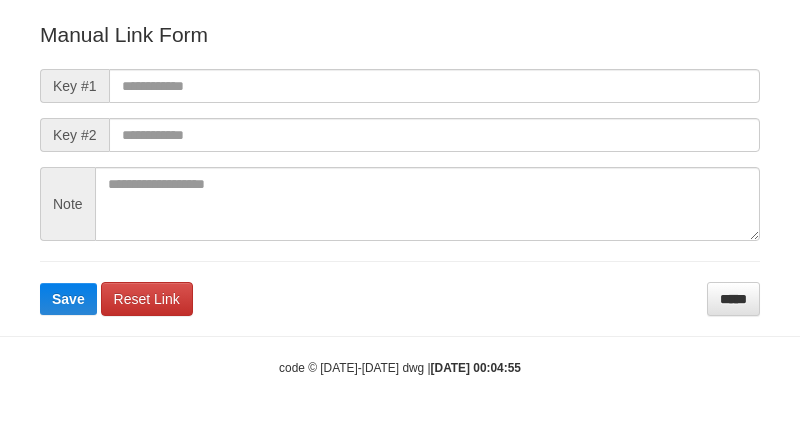 scroll, scrollTop: 222, scrollLeft: 0, axis: vertical 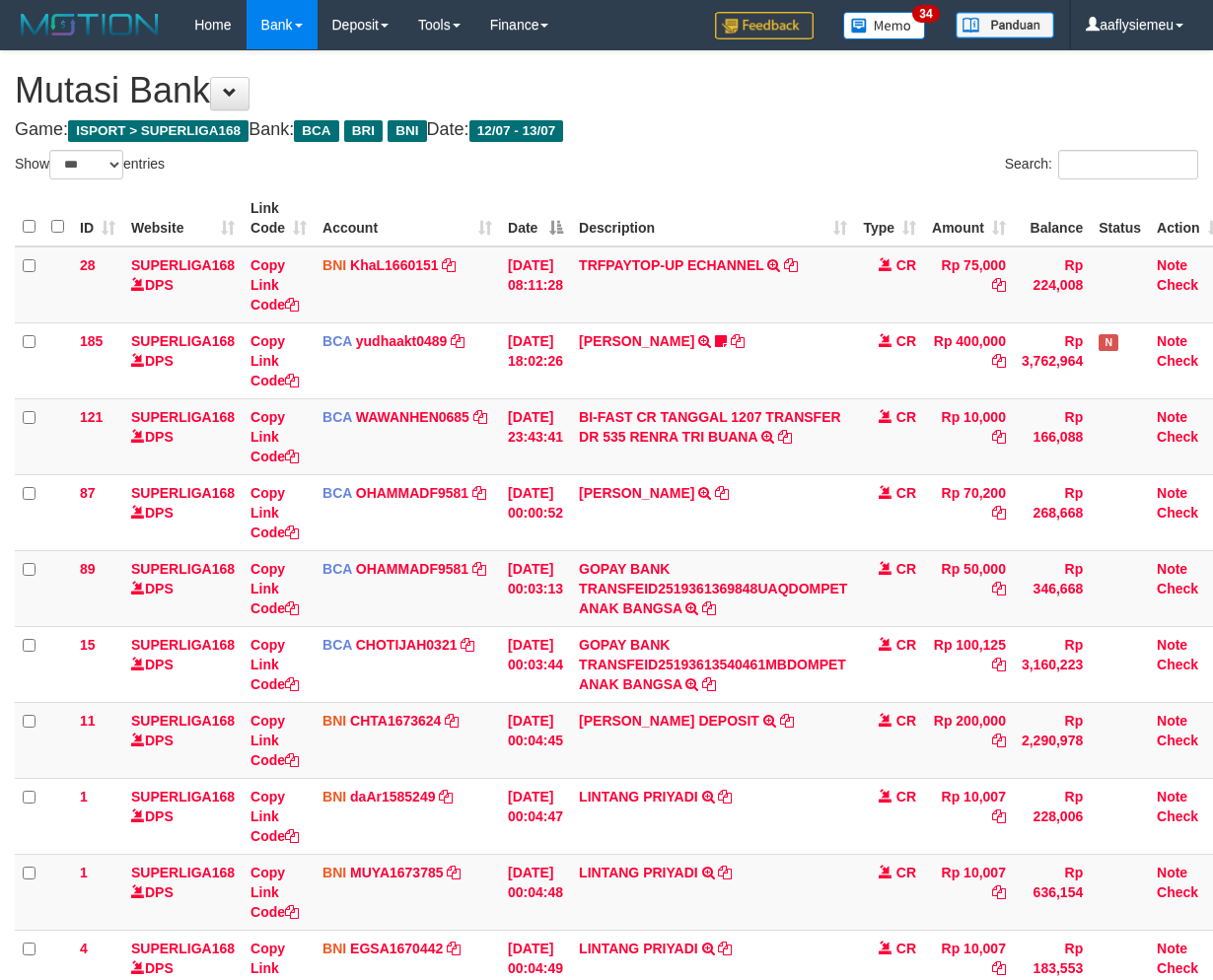 select on "***" 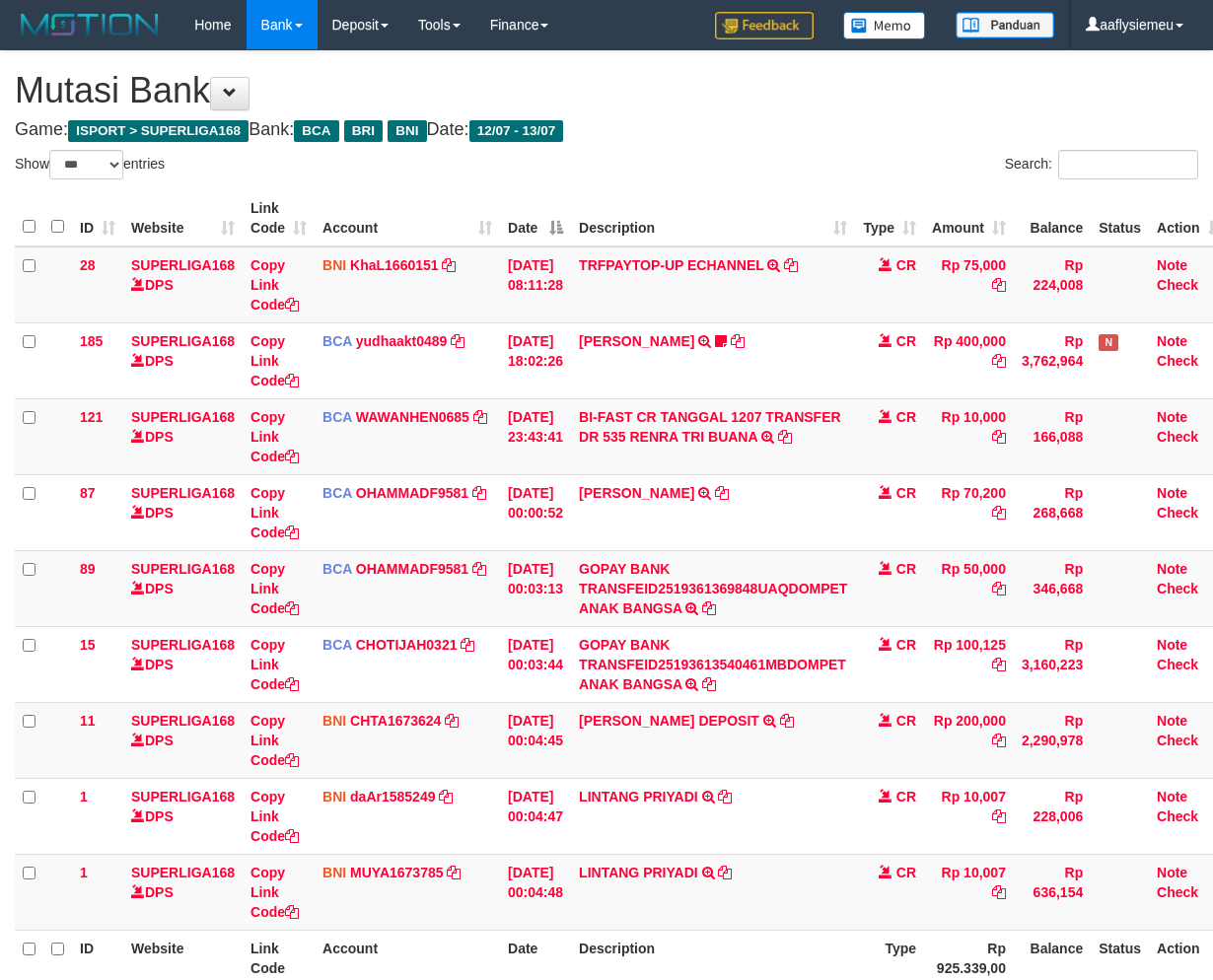 select on "***" 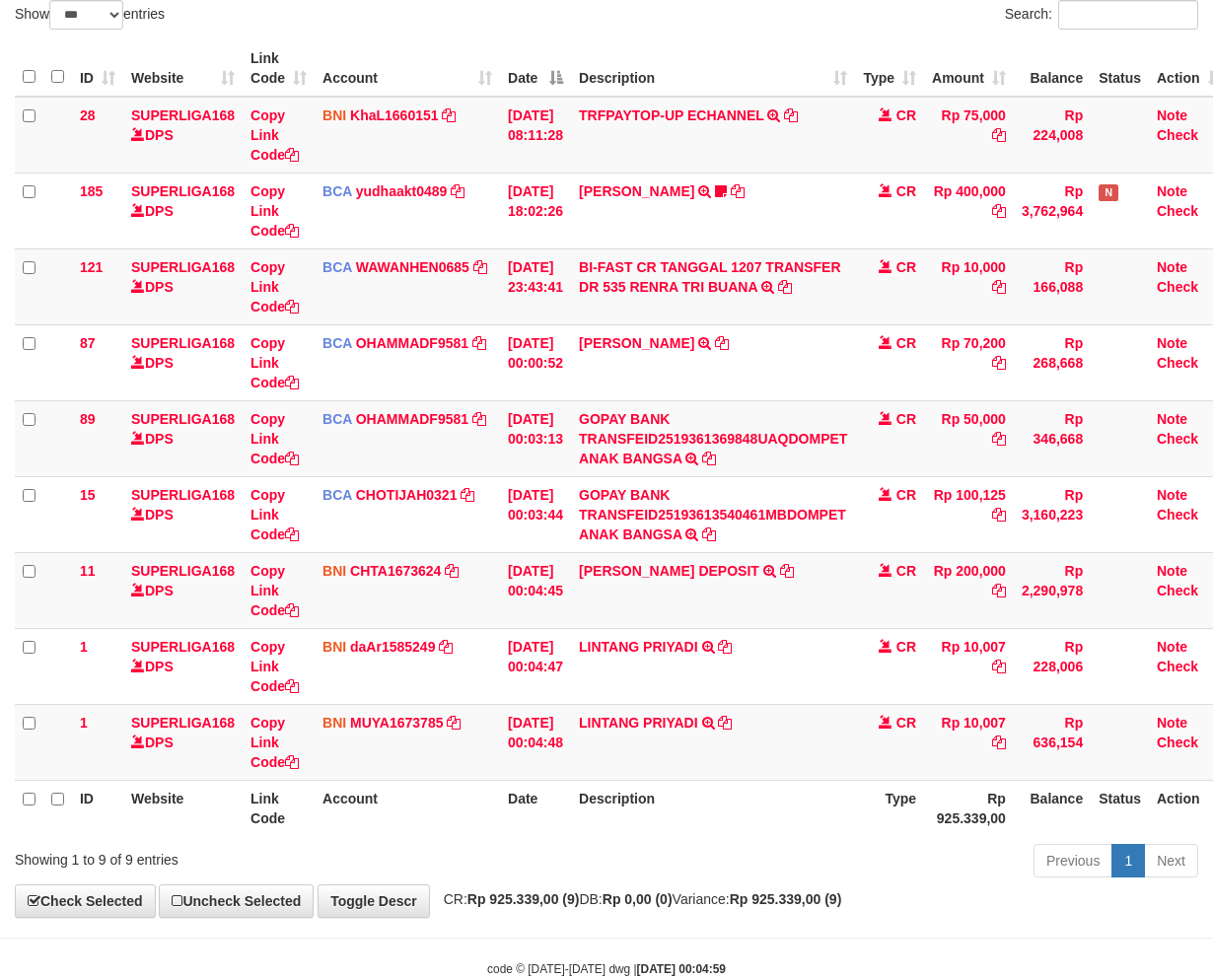 scroll, scrollTop: 198, scrollLeft: 0, axis: vertical 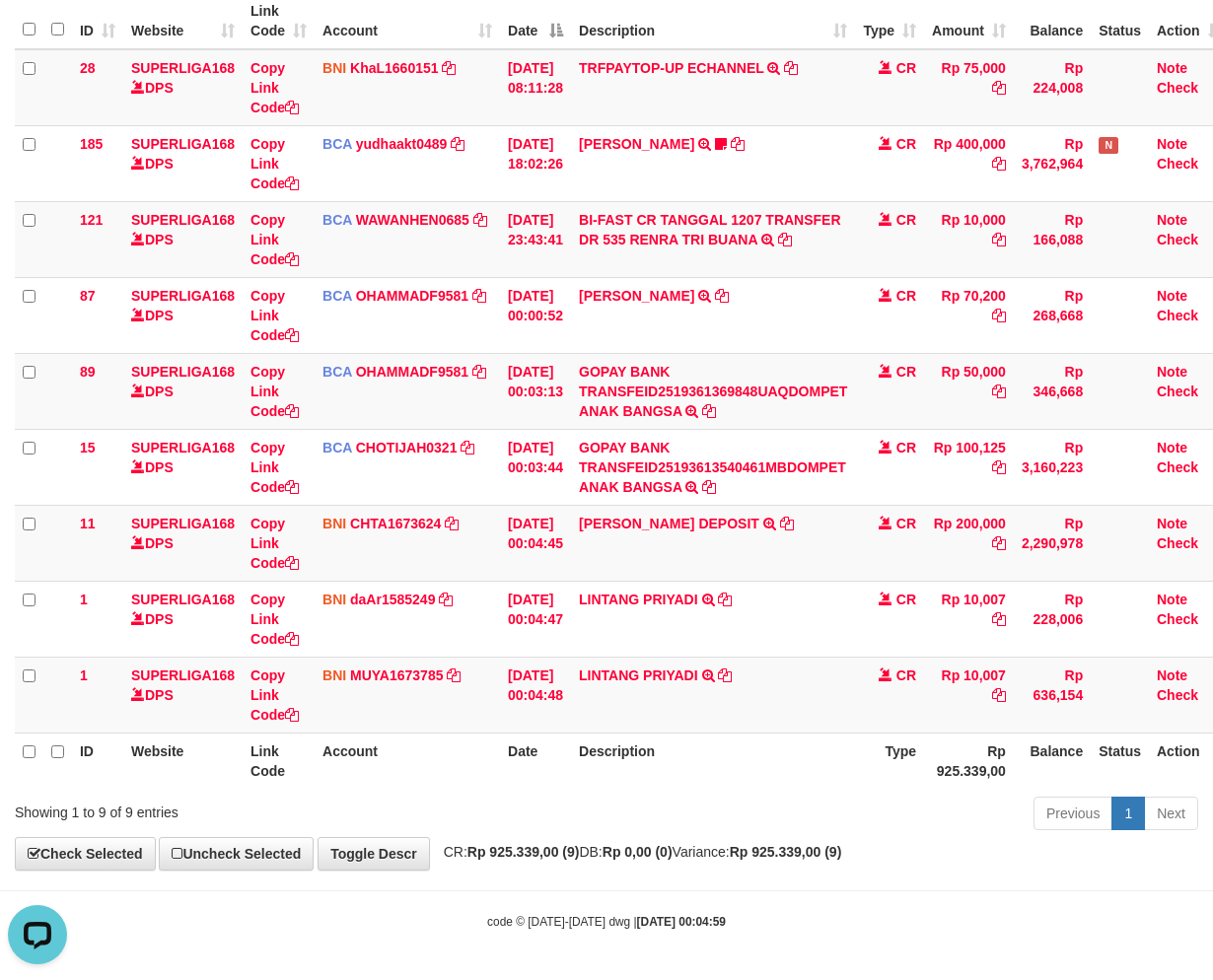 click on "Description" at bounding box center [713, 760] 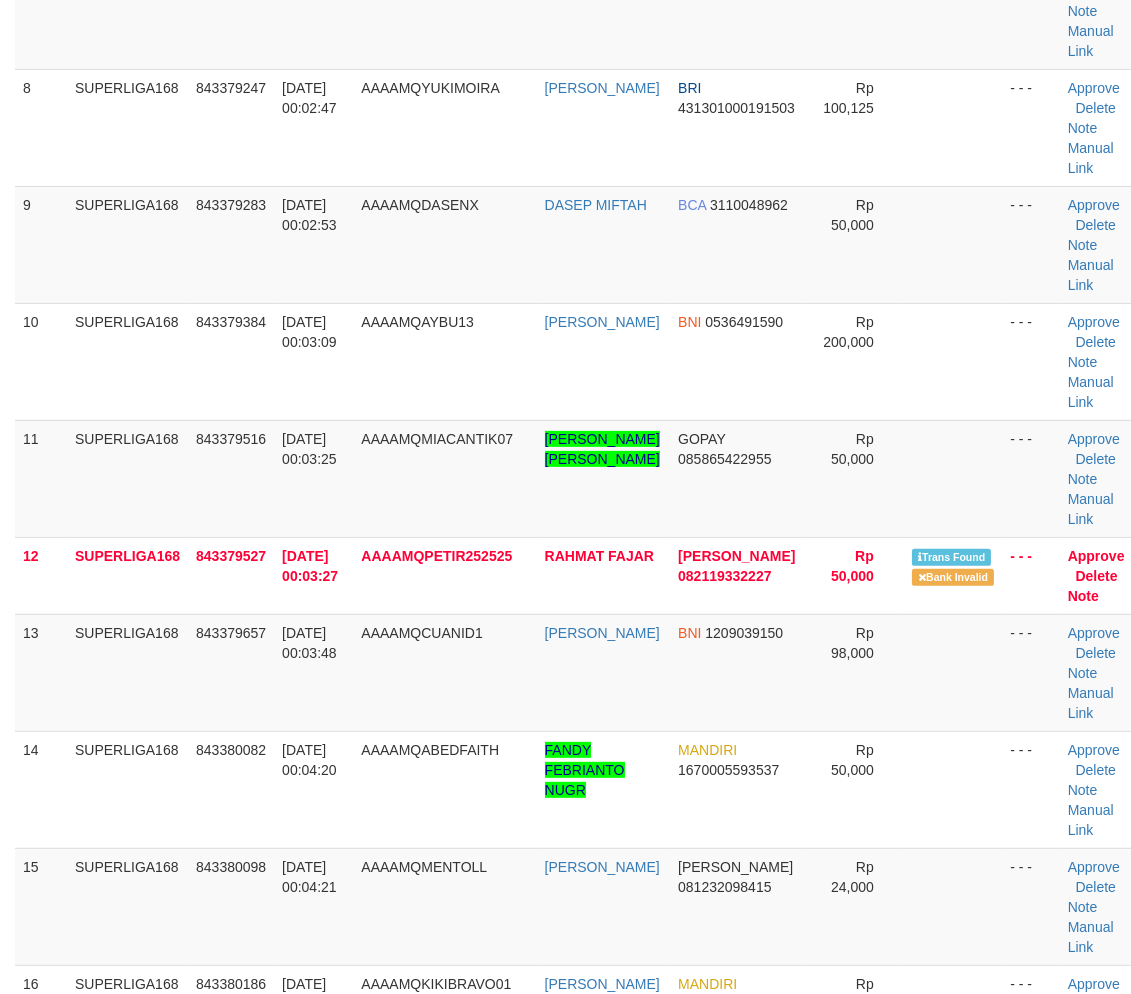 scroll, scrollTop: 1222, scrollLeft: 0, axis: vertical 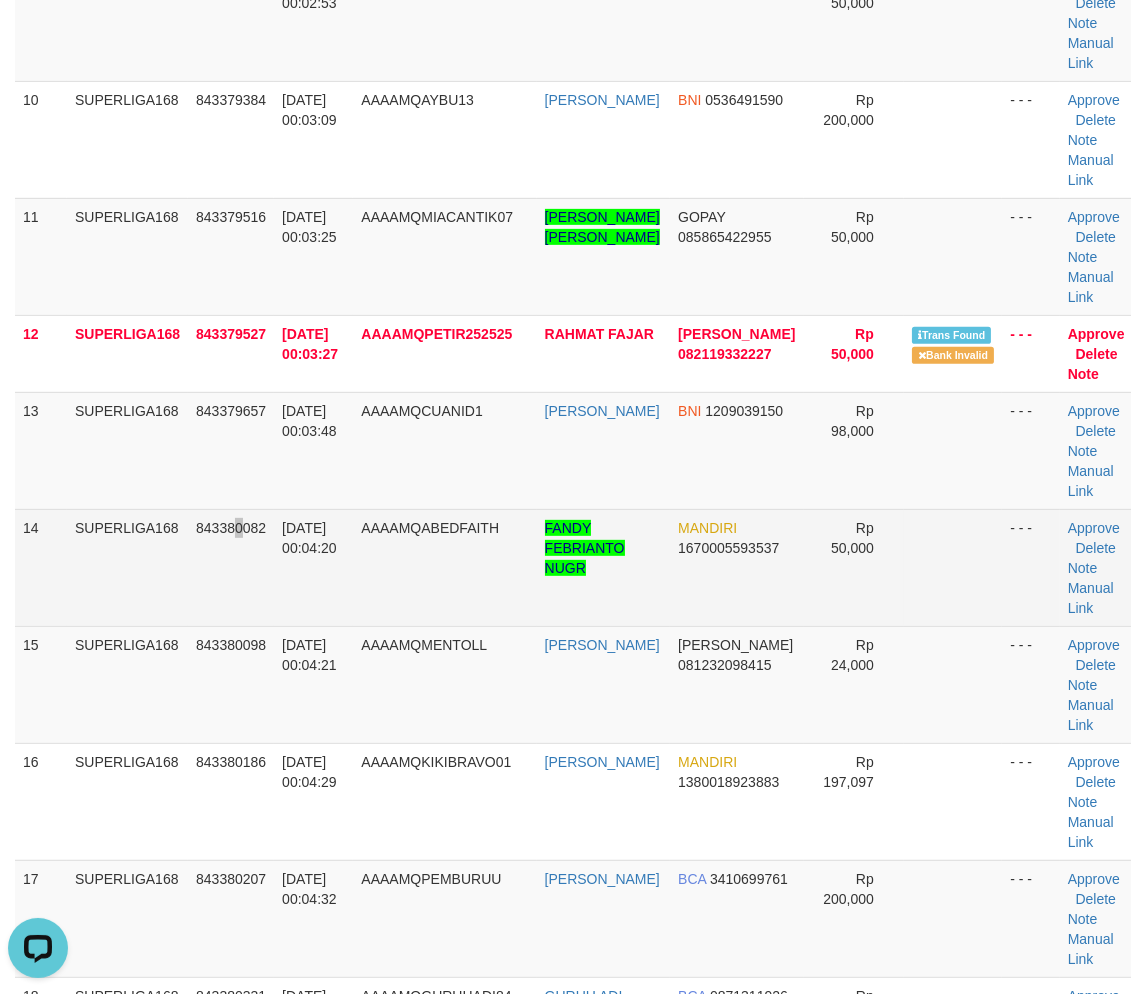 drag, startPoint x: 237, startPoint y: 523, endPoint x: 460, endPoint y: 525, distance: 223.00897 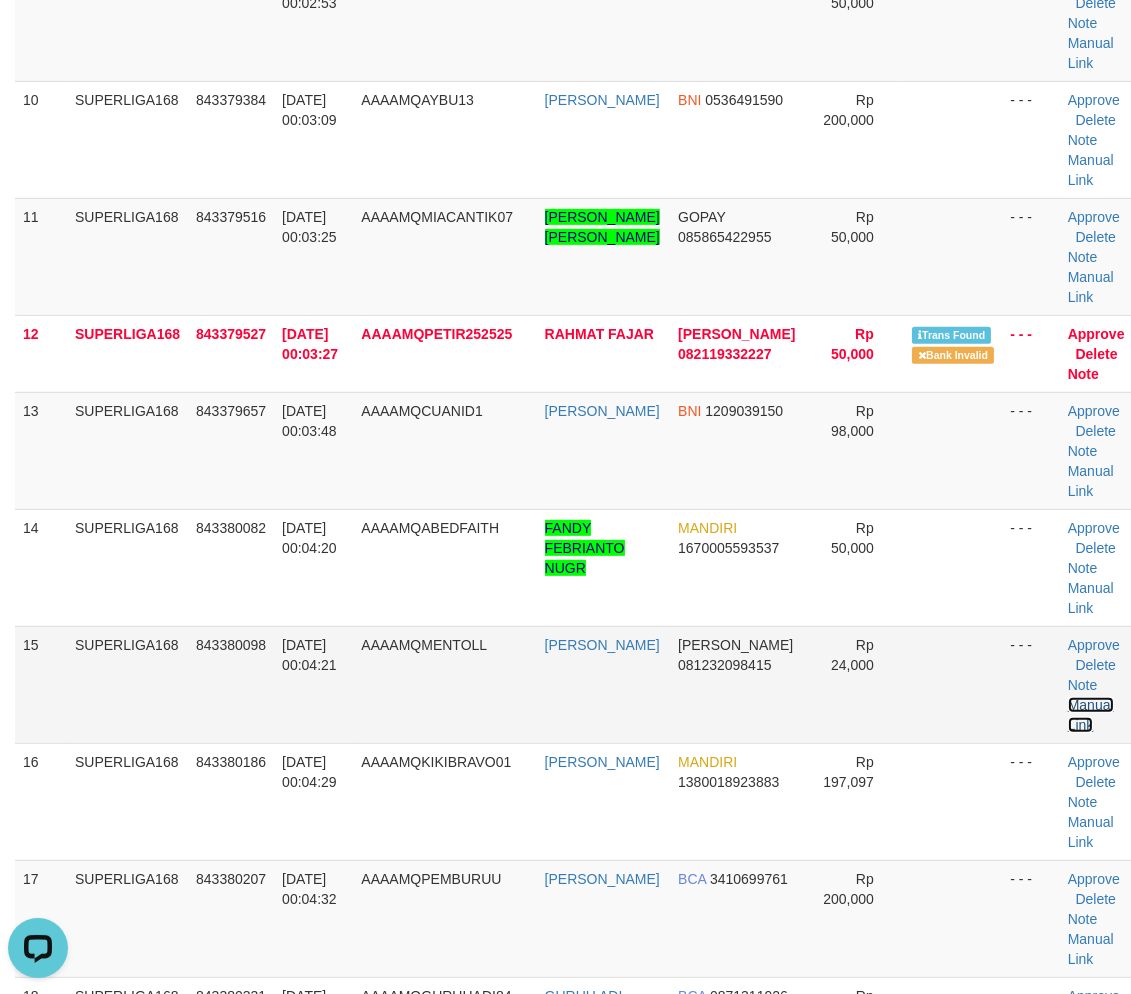 click on "Manual Link" at bounding box center [1091, 715] 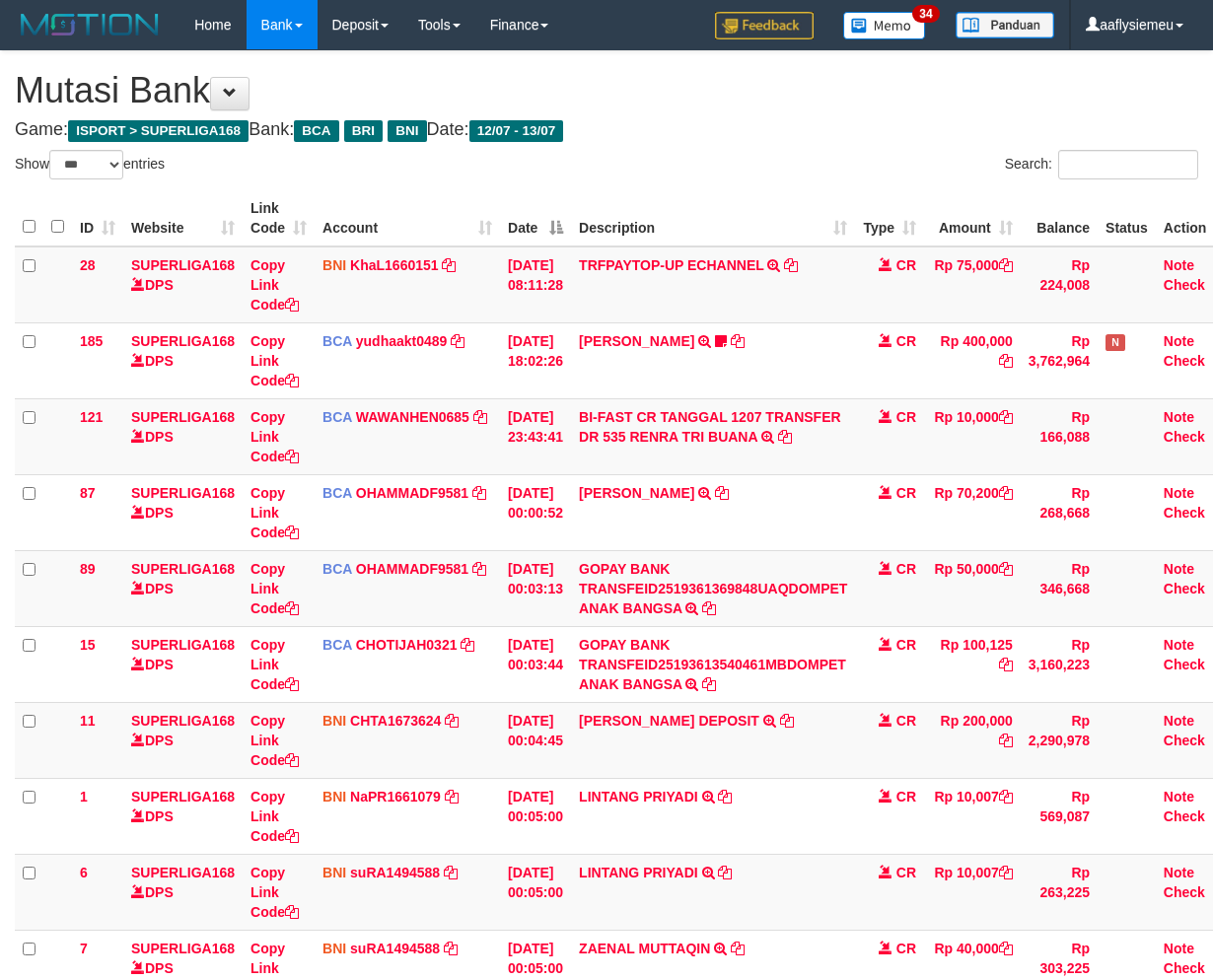 select on "***" 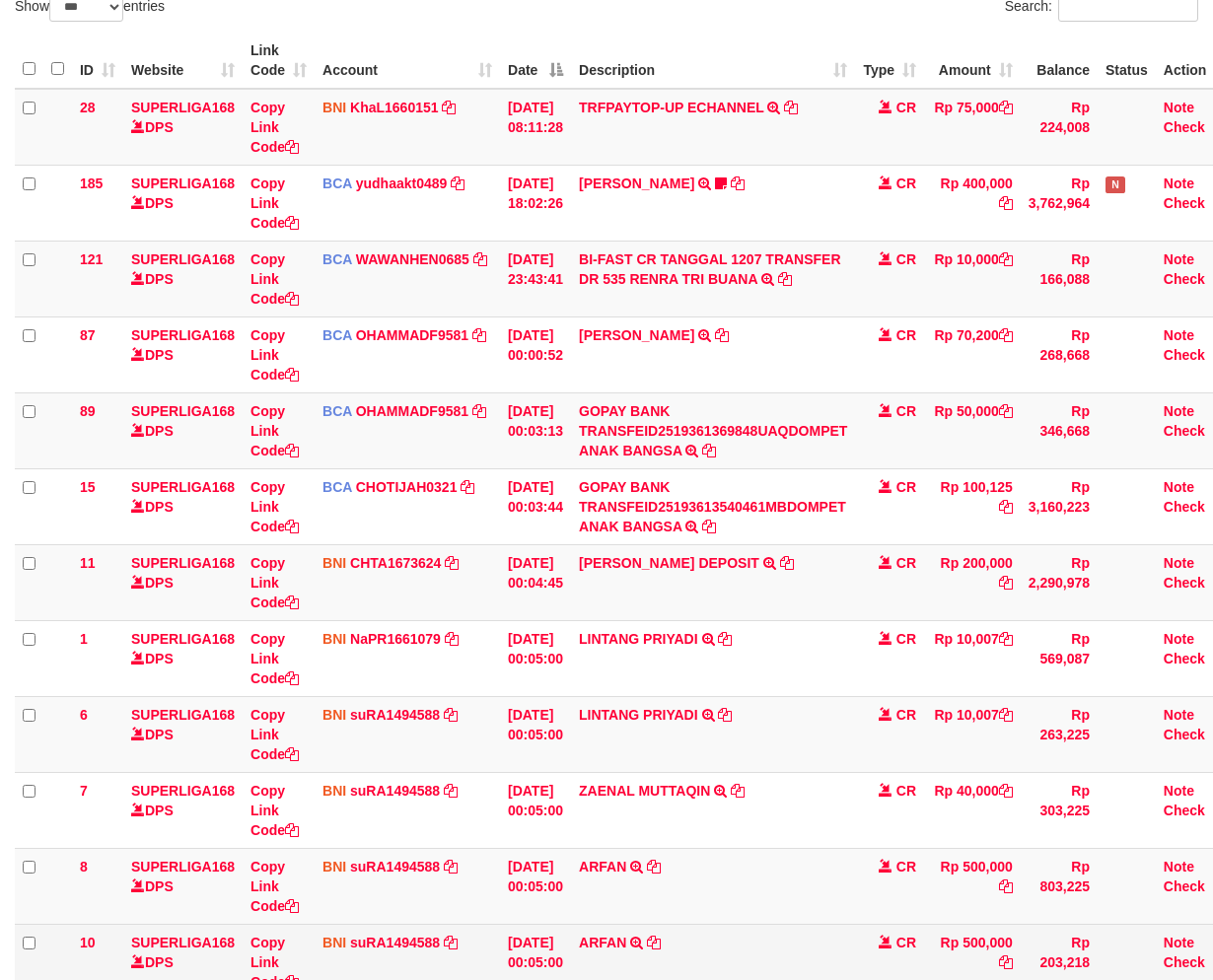 scroll, scrollTop: 253, scrollLeft: 0, axis: vertical 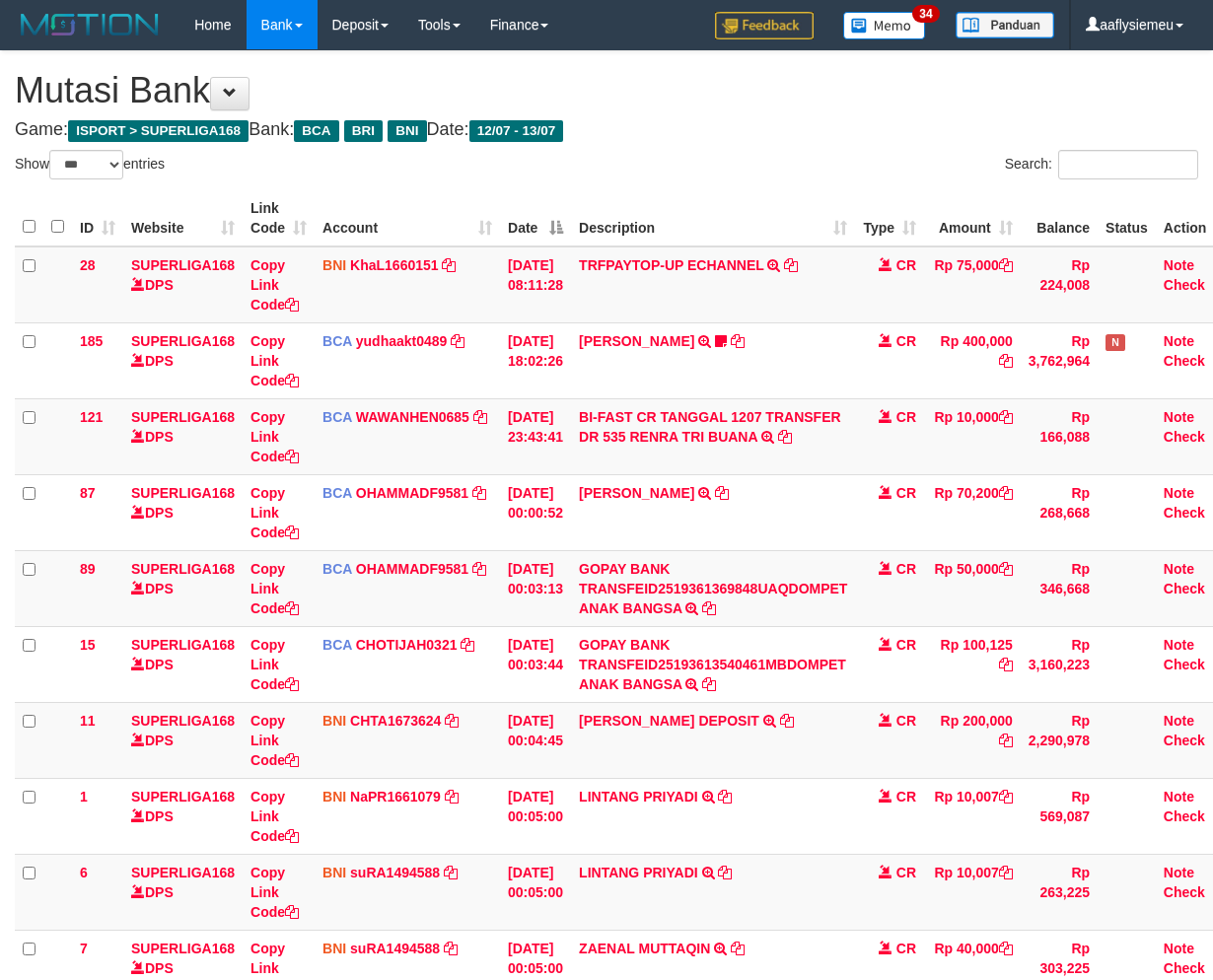 select on "***" 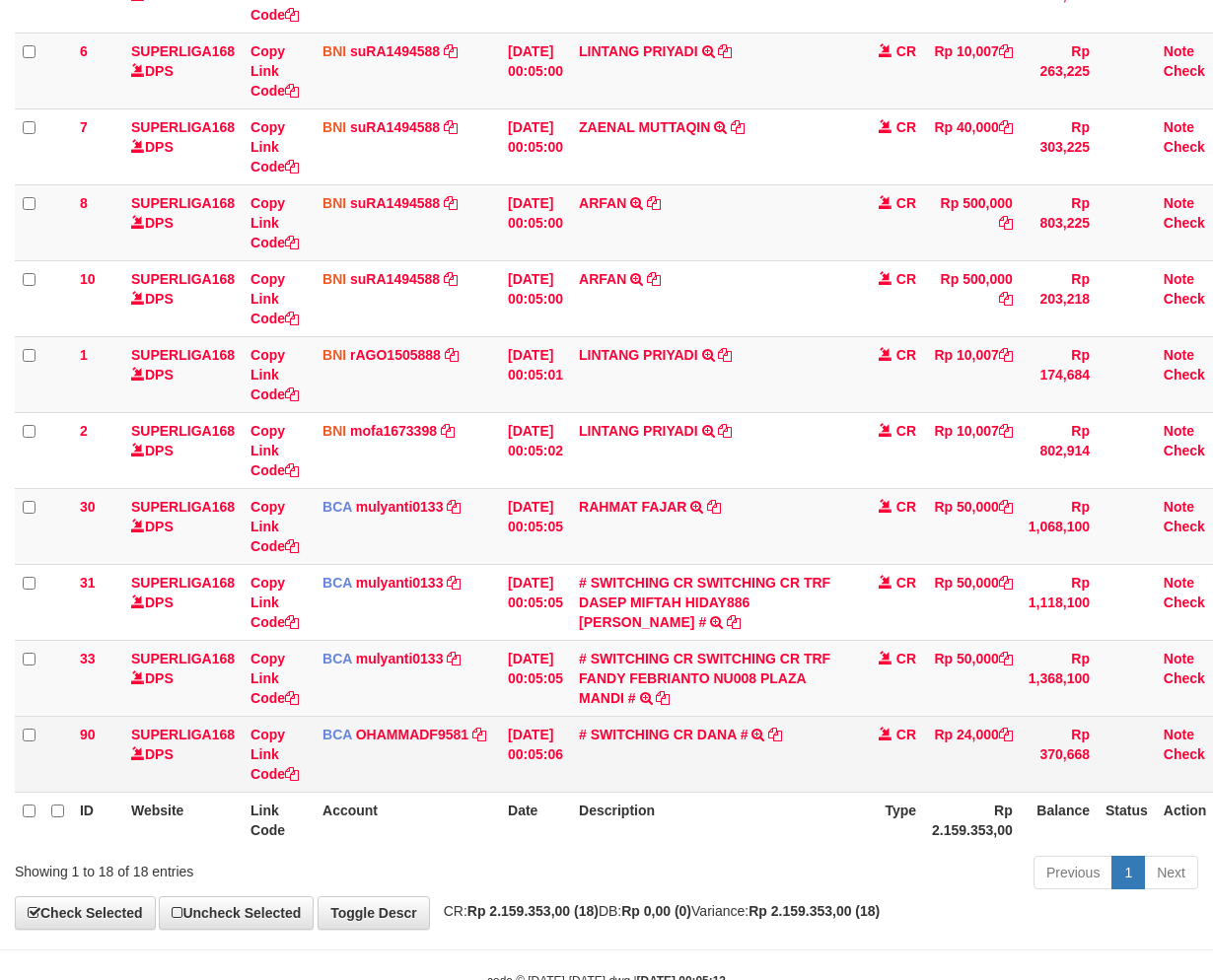scroll, scrollTop: 881, scrollLeft: 0, axis: vertical 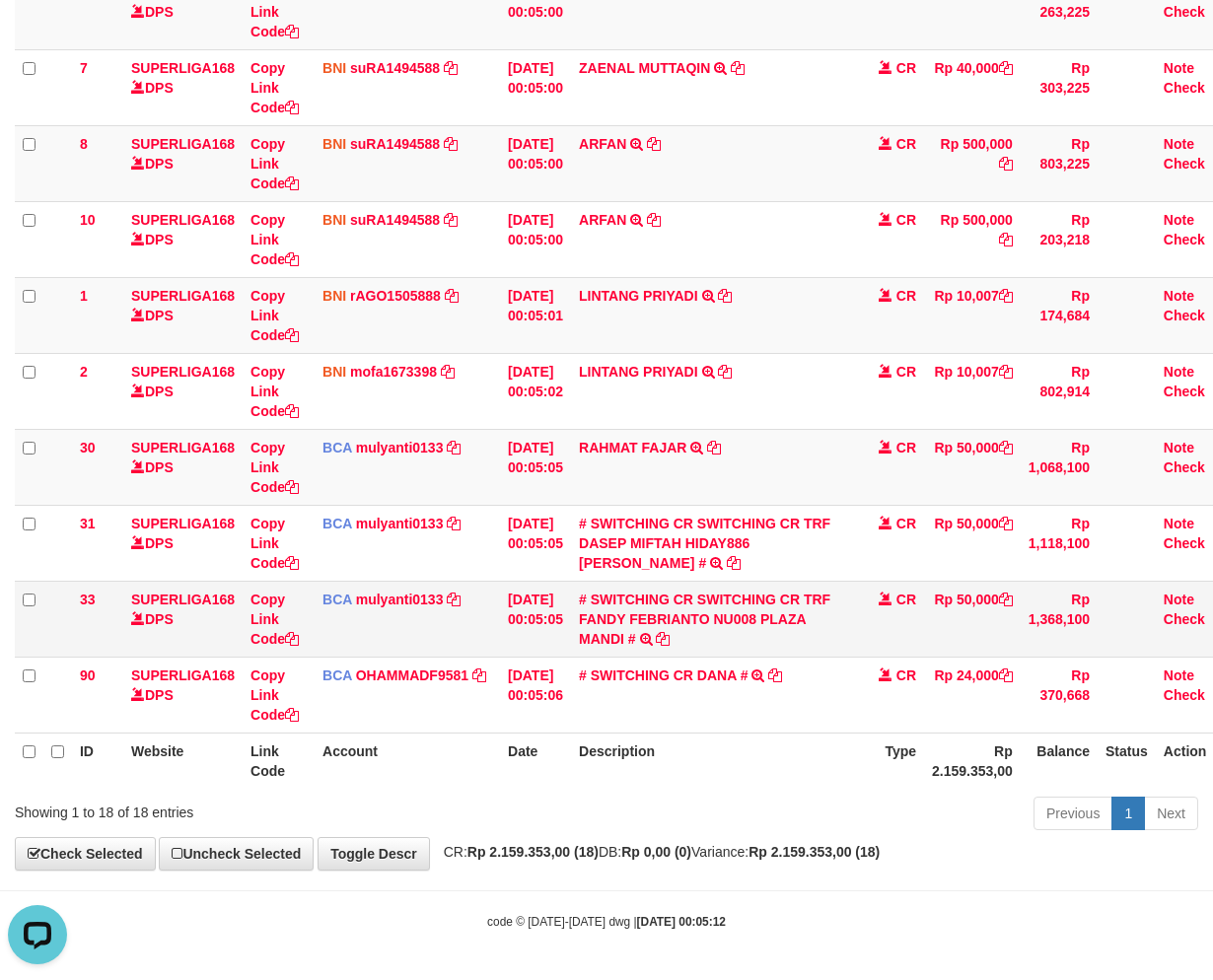 click on "# SWITCHING CR SWITCHING CR TRF FANDY FEBRIANTO NU008 PLAZA MANDI #         SWITCHING CR TRF
FANDY FEBRIANTO NU008 PLAZA MANDI" at bounding box center (713, 618) 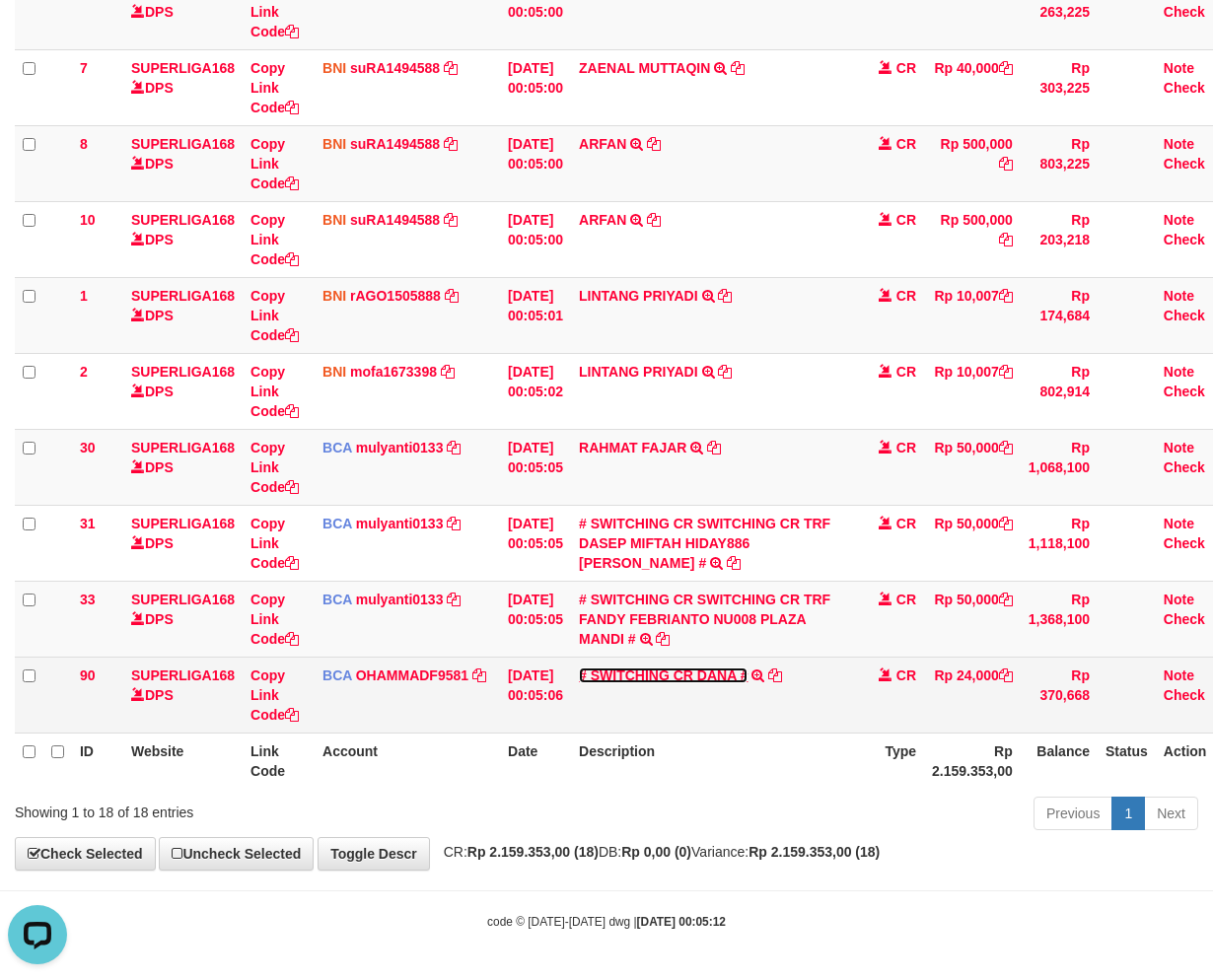 click on "# SWITCHING CR DANA #" at bounding box center [663, 675] 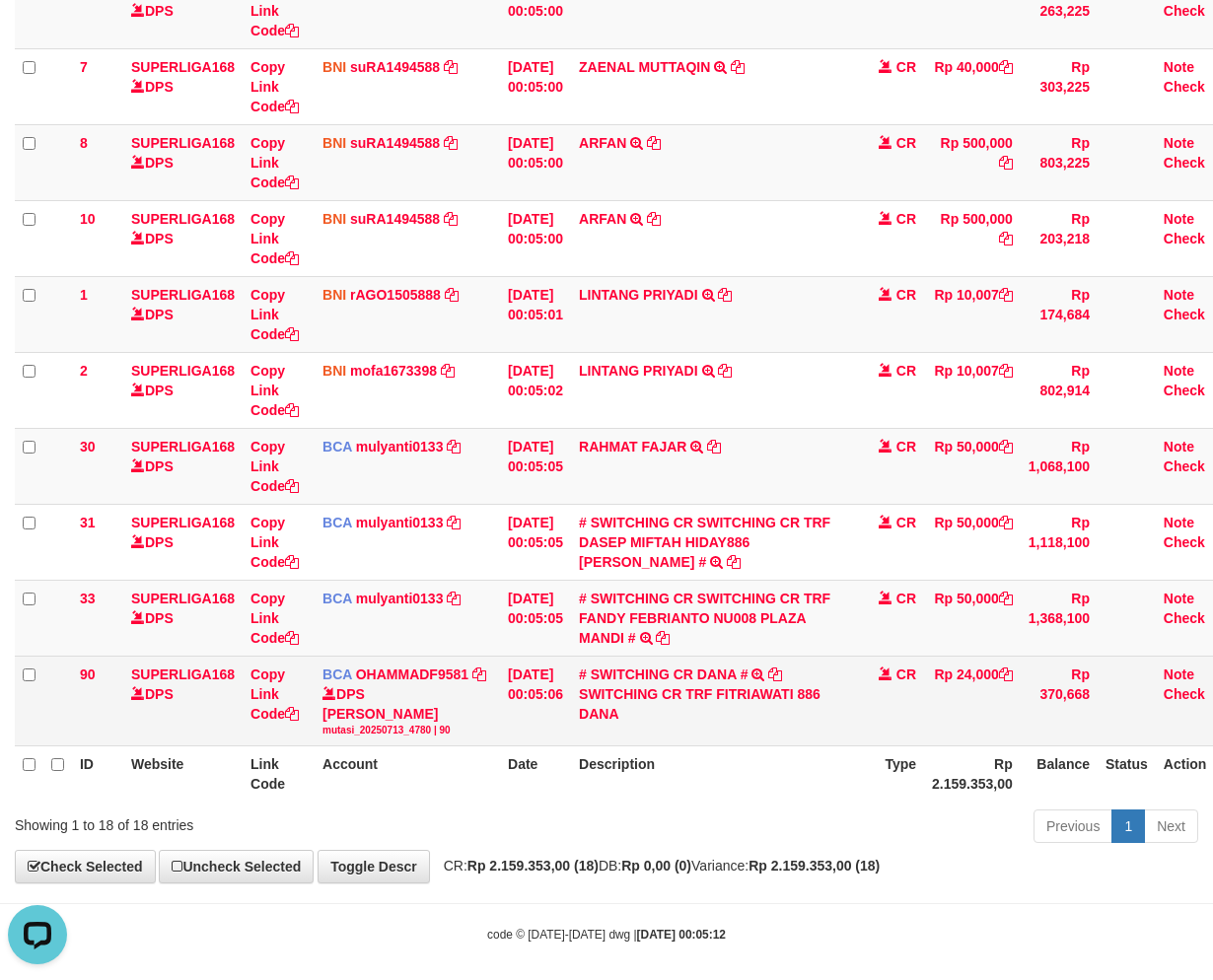 click on "SWITCHING CR TRF
FITRIAWATI
886 DANA" at bounding box center (713, 704) 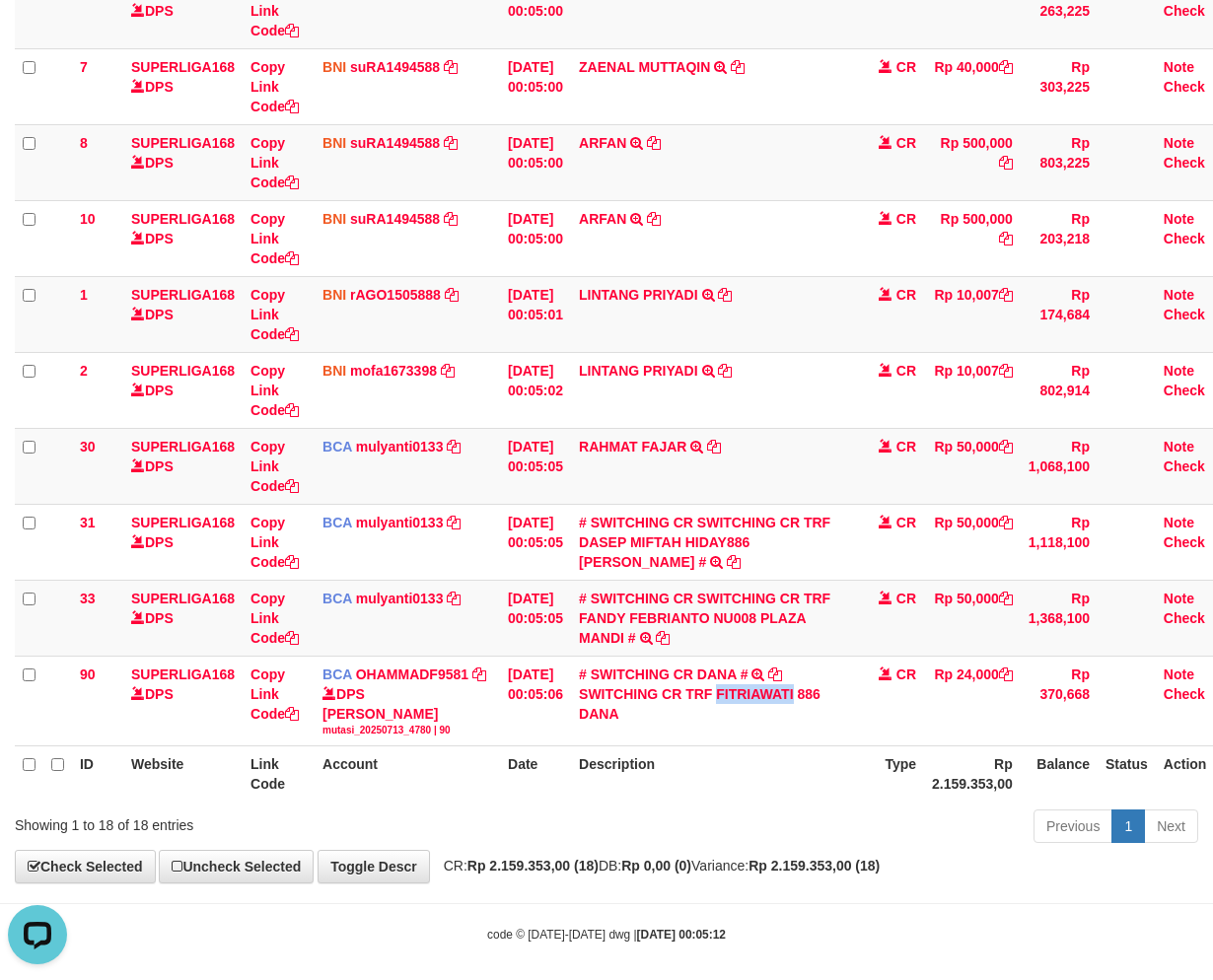 drag, startPoint x: 748, startPoint y: 692, endPoint x: 1225, endPoint y: 644, distance: 479.40901 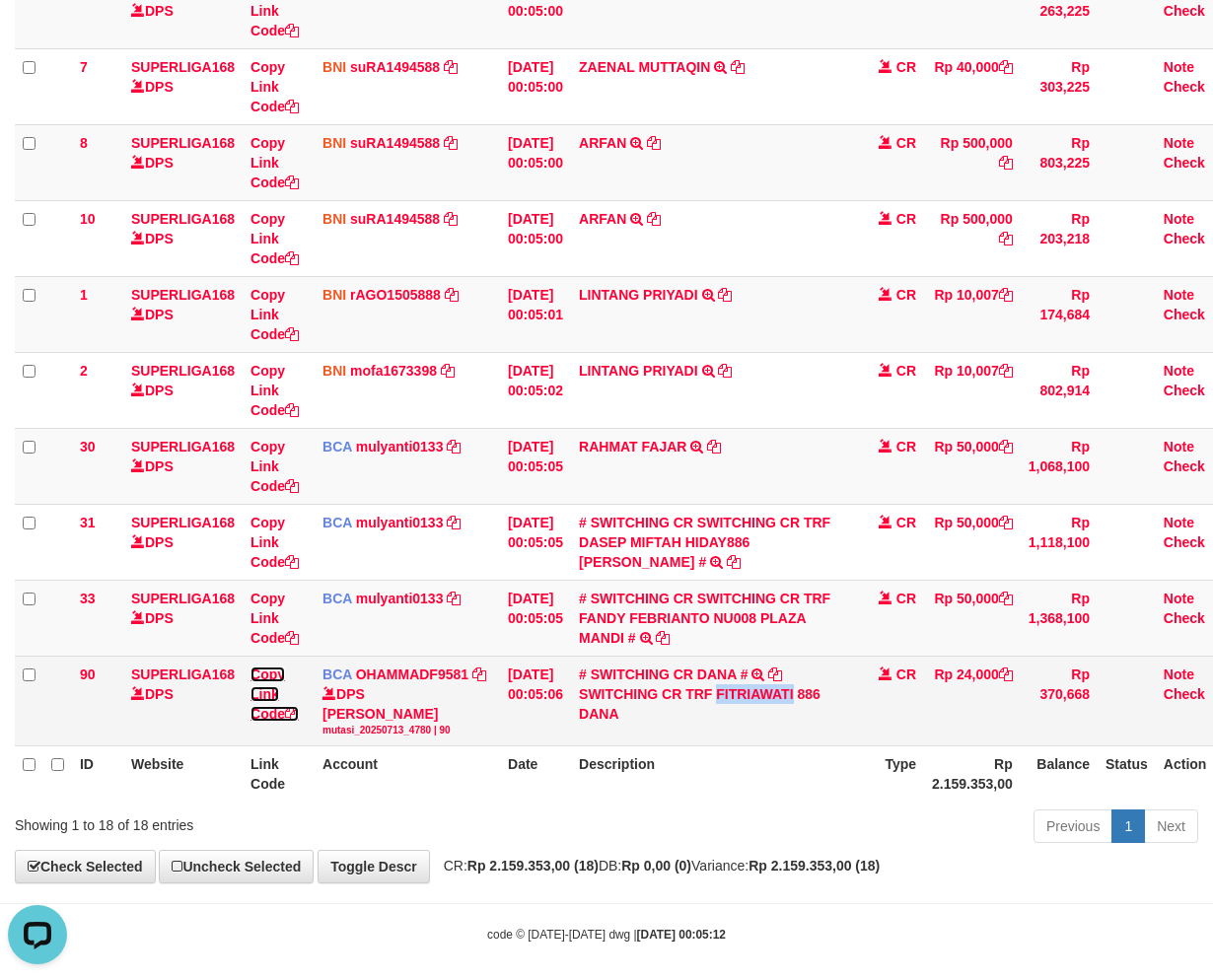 click on "Copy Link Code" at bounding box center [274, 694] 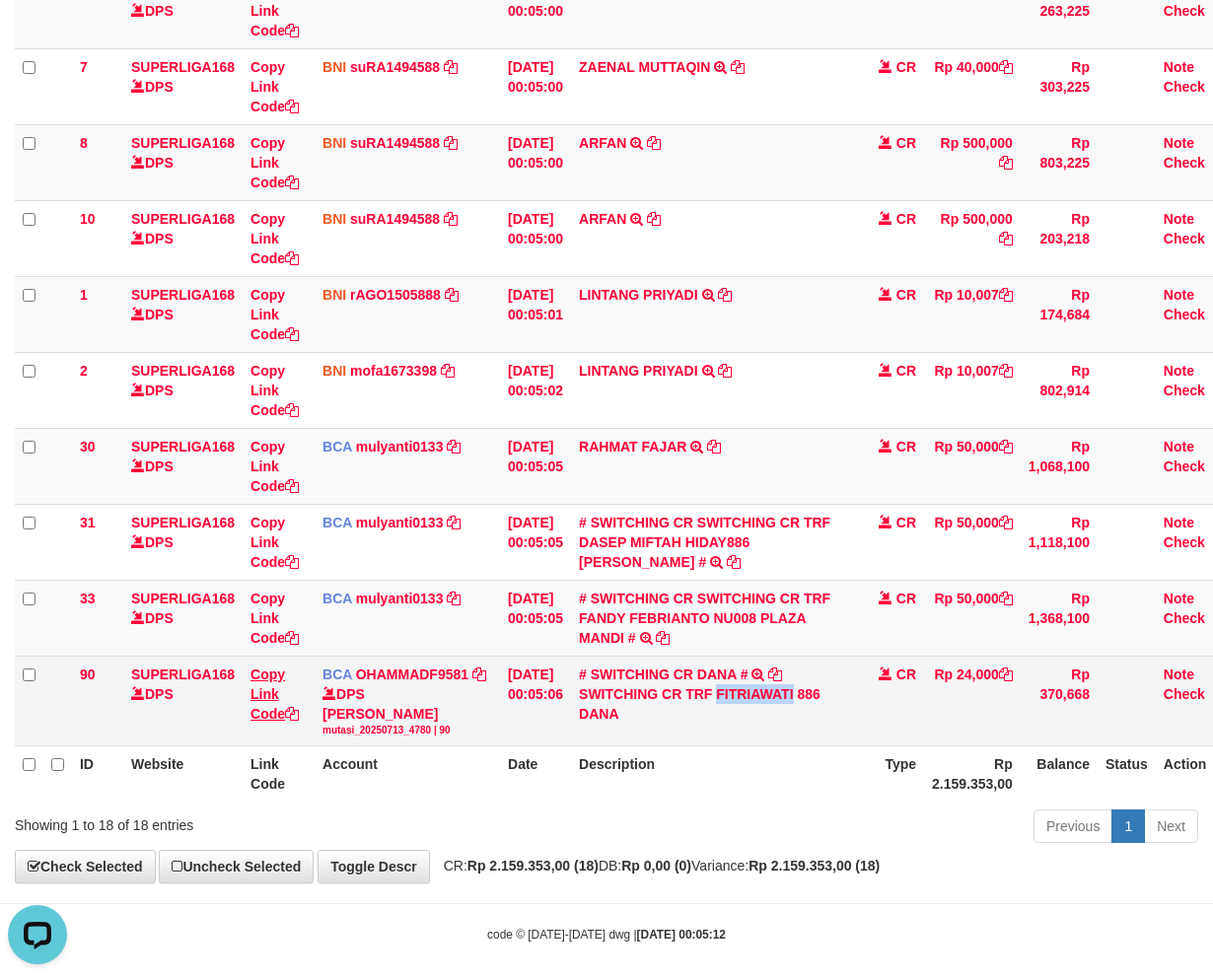 copy on "[PERSON_NAME]" 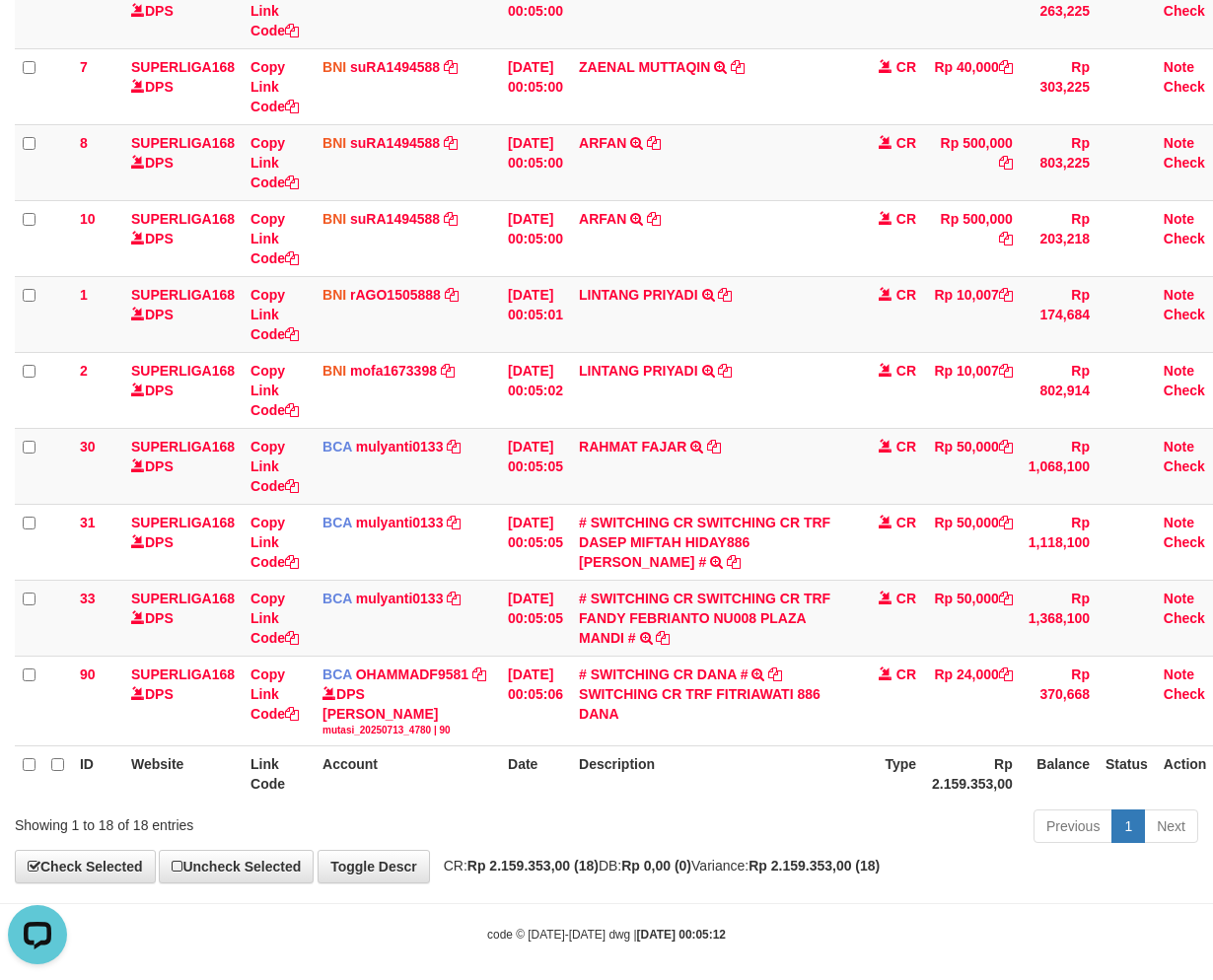 scroll, scrollTop: 270, scrollLeft: 0, axis: vertical 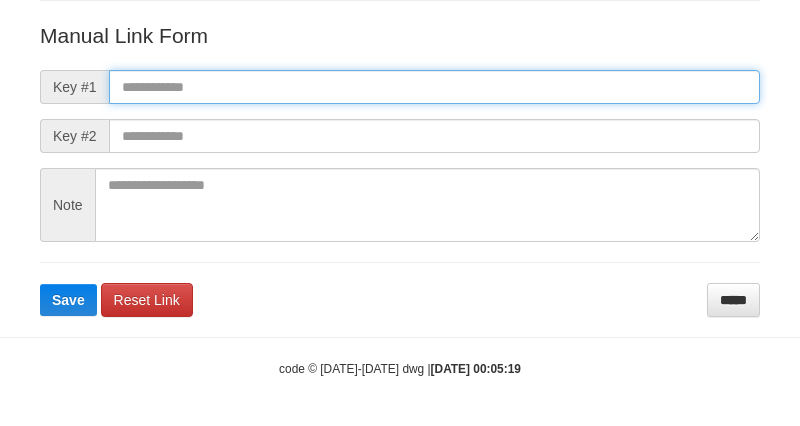 click at bounding box center [434, 87] 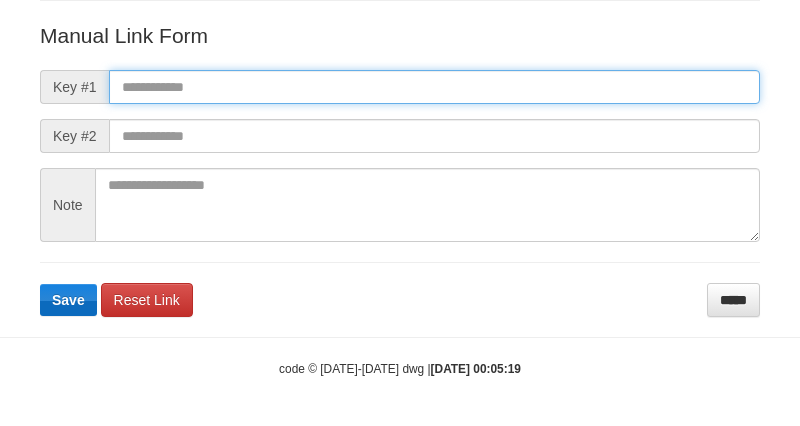 paste on "**********" 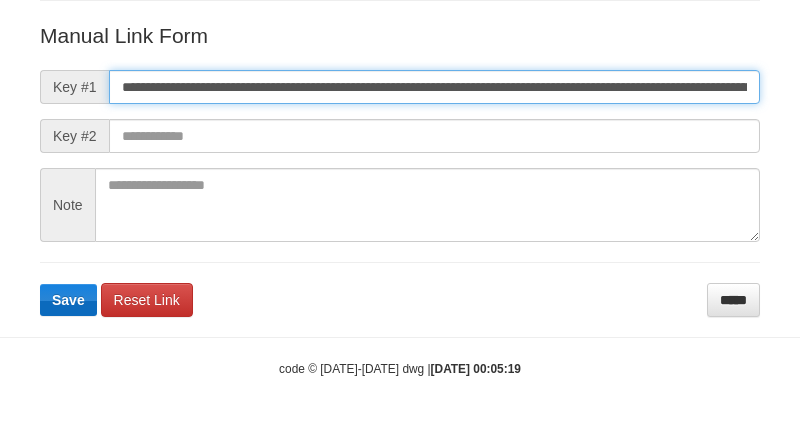 scroll, scrollTop: 0, scrollLeft: 1144, axis: horizontal 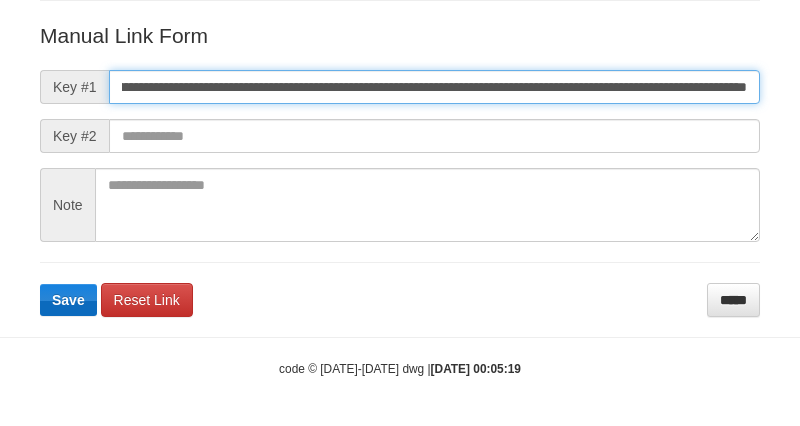 type on "**********" 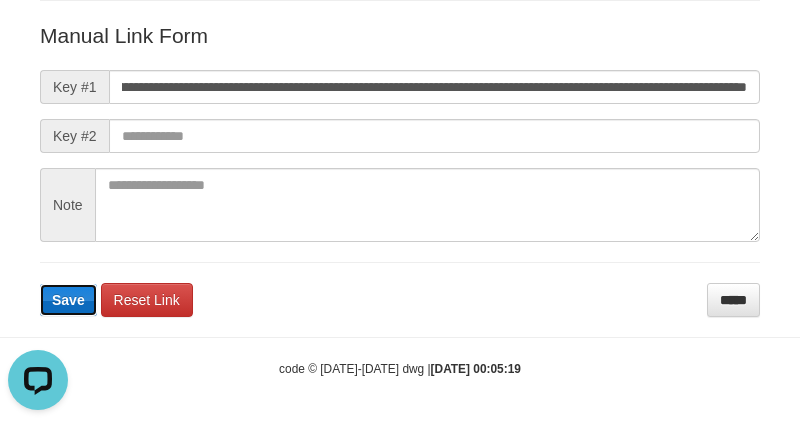 type 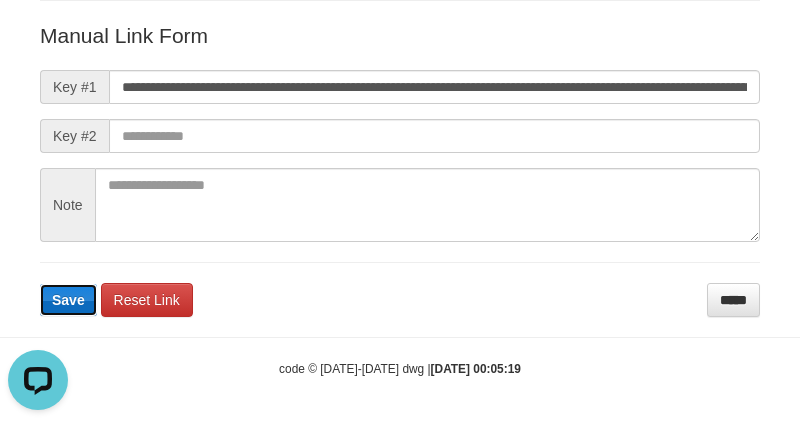 click on "Save" at bounding box center (68, 300) 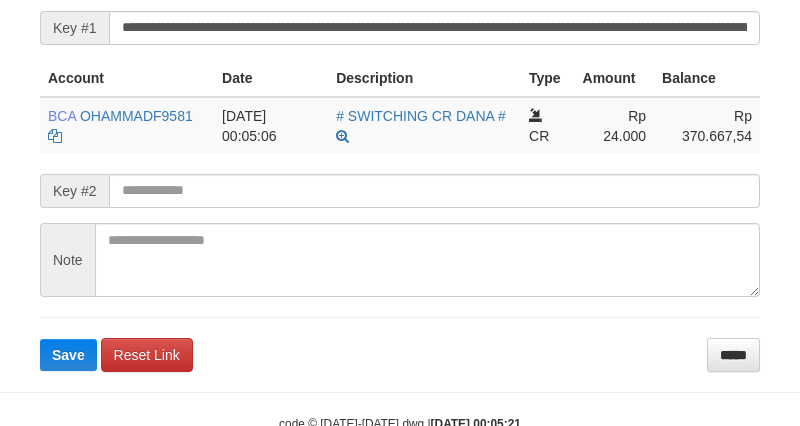 scroll, scrollTop: 500, scrollLeft: 0, axis: vertical 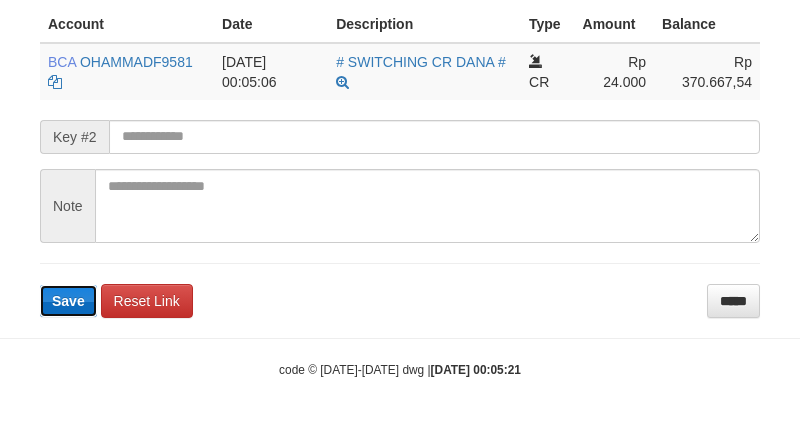 click on "Save" at bounding box center (68, 301) 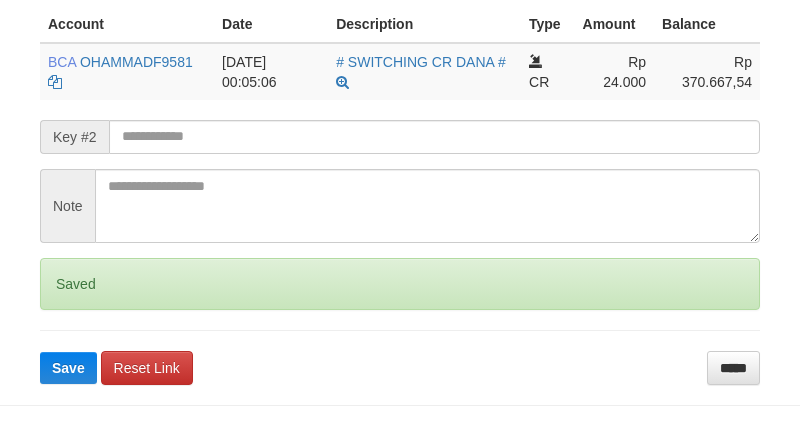 click on "Saved" at bounding box center [400, 284] 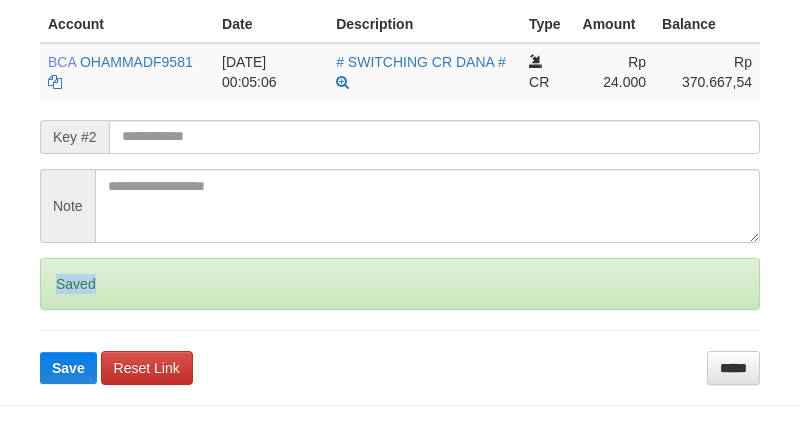 click on "Saved" at bounding box center [400, 284] 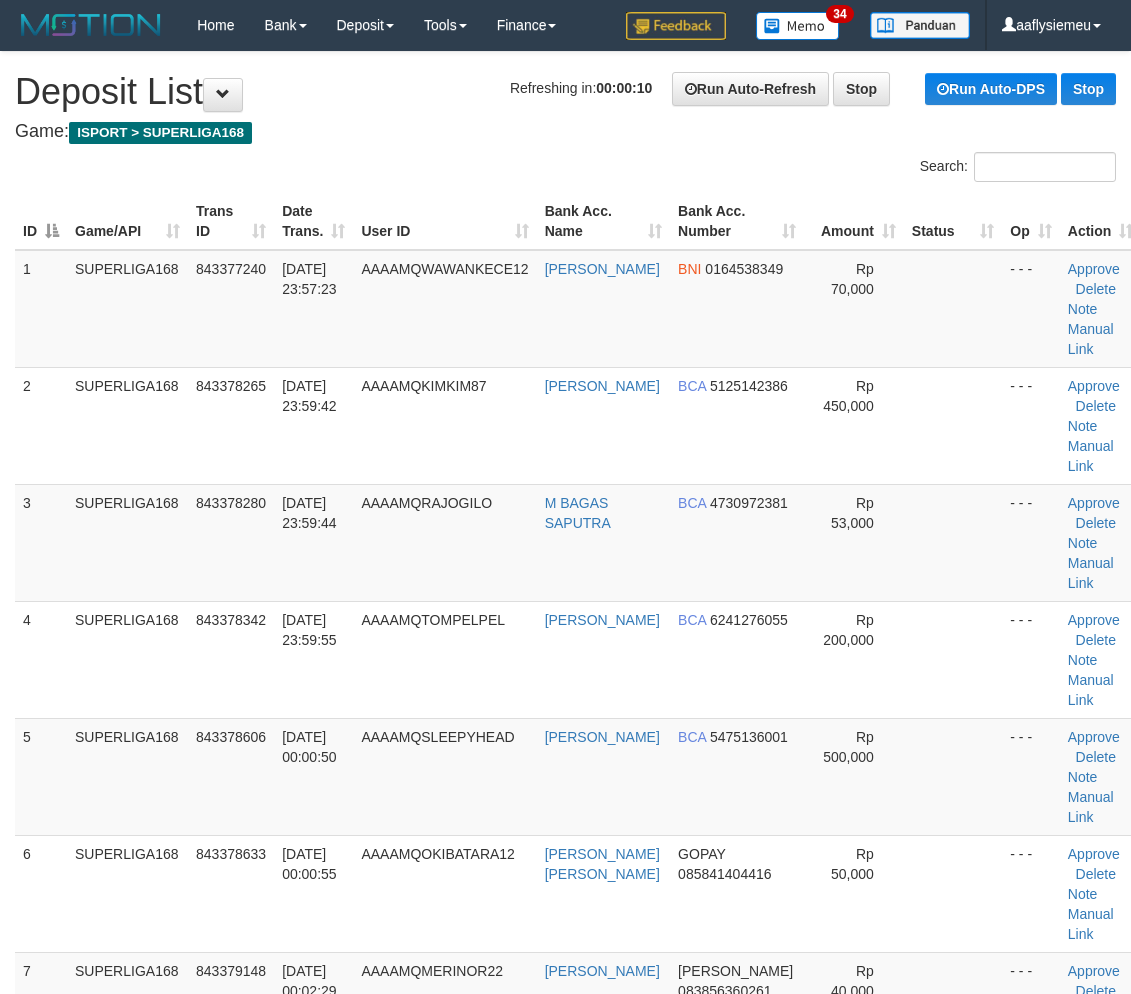 scroll, scrollTop: 0, scrollLeft: 0, axis: both 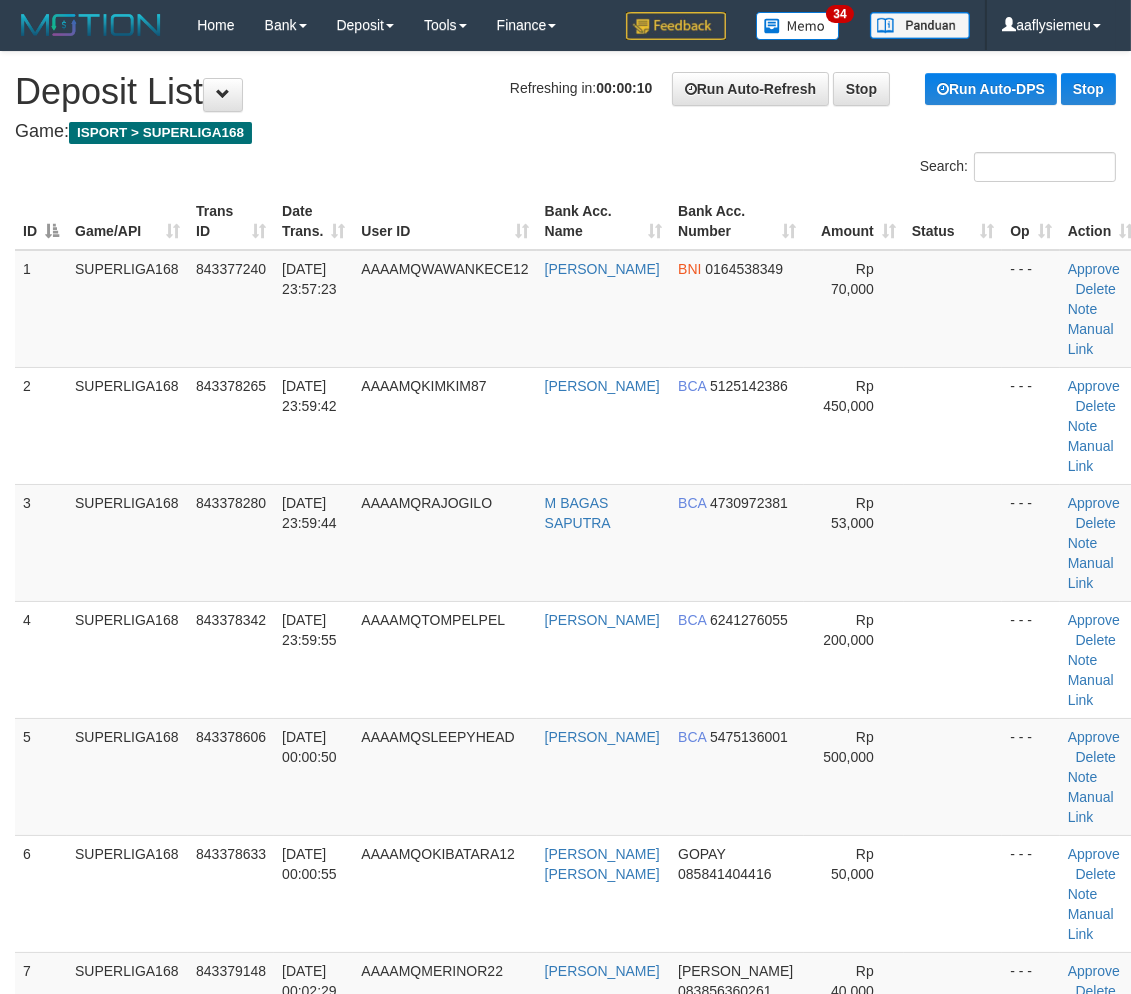 click on "SUPERLIGA168" at bounding box center (127, 776) 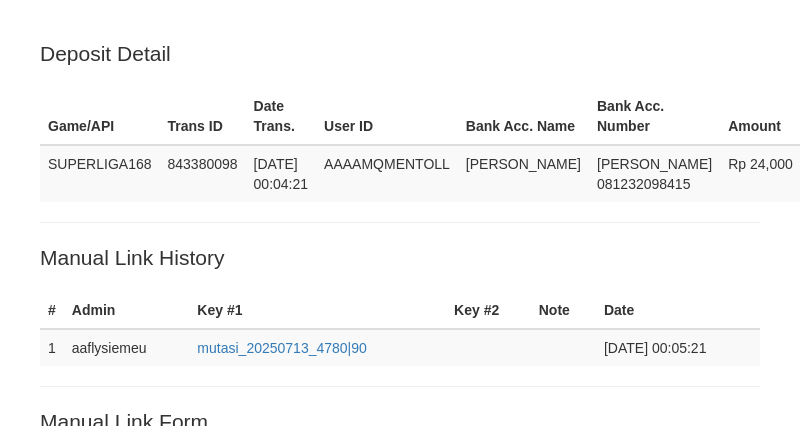 scroll, scrollTop: 500, scrollLeft: 0, axis: vertical 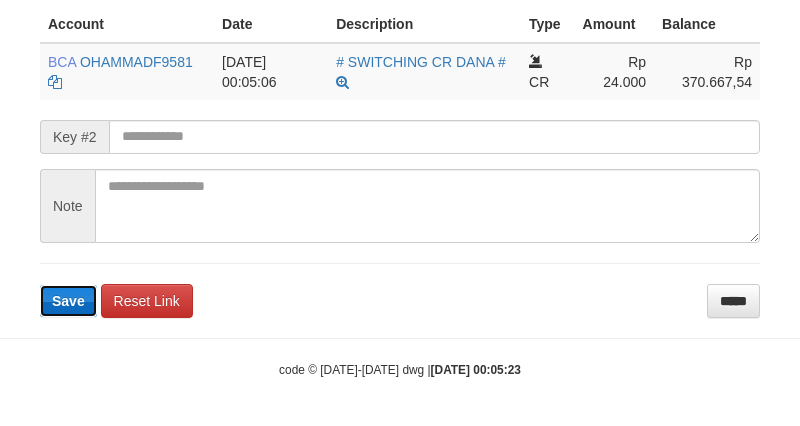type 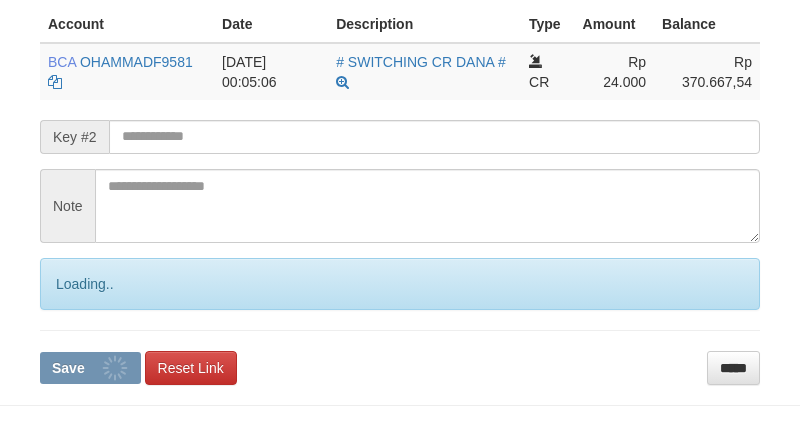 click on "**********" at bounding box center [400, 145] 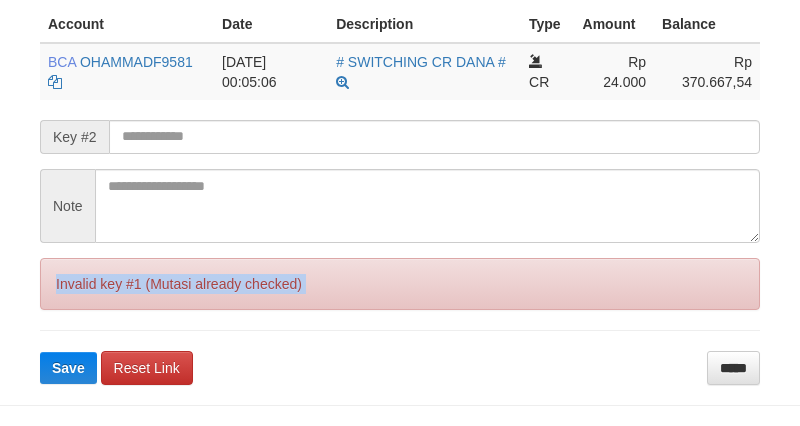 click on "**********" at bounding box center (400, 145) 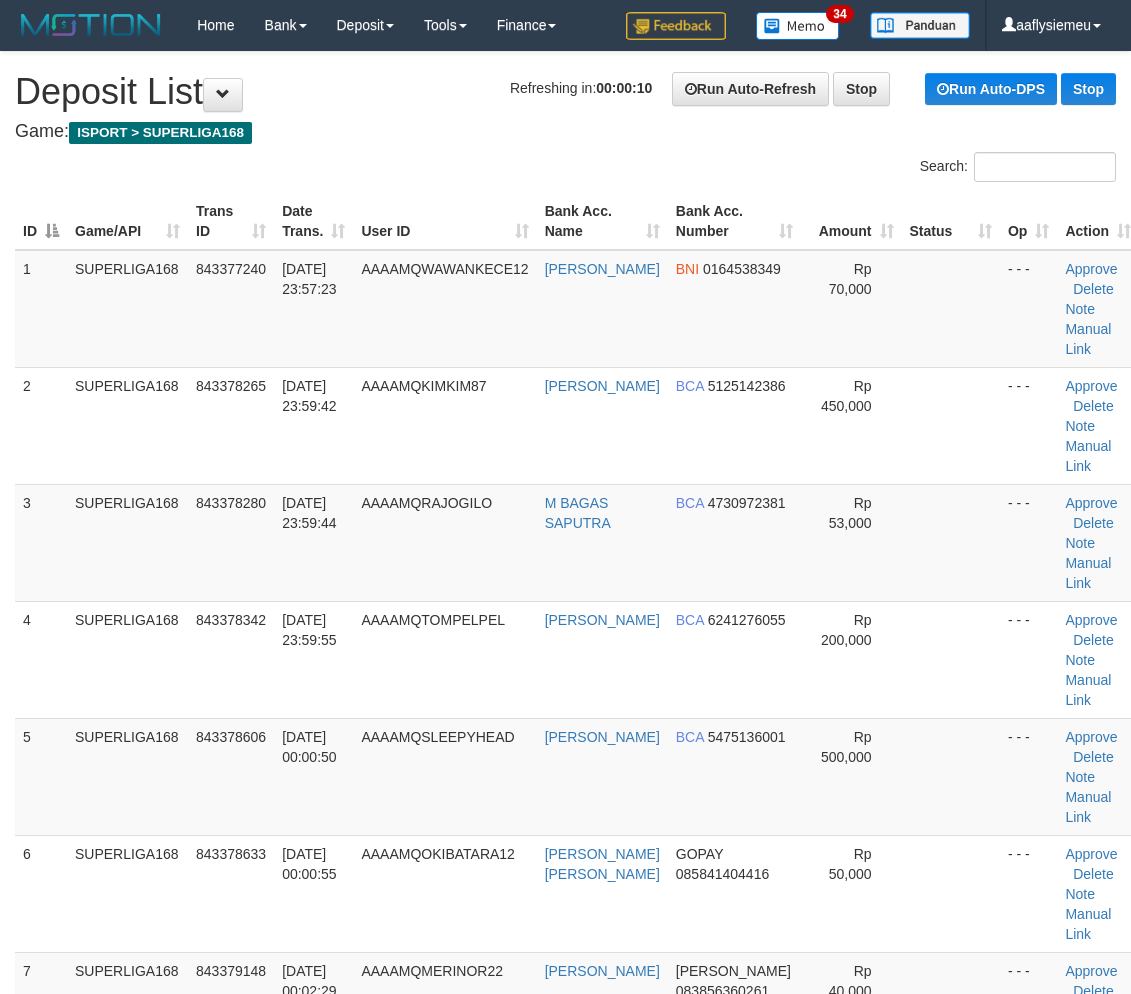 scroll, scrollTop: 0, scrollLeft: 0, axis: both 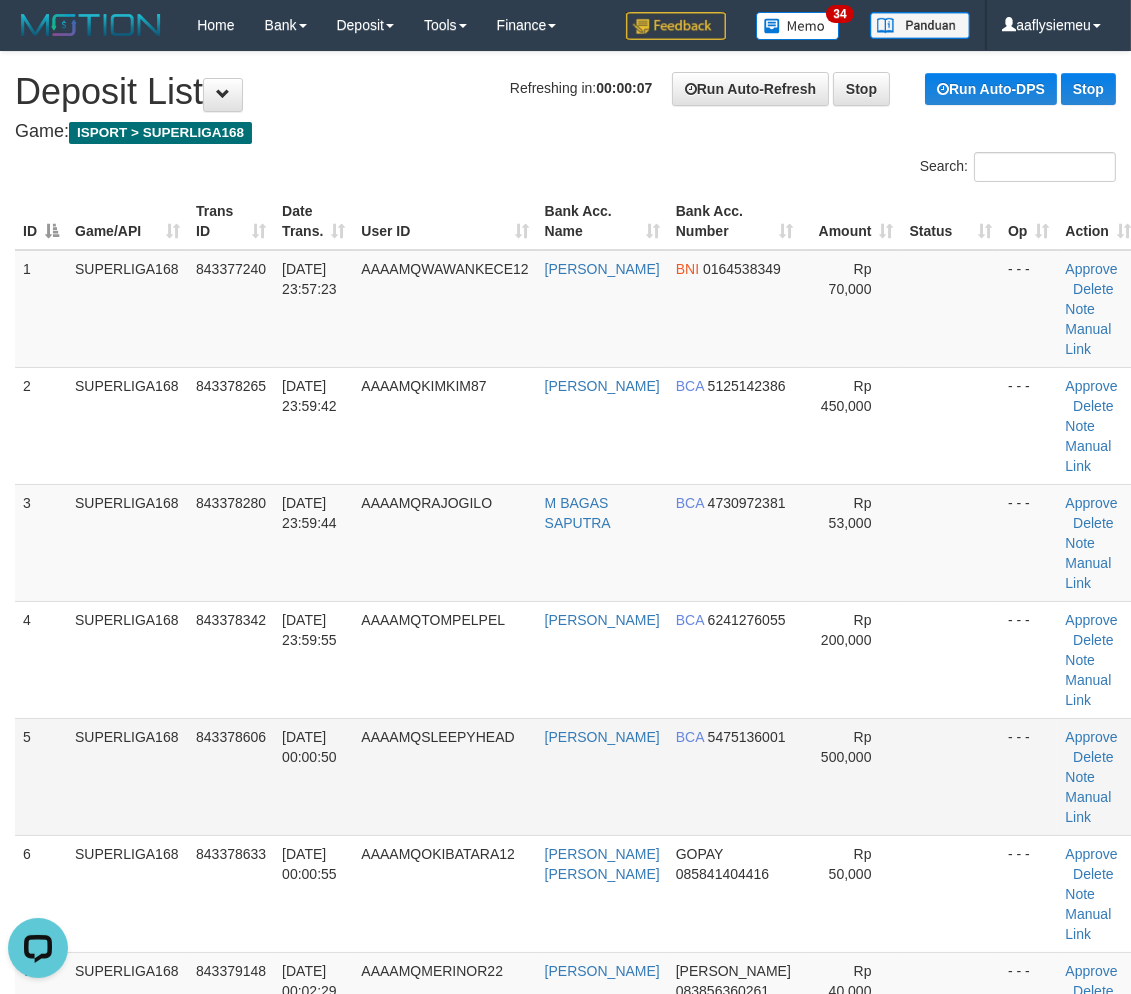 click on "5" at bounding box center (41, 776) 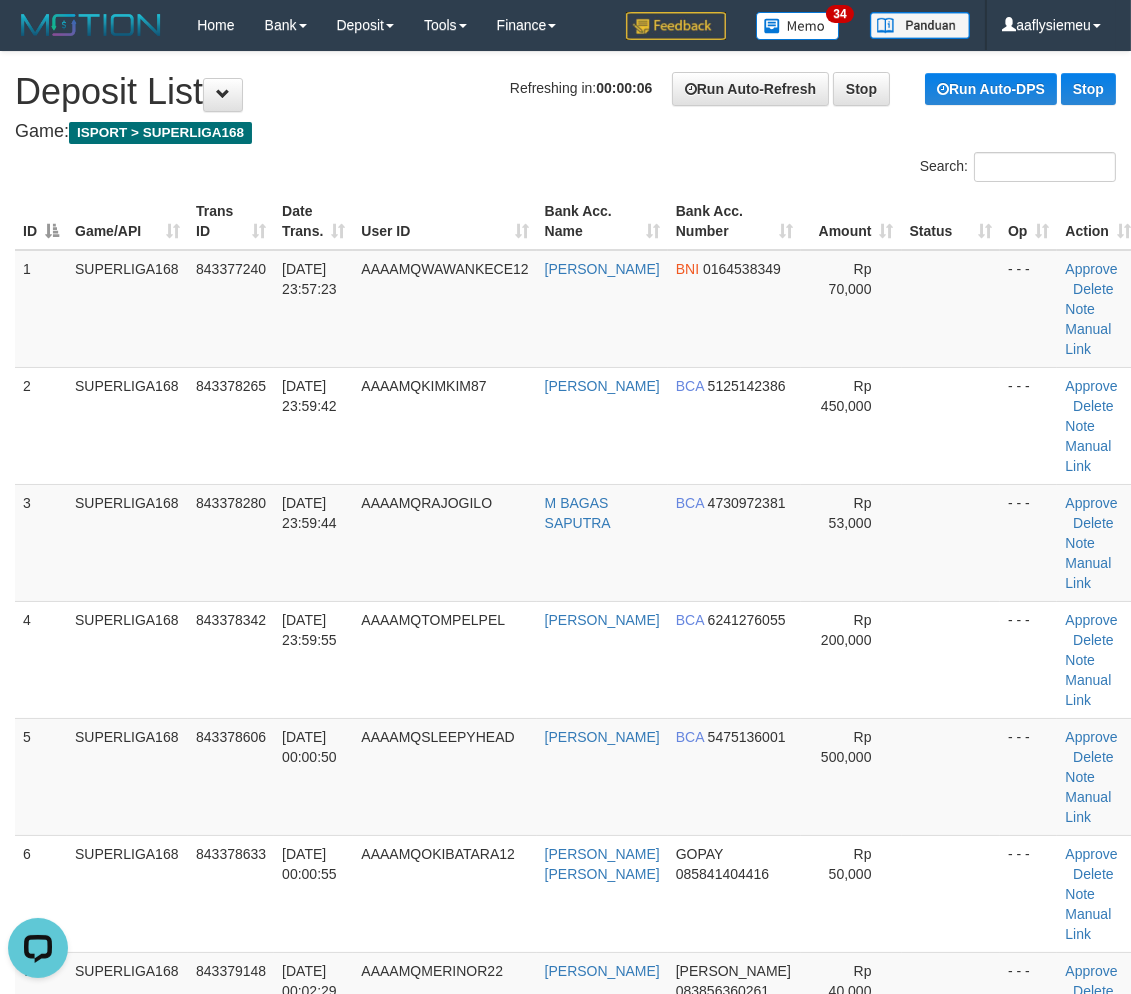 scroll, scrollTop: 950, scrollLeft: 0, axis: vertical 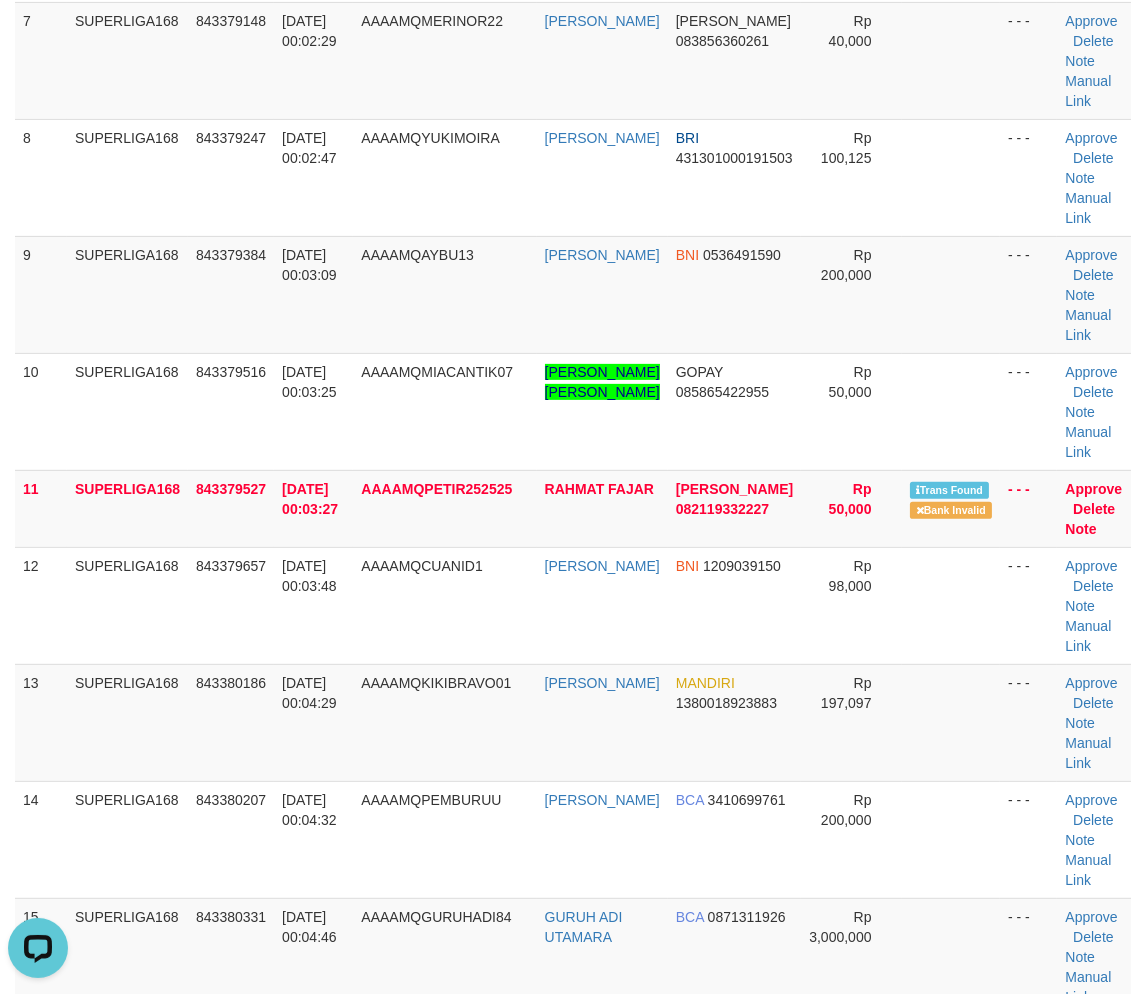 drag, startPoint x: 70, startPoint y: 780, endPoint x: 0, endPoint y: 786, distance: 70.256676 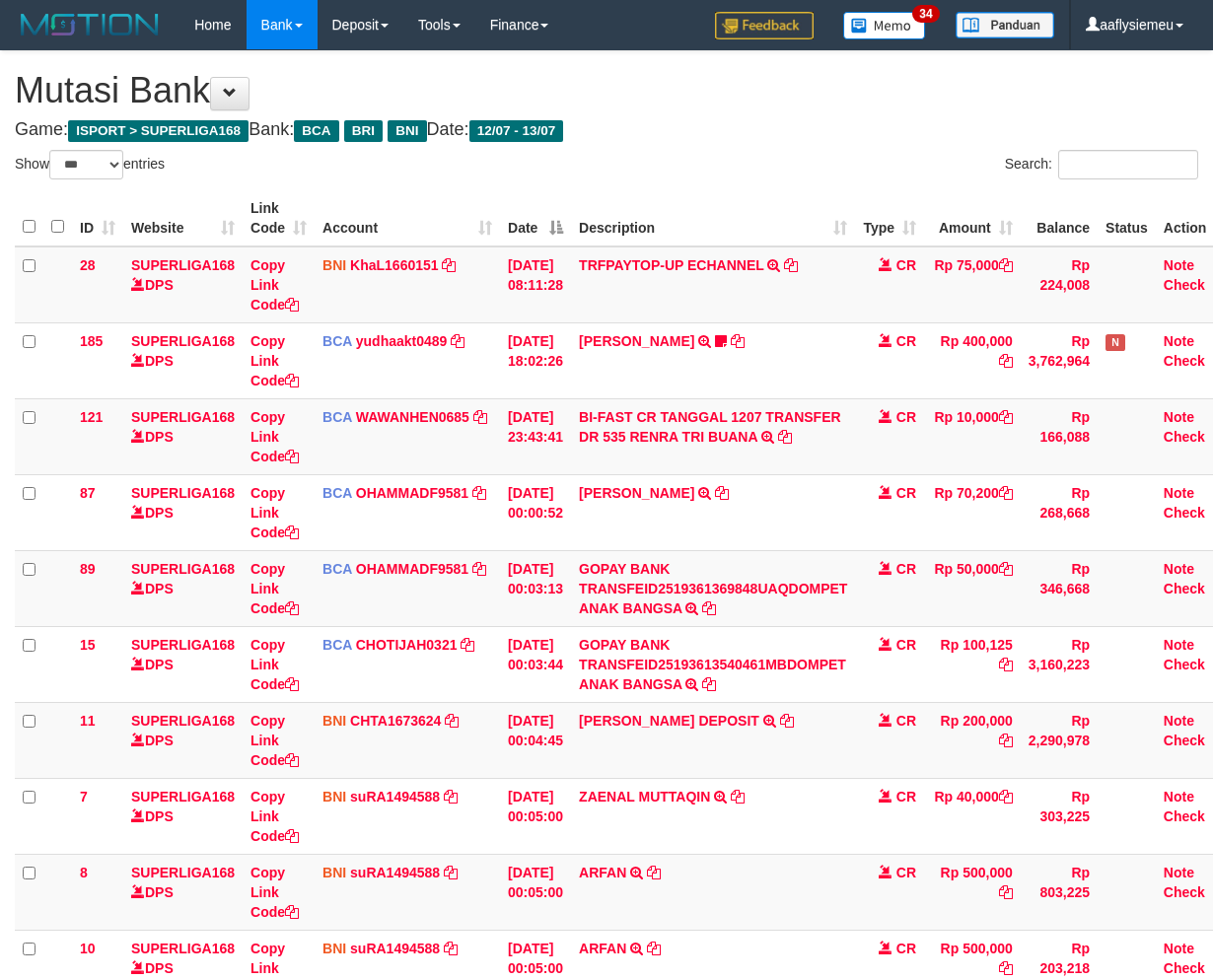 select on "***" 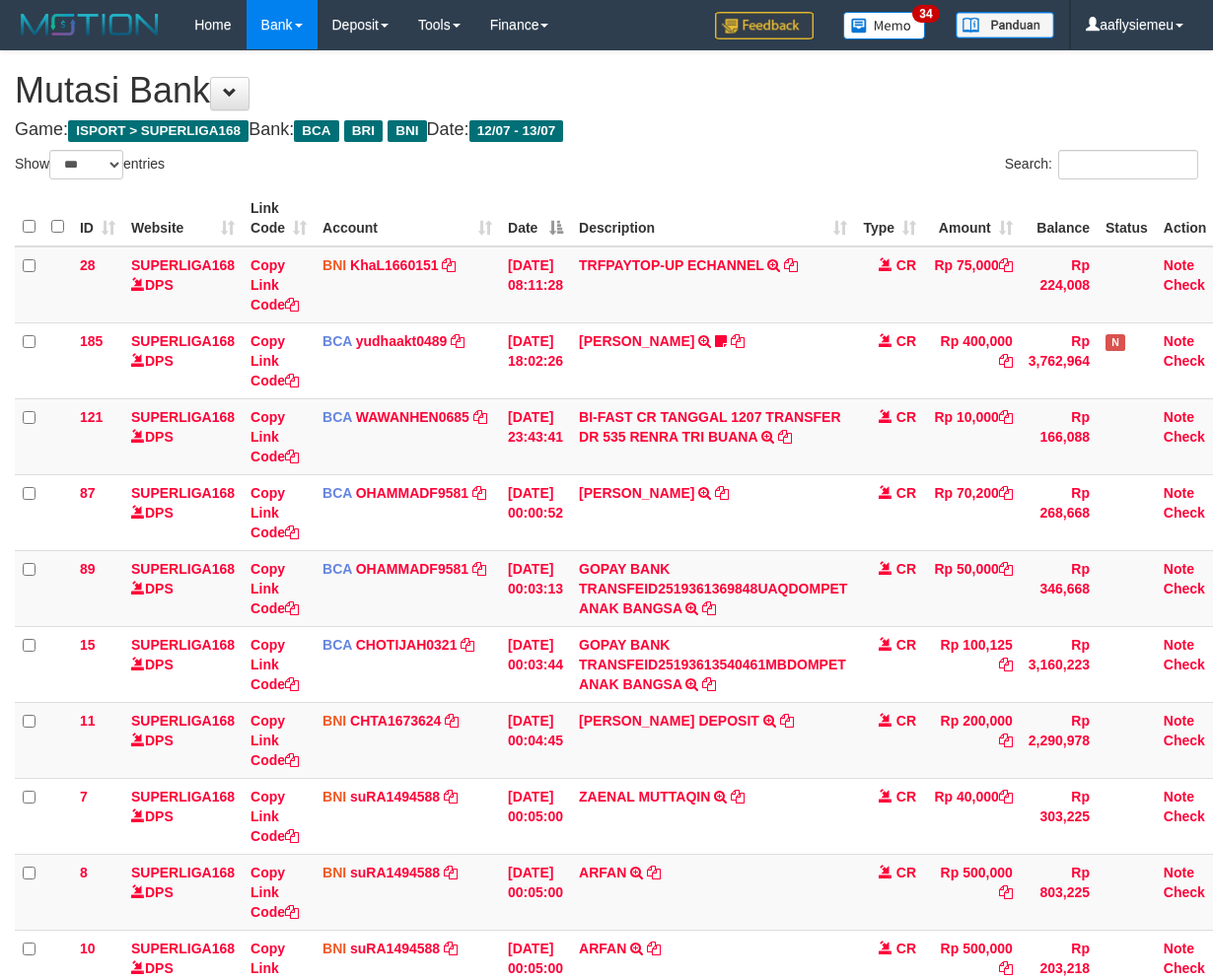 scroll, scrollTop: 0, scrollLeft: 0, axis: both 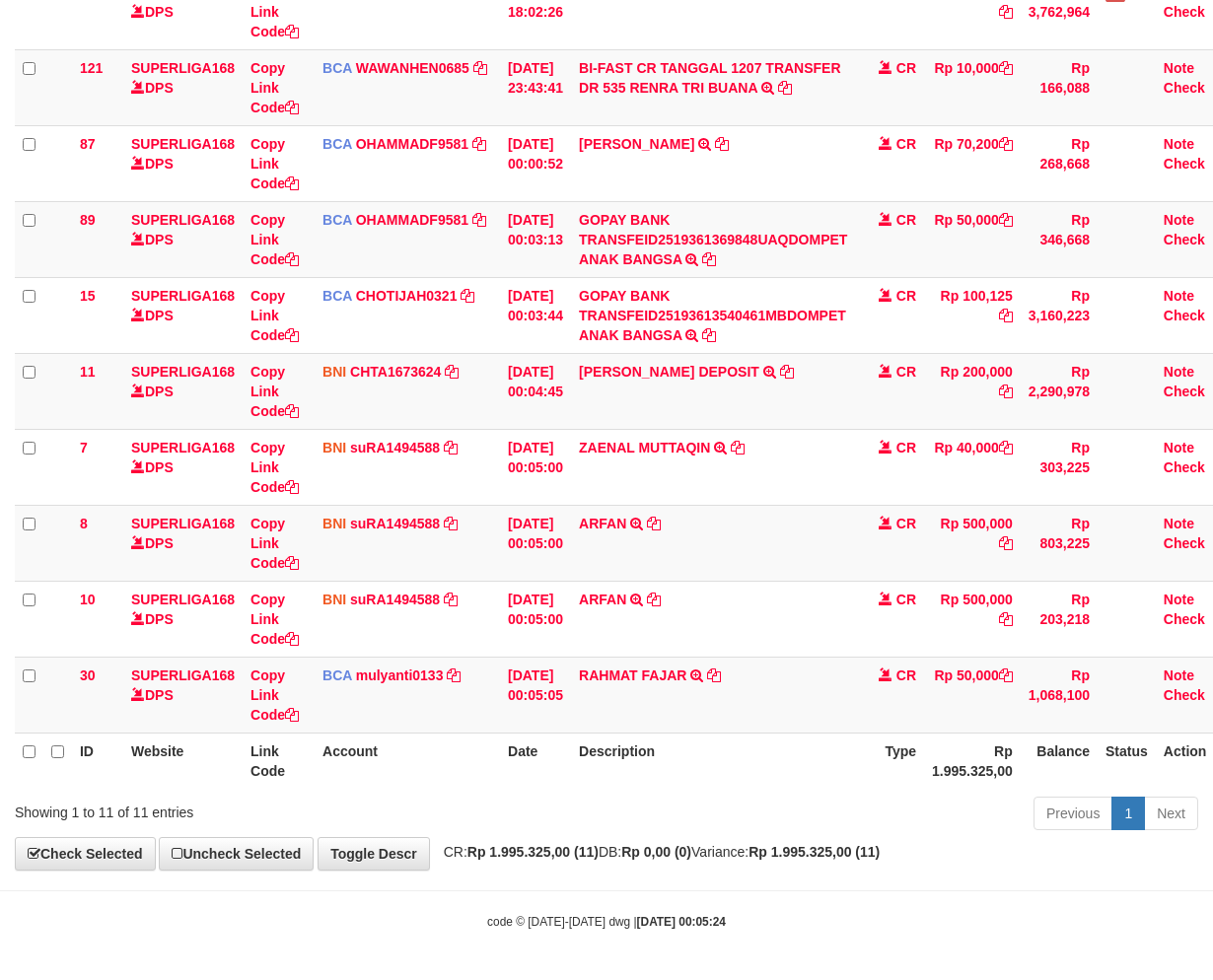 click on "Description" at bounding box center (713, 760) 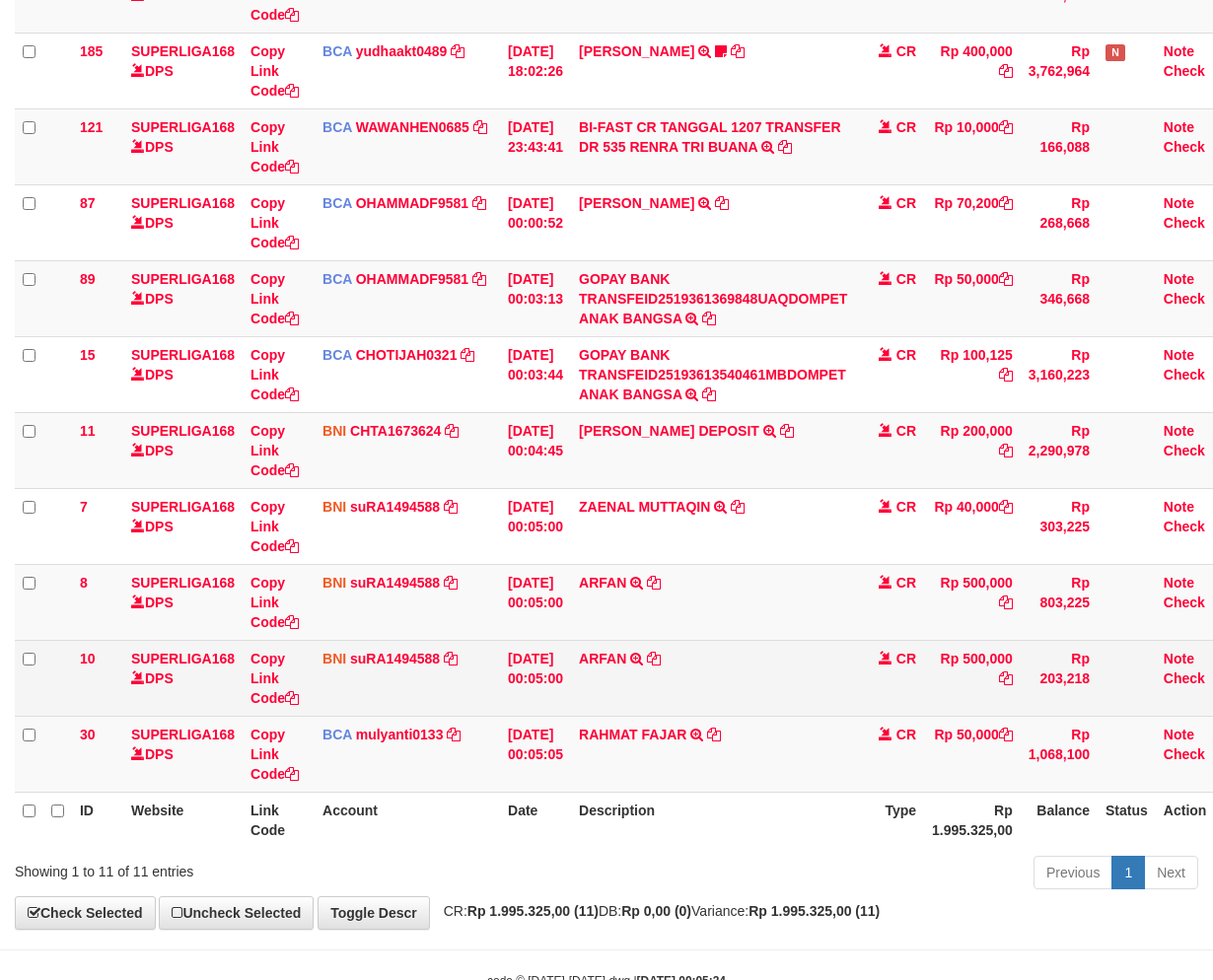 scroll, scrollTop: 240, scrollLeft: 0, axis: vertical 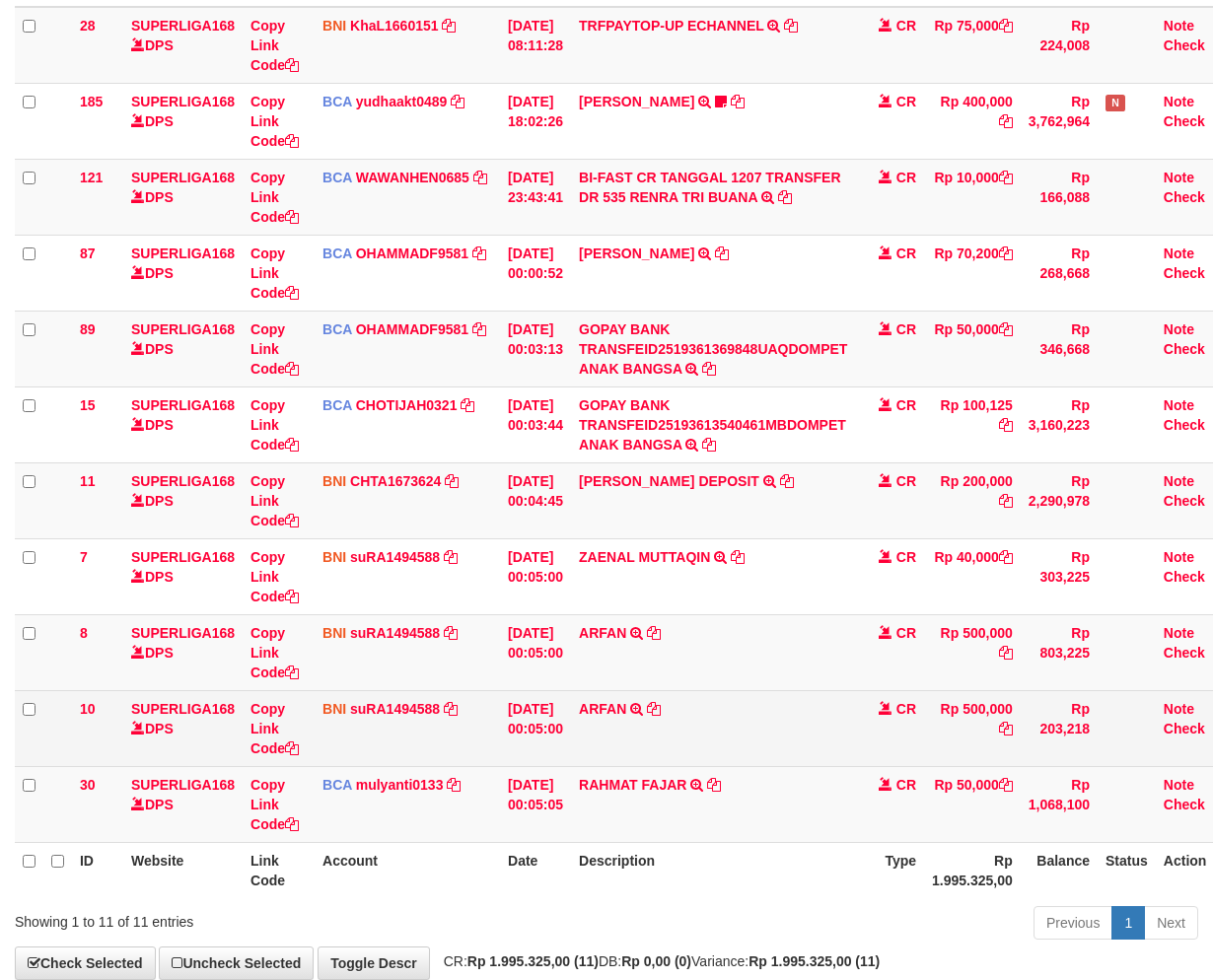click on "ARFAN         TRANSFER DARI SDR ARFAN" at bounding box center (713, 728) 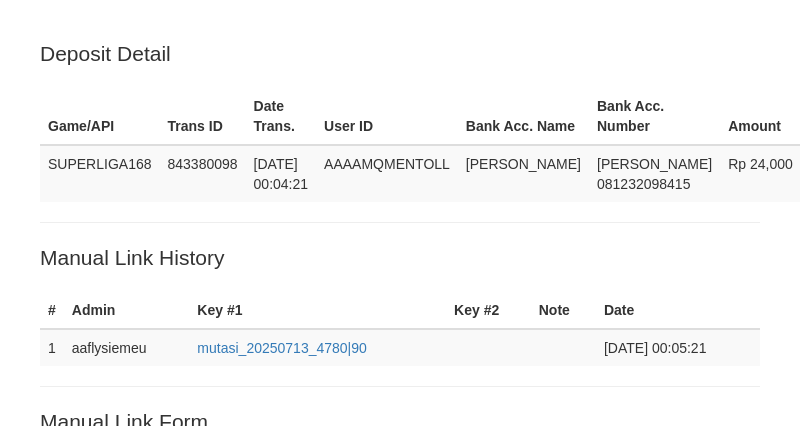 scroll, scrollTop: 500, scrollLeft: 0, axis: vertical 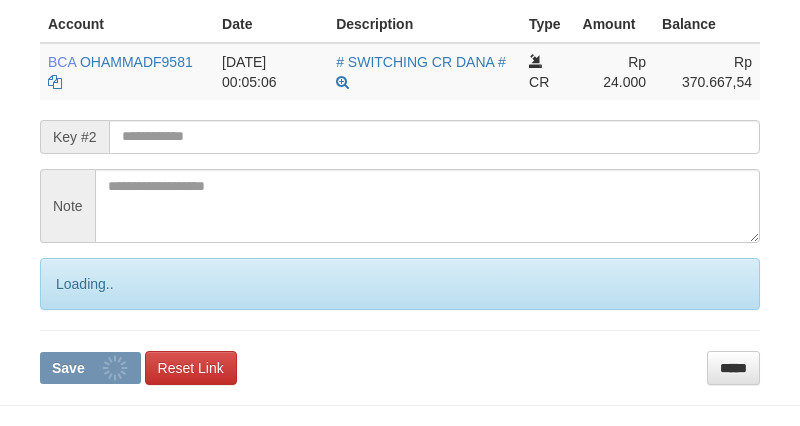 click on "**********" at bounding box center [400, 145] 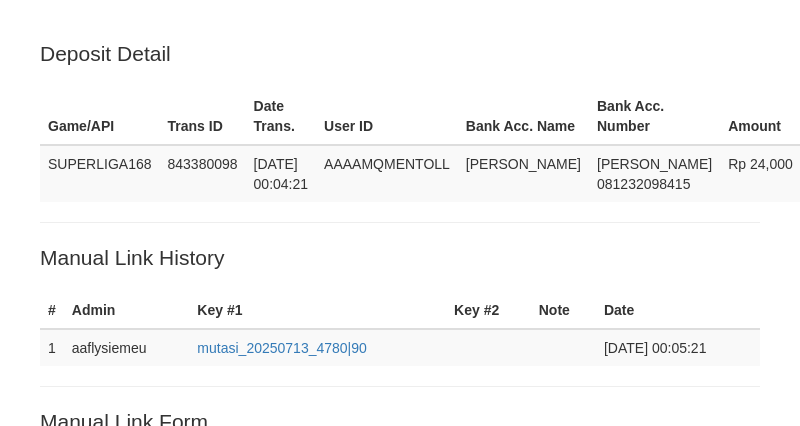 scroll, scrollTop: 500, scrollLeft: 0, axis: vertical 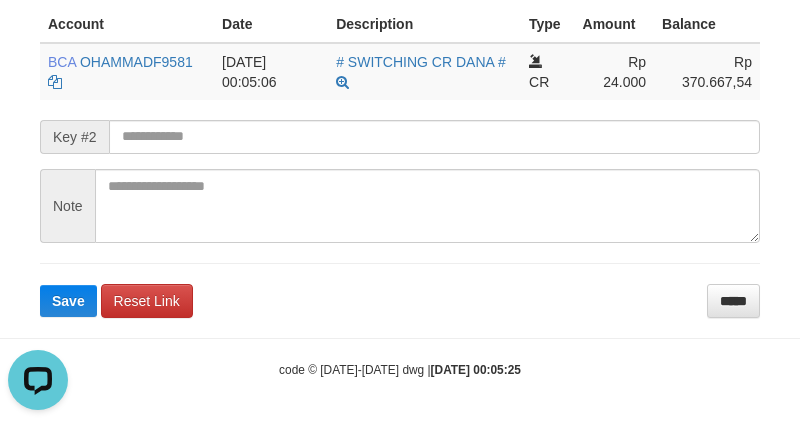 click on "Account" at bounding box center [127, 24] 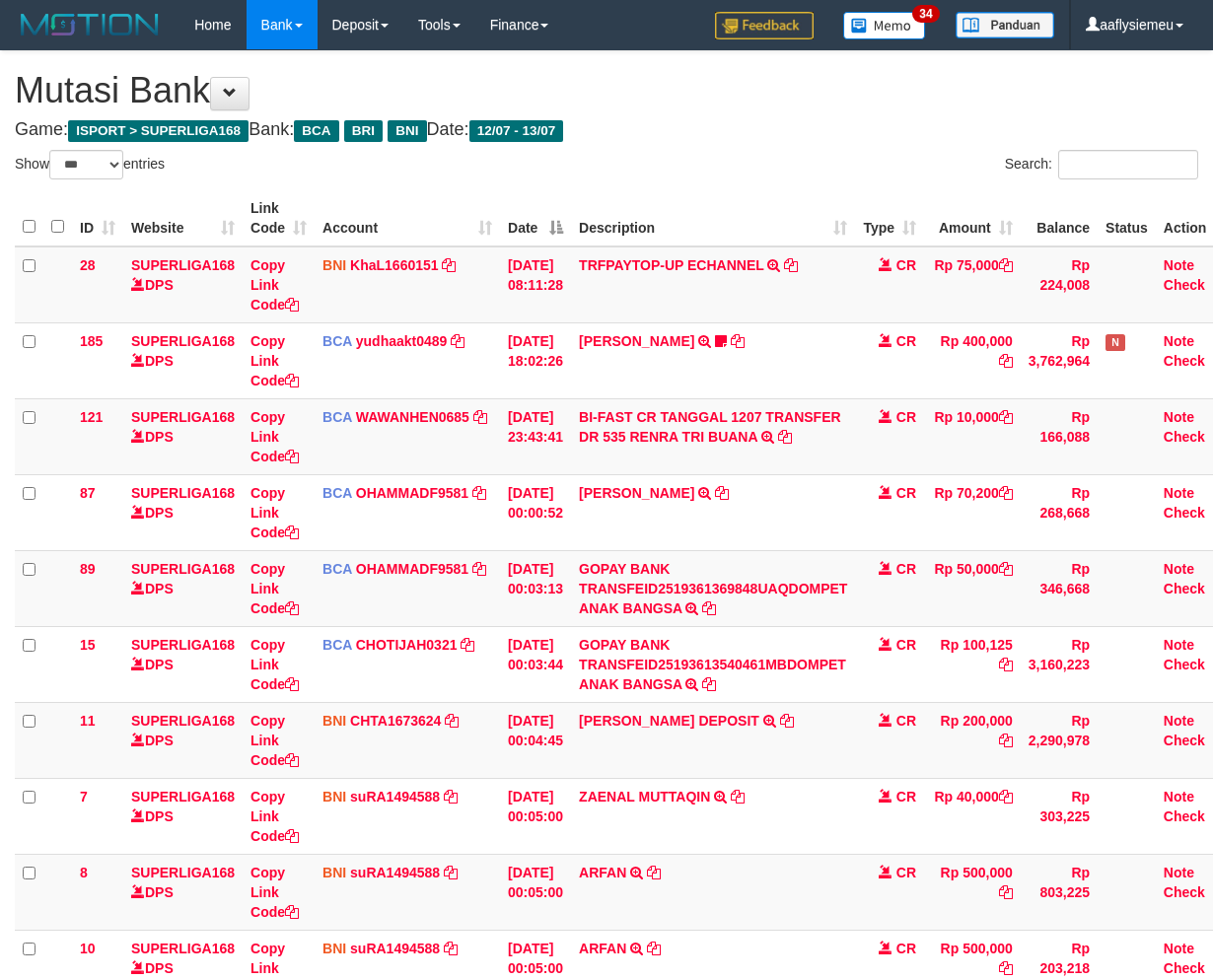 select on "***" 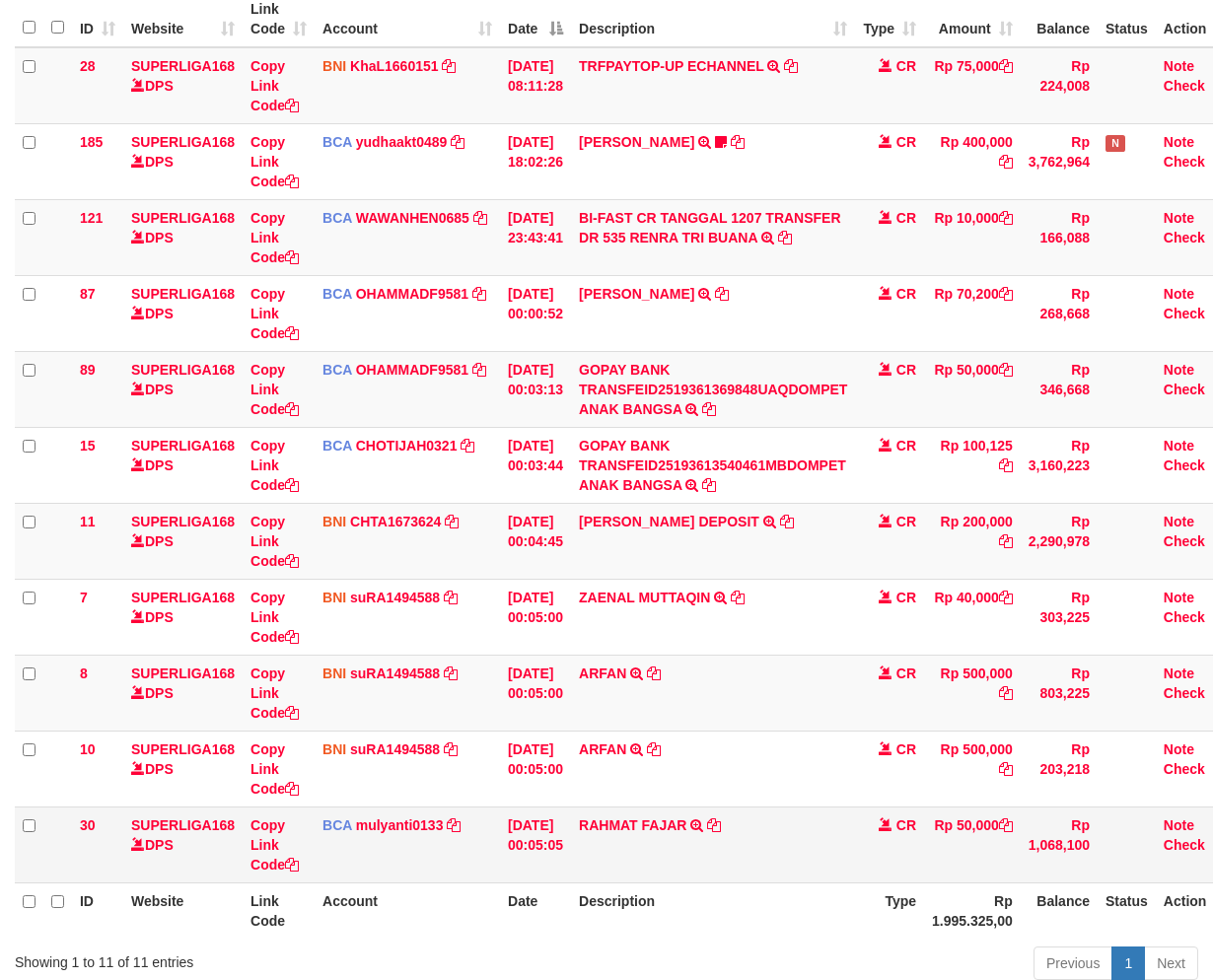 scroll, scrollTop: 240, scrollLeft: 0, axis: vertical 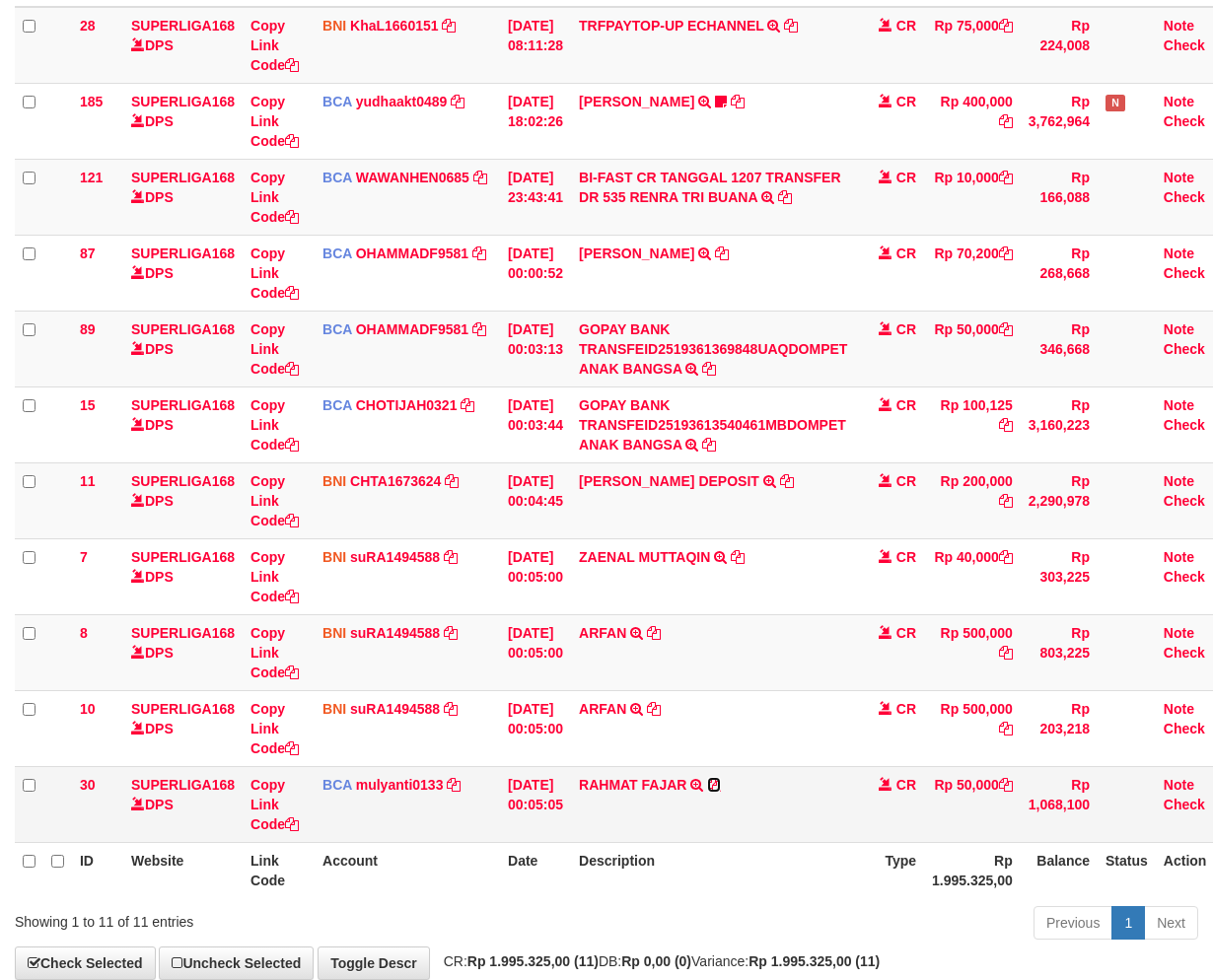 click at bounding box center [714, 785] 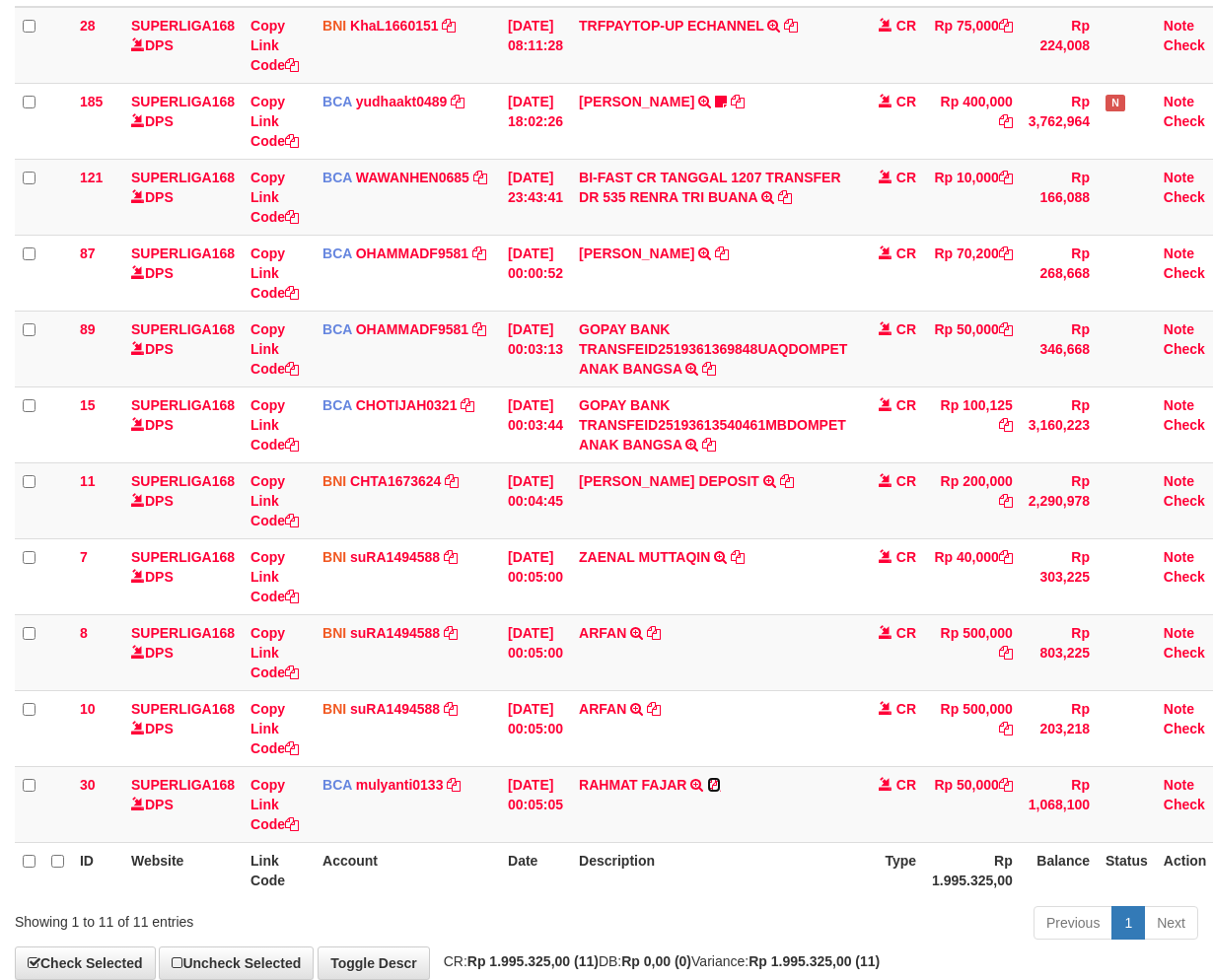 click on "RAHMAT FAJAR         TRSF E-BANKING CR 1307/FTSCY/WS95031
50000.00RAHMAT FAJAR" at bounding box center [713, 804] 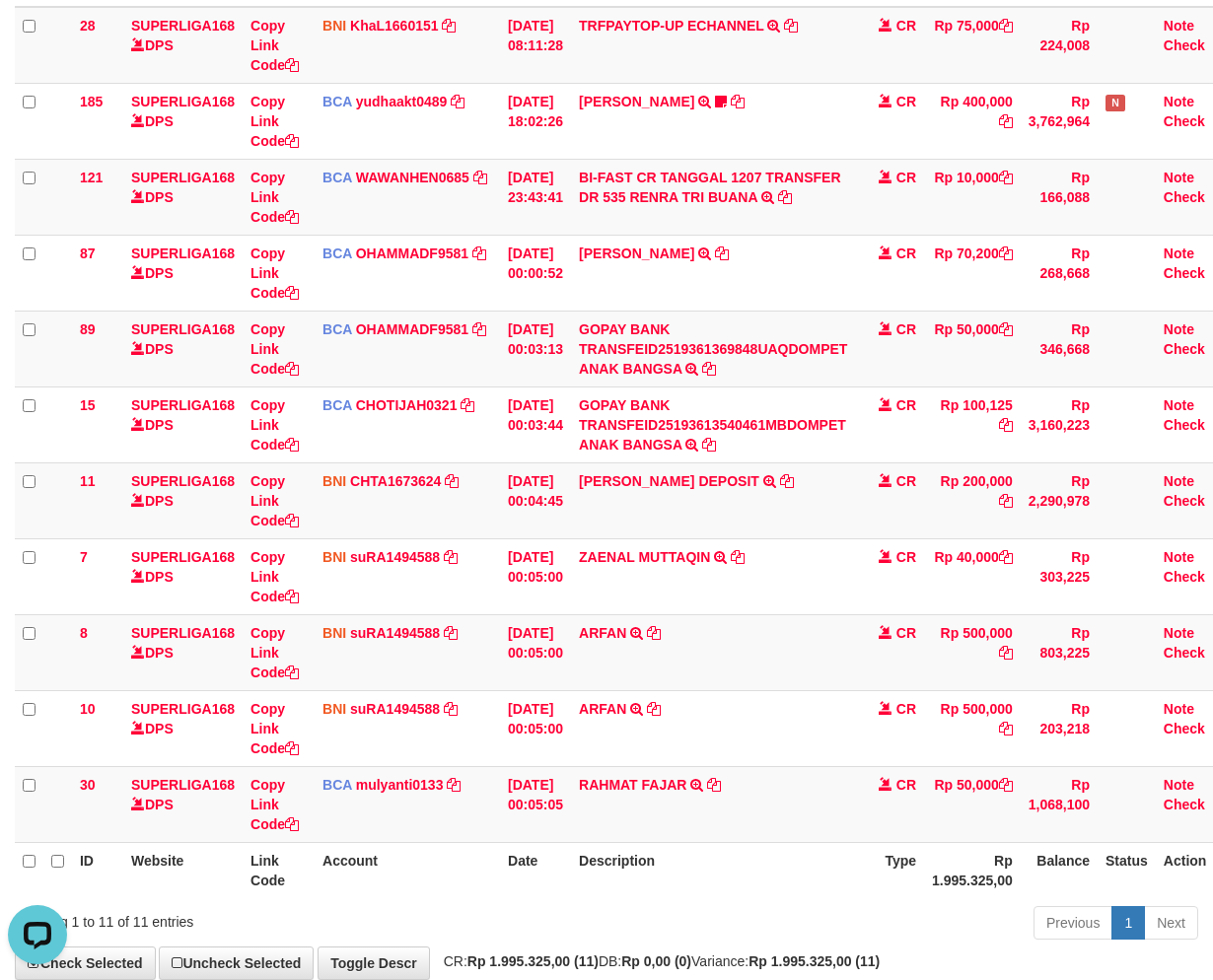 scroll, scrollTop: 0, scrollLeft: 0, axis: both 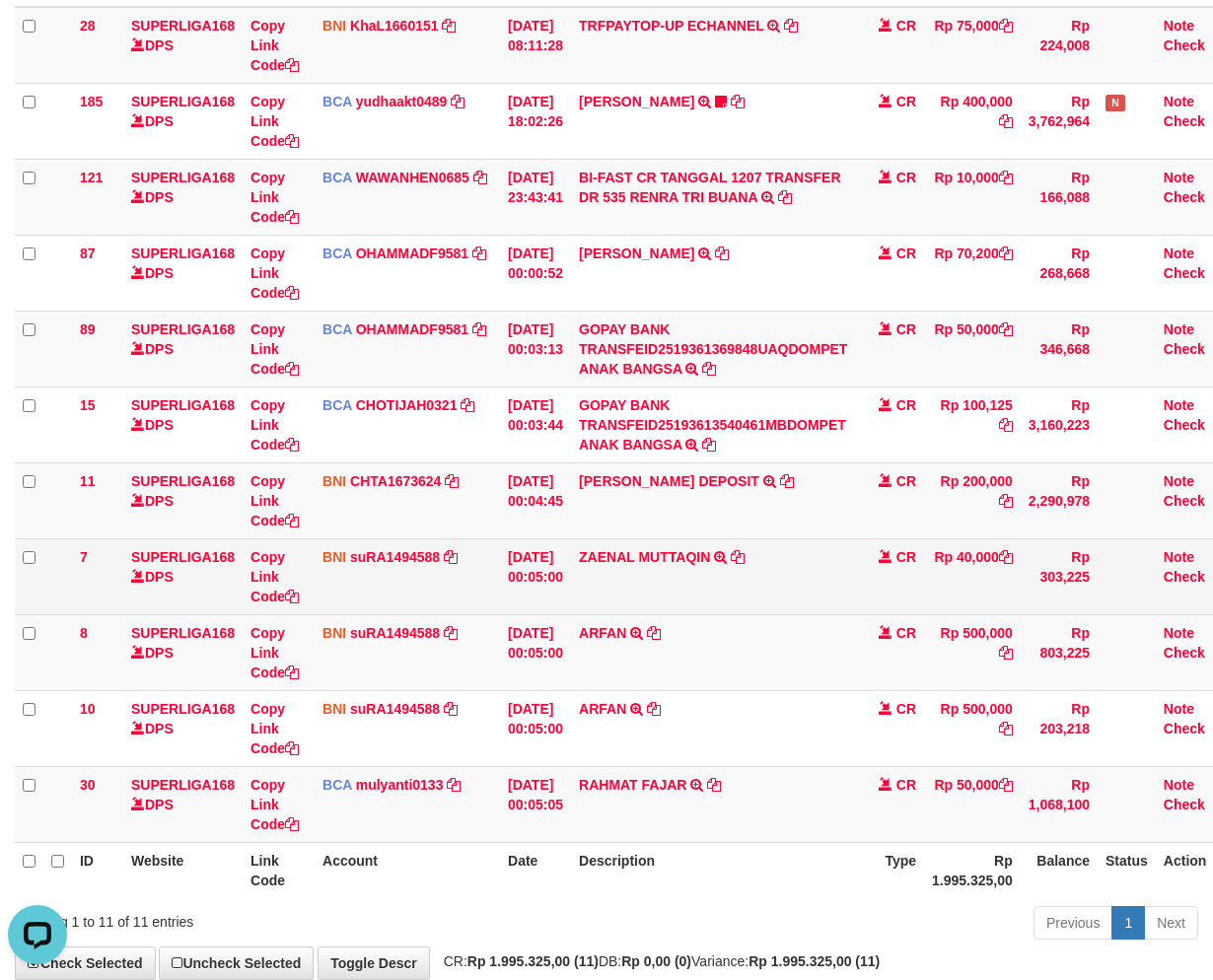 drag, startPoint x: 741, startPoint y: 776, endPoint x: 1149, endPoint y: 560, distance: 461.64922 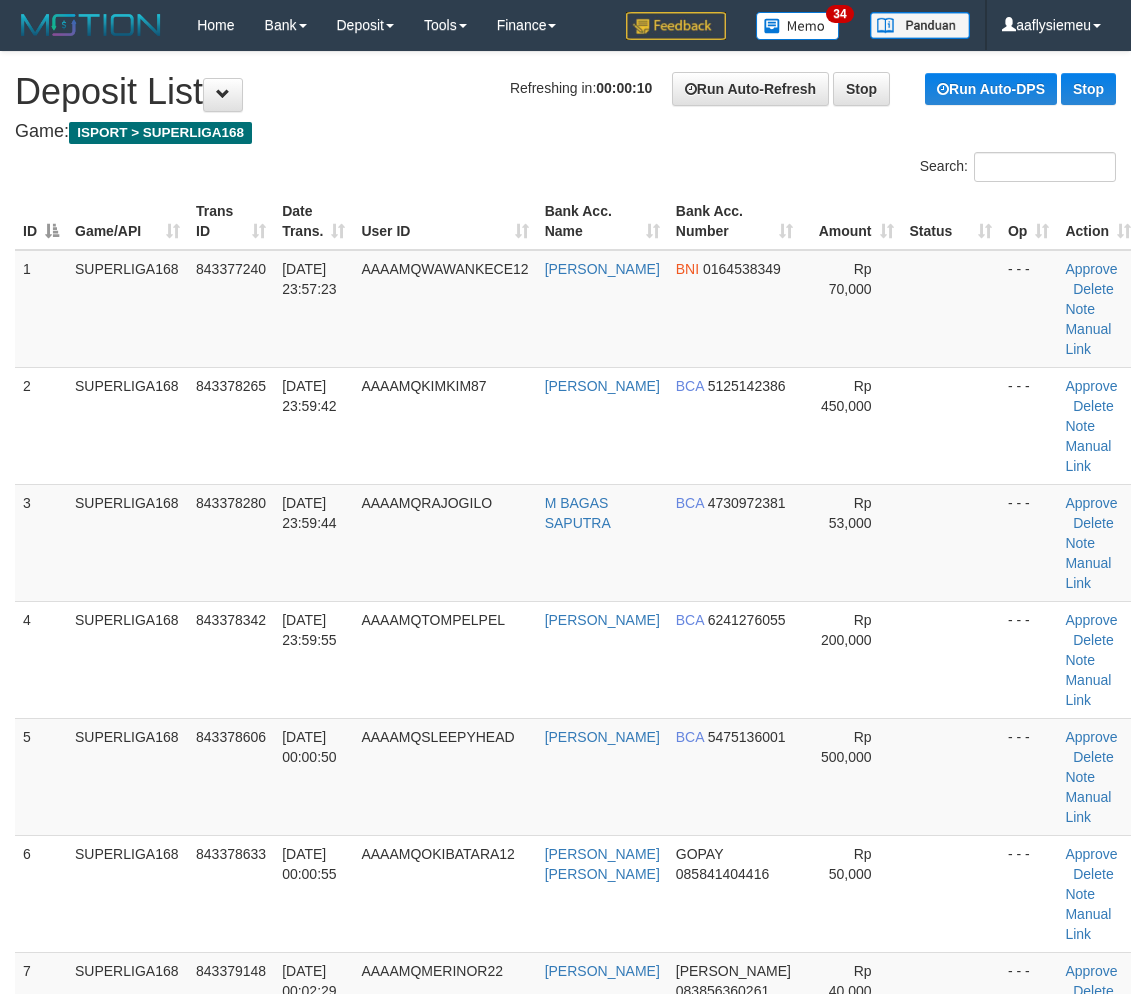 scroll, scrollTop: 950, scrollLeft: 0, axis: vertical 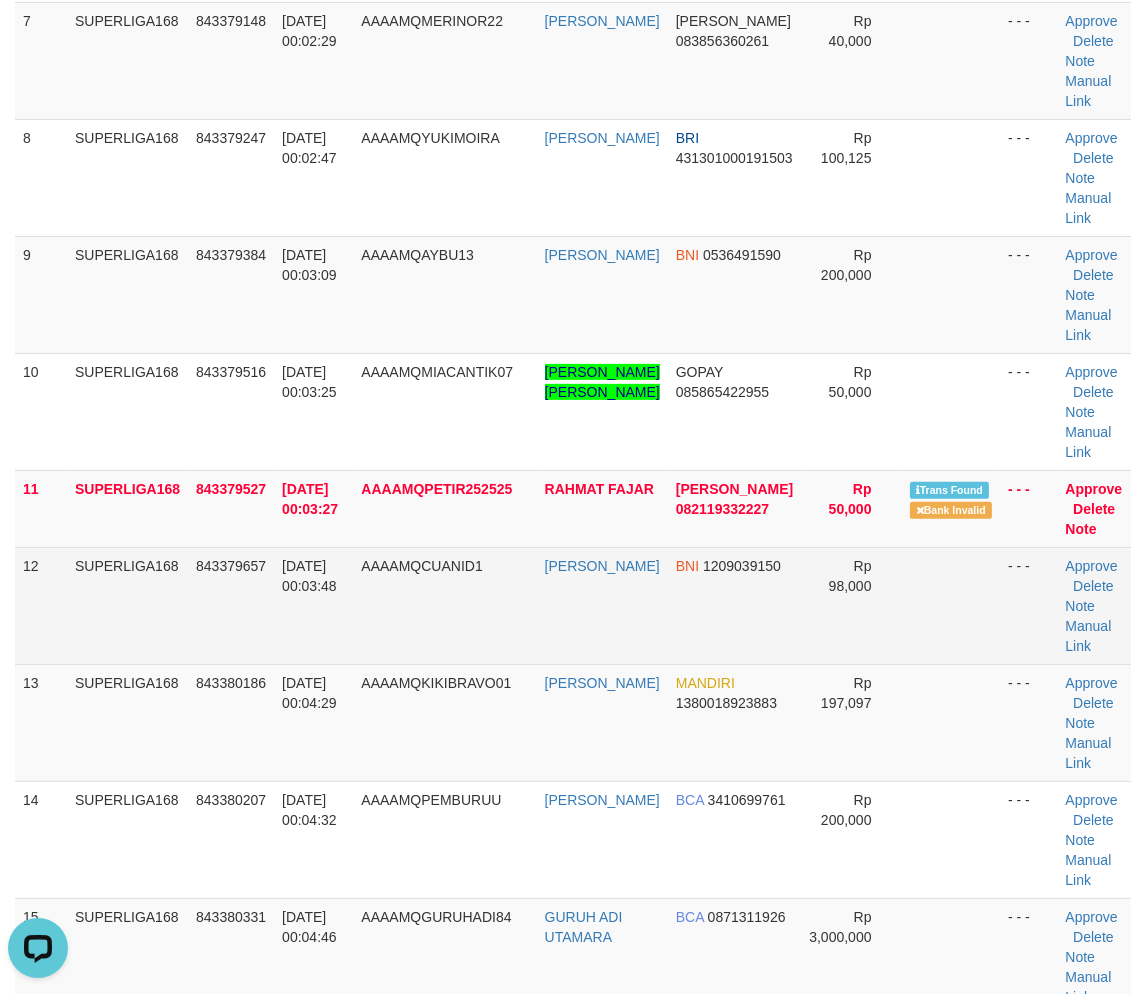 click on "SUPERLIGA168" at bounding box center (127, 605) 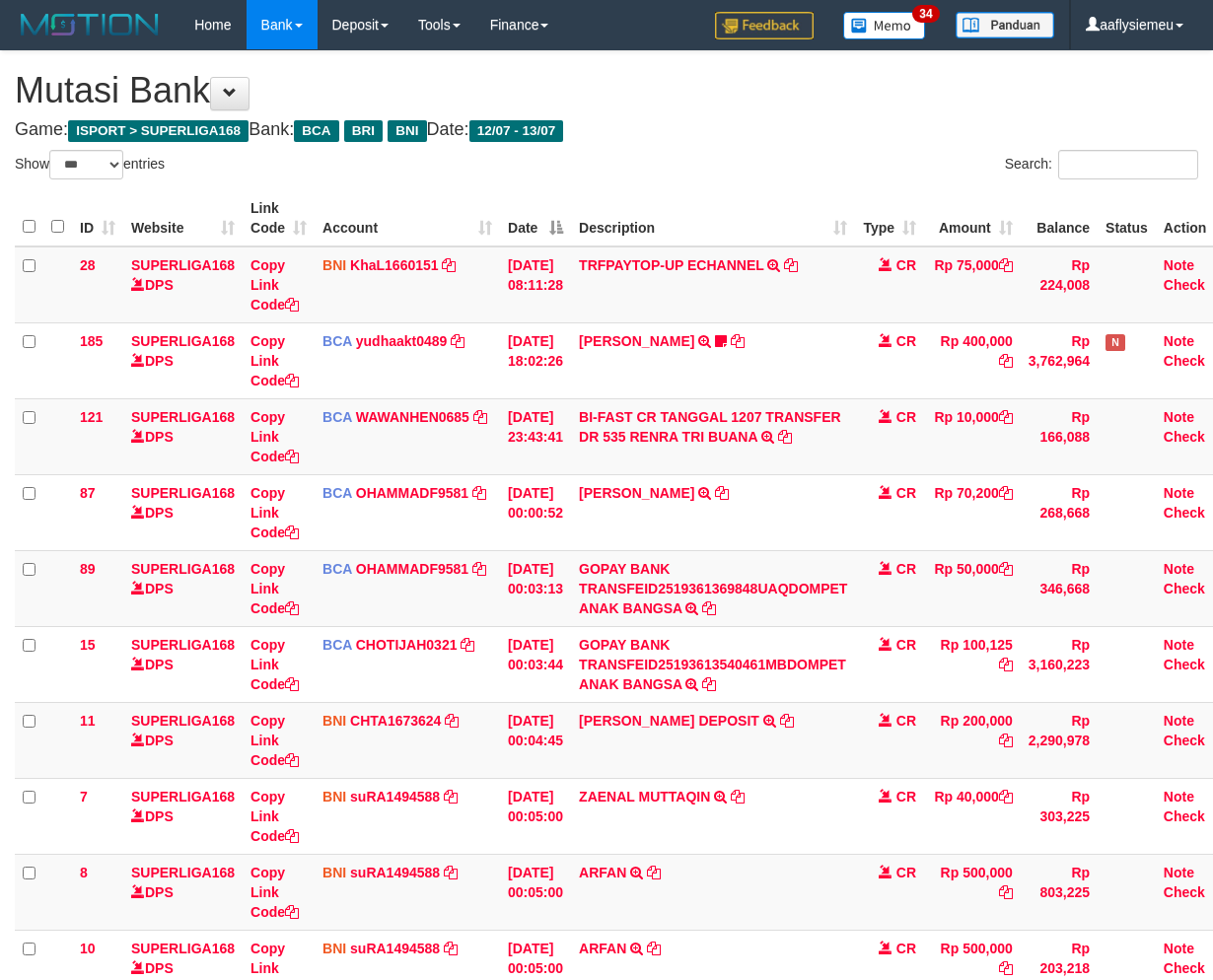 select on "***" 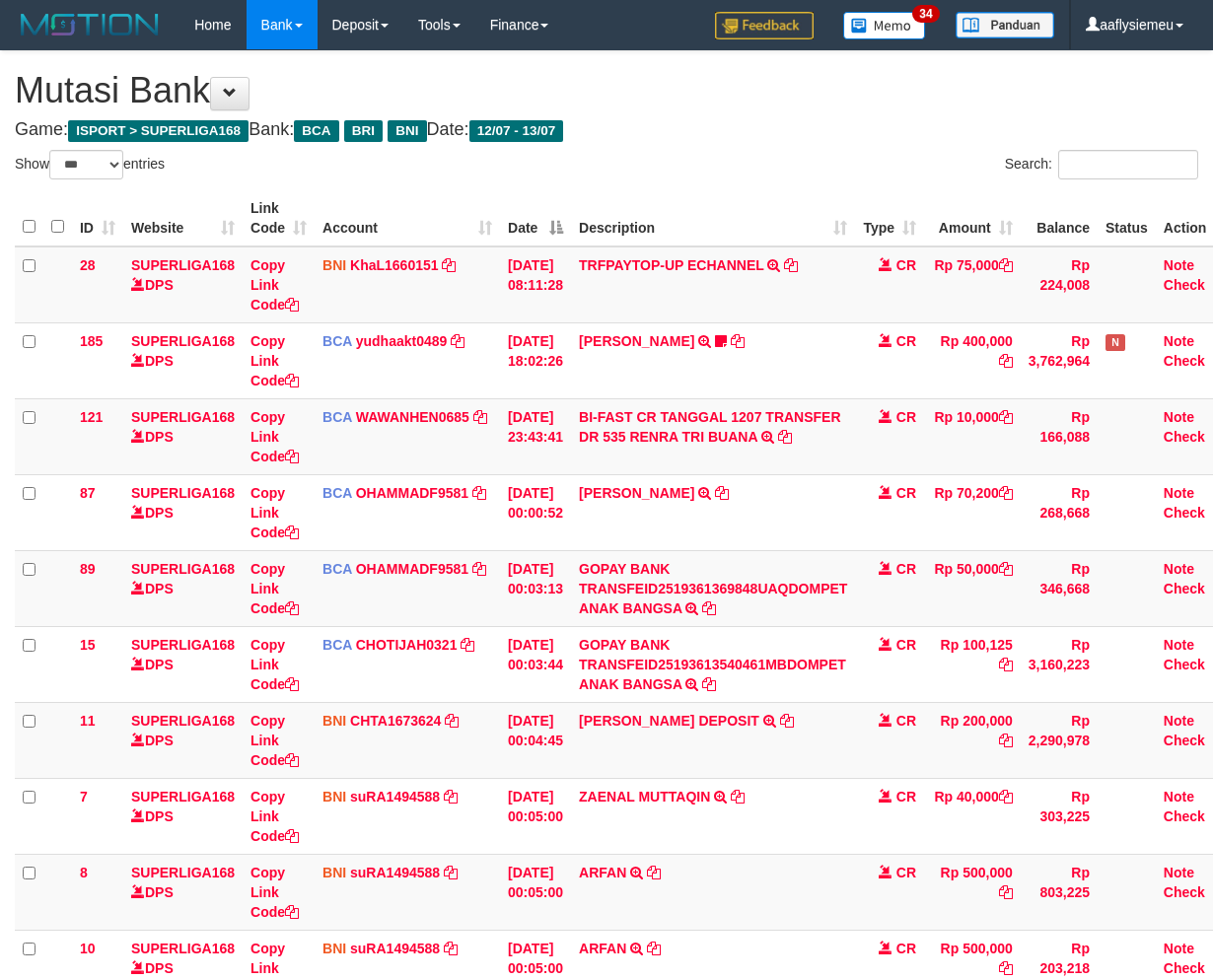 scroll, scrollTop: 199, scrollLeft: 0, axis: vertical 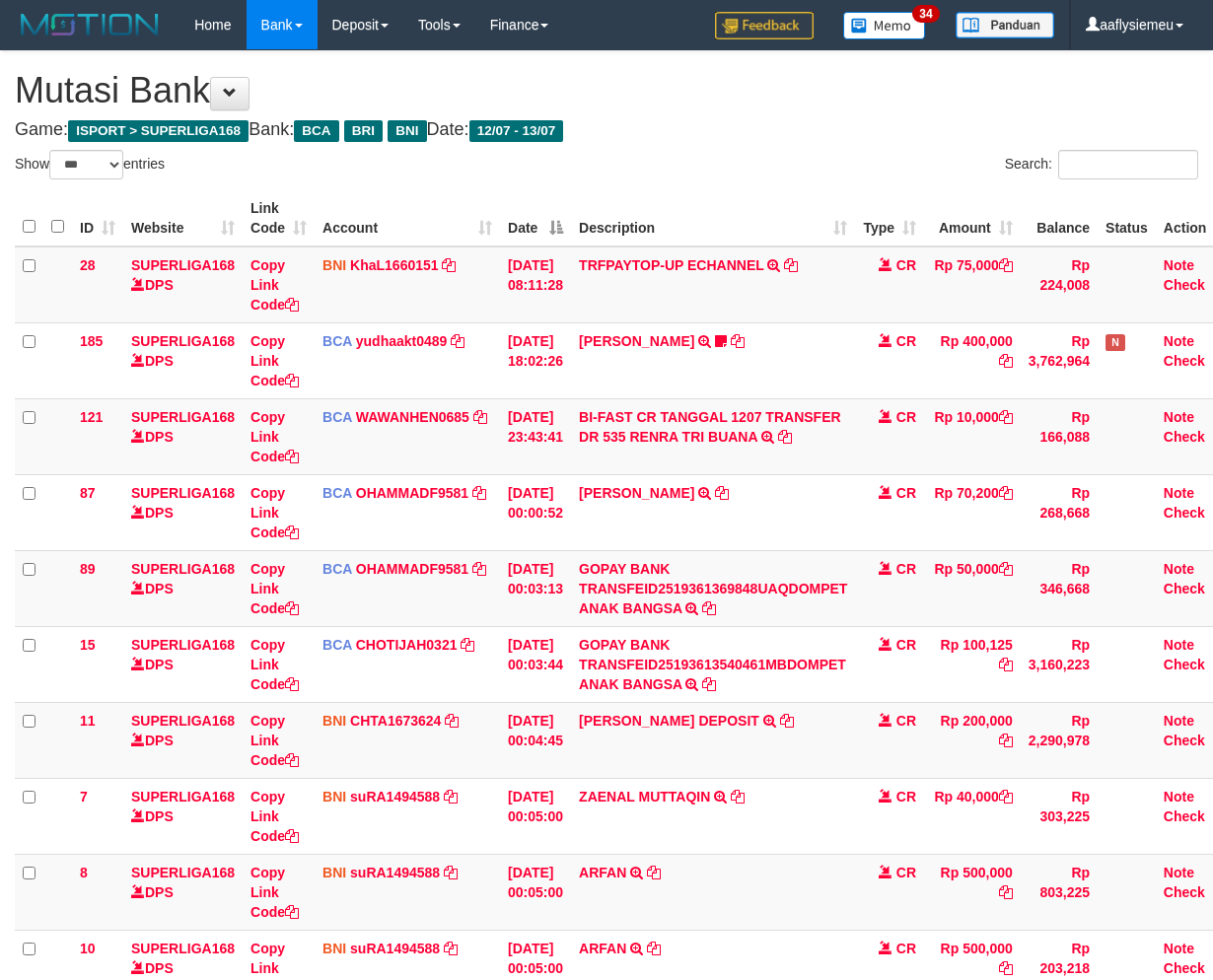 select on "***" 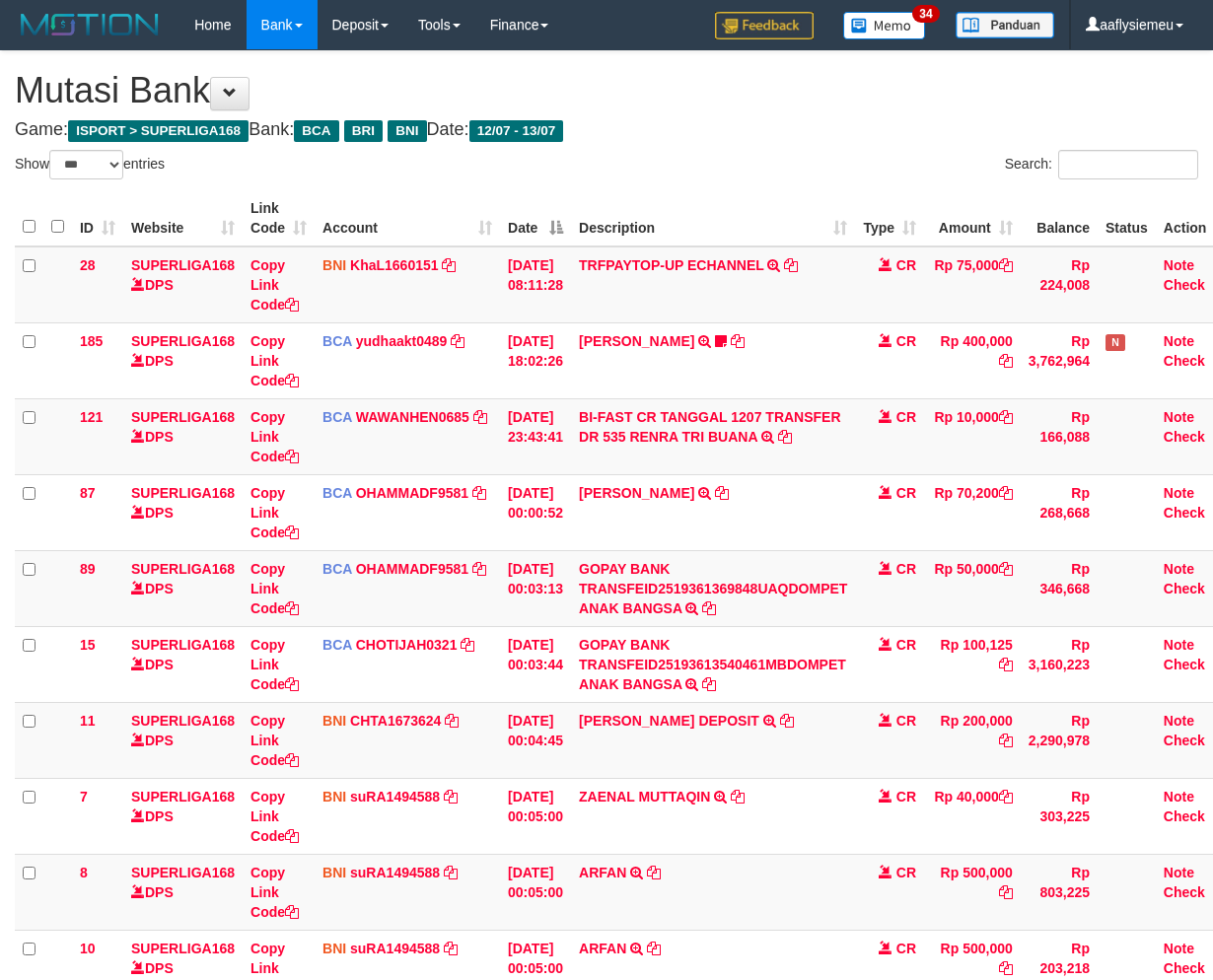 scroll, scrollTop: 199, scrollLeft: 0, axis: vertical 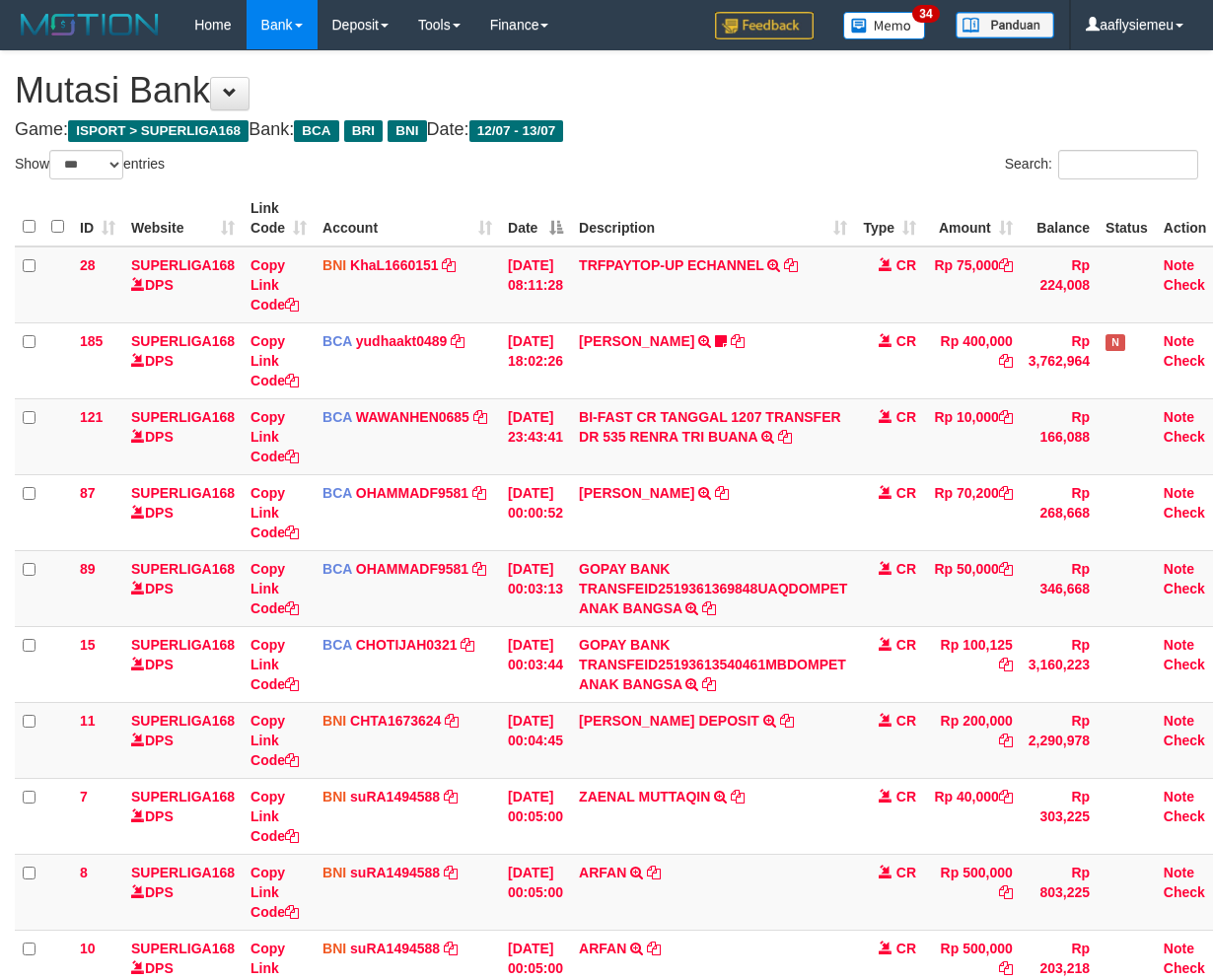 select on "***" 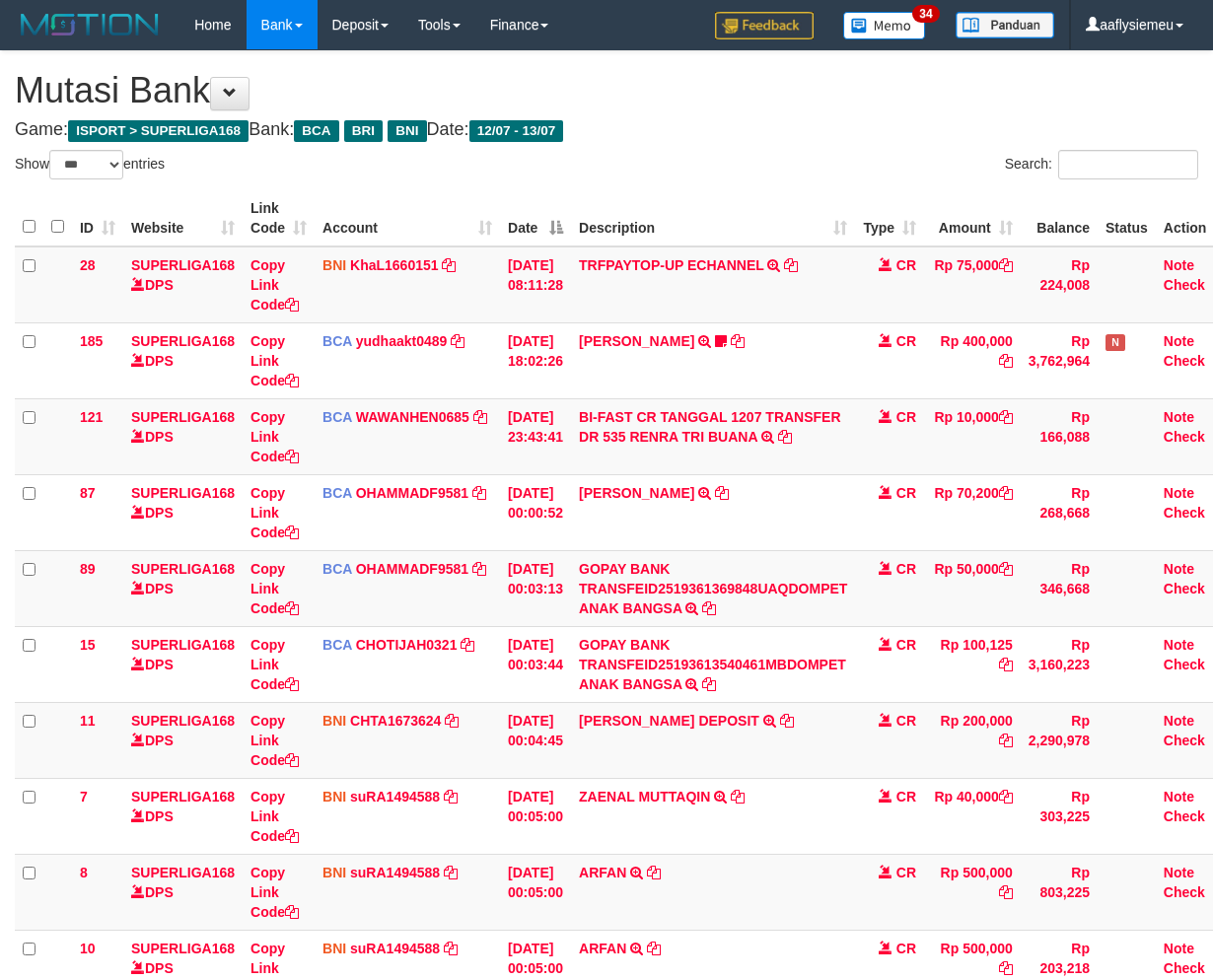 scroll, scrollTop: 199, scrollLeft: 0, axis: vertical 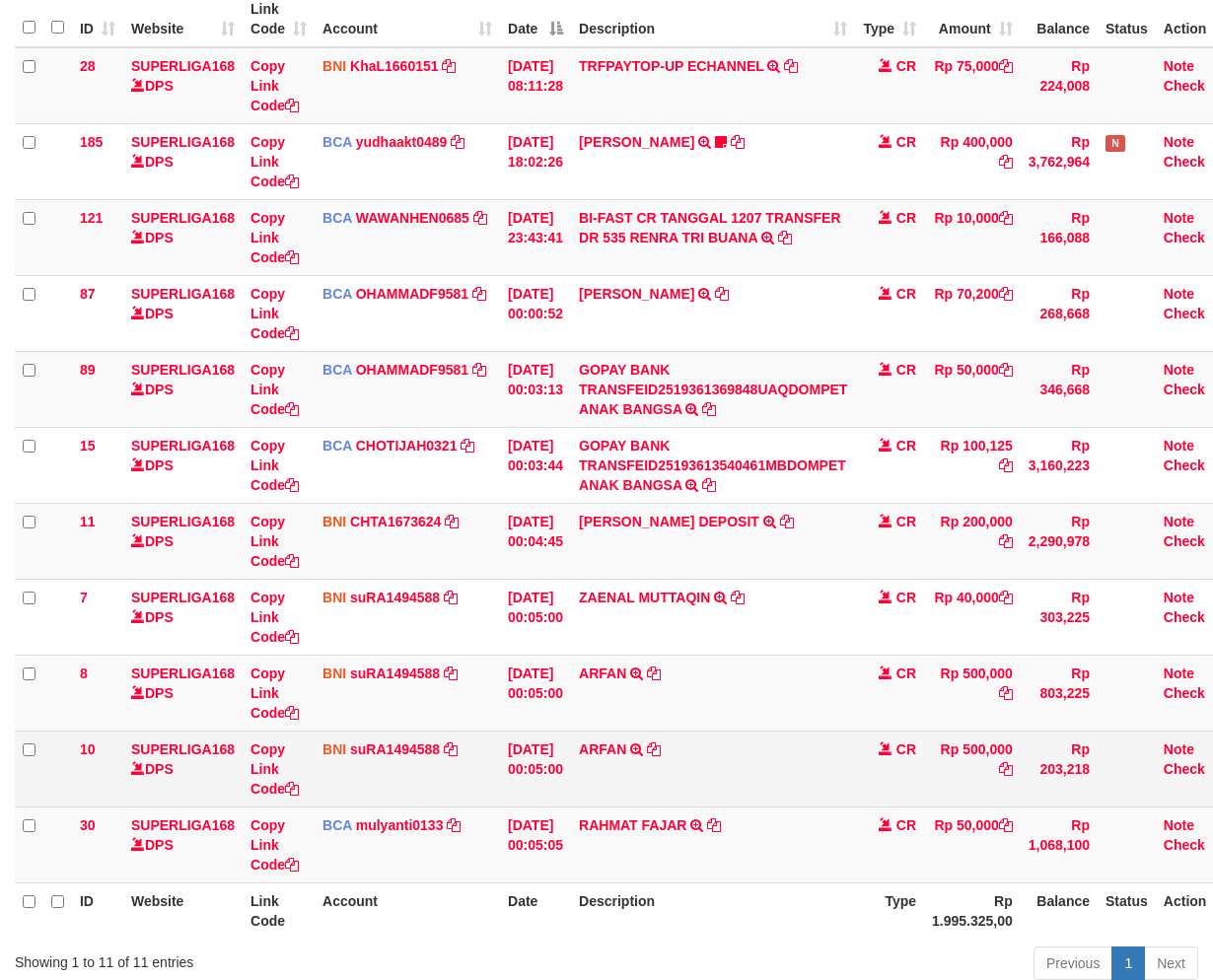 drag, startPoint x: 749, startPoint y: 793, endPoint x: 743, endPoint y: 819, distance: 26.68333 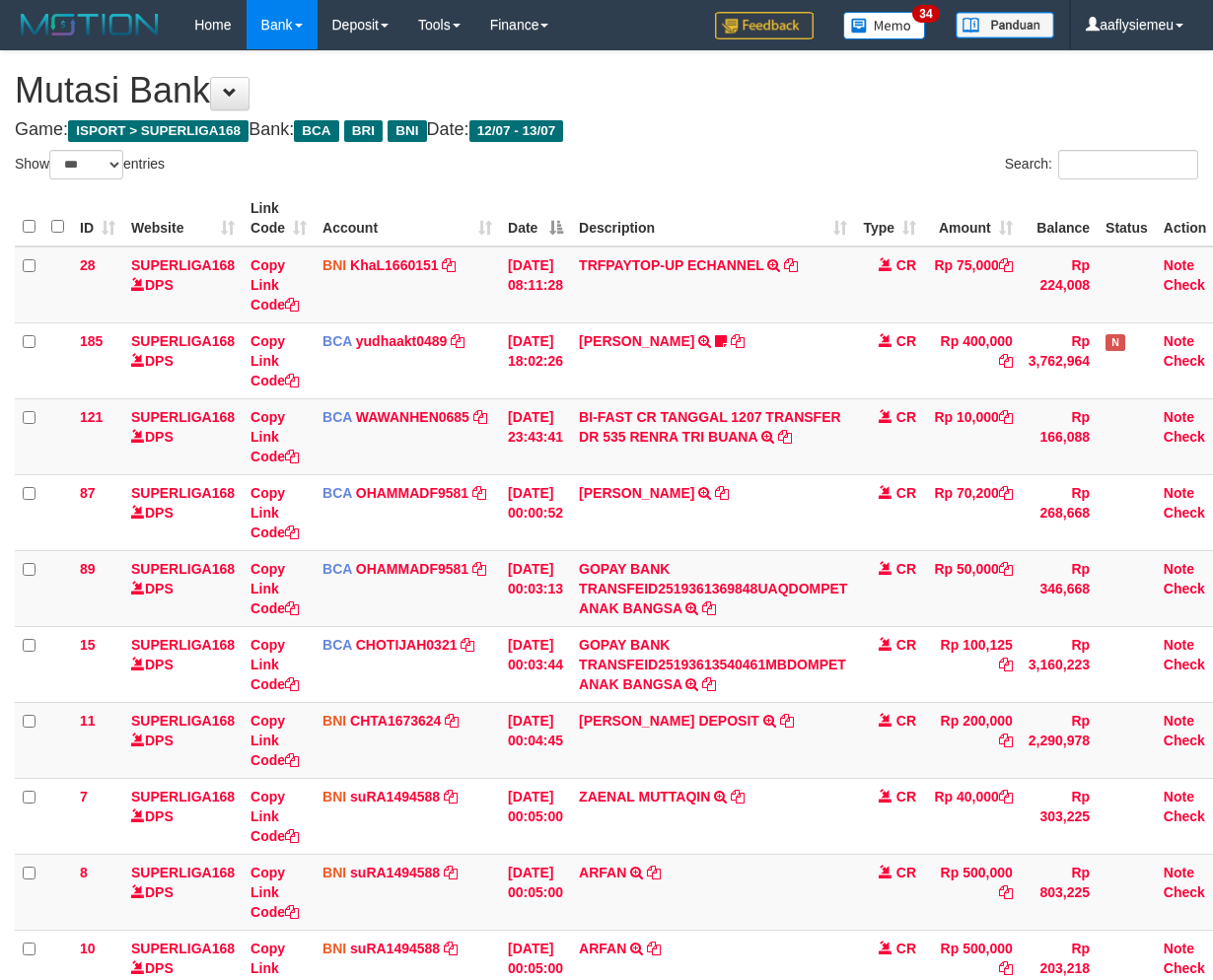 select on "***" 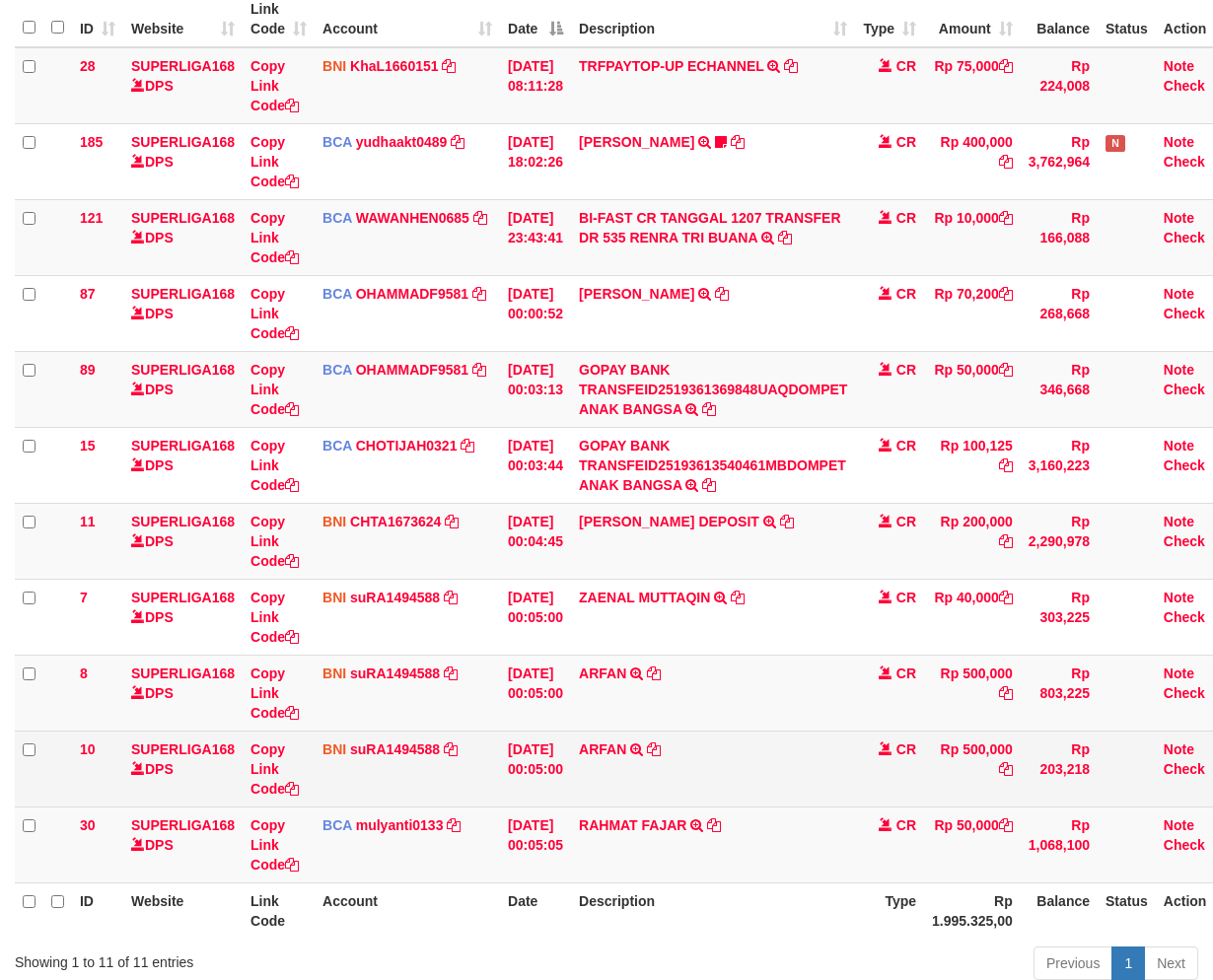 click on "ARFAN         TRANSFER DARI SDR ARFAN" at bounding box center (713, 768) 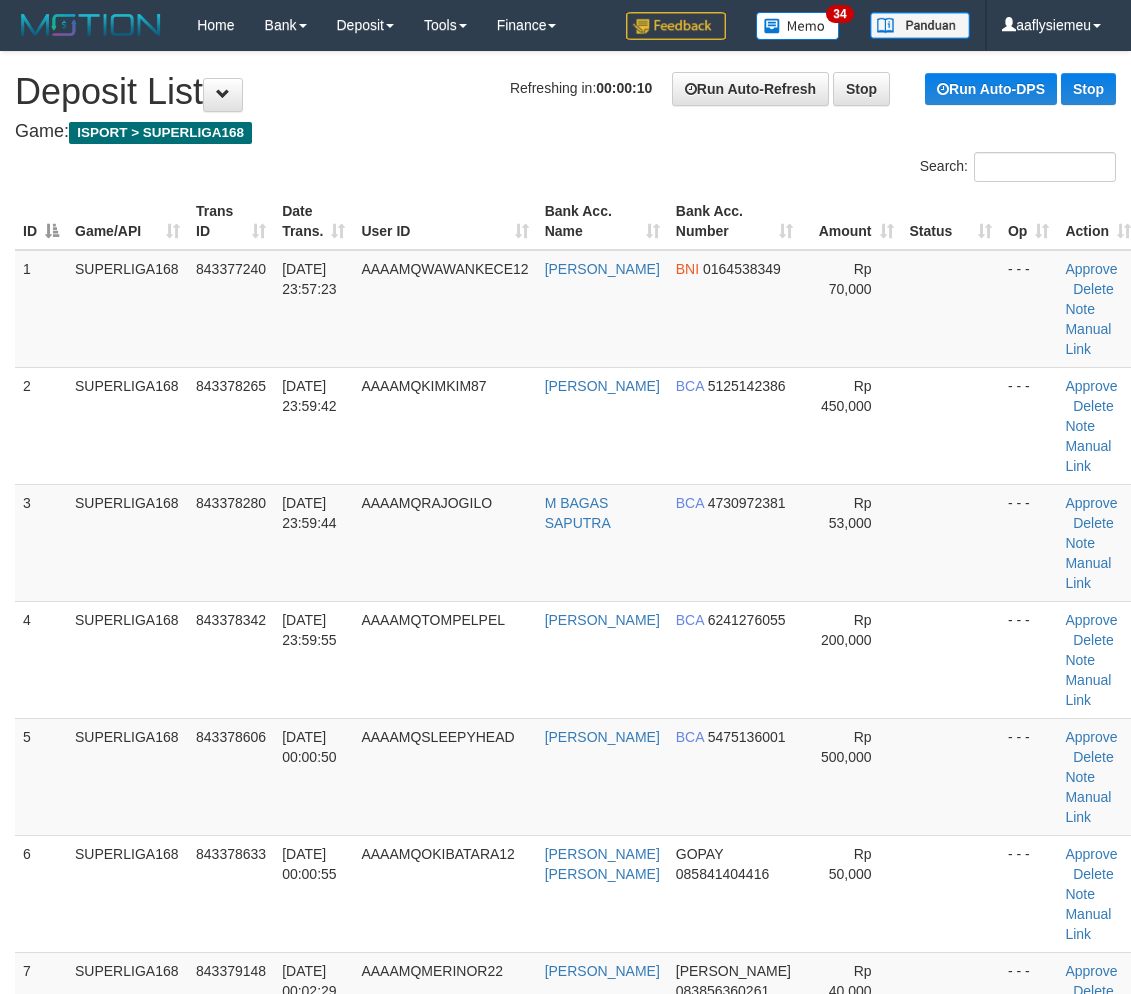 scroll, scrollTop: 950, scrollLeft: 0, axis: vertical 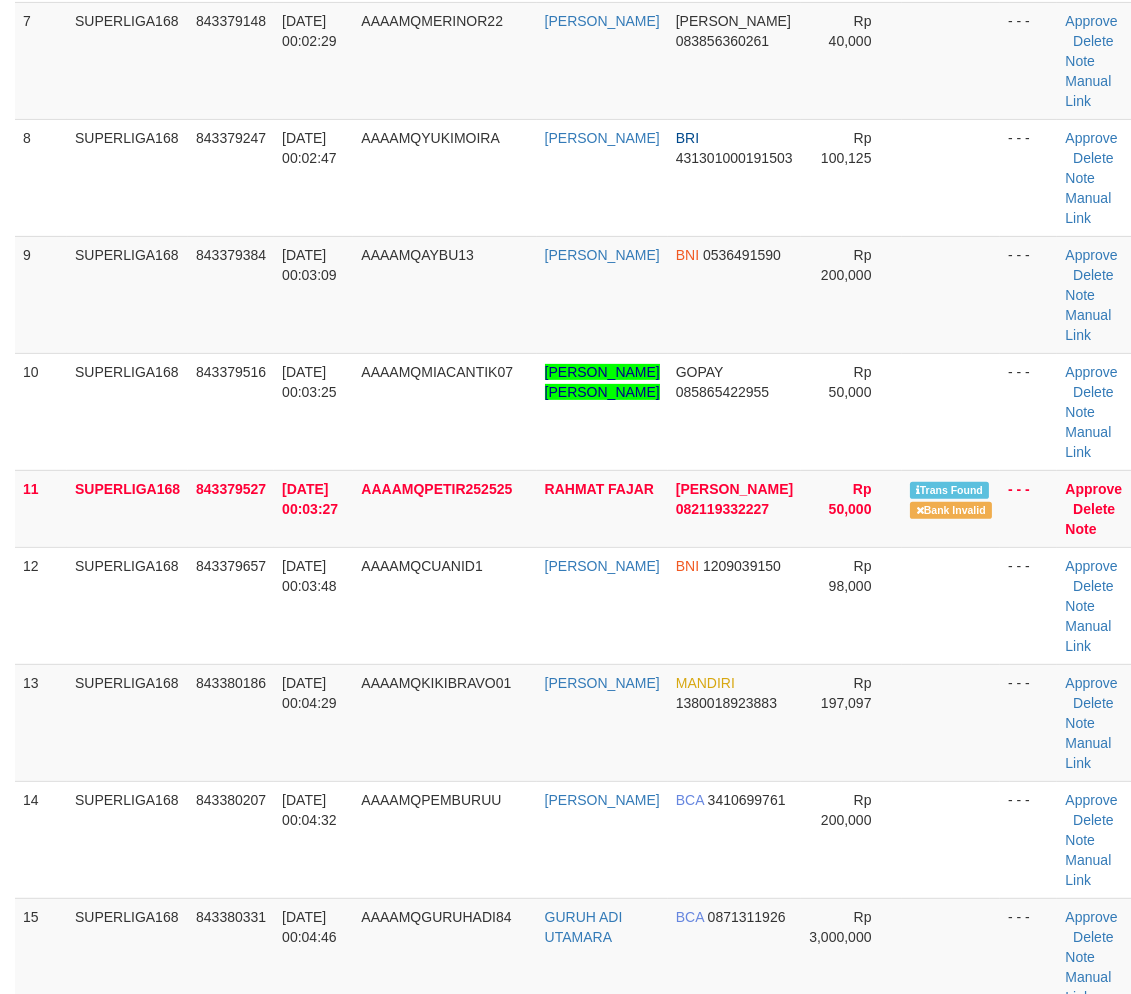 drag, startPoint x: 252, startPoint y: 637, endPoint x: 3, endPoint y: 714, distance: 260.63385 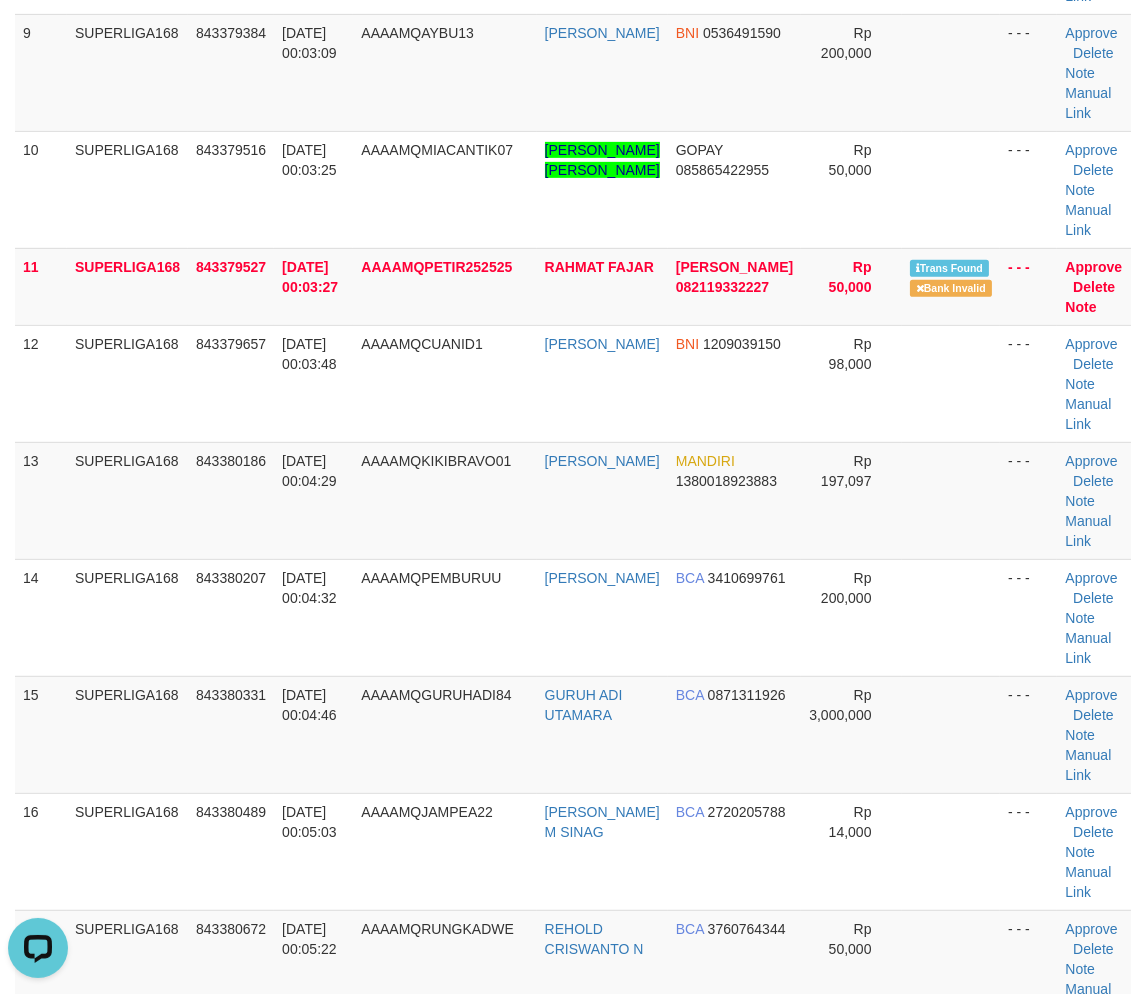 scroll, scrollTop: 0, scrollLeft: 0, axis: both 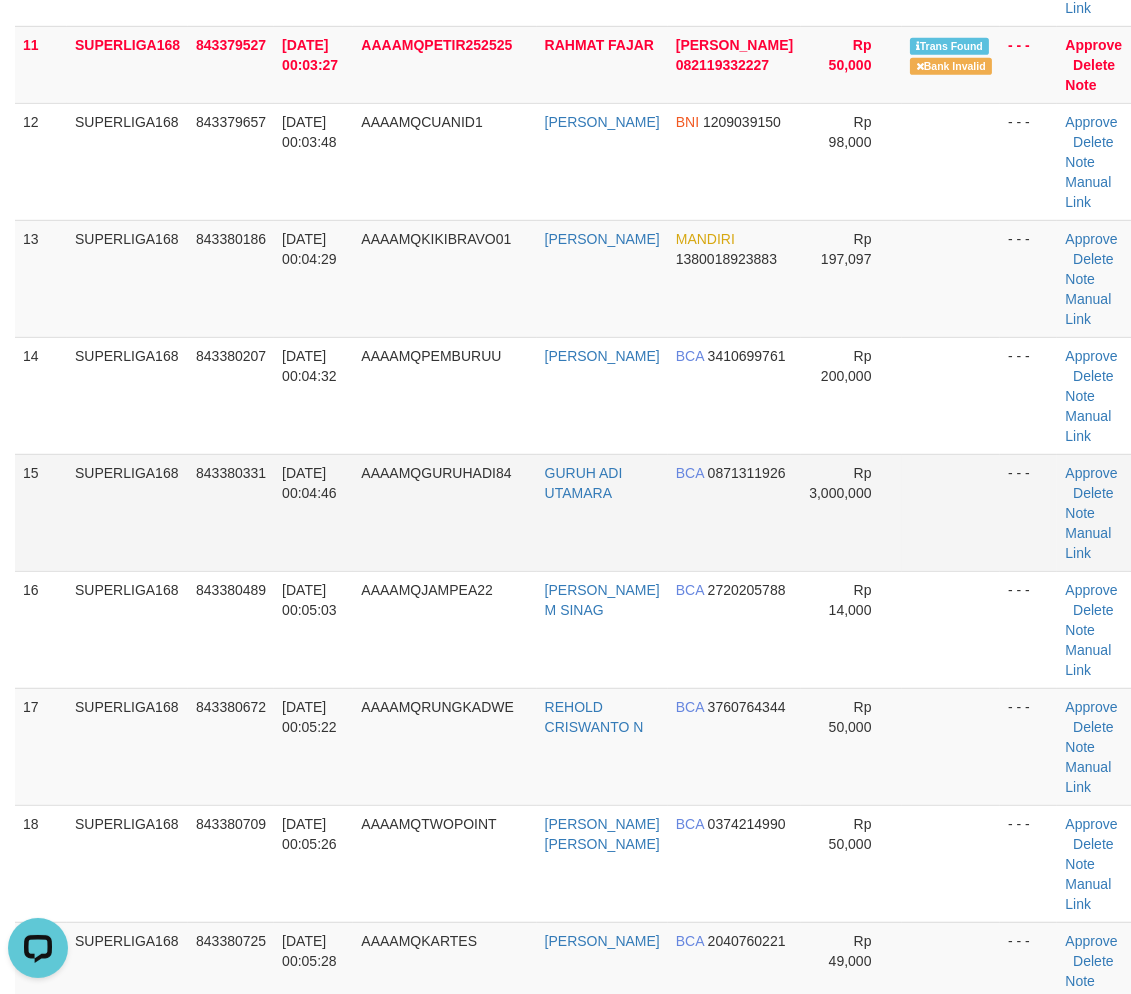 click on "13/07/2025 00:04:46" at bounding box center [313, 512] 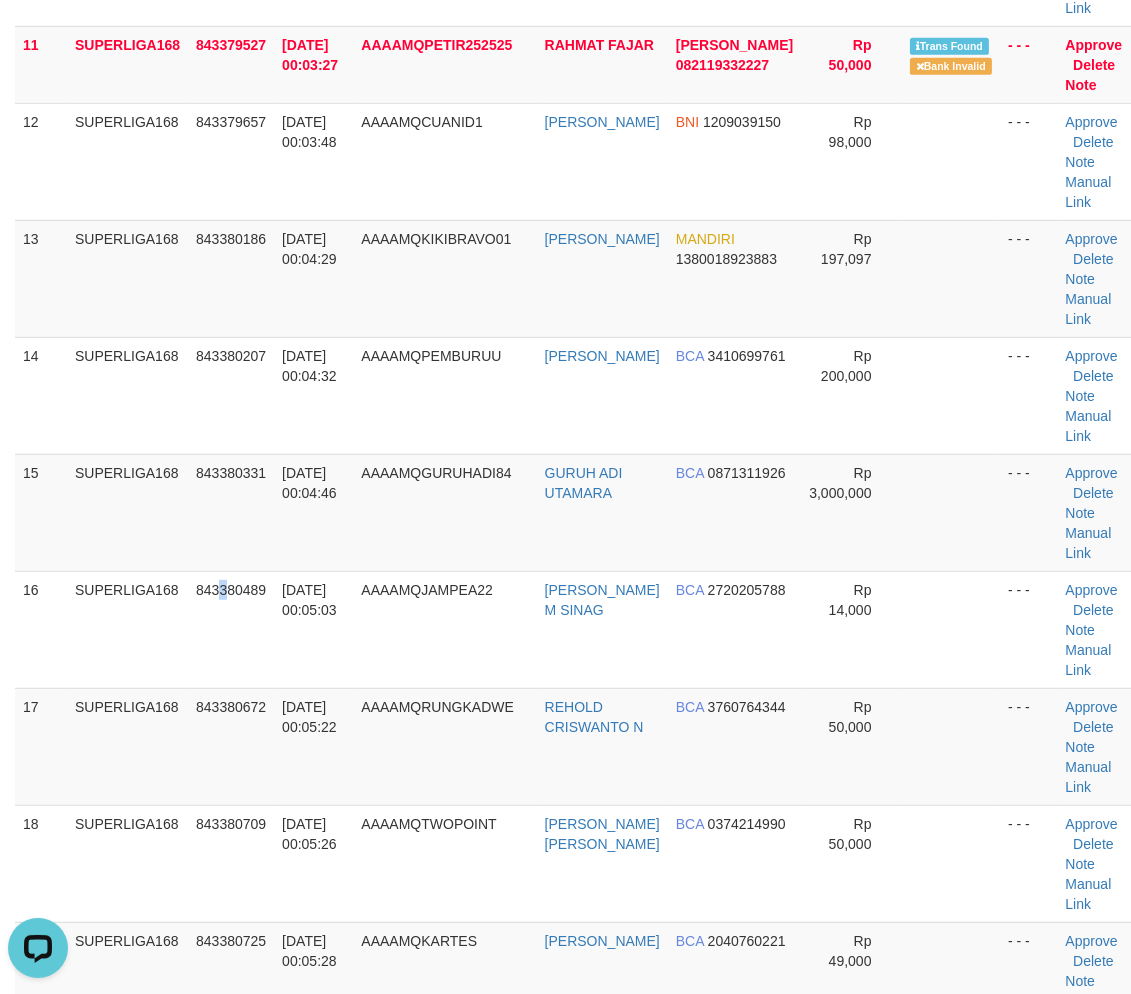drag, startPoint x: 222, startPoint y: 591, endPoint x: 3, endPoint y: 660, distance: 229.61272 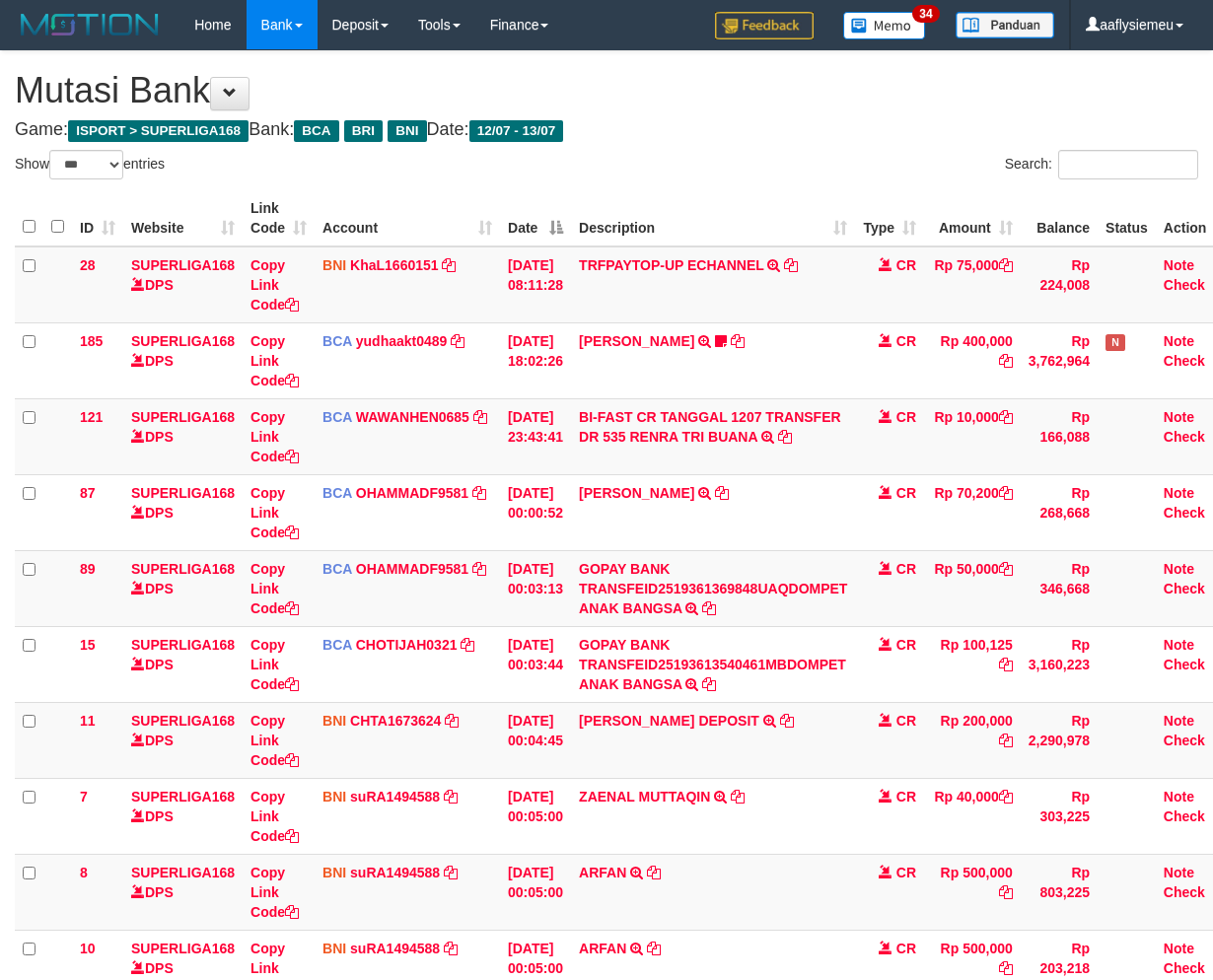 select on "***" 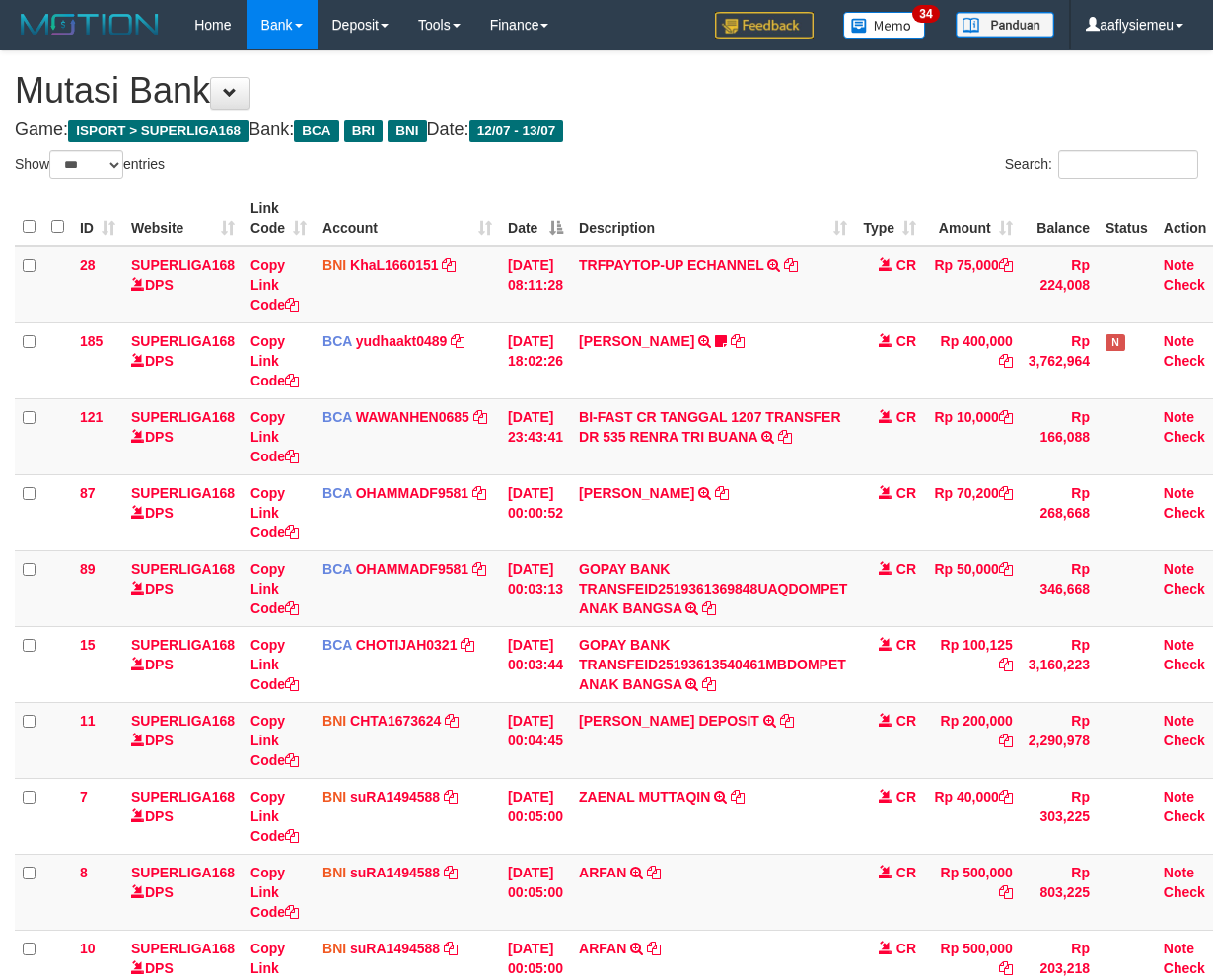 scroll, scrollTop: 349, scrollLeft: 0, axis: vertical 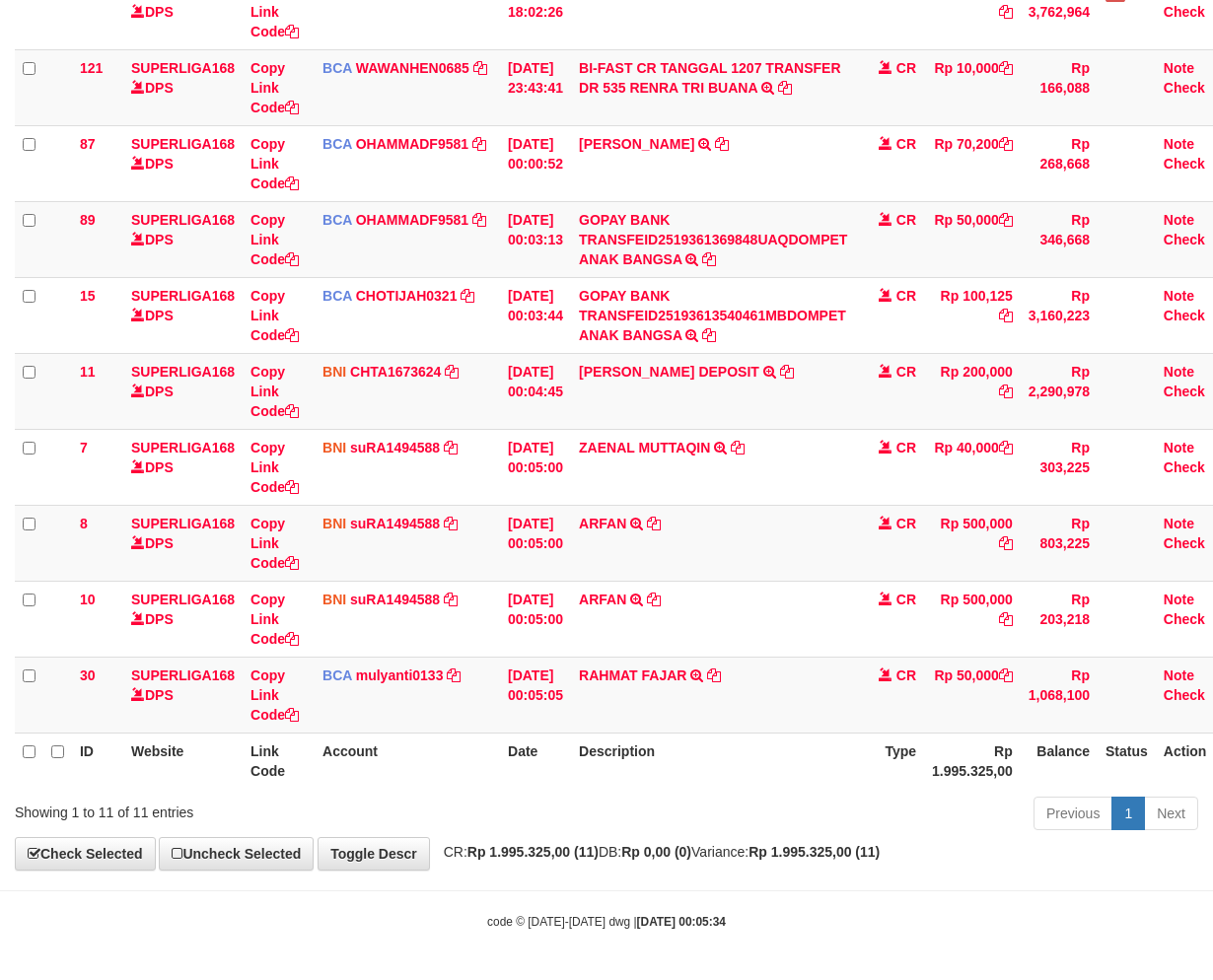 click on "Description" at bounding box center (713, 760) 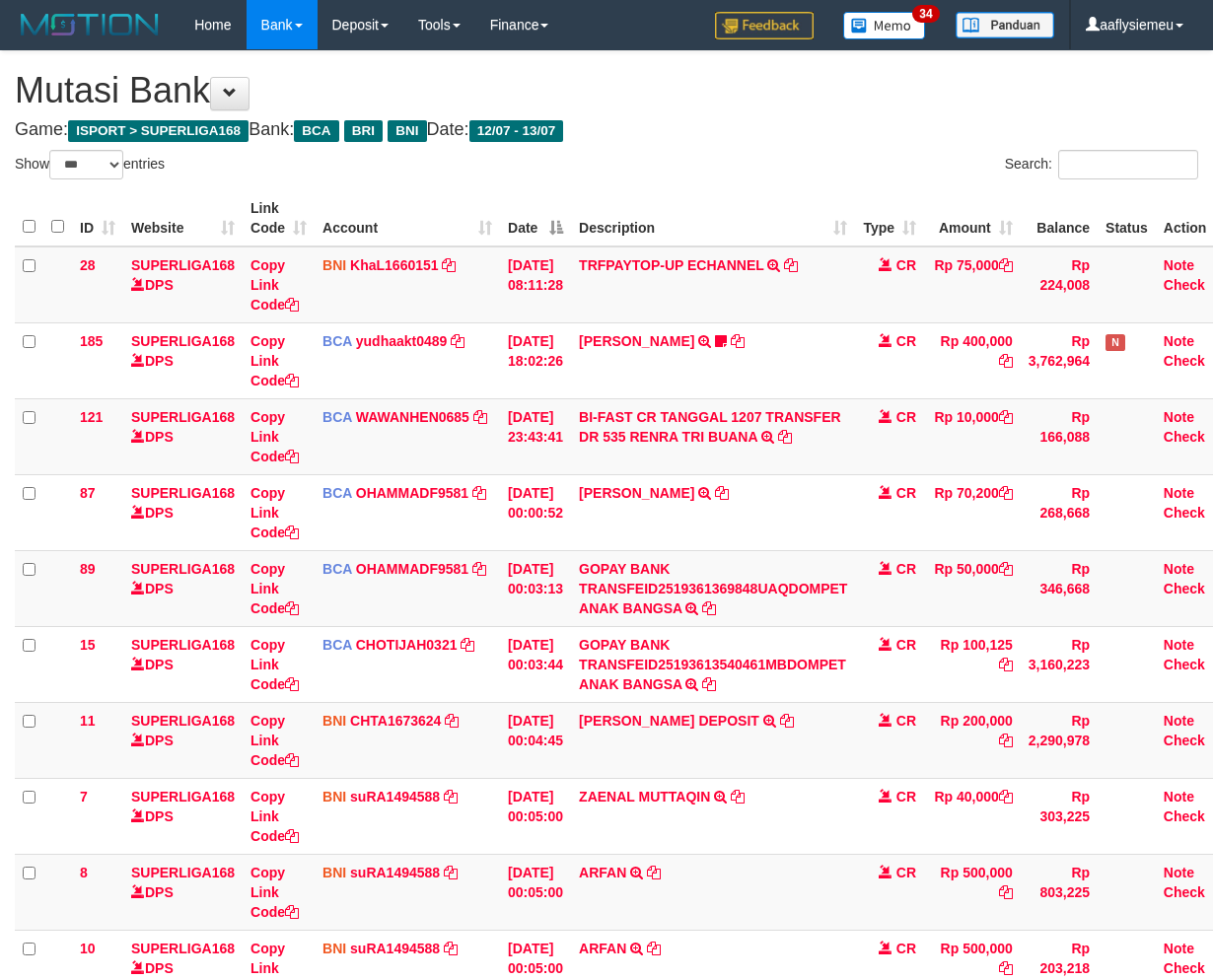 select on "***" 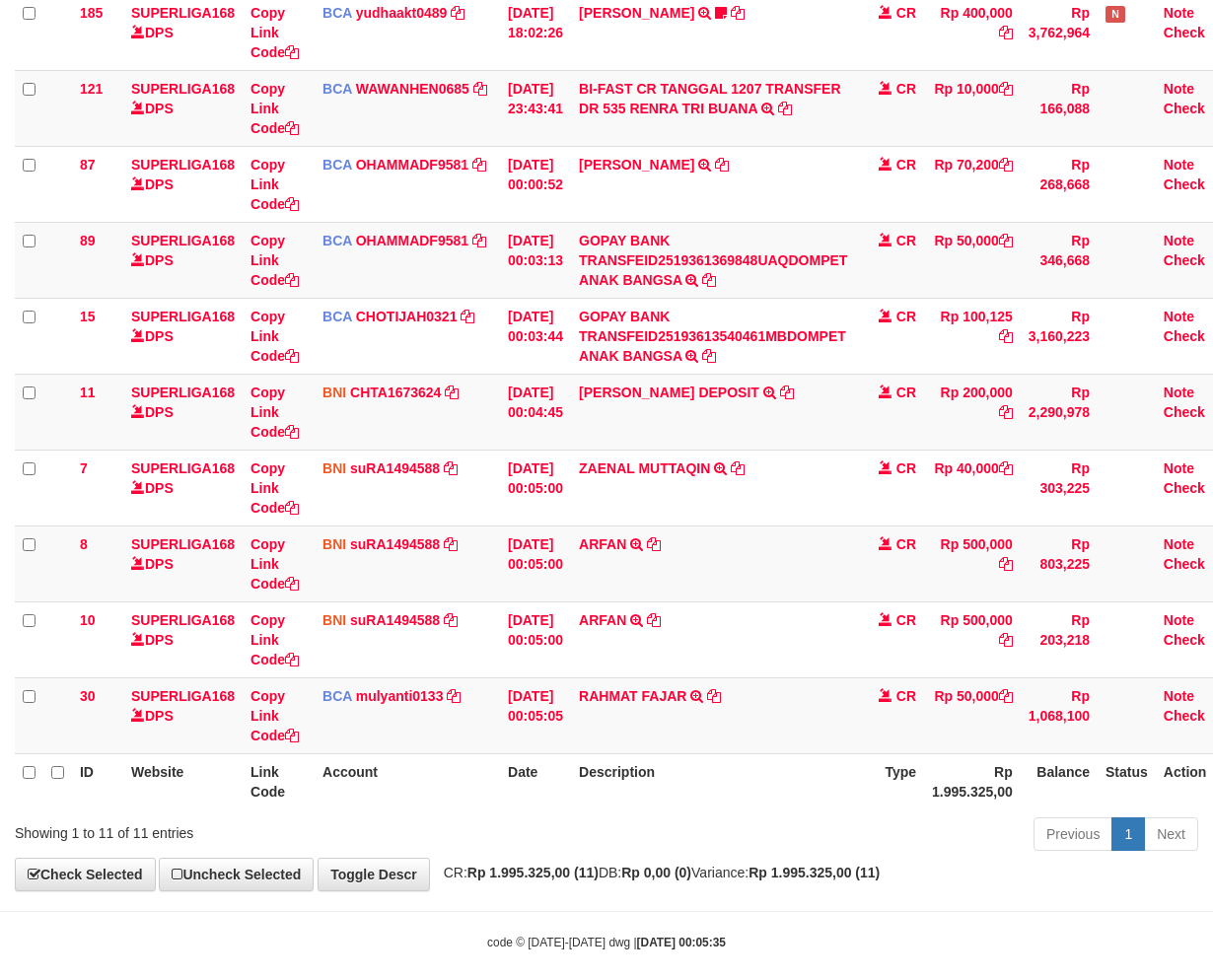 click on "Type" at bounding box center [890, 781] 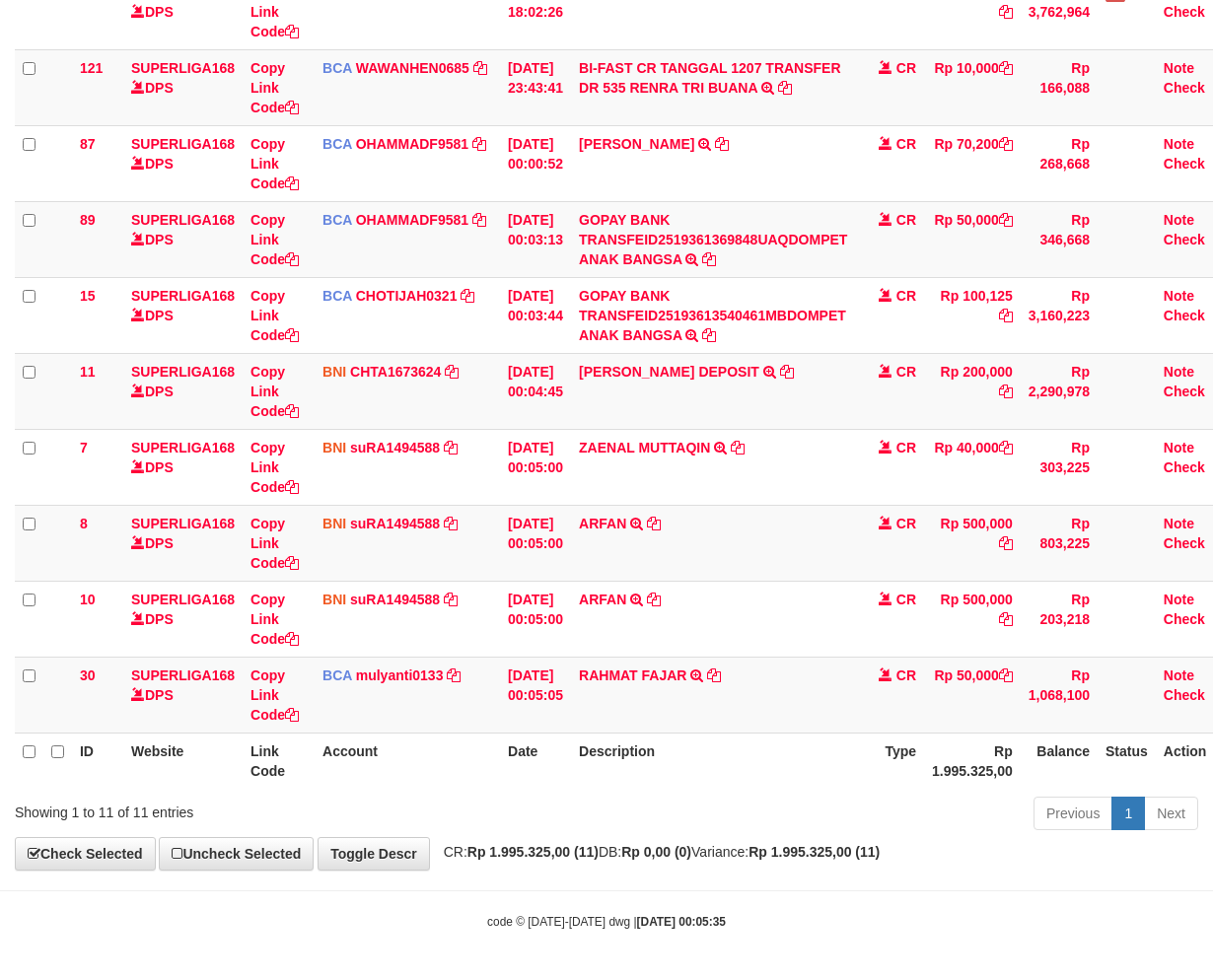 click on "Description" at bounding box center [713, 760] 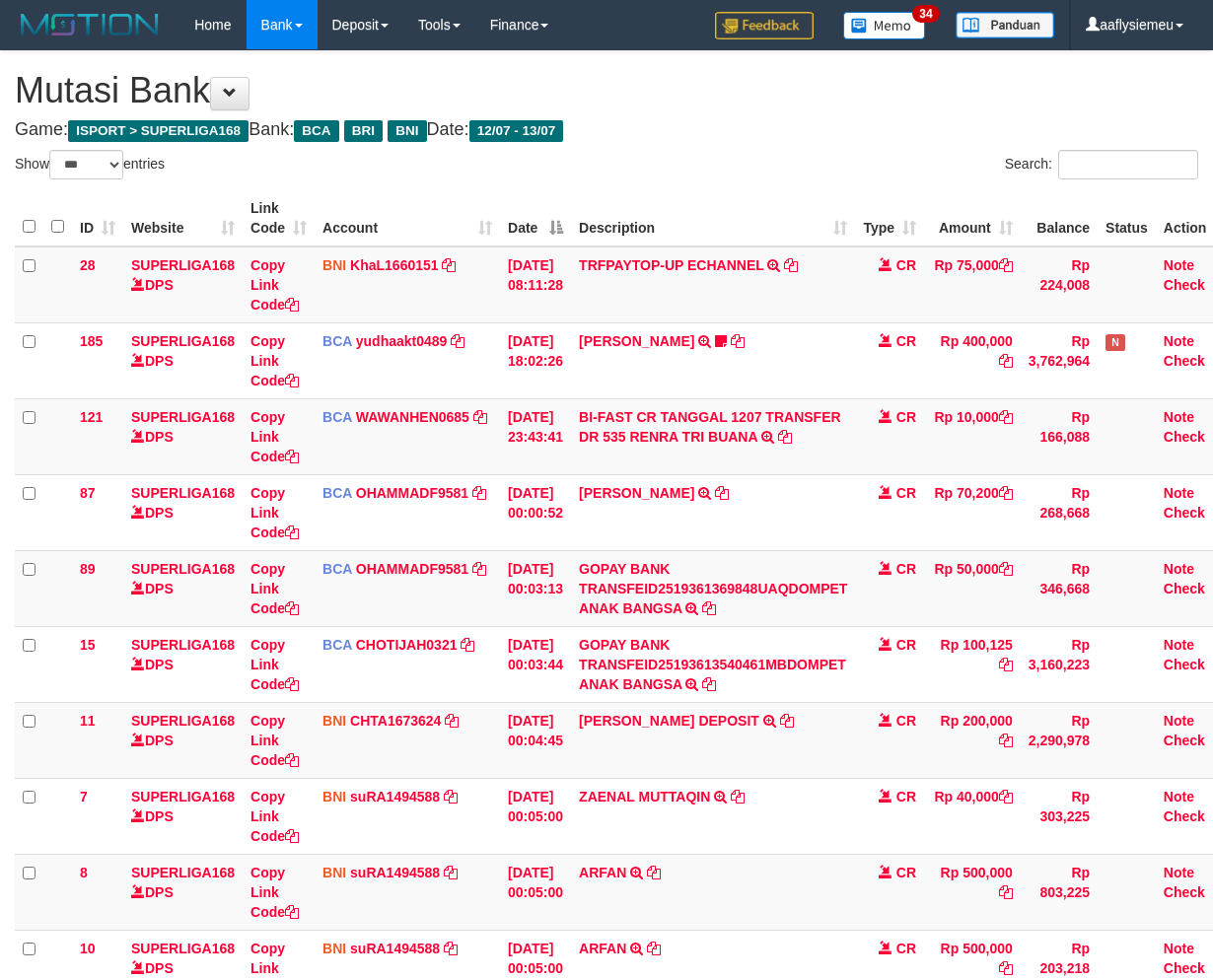 select on "***" 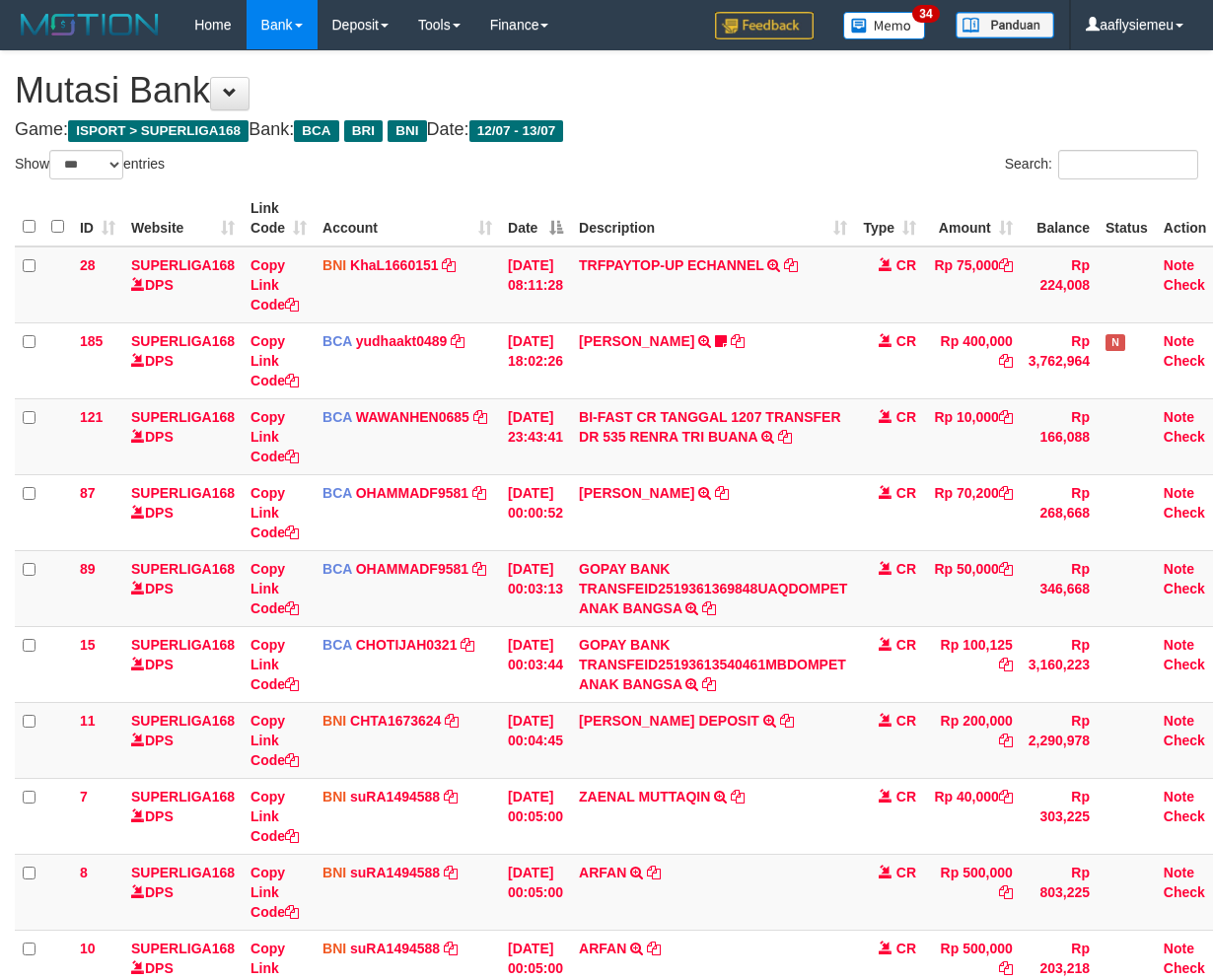 scroll, scrollTop: 328, scrollLeft: 0, axis: vertical 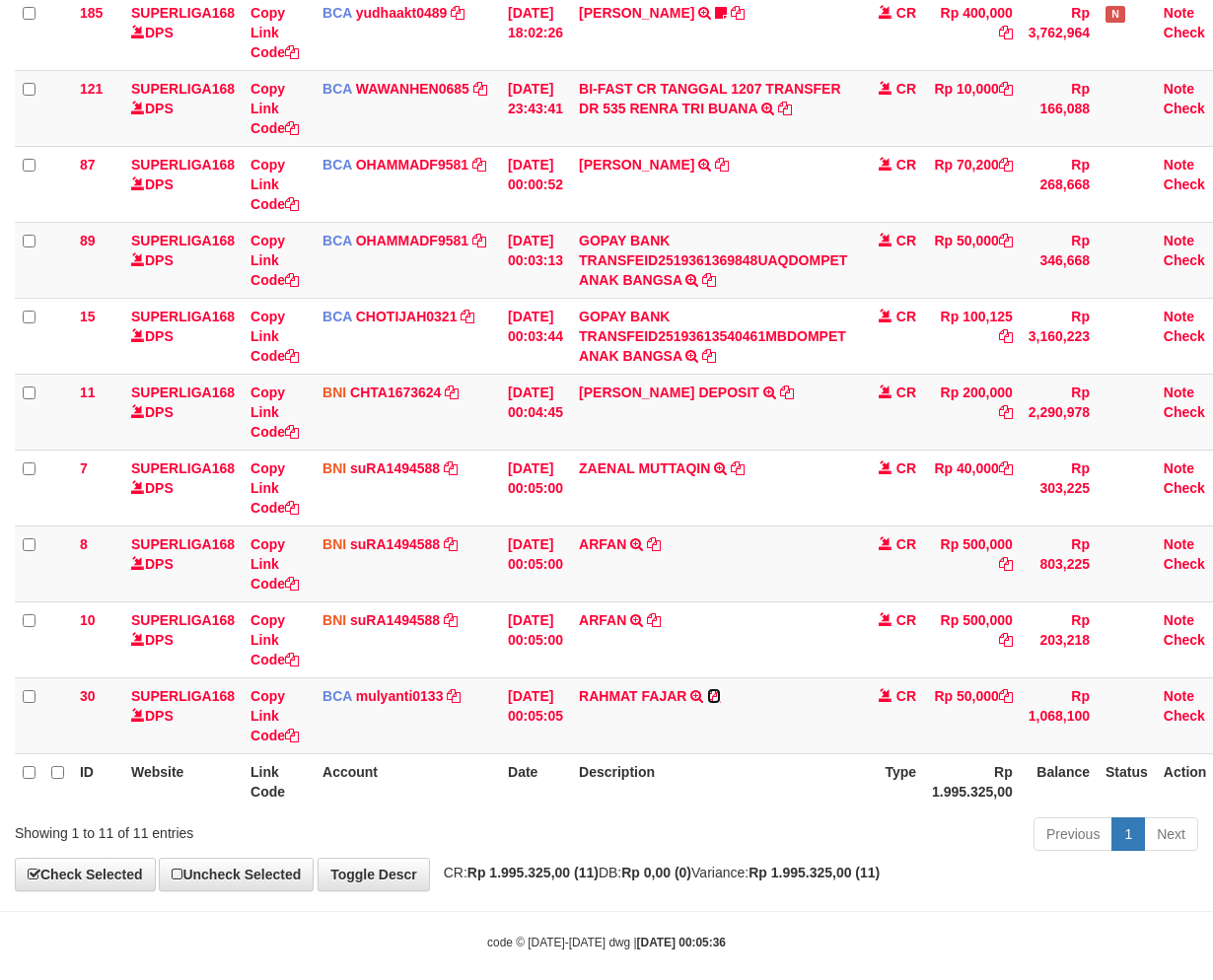 click at bounding box center [714, 696] 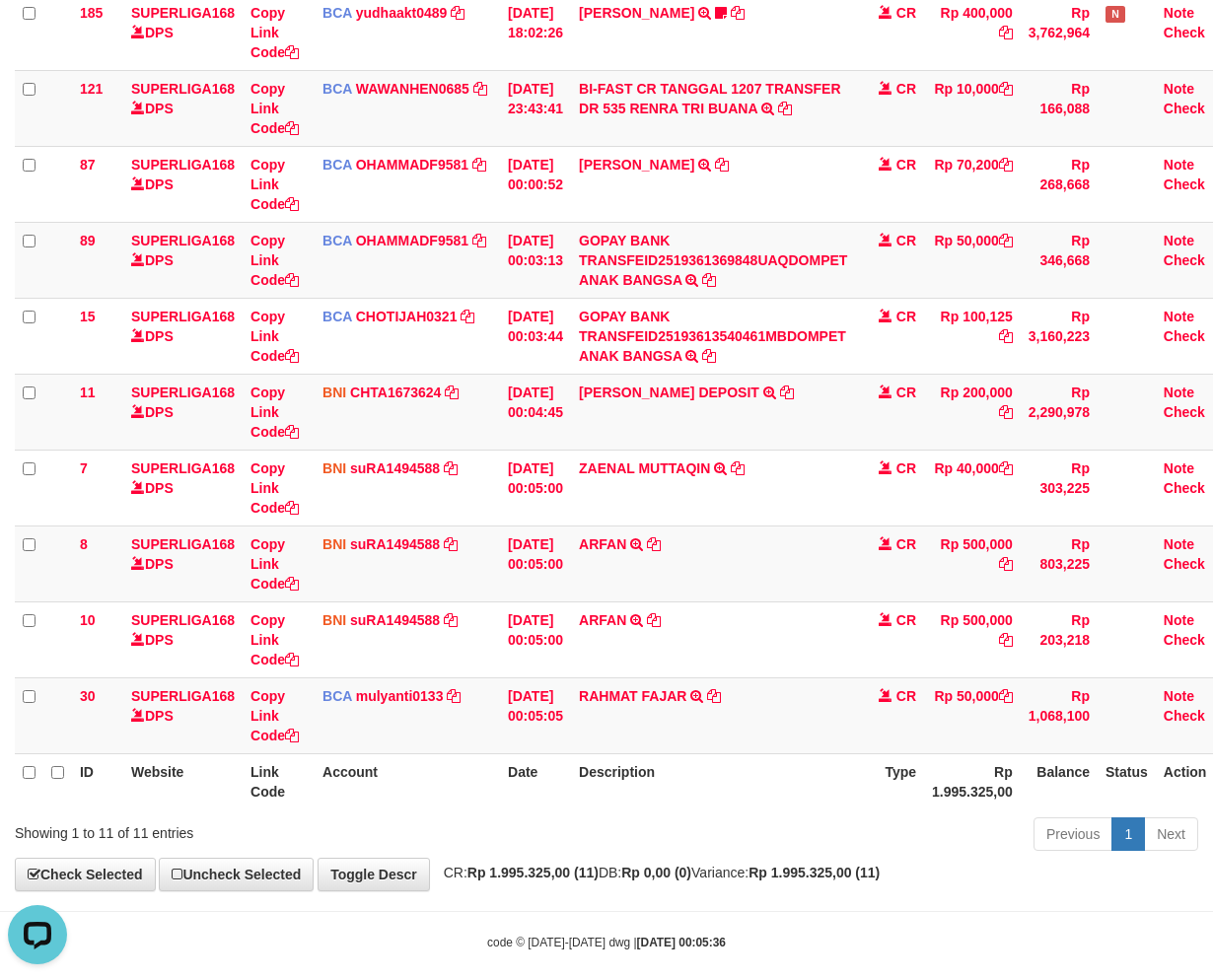 scroll, scrollTop: 0, scrollLeft: 0, axis: both 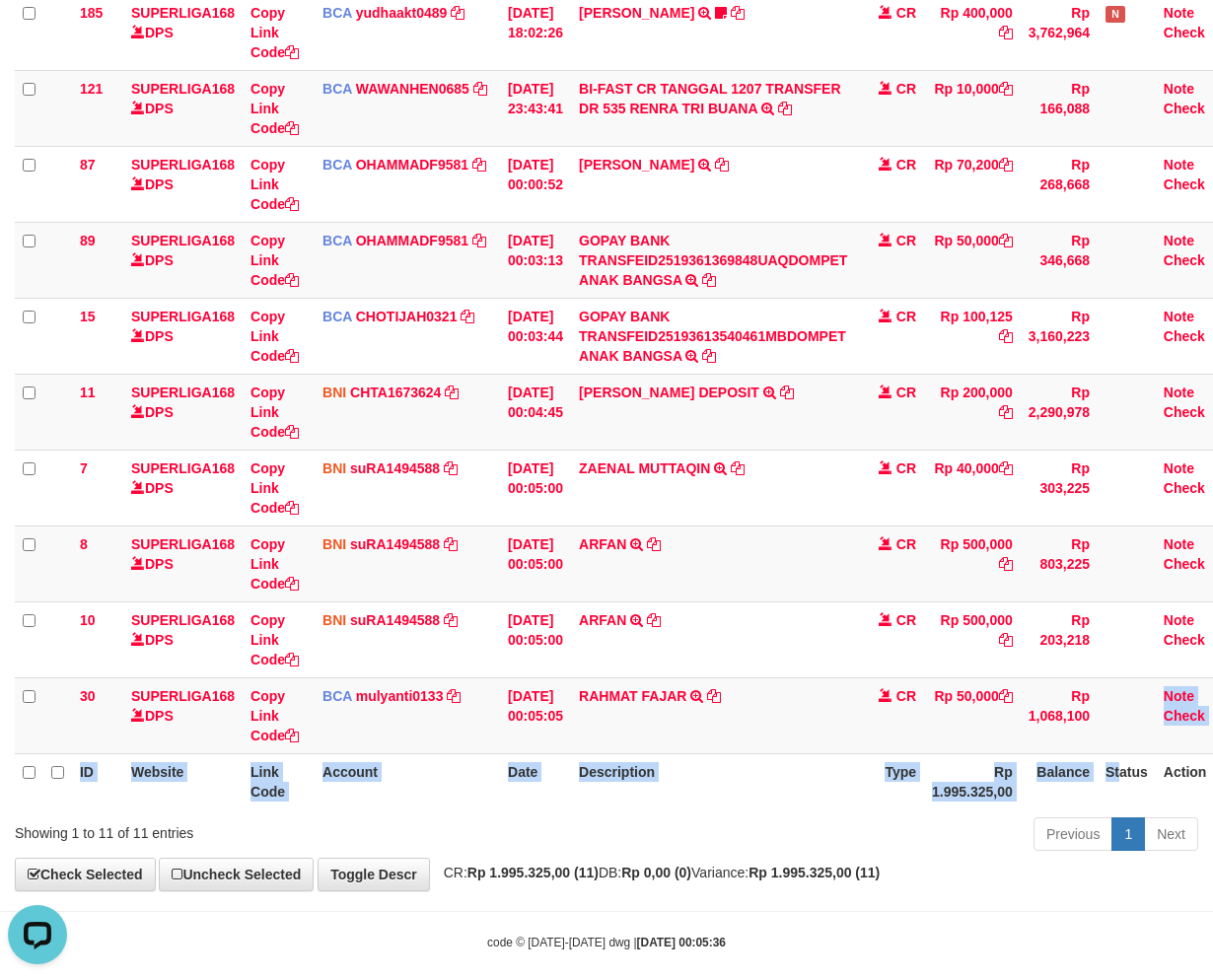 click on "ID Website Link Code Account Date Description Type Amount Balance Status Action
28
SUPERLIGA168    DPS
Copy Link Code
BNI
KhaL1660151
DPS
KHEIR TSAR MUHAMMAD ALI
mutasi_20250712_4651 | 28
mutasi_20250712_4651 | 28
12/07/2025 08:11:28
TRFPAYTOP-UP ECHANNEL         TRF/PAY/TOP-UP ECHANNEL
CR
Rp 75,000
Rp 224,008
Note
Check
185
SUPERLIGA168    DPS
Copy Link Code
BCA
yudhaakt0489" at bounding box center (625, 335) 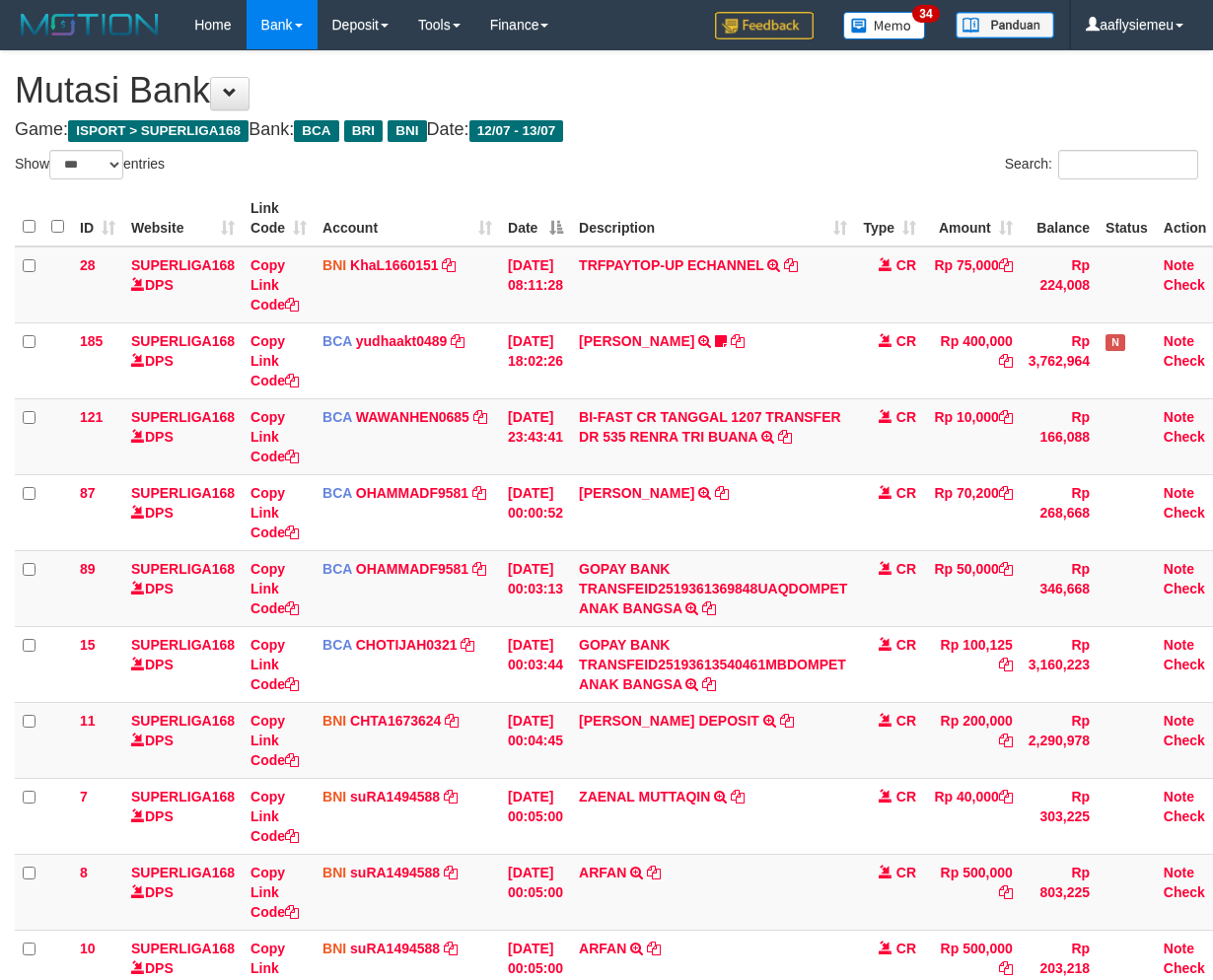 select on "***" 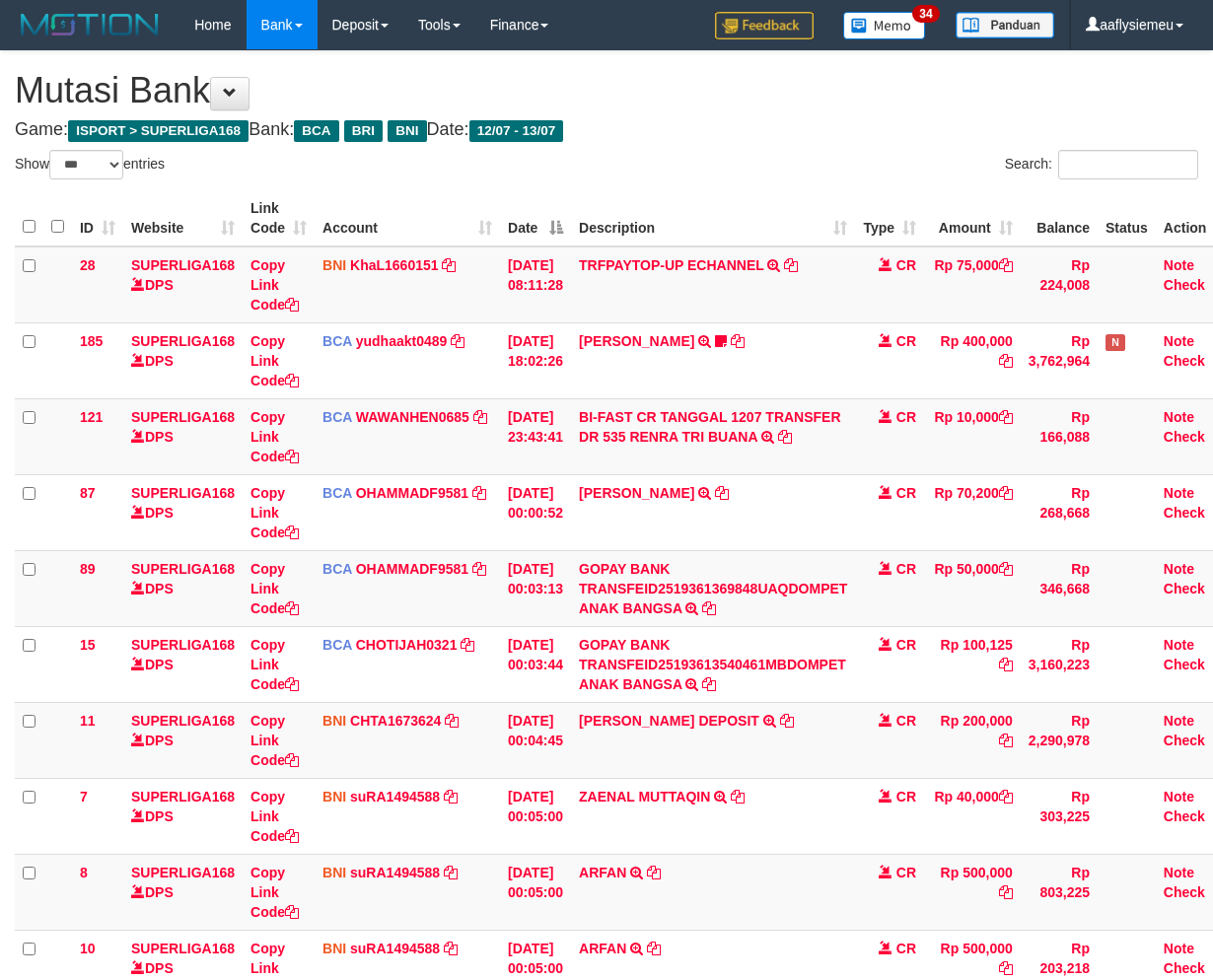scroll, scrollTop: 308, scrollLeft: 0, axis: vertical 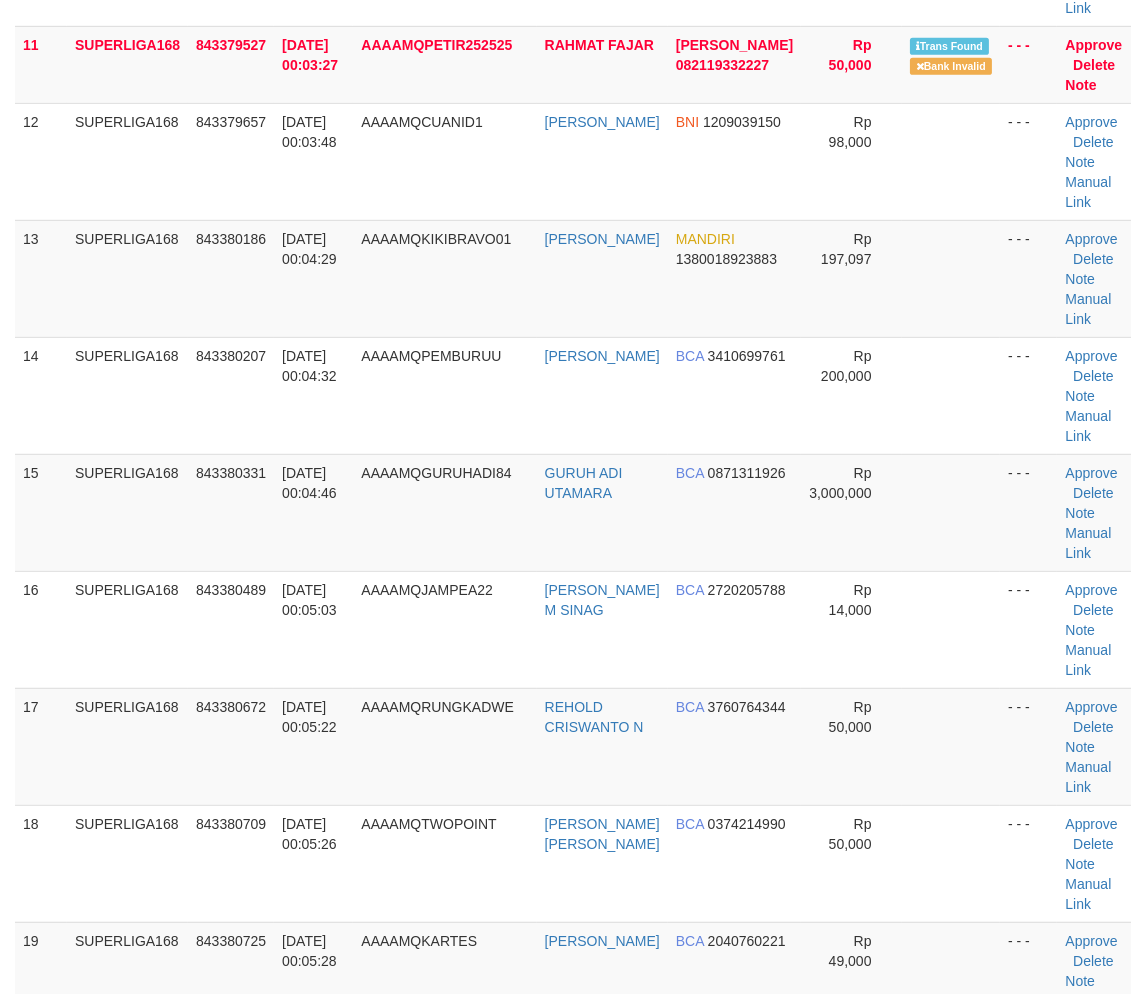 drag, startPoint x: 182, startPoint y: 574, endPoint x: 1, endPoint y: 606, distance: 183.80696 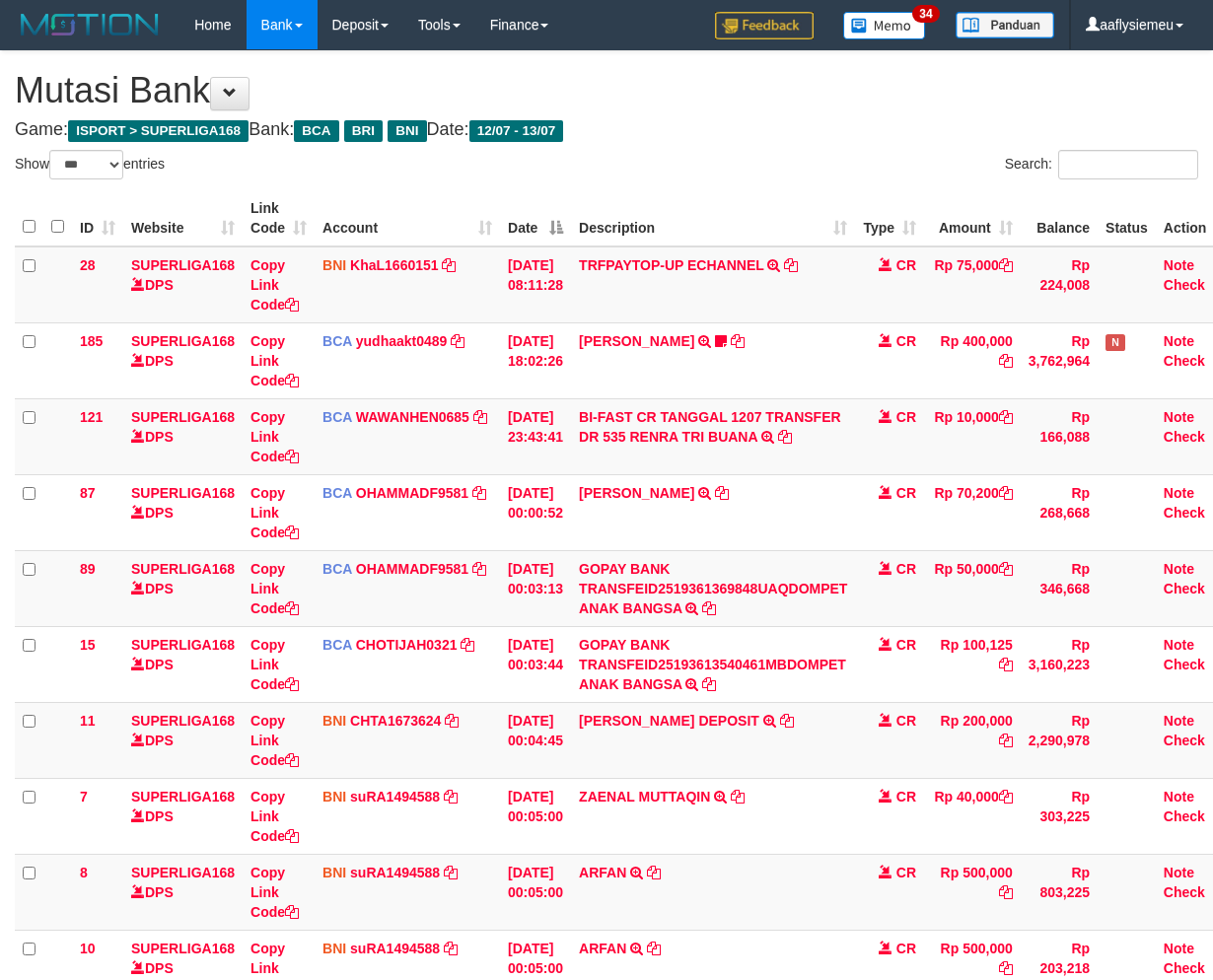 select on "***" 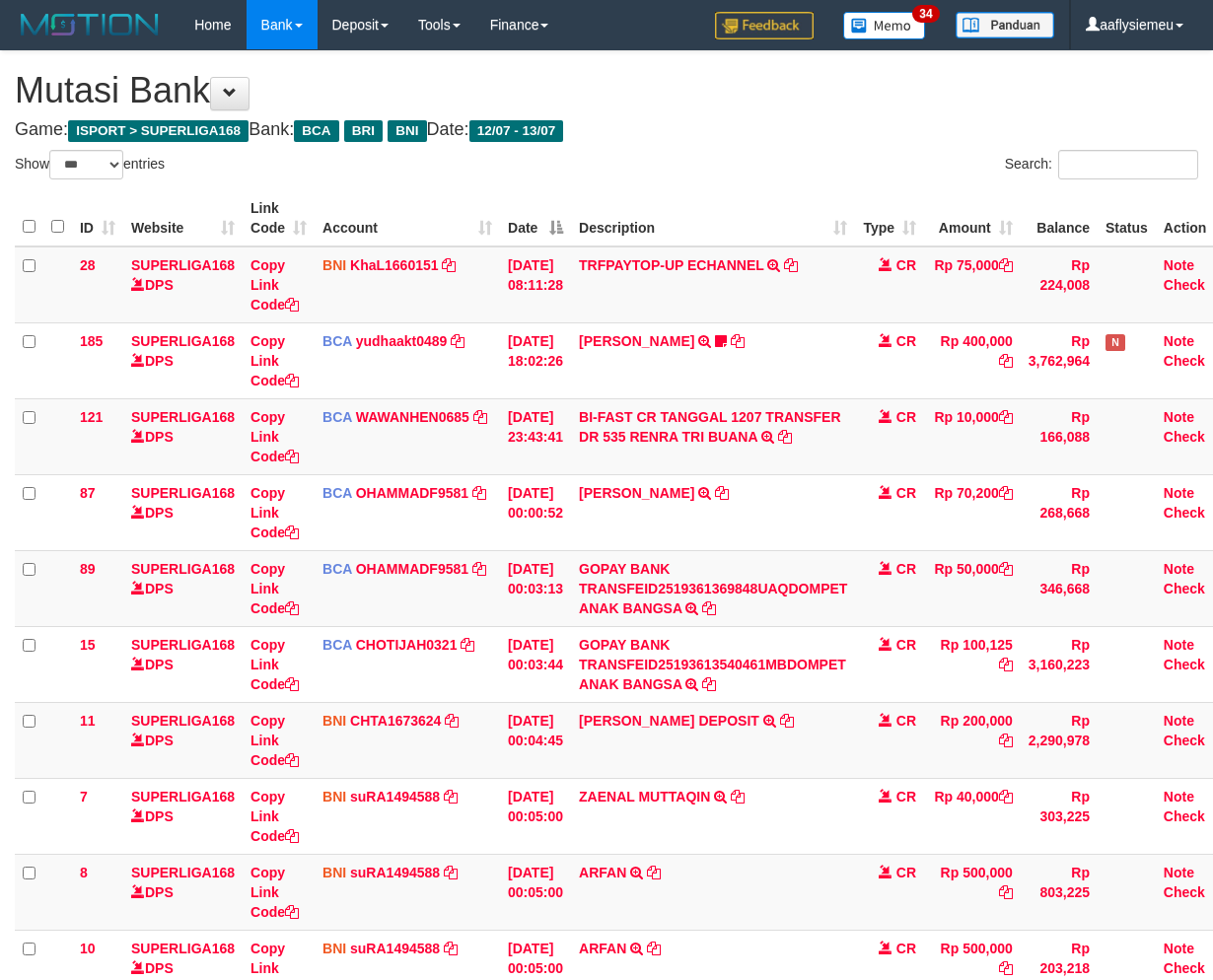 scroll, scrollTop: 349, scrollLeft: 0, axis: vertical 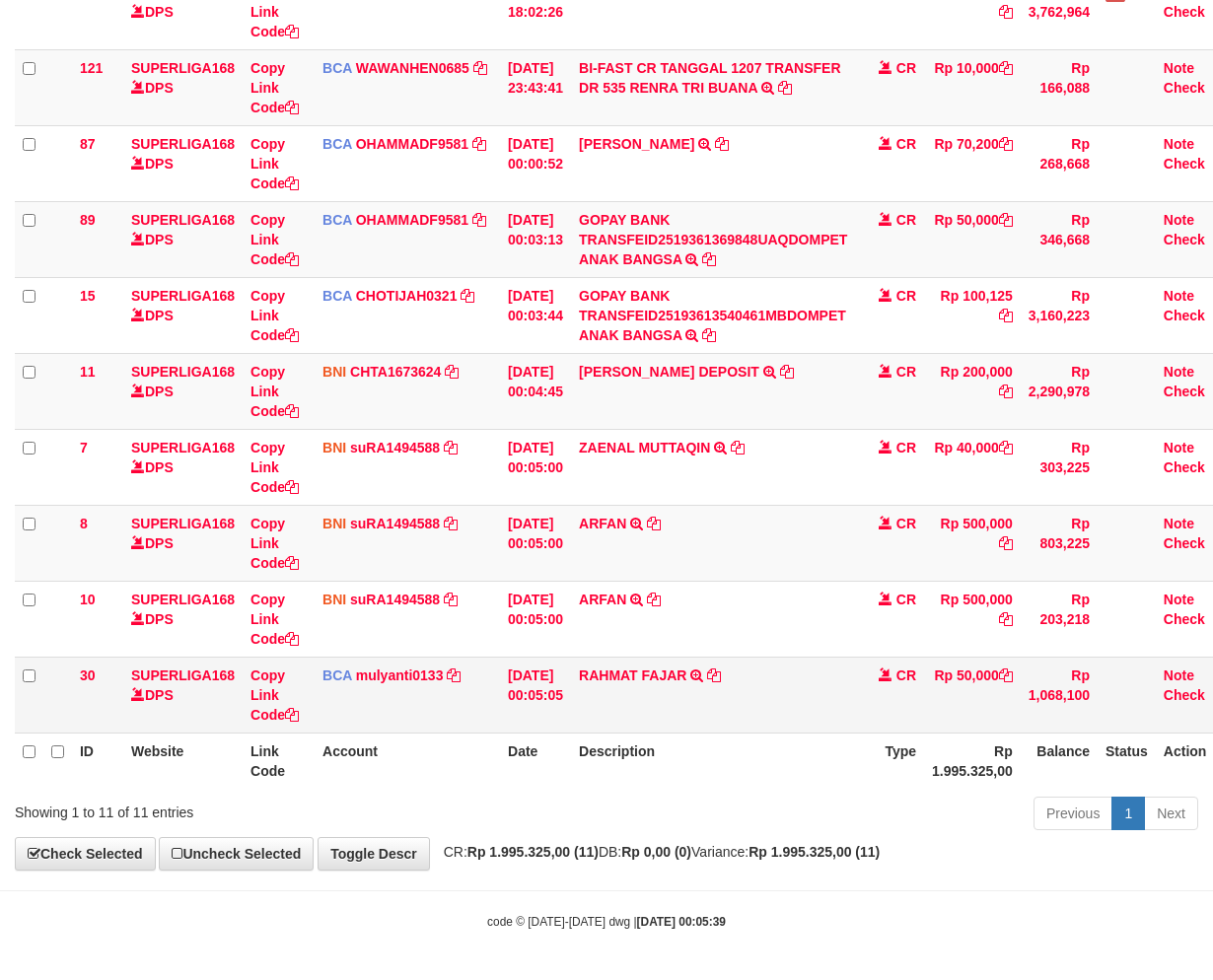 click on "CR" at bounding box center (890, 694) 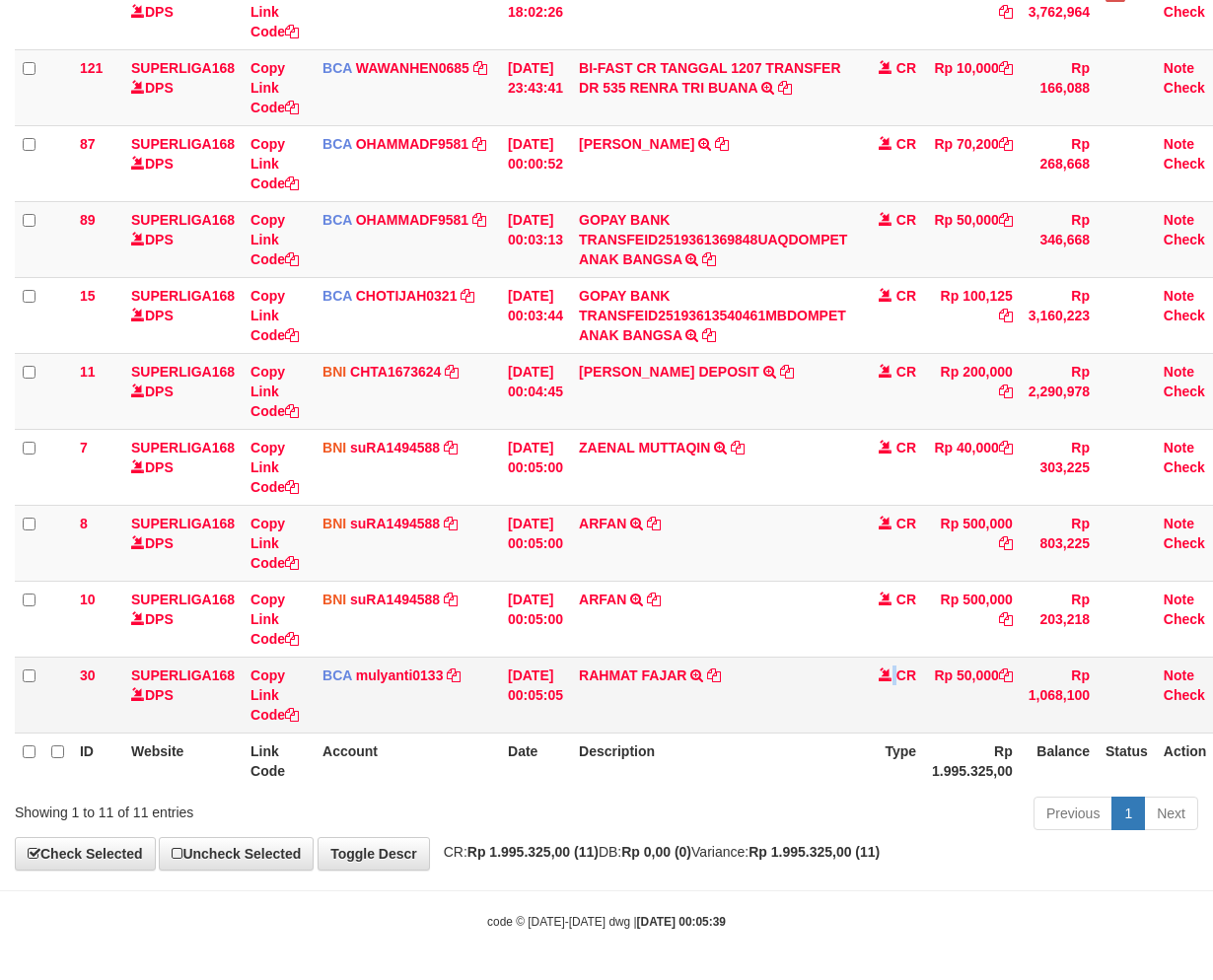 drag, startPoint x: 893, startPoint y: 694, endPoint x: 921, endPoint y: 696, distance: 28.071338 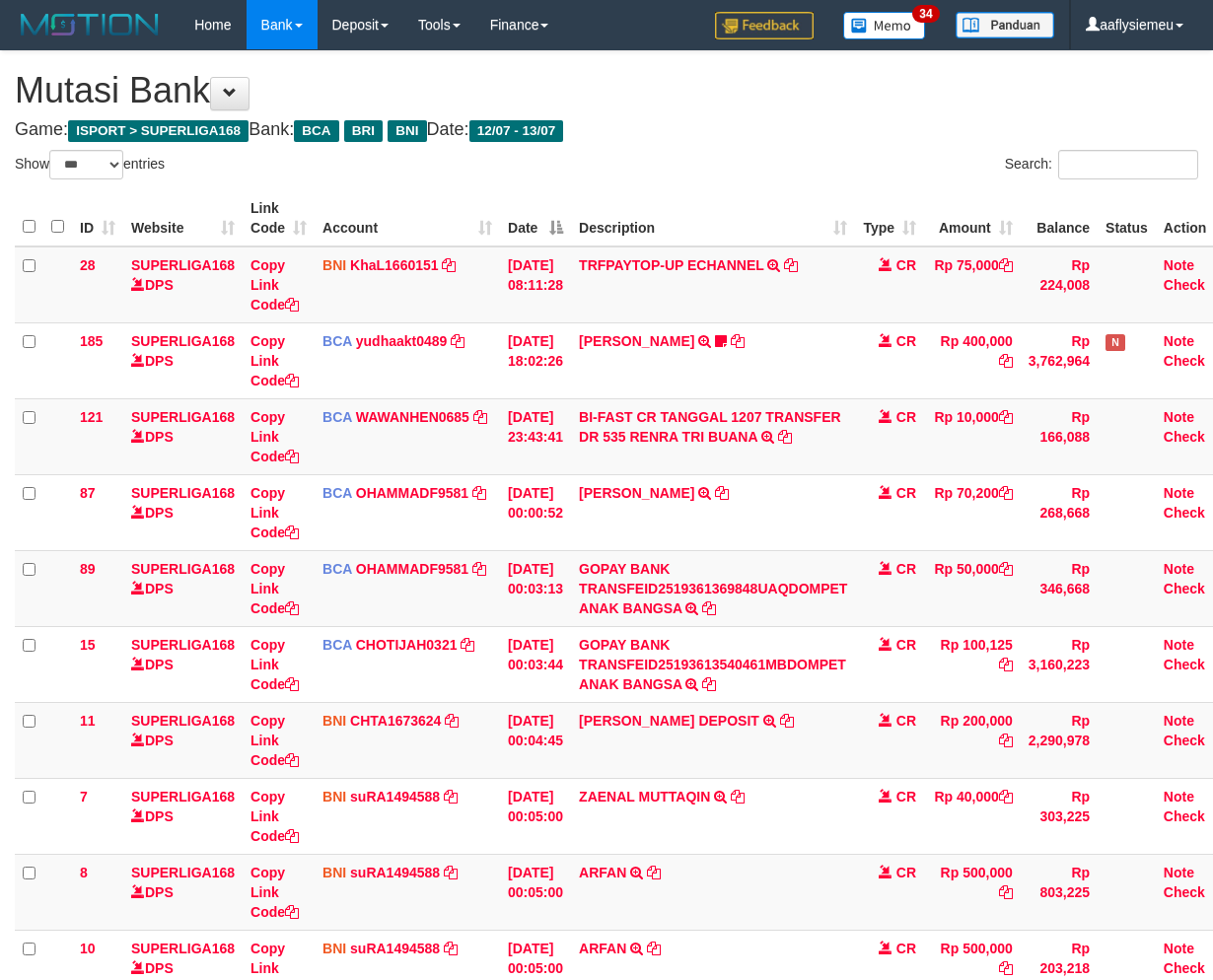 select on "***" 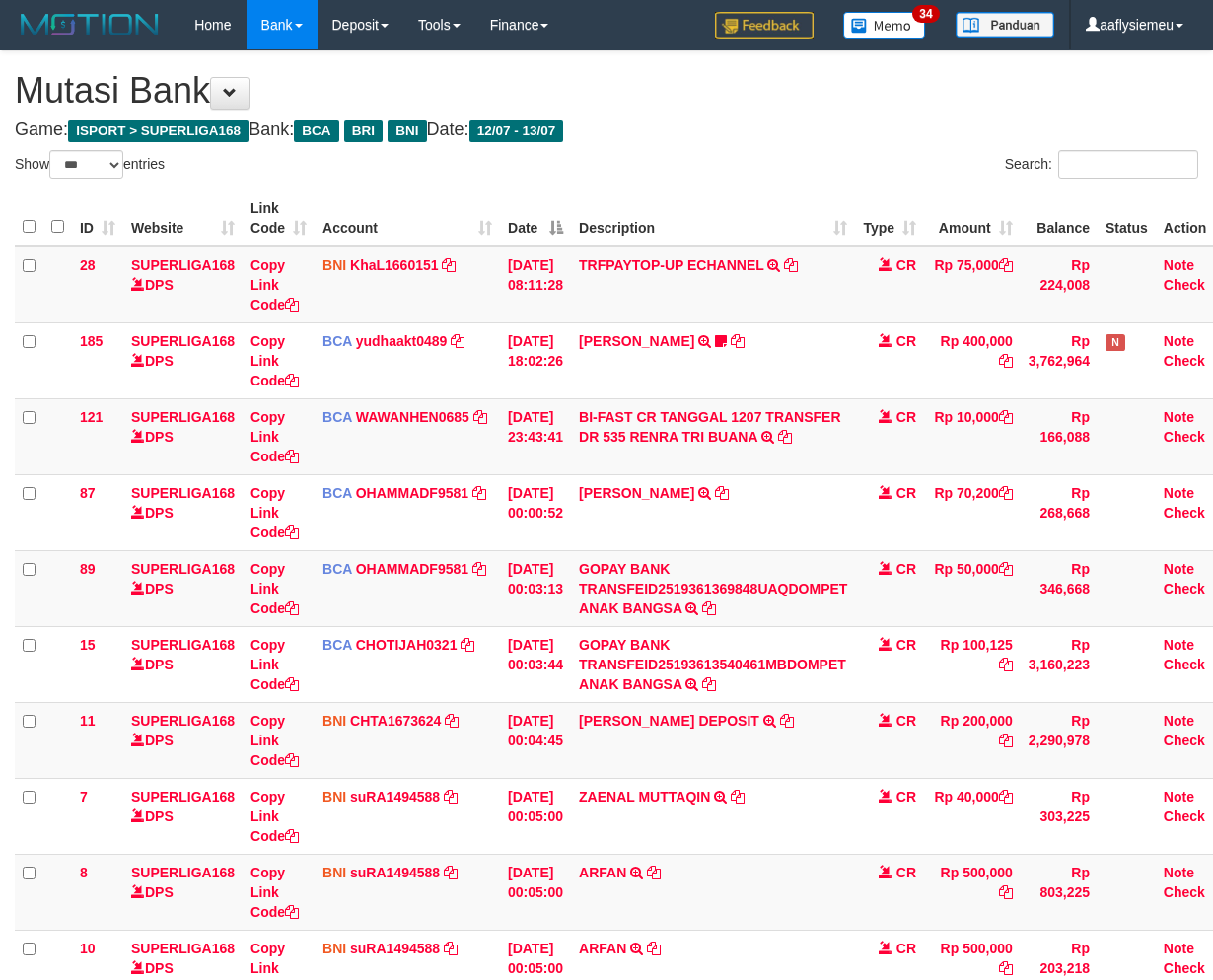 scroll, scrollTop: 328, scrollLeft: 0, axis: vertical 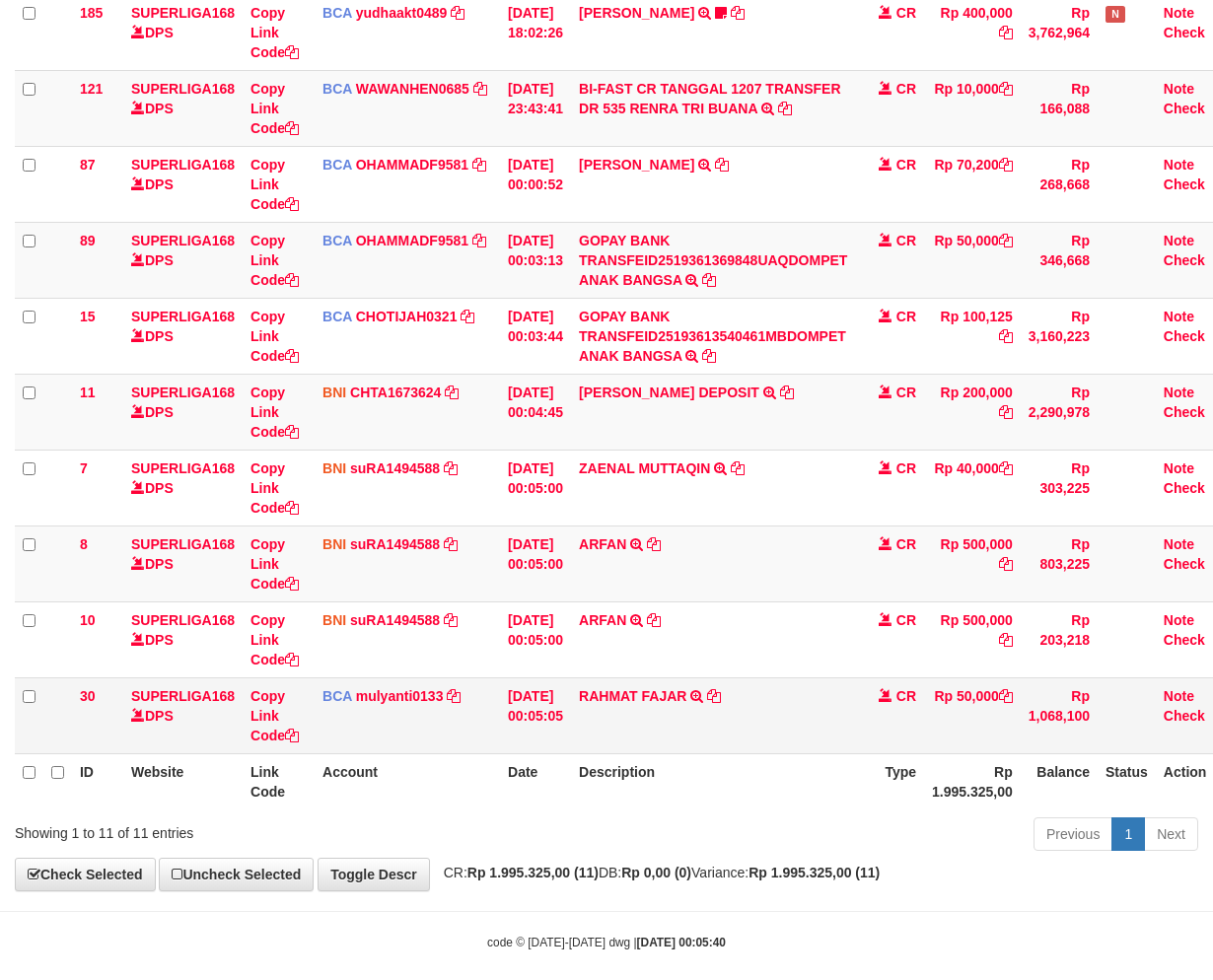 click on "CR" at bounding box center (890, 715) 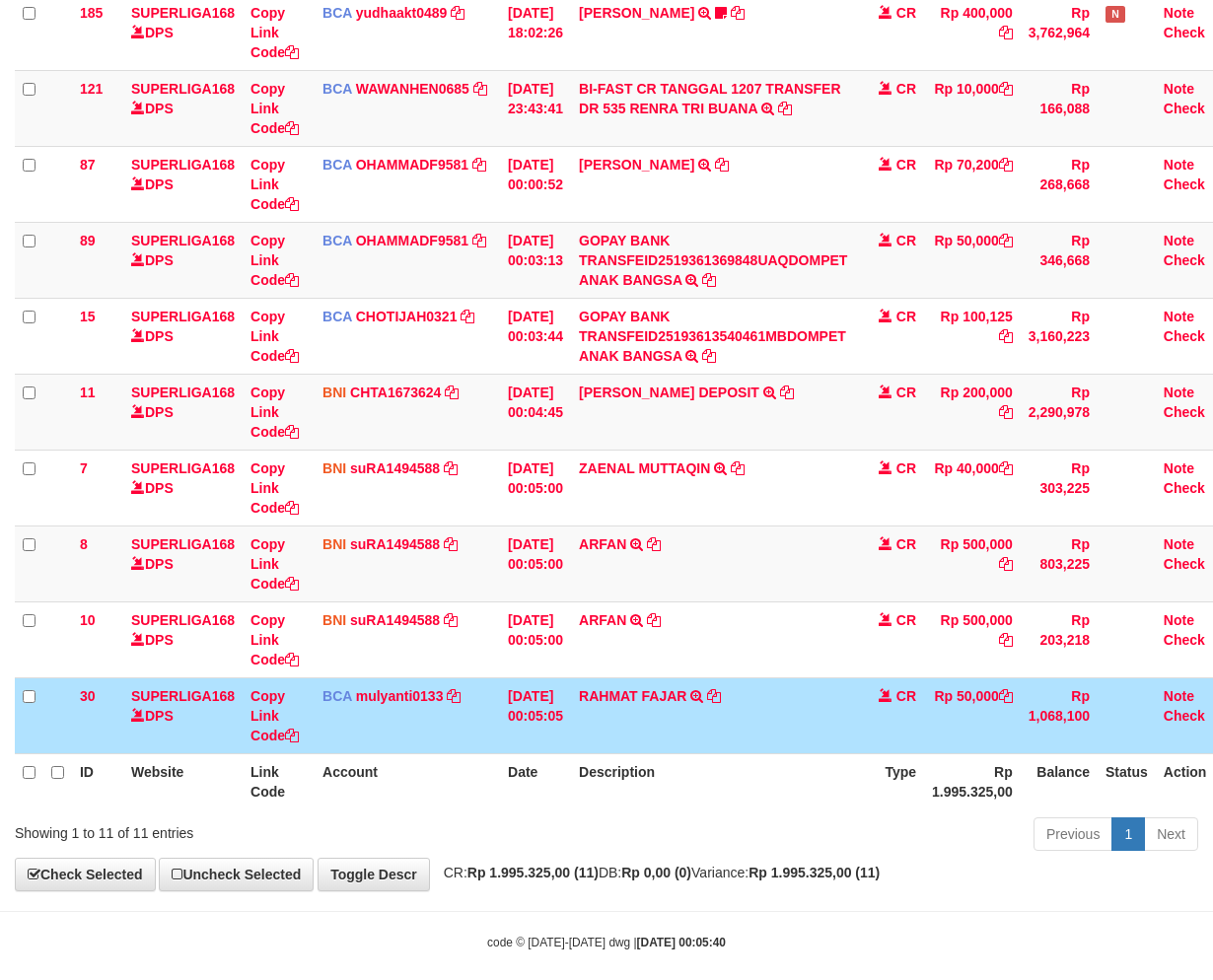 click on "CR" at bounding box center (890, 715) 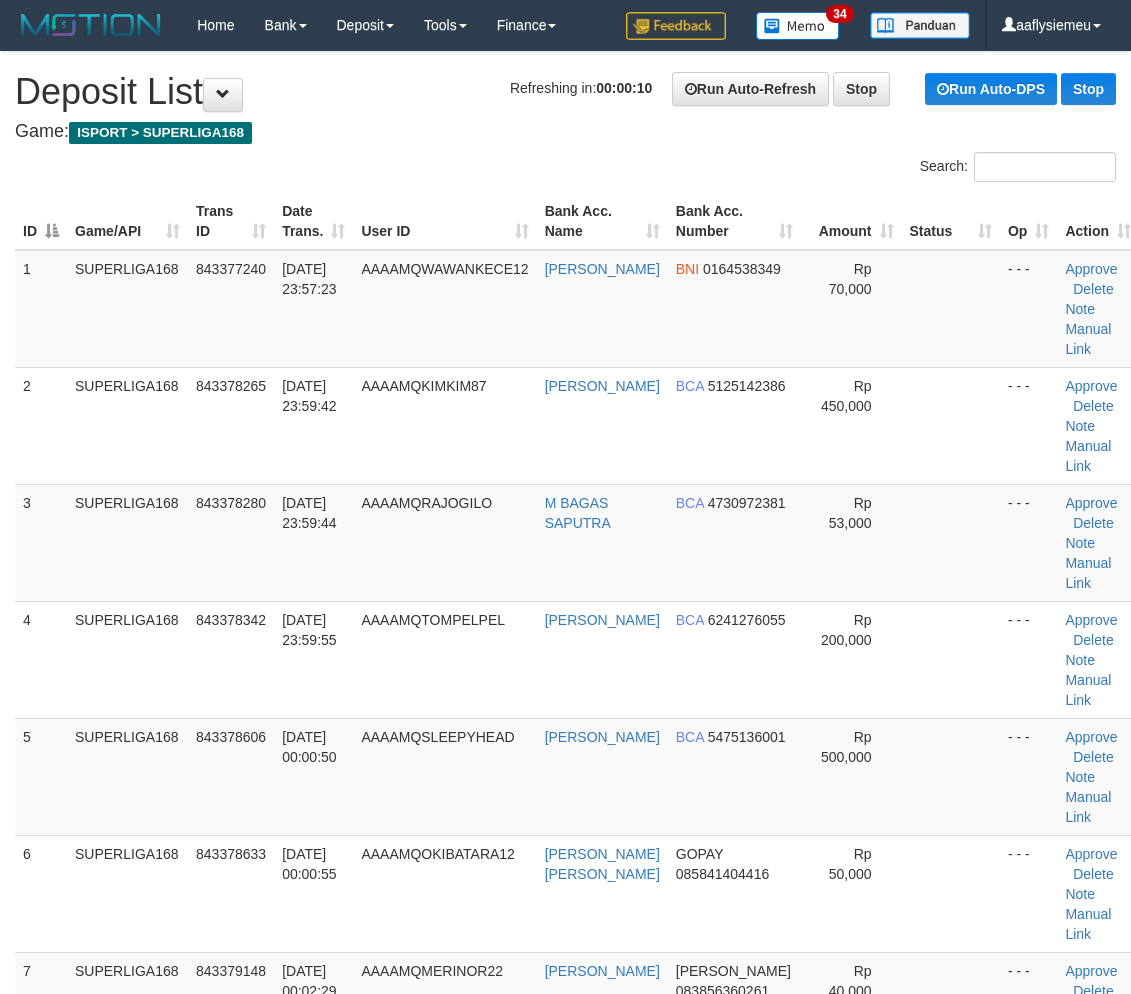scroll, scrollTop: 1394, scrollLeft: 0, axis: vertical 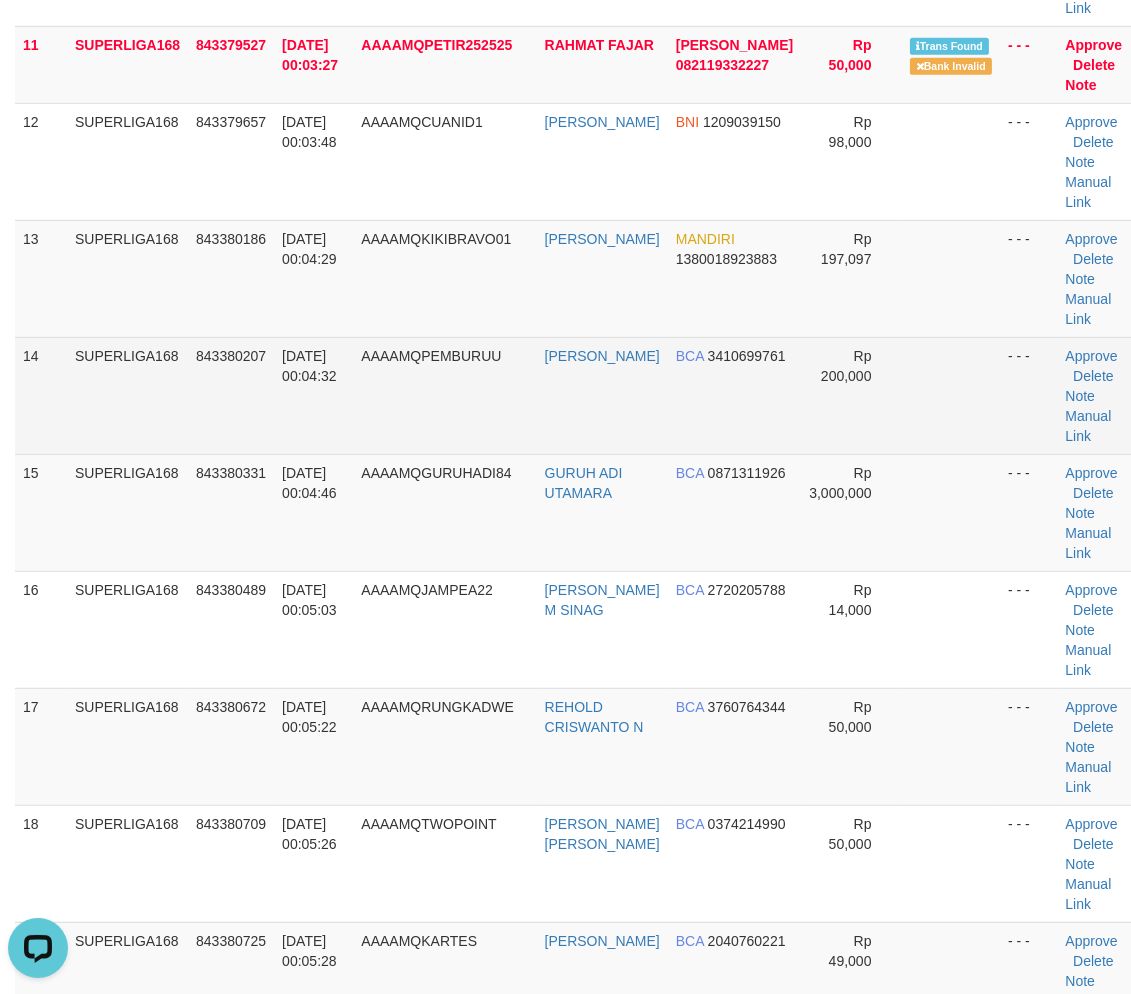 drag, startPoint x: 575, startPoint y: 417, endPoint x: 597, endPoint y: 427, distance: 24.166092 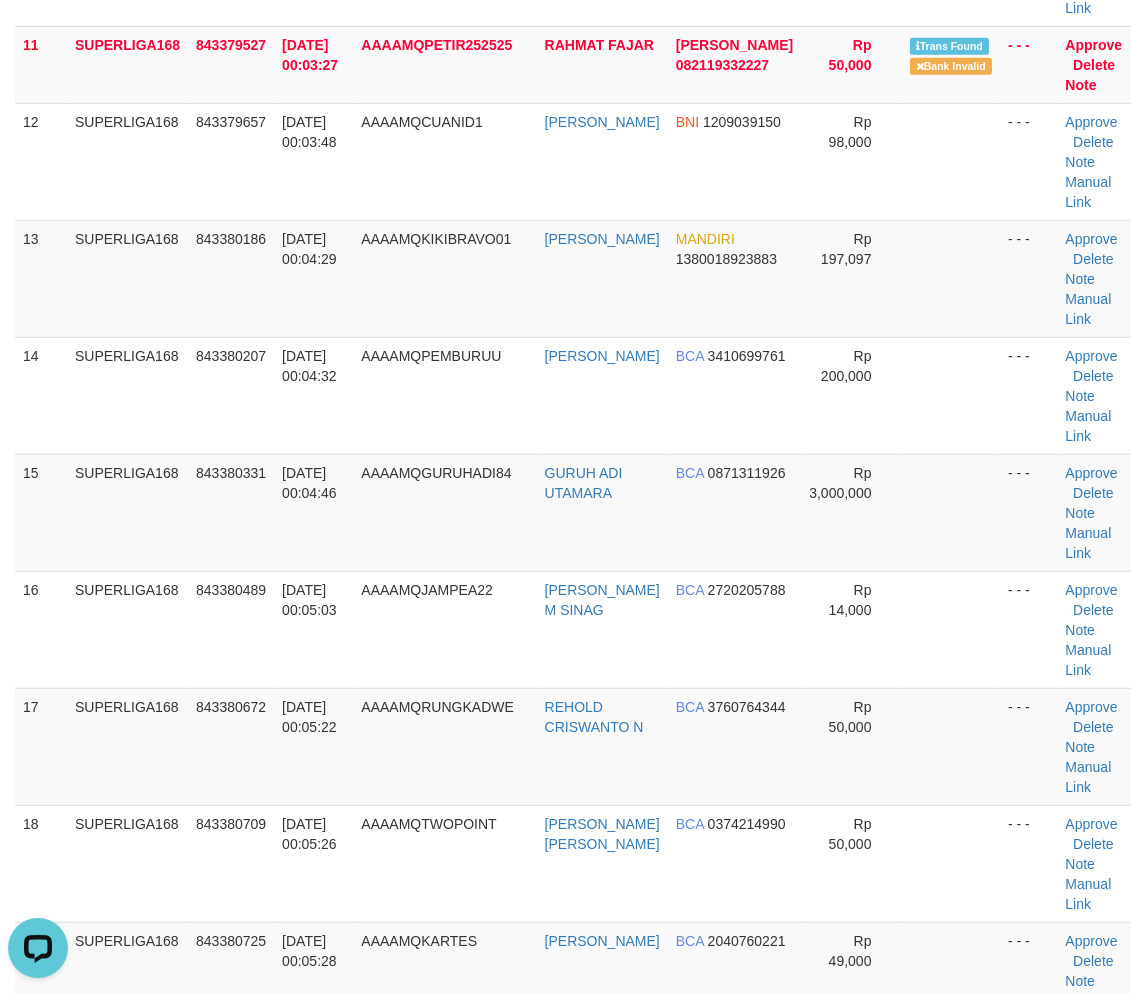 scroll, scrollTop: 715, scrollLeft: 0, axis: vertical 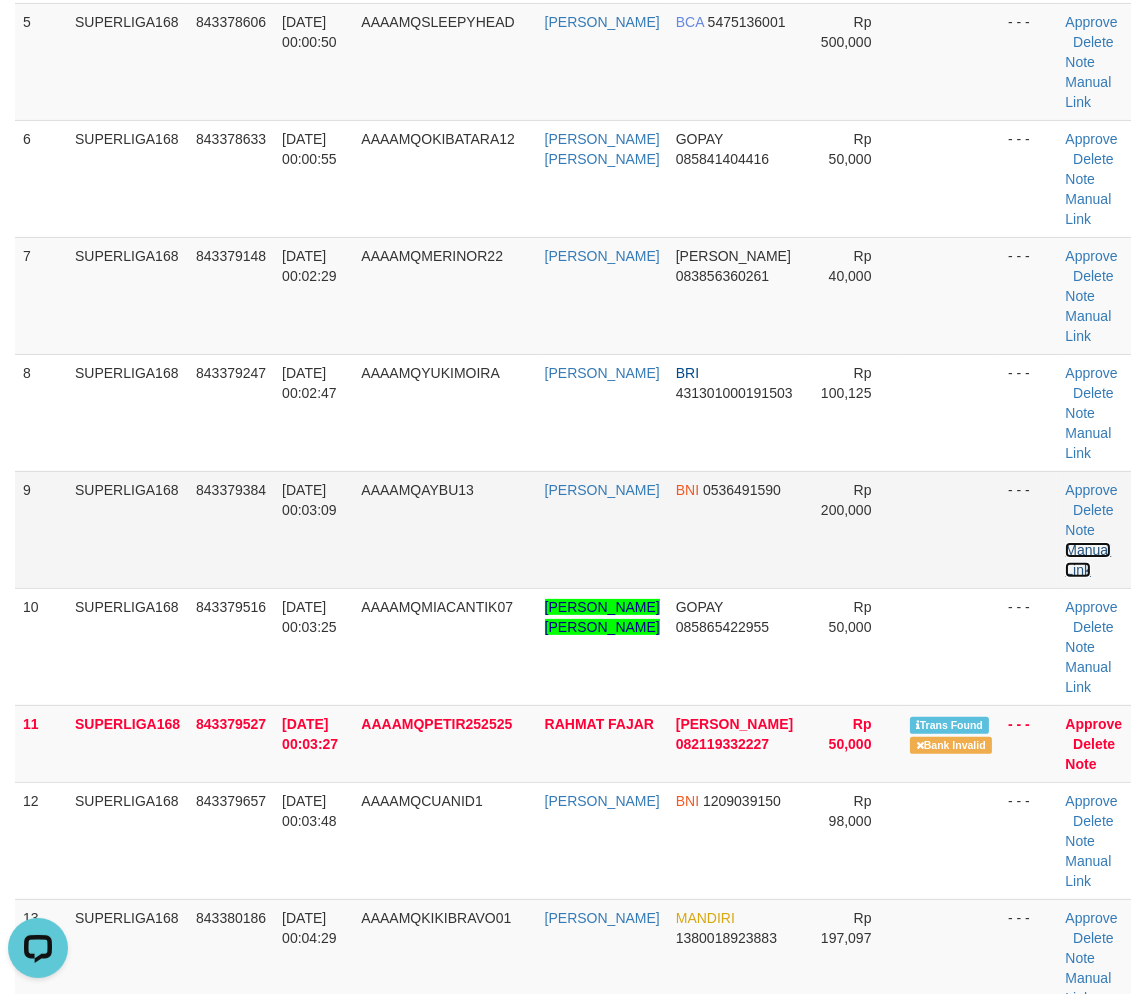 click on "Manual Link" at bounding box center (1088, 560) 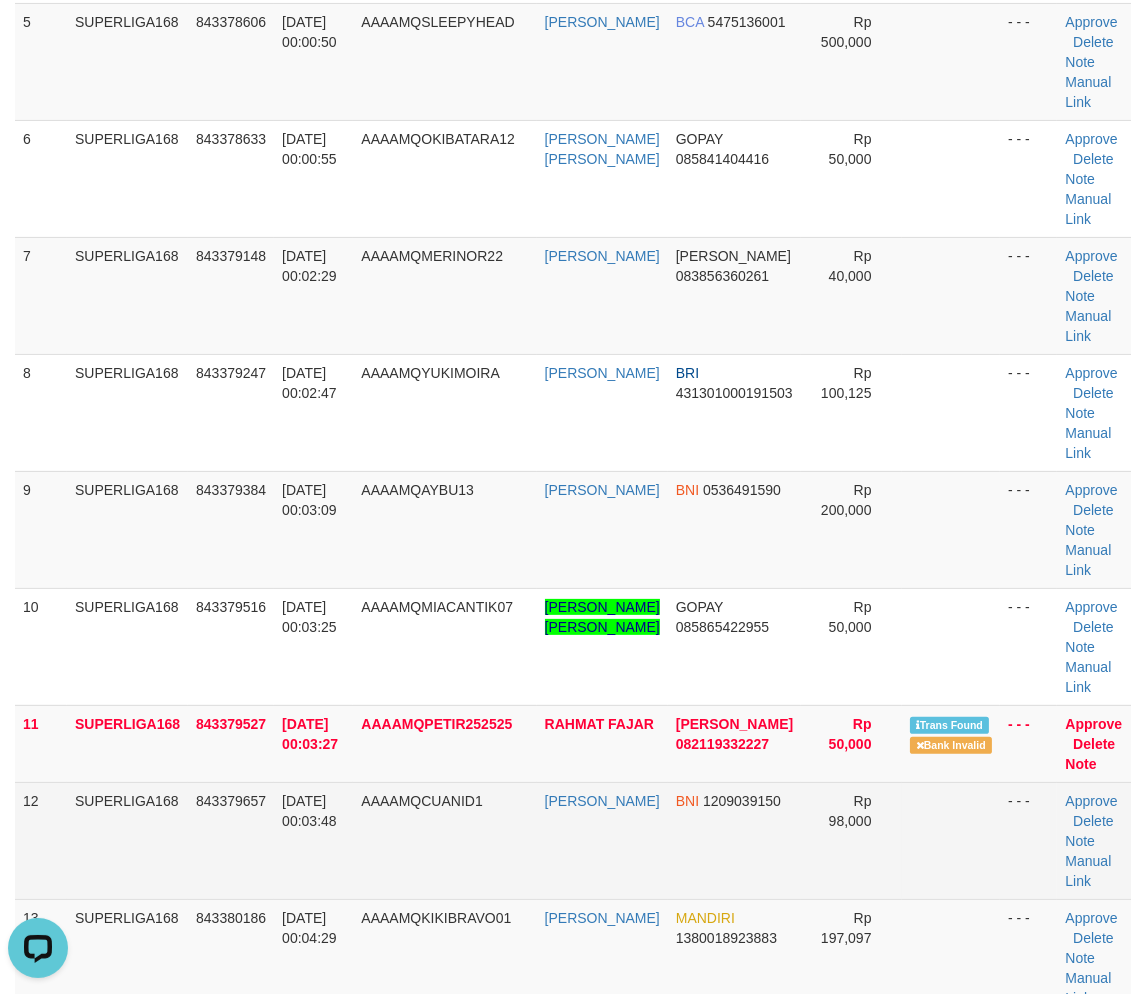 drag, startPoint x: 347, startPoint y: 864, endPoint x: 226, endPoint y: 790, distance: 141.83441 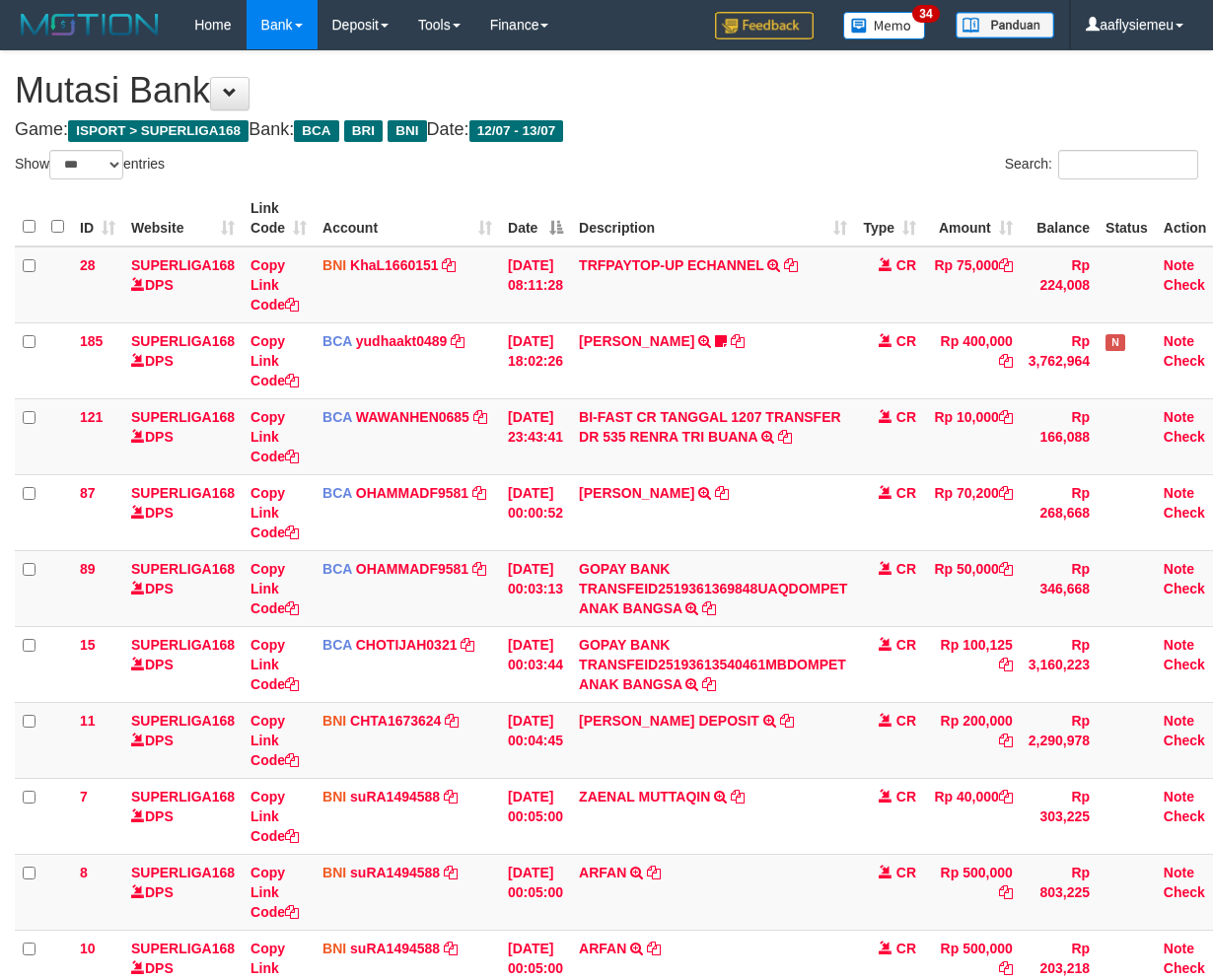 select on "***" 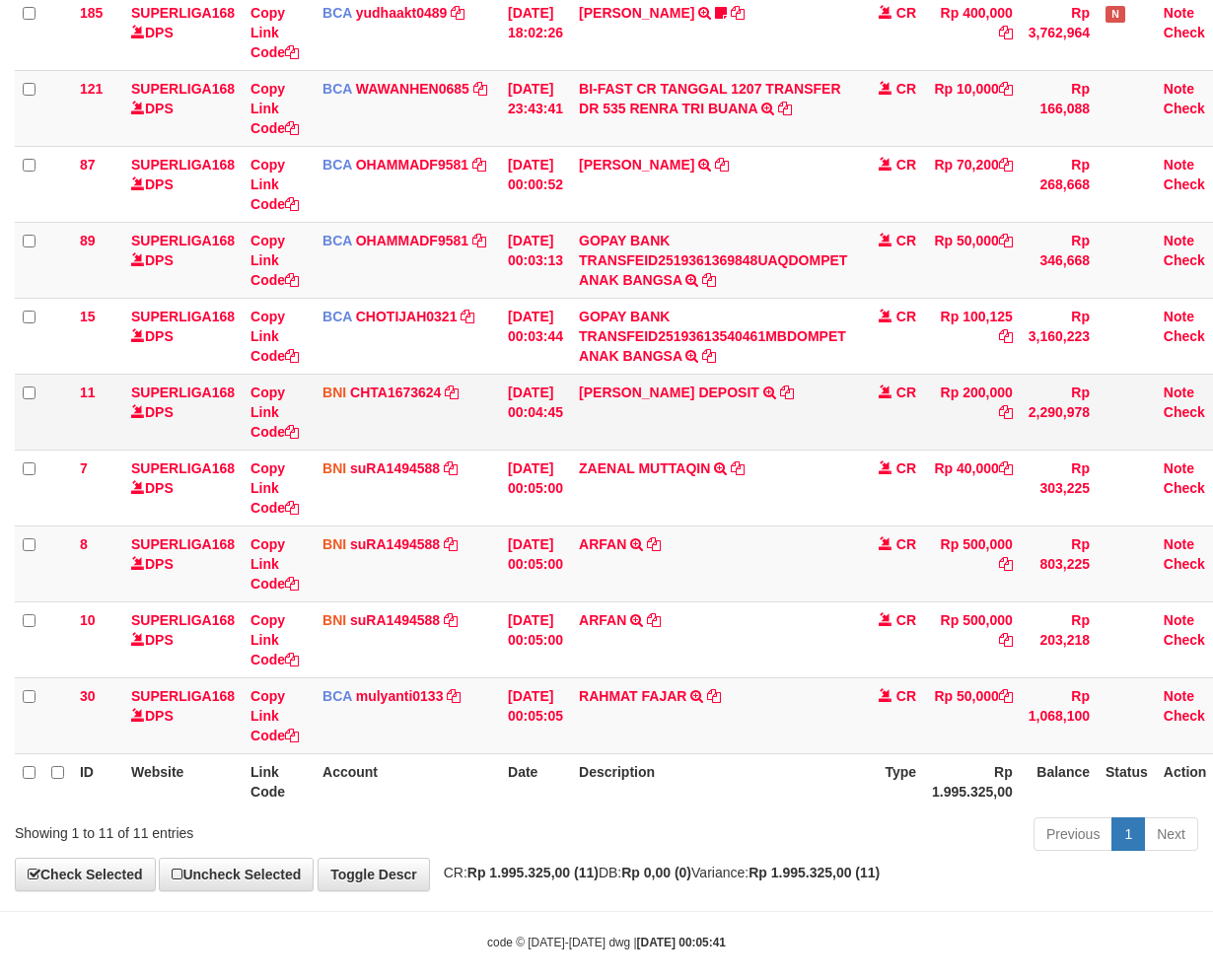 scroll, scrollTop: 349, scrollLeft: 0, axis: vertical 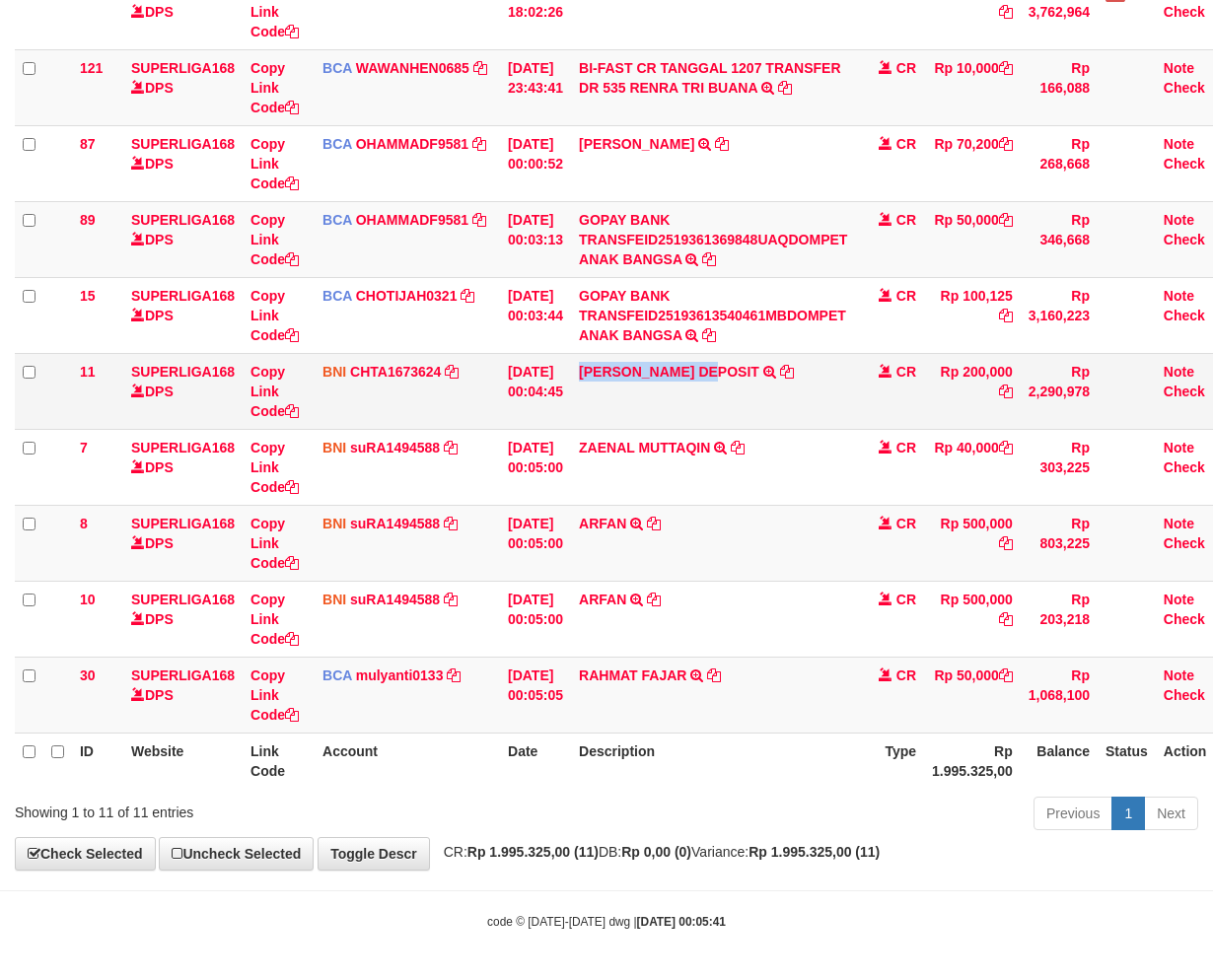 copy on "[PERSON_NAME]" 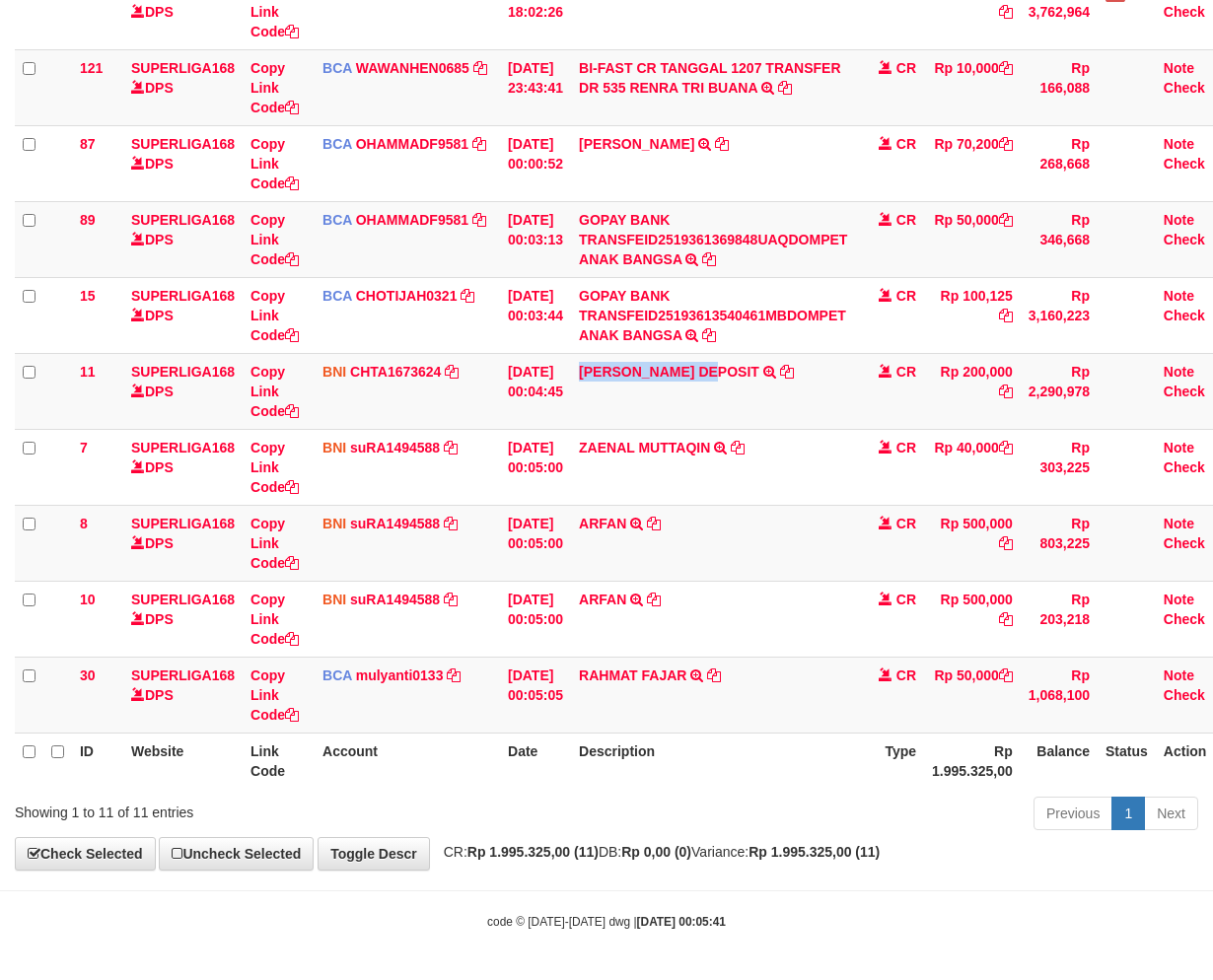 drag, startPoint x: 590, startPoint y: 385, endPoint x: 1218, endPoint y: 429, distance: 629.5395 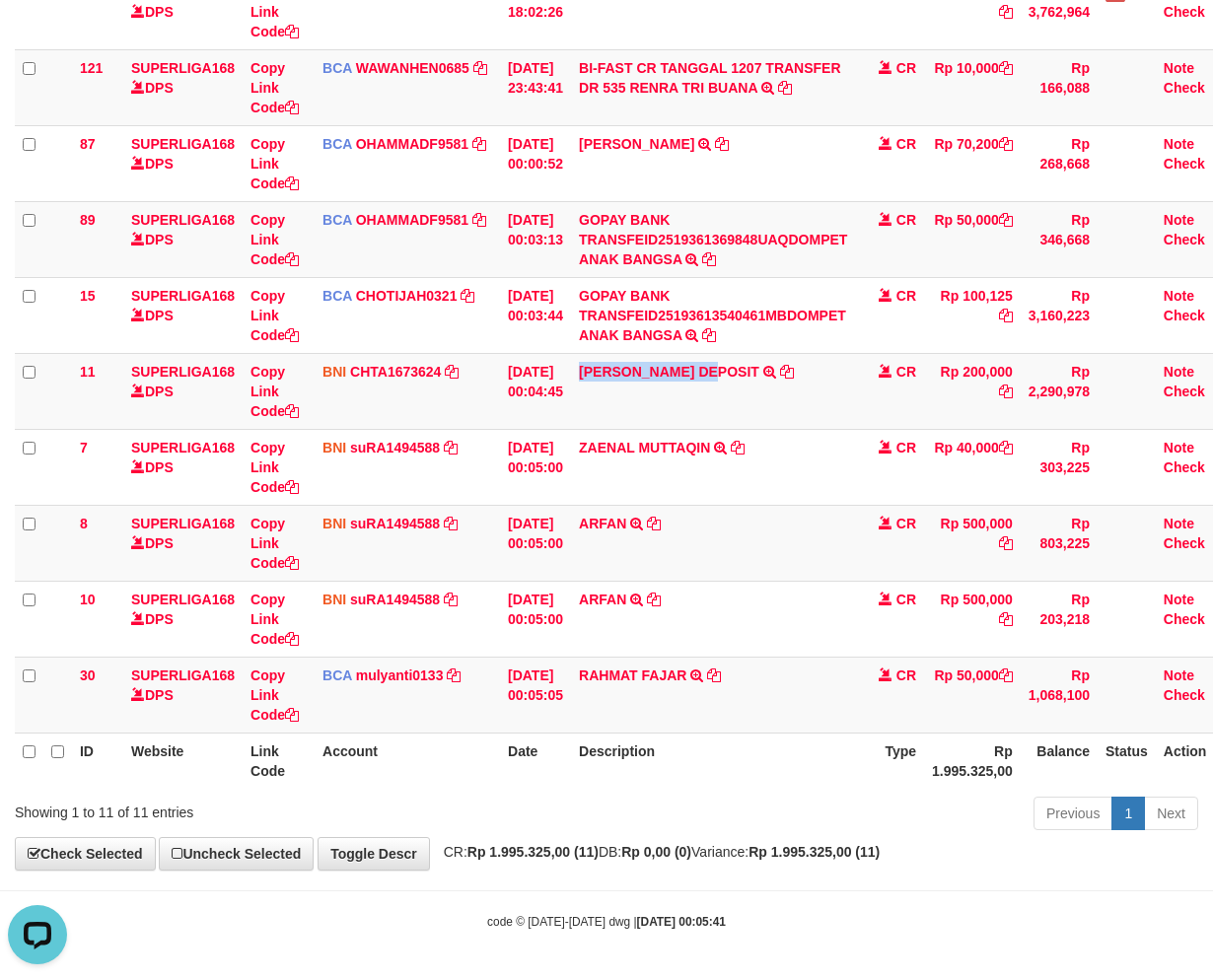 scroll, scrollTop: 0, scrollLeft: 0, axis: both 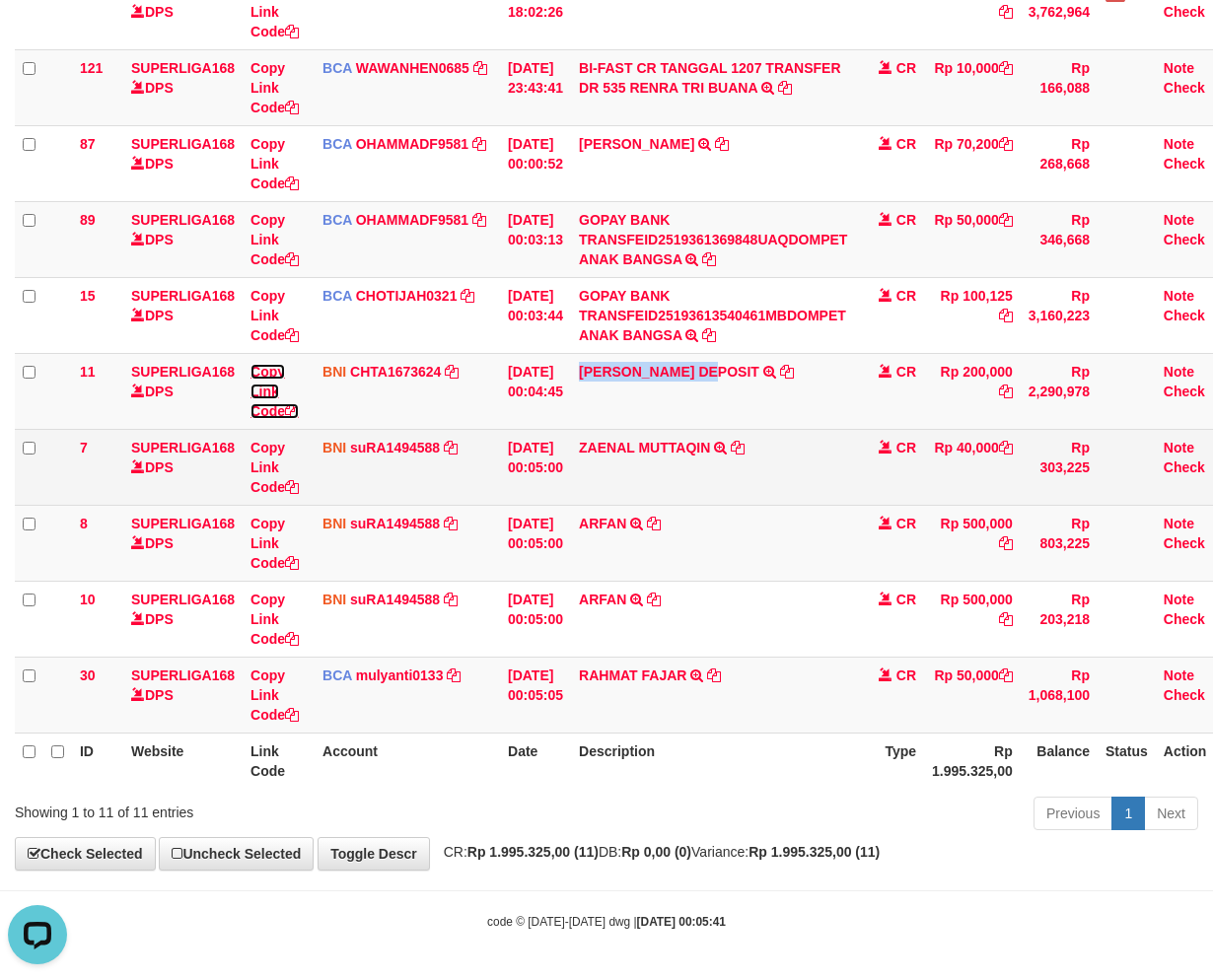drag, startPoint x: 259, startPoint y: 405, endPoint x: 1109, endPoint y: 427, distance: 850.2847 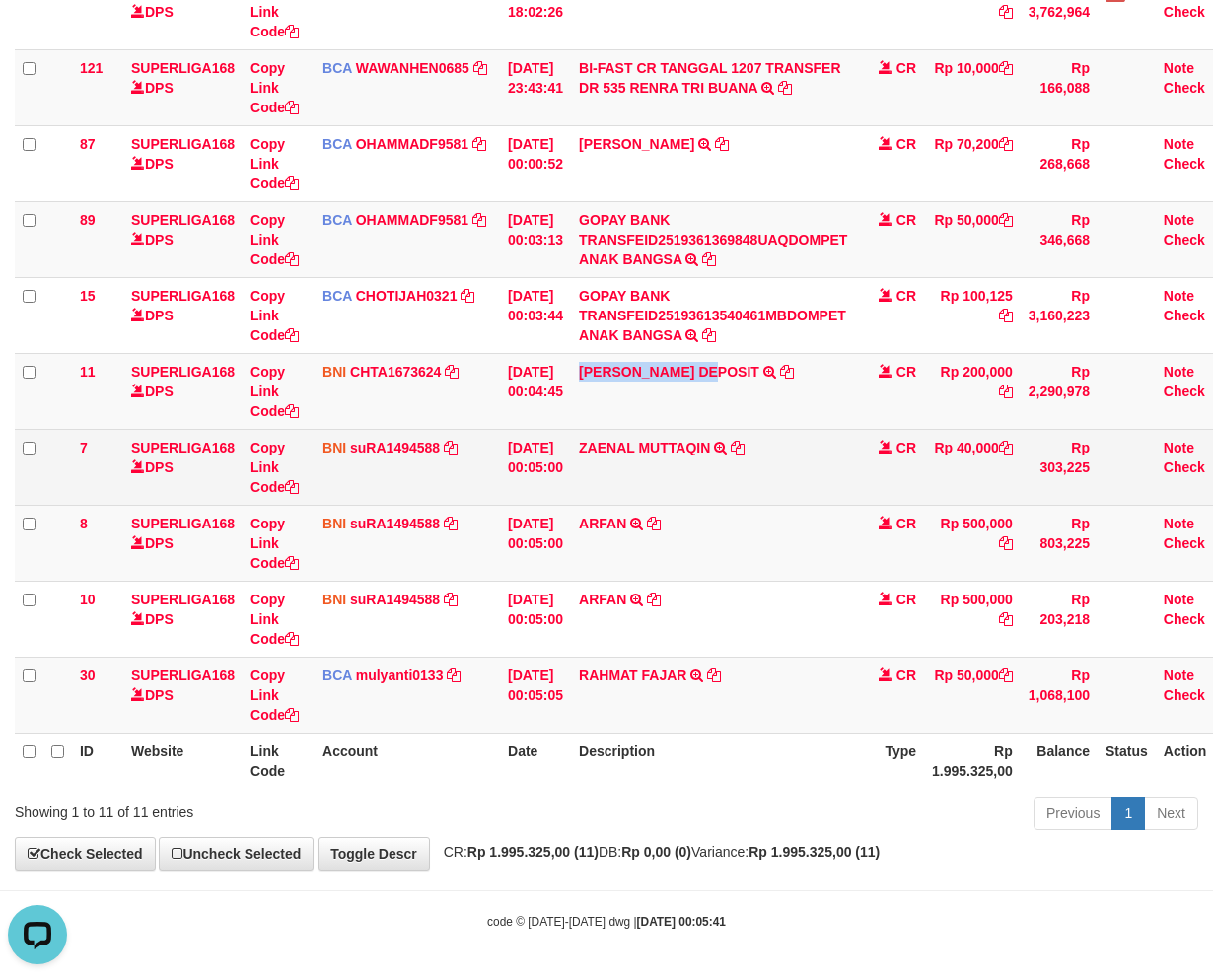 copy on "[PERSON_NAME]" 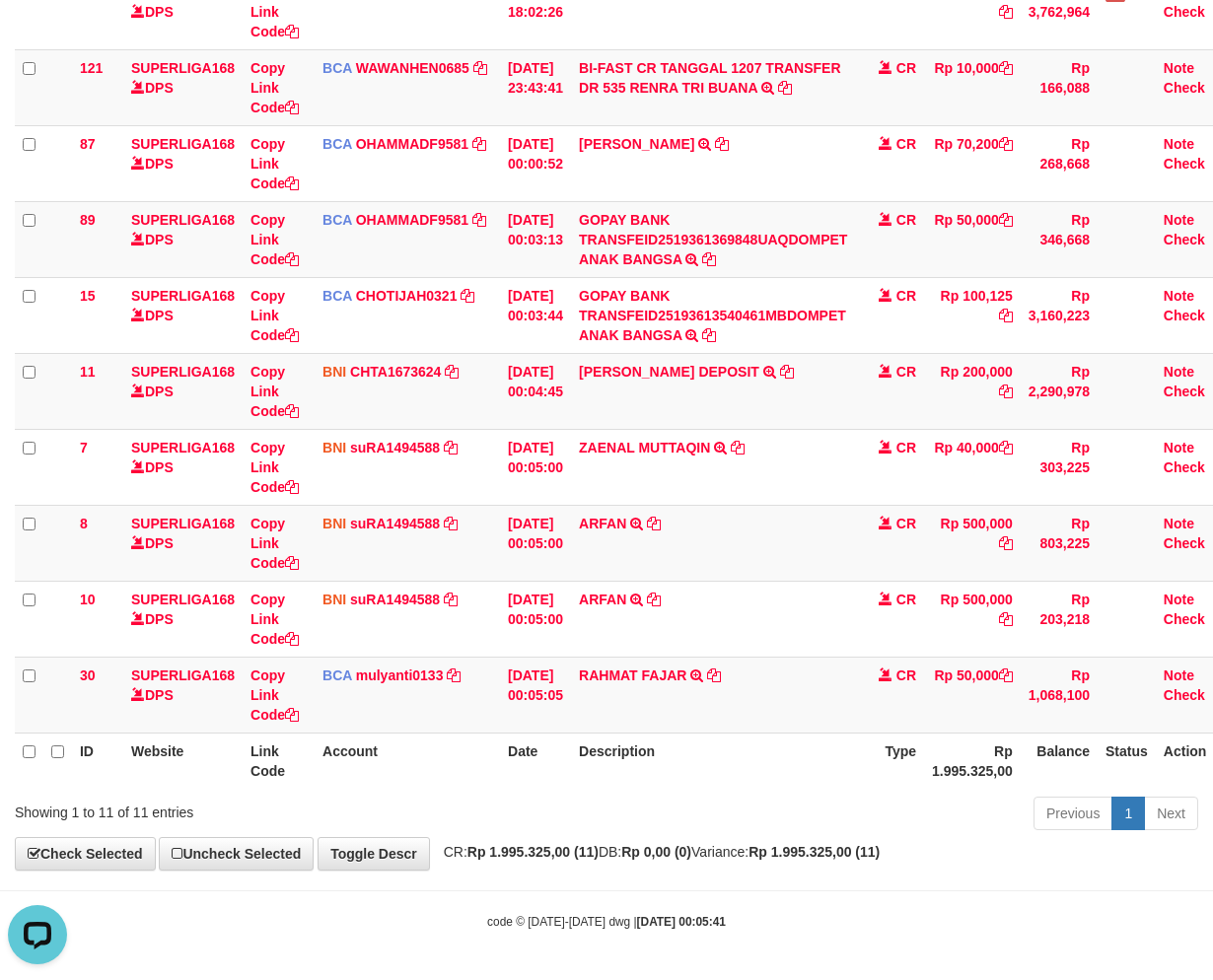 scroll, scrollTop: 270, scrollLeft: 0, axis: vertical 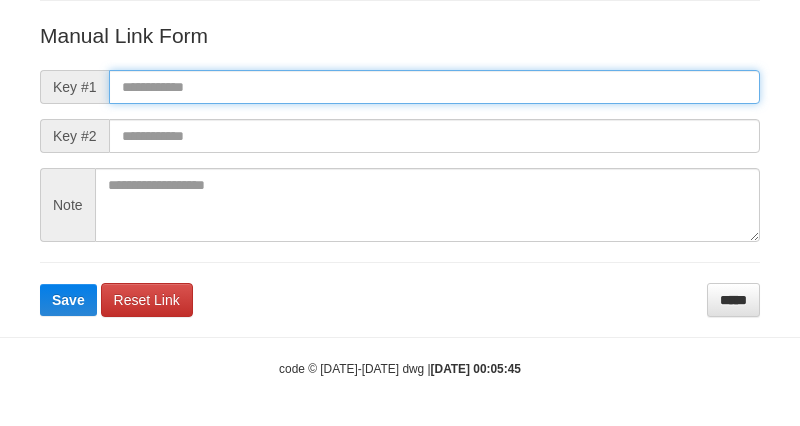 drag, startPoint x: 160, startPoint y: 87, endPoint x: 161, endPoint y: 136, distance: 49.010204 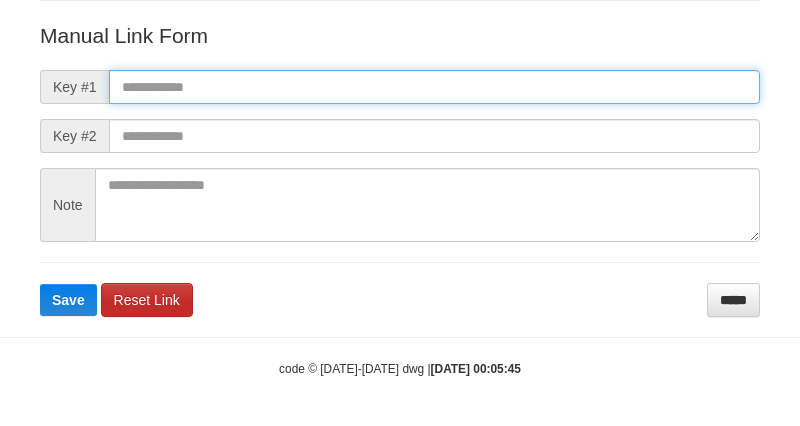 paste on "**********" 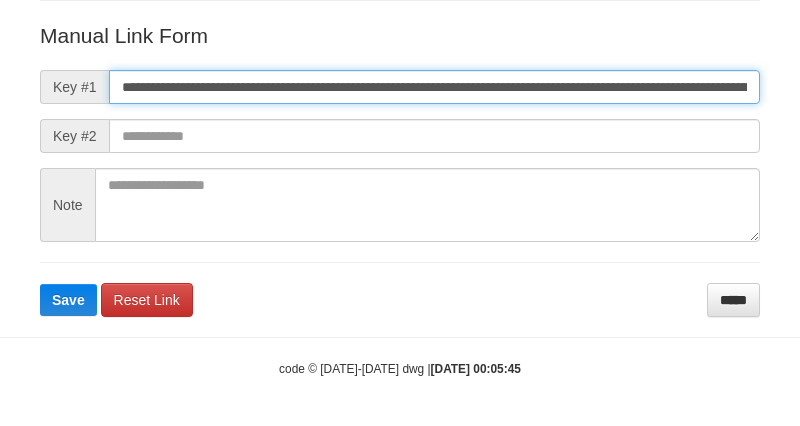 scroll, scrollTop: 0, scrollLeft: 1173, axis: horizontal 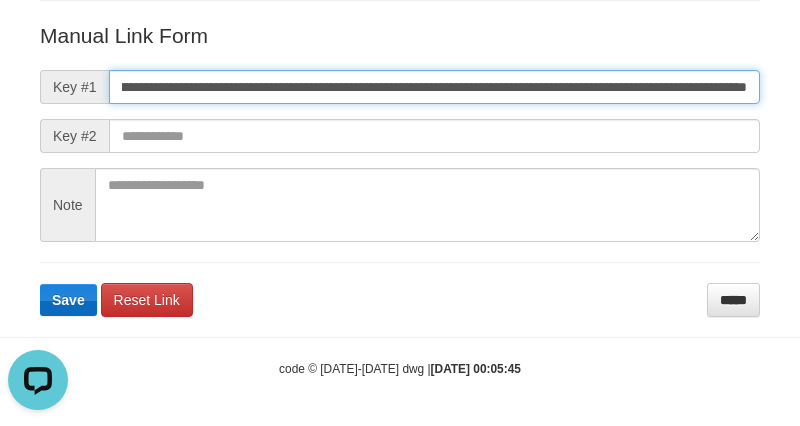 type on "**********" 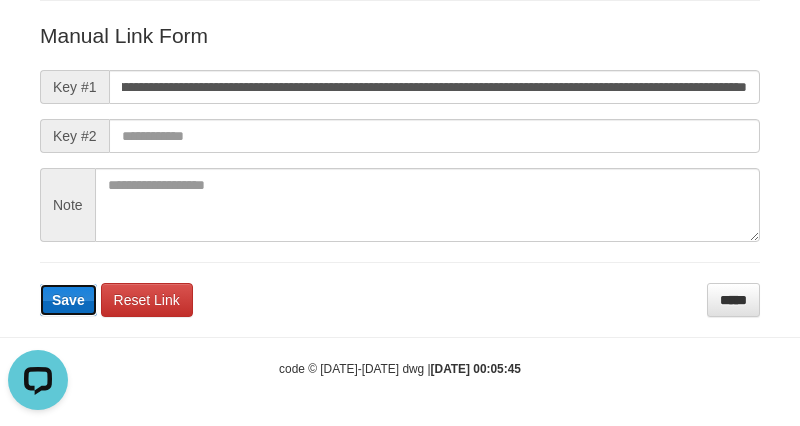 click on "Save" at bounding box center (68, 300) 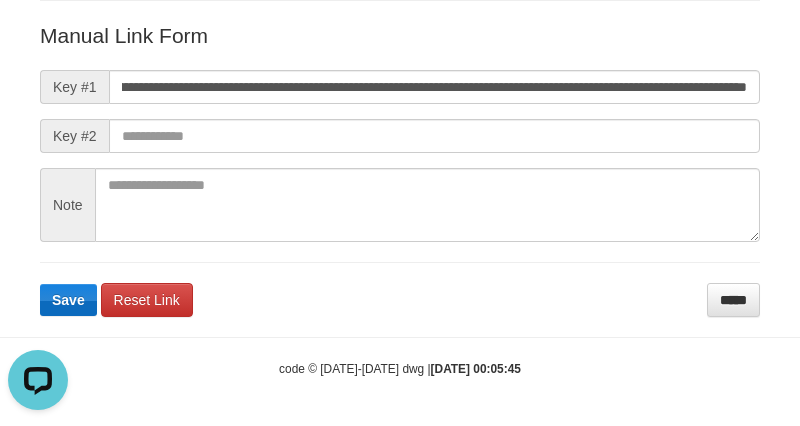 scroll, scrollTop: 0, scrollLeft: 0, axis: both 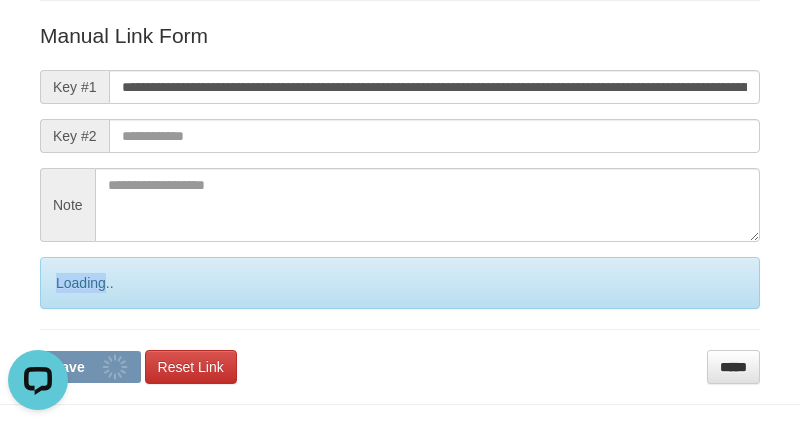 click on "Loading.." at bounding box center (400, 283) 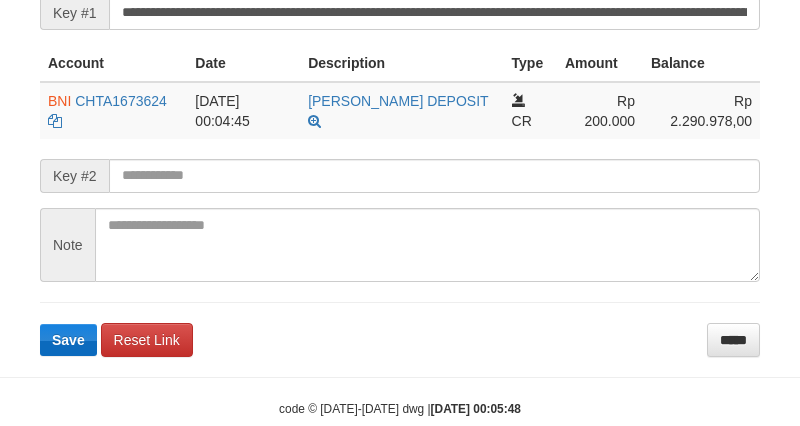 scroll, scrollTop: 500, scrollLeft: 0, axis: vertical 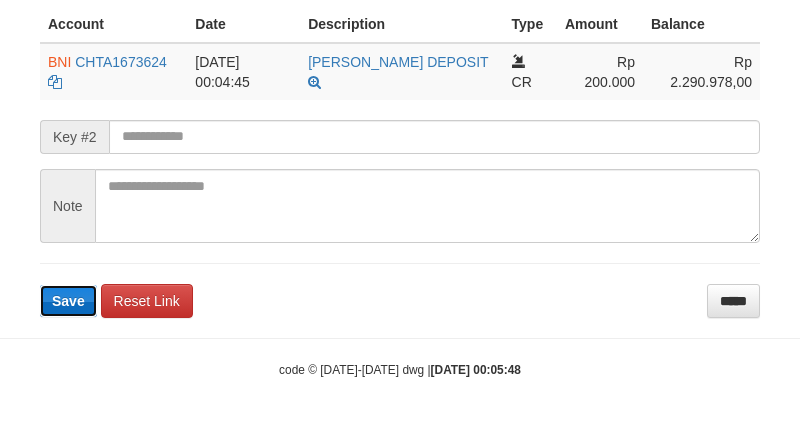 click on "Save" at bounding box center [68, 301] 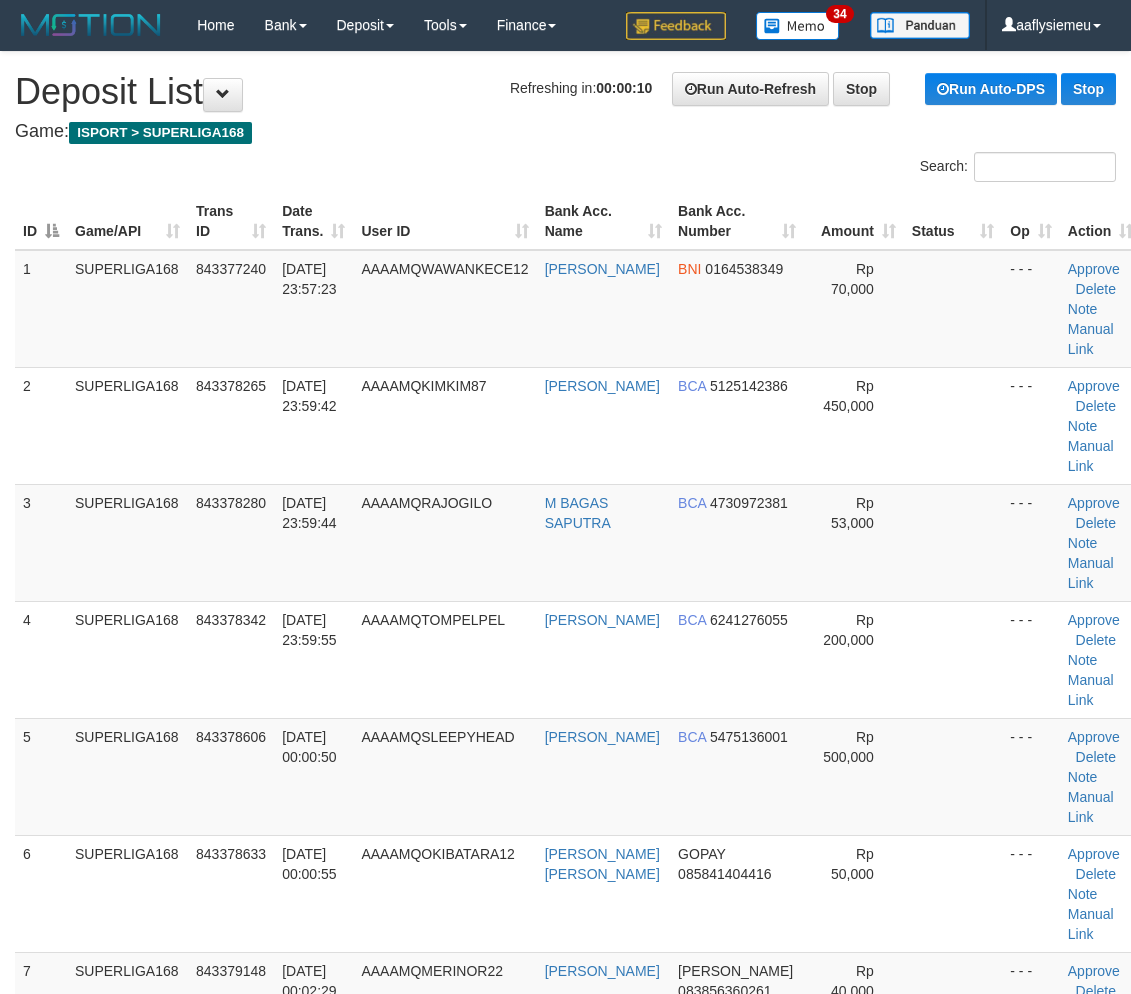 scroll, scrollTop: 715, scrollLeft: 0, axis: vertical 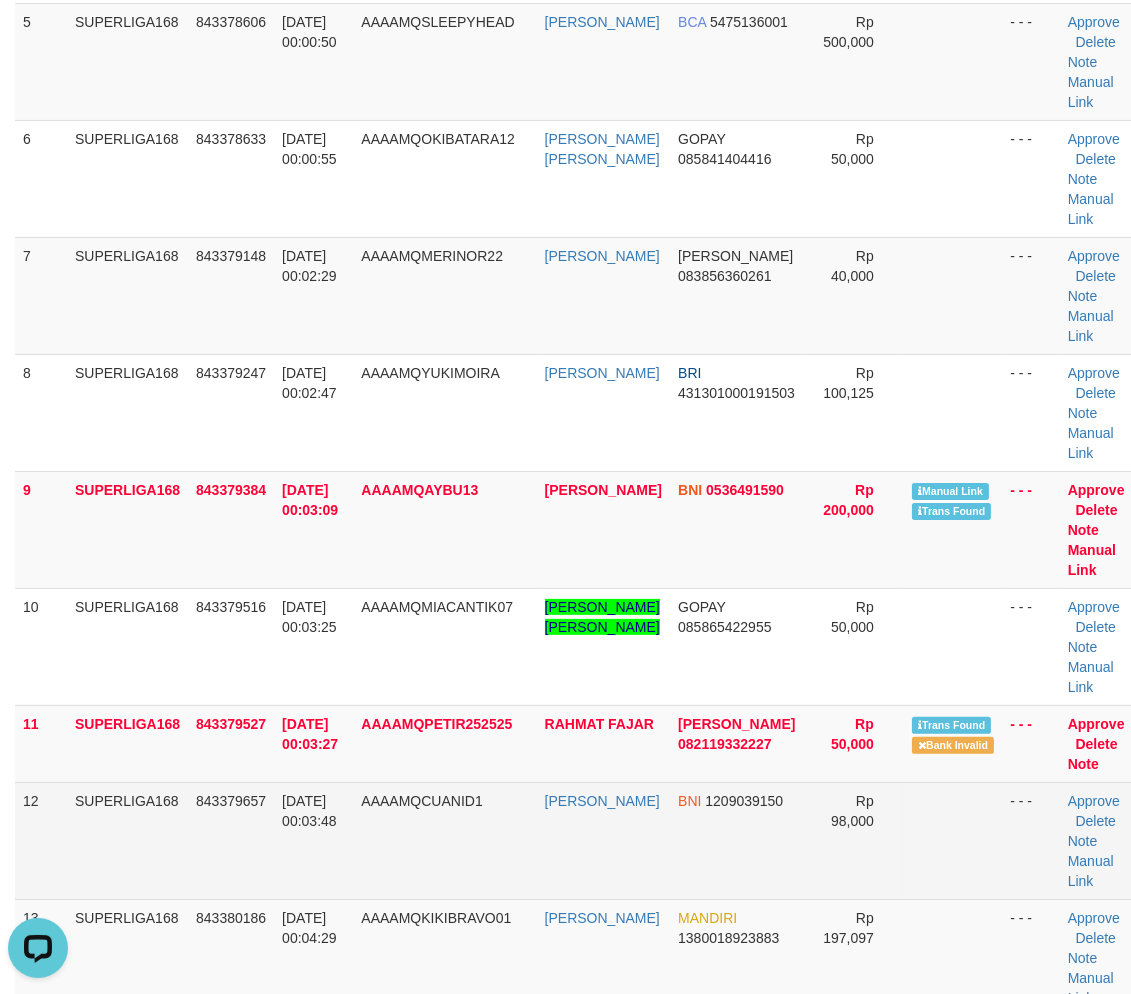 drag, startPoint x: 441, startPoint y: 843, endPoint x: 244, endPoint y: 810, distance: 199.74484 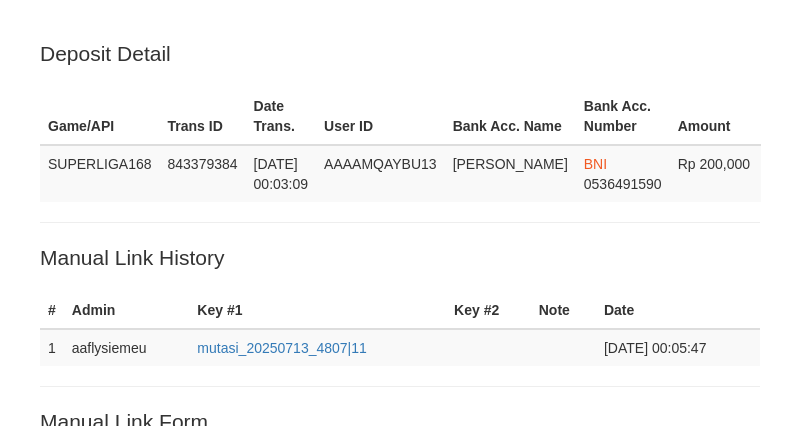 click on "Saved" at bounding box center [400, 784] 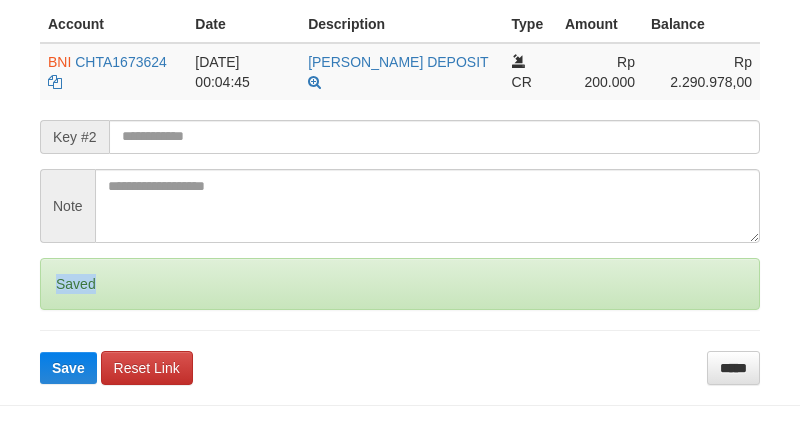click on "Saved" at bounding box center (400, 284) 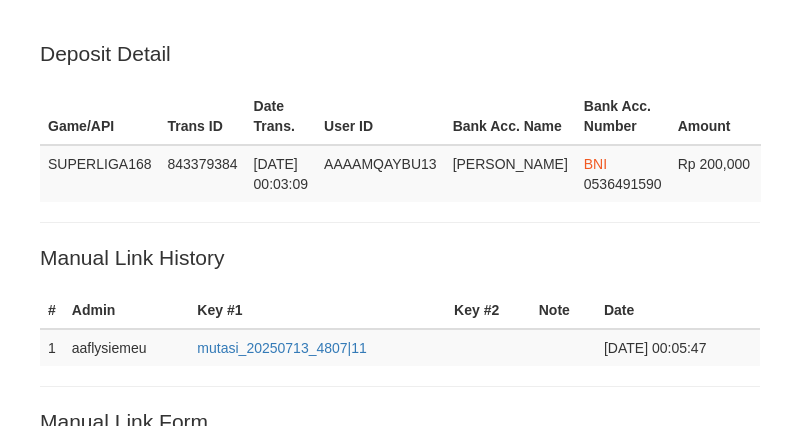 scroll, scrollTop: 500, scrollLeft: 0, axis: vertical 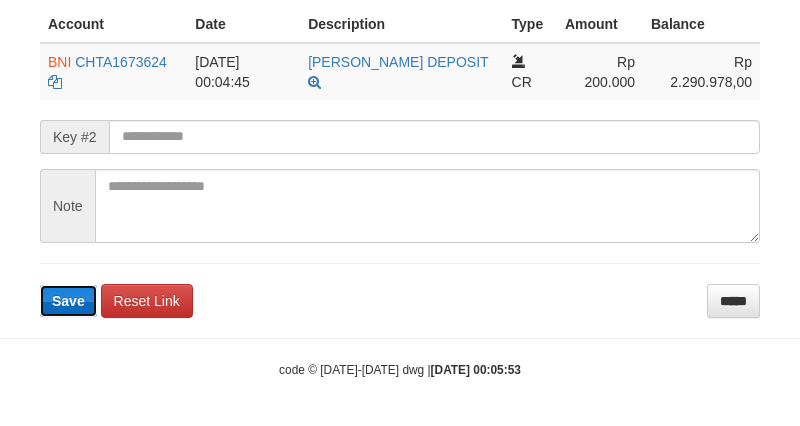 type 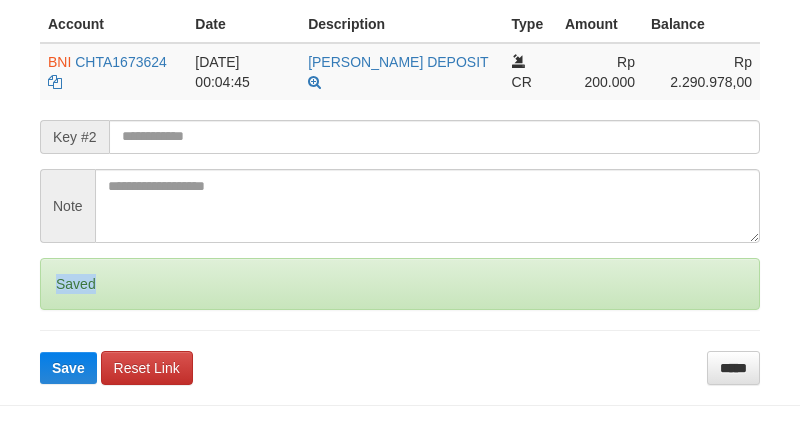 click on "Saved" at bounding box center (400, 284) 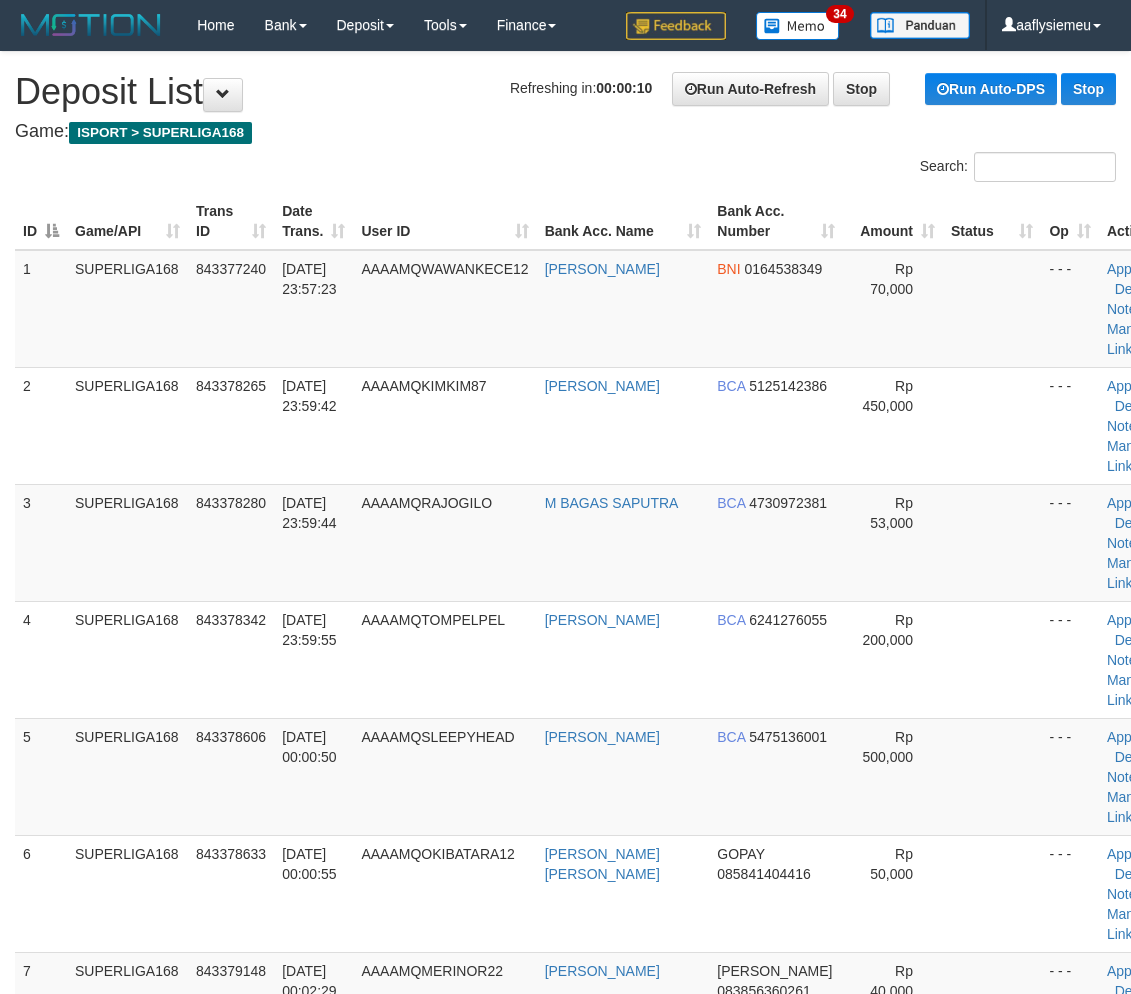 scroll, scrollTop: 715, scrollLeft: 0, axis: vertical 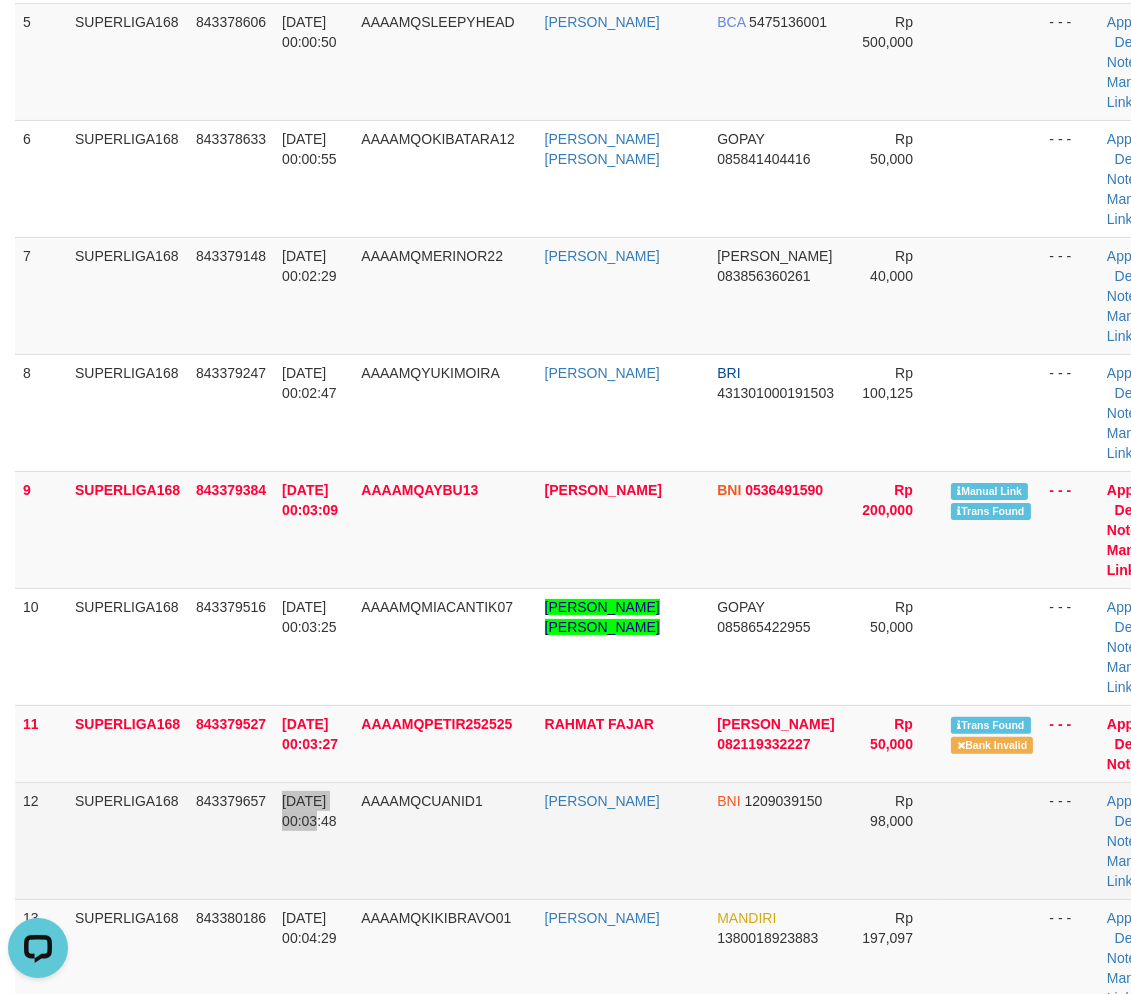 click on "12
SUPERLIGA168
843379657
13/07/2025 00:03:48
AAAAMQCUANID1
ADAM FEBRIYANSYAH
BNI
1209039150
Rp 98,000
- - -
Approve
Delete
Note
Manual Link" at bounding box center (597, 840) 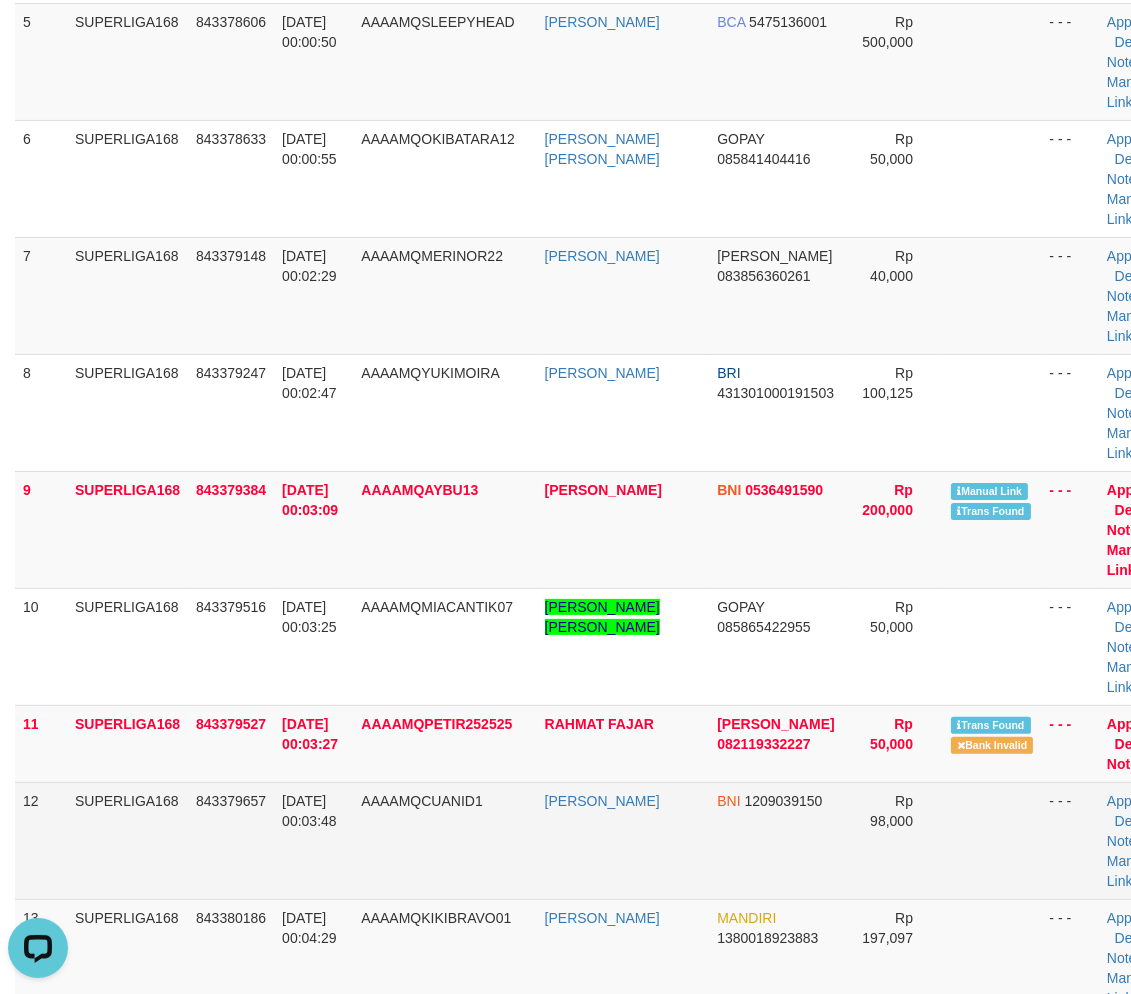 click on "13/07/2025 00:03:48" at bounding box center [313, 840] 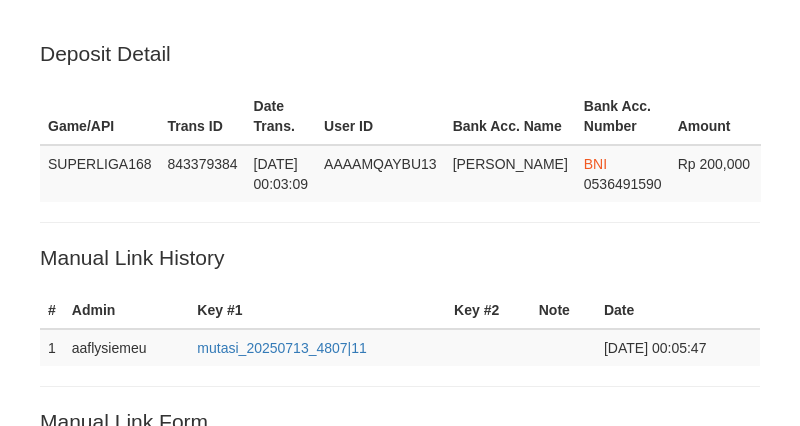 scroll, scrollTop: 500, scrollLeft: 0, axis: vertical 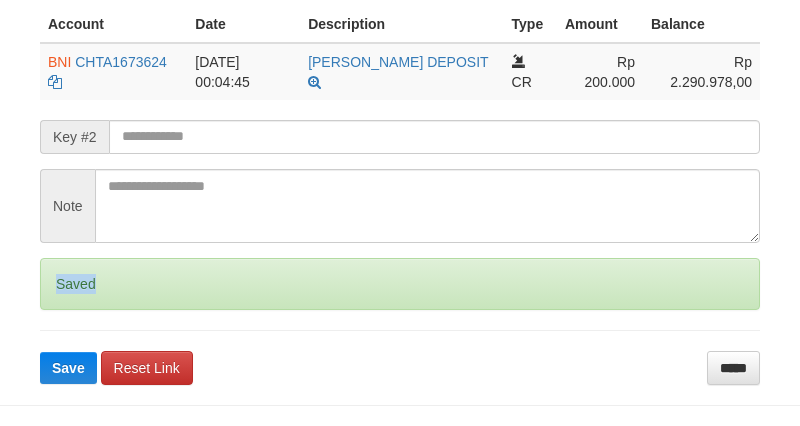 click on "Saved" at bounding box center [400, 284] 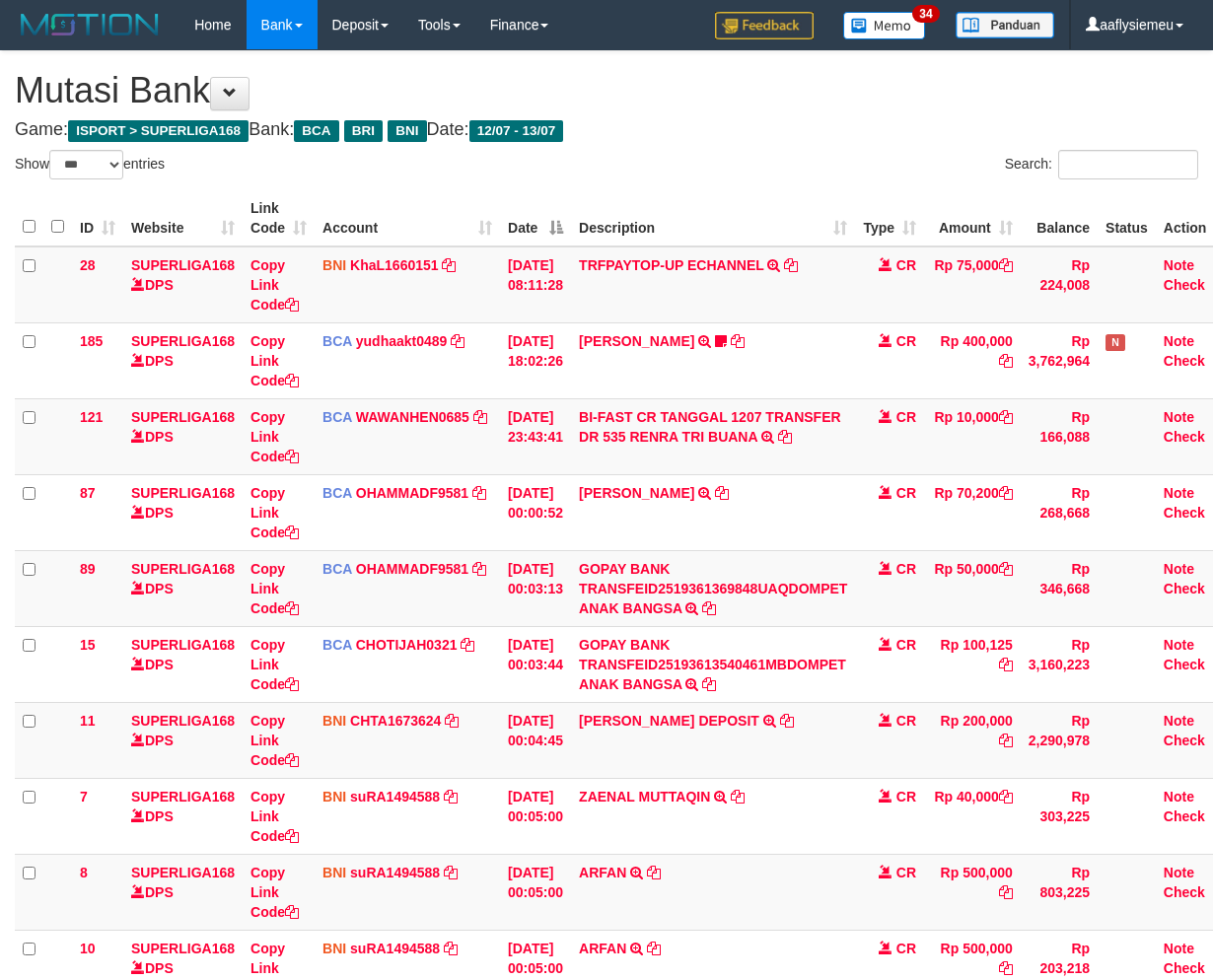 select on "***" 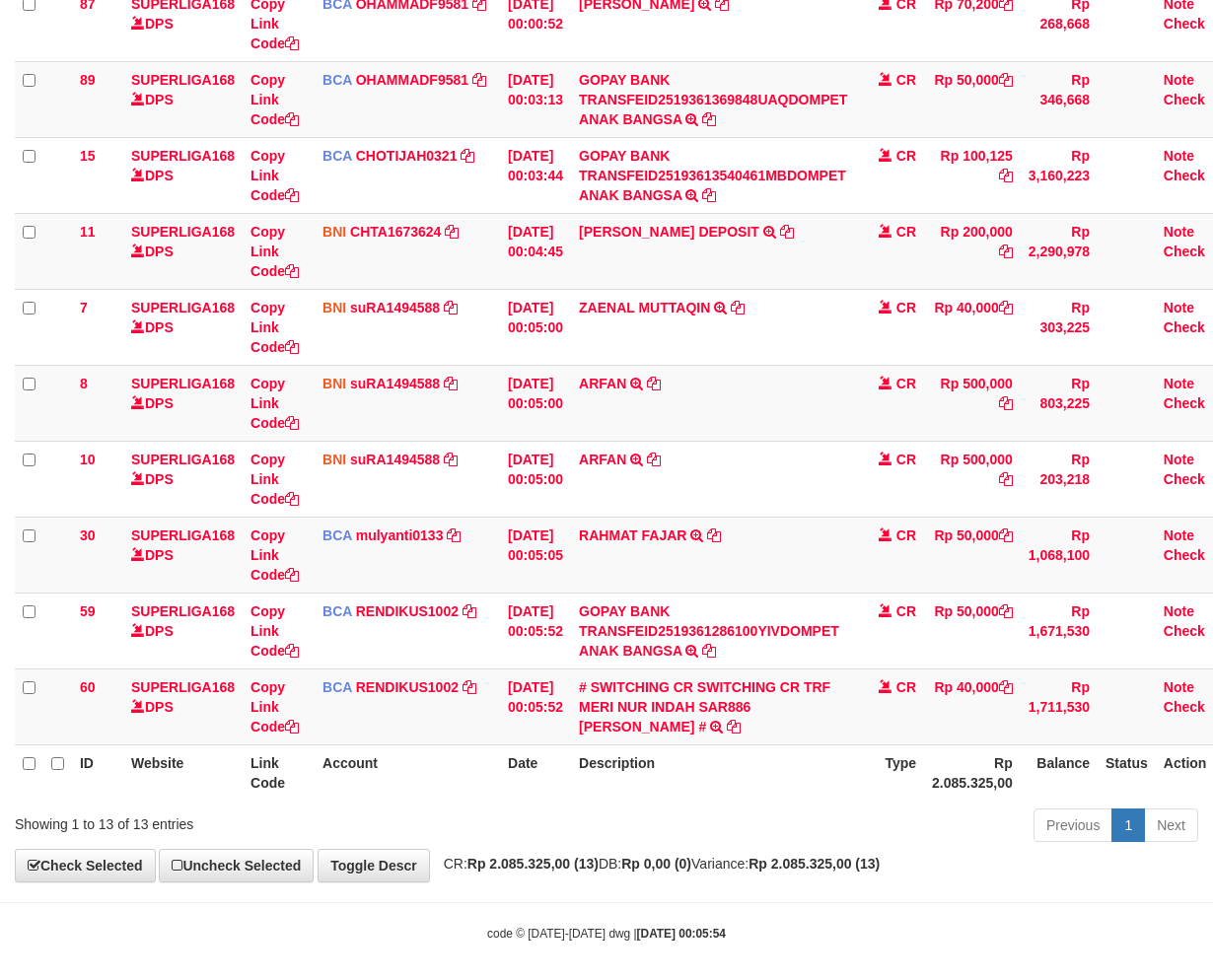 scroll, scrollTop: 501, scrollLeft: 0, axis: vertical 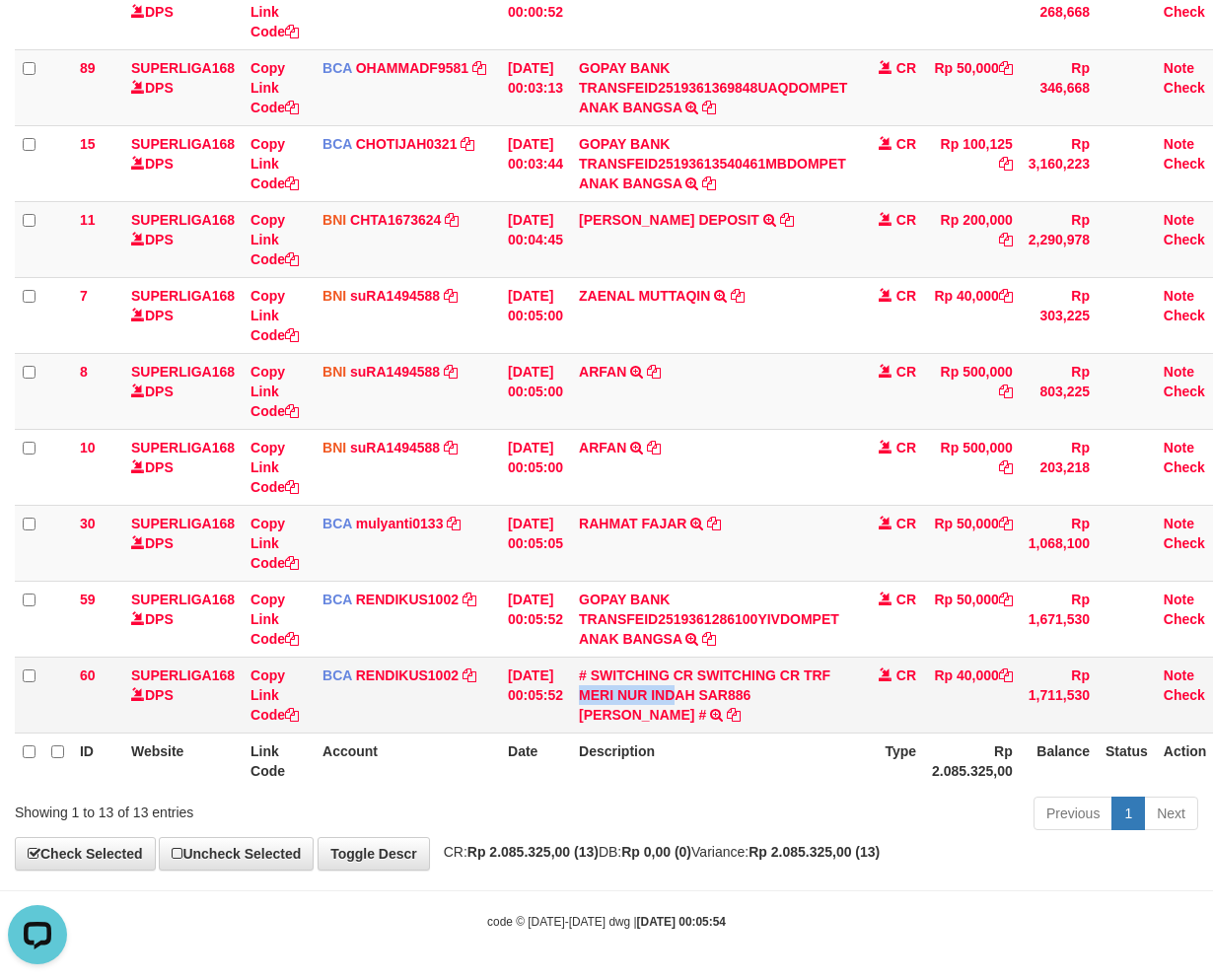 copy on "MERI NUR IND" 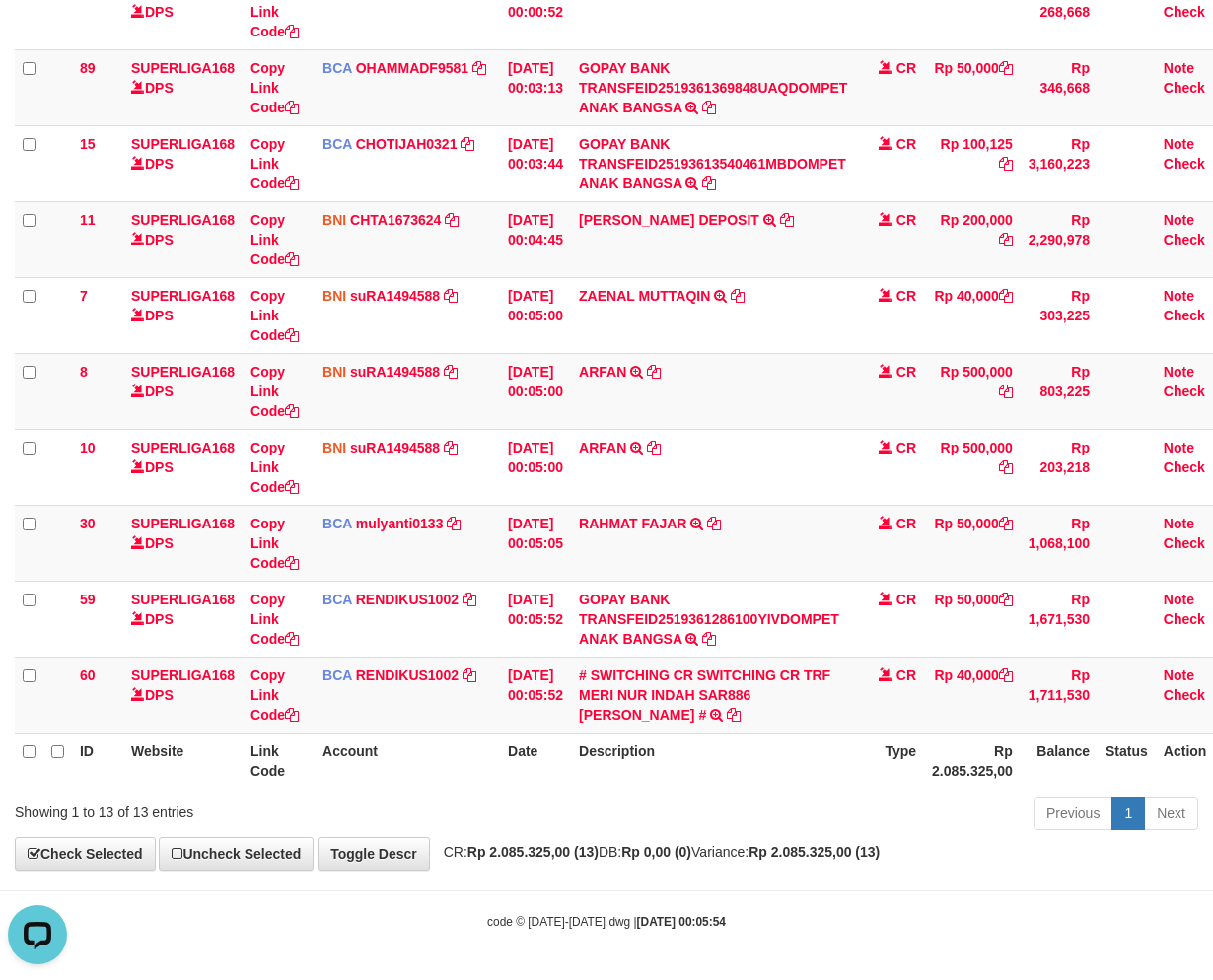 drag, startPoint x: 942, startPoint y: 911, endPoint x: 1224, endPoint y: 901, distance: 282.17725 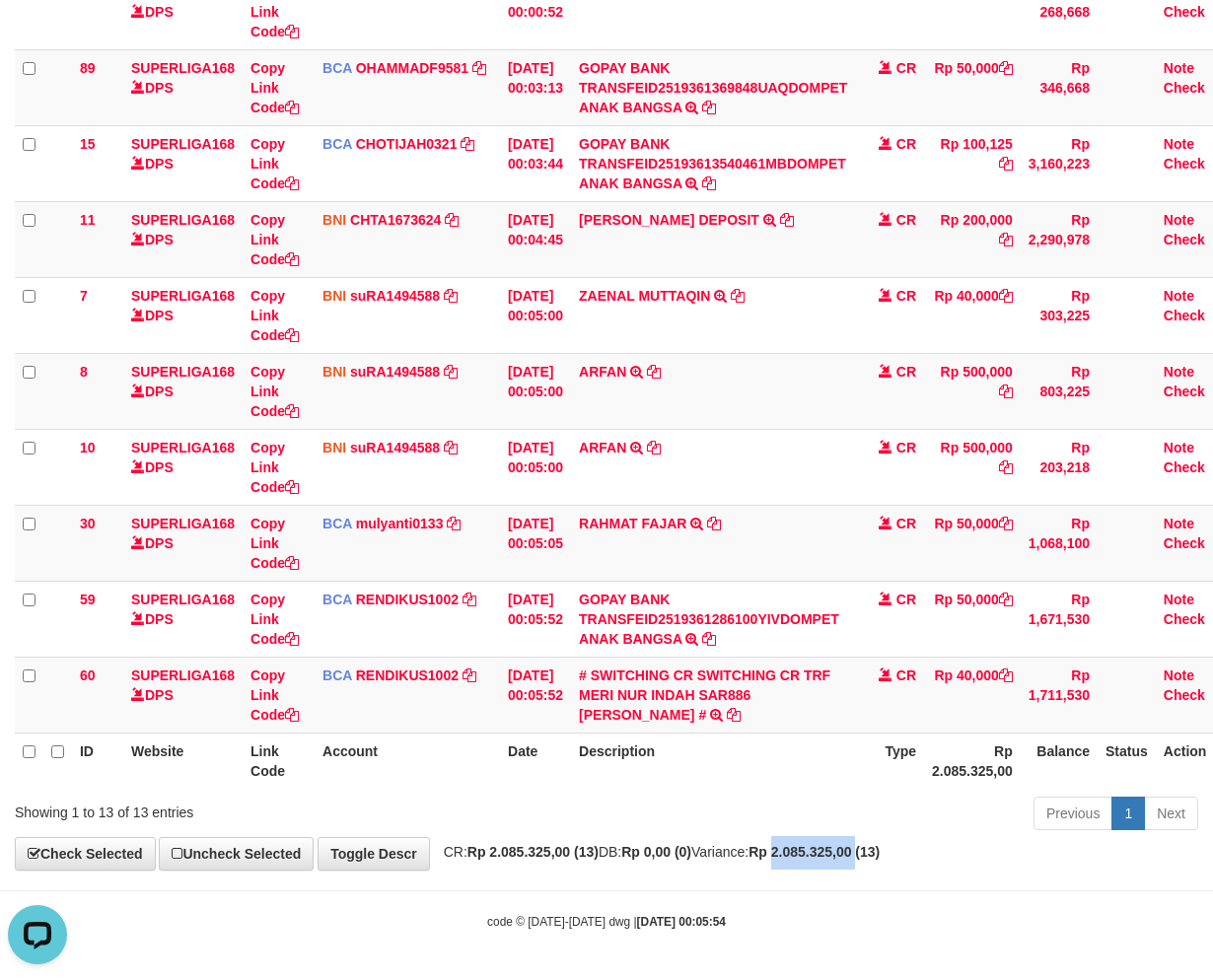 click on "Rp 2.085.325,00 (13)" at bounding box center [814, 852] 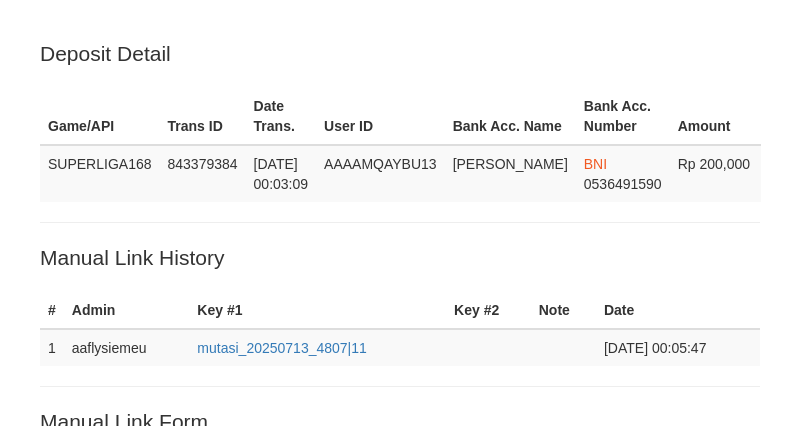 scroll, scrollTop: 500, scrollLeft: 0, axis: vertical 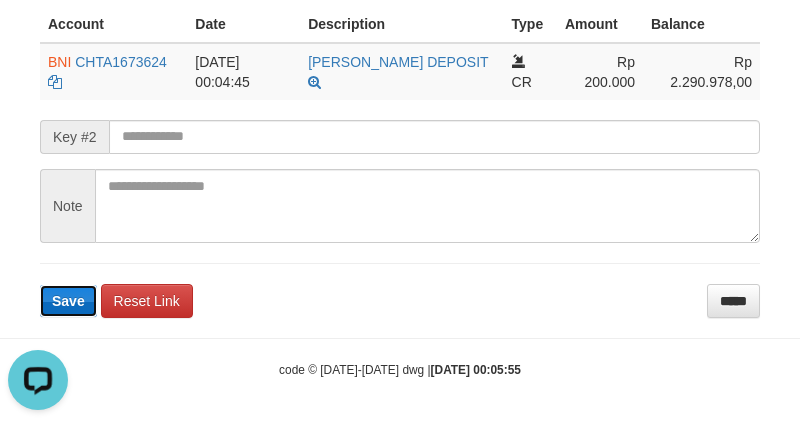 click on "Save" at bounding box center [68, 301] 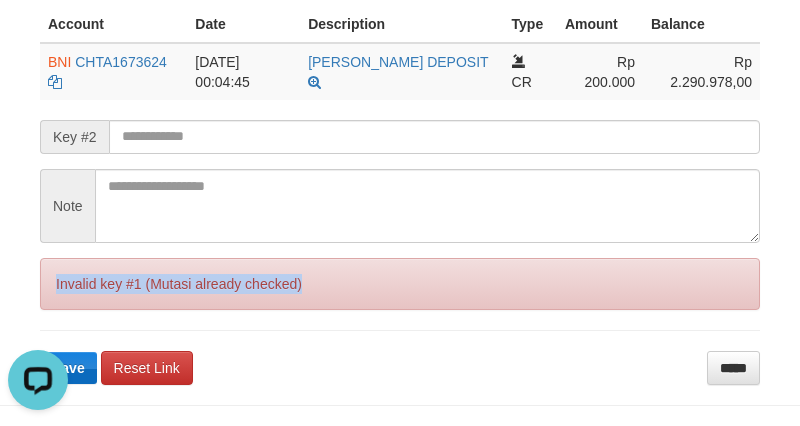 click on "Invalid key #1 (Mutasi already checked)" at bounding box center [400, 284] 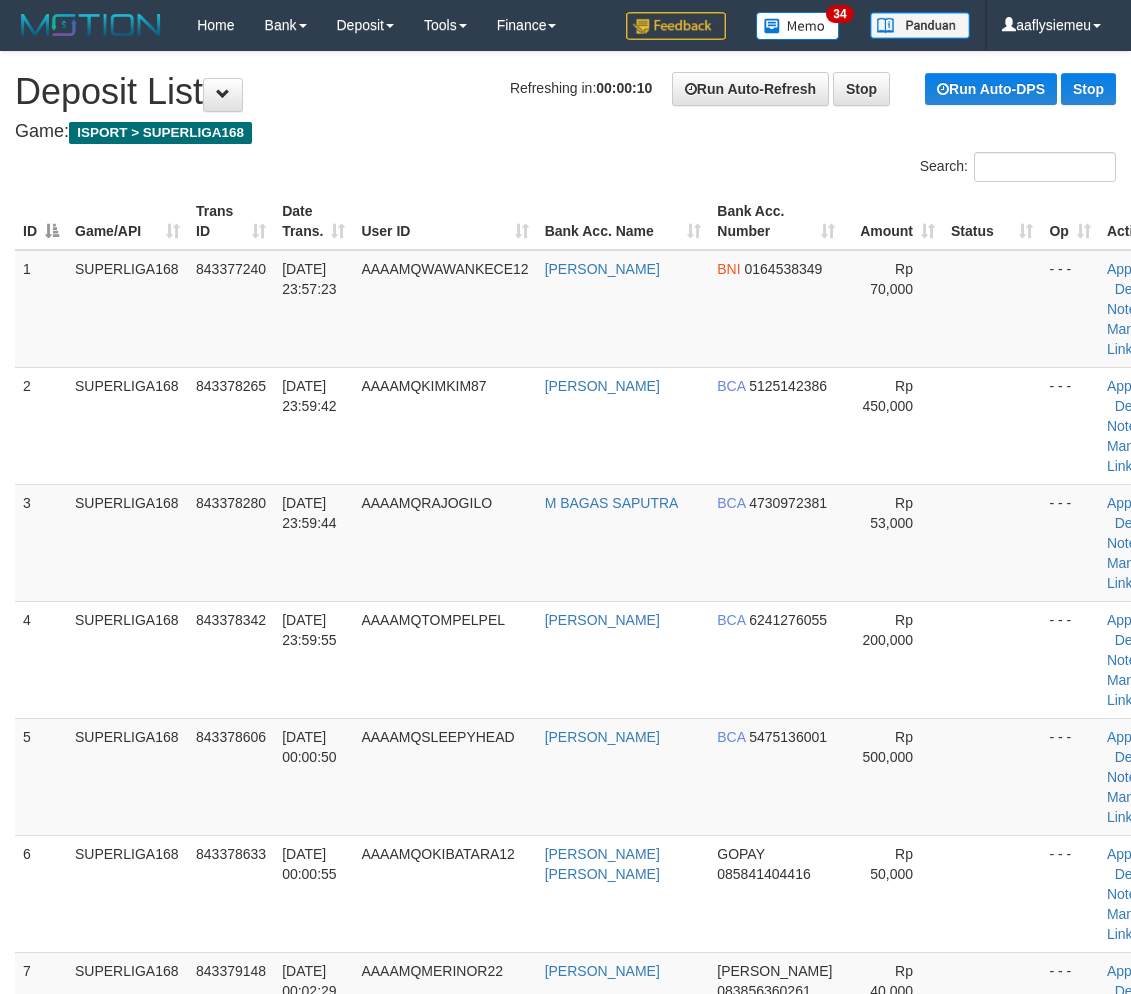 scroll, scrollTop: 715, scrollLeft: 0, axis: vertical 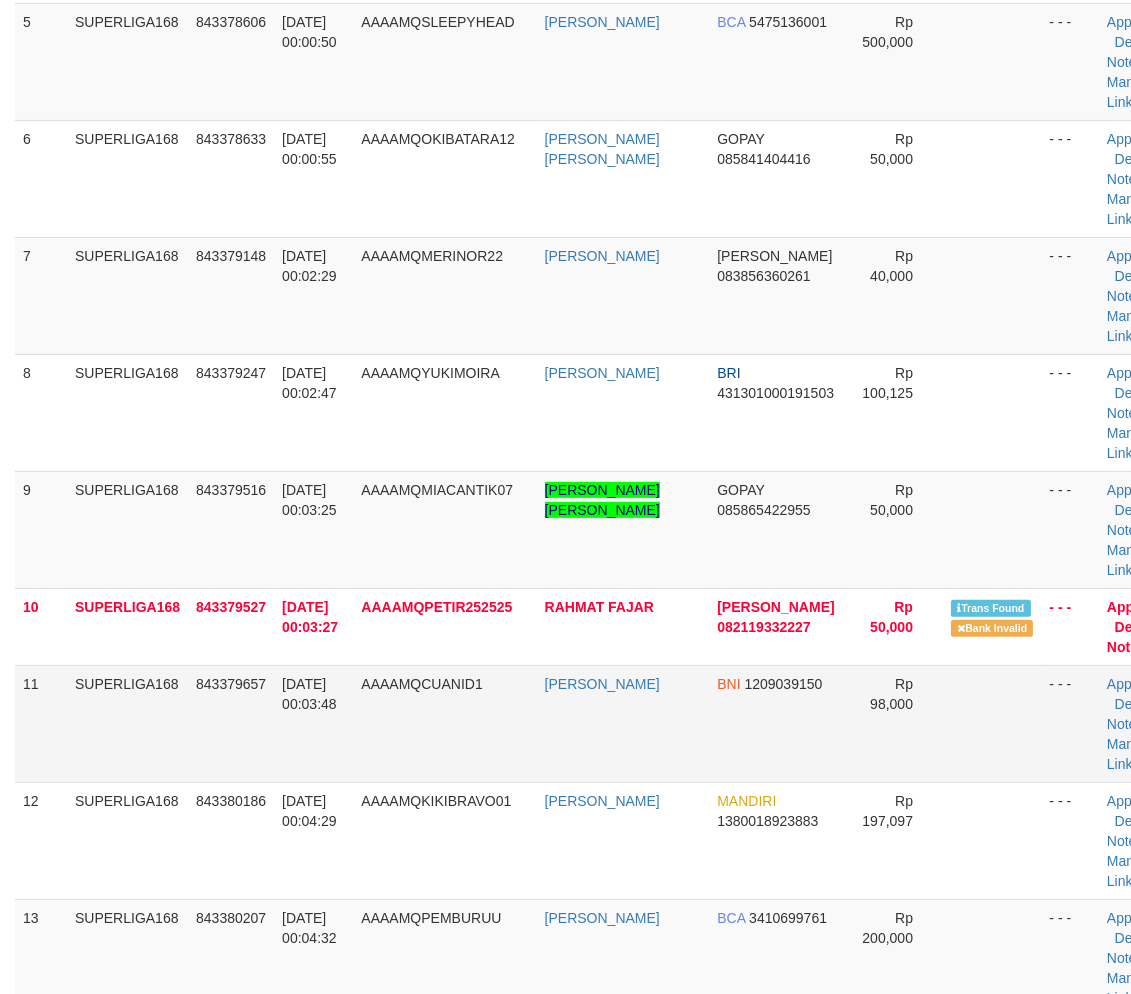 click on "13/07/2025 00:03:48" at bounding box center [313, 723] 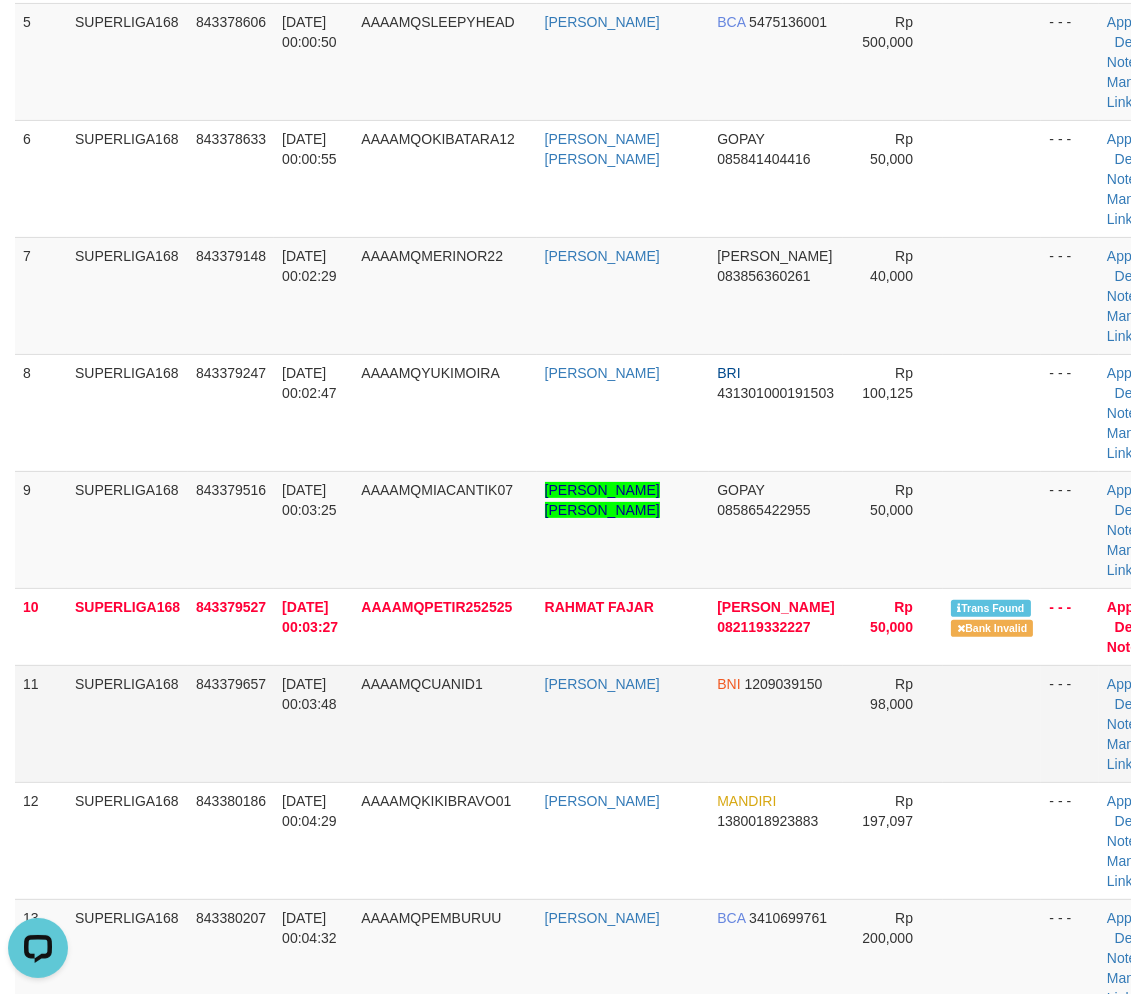 scroll, scrollTop: 0, scrollLeft: 0, axis: both 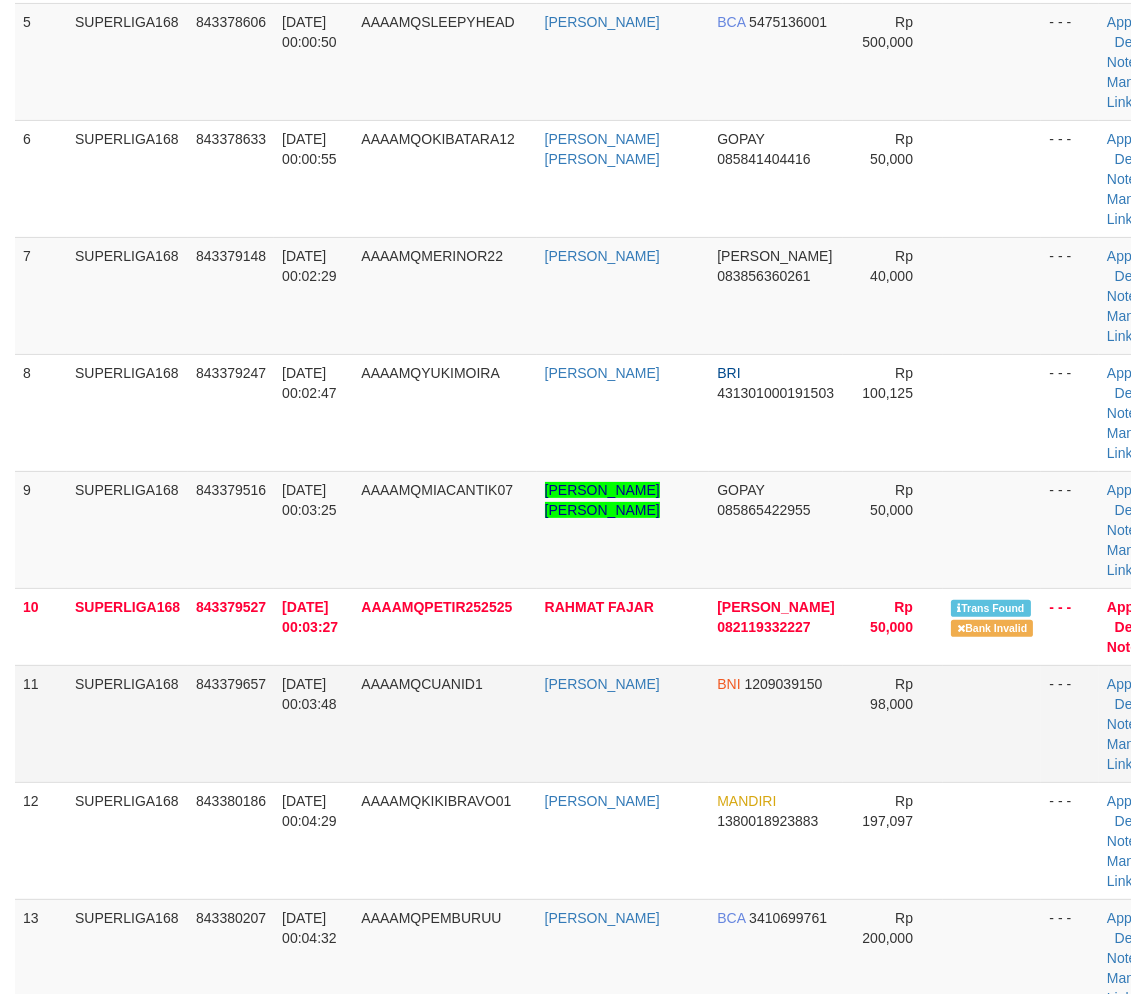 click on "843379657" at bounding box center [231, 723] 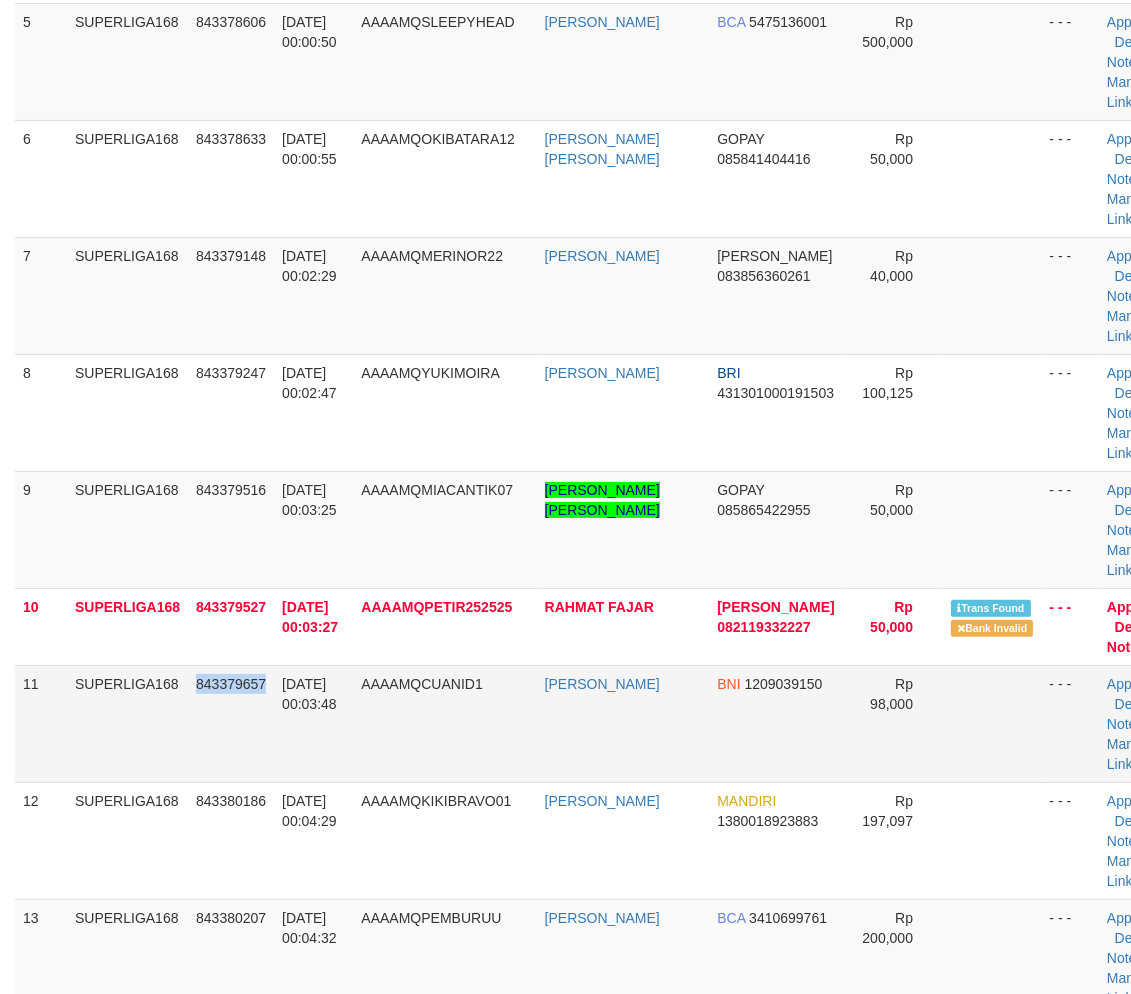 click on "843379657" at bounding box center [231, 723] 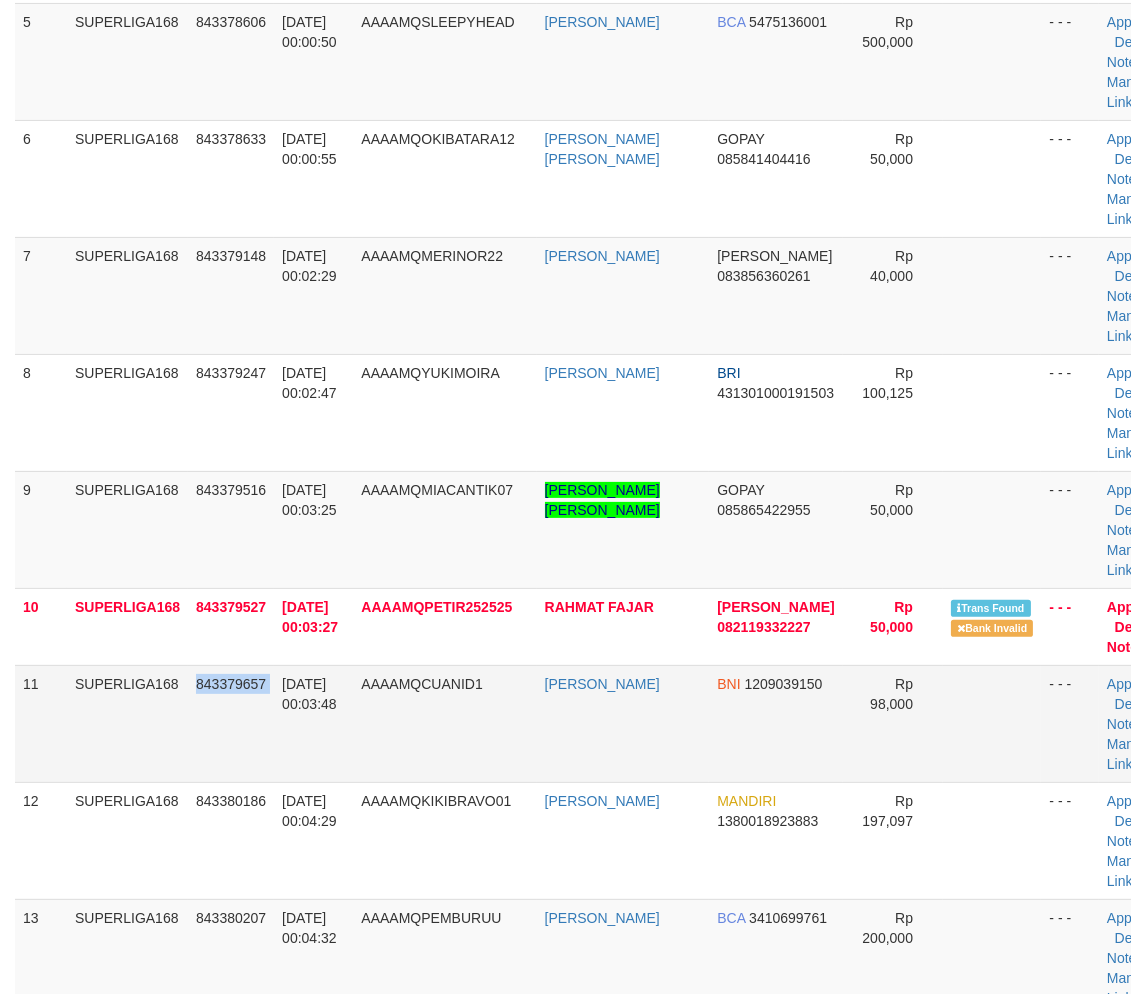 click on "843379657" at bounding box center (231, 723) 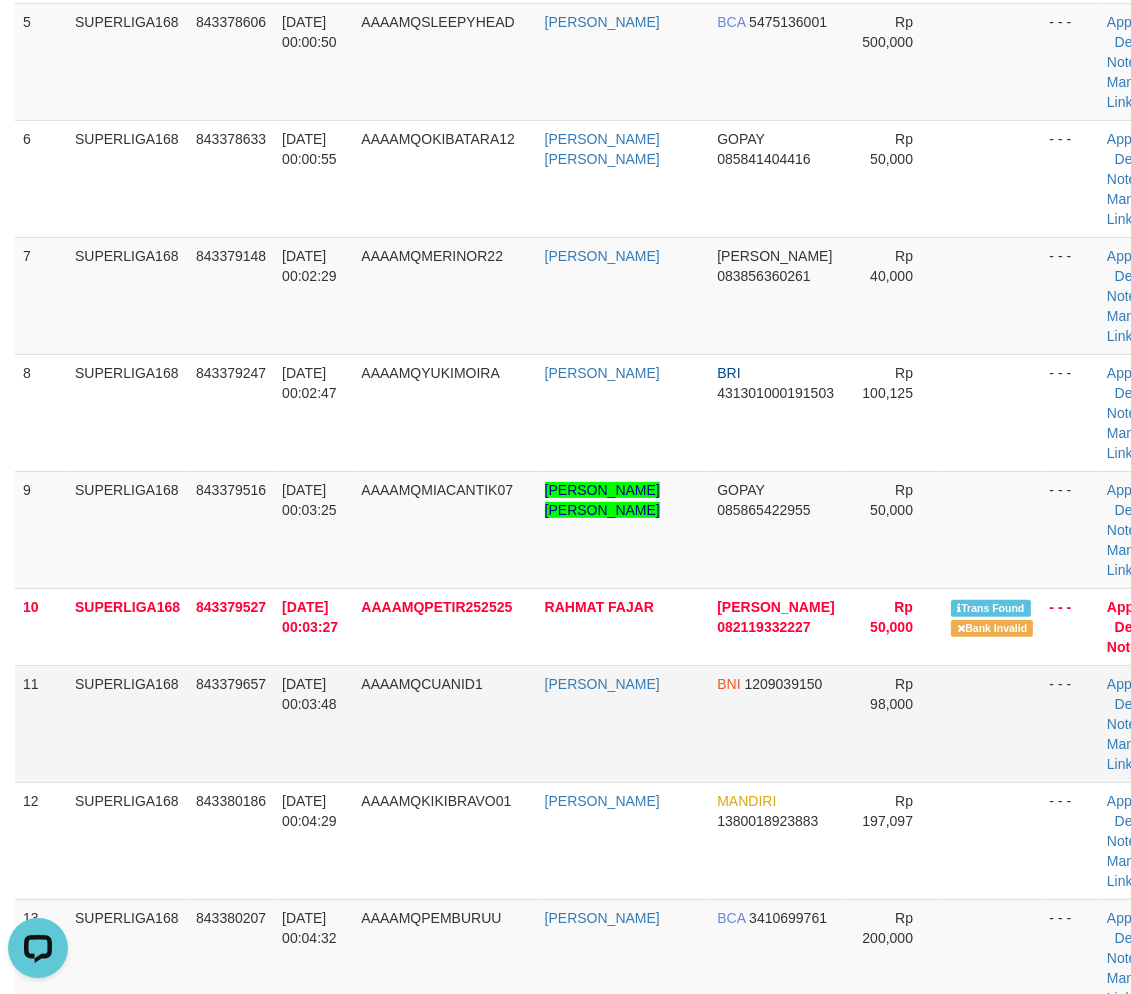 scroll, scrollTop: 0, scrollLeft: 0, axis: both 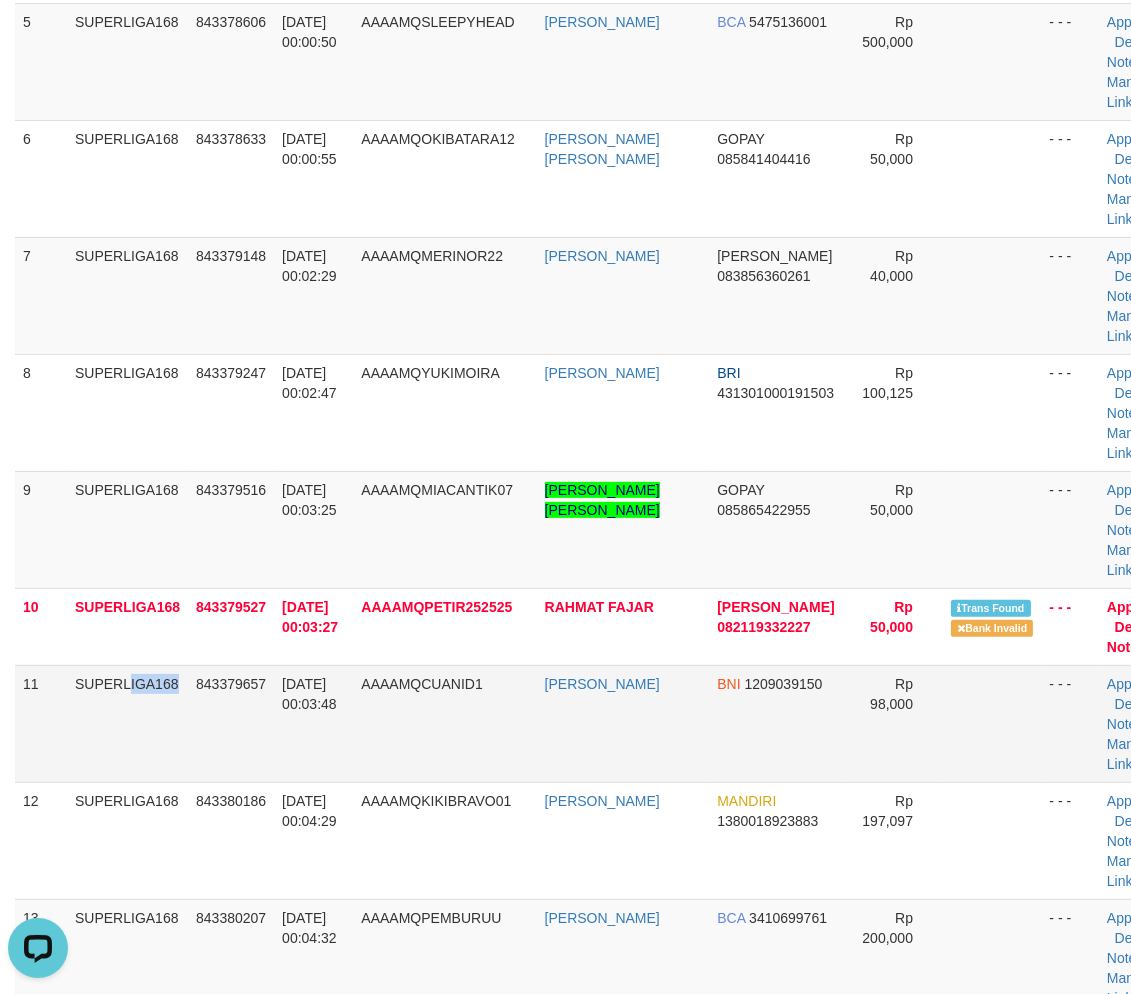 click on "SUPERLIGA168" at bounding box center (127, 723) 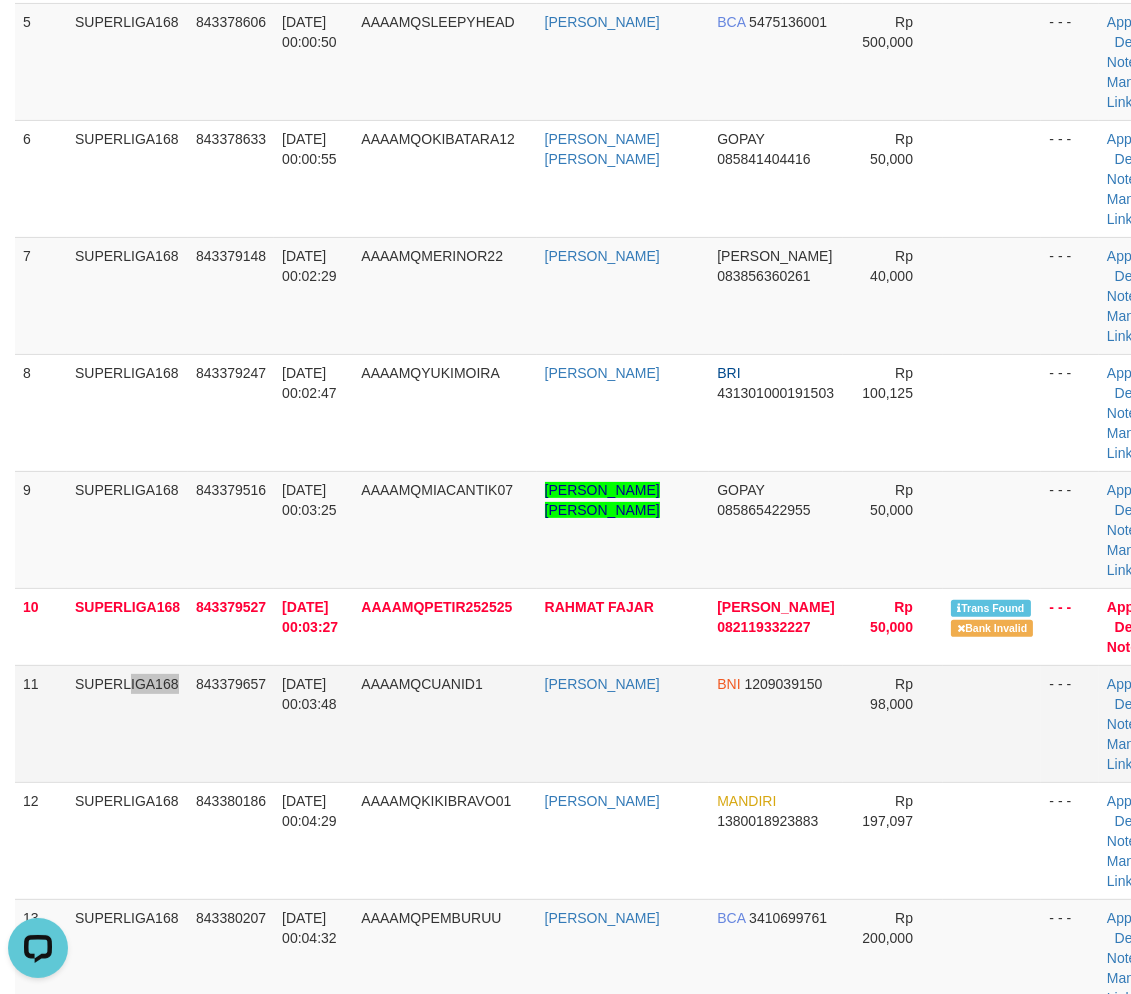 click on "SUPERLIGA168" at bounding box center [127, 723] 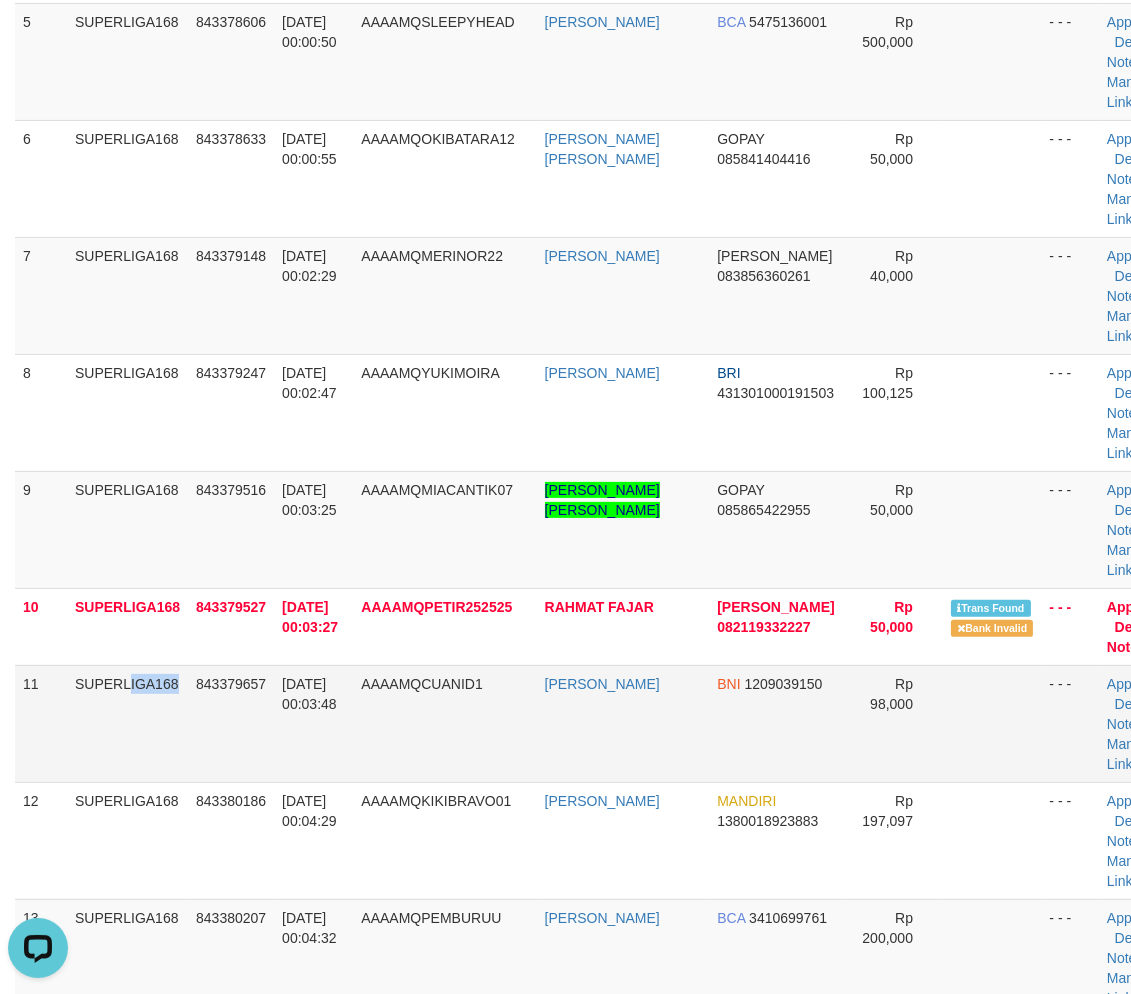 click on "SUPERLIGA168" at bounding box center [127, 723] 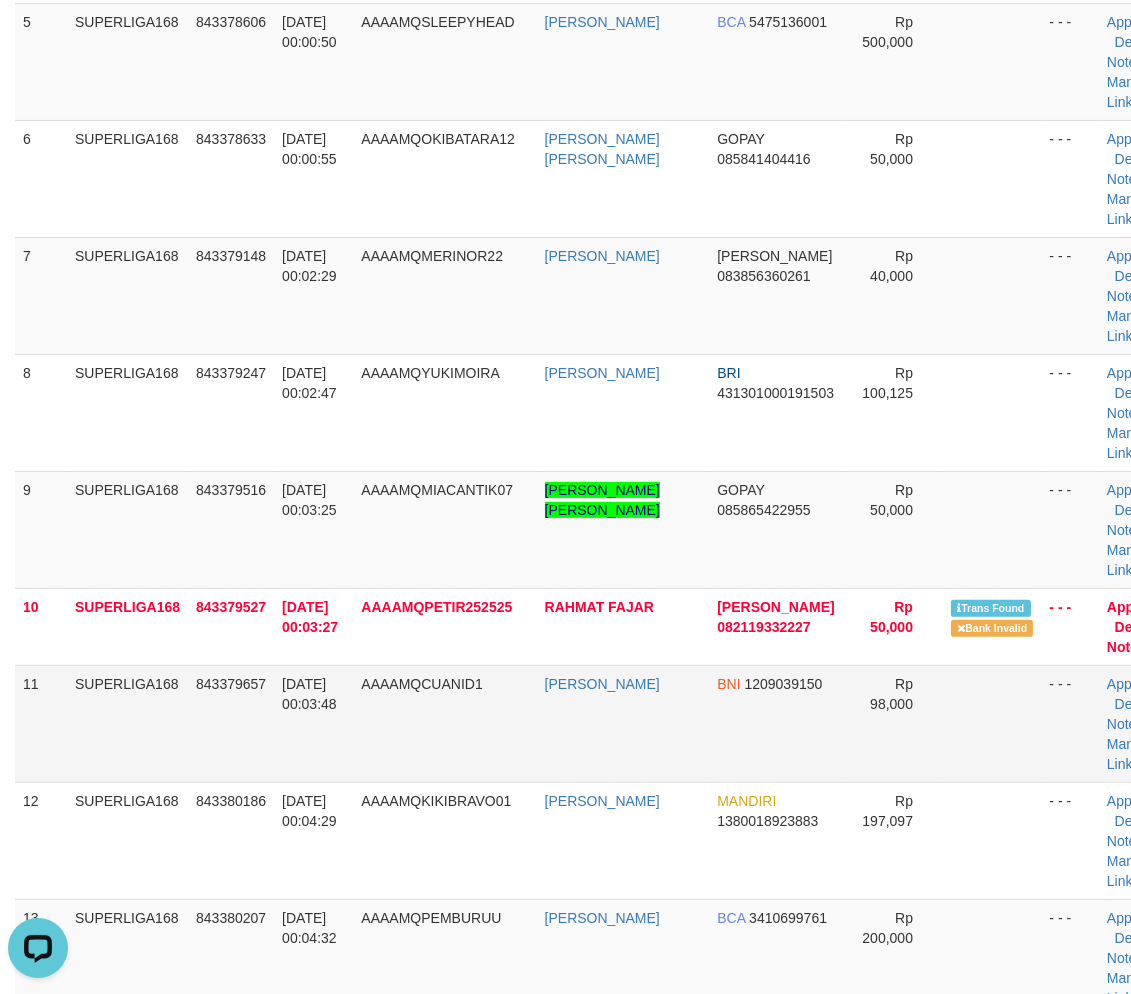 click on "843379657" at bounding box center [231, 723] 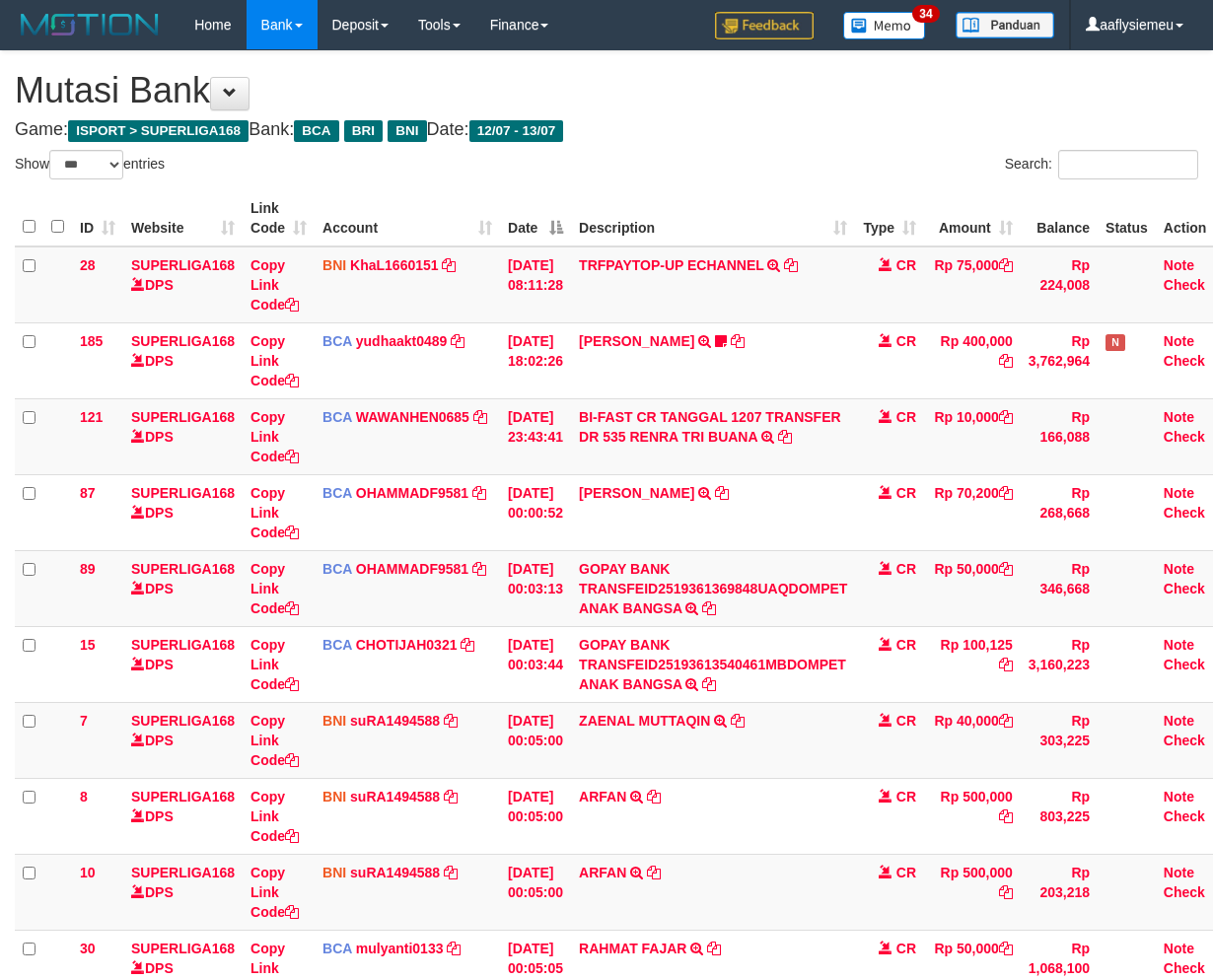 select on "***" 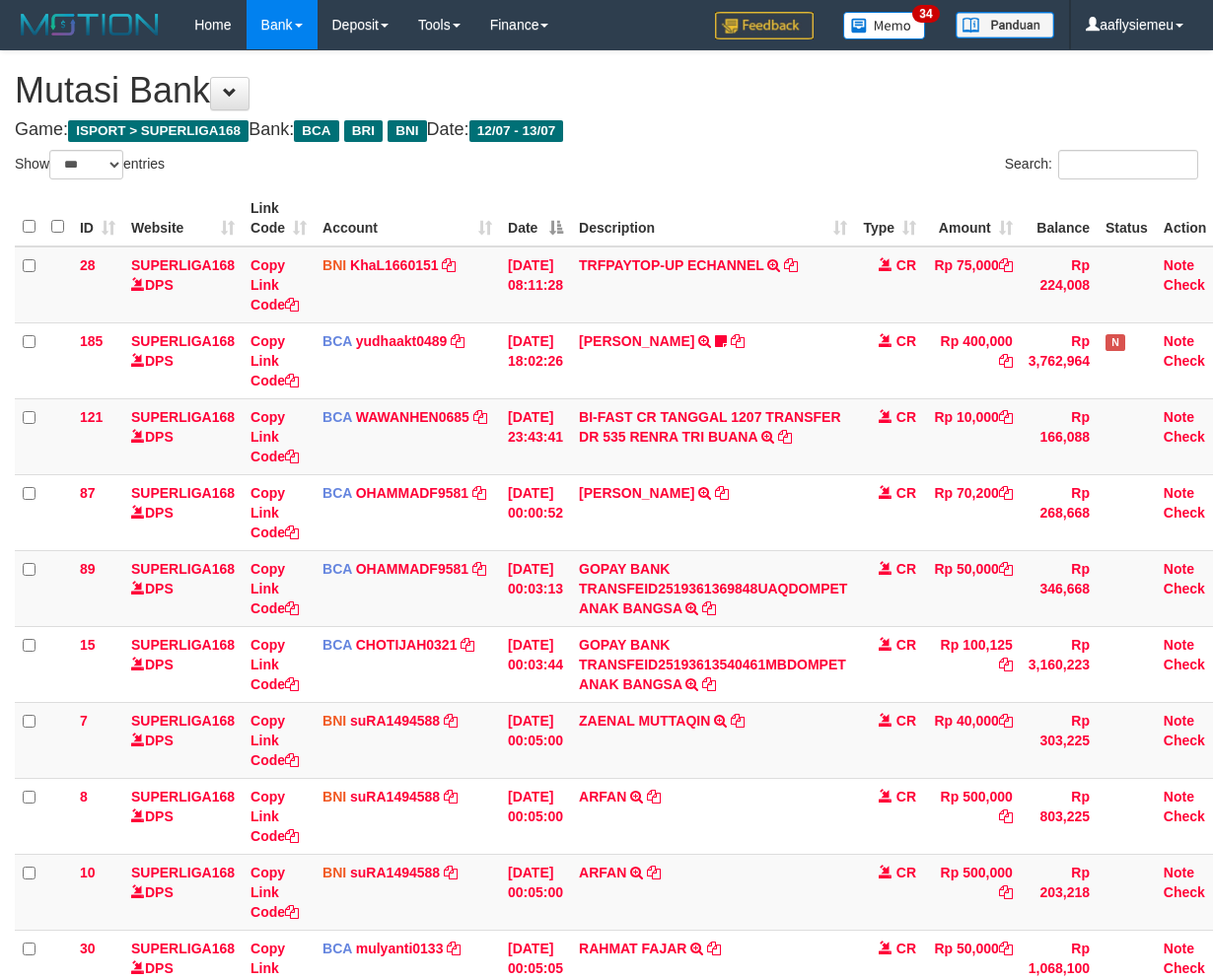 scroll, scrollTop: 426, scrollLeft: 0, axis: vertical 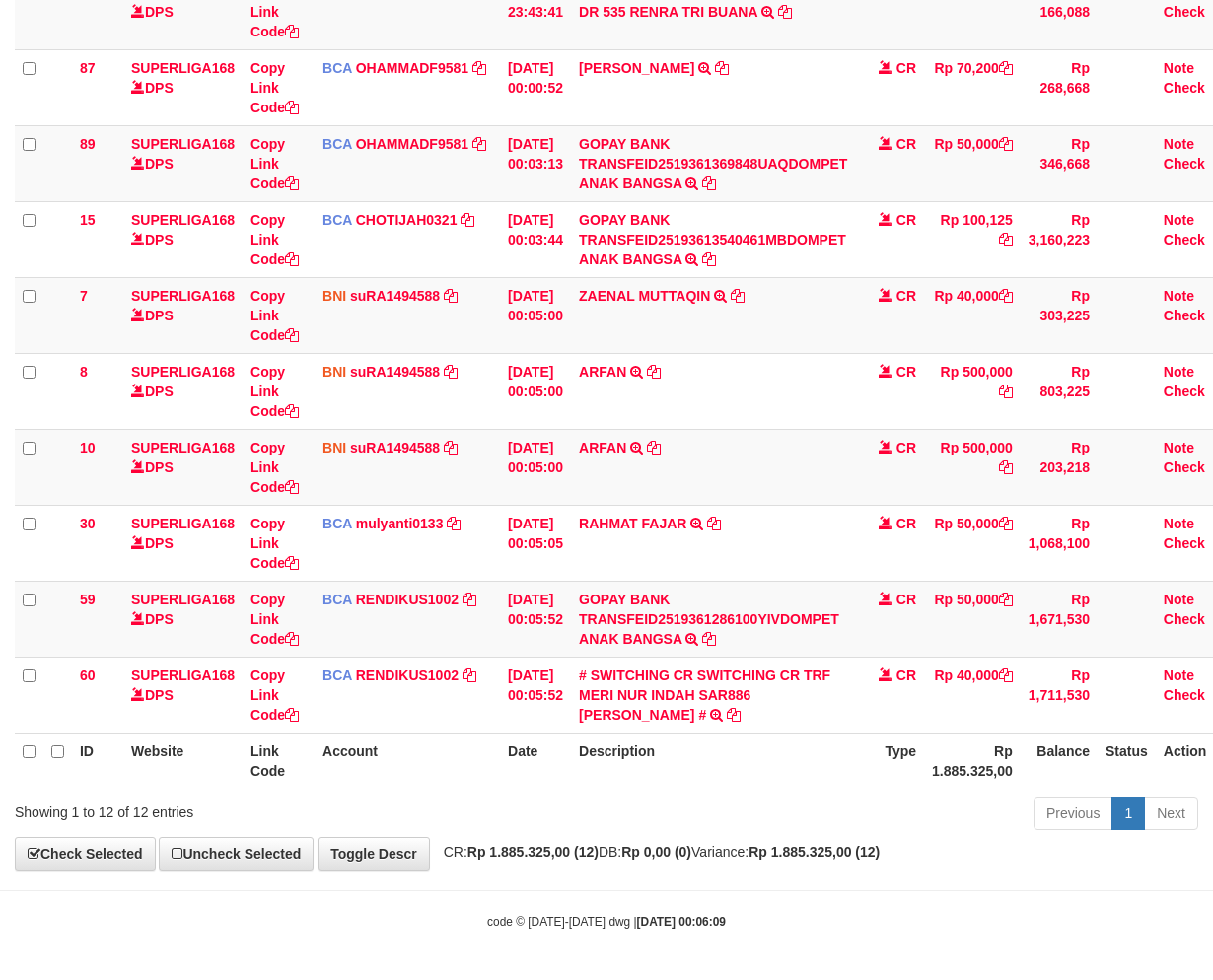 click on "Toggle navigation
Home
Bank
Account List
Load
By Website
Group
[ISPORT]													SUPERLIGA168
By Load Group (DPS)
34" at bounding box center [606, 277] 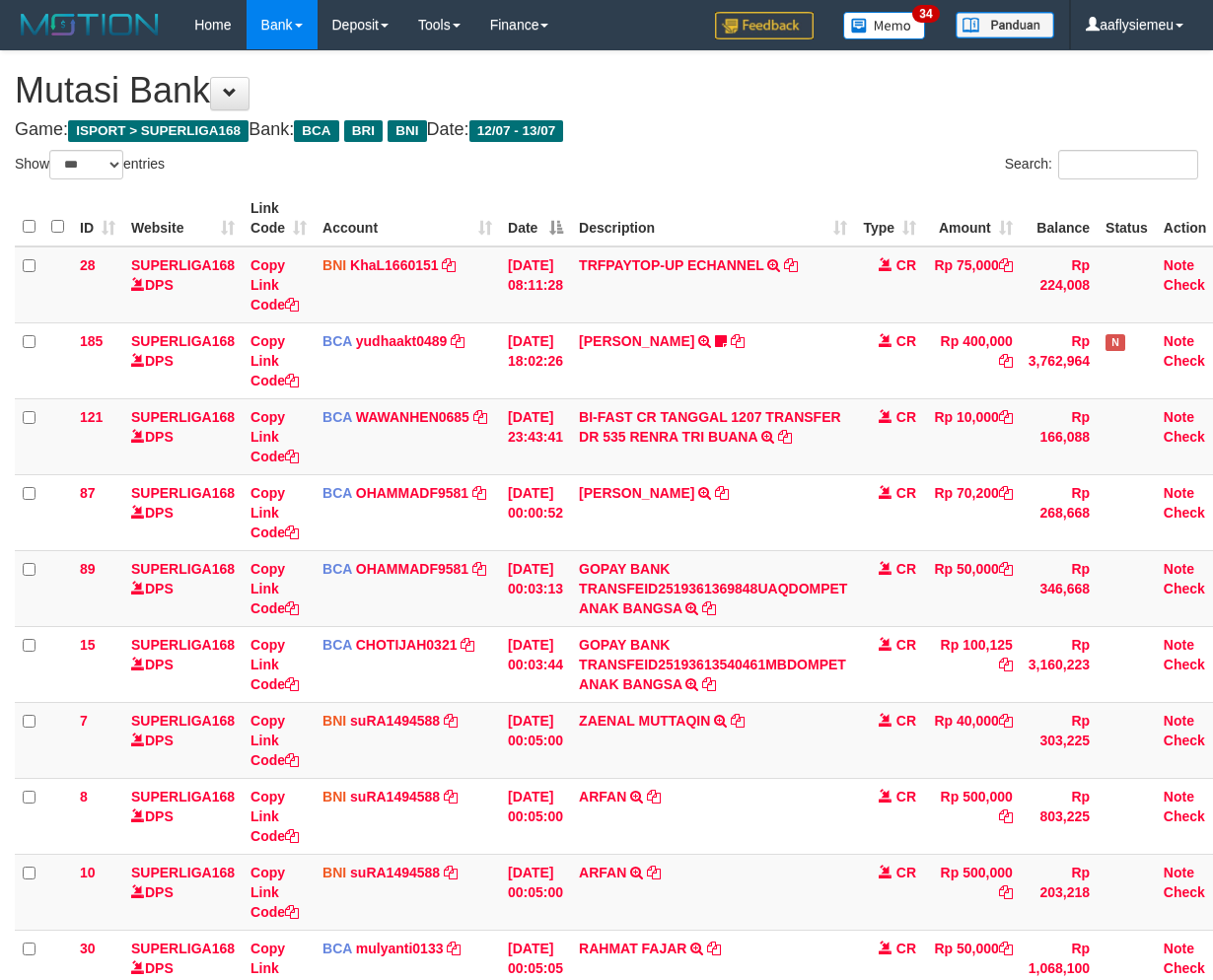 select on "***" 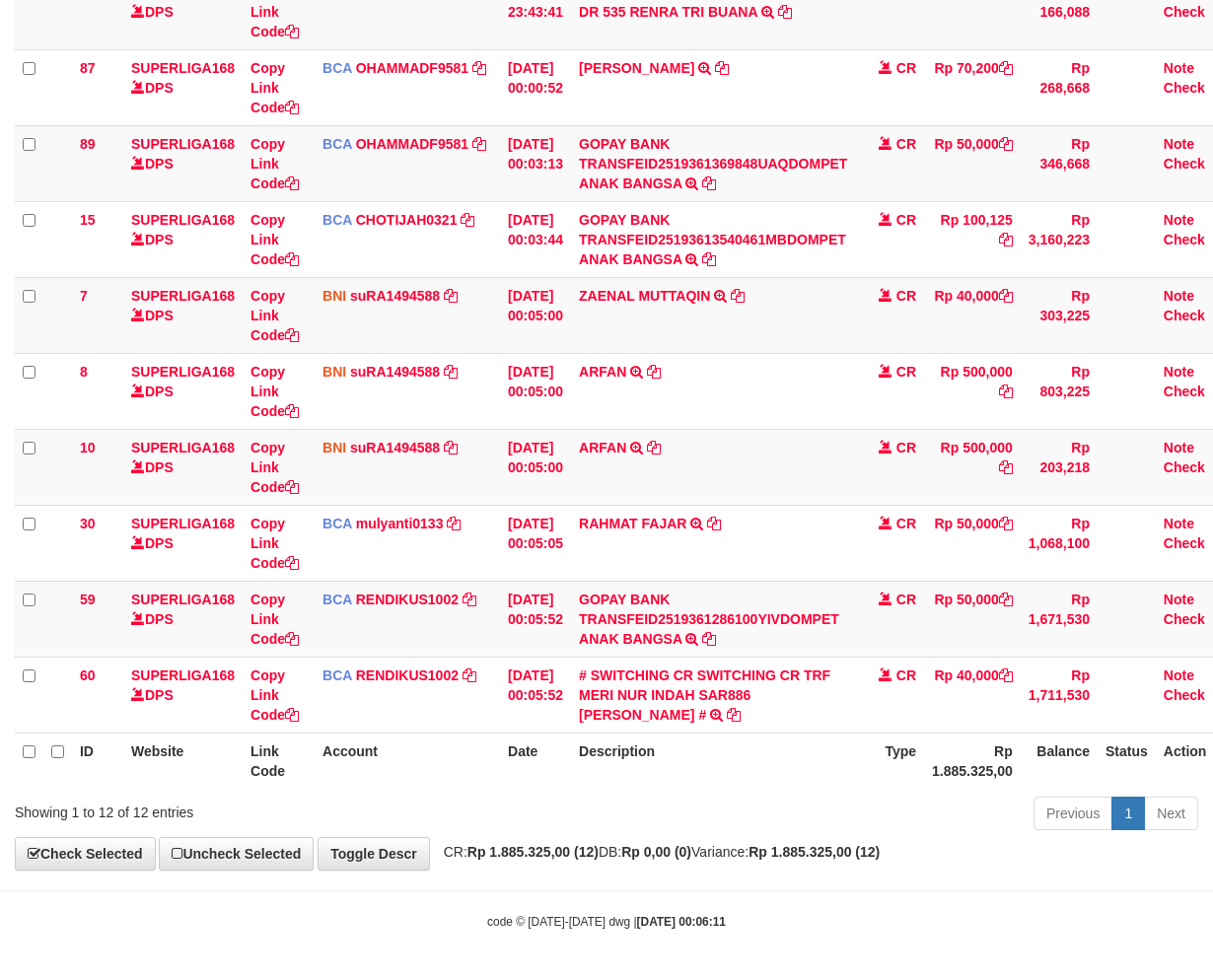 scroll, scrollTop: 426, scrollLeft: 0, axis: vertical 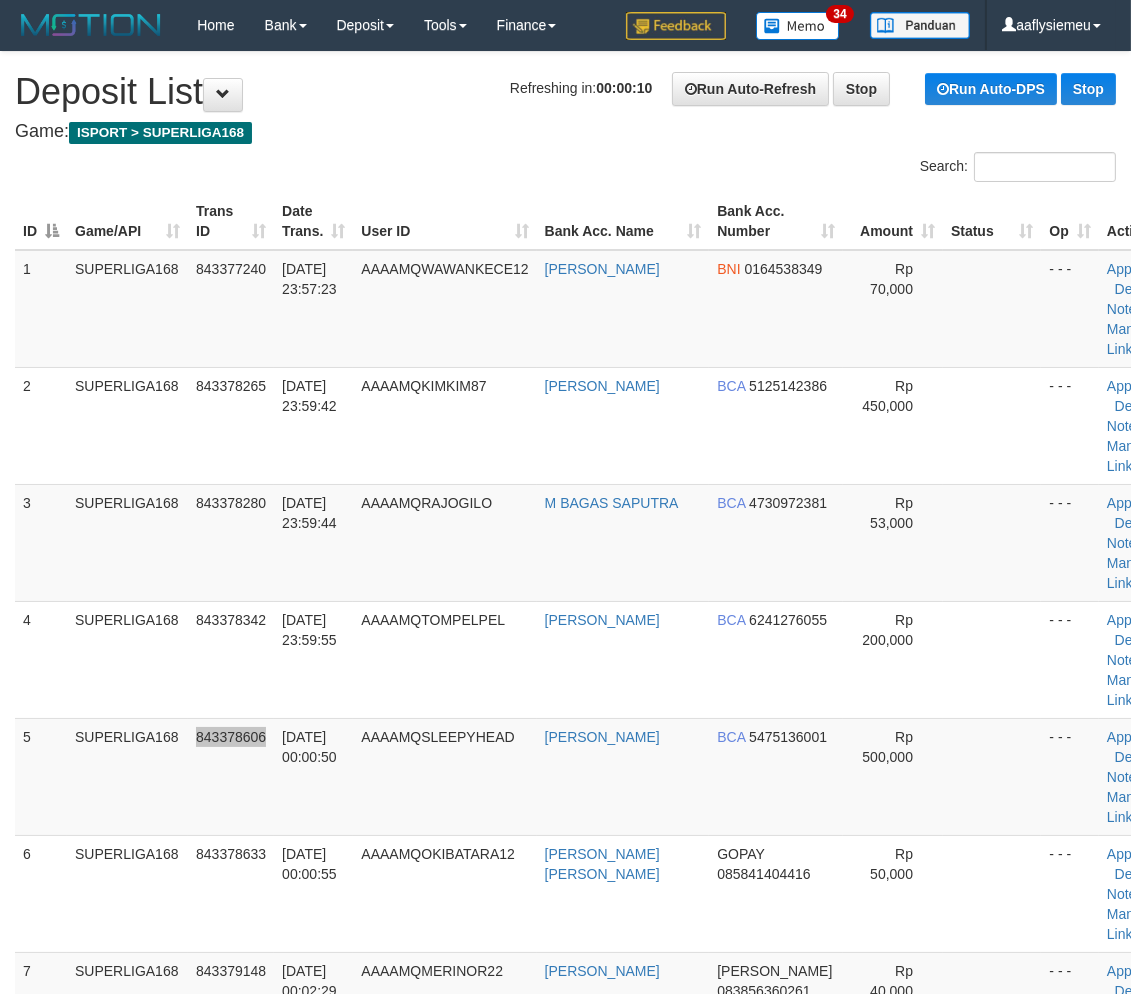 click on "843378606" at bounding box center (231, 737) 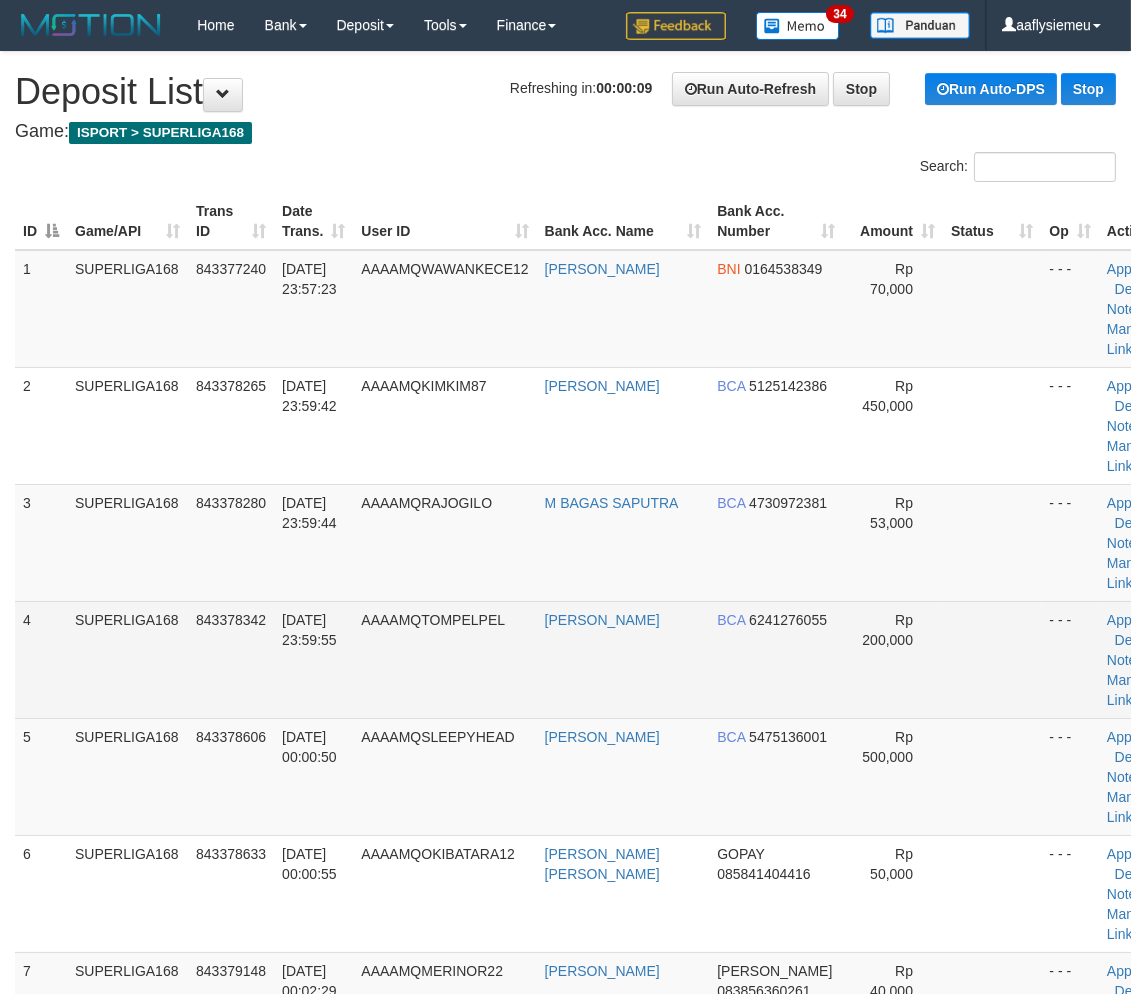 click on "843378342" at bounding box center [231, 659] 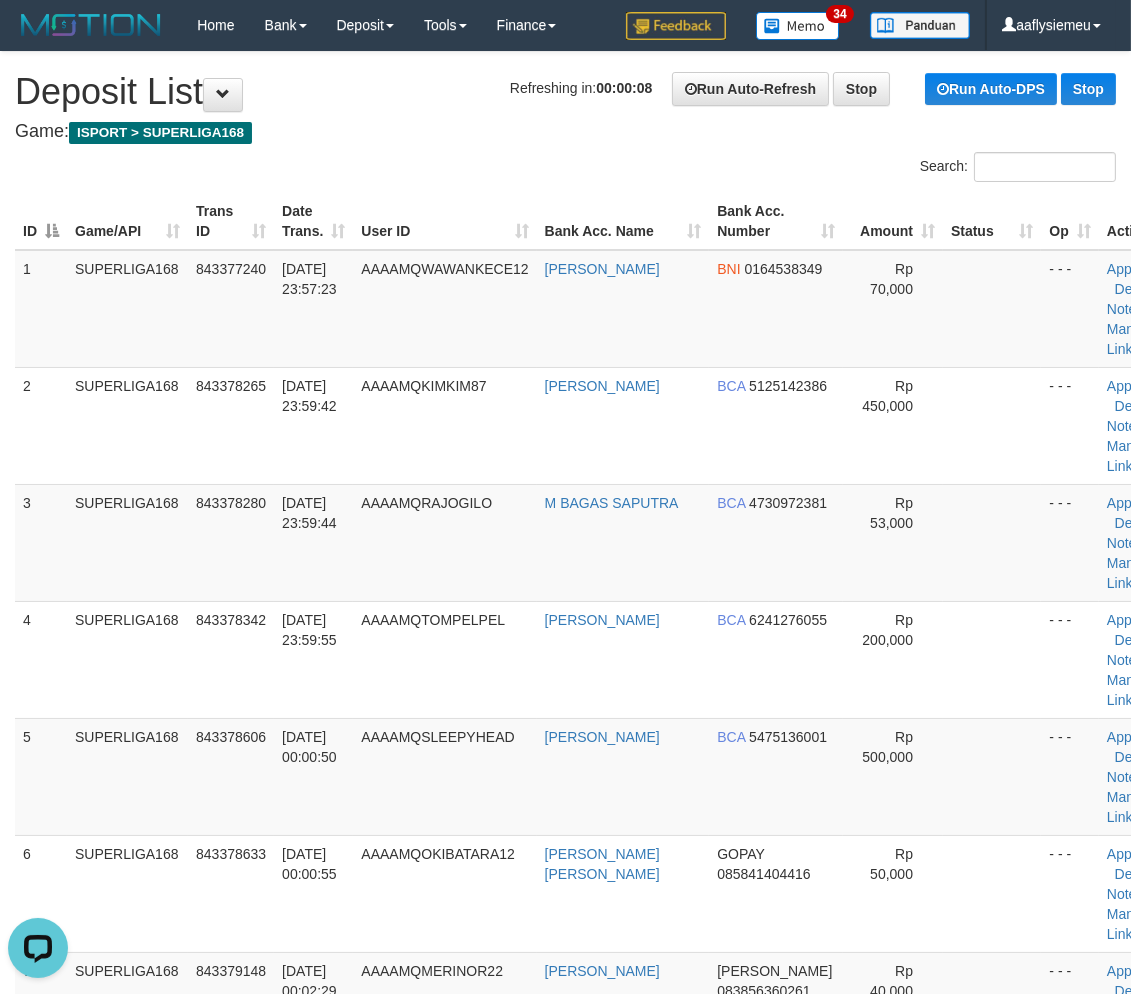 scroll, scrollTop: 0, scrollLeft: 0, axis: both 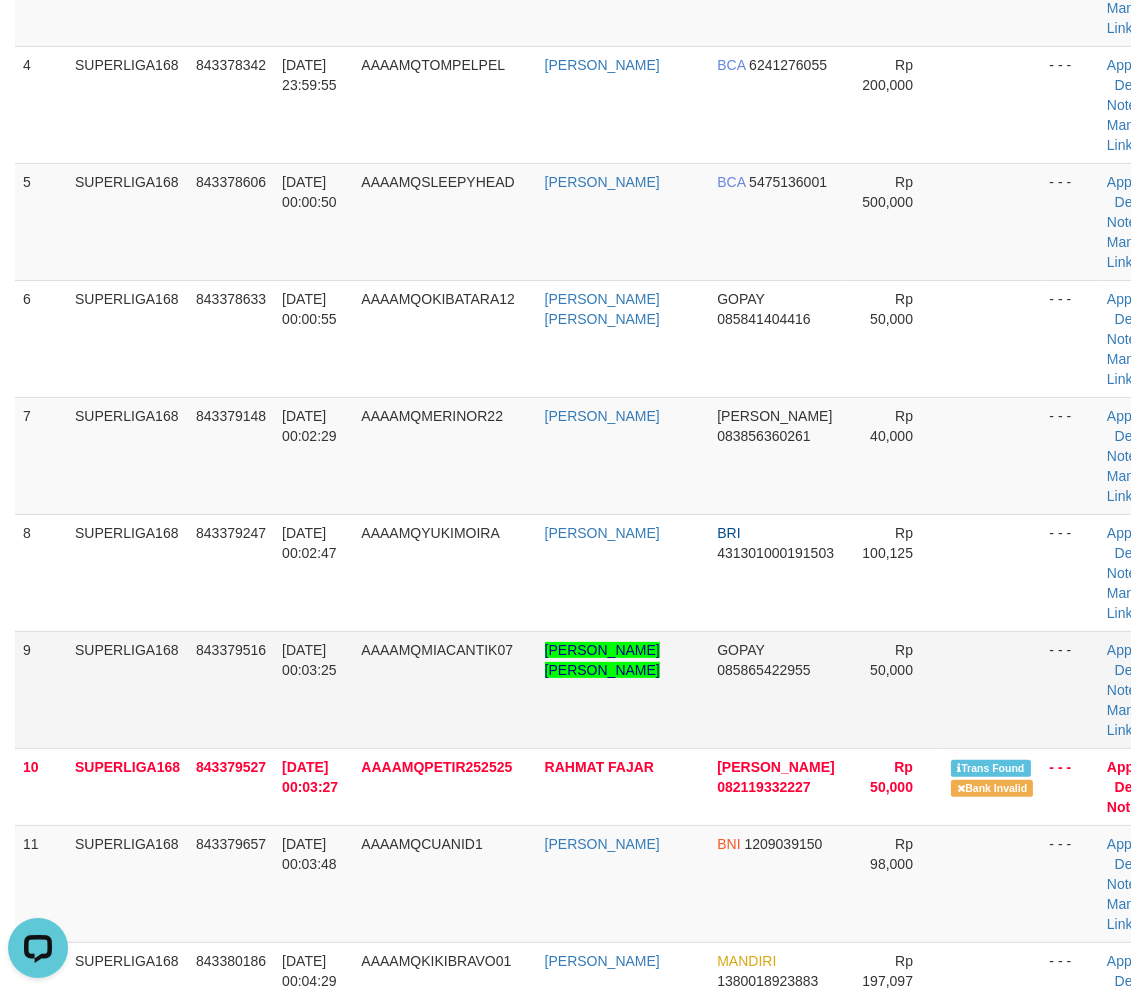 click on "[DATE] 00:03:25" at bounding box center (313, 689) 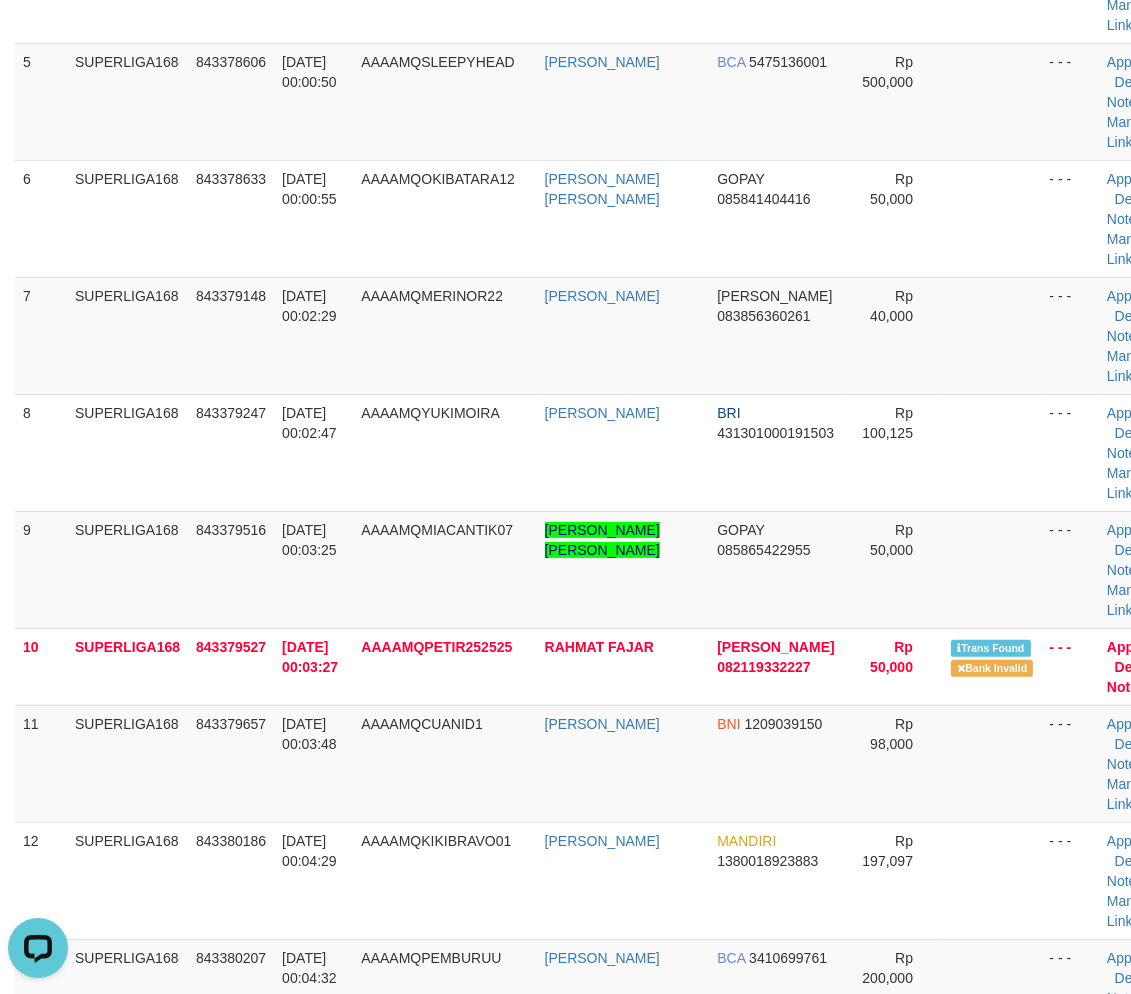 scroll, scrollTop: 888, scrollLeft: 0, axis: vertical 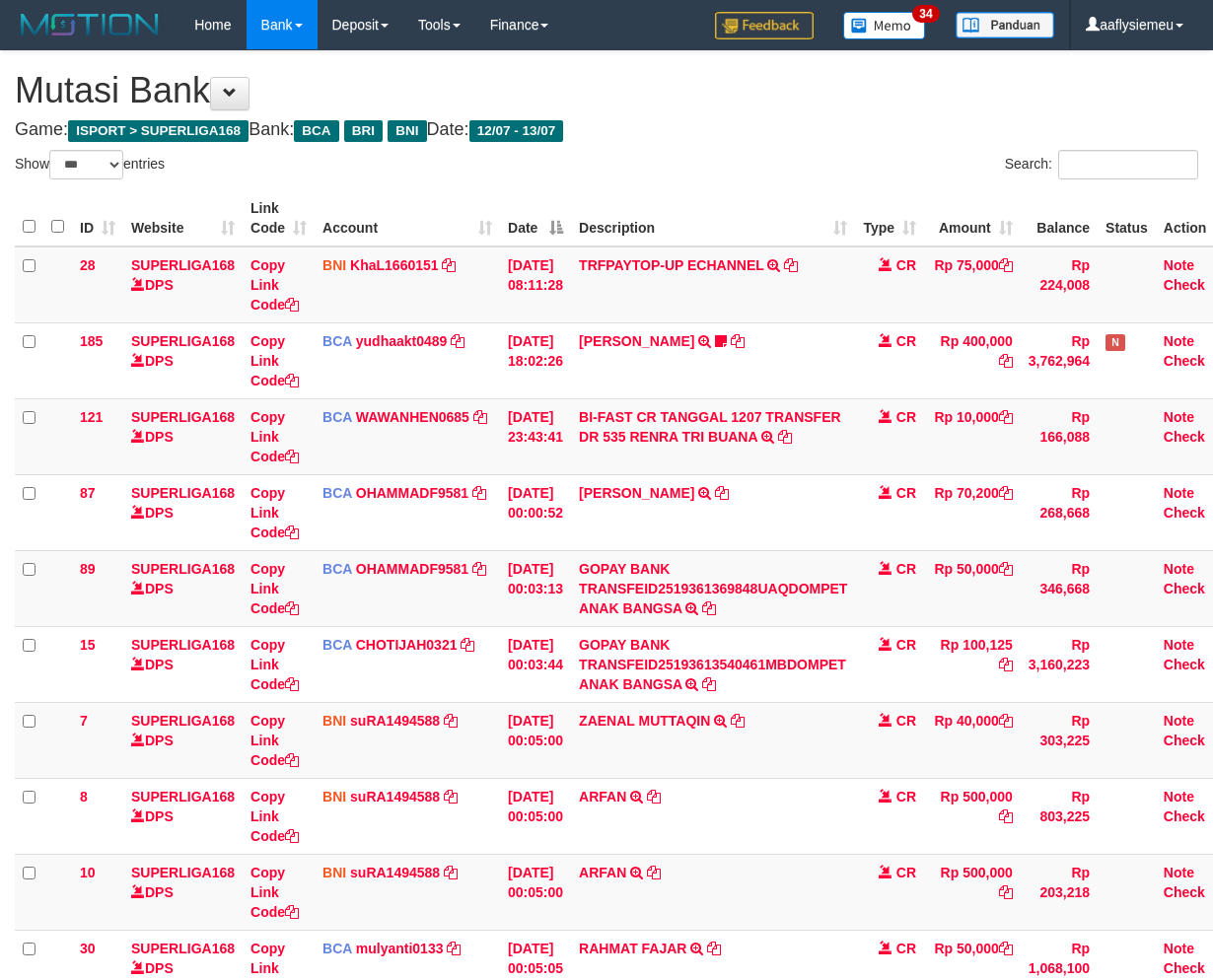 select on "***" 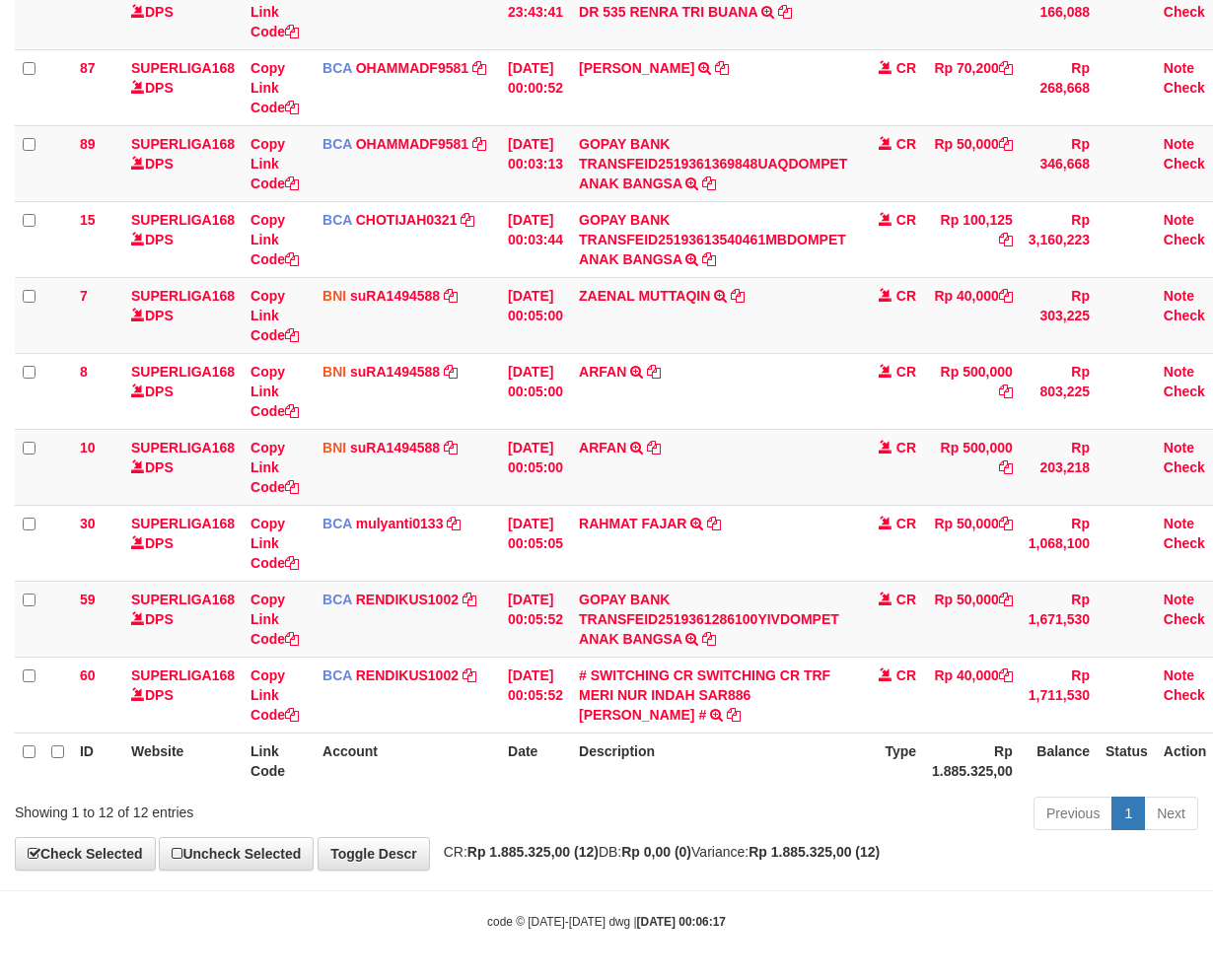 click on "**********" at bounding box center [606, 247] 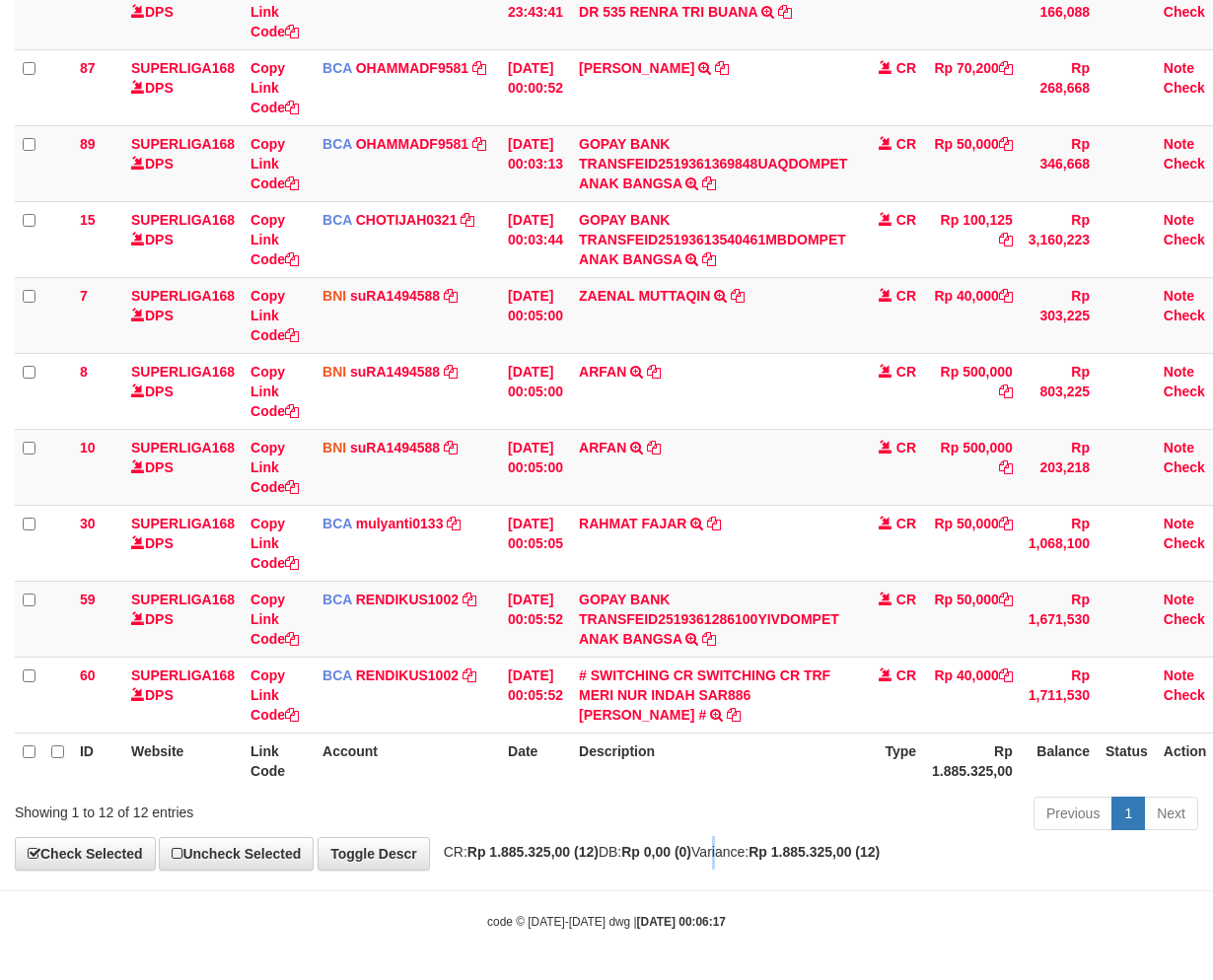 click on "**********" at bounding box center [606, 247] 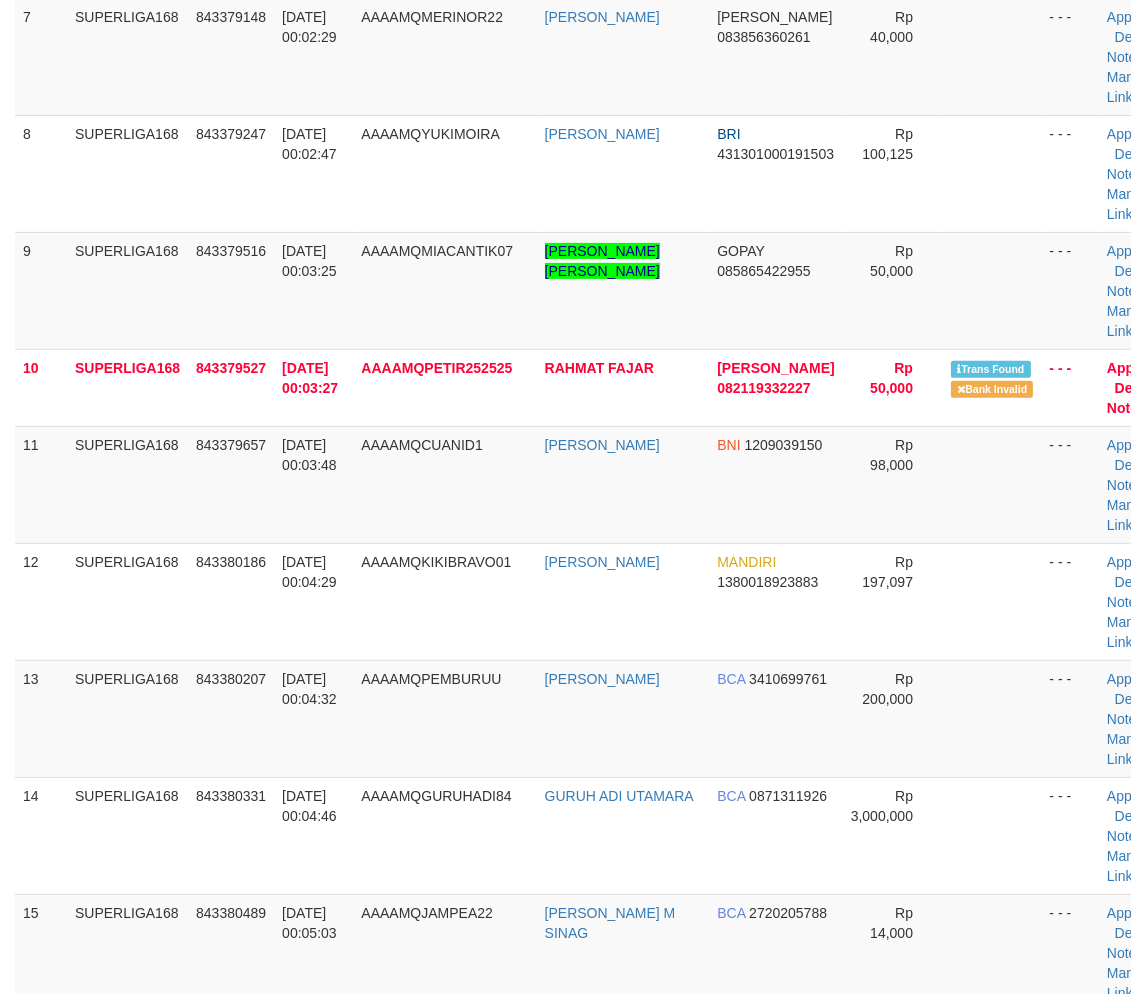 scroll, scrollTop: 1222, scrollLeft: 0, axis: vertical 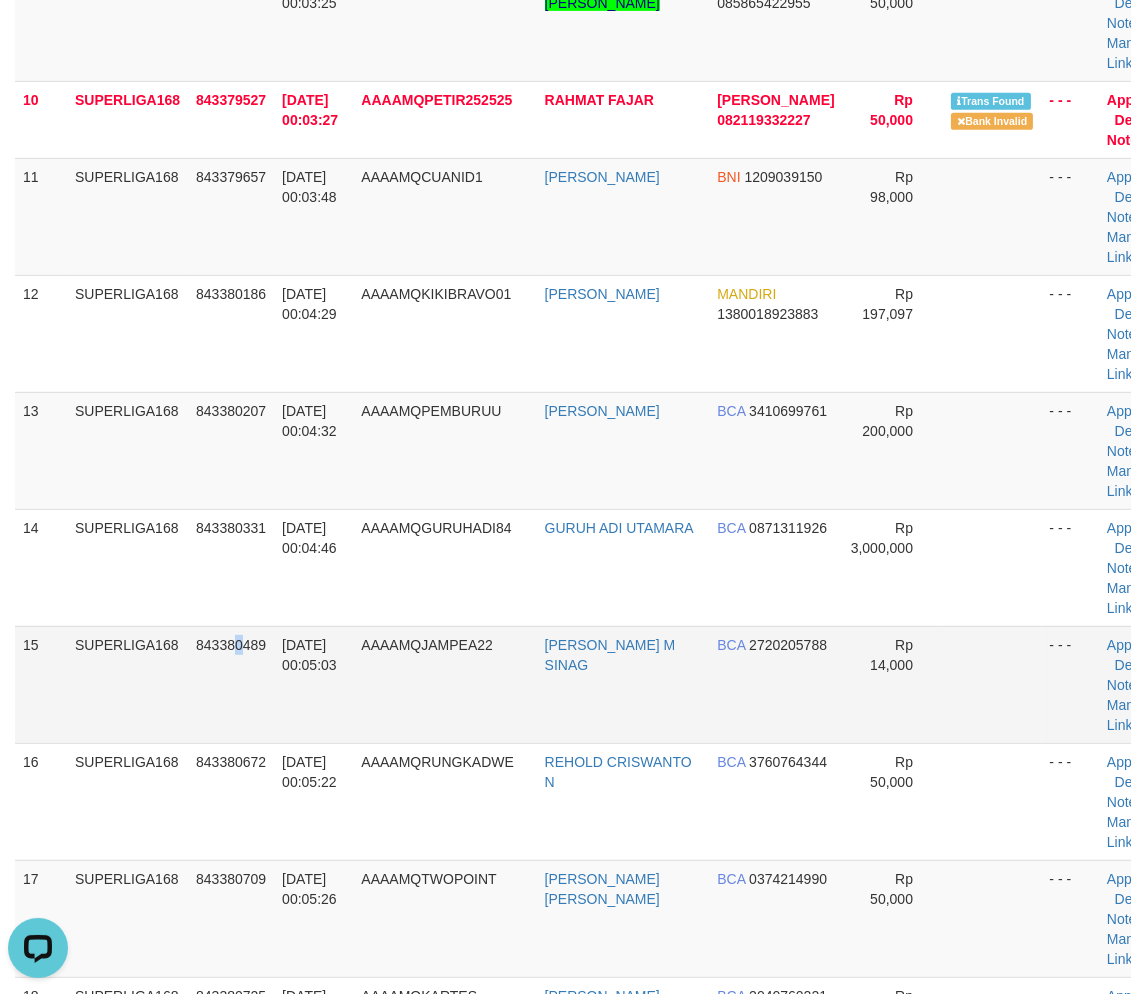 click on "843380489" at bounding box center [231, 684] 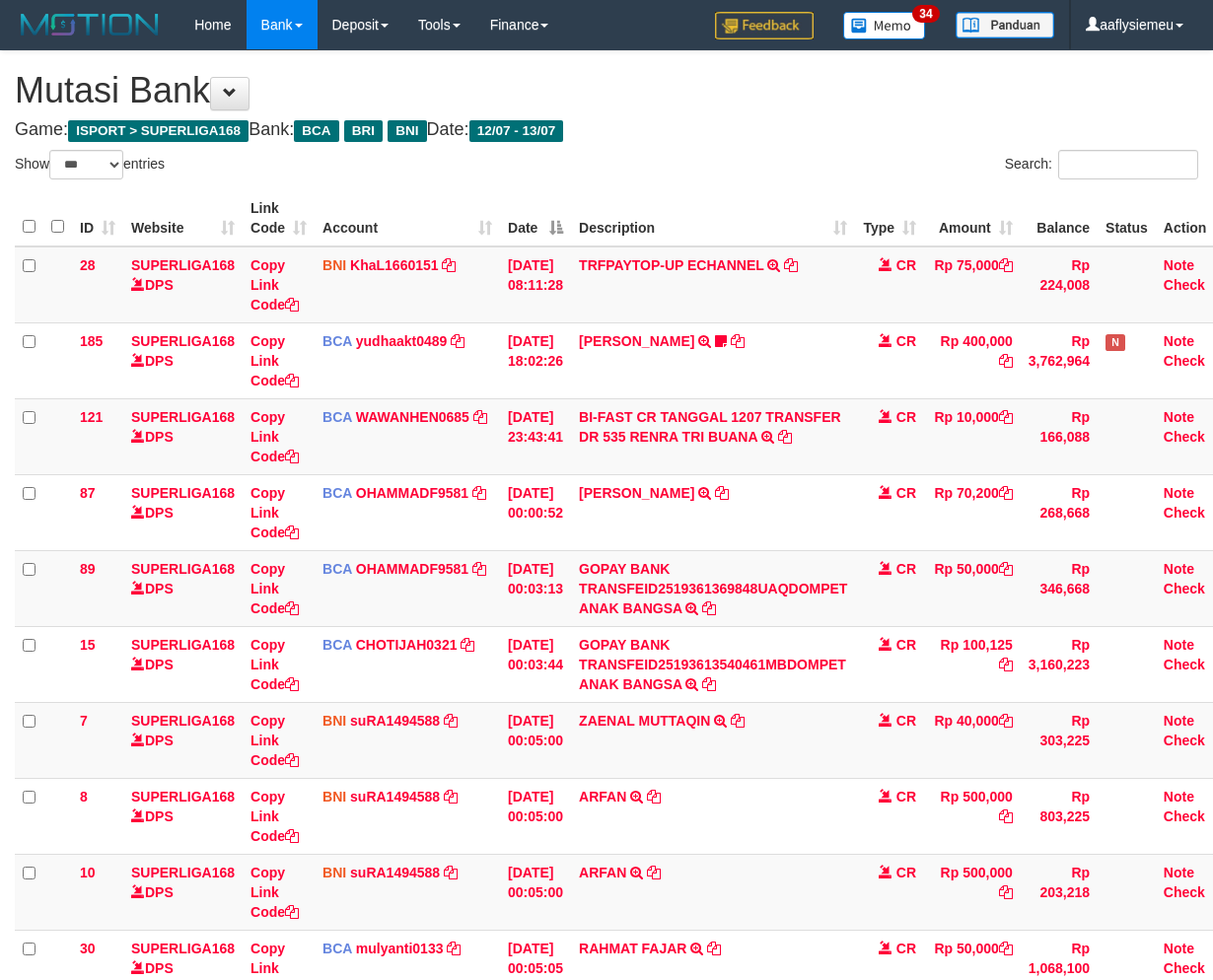 select on "***" 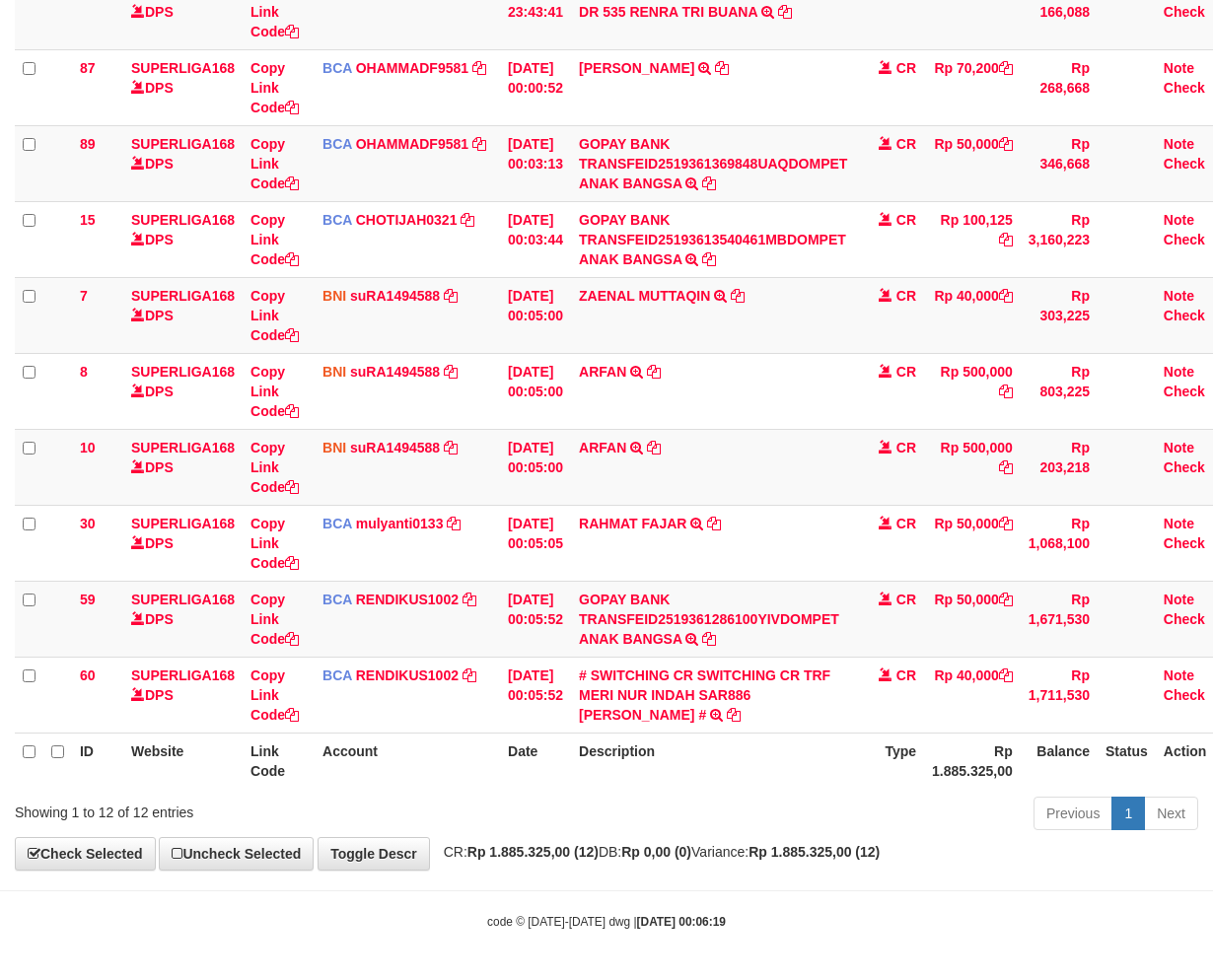 click on "Toggle navigation
Home
Bank
Account List
Load
By Website
Group
[ISPORT]													SUPERLIGA168
By Load Group (DPS)
34" at bounding box center [606, 277] 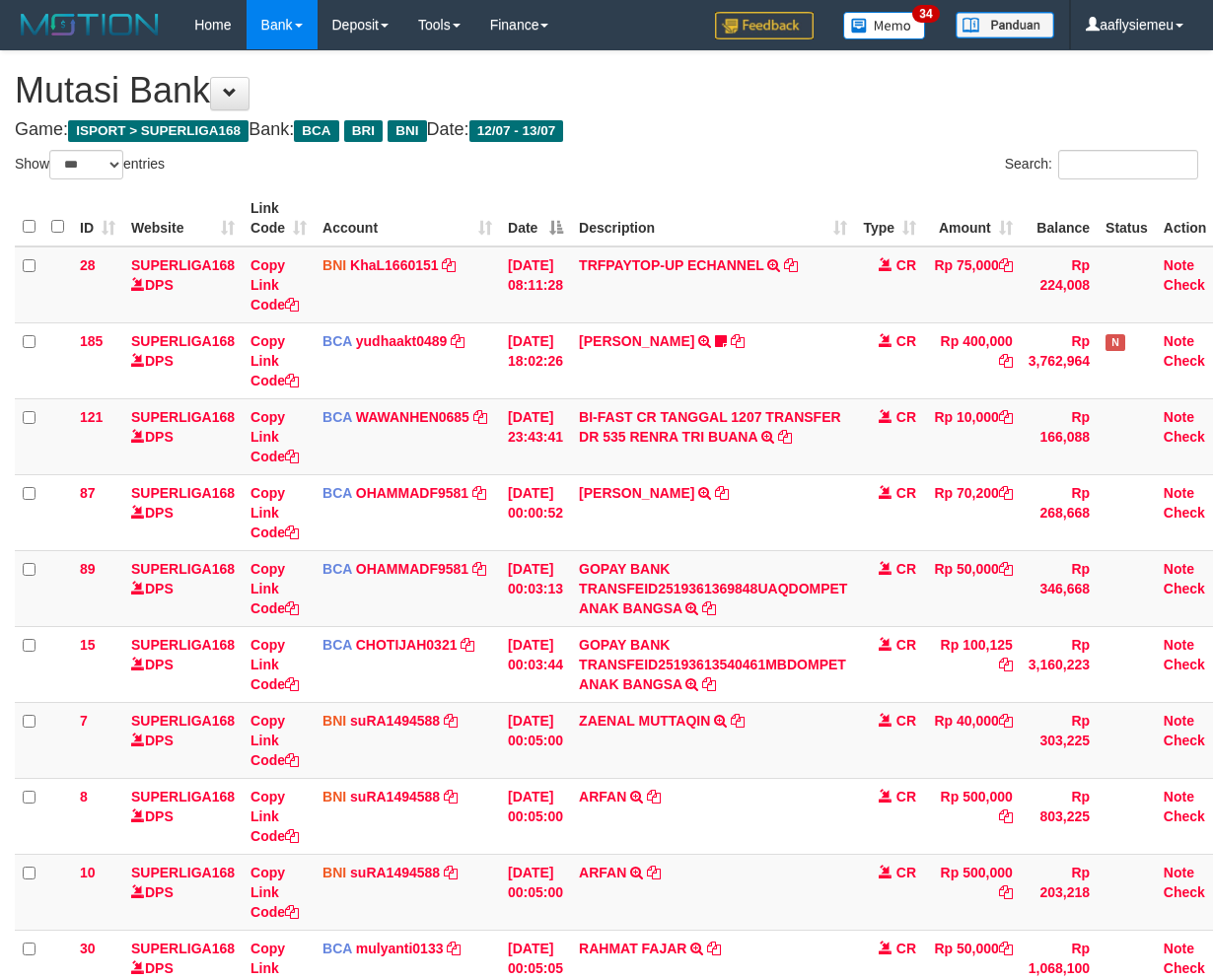 select on "***" 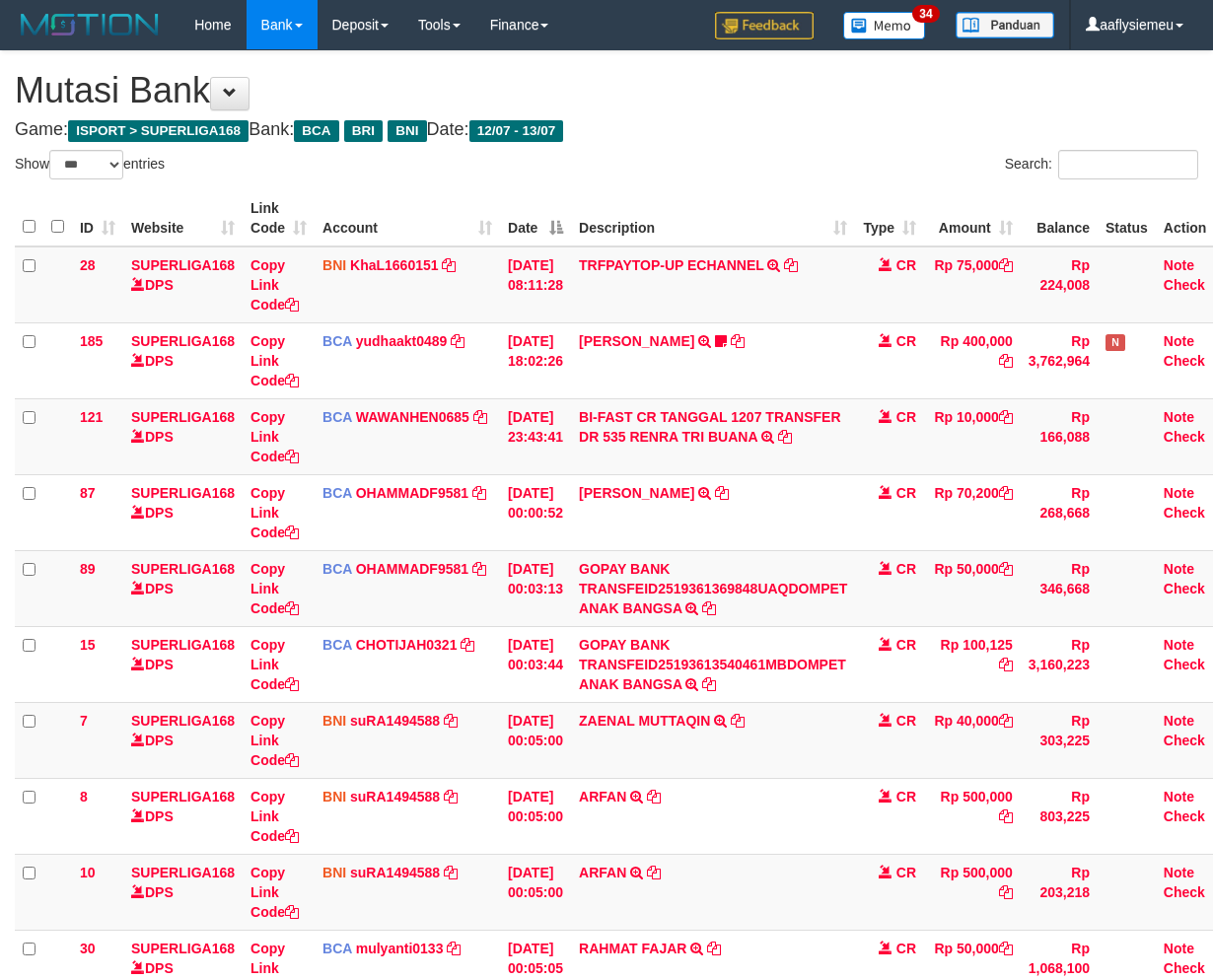 scroll, scrollTop: 425, scrollLeft: 0, axis: vertical 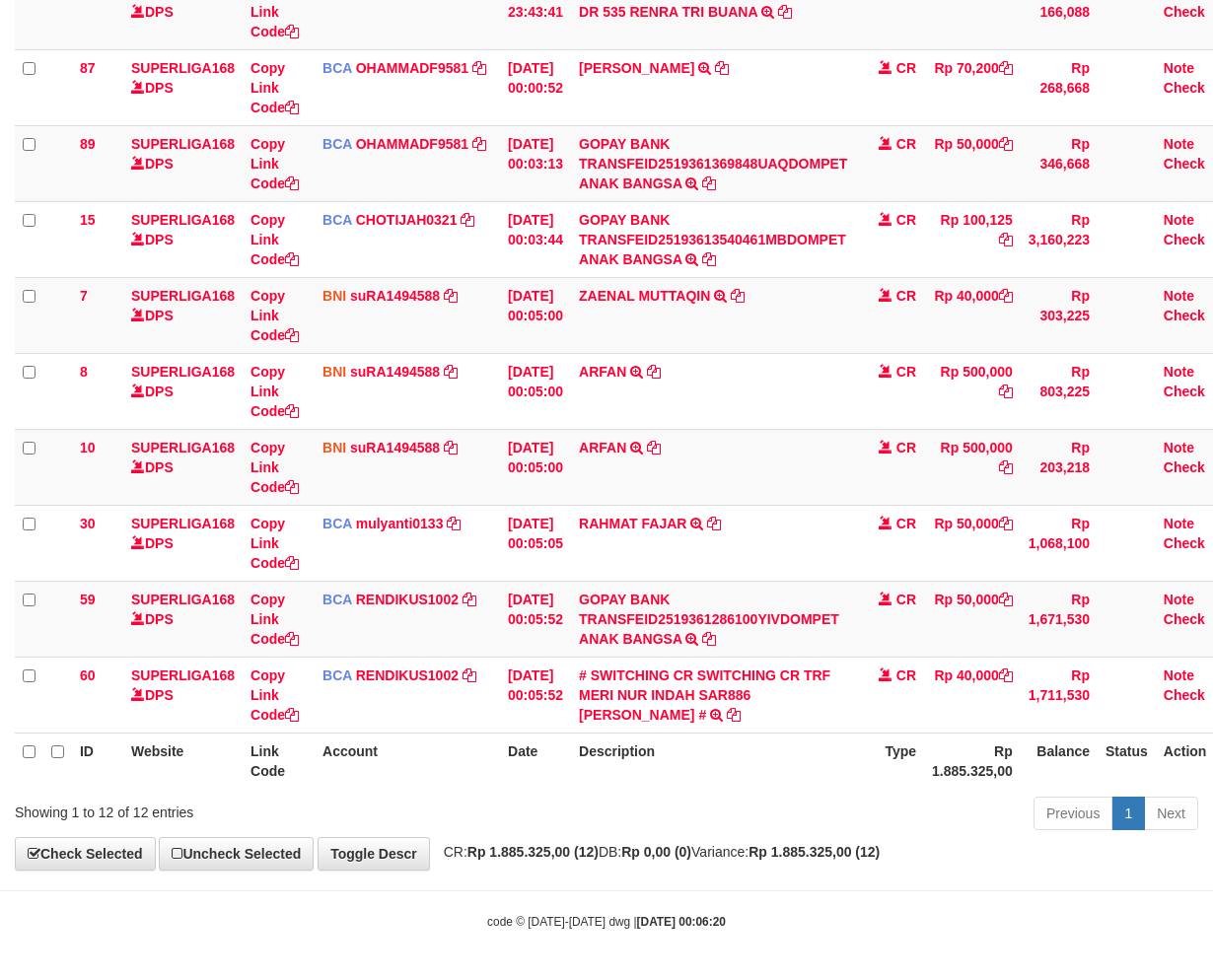 click on "Previous 1 Next" at bounding box center [860, 815] 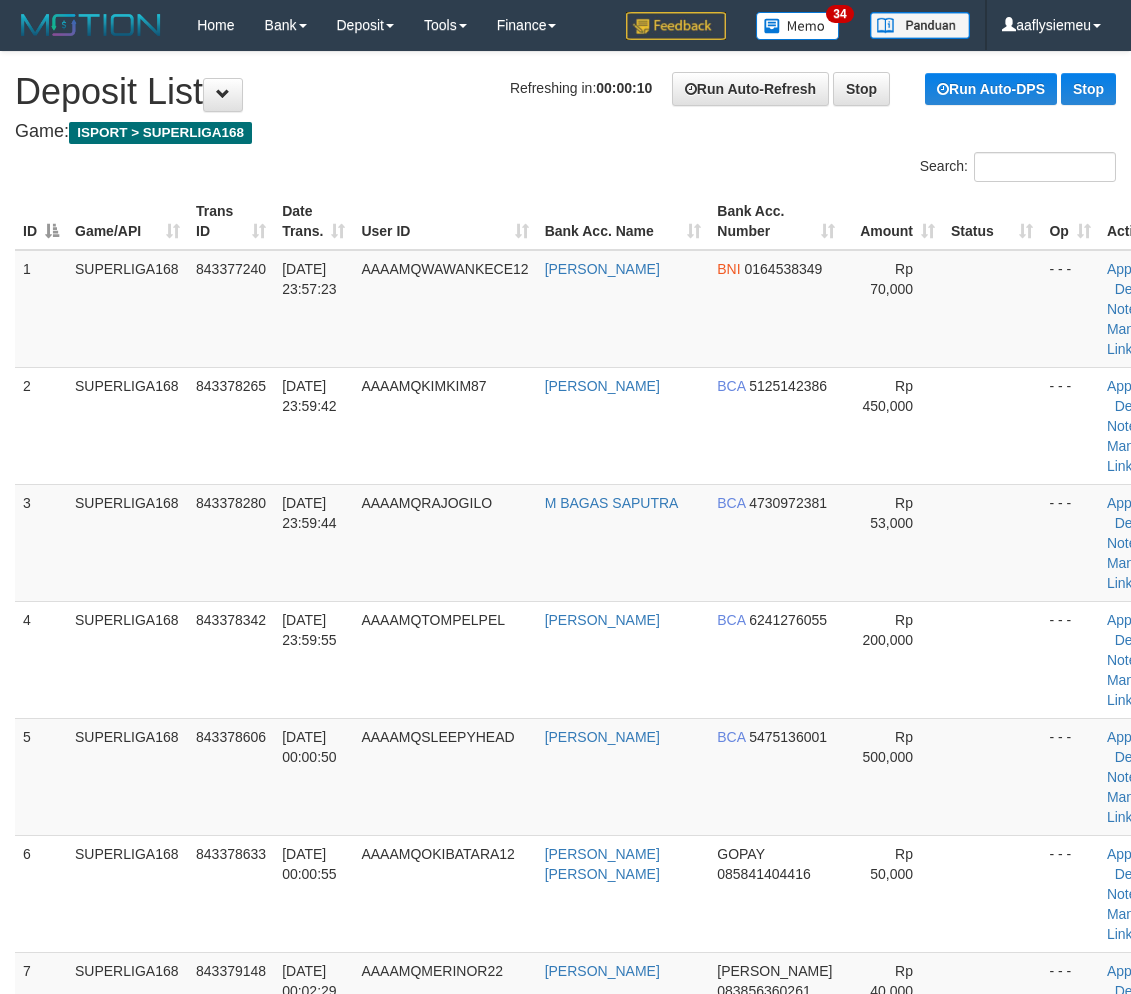 scroll, scrollTop: 1493, scrollLeft: 0, axis: vertical 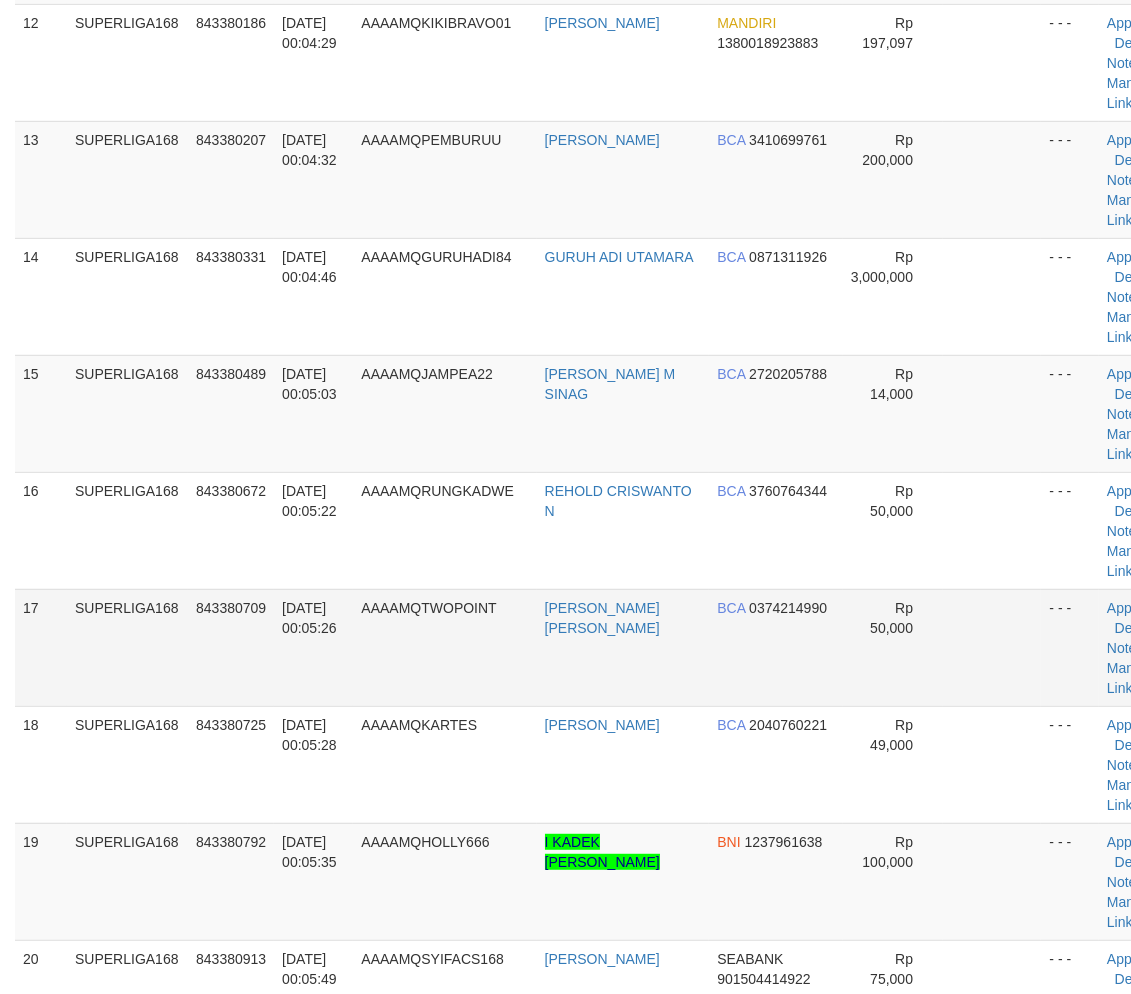 click on "AAAAMQTWOPOINT" at bounding box center (444, 647) 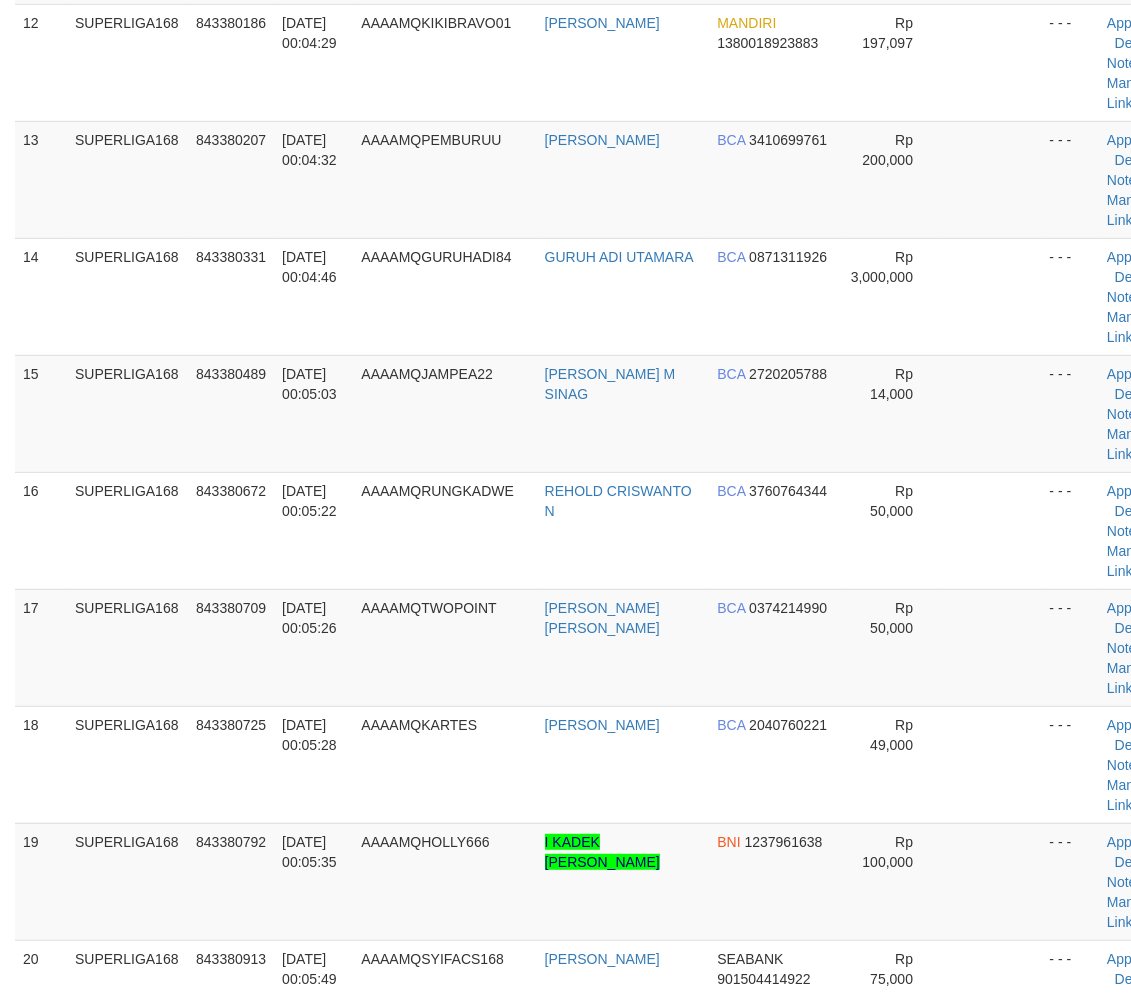 drag, startPoint x: 167, startPoint y: 642, endPoint x: 8, endPoint y: 676, distance: 162.59459 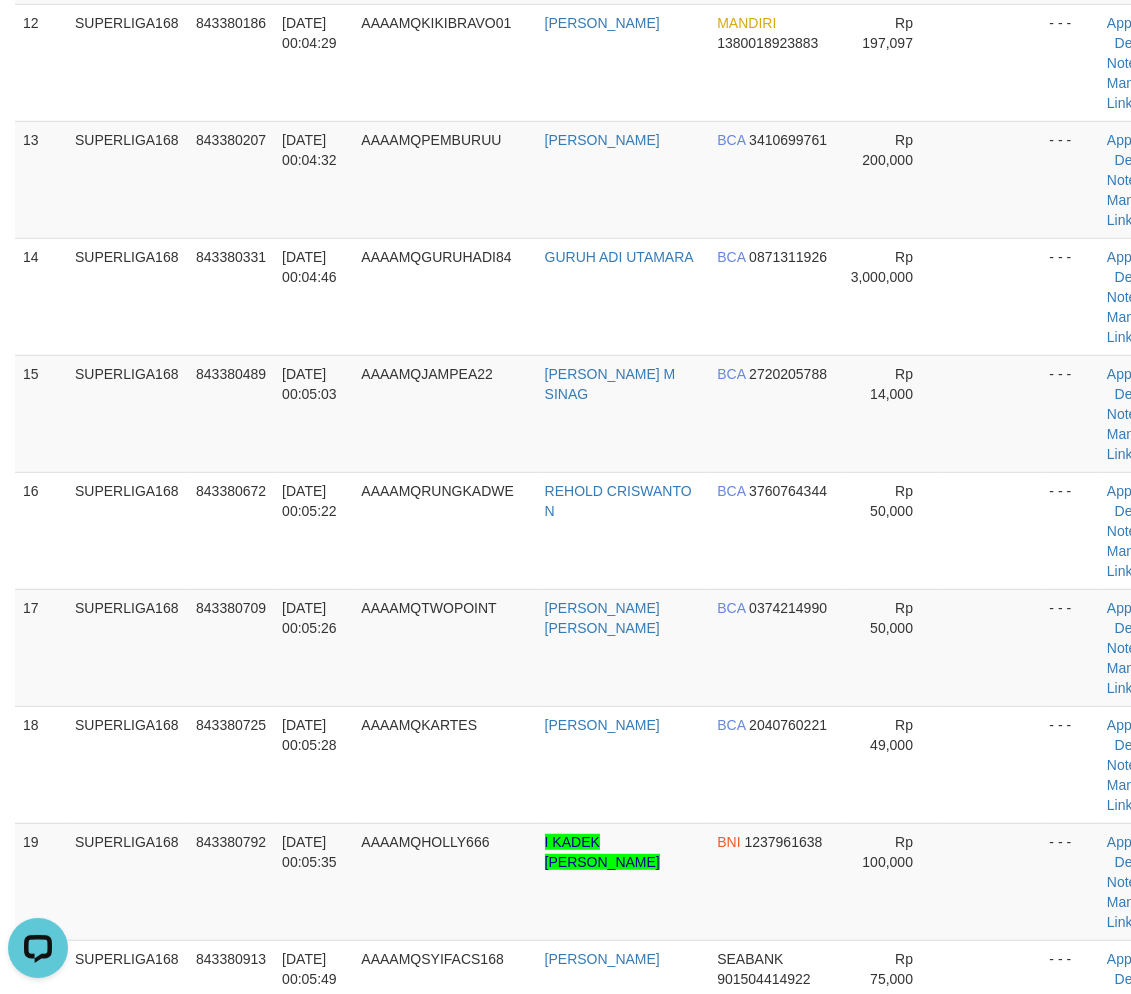 scroll, scrollTop: 0, scrollLeft: 0, axis: both 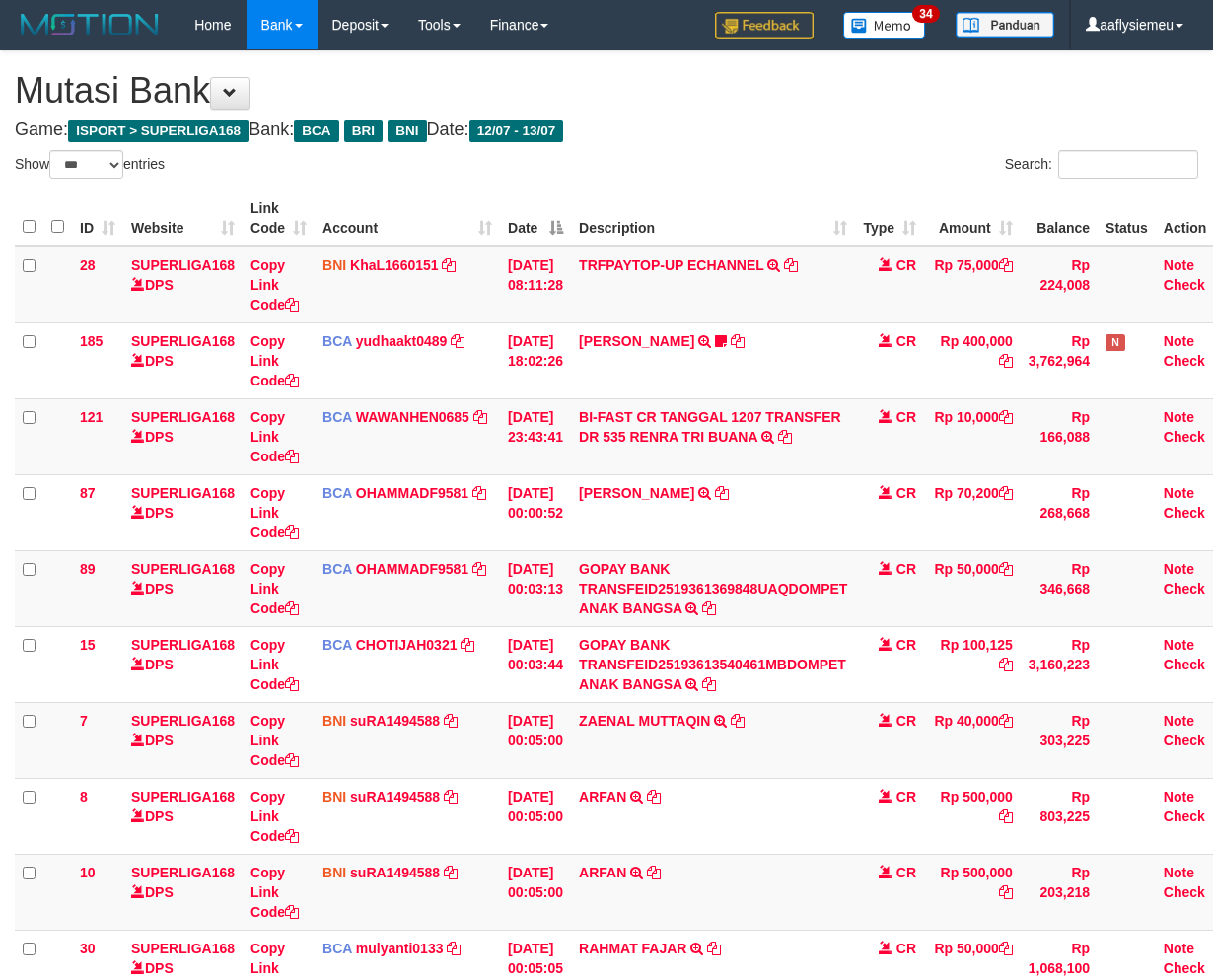 select on "***" 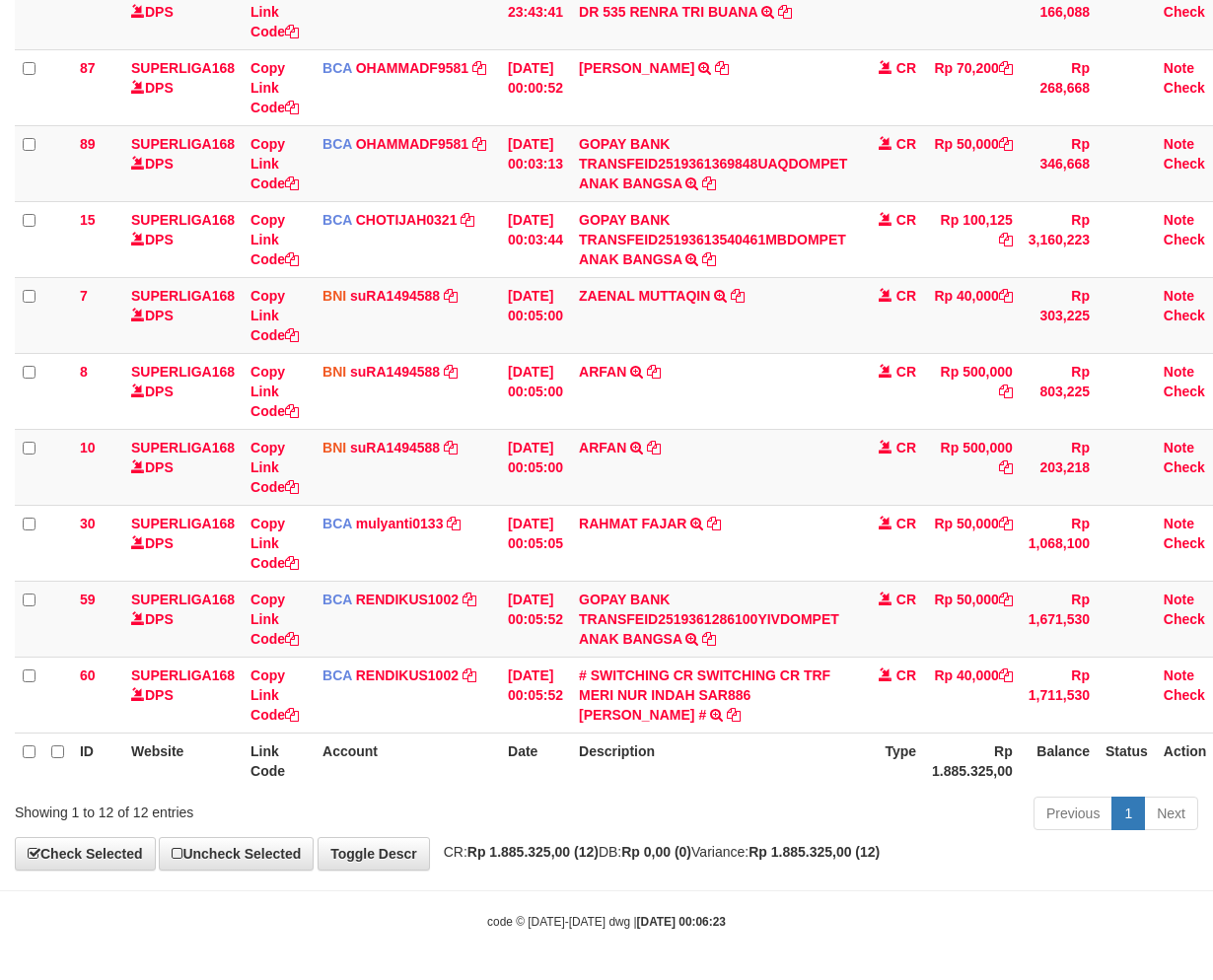 scroll, scrollTop: 426, scrollLeft: 0, axis: vertical 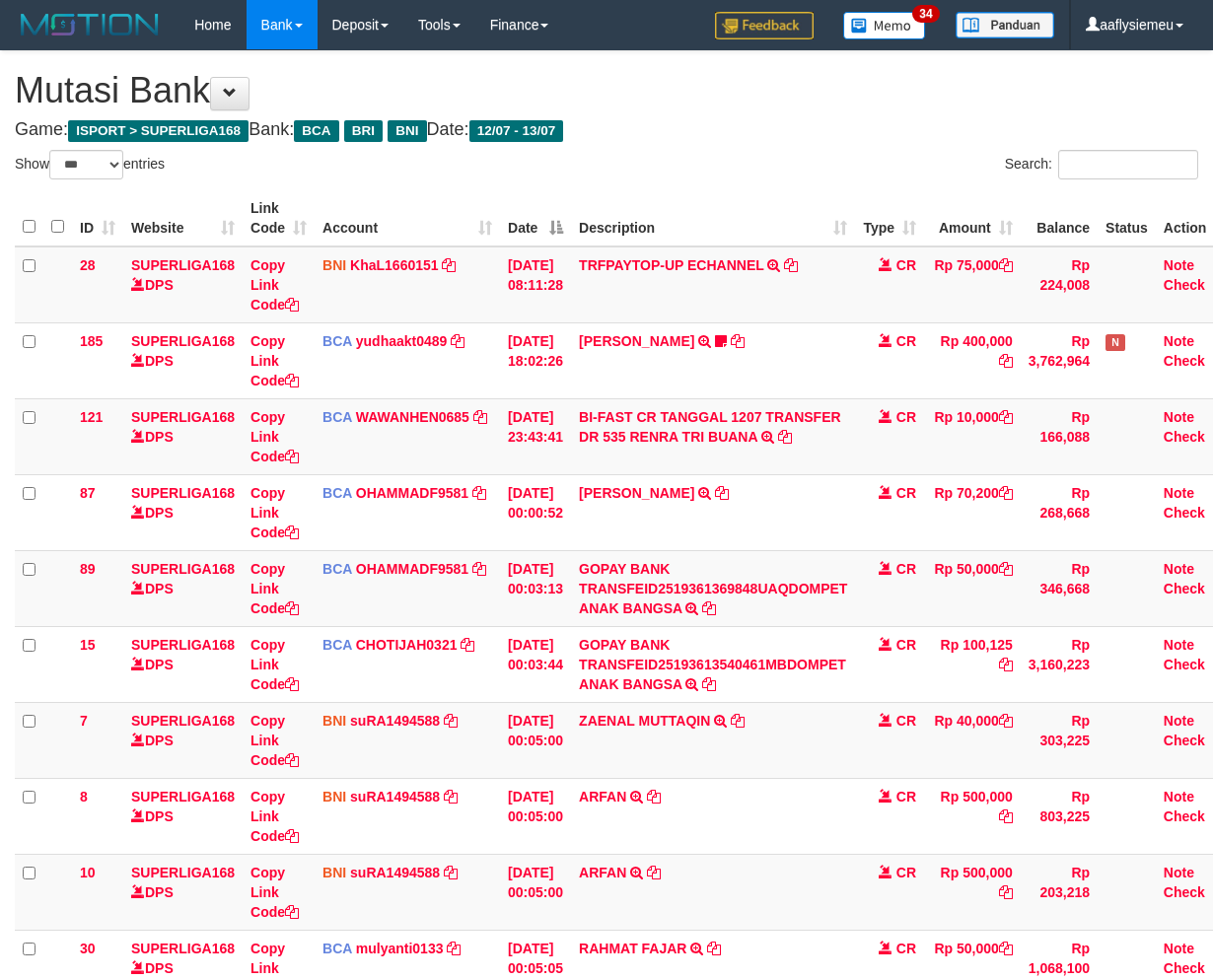 select on "***" 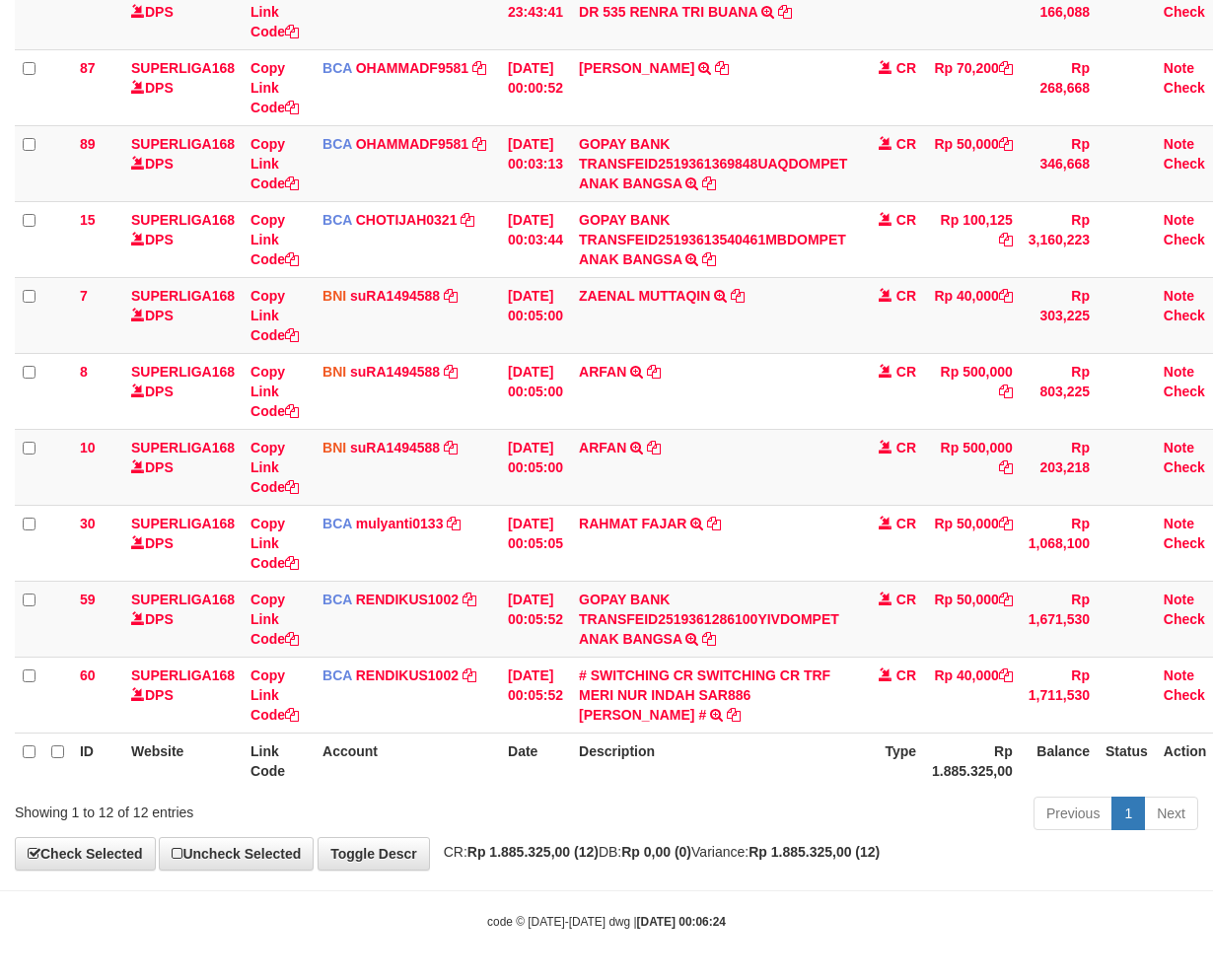 drag, startPoint x: 681, startPoint y: 925, endPoint x: 1215, endPoint y: 777, distance: 554.12995 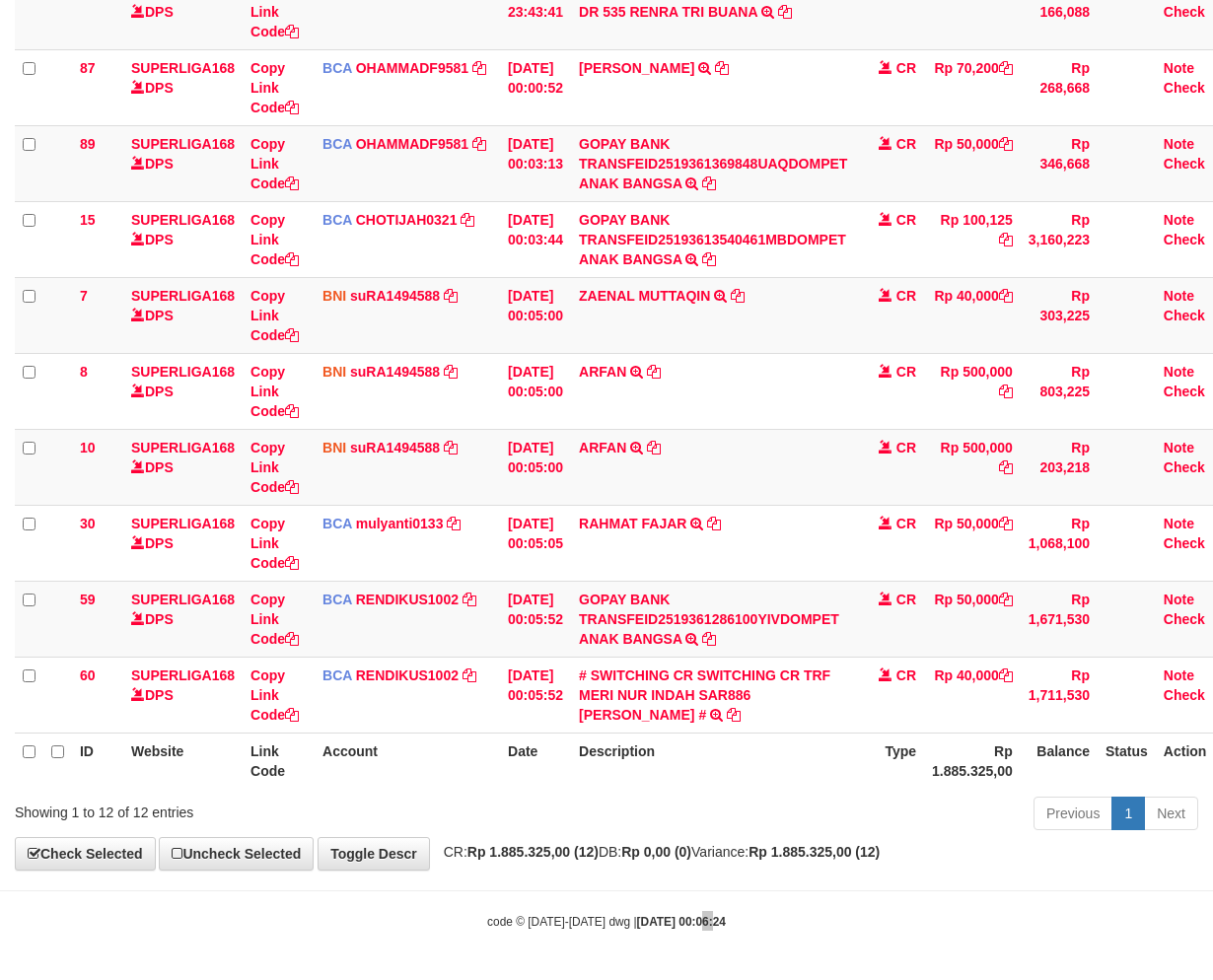 scroll, scrollTop: 426, scrollLeft: 0, axis: vertical 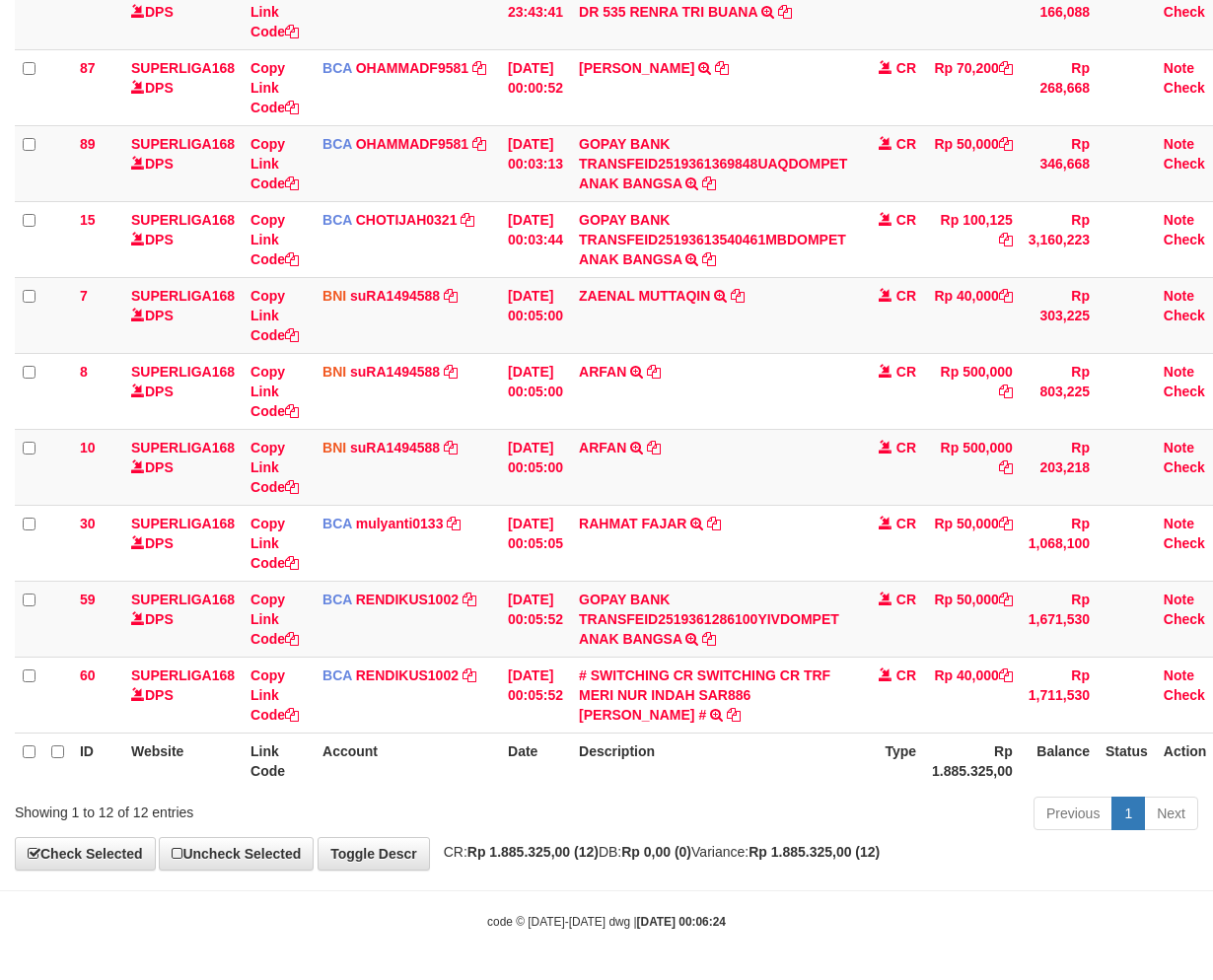 drag, startPoint x: 992, startPoint y: 737, endPoint x: 1224, endPoint y: 661, distance: 244.13111 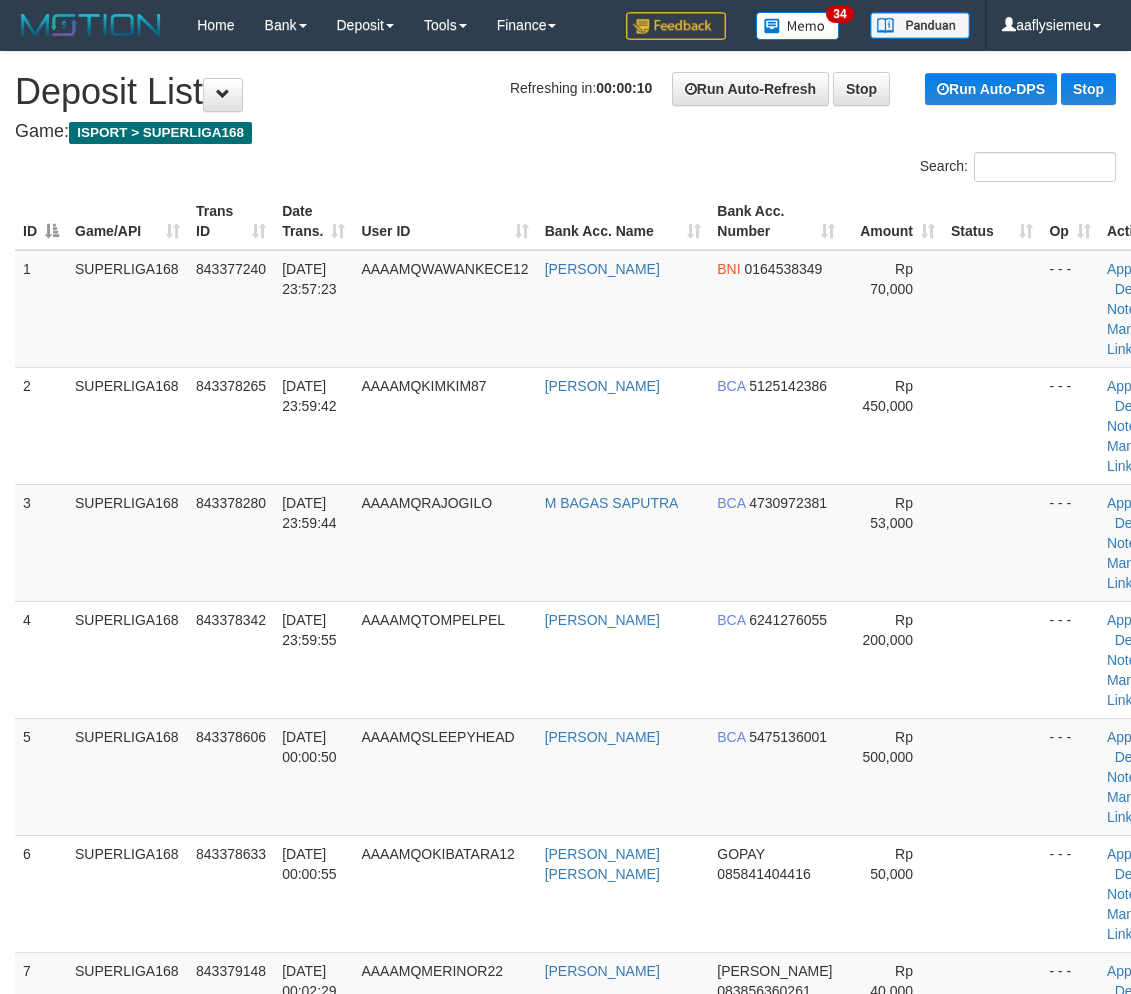 scroll, scrollTop: 1493, scrollLeft: 0, axis: vertical 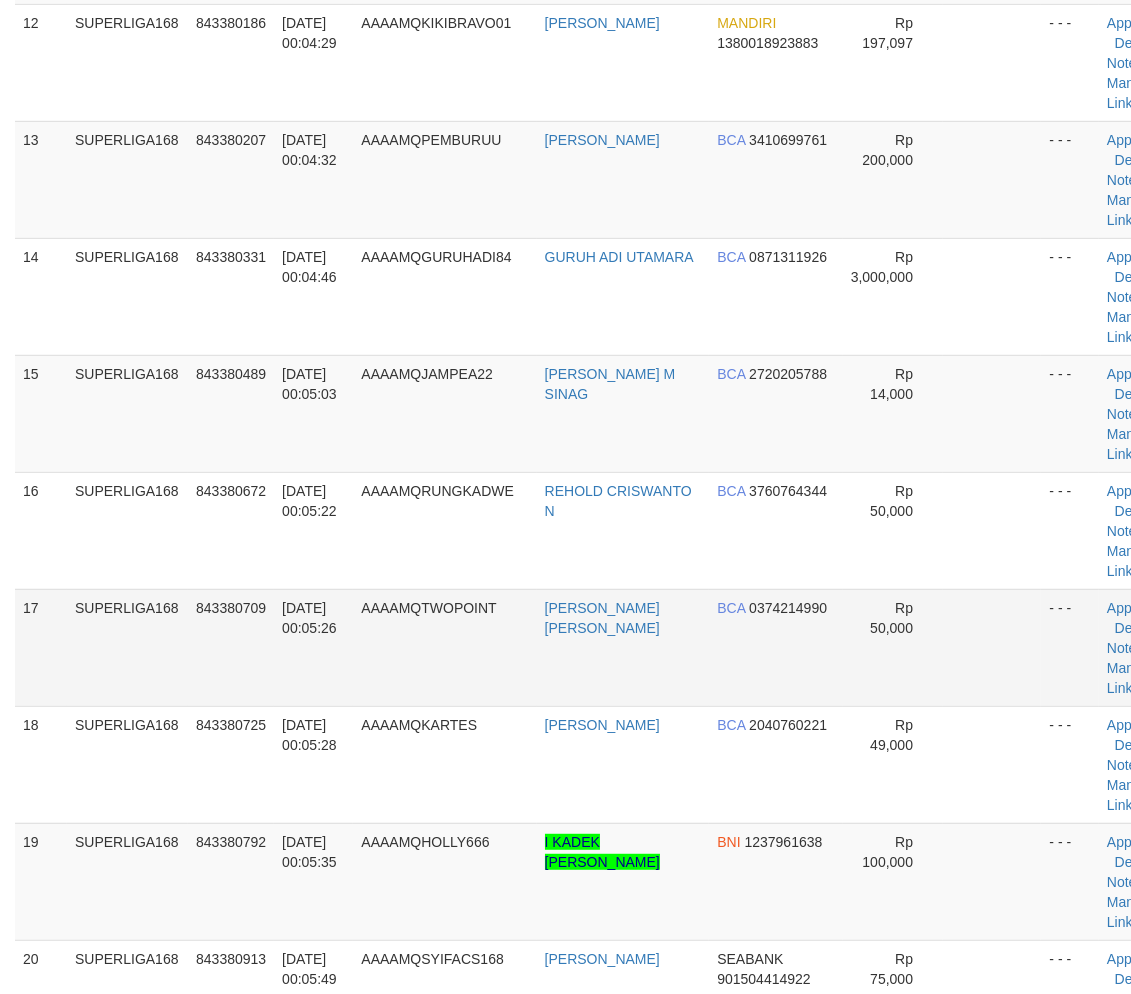 click on "SUPERLIGA168" at bounding box center (127, 647) 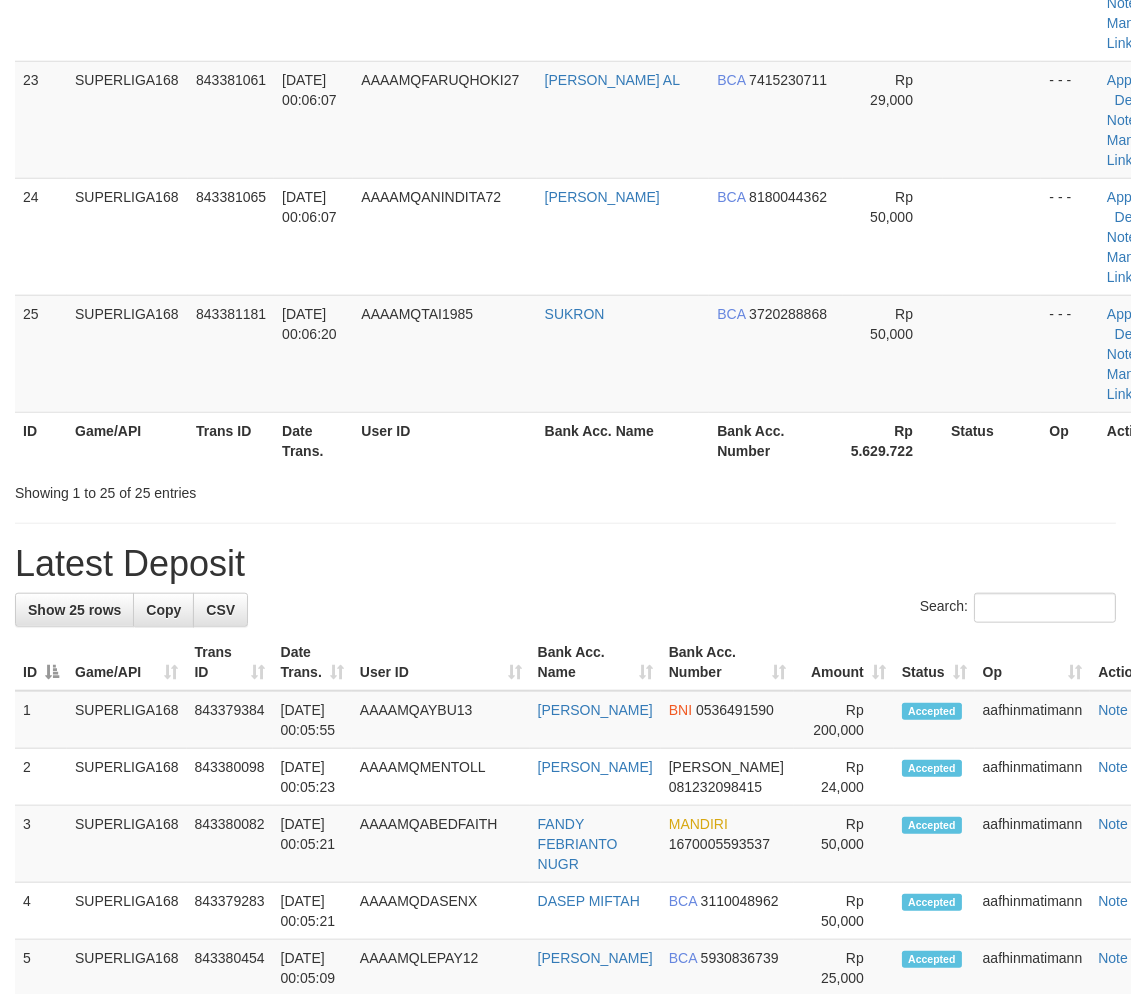 scroll, scrollTop: 2908, scrollLeft: 0, axis: vertical 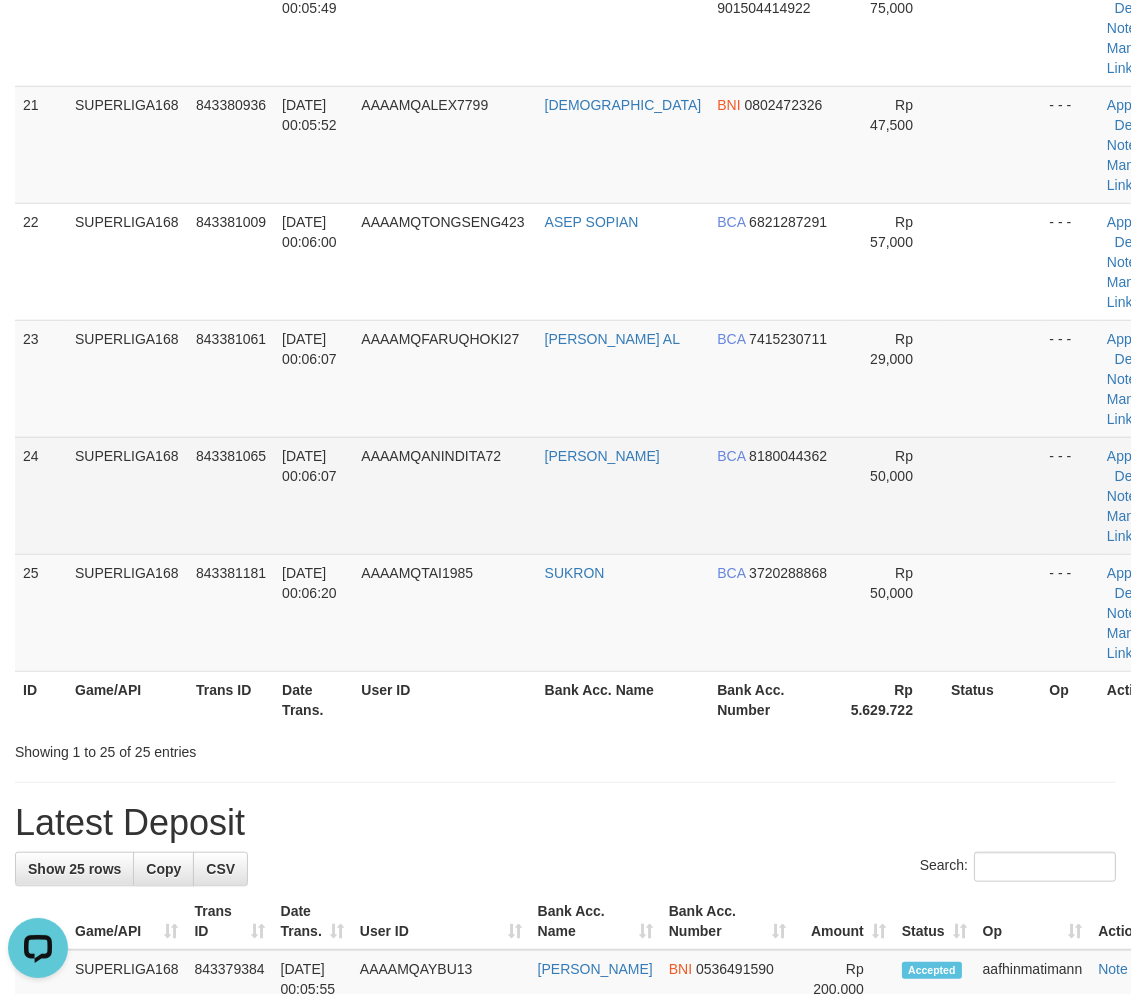 click on "AAAAMQANINDITA72" at bounding box center [444, 495] 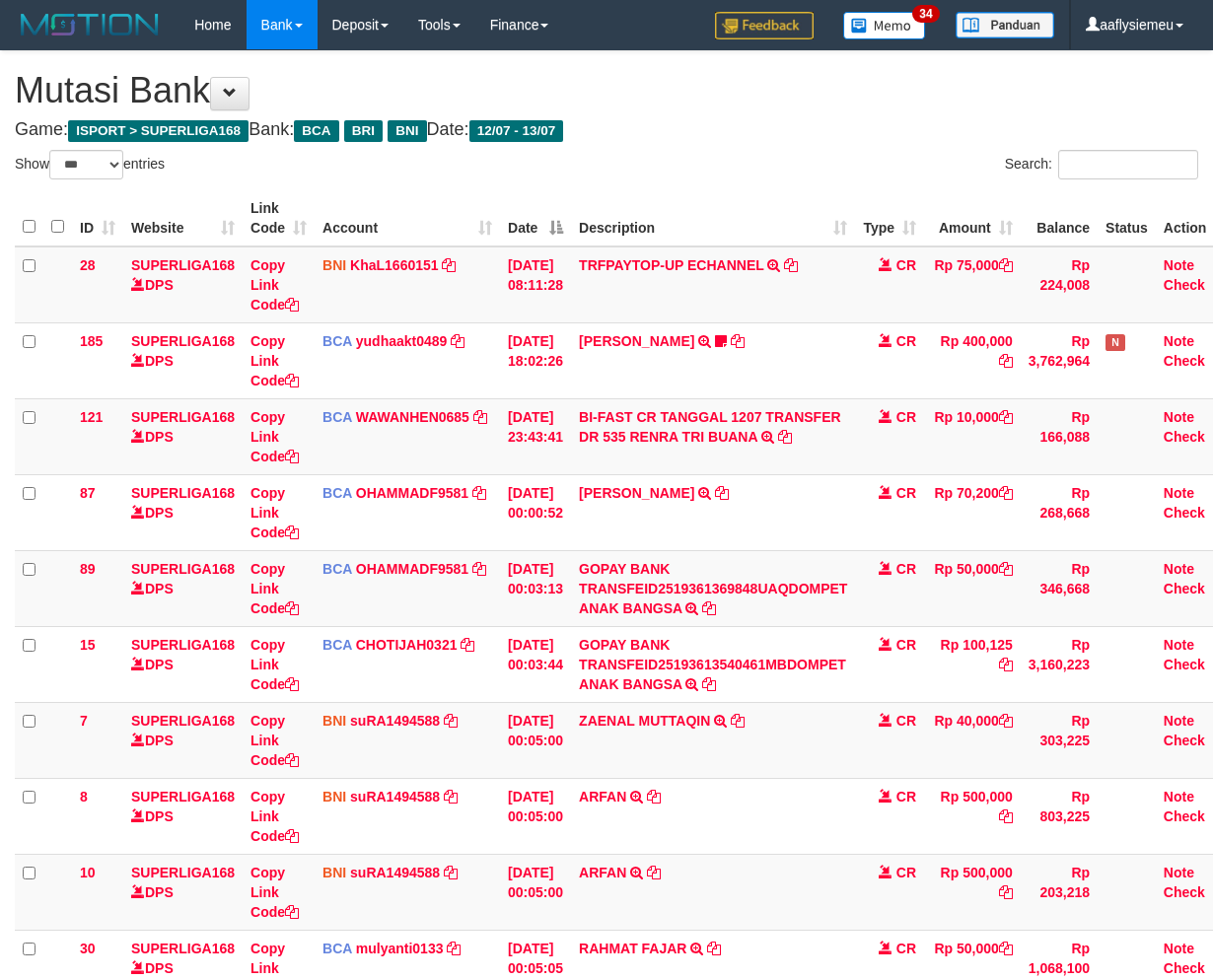 select on "***" 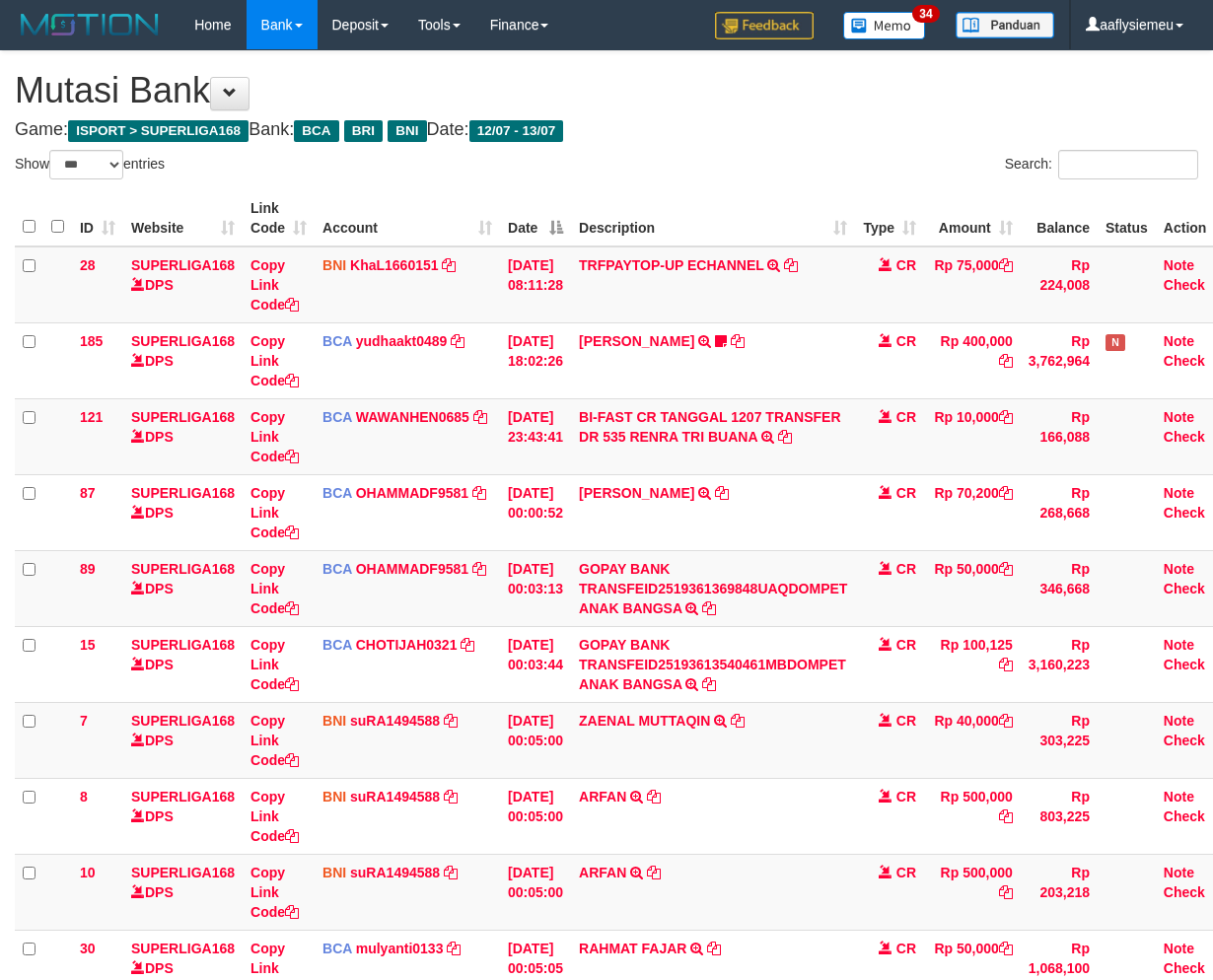 scroll, scrollTop: 425, scrollLeft: 0, axis: vertical 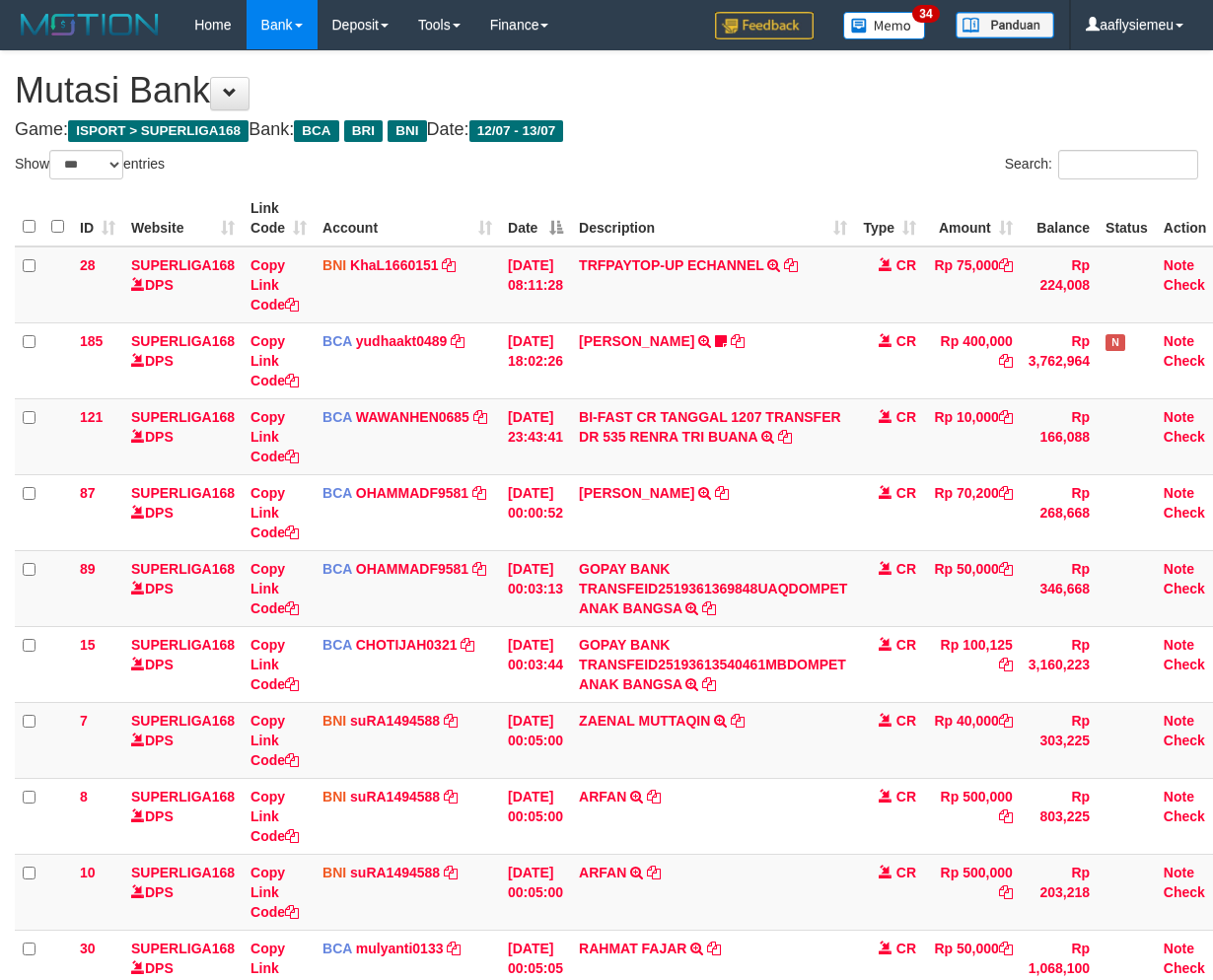 select on "***" 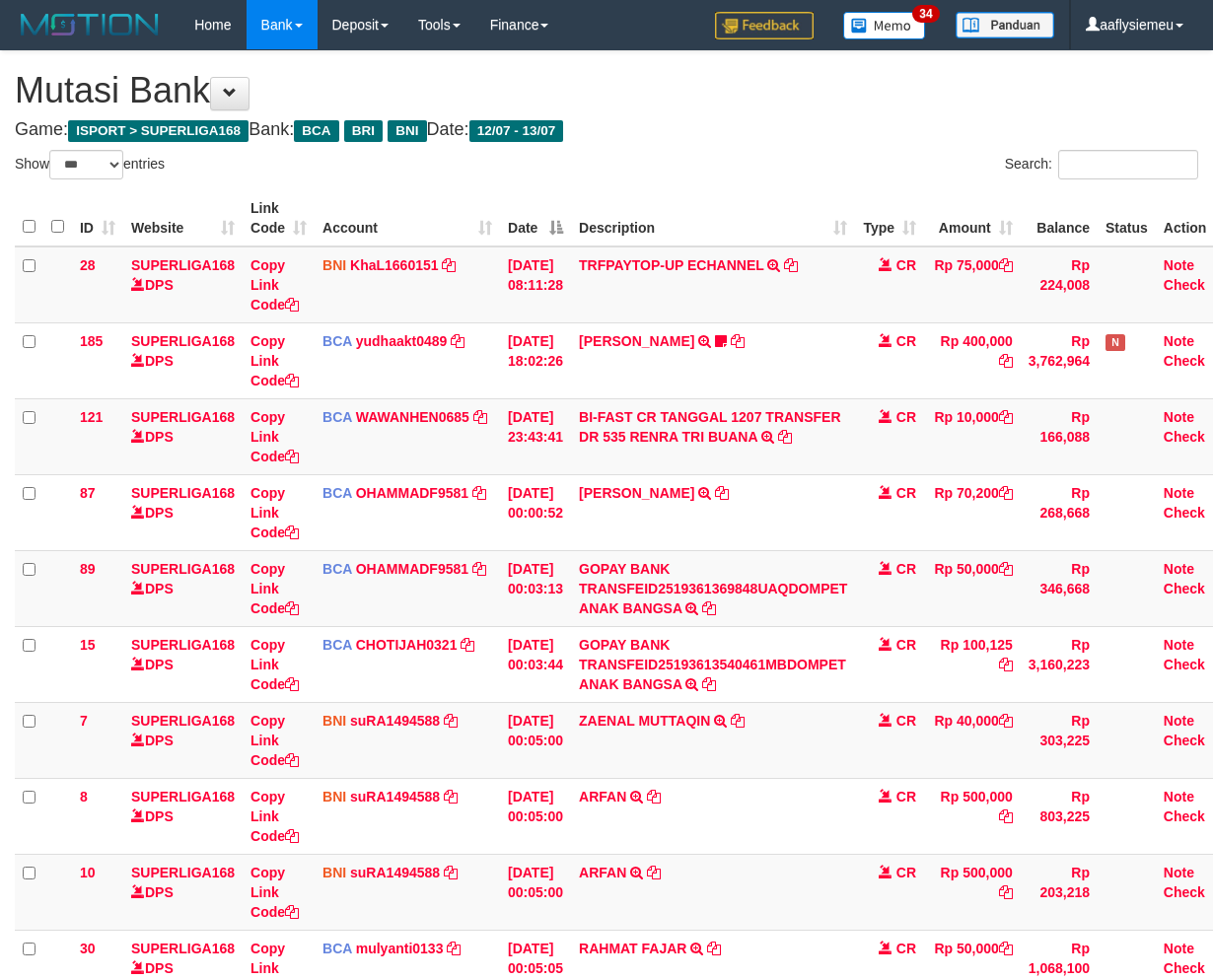 scroll, scrollTop: 425, scrollLeft: 0, axis: vertical 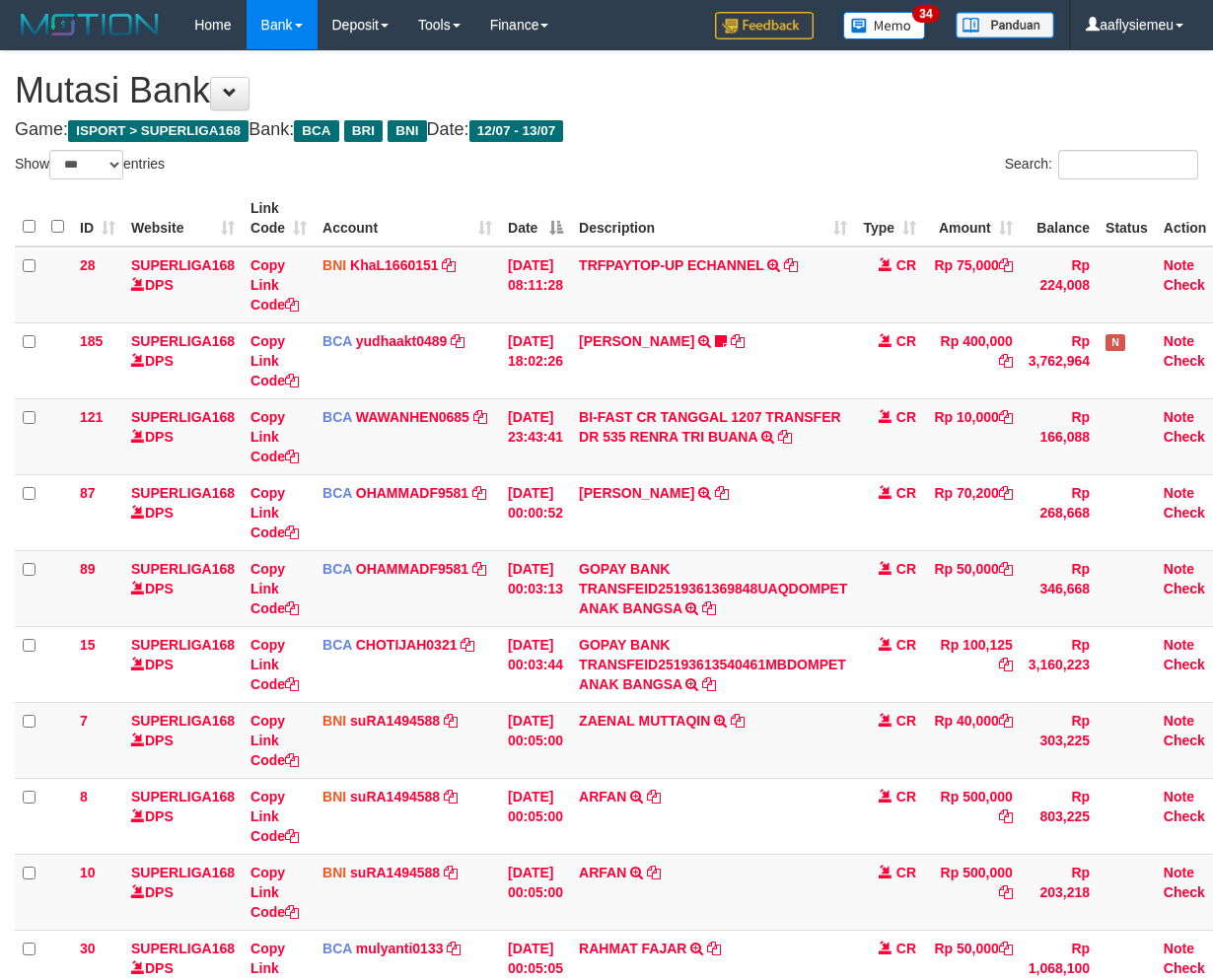 select on "***" 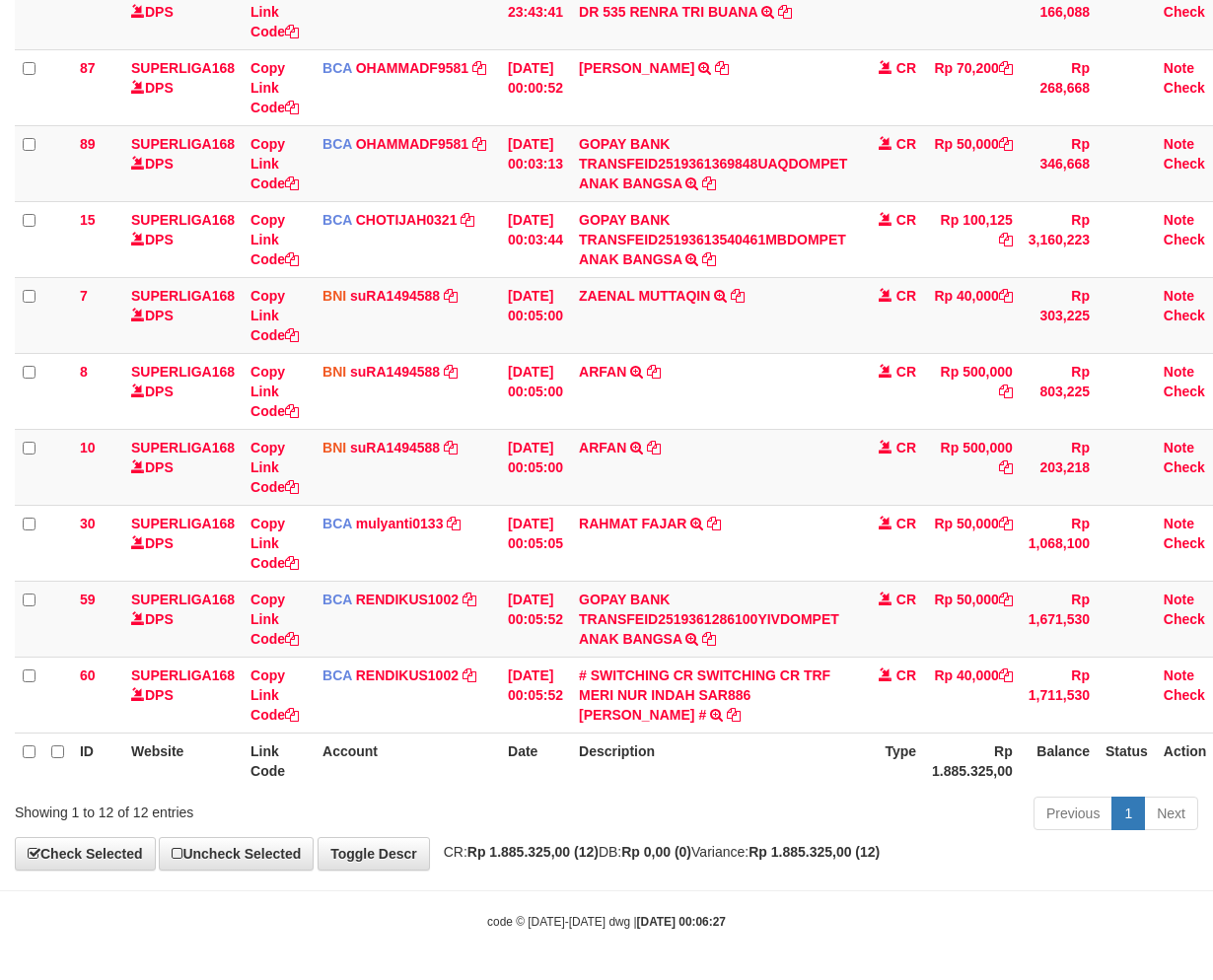 click on "Status" at bounding box center [1126, 760] 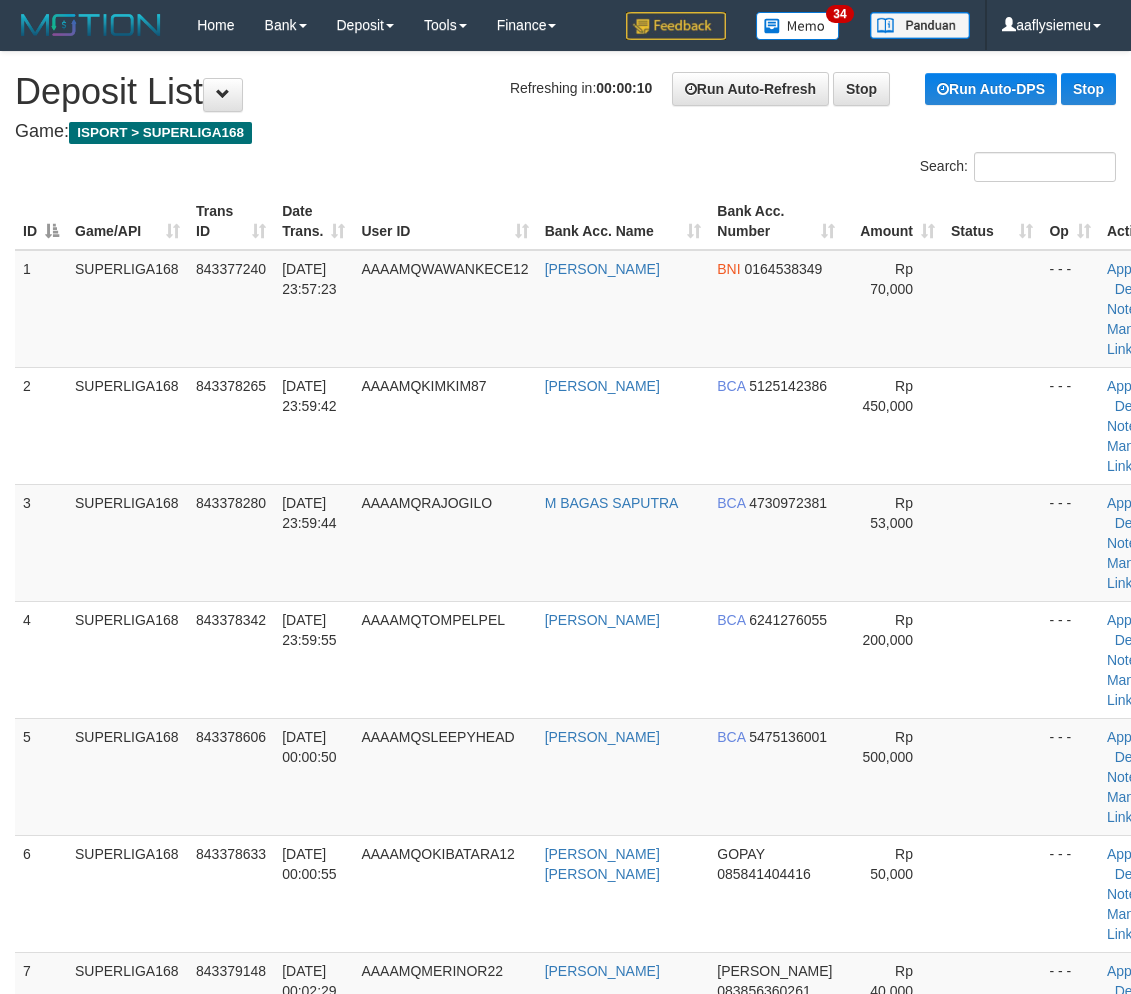 scroll, scrollTop: 2538, scrollLeft: 0, axis: vertical 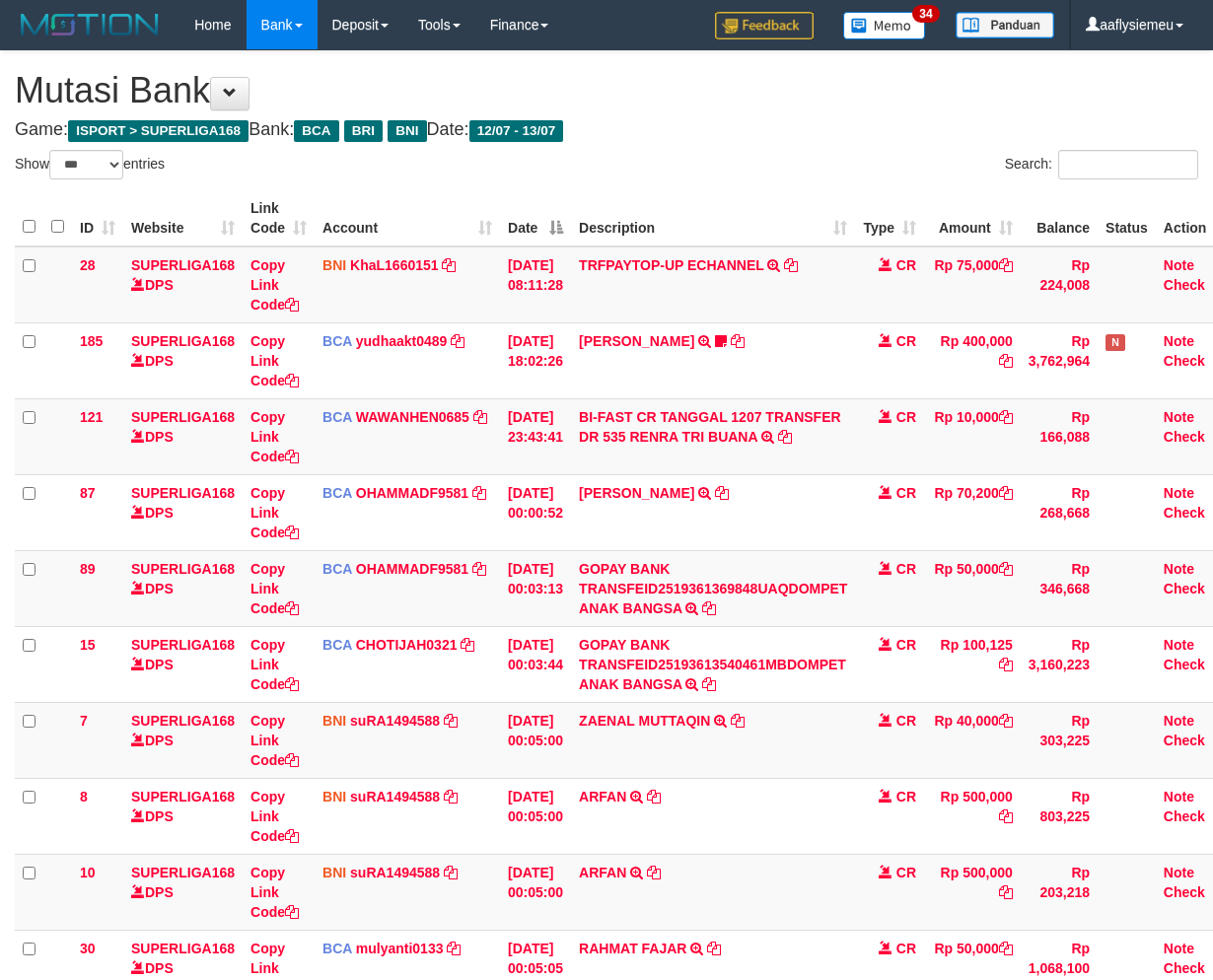 select on "***" 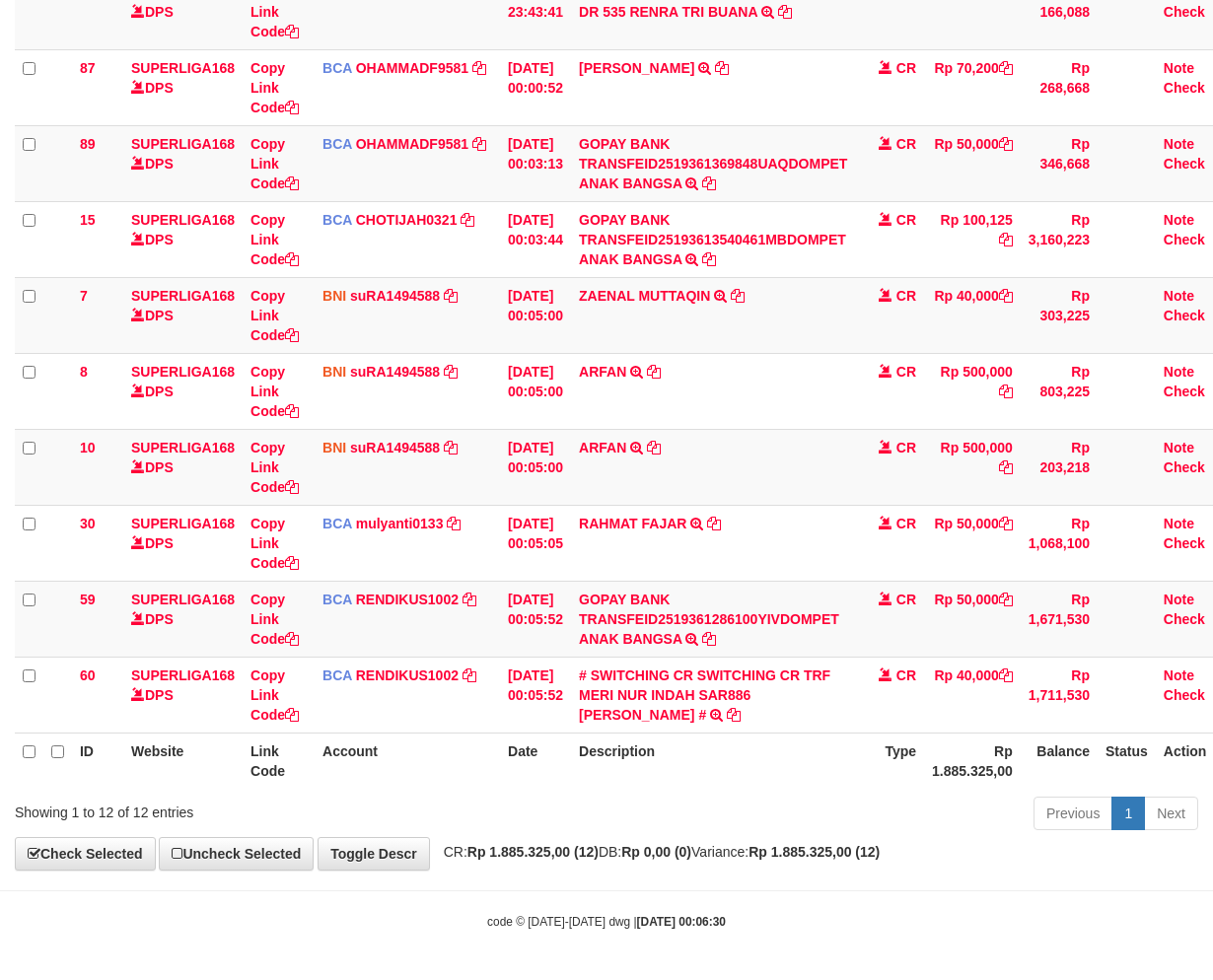scroll, scrollTop: 426, scrollLeft: 0, axis: vertical 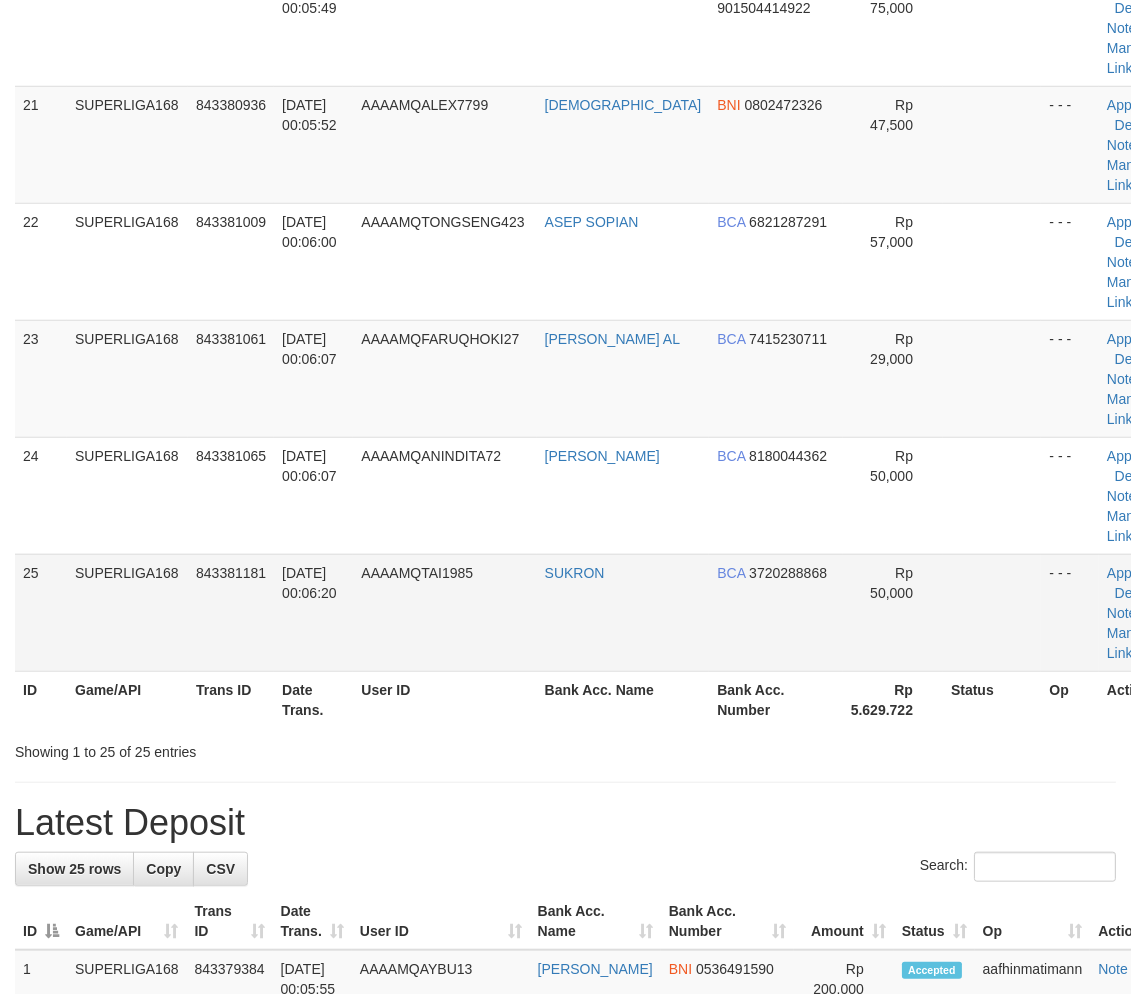 drag, startPoint x: 274, startPoint y: 472, endPoint x: 22, endPoint y: 588, distance: 277.41666 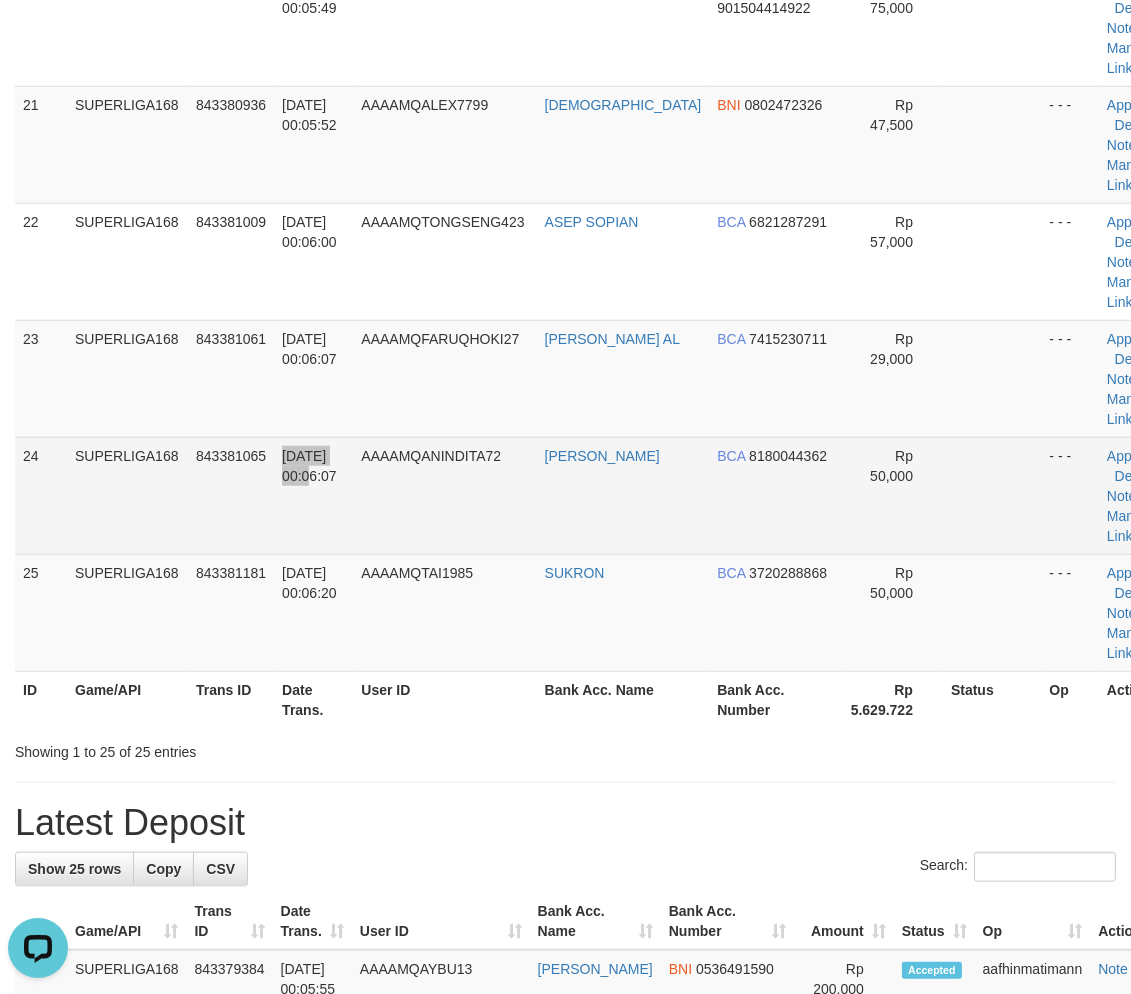 scroll, scrollTop: 0, scrollLeft: 0, axis: both 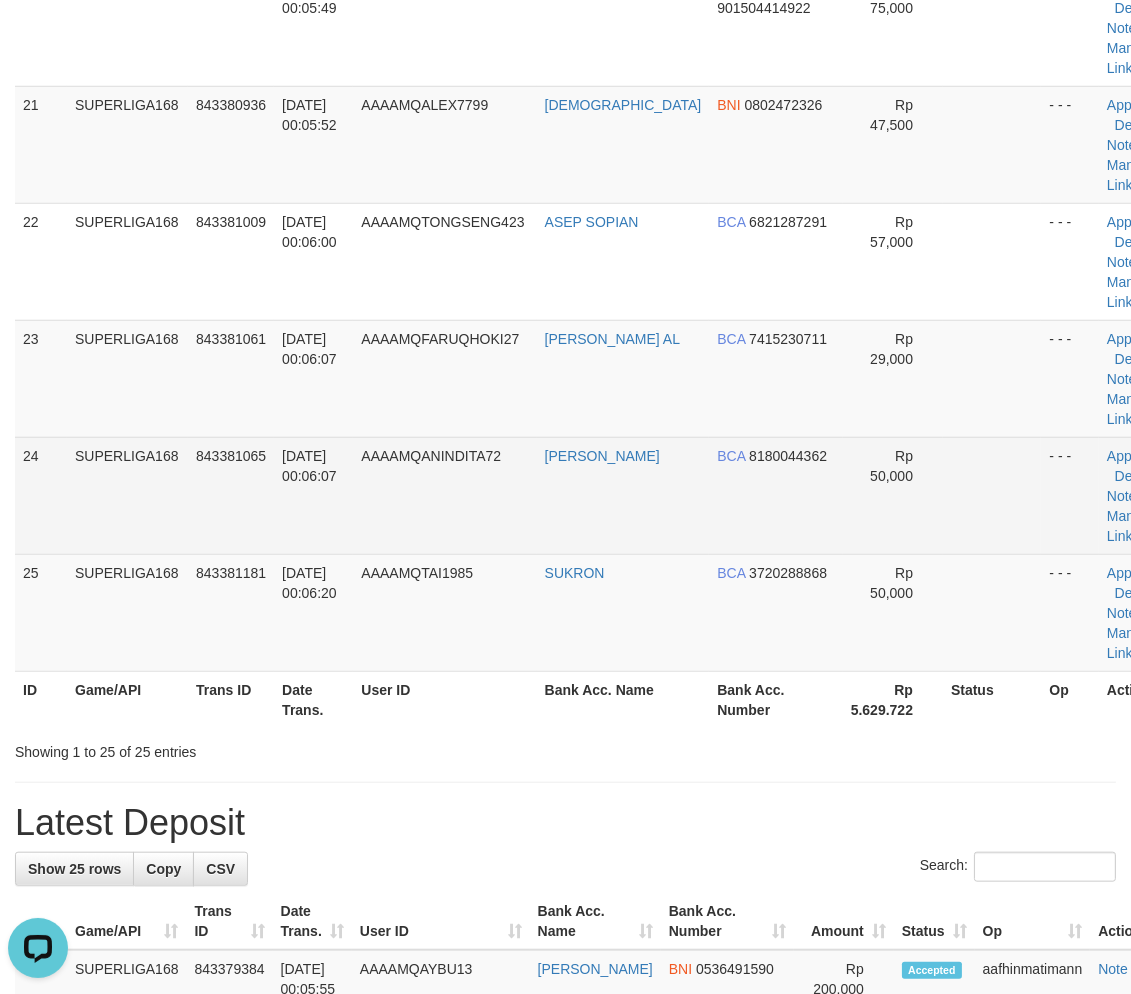 drag, startPoint x: 256, startPoint y: 498, endPoint x: 252, endPoint y: 515, distance: 17.464249 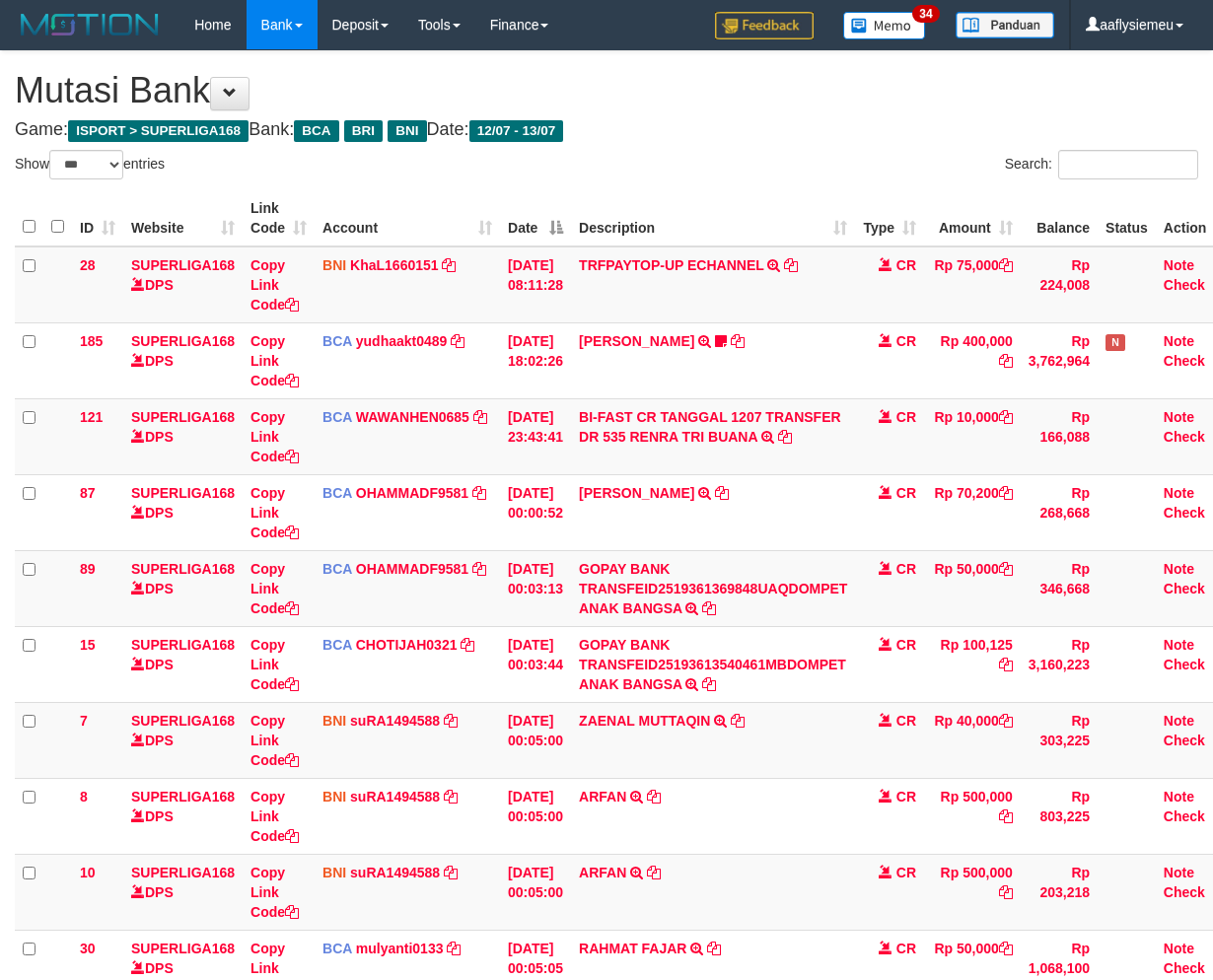 select on "***" 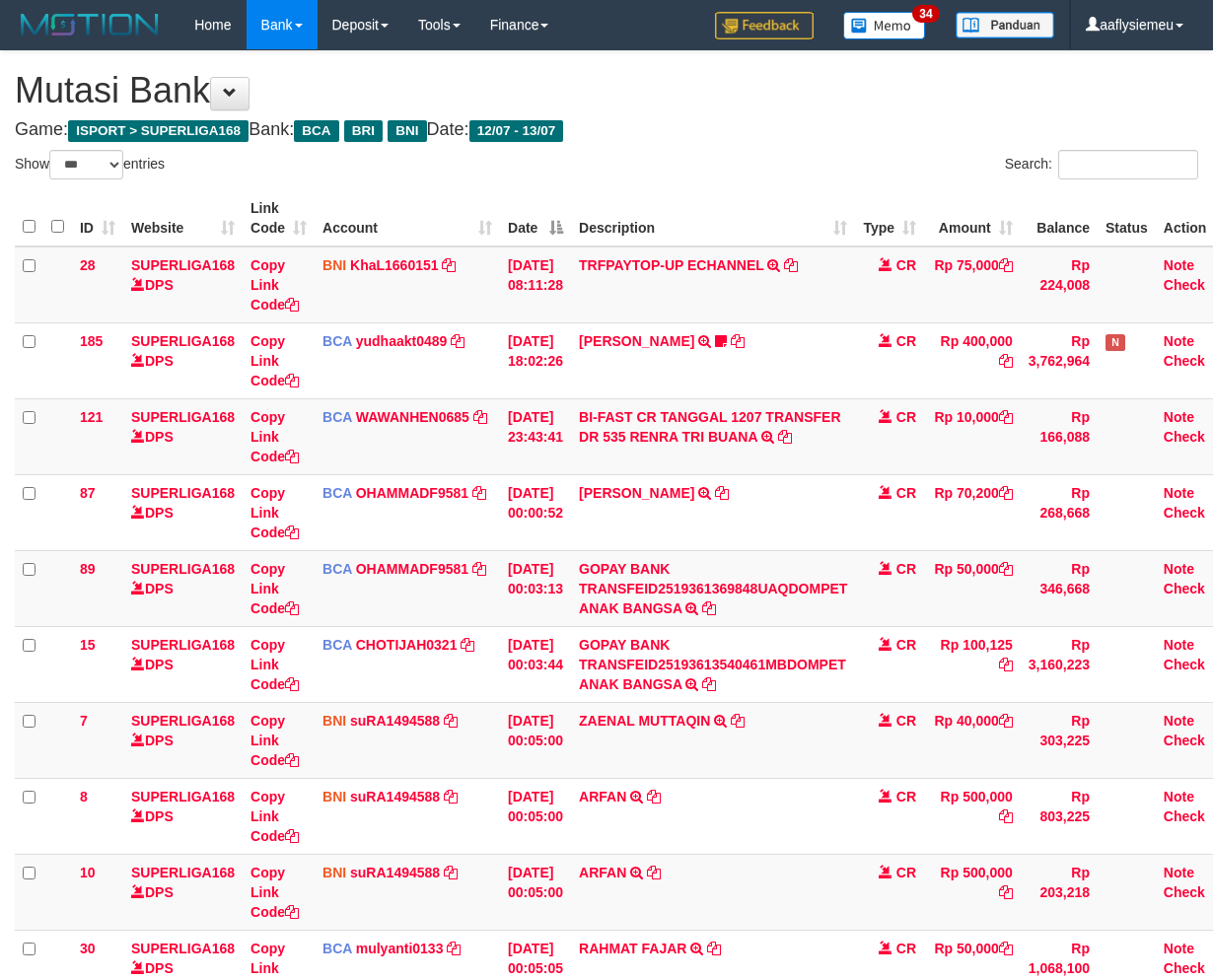 scroll, scrollTop: 425, scrollLeft: 0, axis: vertical 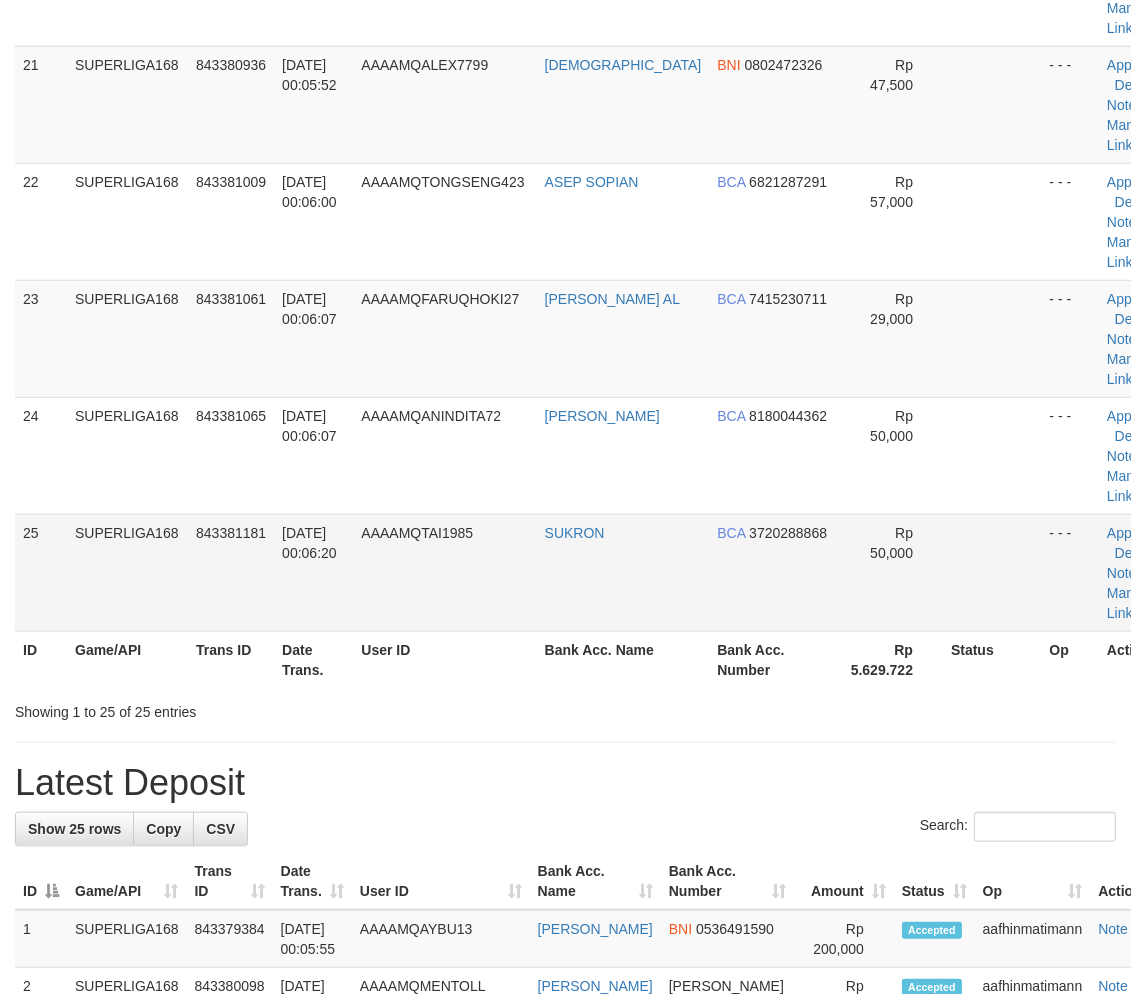 click on "843381181" at bounding box center [231, 572] 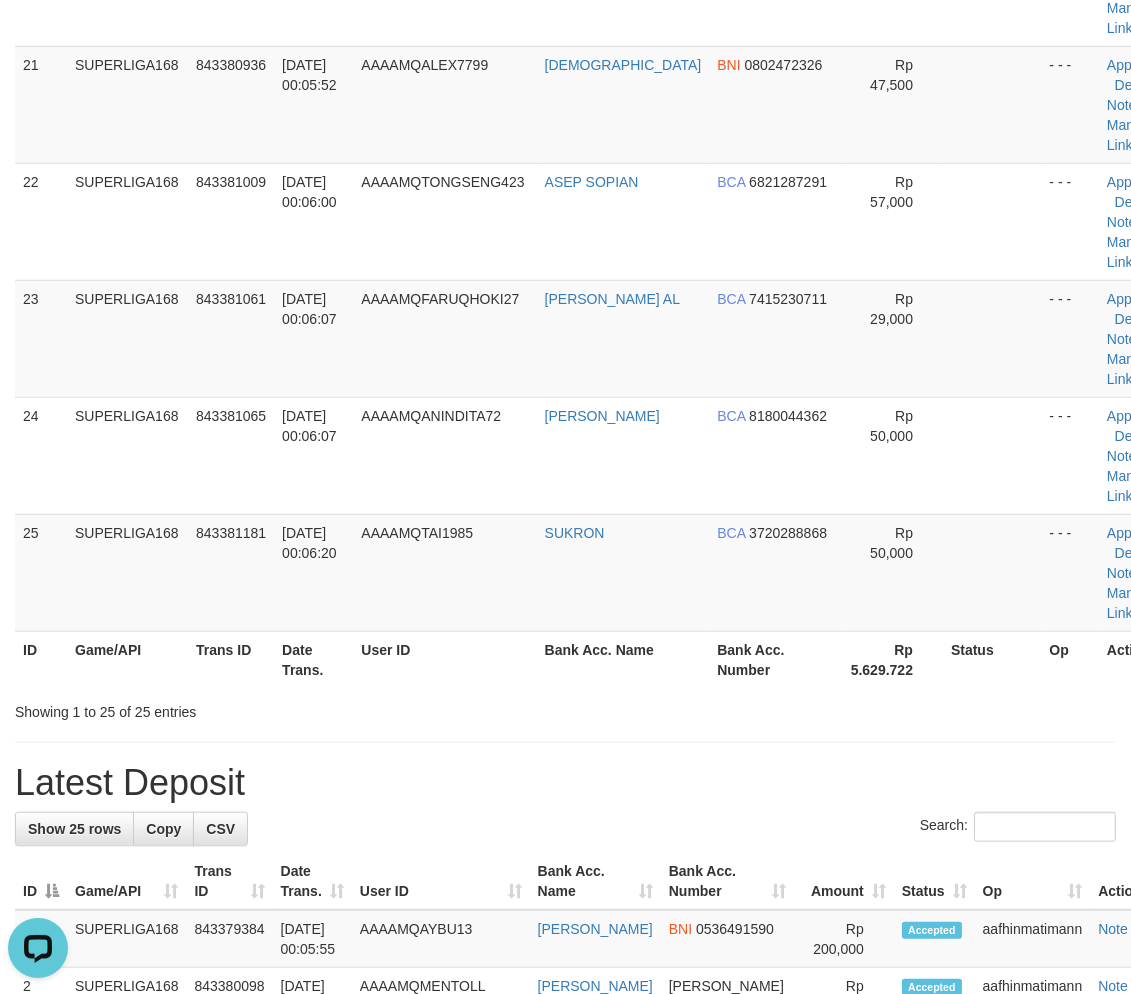 scroll, scrollTop: 0, scrollLeft: 0, axis: both 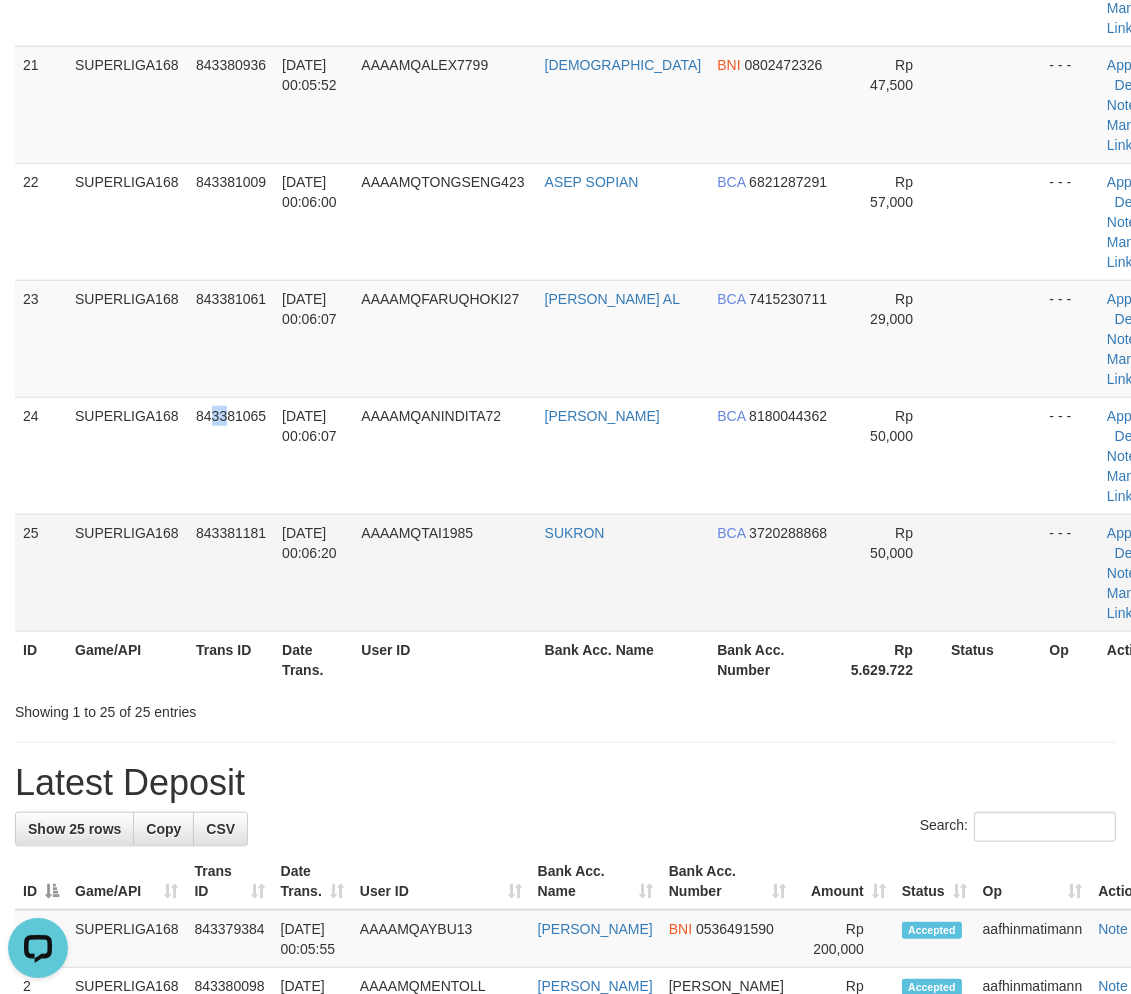 drag, startPoint x: 221, startPoint y: 502, endPoint x: 122, endPoint y: 583, distance: 127.91403 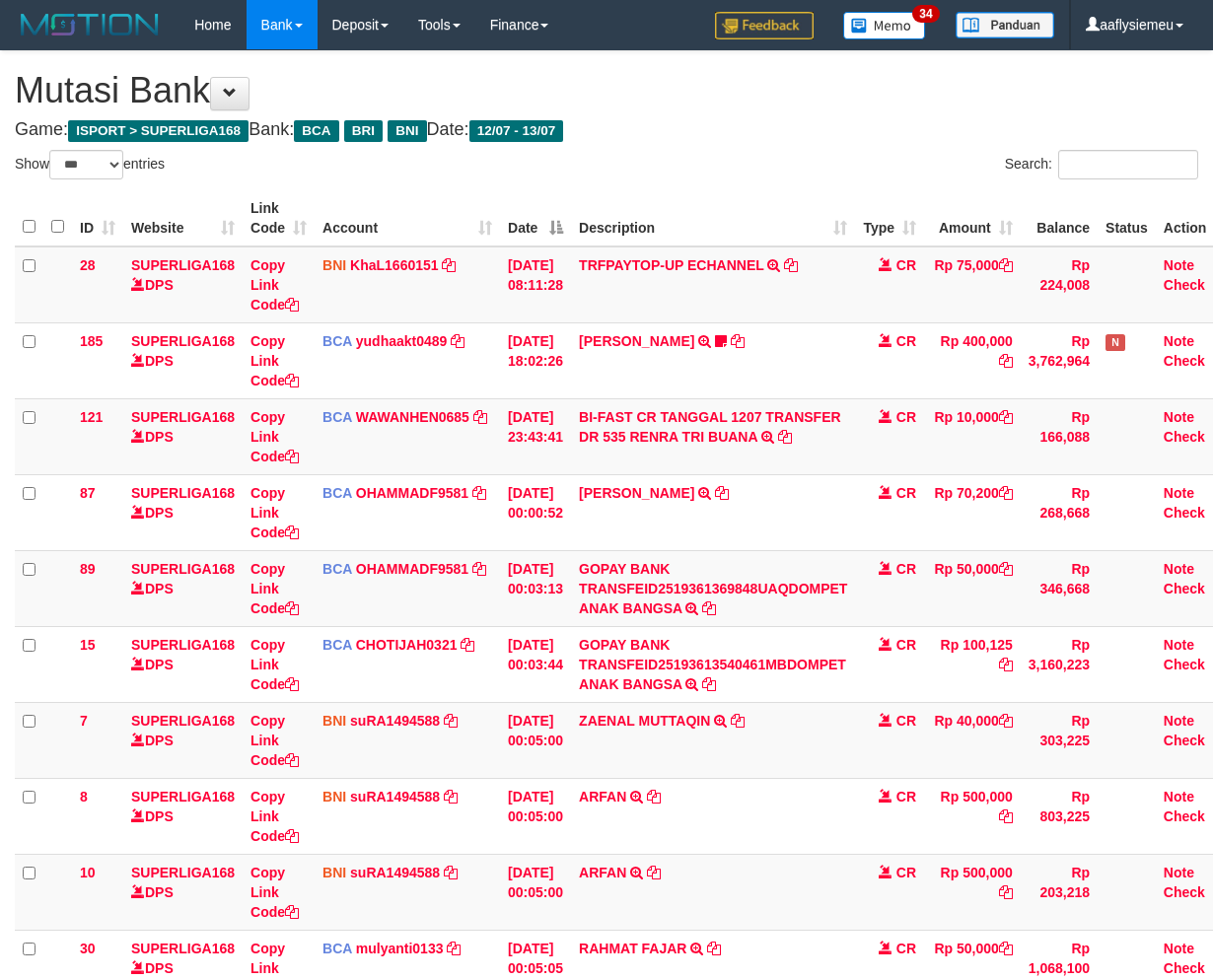 select on "***" 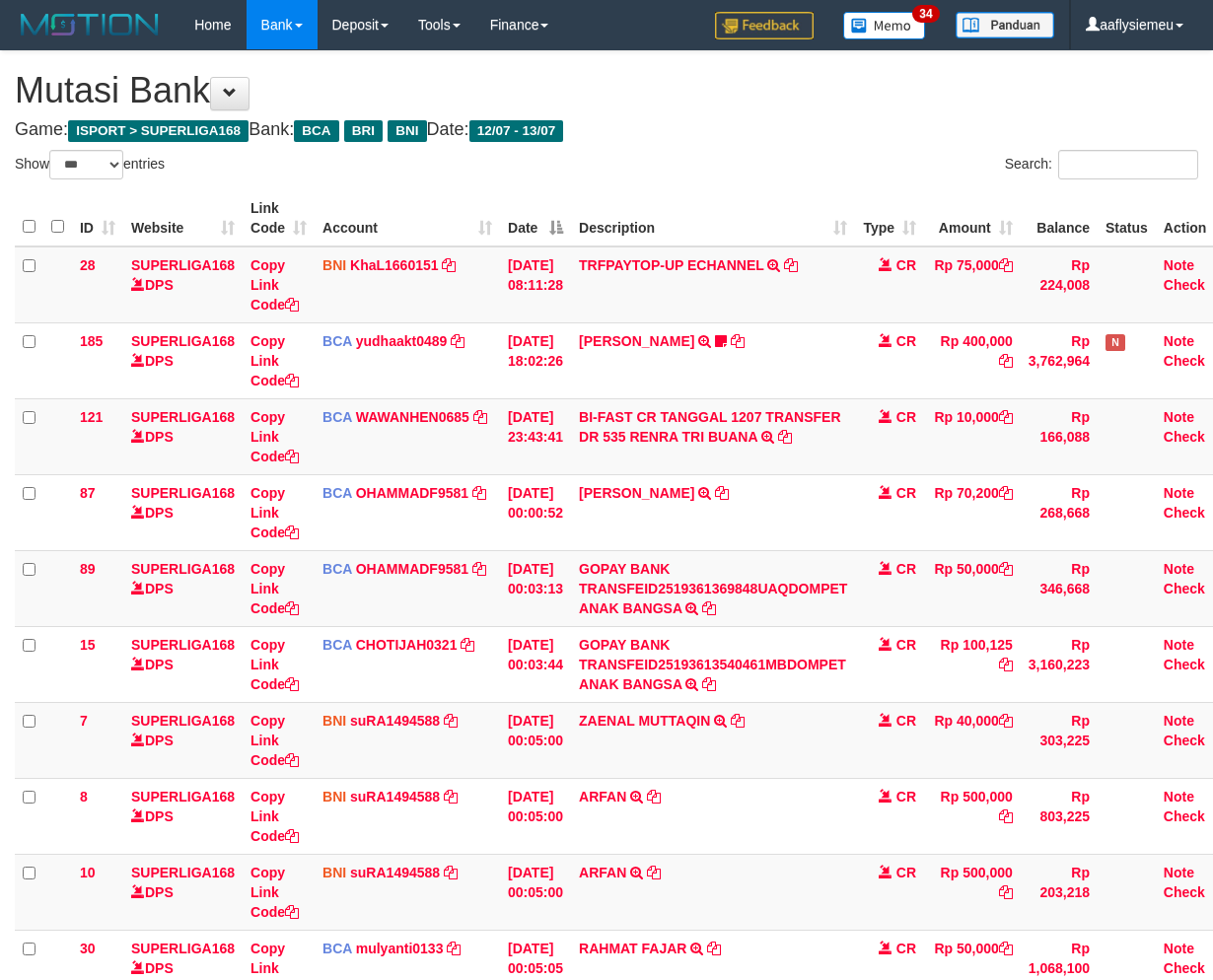 scroll, scrollTop: 425, scrollLeft: 0, axis: vertical 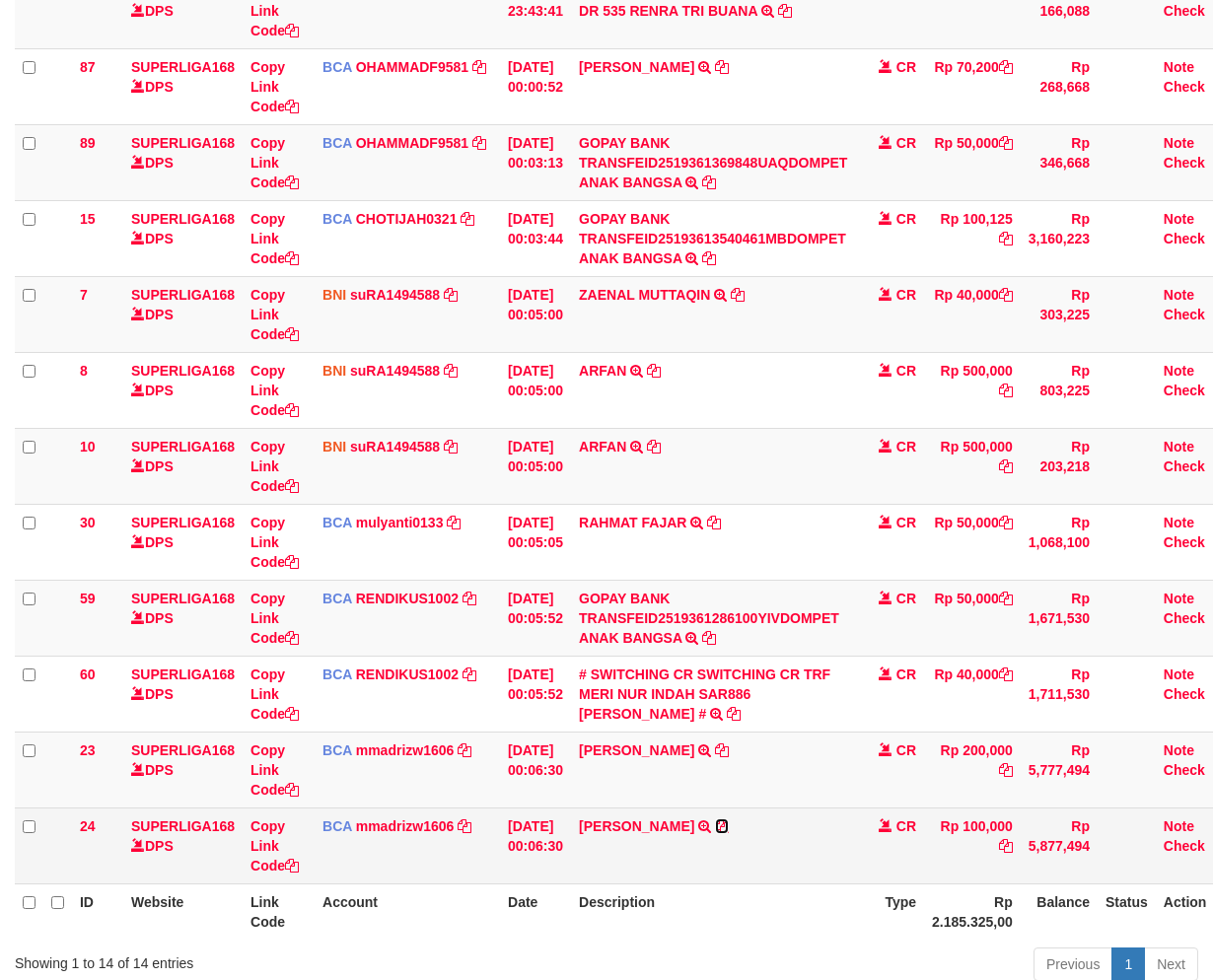 click at bounding box center (722, 826) 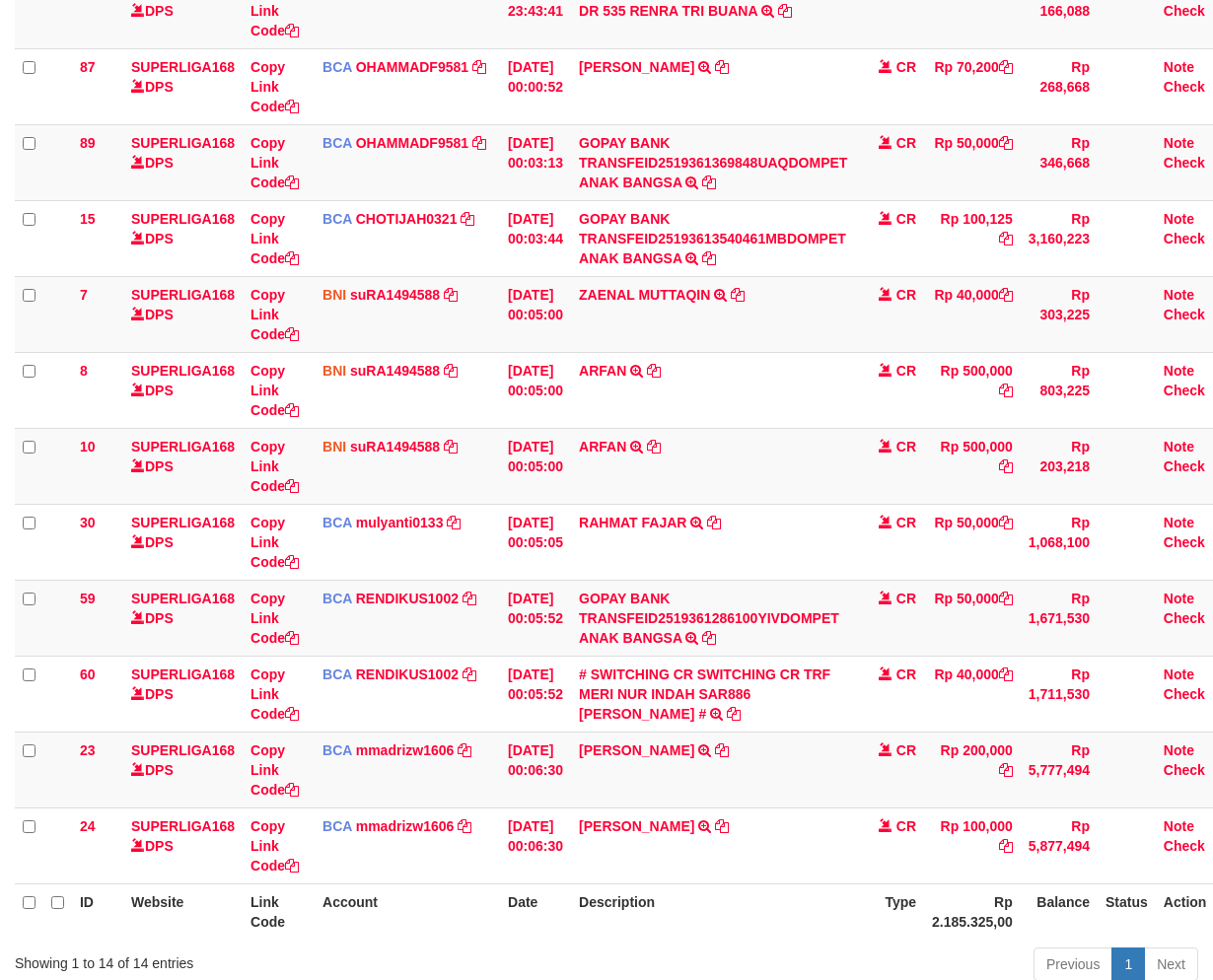 drag, startPoint x: 1079, startPoint y: 776, endPoint x: 1228, endPoint y: 735, distance: 154.53802 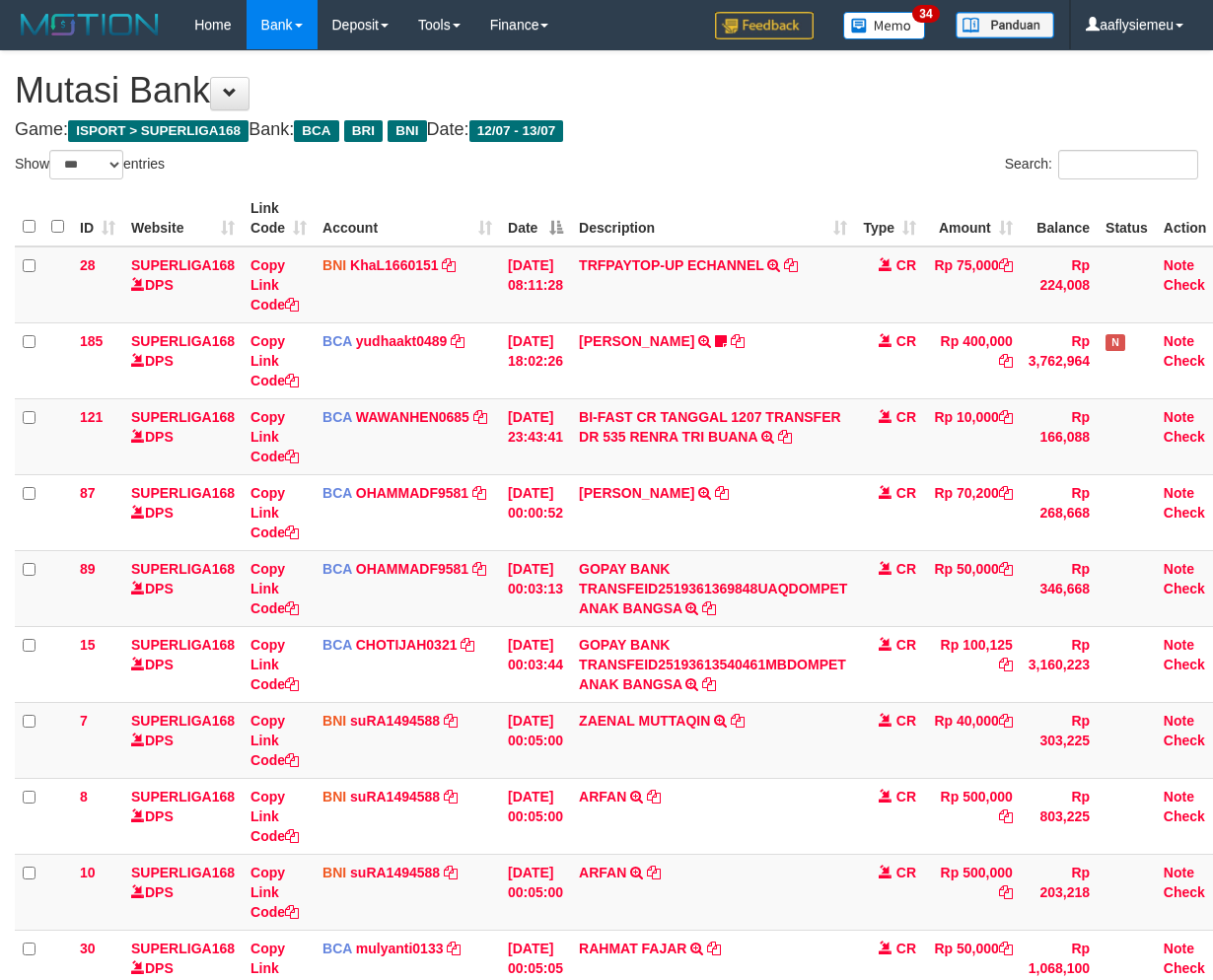 select on "***" 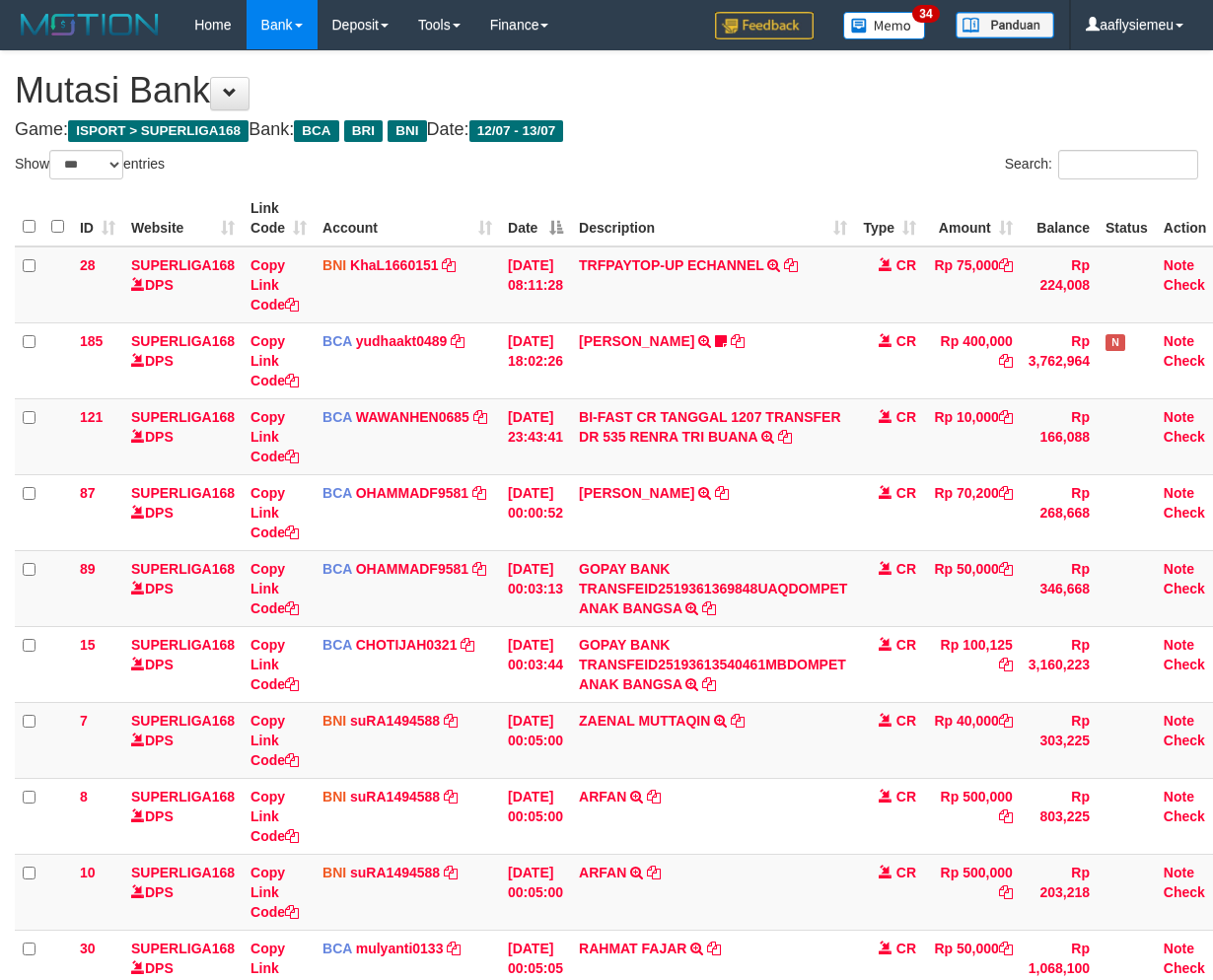 scroll, scrollTop: 425, scrollLeft: 0, axis: vertical 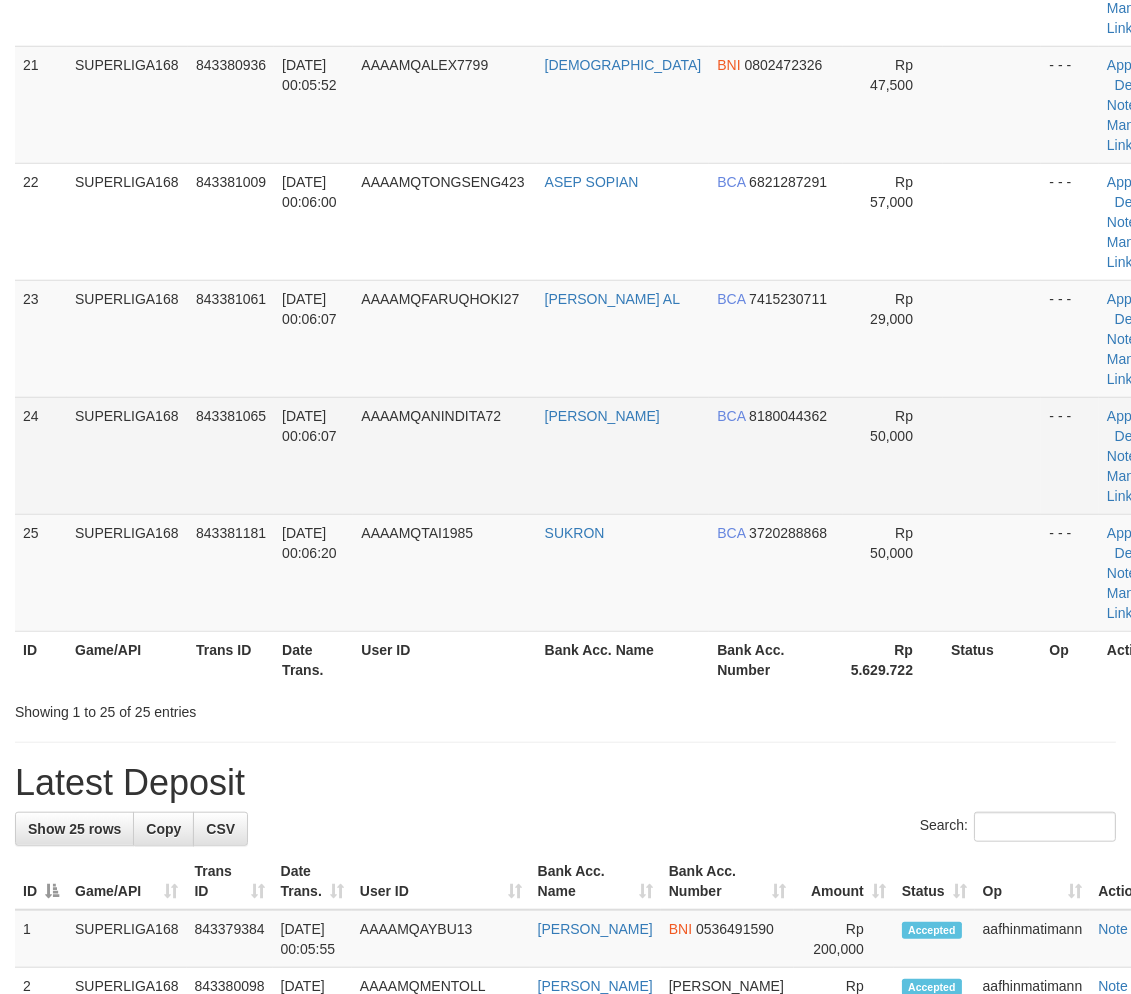 click on "[DATE] 00:06:07" at bounding box center (309, 426) 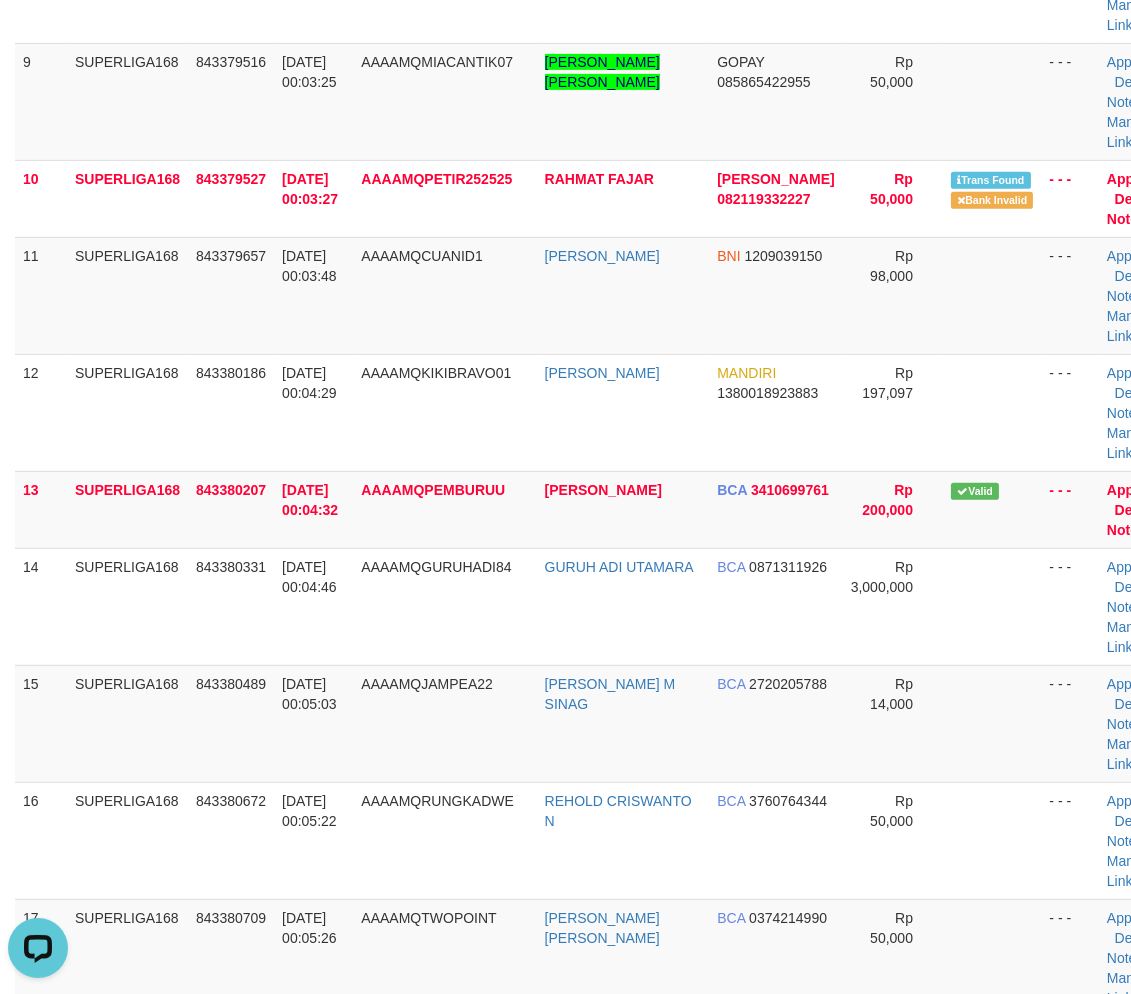 scroll, scrollTop: 0, scrollLeft: 0, axis: both 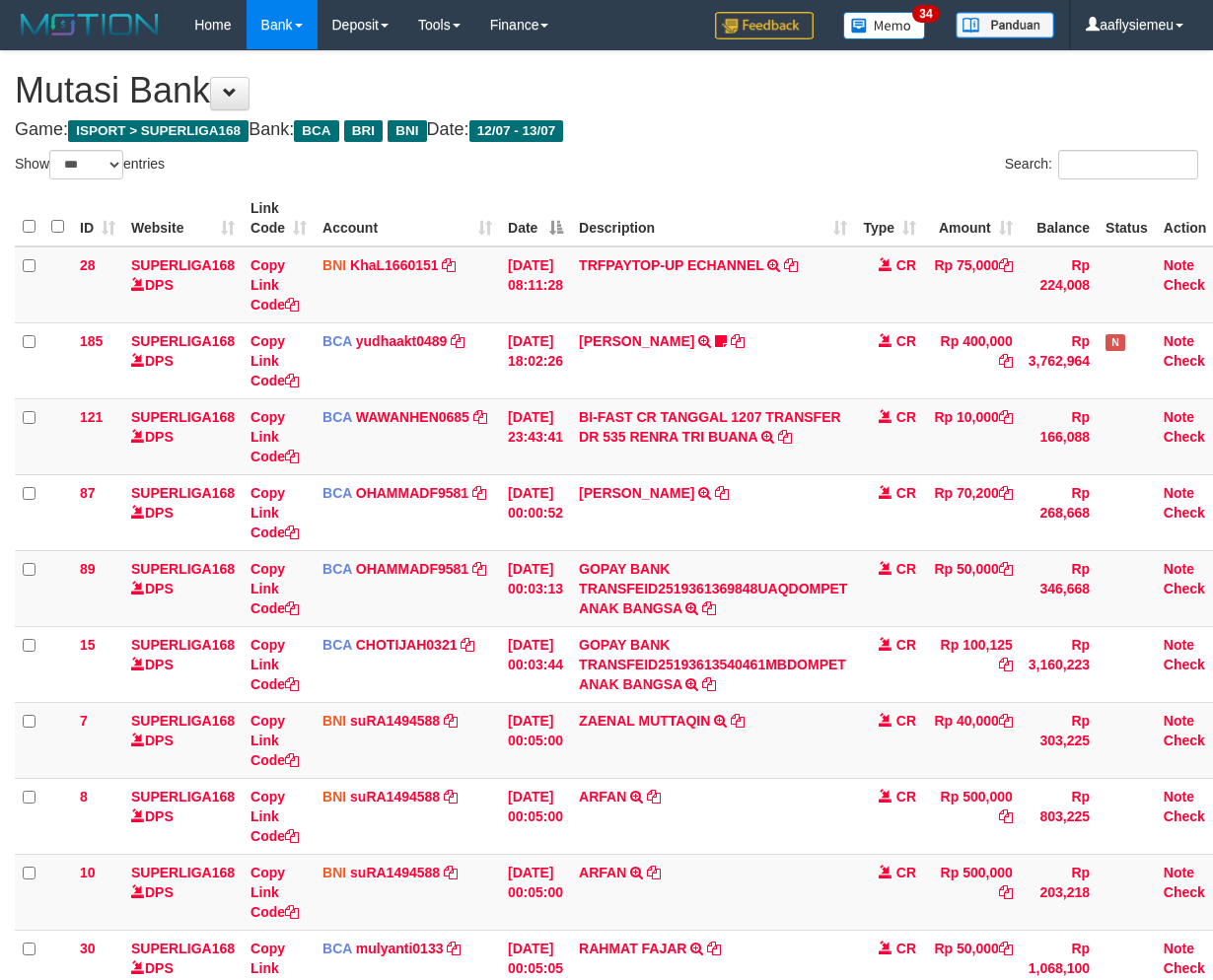 select on "***" 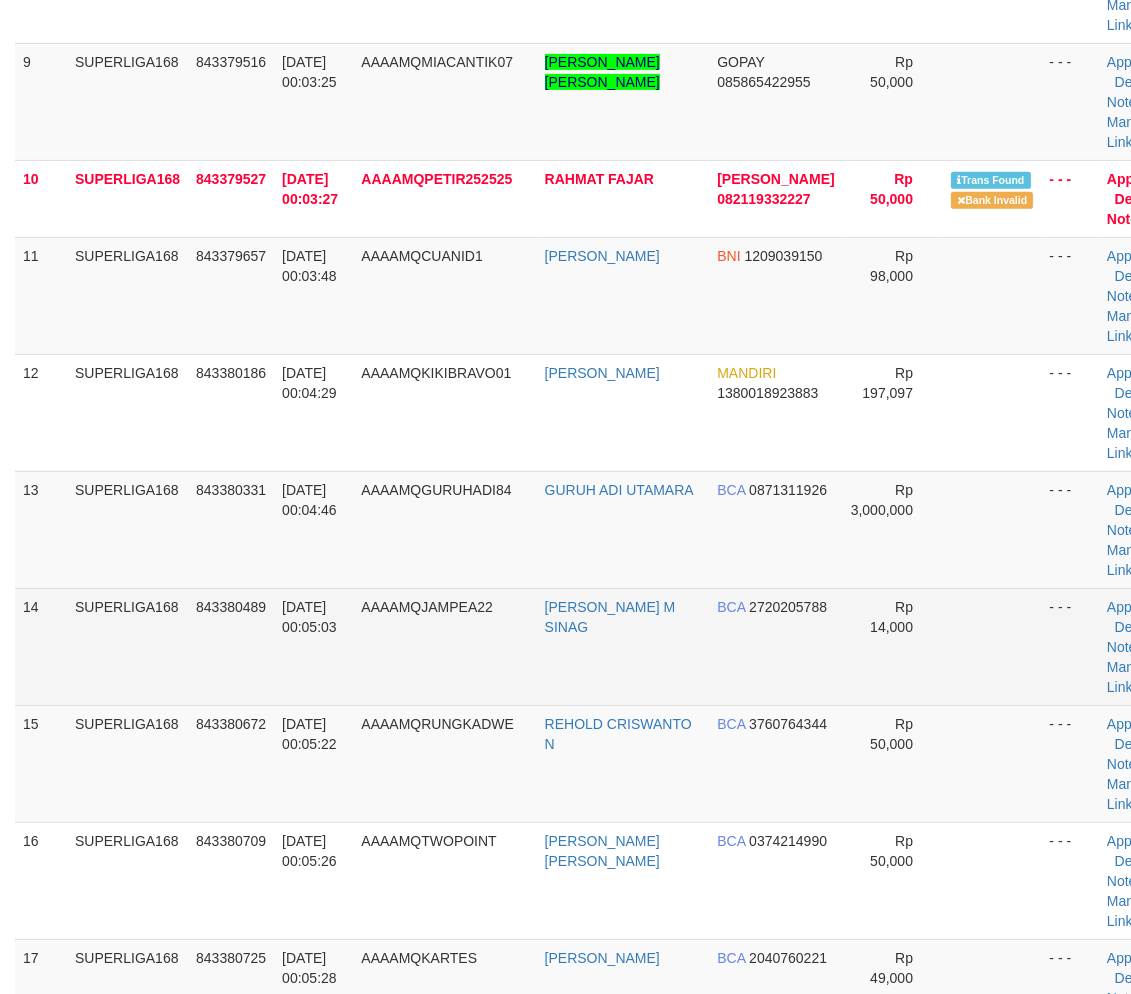 click on "843380489" at bounding box center [231, 646] 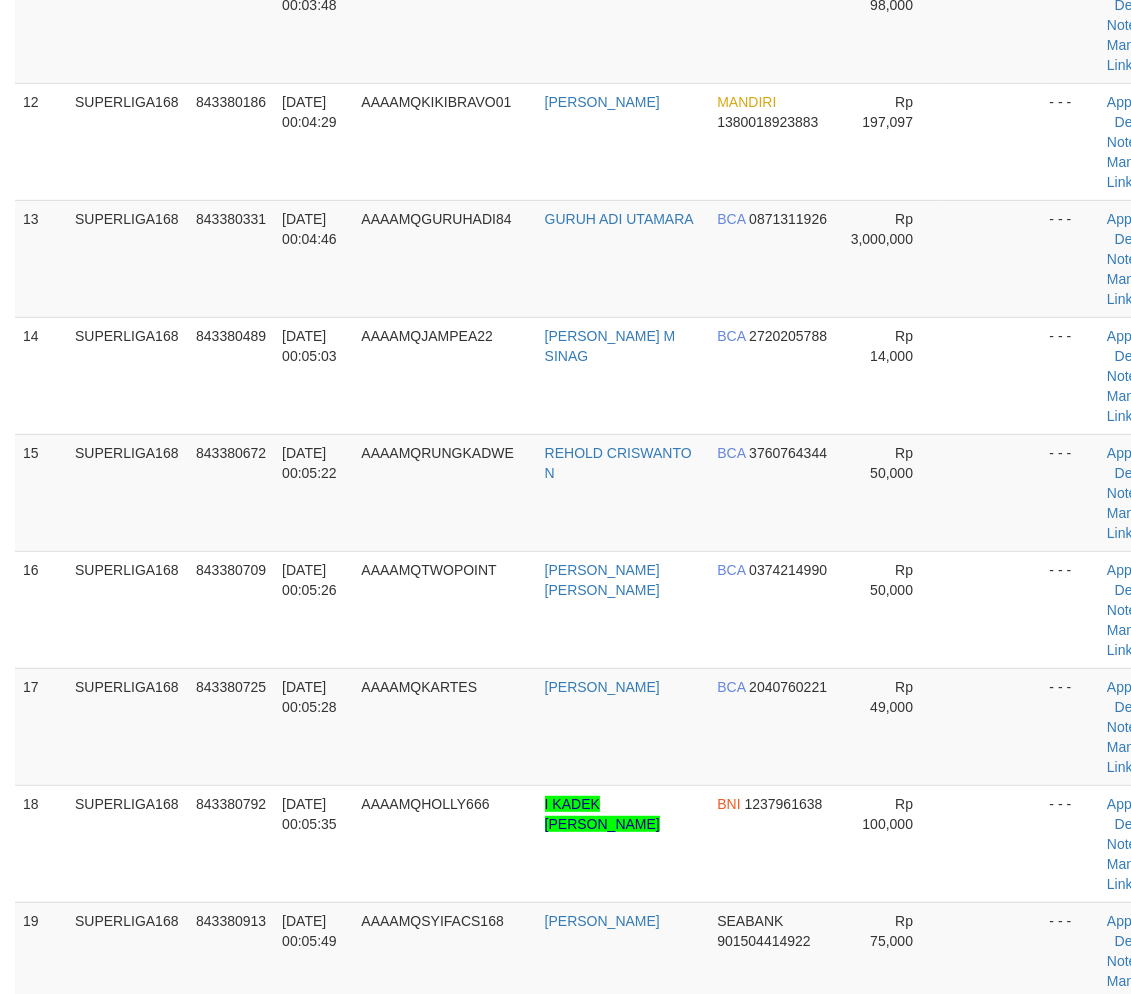 scroll, scrollTop: 1698, scrollLeft: 0, axis: vertical 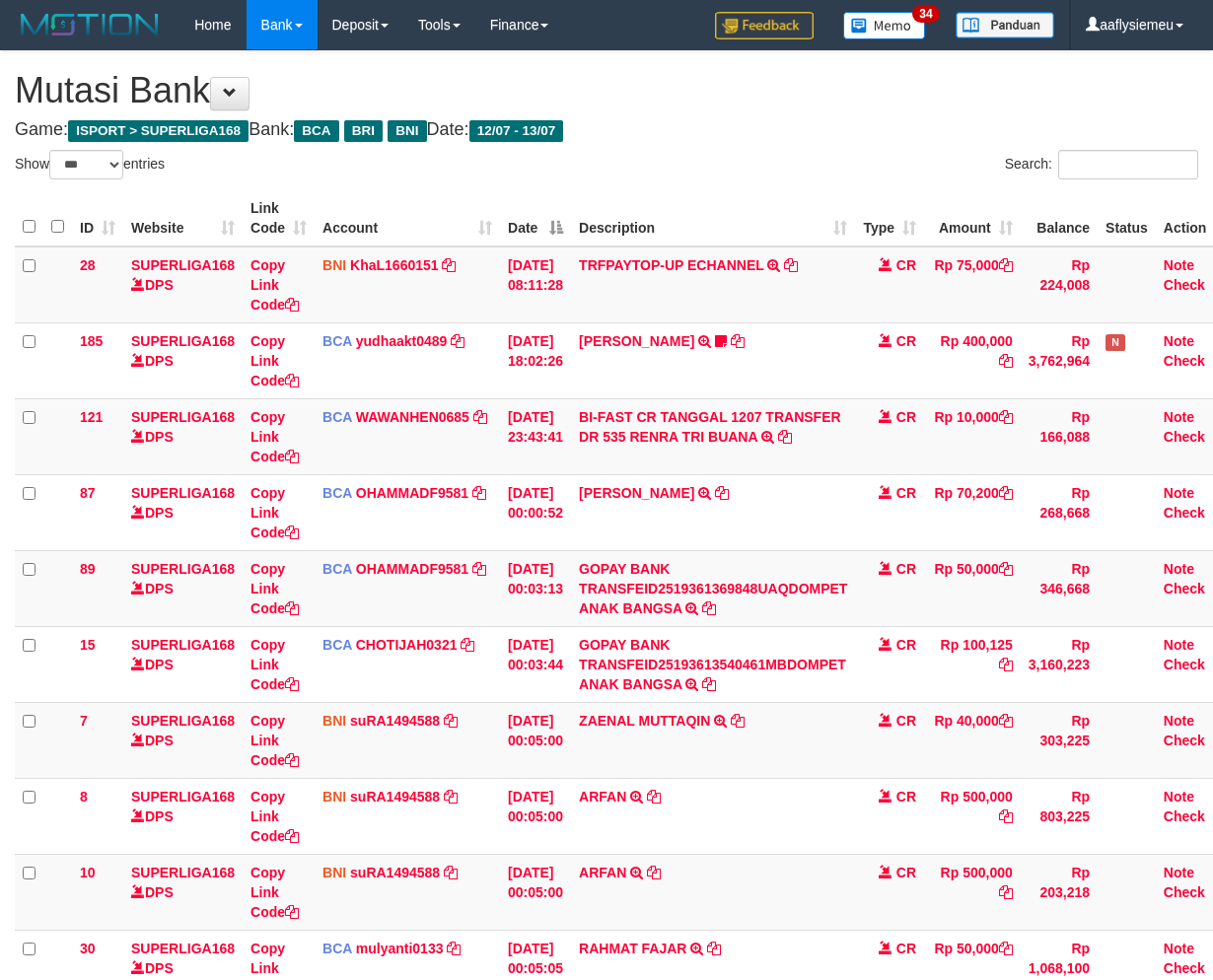 select on "***" 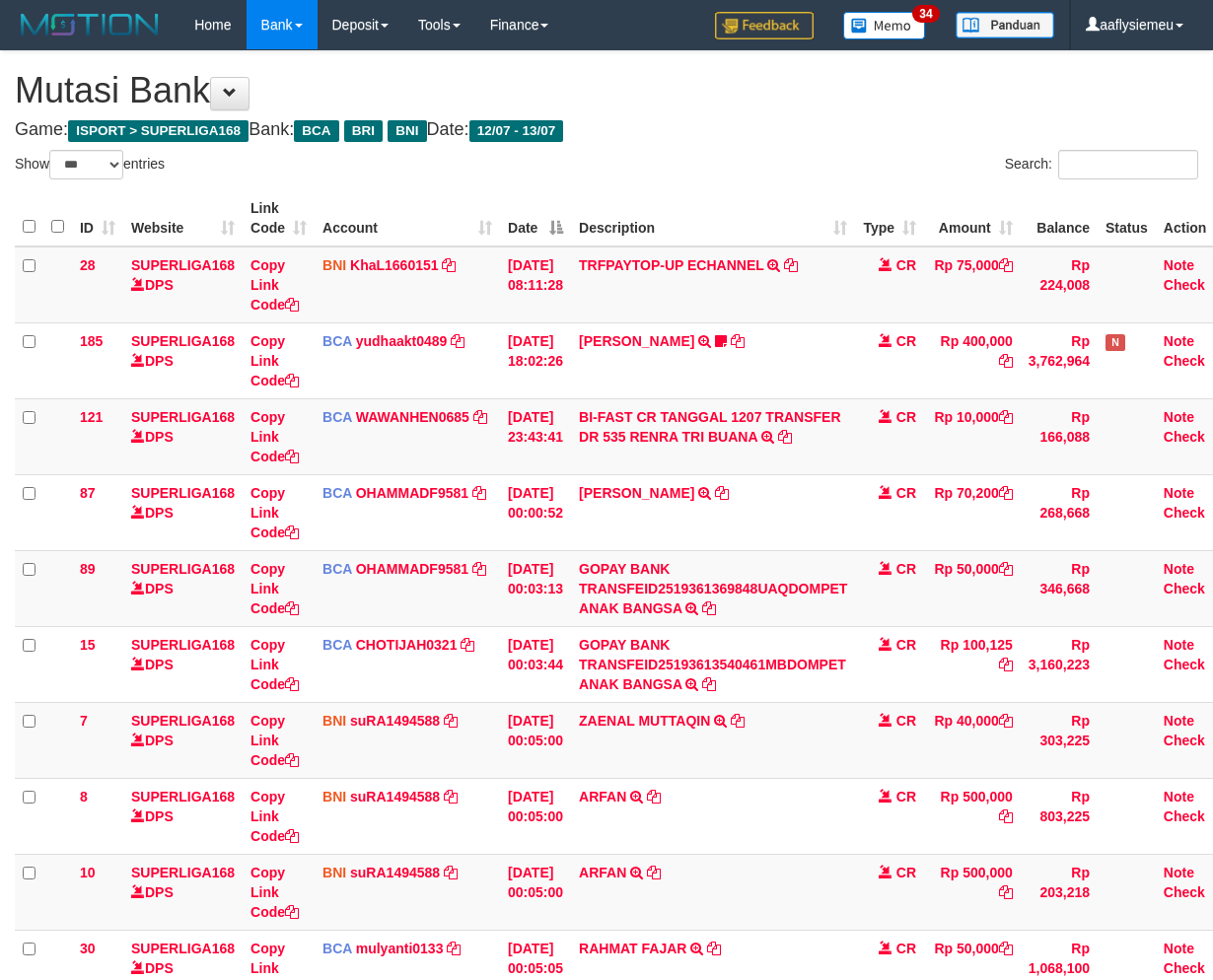scroll, scrollTop: 425, scrollLeft: 0, axis: vertical 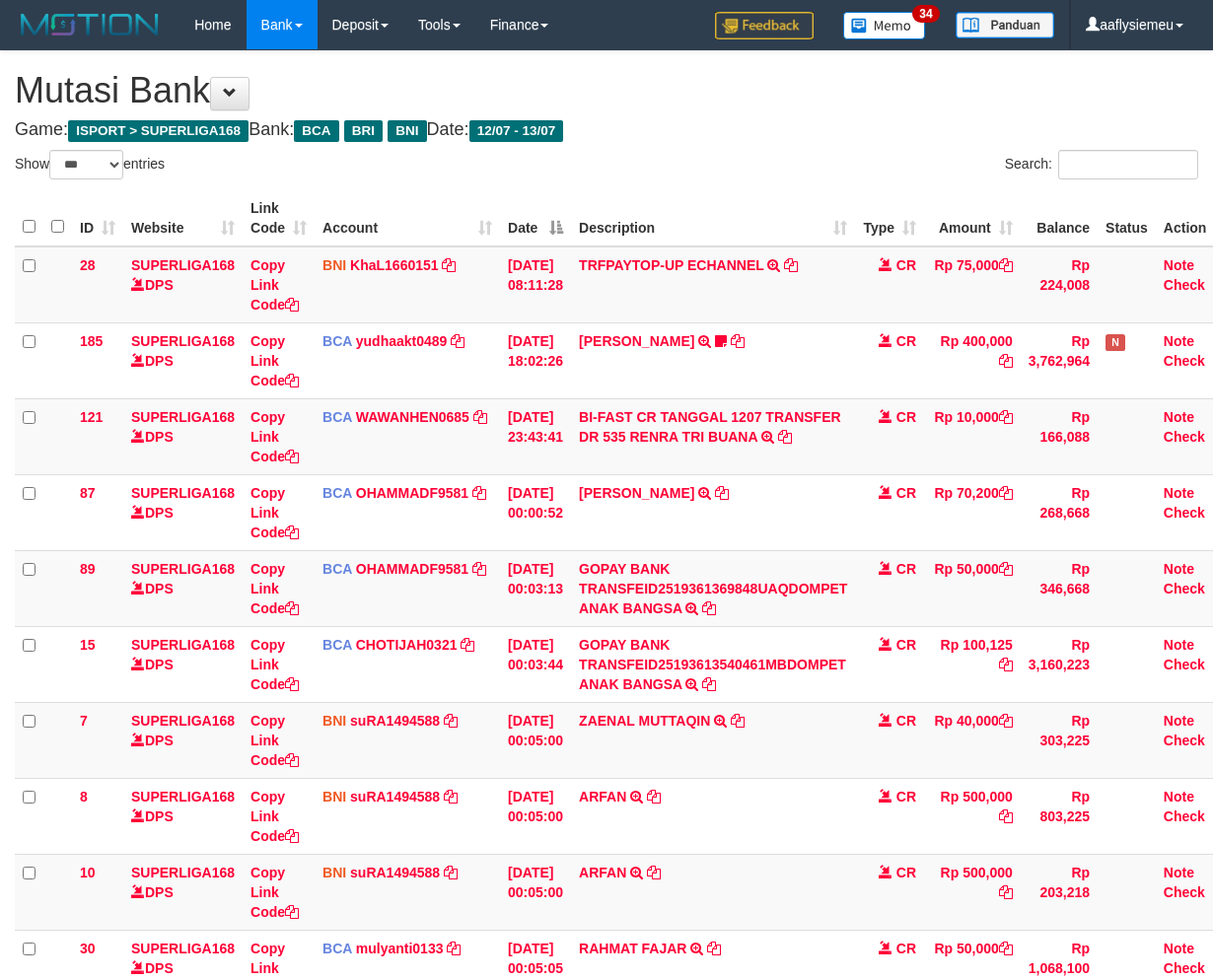 select on "***" 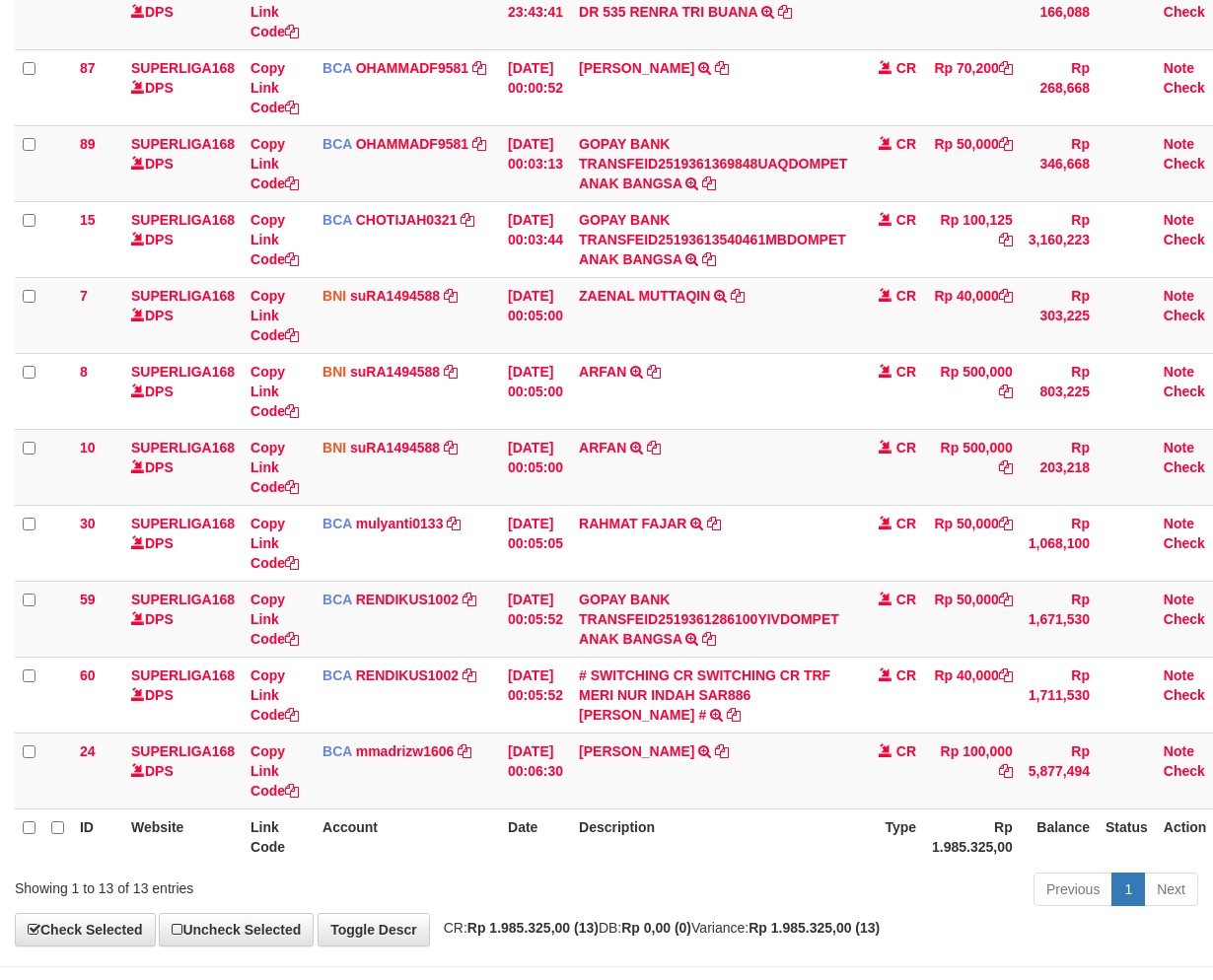 click on "Description" at bounding box center (713, 836) 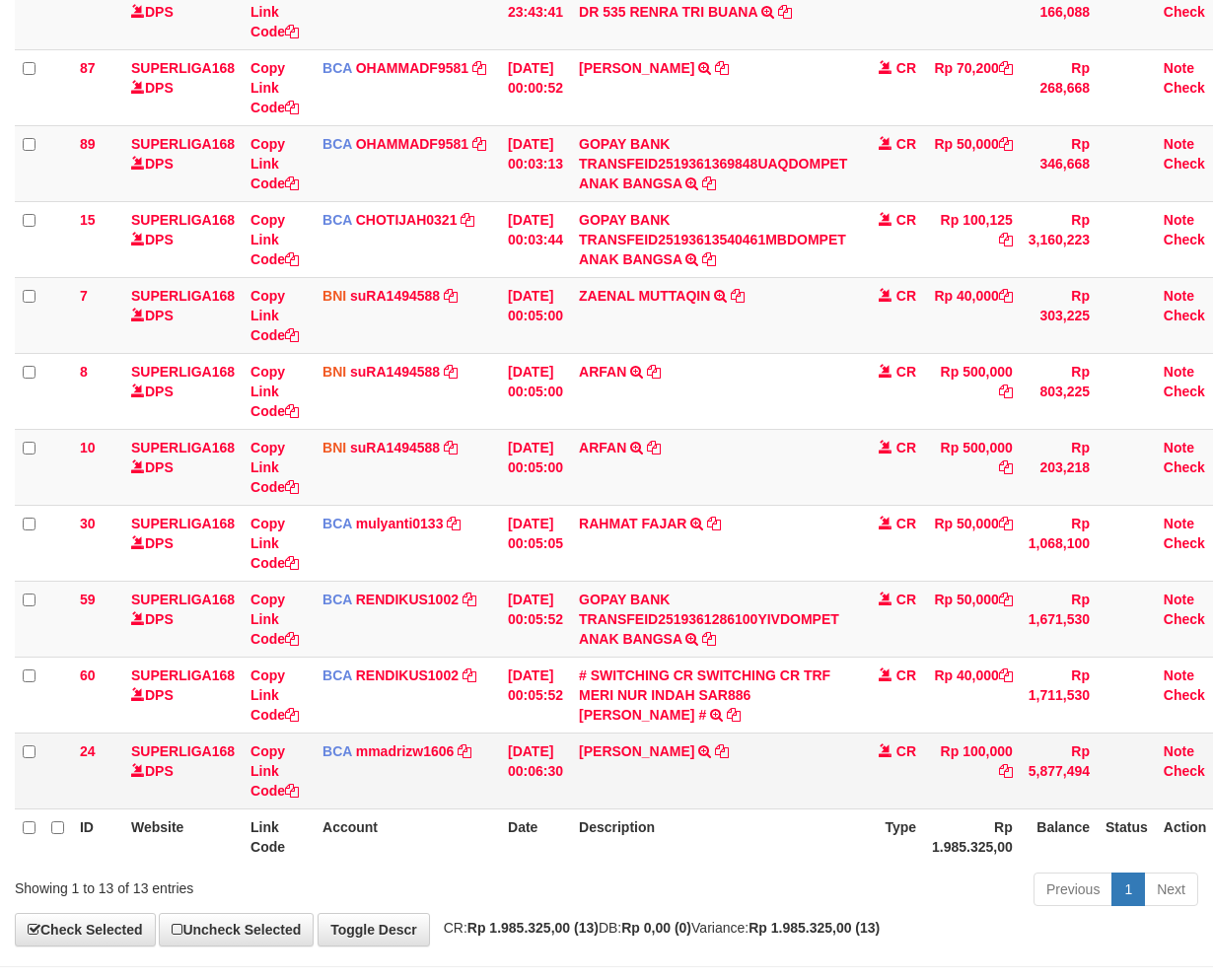 scroll, scrollTop: 426, scrollLeft: 0, axis: vertical 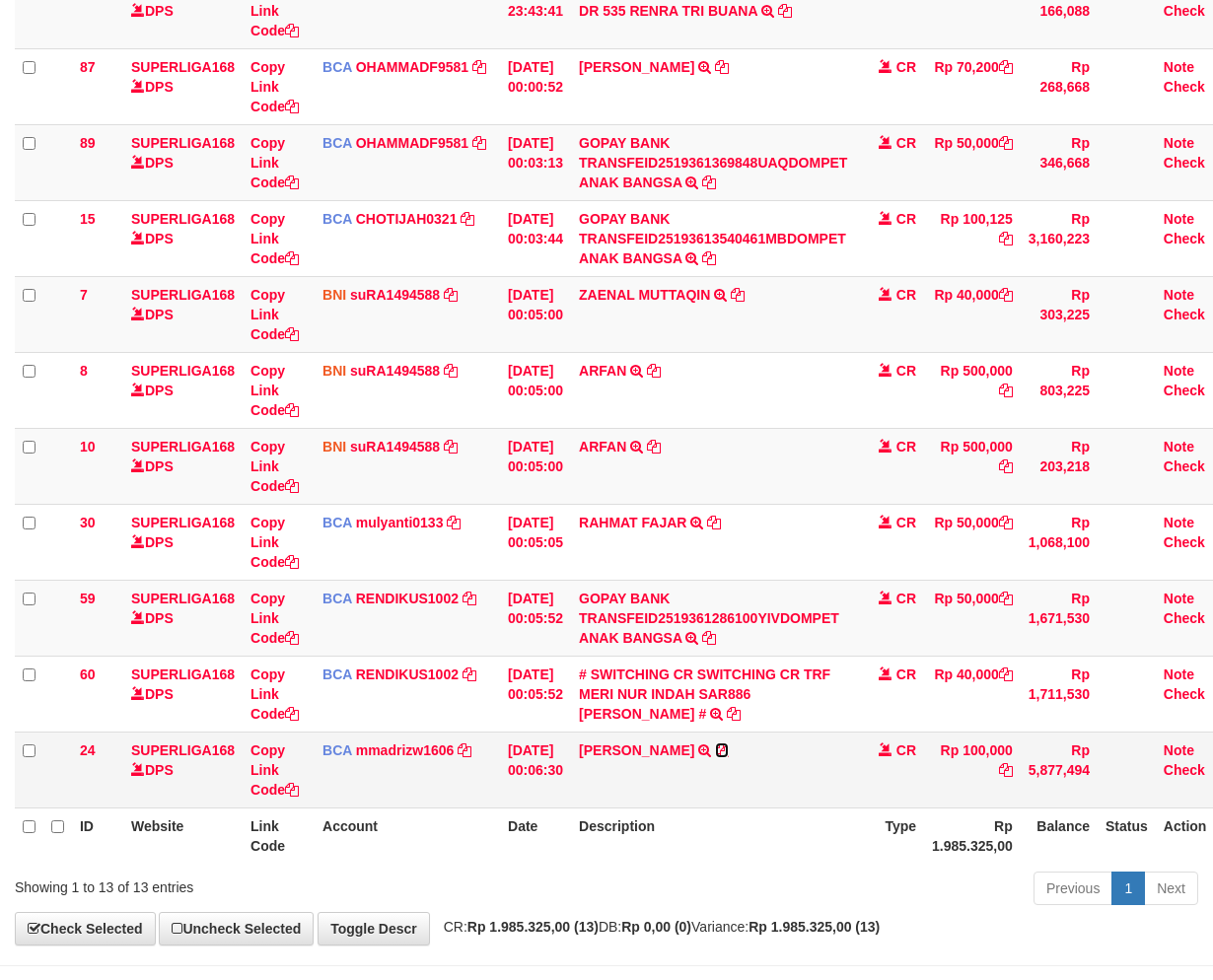 click at bounding box center (722, 750) 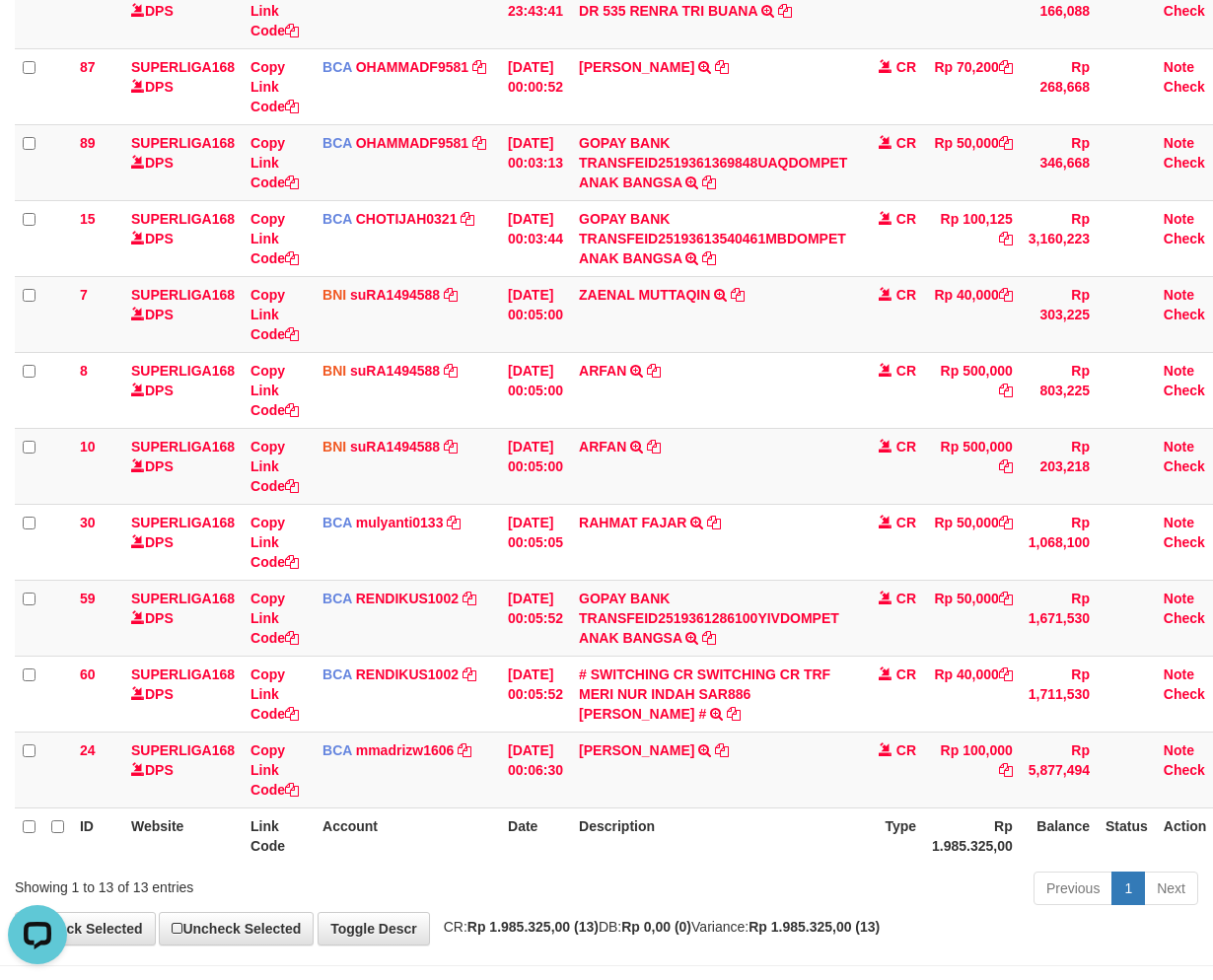 scroll, scrollTop: 0, scrollLeft: 0, axis: both 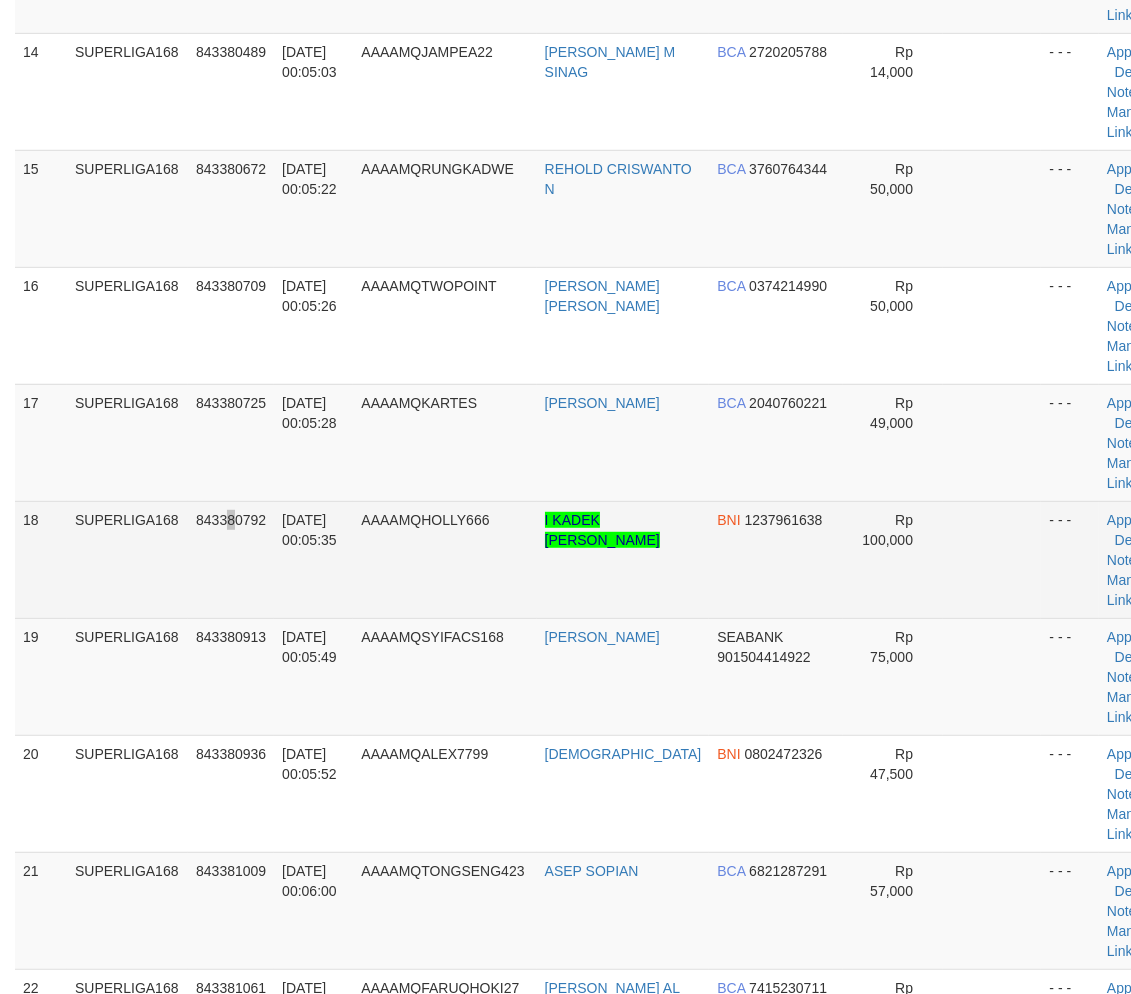 click on "843380792" at bounding box center [231, 559] 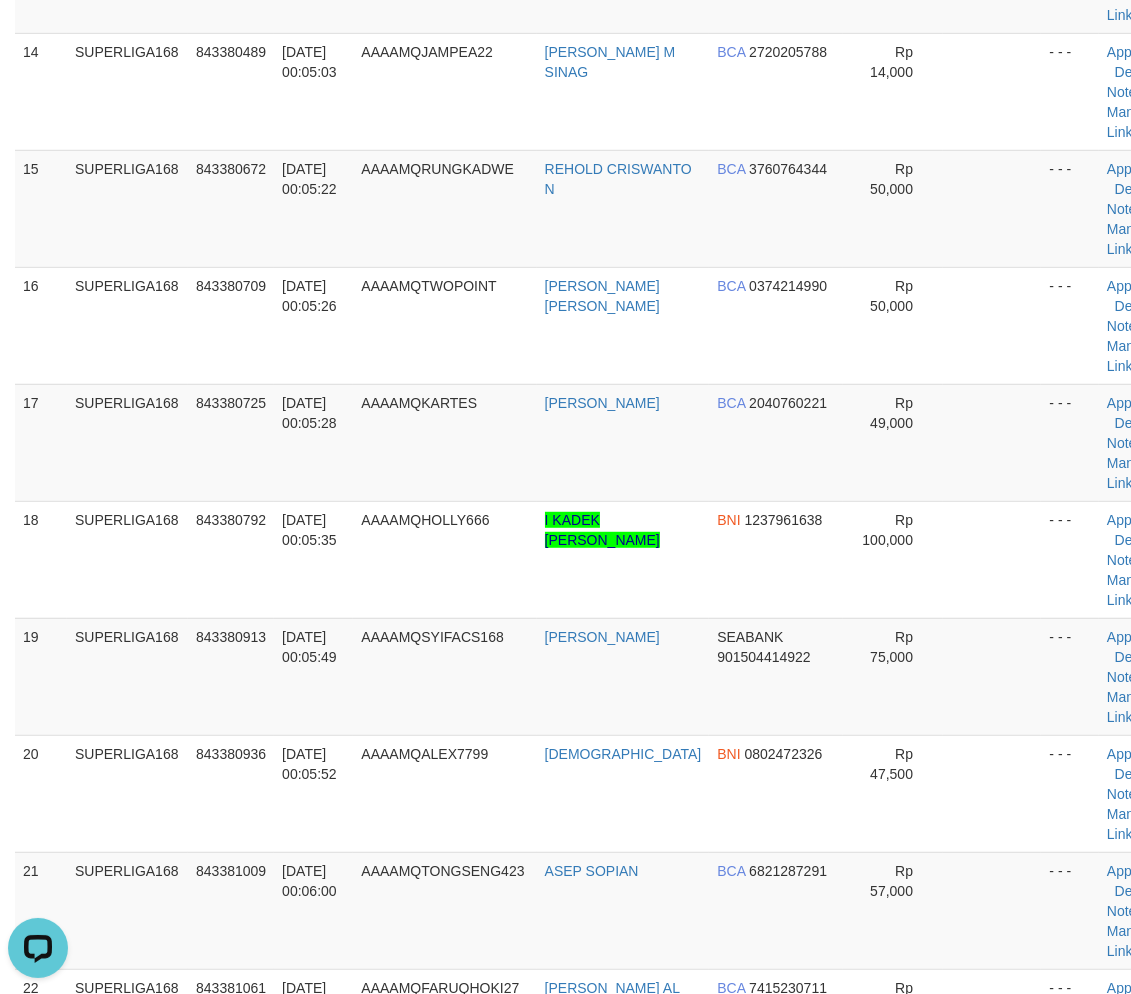 scroll, scrollTop: 0, scrollLeft: 0, axis: both 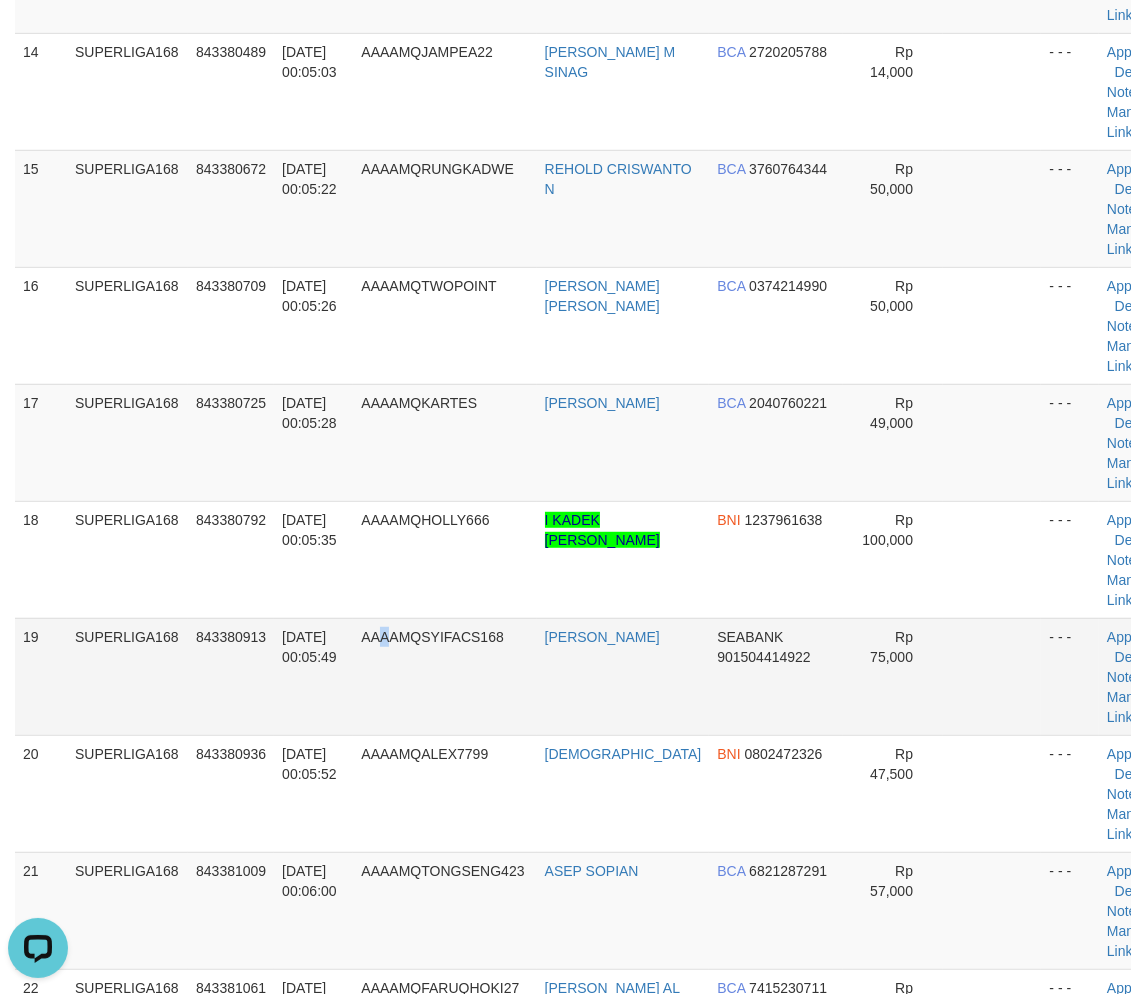 click on "AAAAMQSYIFACS168" at bounding box center [444, 676] 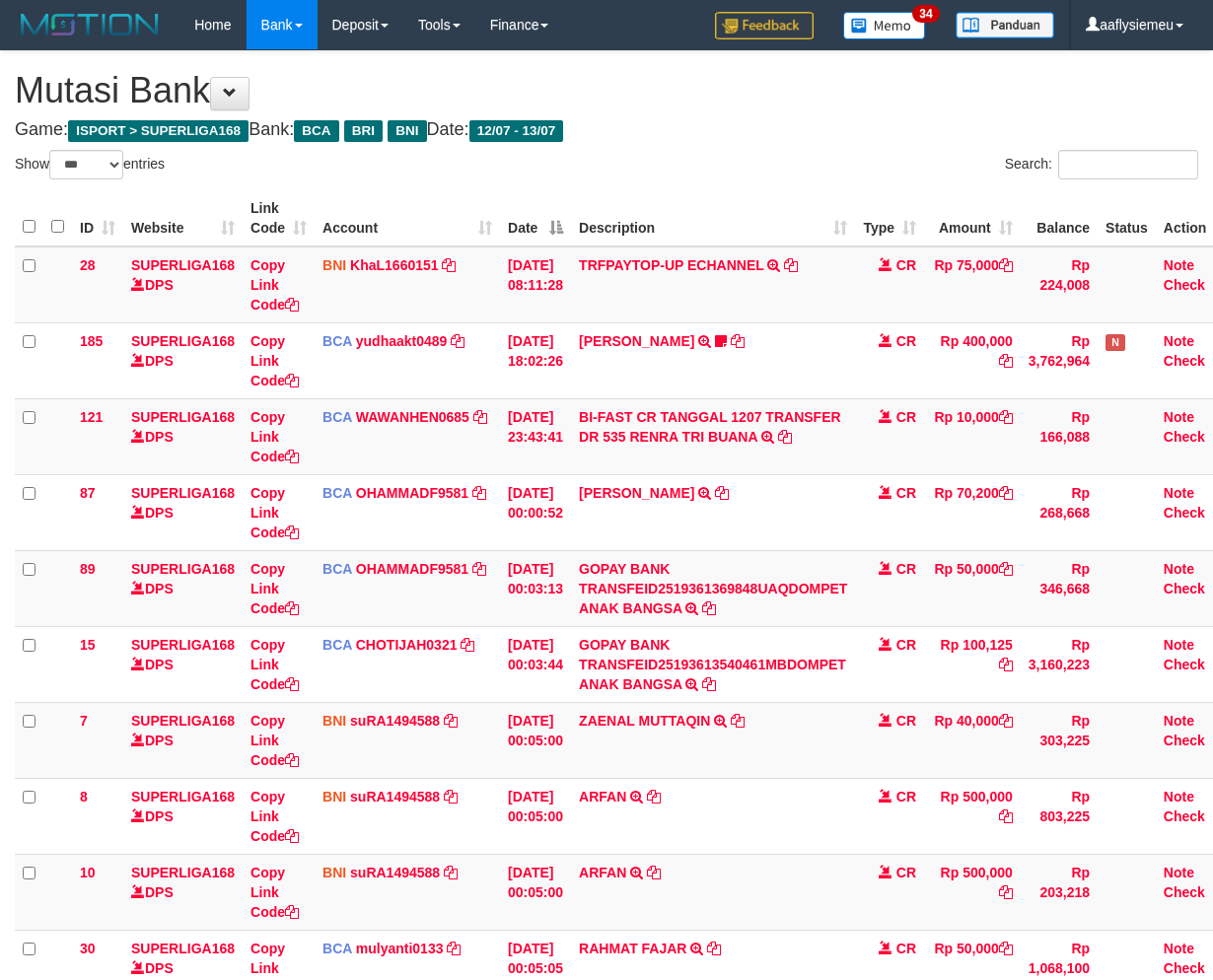 select on "***" 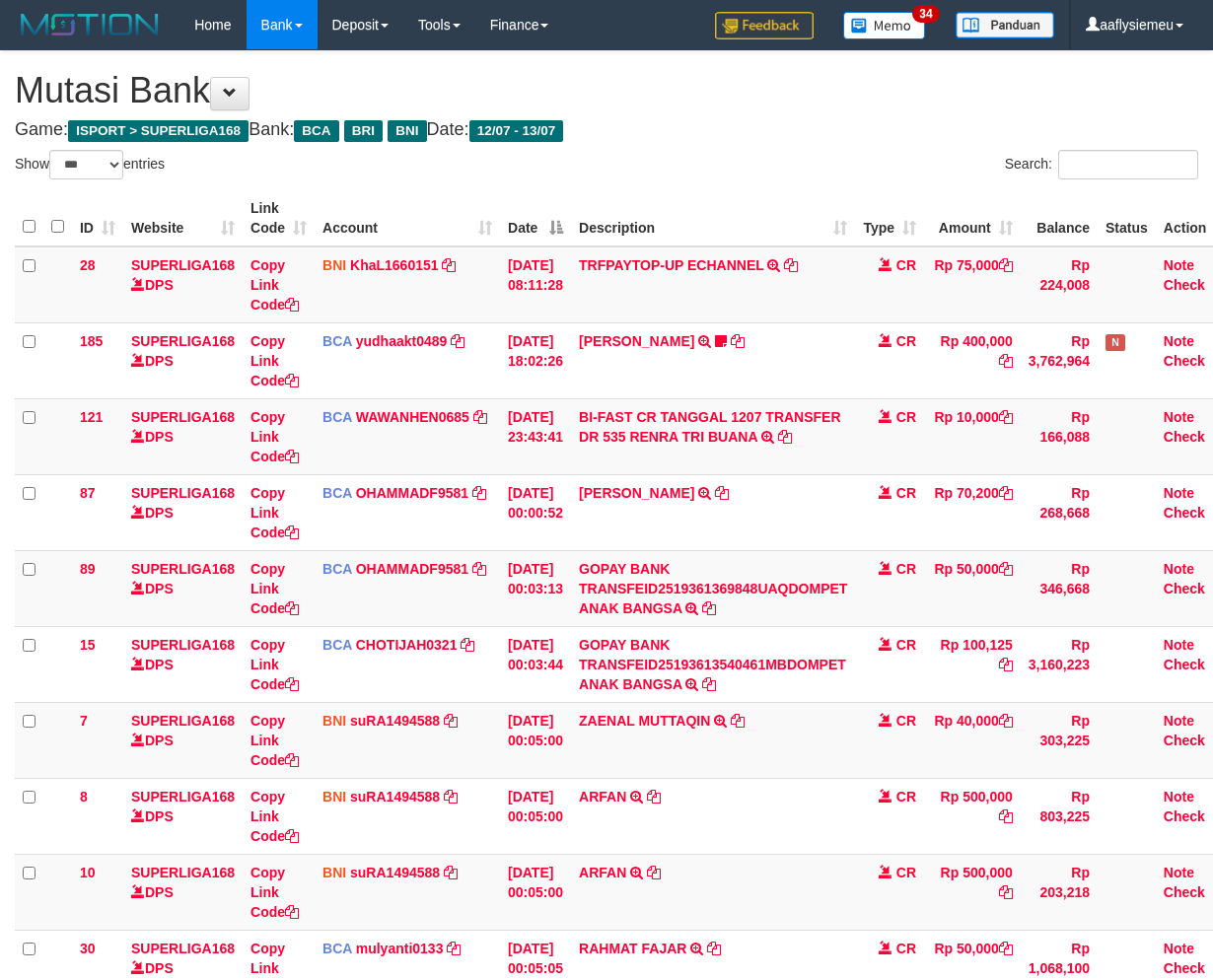 scroll, scrollTop: 501, scrollLeft: 0, axis: vertical 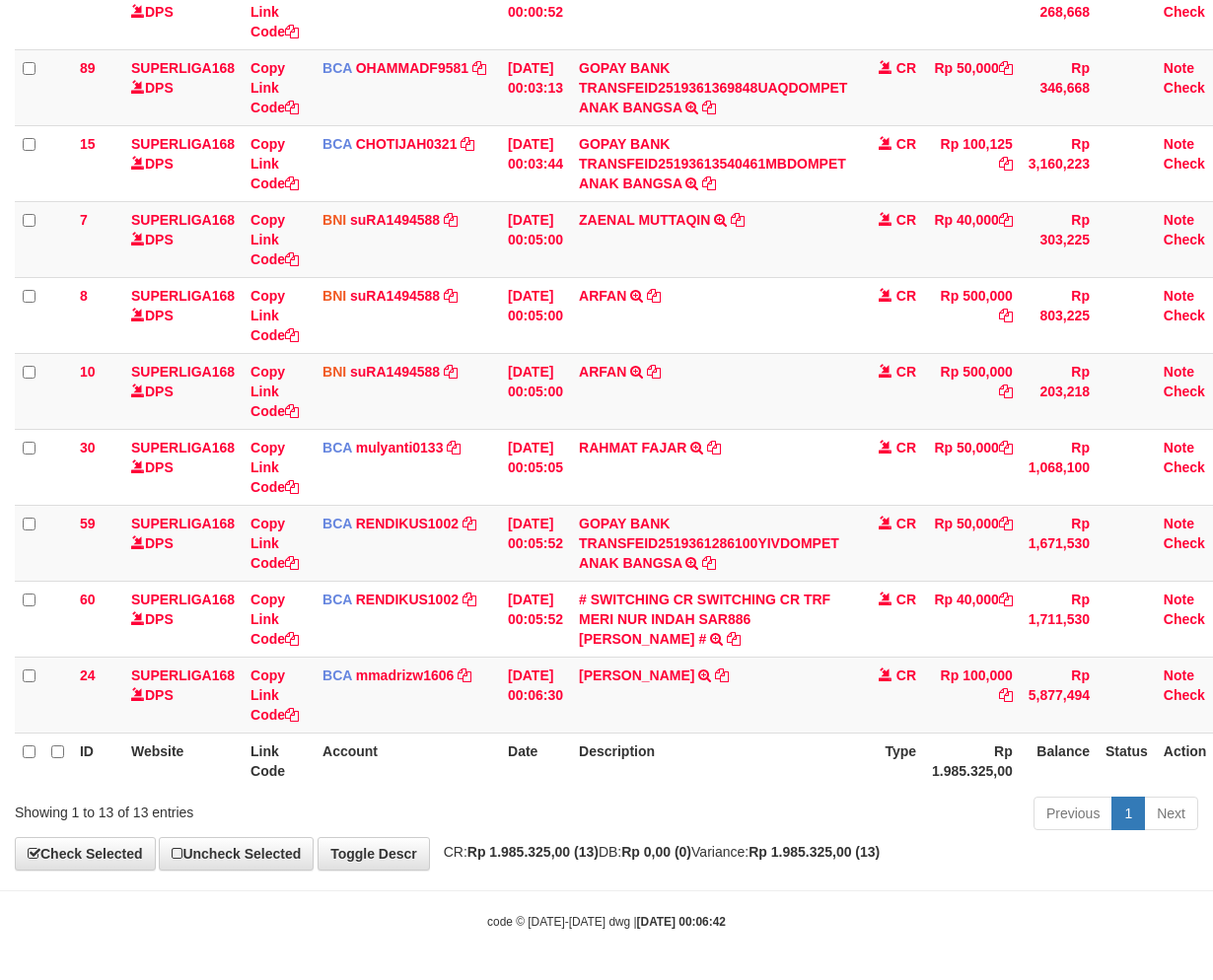 click on "Toggle navigation
Home
Bank
Account List
Load
By Website
Group
[ISPORT]													SUPERLIGA168
By Load Group (DPS)
34" at bounding box center (606, 240) 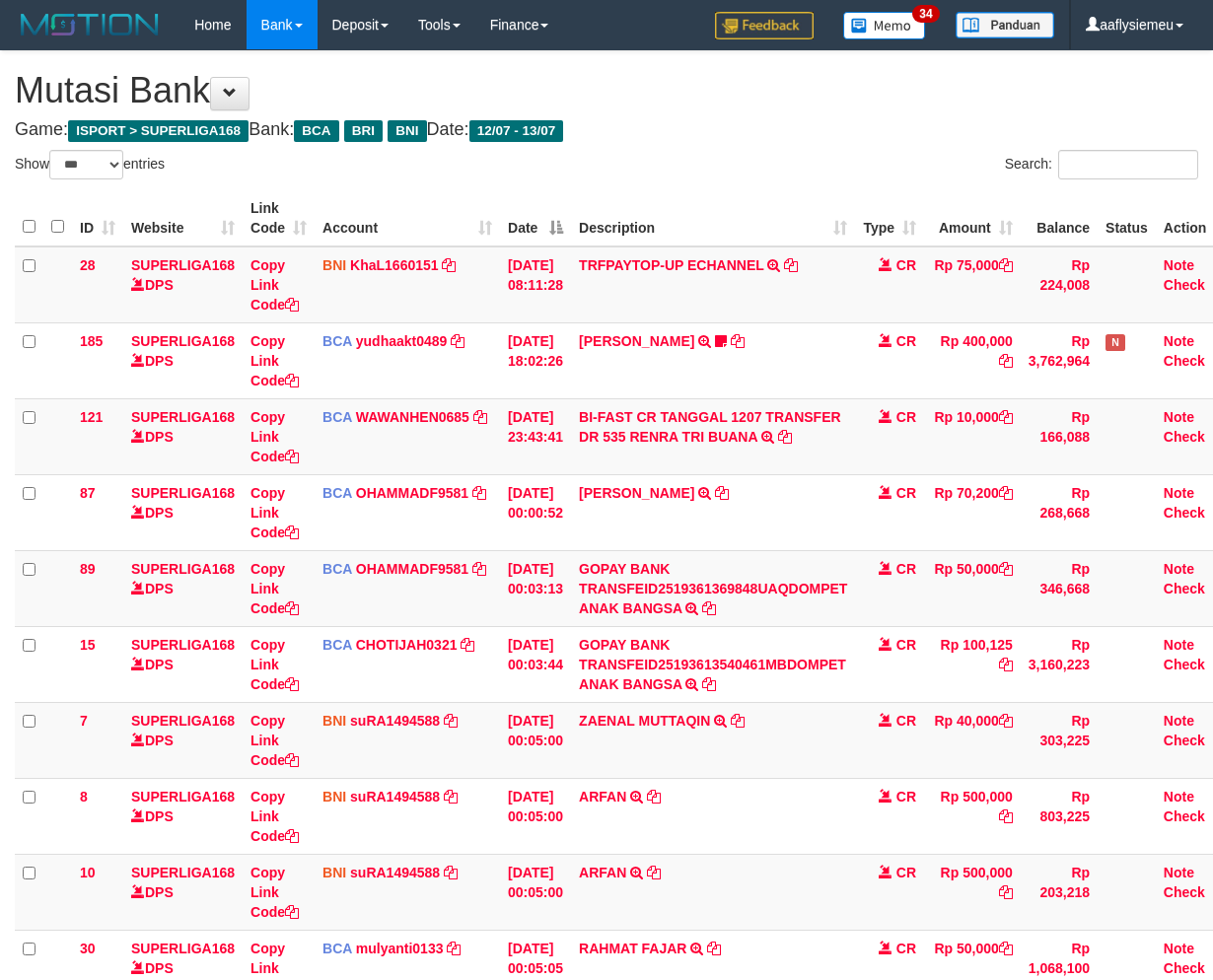 select on "***" 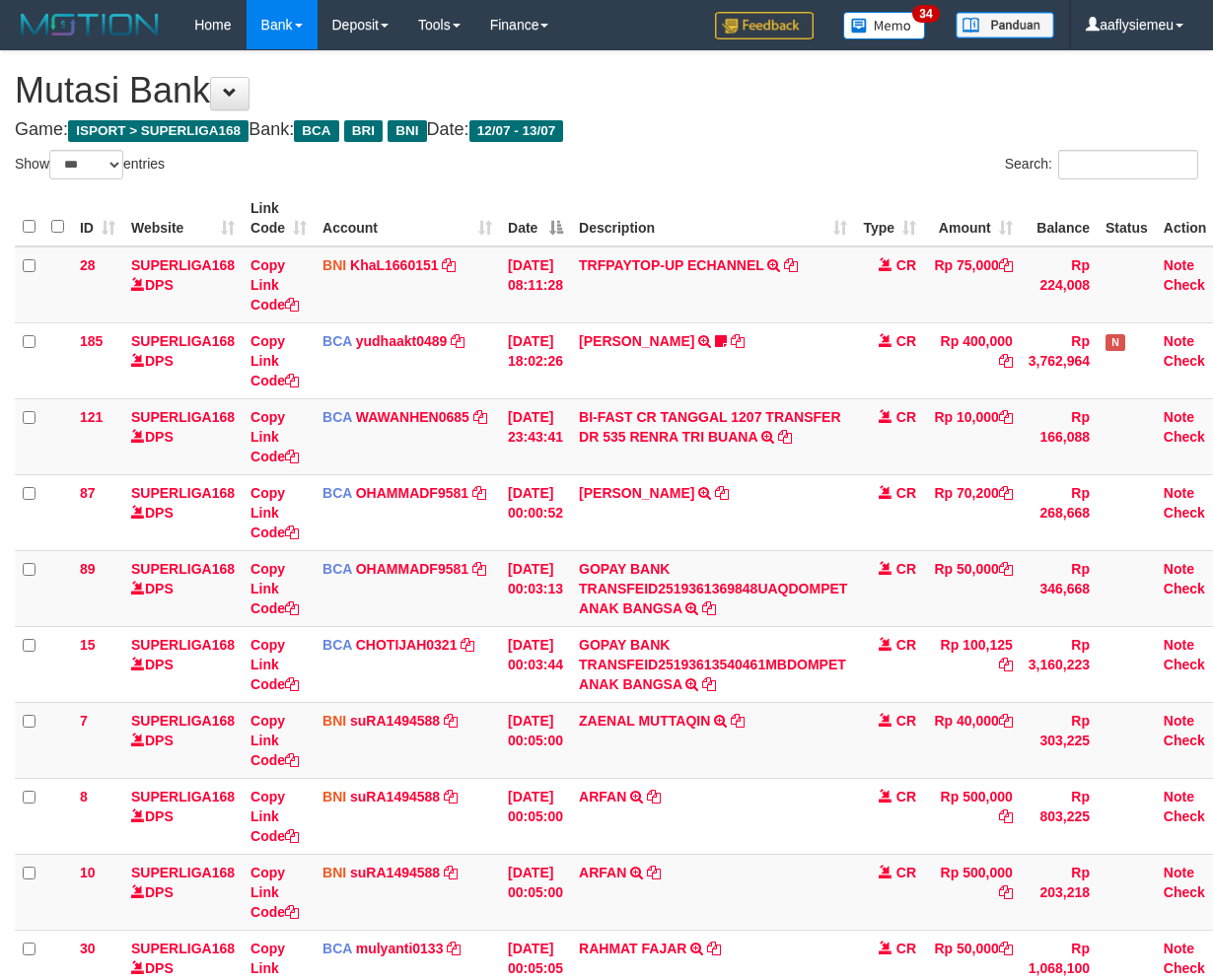 scroll, scrollTop: 501, scrollLeft: 0, axis: vertical 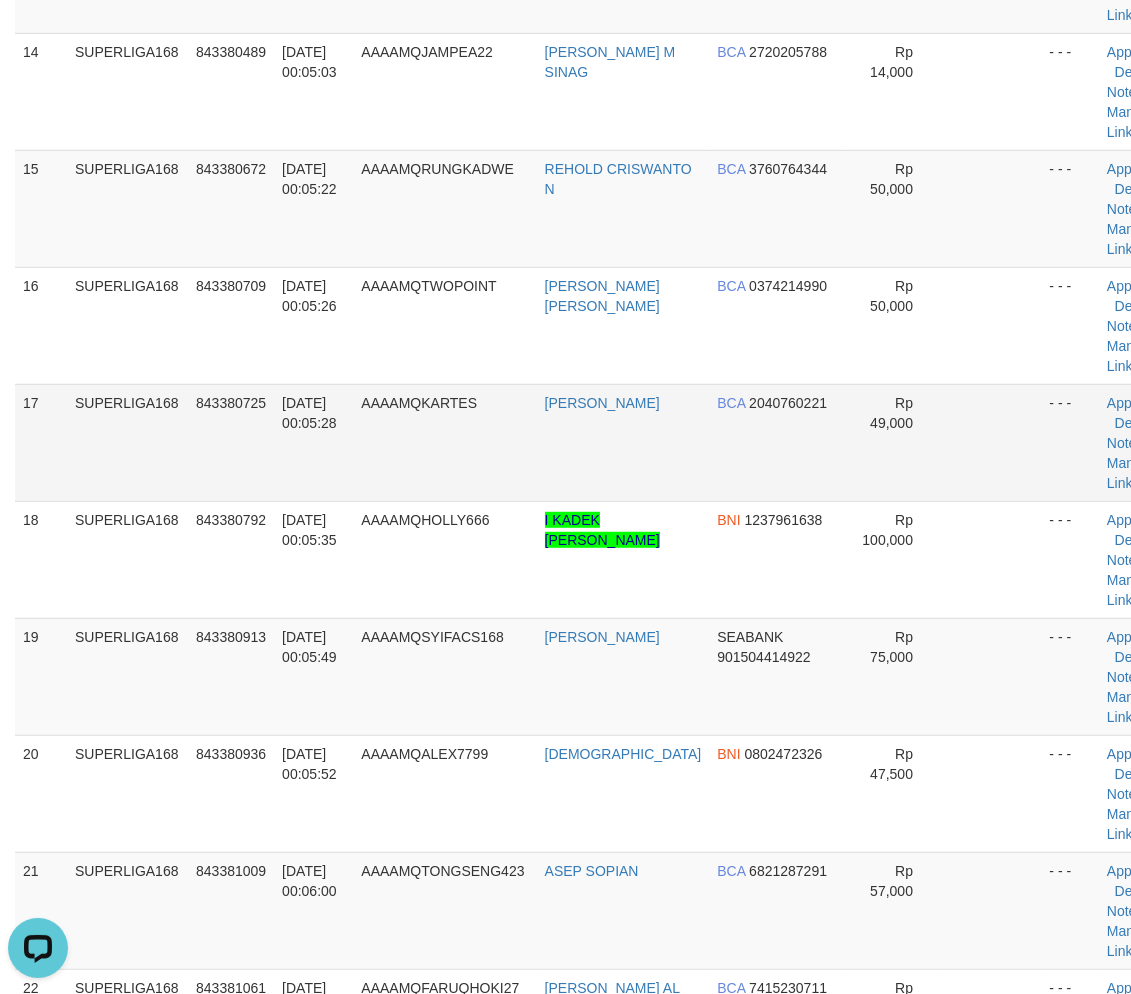click on "AAAAMQKARTES" at bounding box center (444, 442) 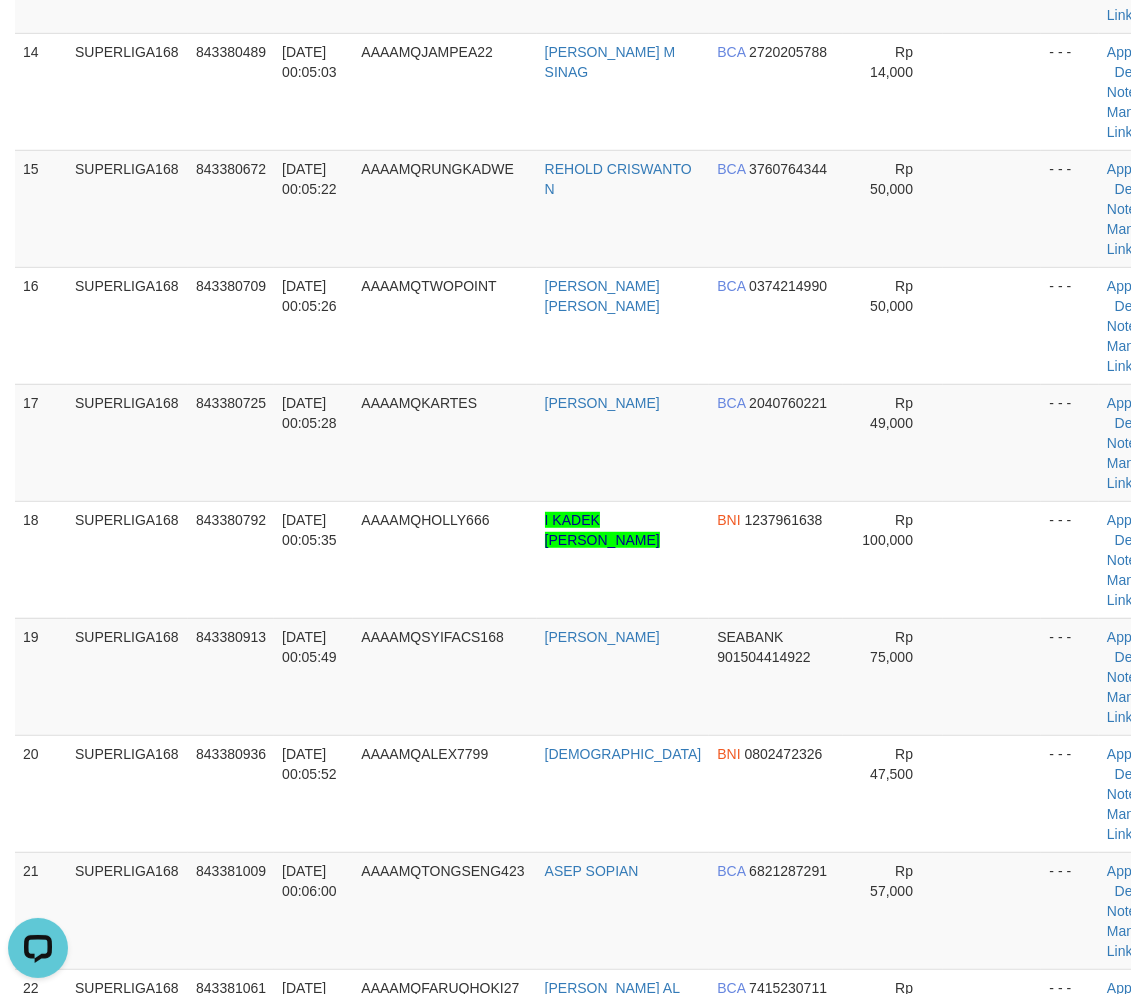scroll, scrollTop: 354, scrollLeft: 0, axis: vertical 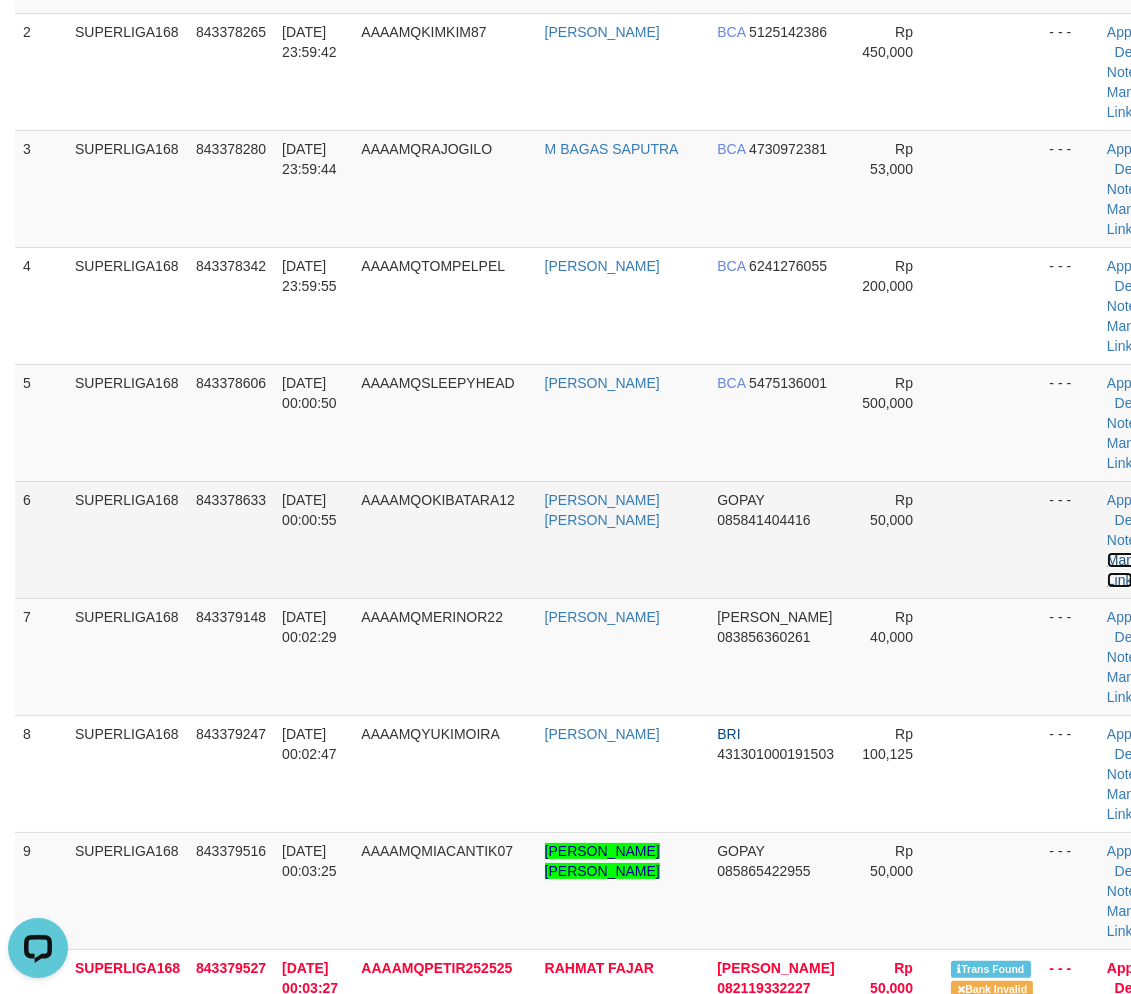 click on "Manual Link" at bounding box center (1130, 570) 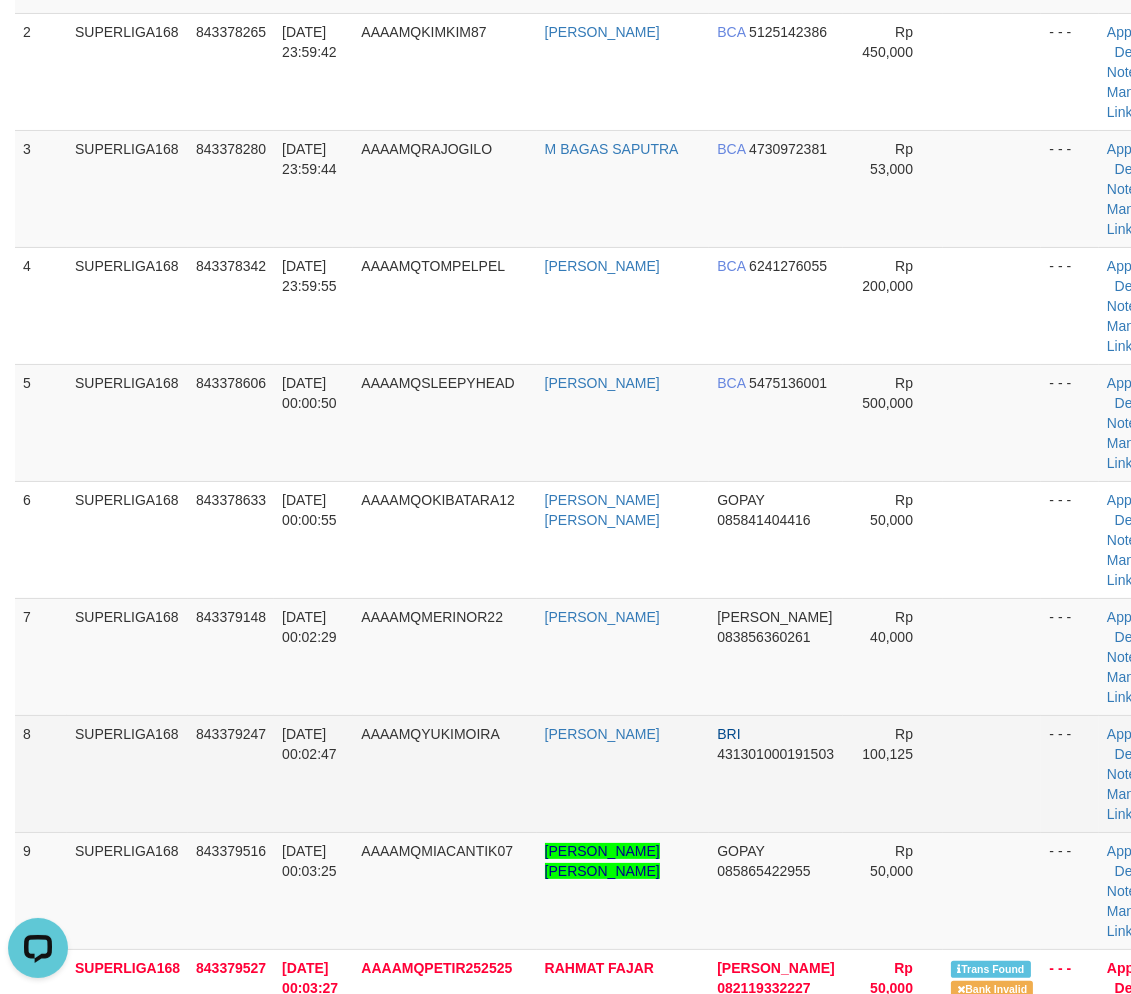 drag, startPoint x: 263, startPoint y: 851, endPoint x: 150, endPoint y: 792, distance: 127.47549 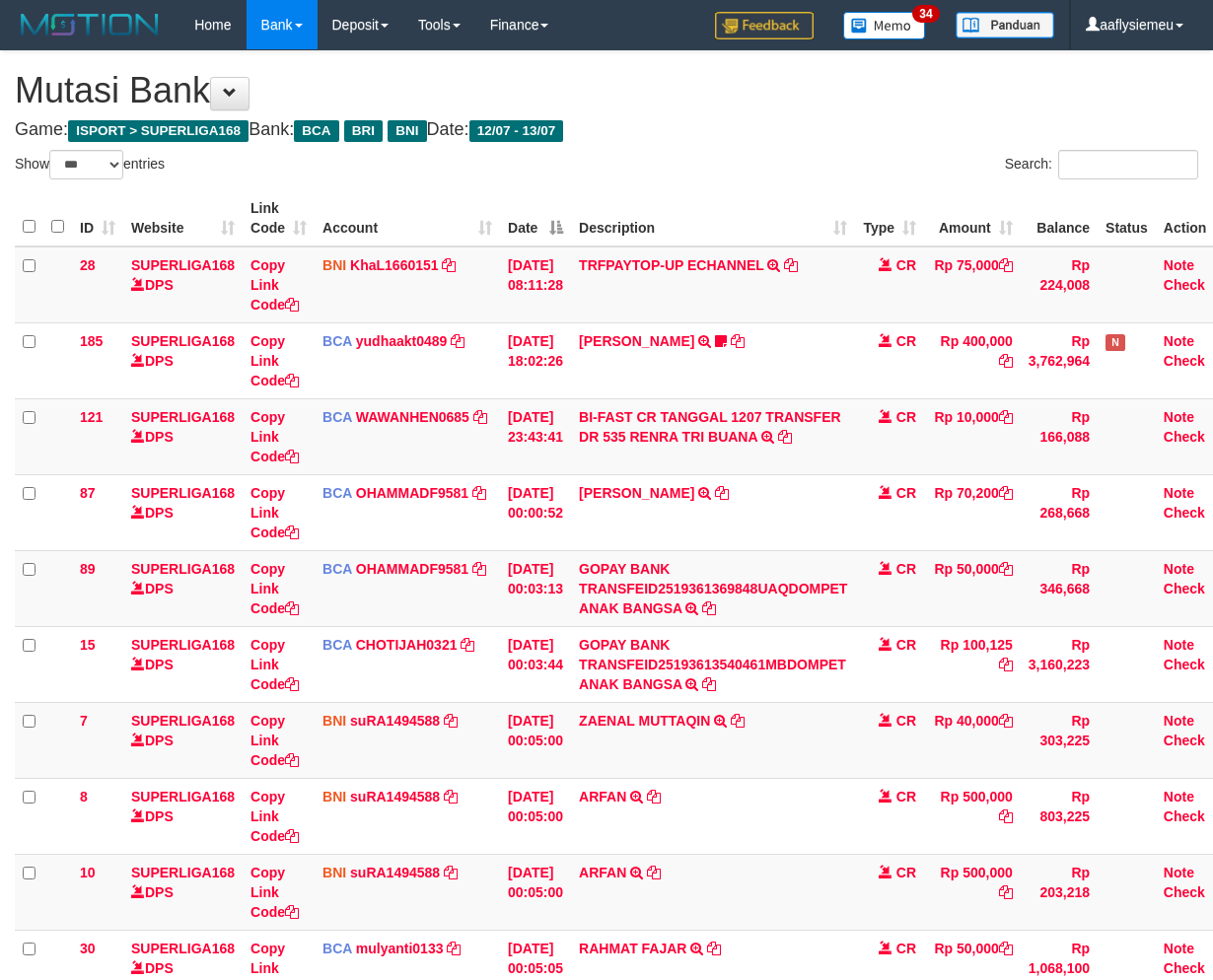 select on "***" 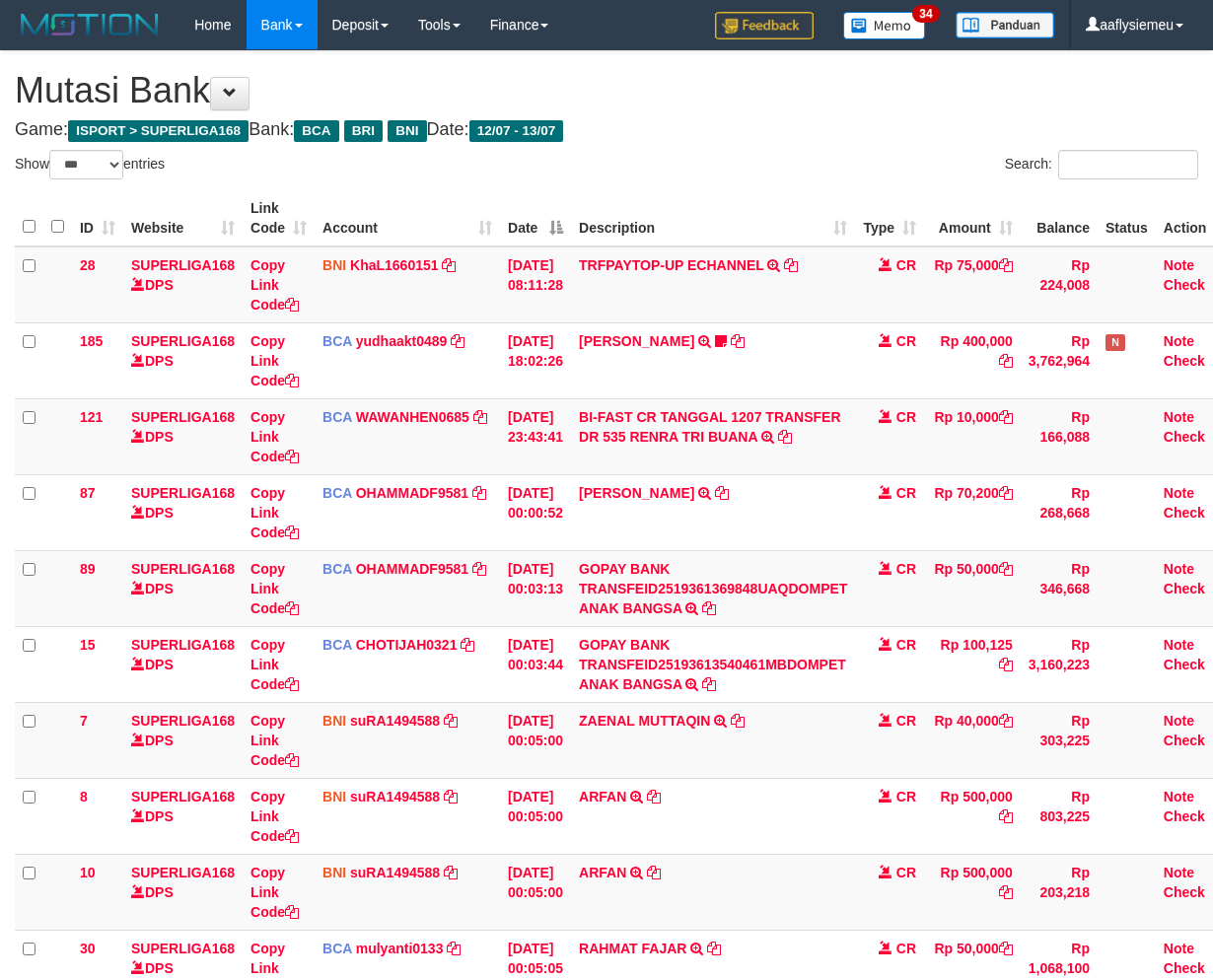 scroll, scrollTop: 501, scrollLeft: 0, axis: vertical 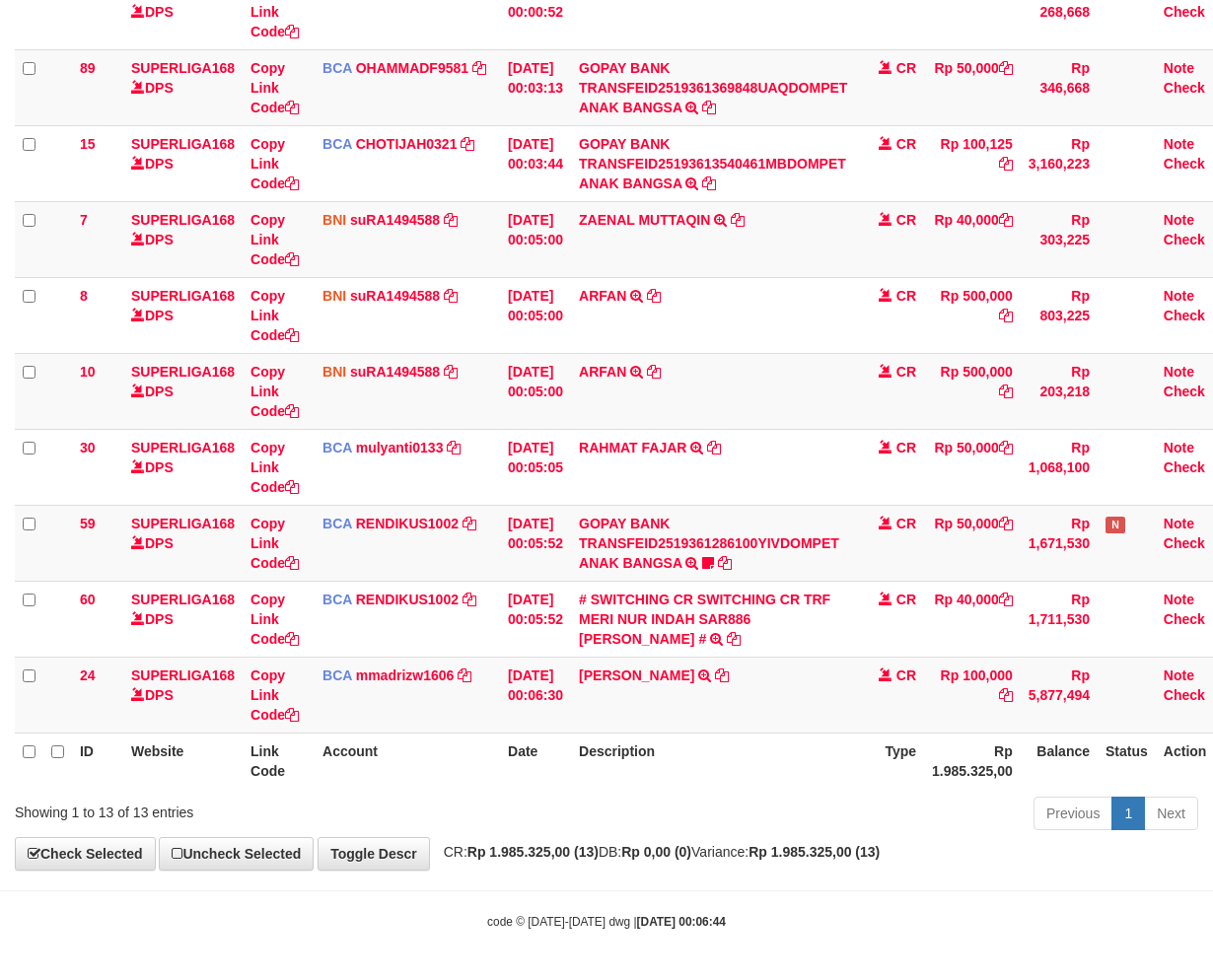 click at bounding box center (708, 563) 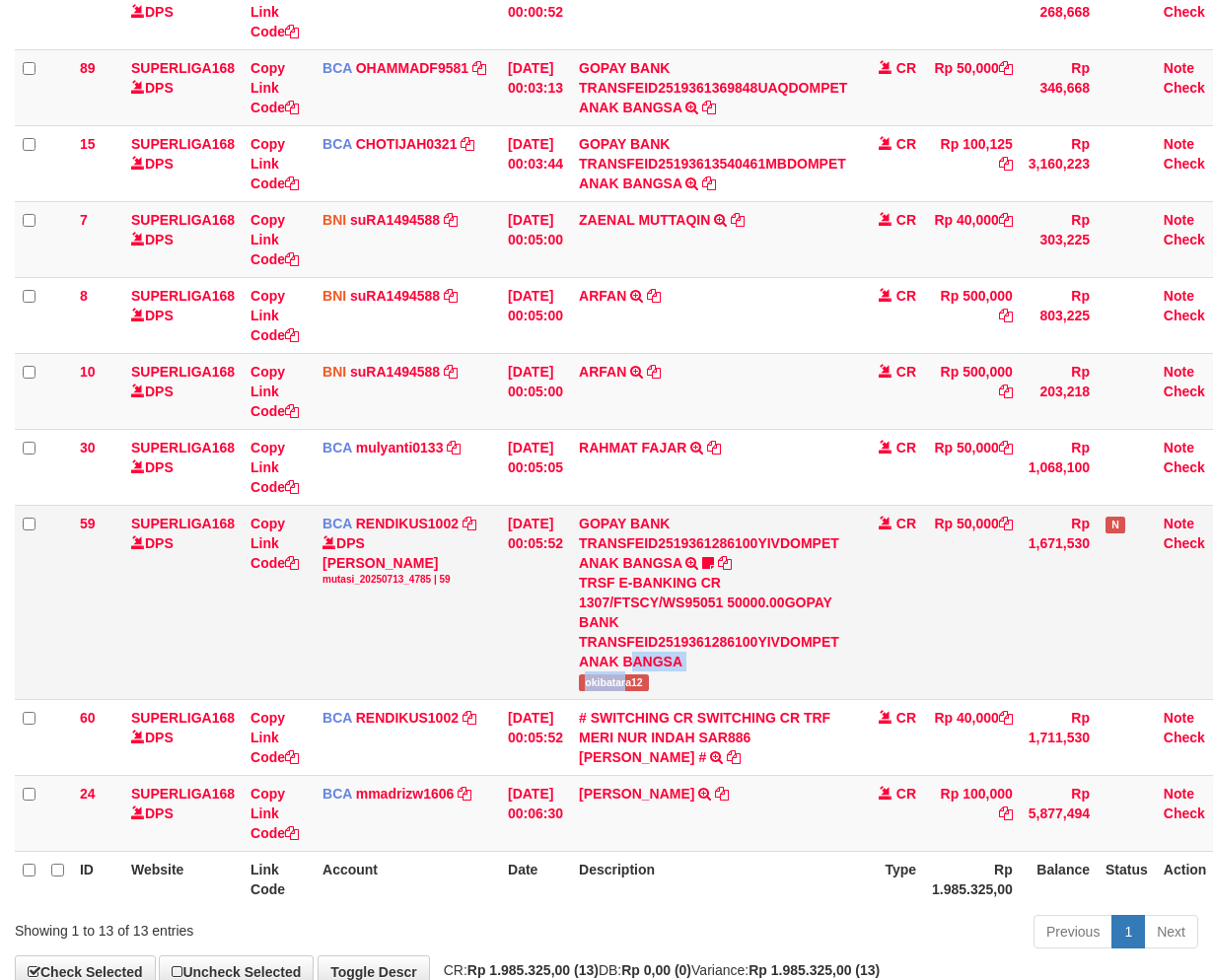 click on "GOPAY BANK TRANSFEID2519361286100YIVDOMPET ANAK BANGSA            TRSF E-BANKING CR 1307/FTSCY/WS95051
50000.00GOPAY BANK TRANSFEID2519361286100YIVDOMPET ANAK BANGSA    okibatara12" at bounding box center [713, 601] 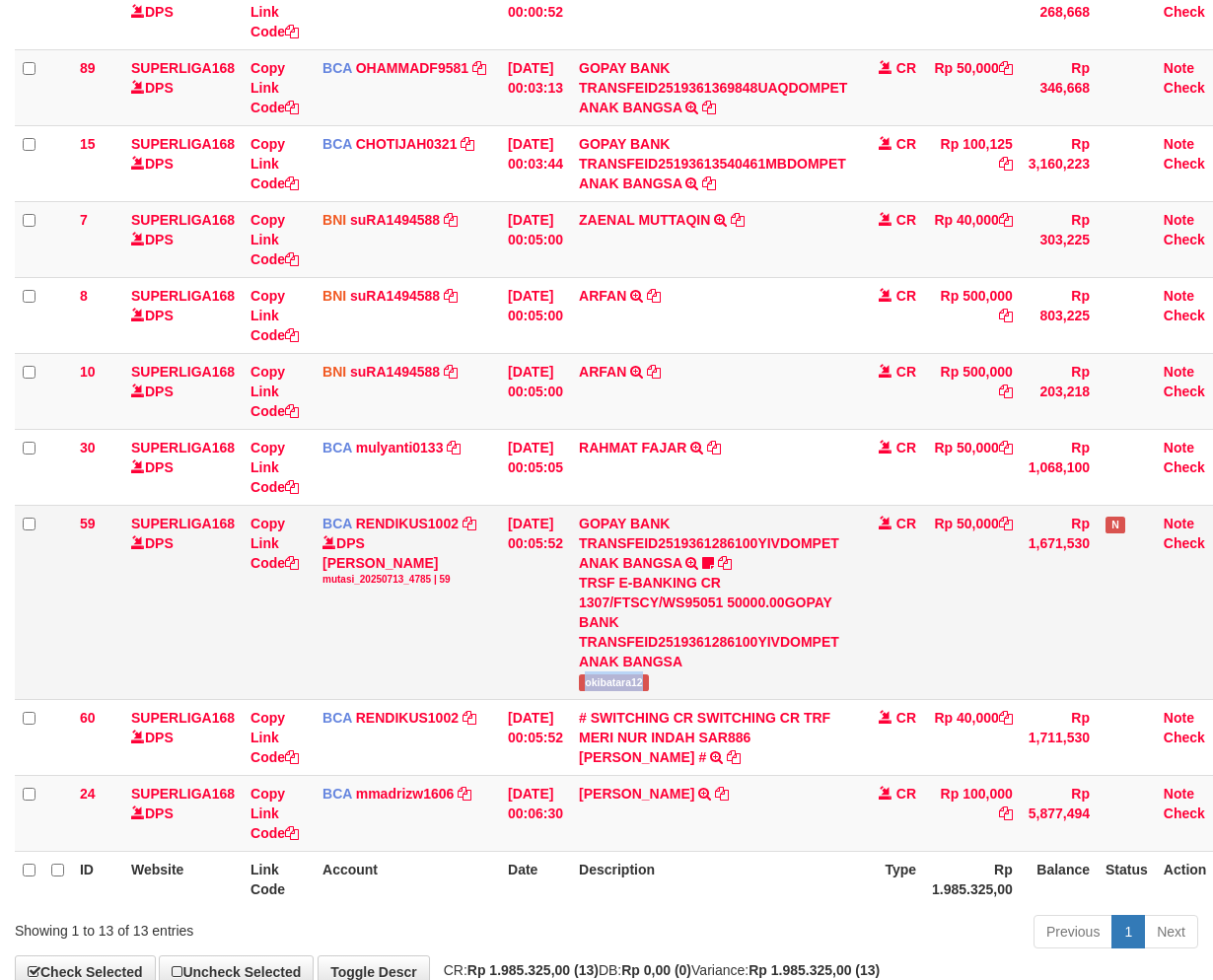 click on "okibatara12" at bounding box center [613, 682] 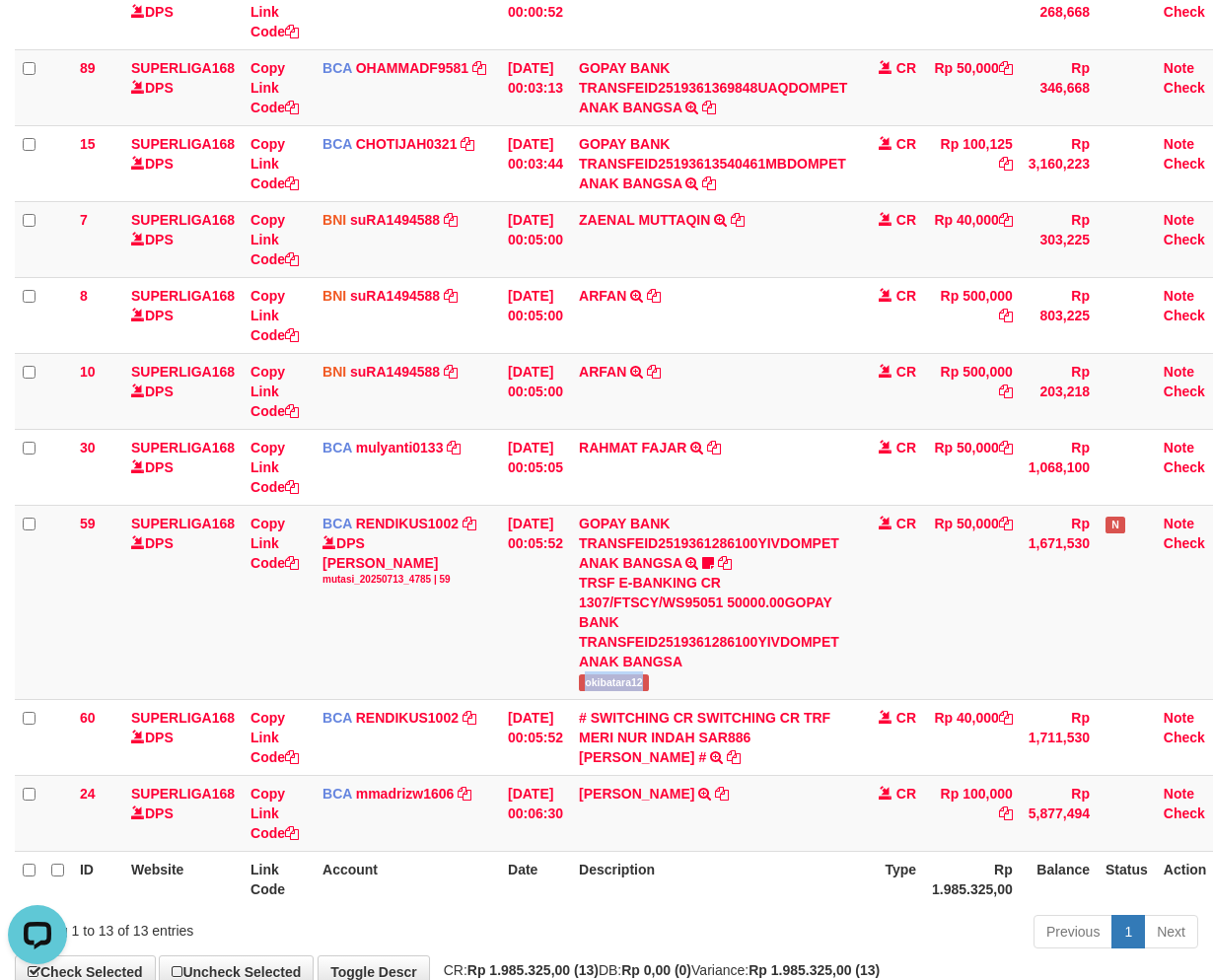 scroll, scrollTop: 0, scrollLeft: 0, axis: both 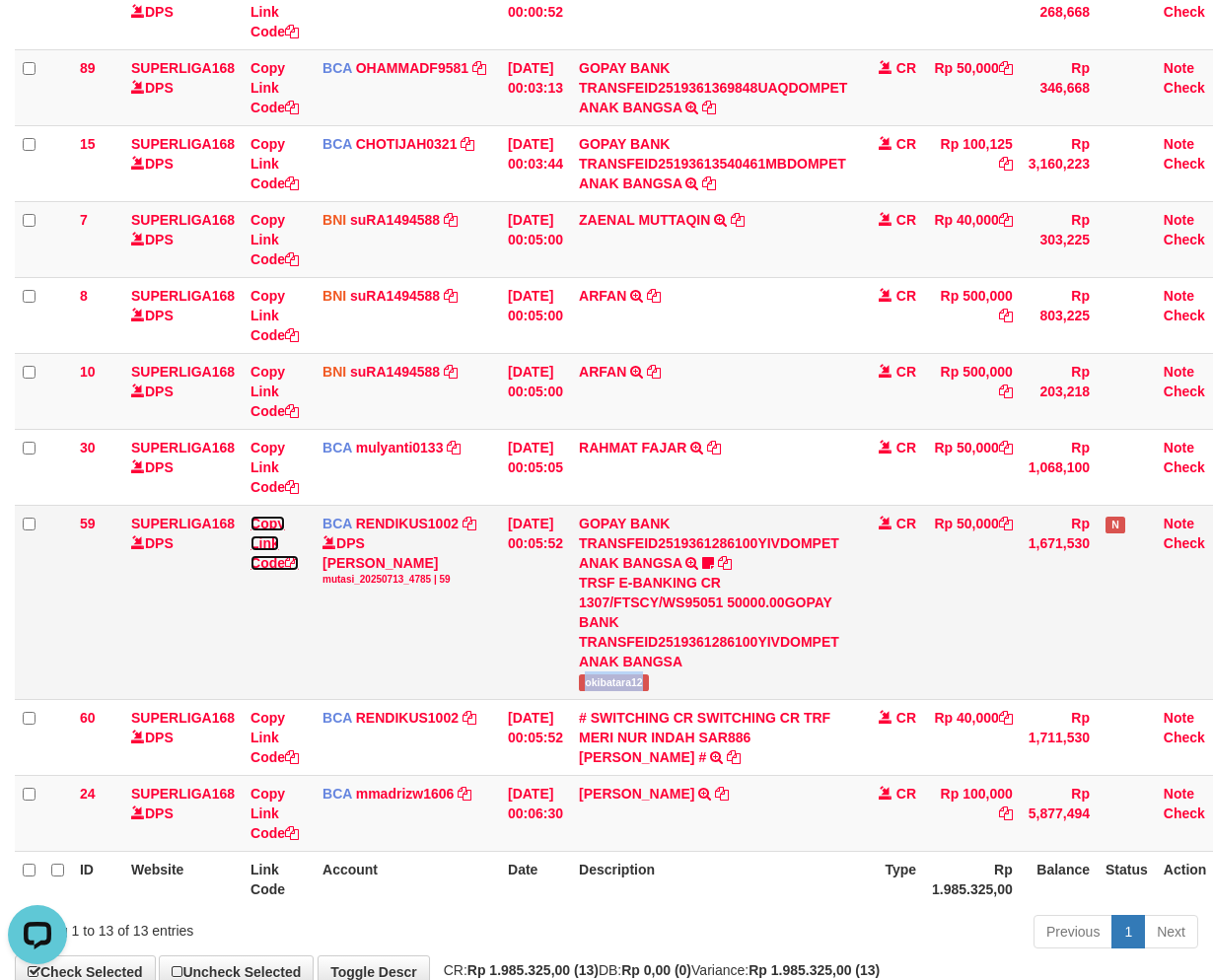 click on "Copy Link Code" at bounding box center [274, 543] 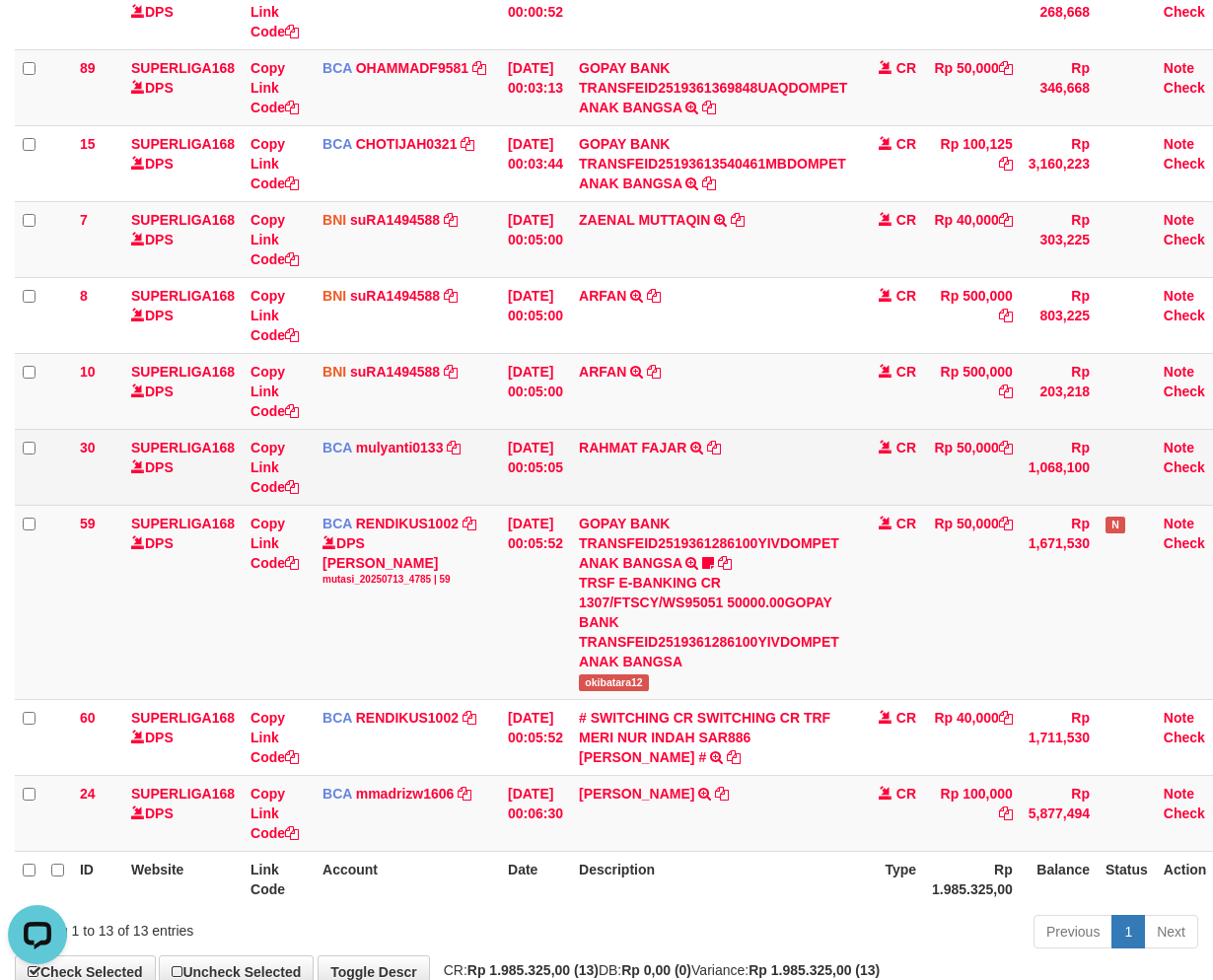 scroll, scrollTop: 248, scrollLeft: 0, axis: vertical 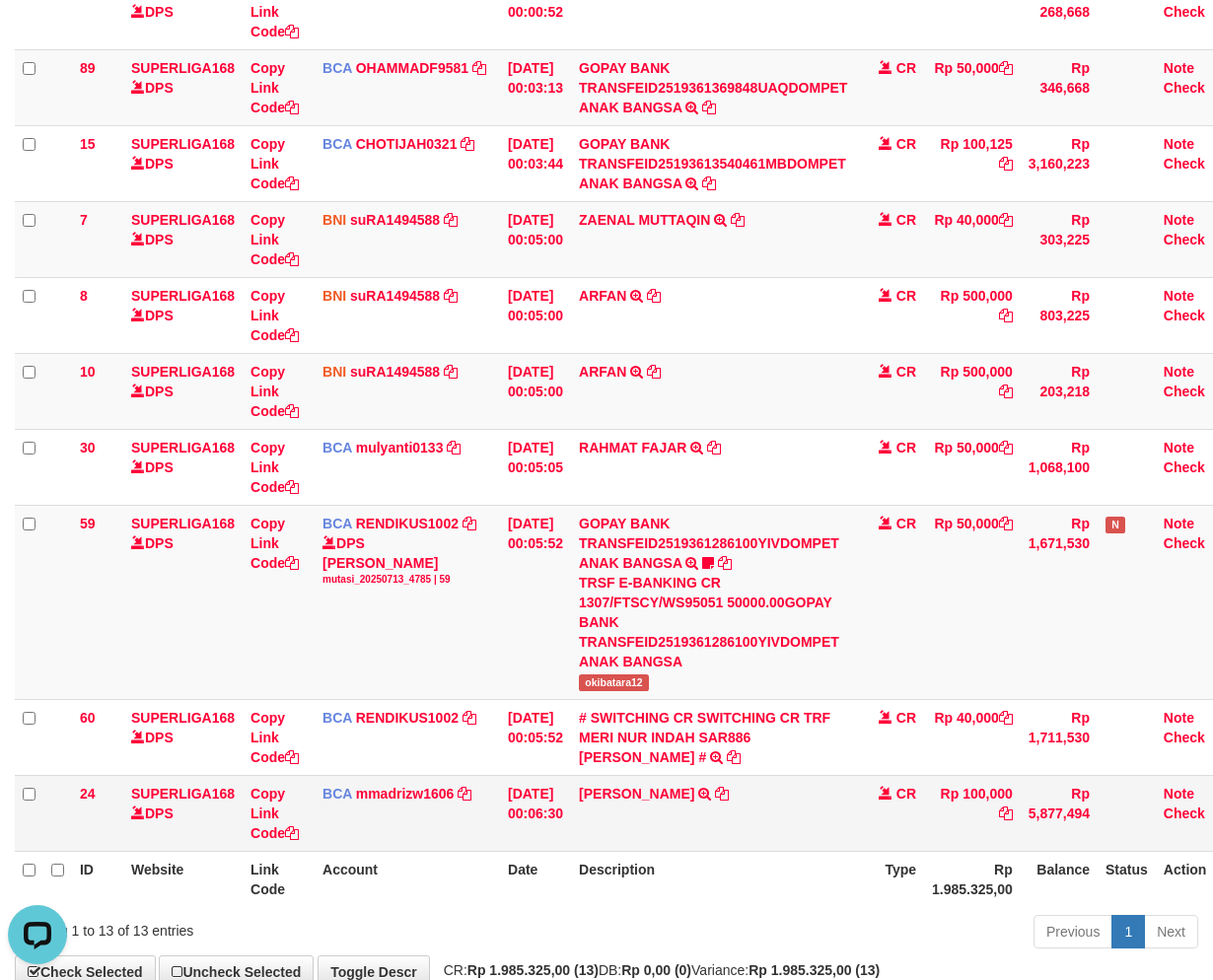 click on "MUH KASIM BEDDU         TRSF E-BANKING CR 1307/FTSCY/WS95031
100000.00MUH KASIM BEDDU" at bounding box center (713, 812) 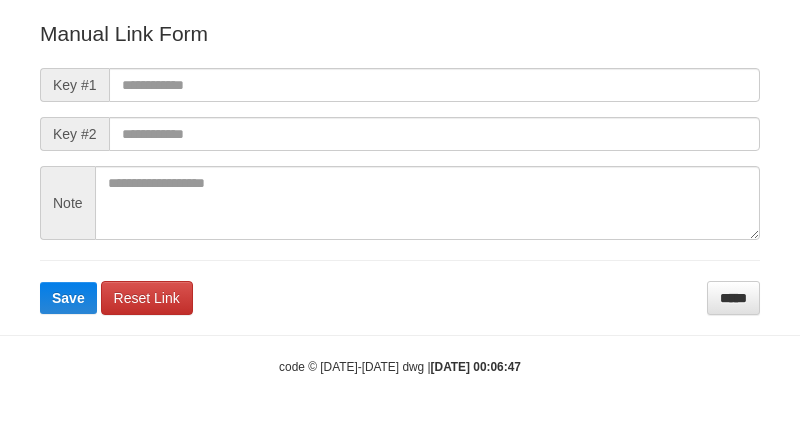 scroll, scrollTop: 262, scrollLeft: 0, axis: vertical 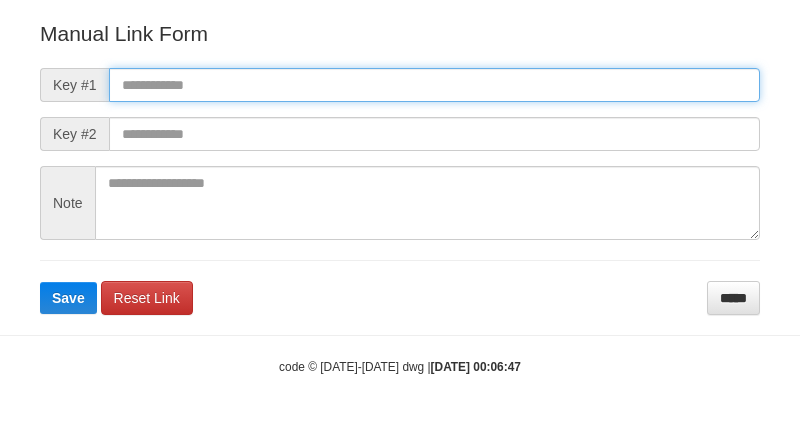 click at bounding box center (434, 85) 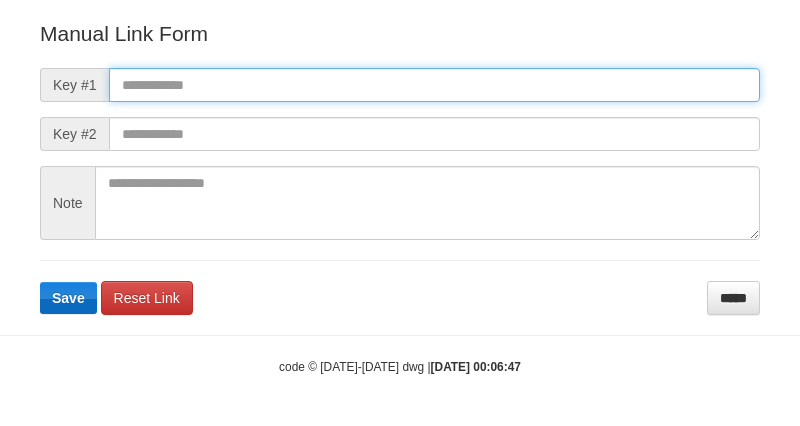 paste on "**********" 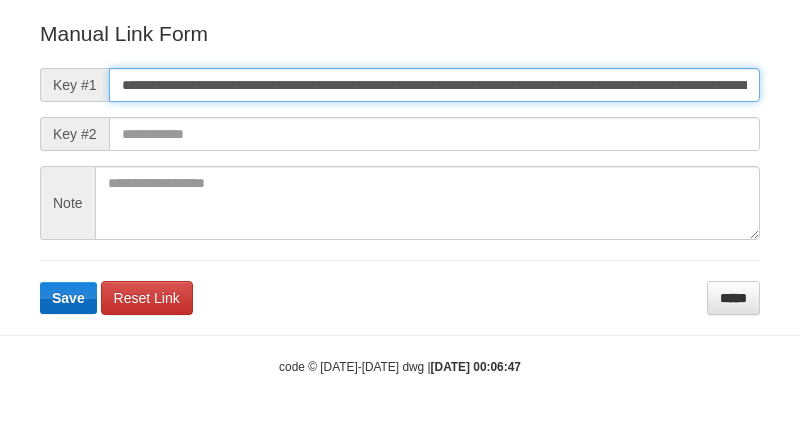 scroll, scrollTop: 0, scrollLeft: 1142, axis: horizontal 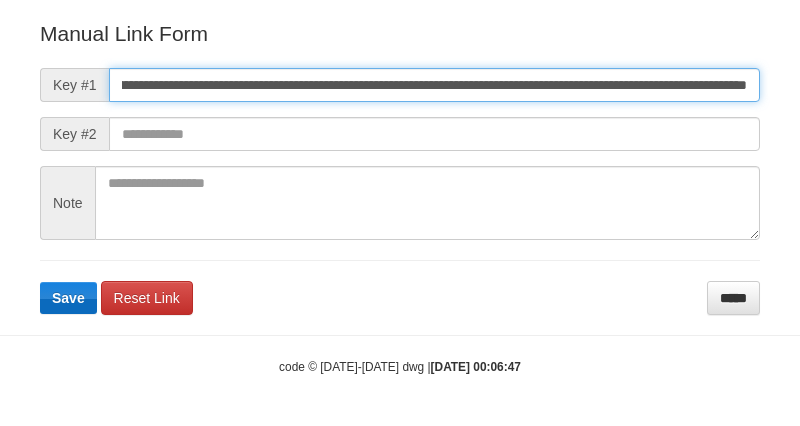 type on "**********" 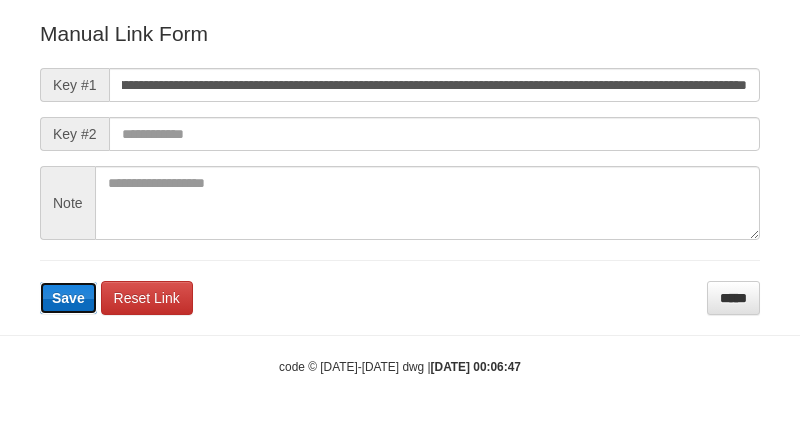 scroll, scrollTop: 0, scrollLeft: 0, axis: both 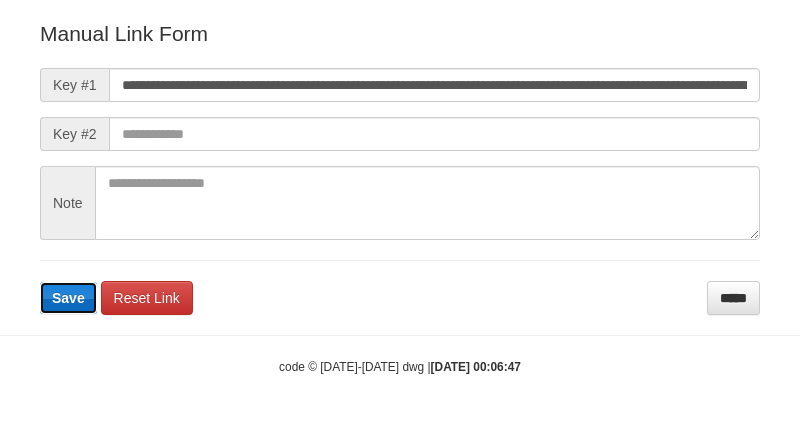 click on "Save" at bounding box center (68, 298) 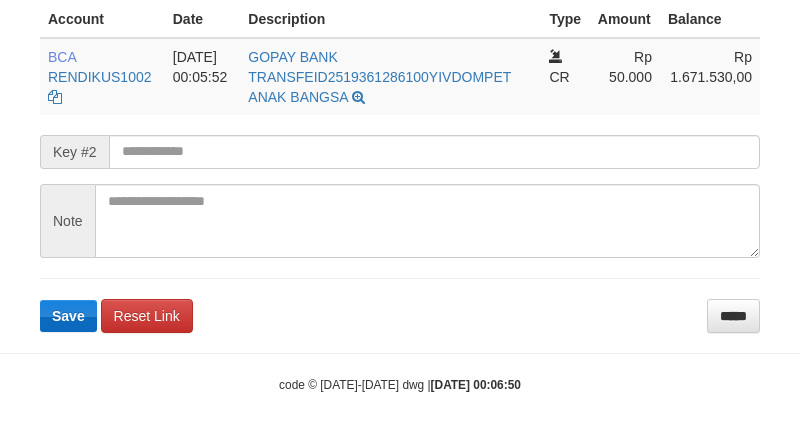 scroll, scrollTop: 560, scrollLeft: 0, axis: vertical 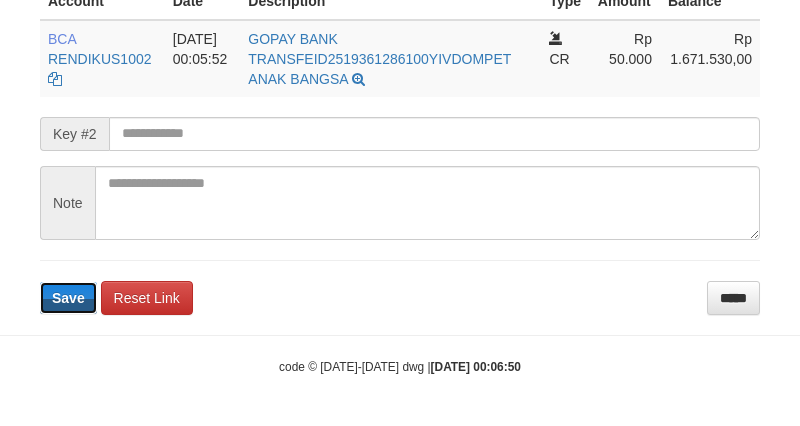 click on "Save" at bounding box center [68, 298] 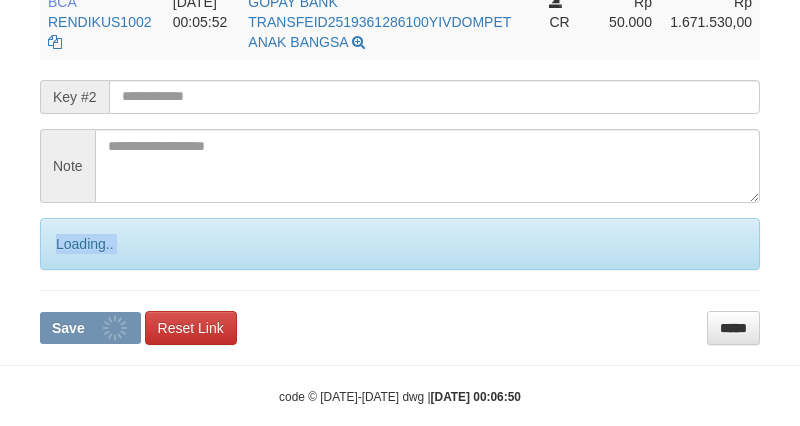 click on "**********" at bounding box center (400, 95) 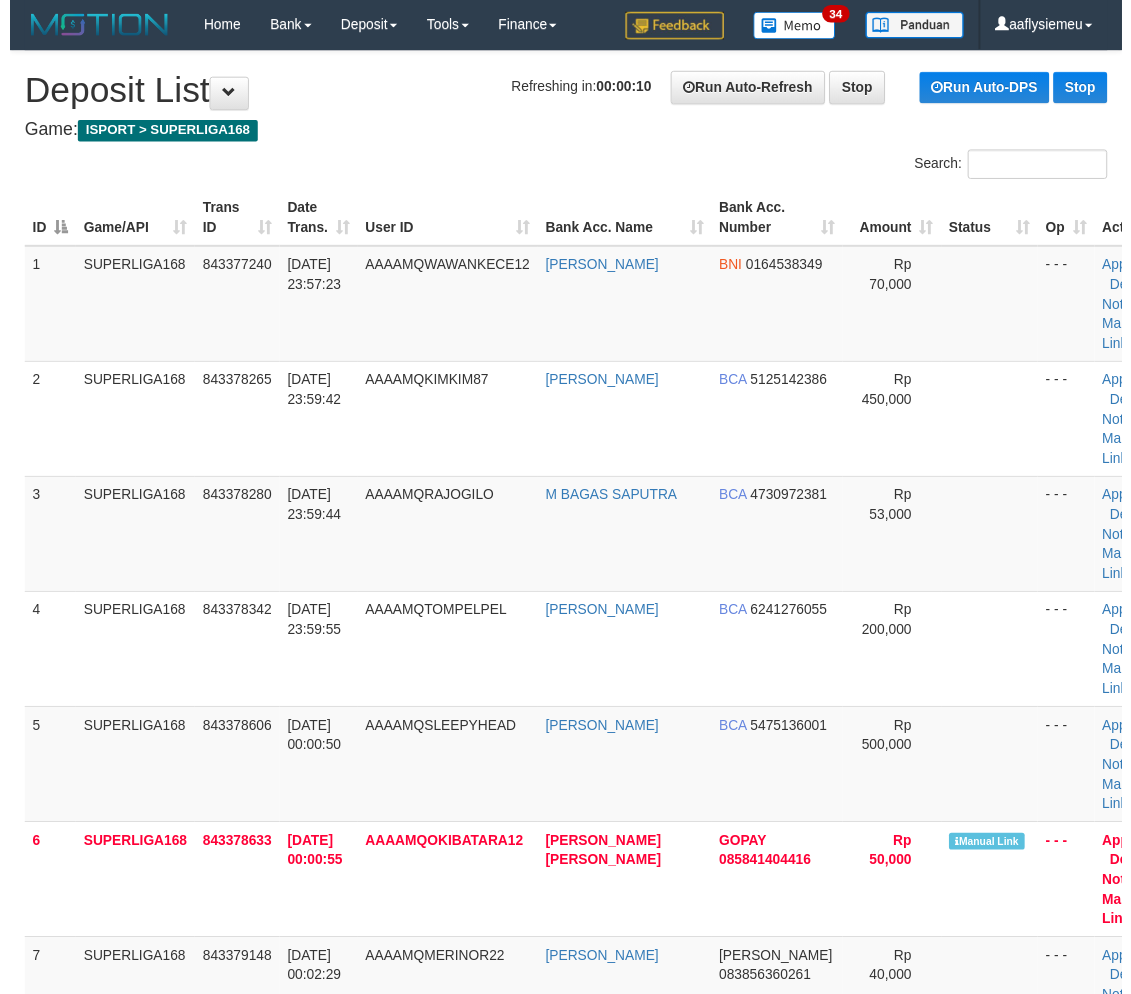 scroll, scrollTop: 354, scrollLeft: 0, axis: vertical 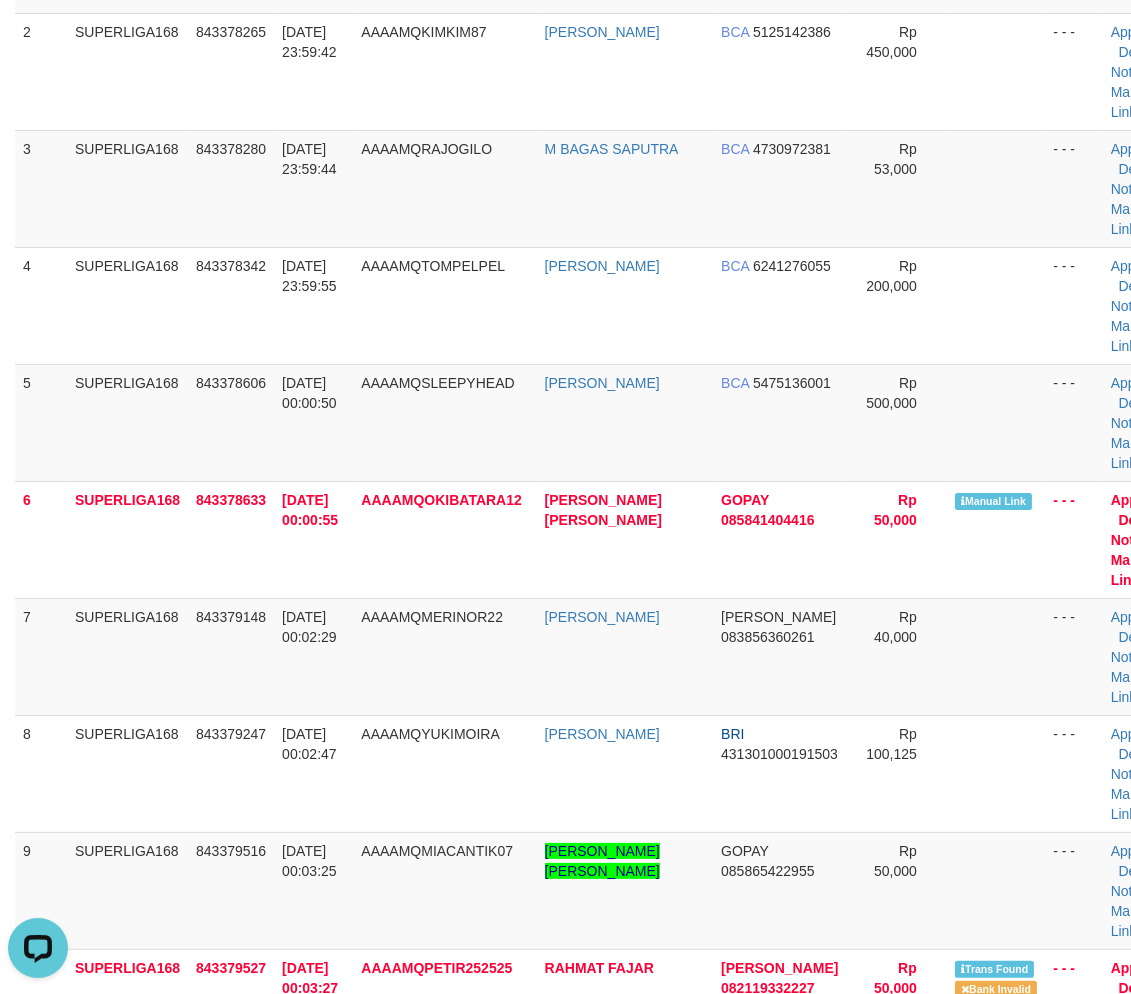 drag, startPoint x: 284, startPoint y: 797, endPoint x: 6, endPoint y: 817, distance: 278.7185 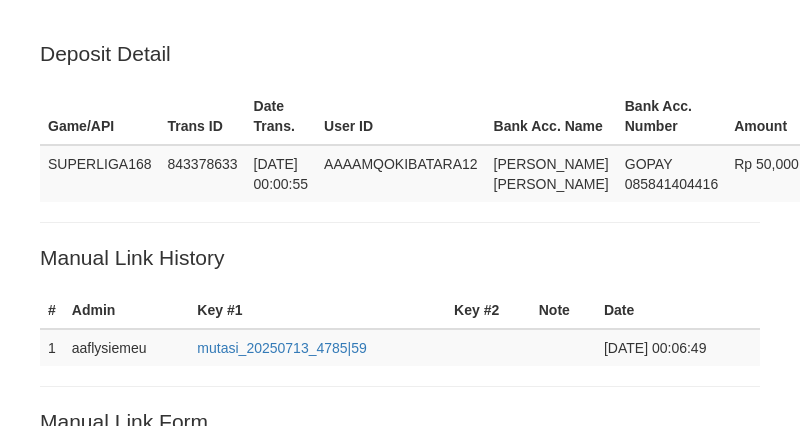 scroll, scrollTop: 551, scrollLeft: 0, axis: vertical 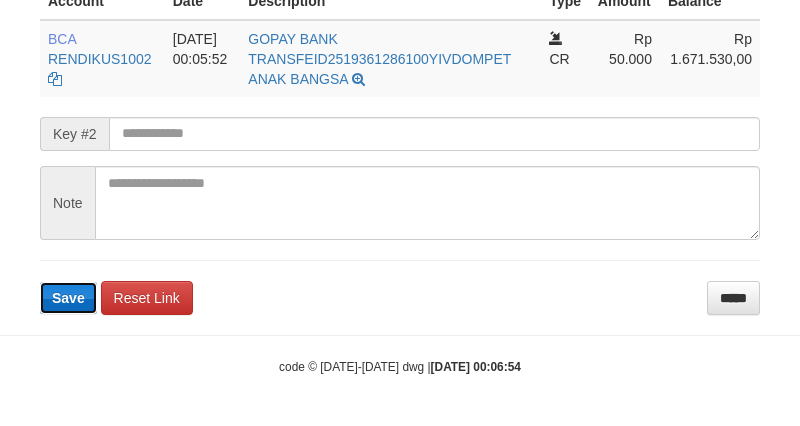 click on "Save" at bounding box center (68, 298) 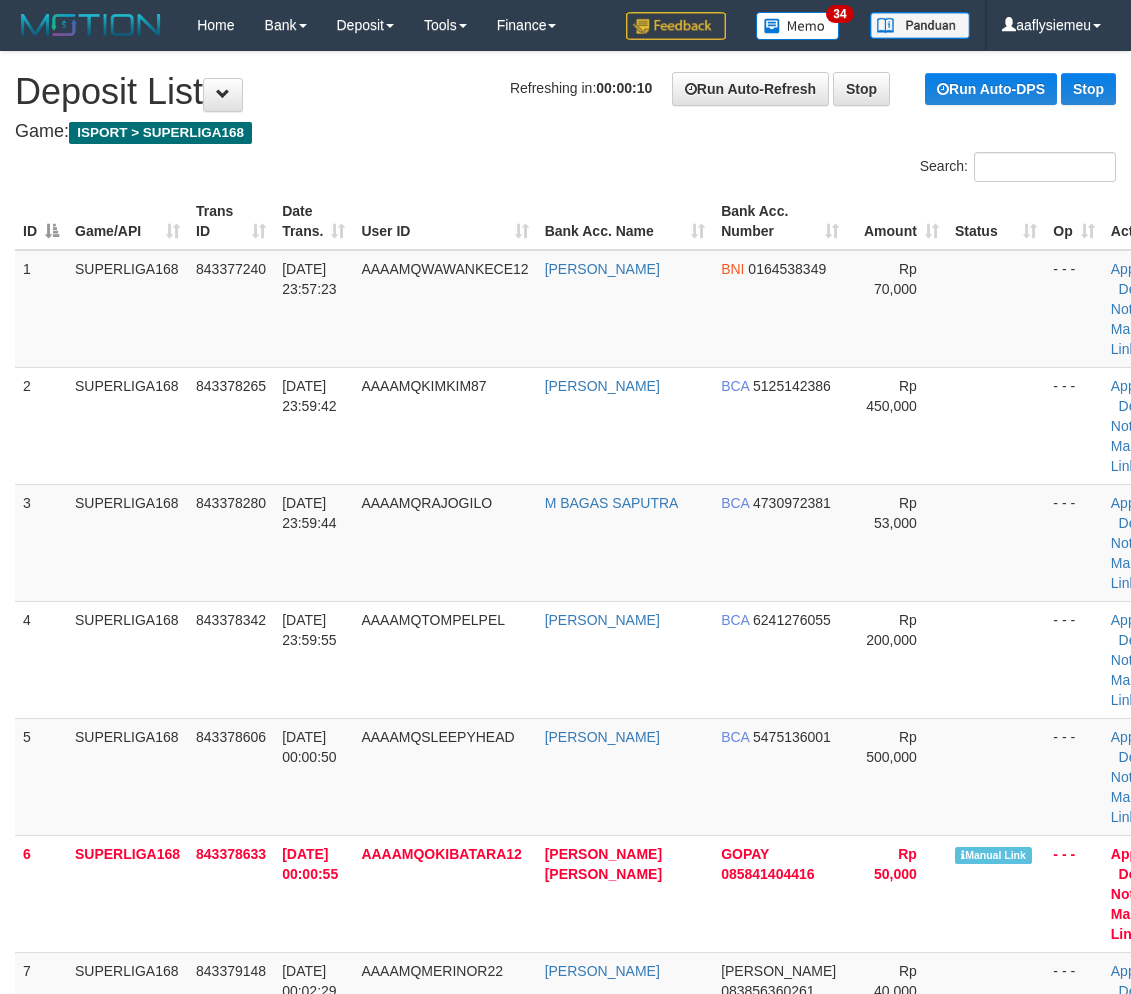 scroll, scrollTop: 354, scrollLeft: 0, axis: vertical 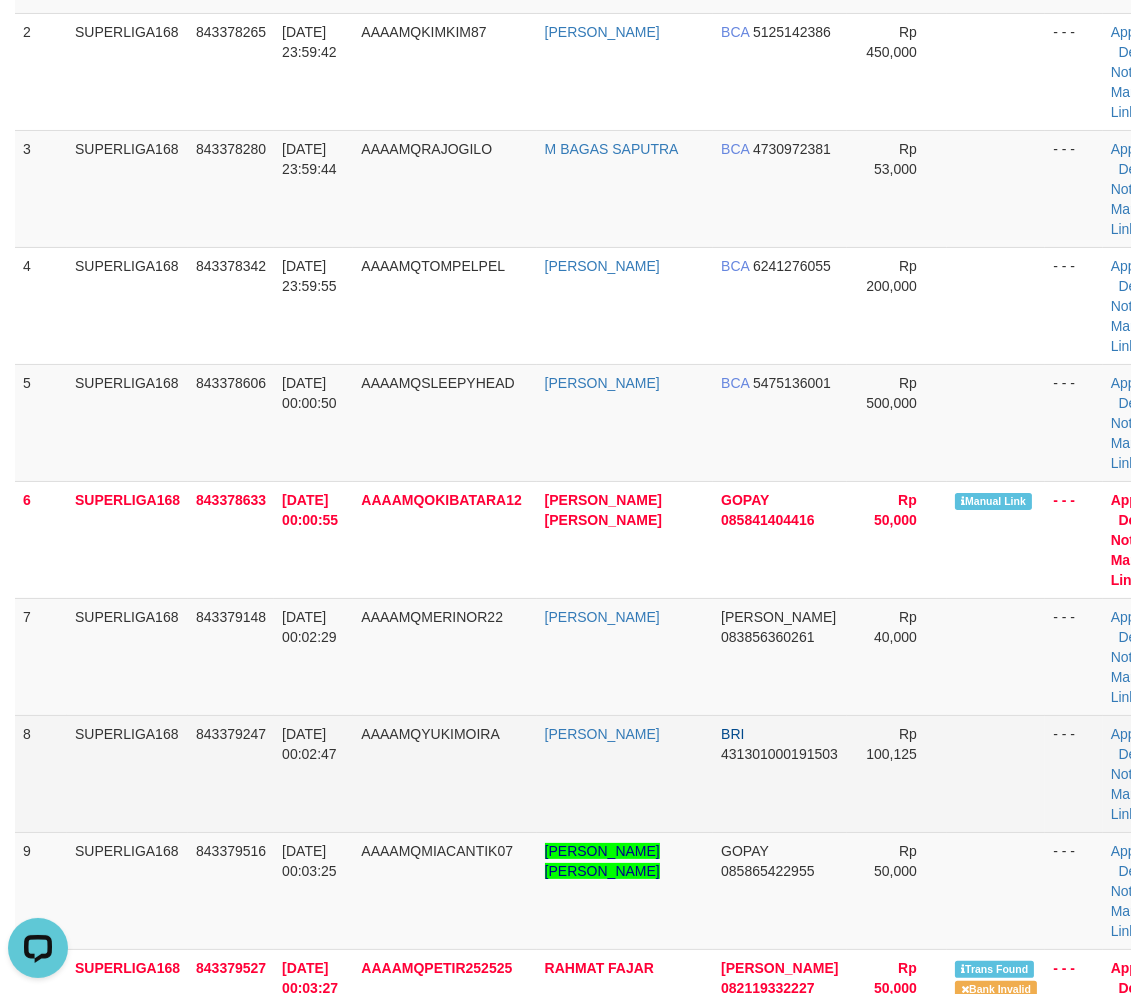 click on "13/07/2025 00:02:47" at bounding box center (313, 773) 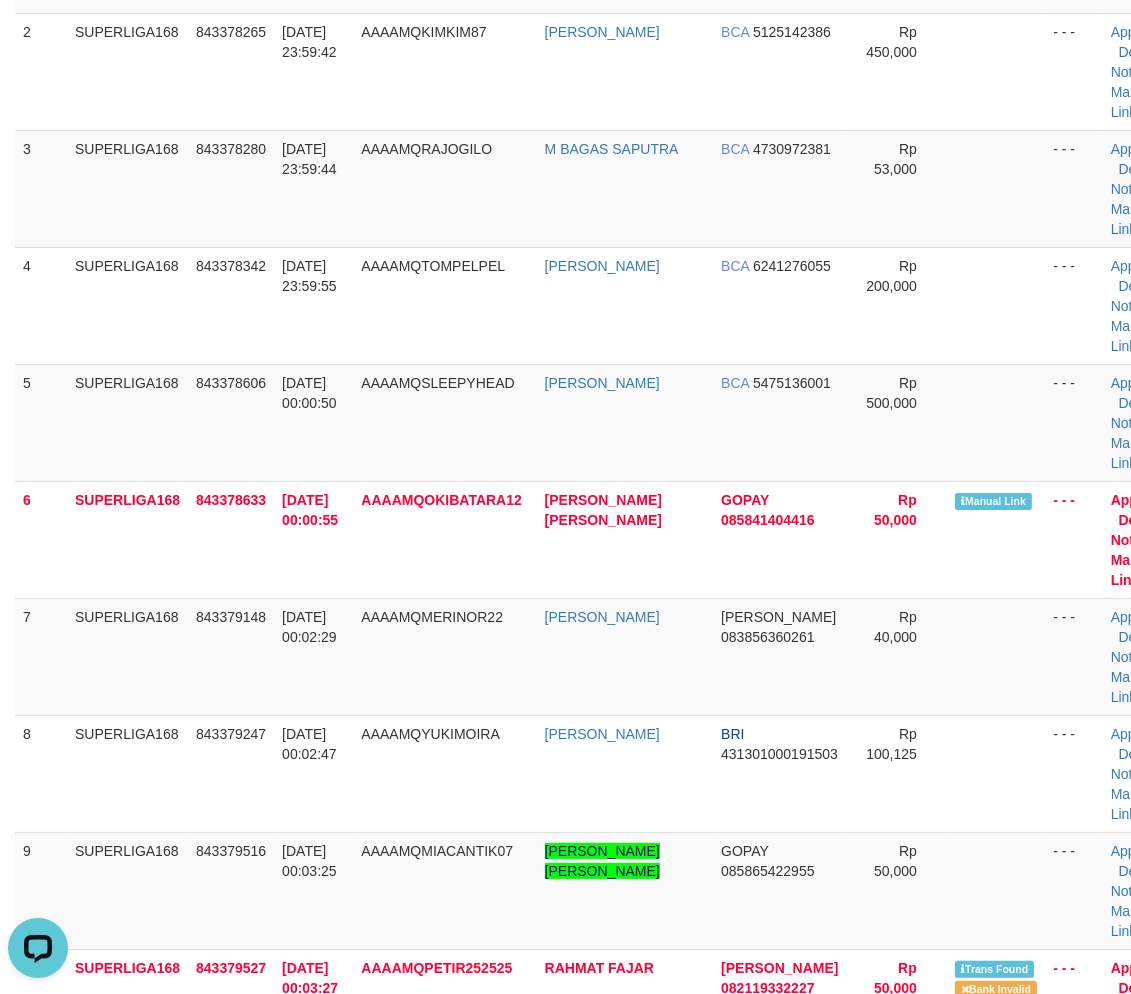 scroll, scrollTop: 1830, scrollLeft: 0, axis: vertical 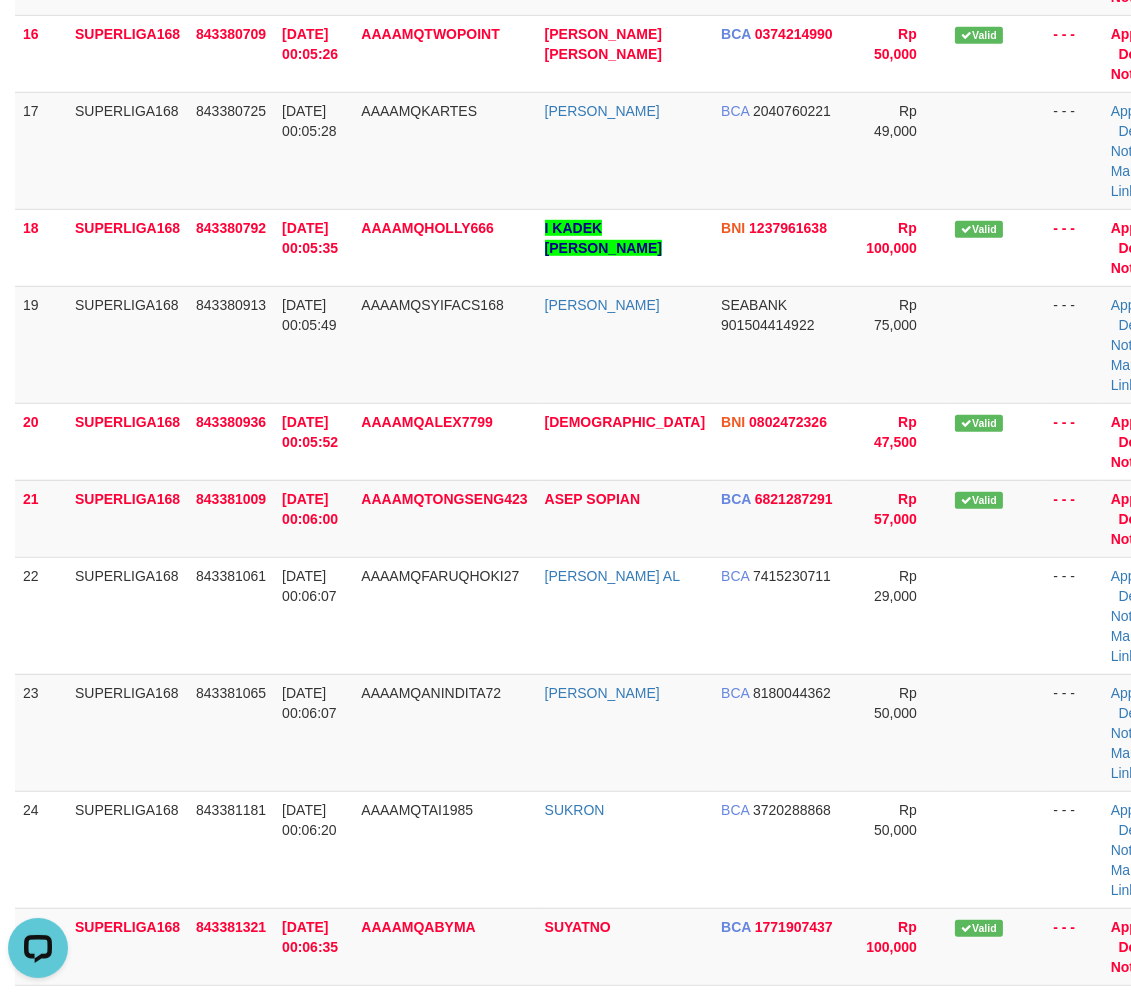 drag, startPoint x: 381, startPoint y: 786, endPoint x: 8, endPoint y: 841, distance: 377.03314 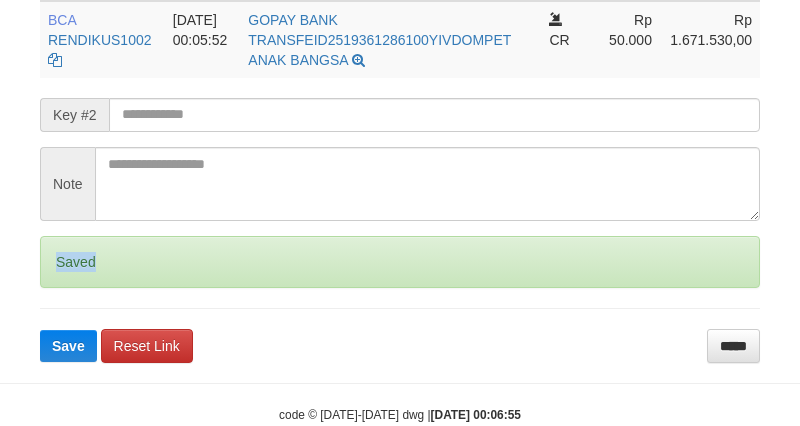 click on "Saved" at bounding box center [400, 262] 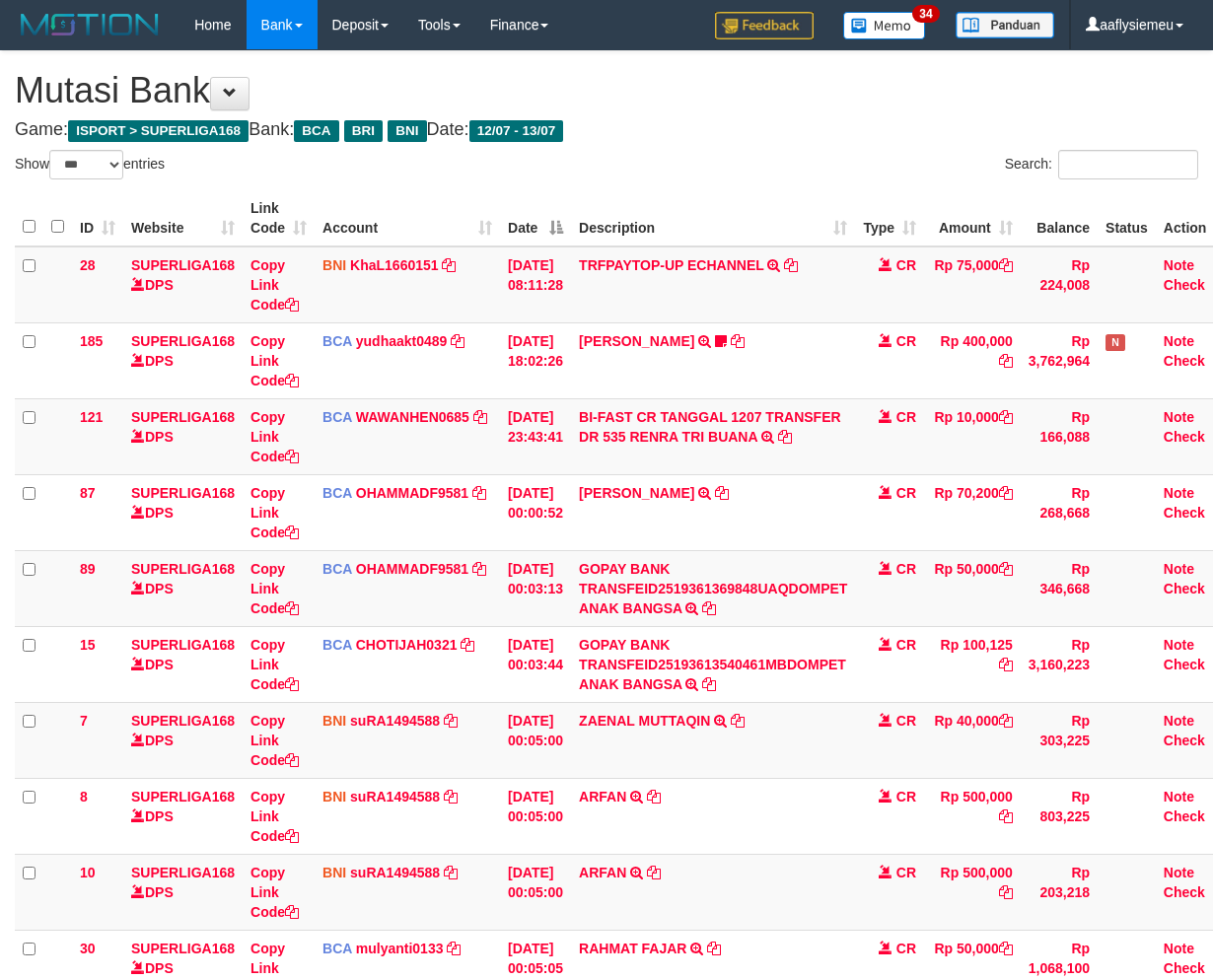 select on "***" 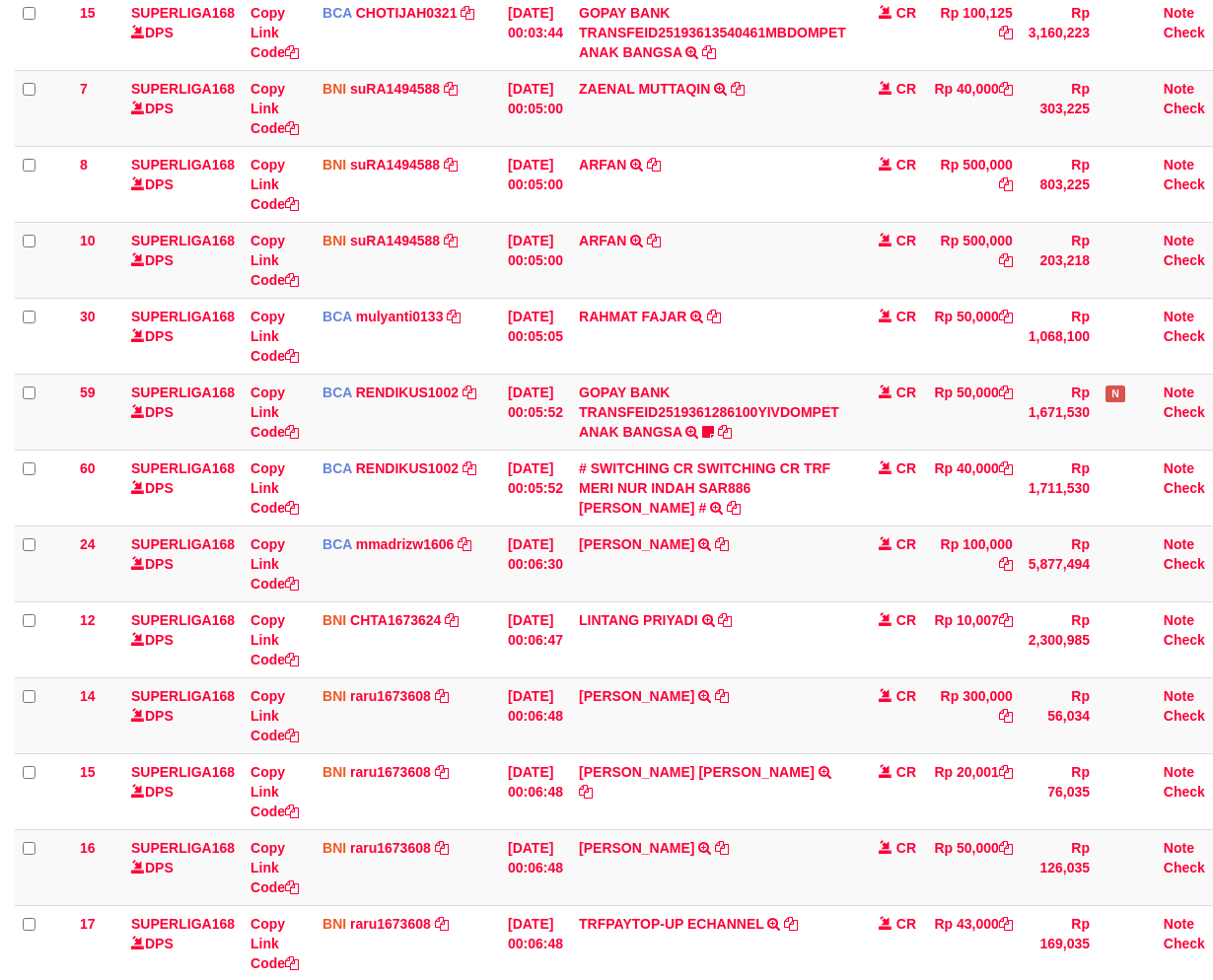 scroll, scrollTop: 1487, scrollLeft: 0, axis: vertical 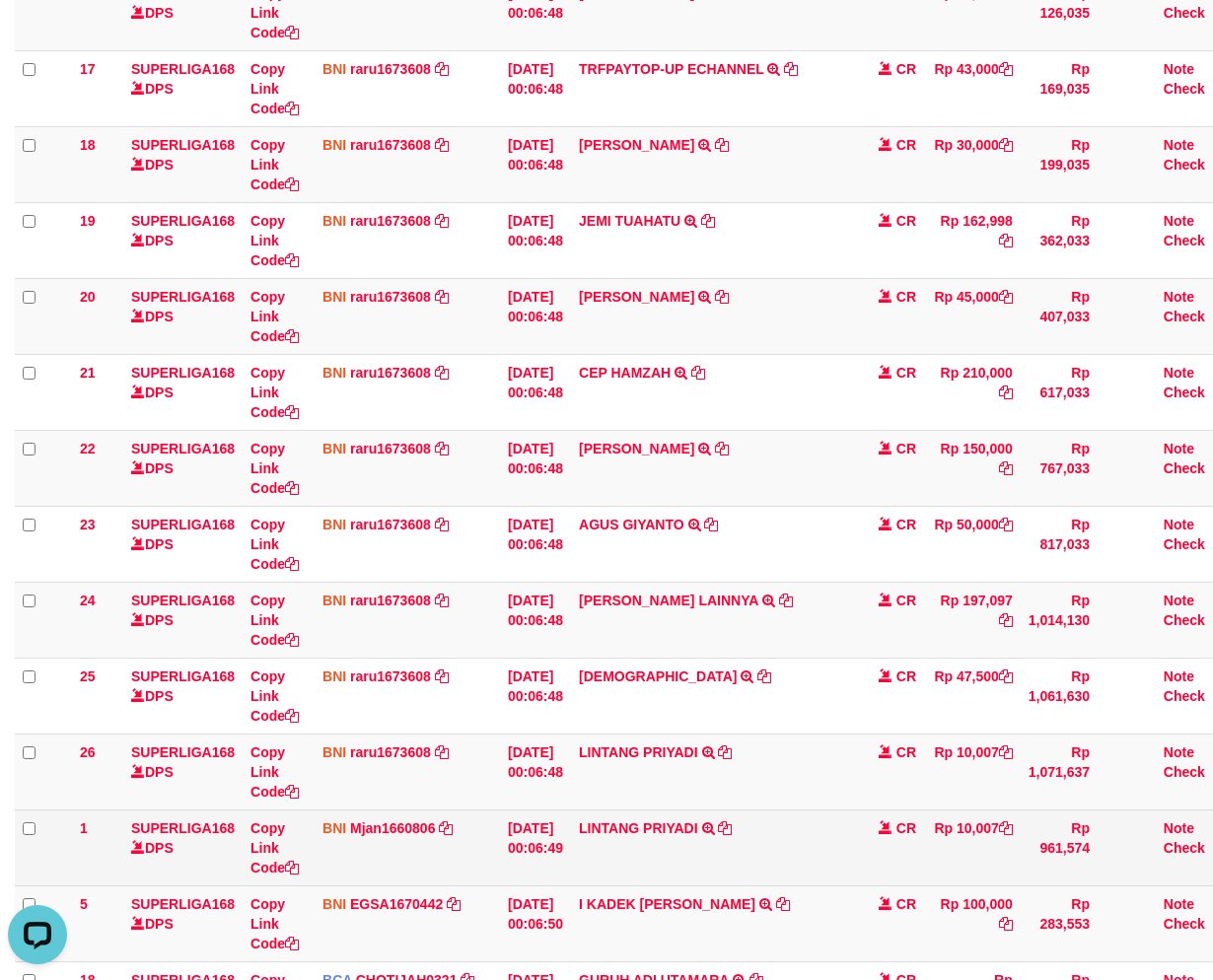 click on "LINTANG PRIYADI         TRANSFER DARI LINTANG PRIYADI" at bounding box center (713, 847) 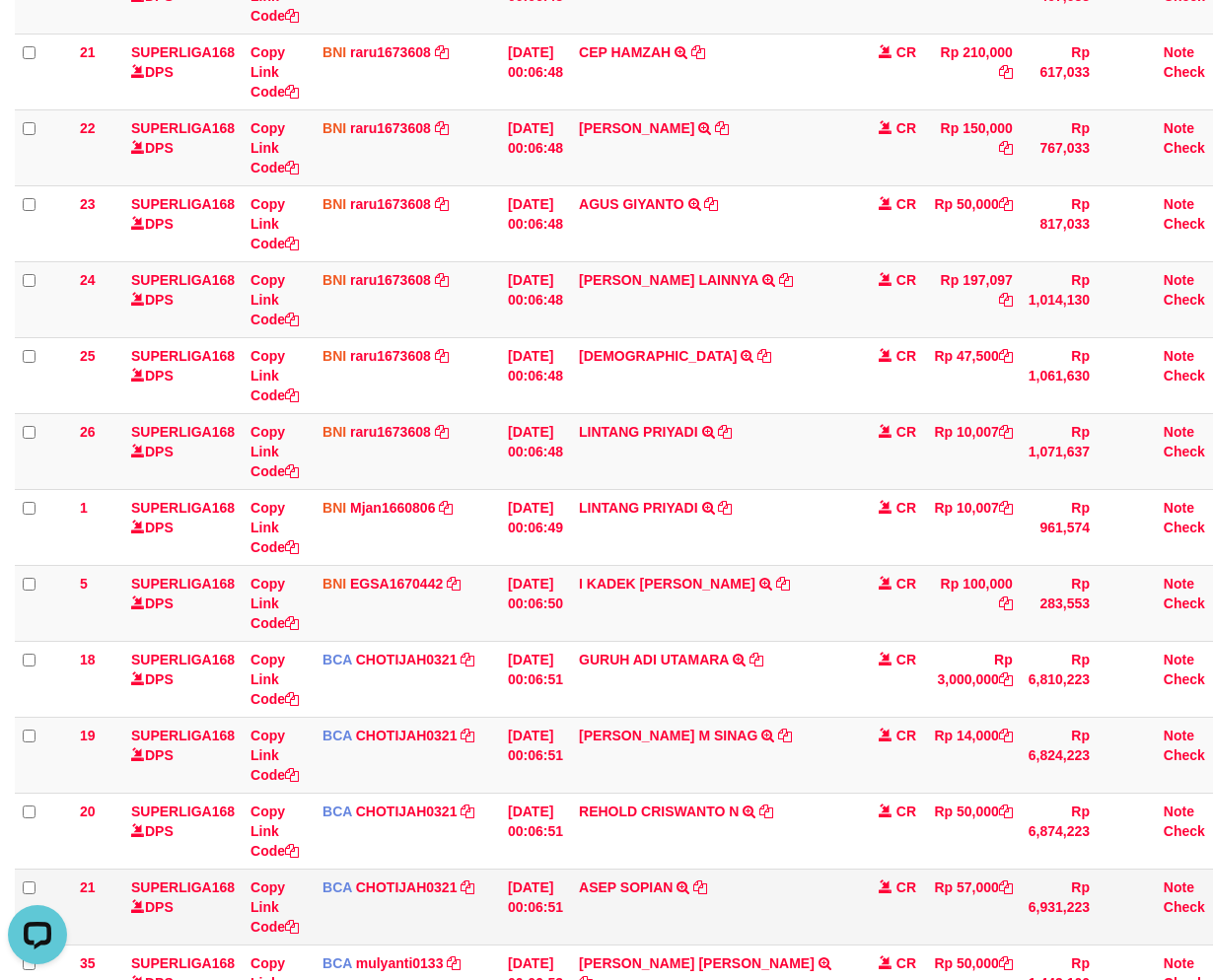 scroll, scrollTop: 1925, scrollLeft: 0, axis: vertical 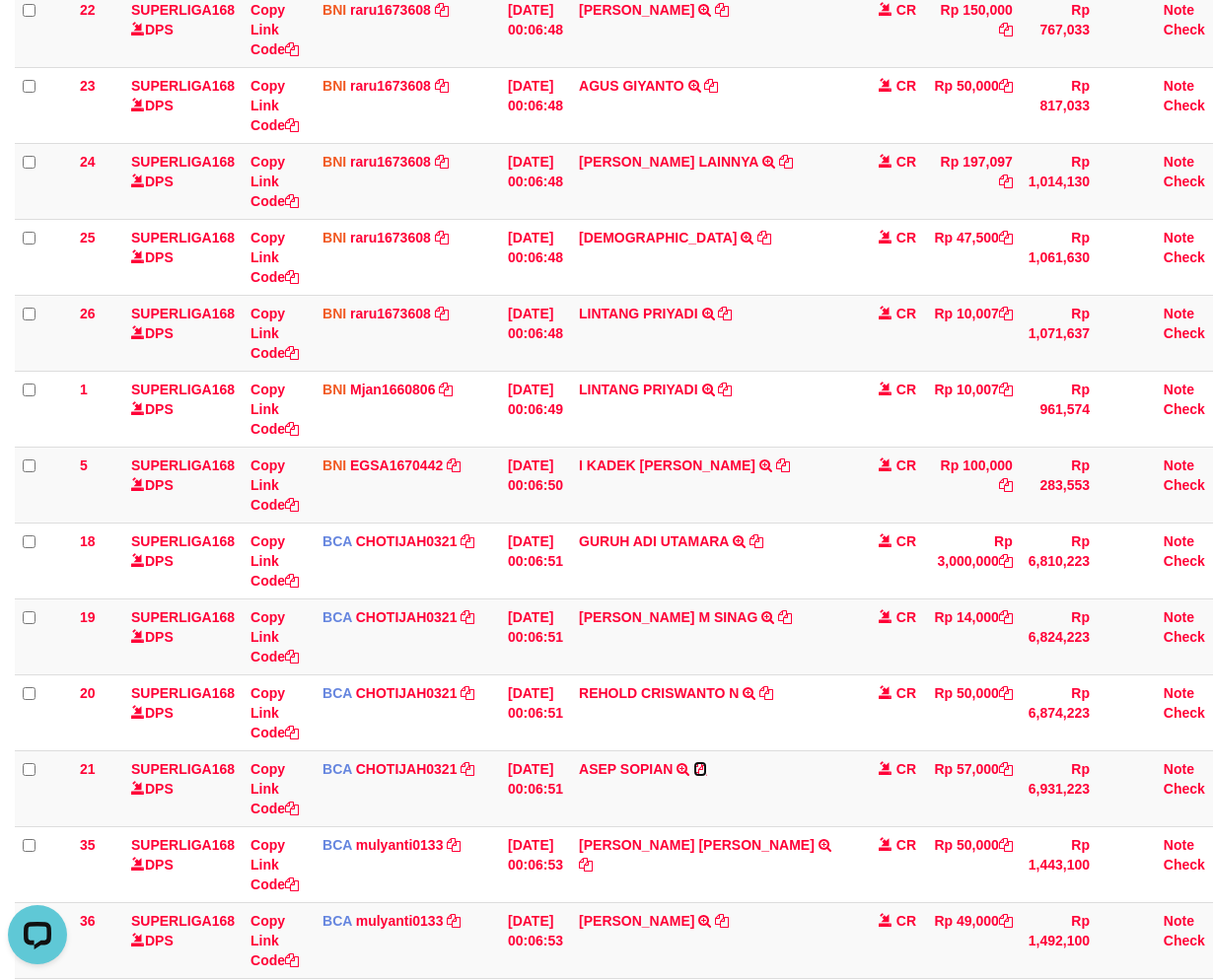 drag, startPoint x: 717, startPoint y: 766, endPoint x: 1224, endPoint y: 821, distance: 509.97451 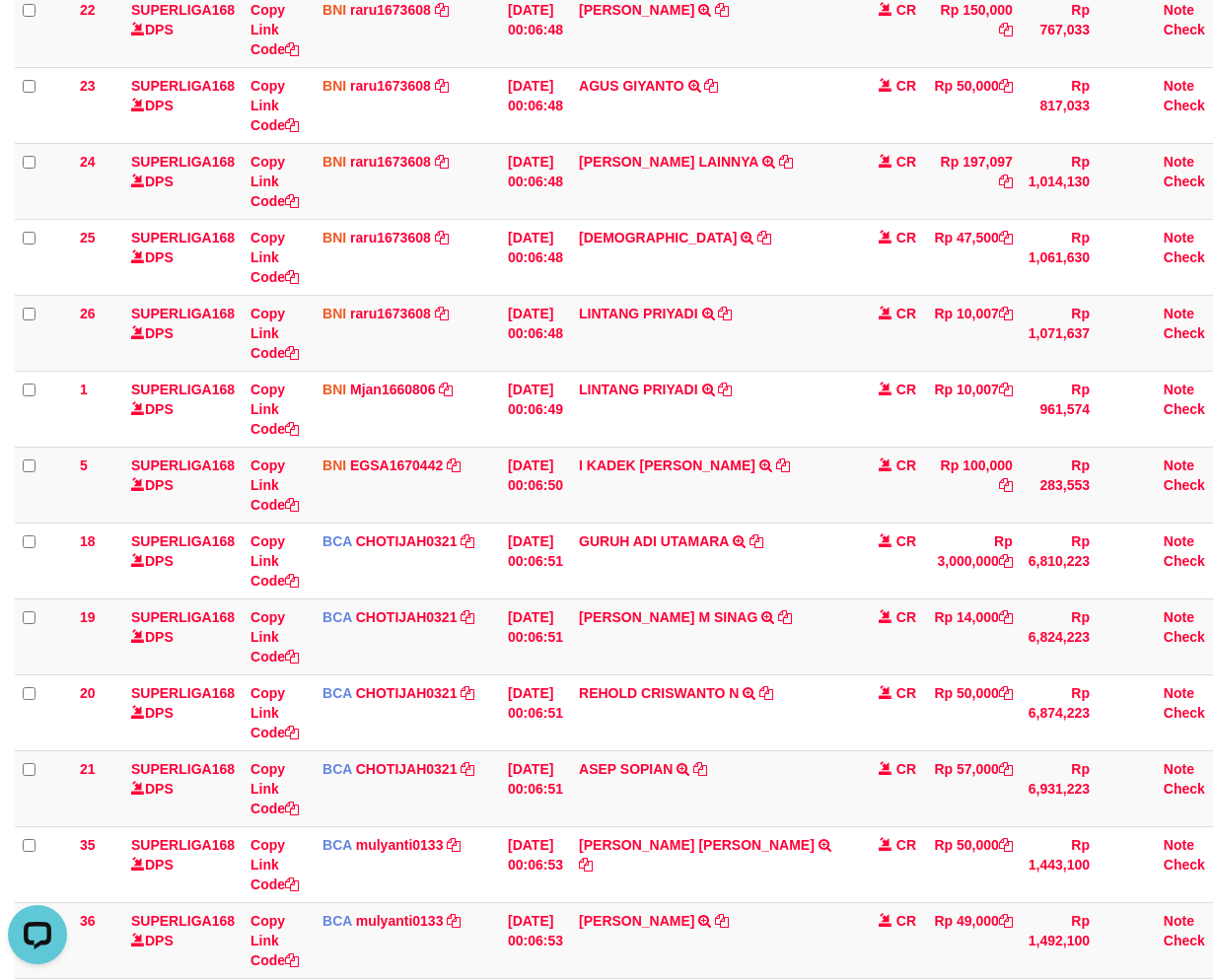 drag, startPoint x: 972, startPoint y: 885, endPoint x: 1224, endPoint y: 883, distance: 252.00794 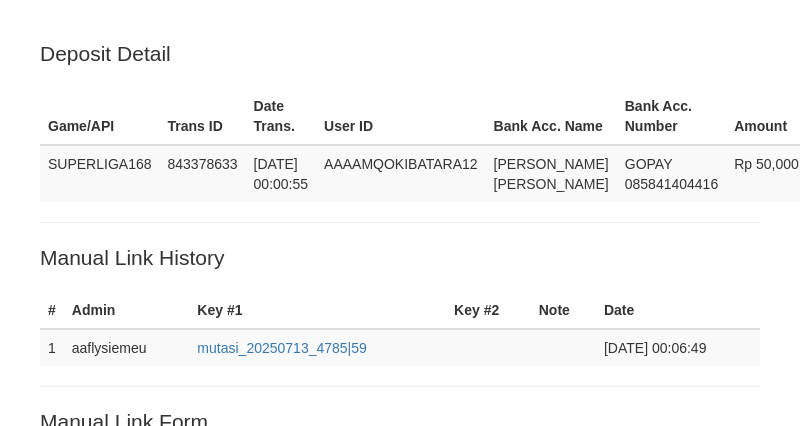 scroll, scrollTop: 542, scrollLeft: 0, axis: vertical 